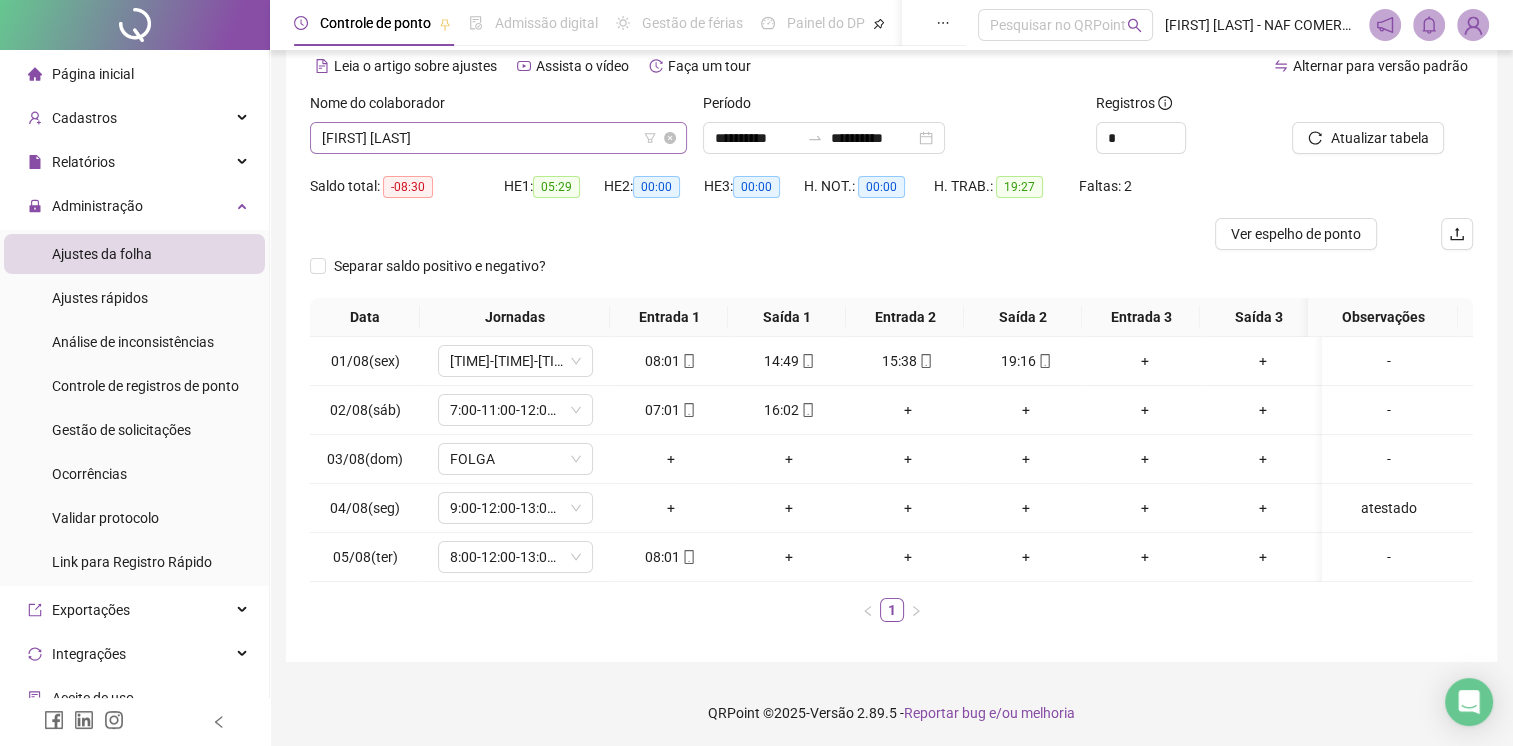 scroll, scrollTop: 92, scrollLeft: 0, axis: vertical 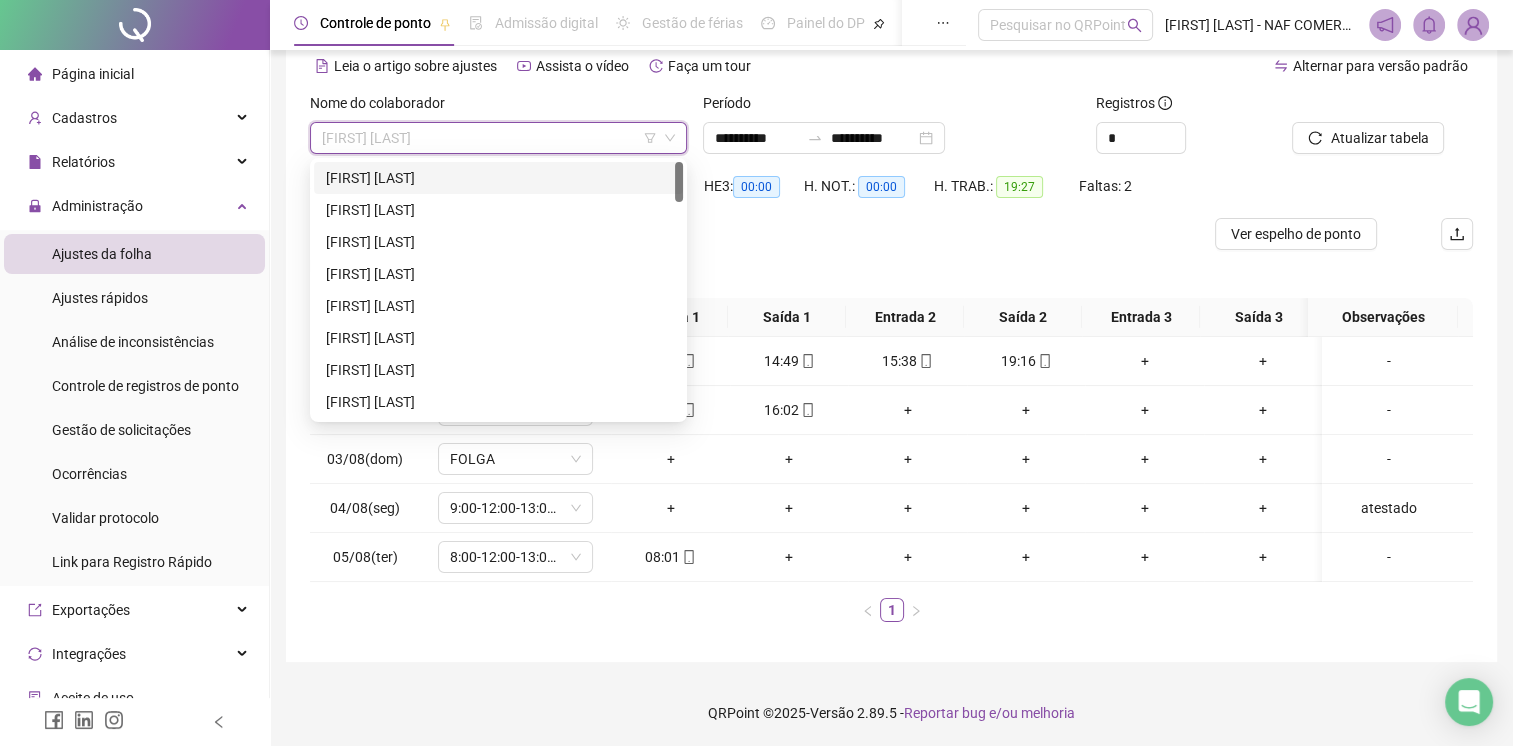 click on "[FIRST] [LAST]" at bounding box center [498, 178] 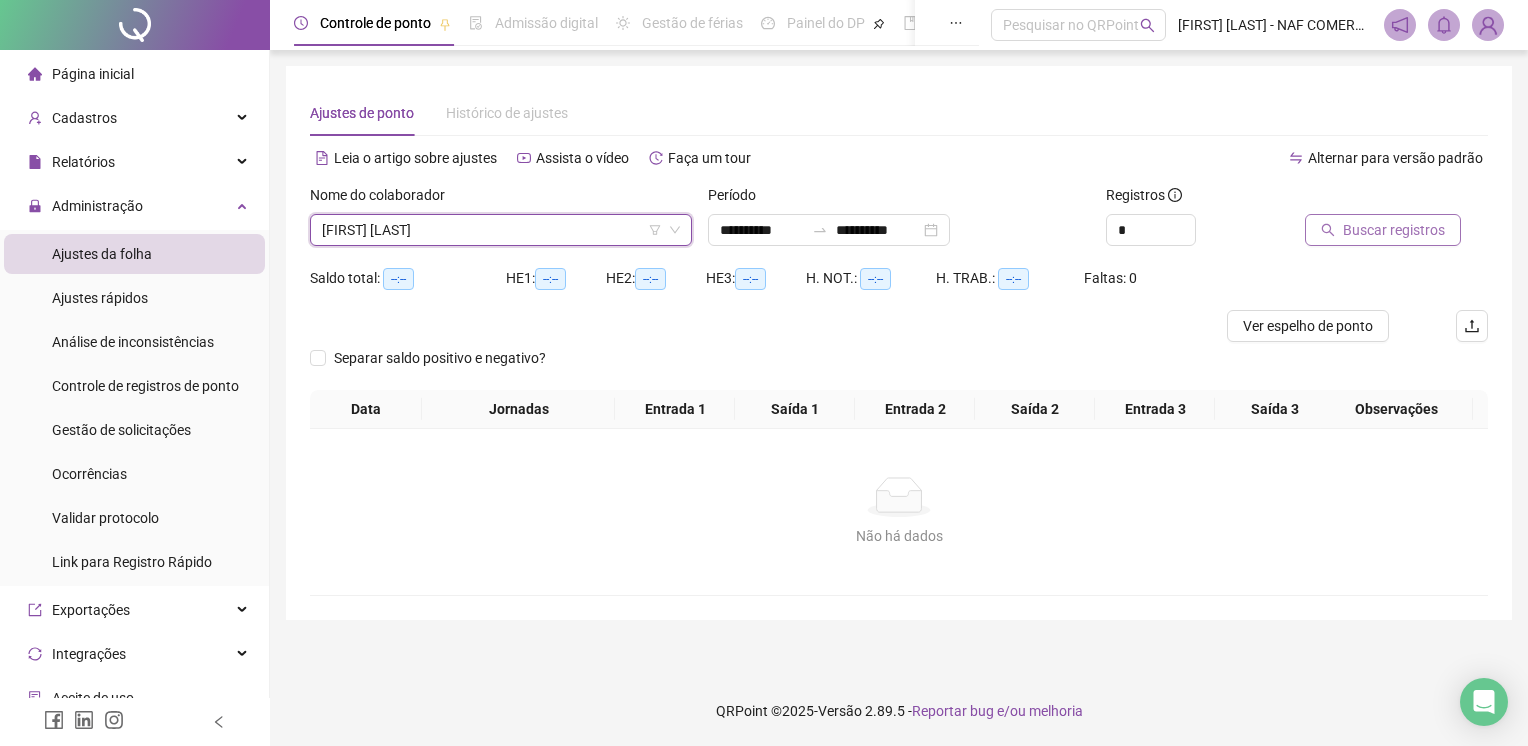 click on "Buscar registros" at bounding box center (1394, 230) 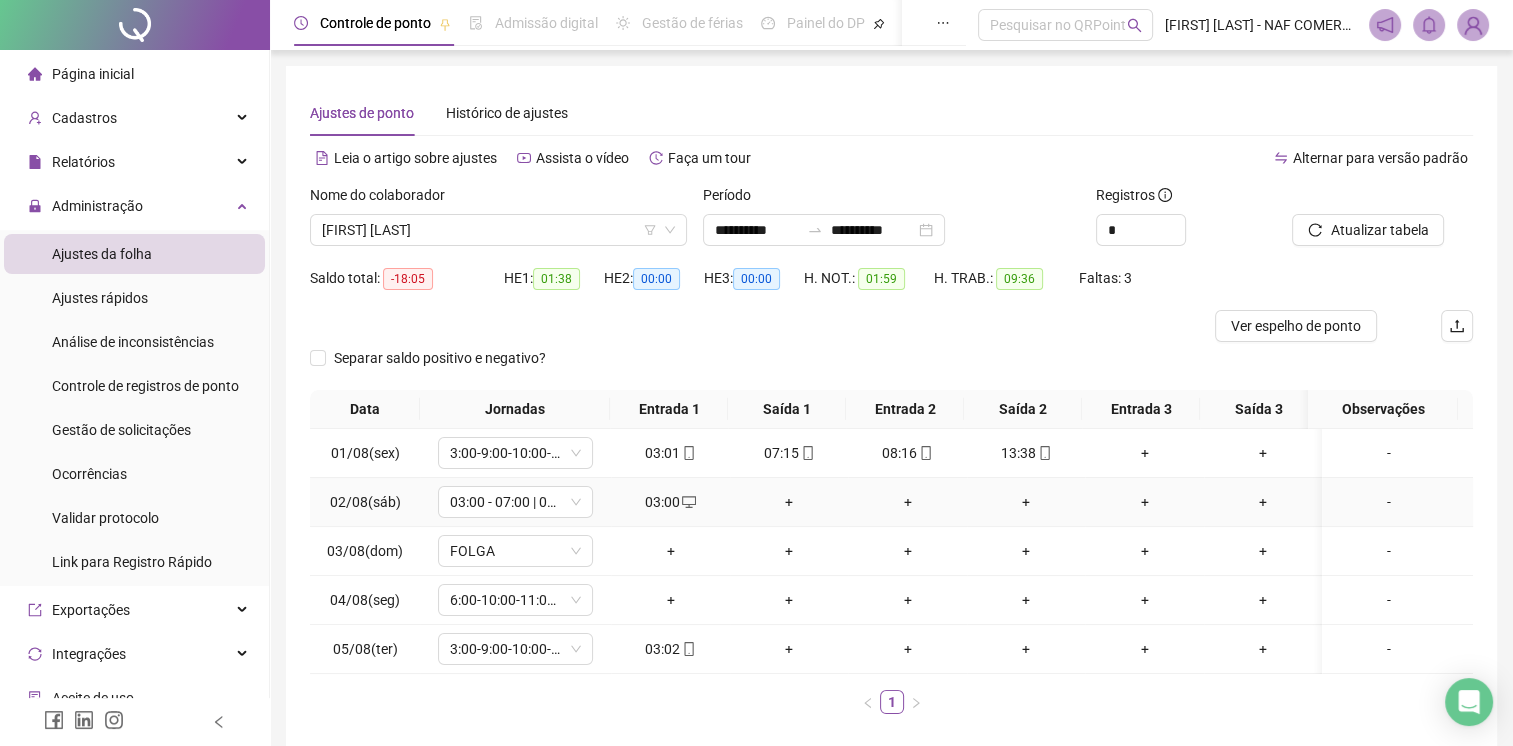 click on "-" at bounding box center [1389, 502] 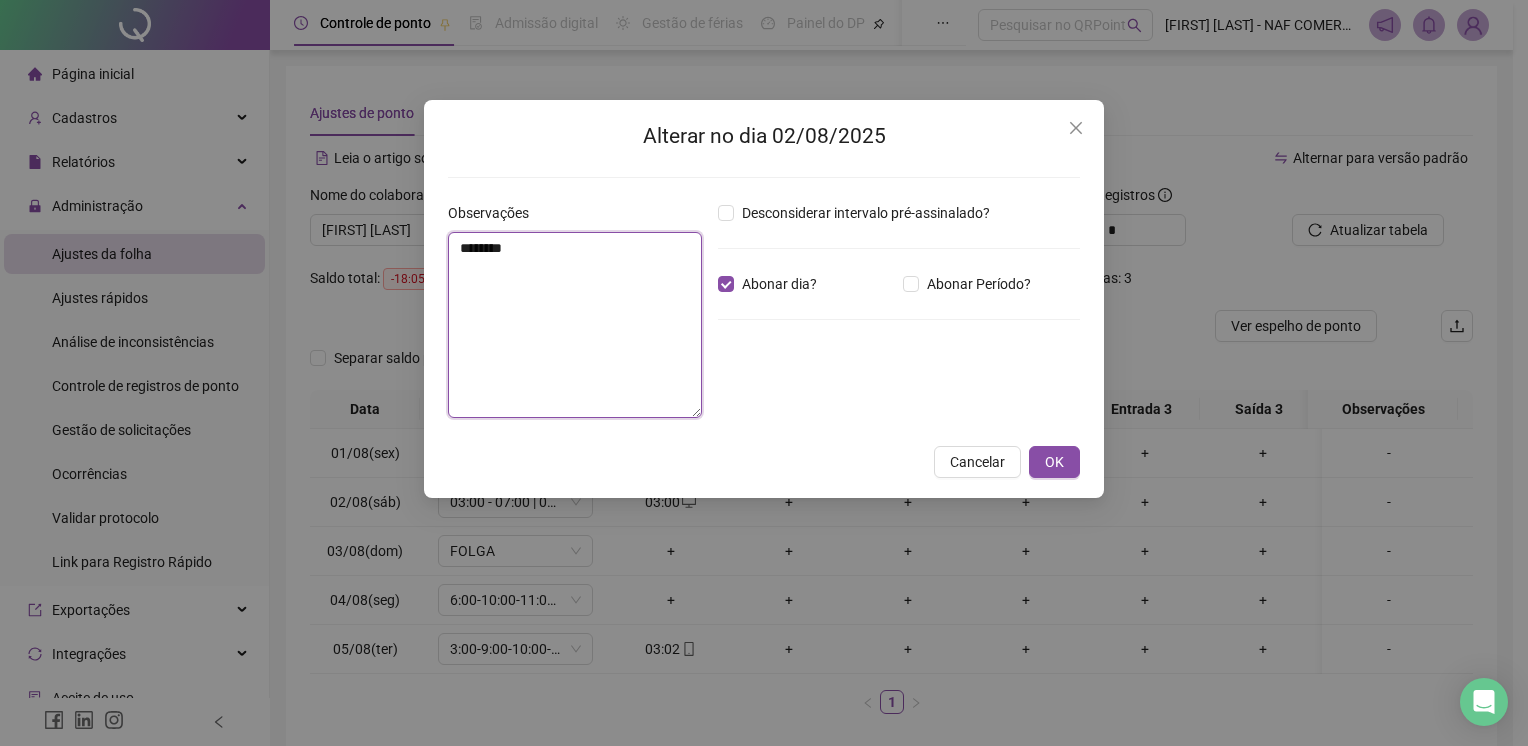 click on "********" at bounding box center [575, 325] 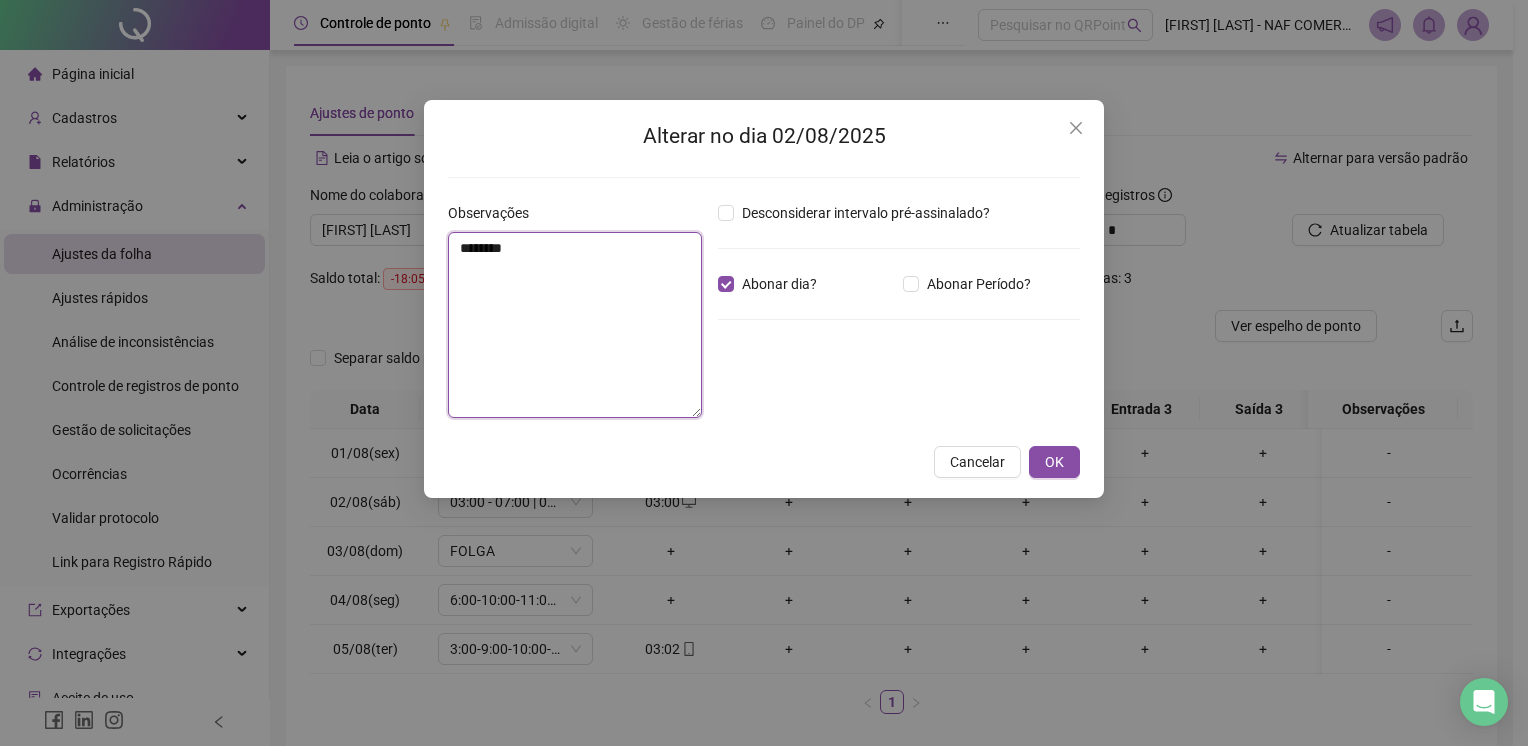 click on "********" at bounding box center (575, 325) 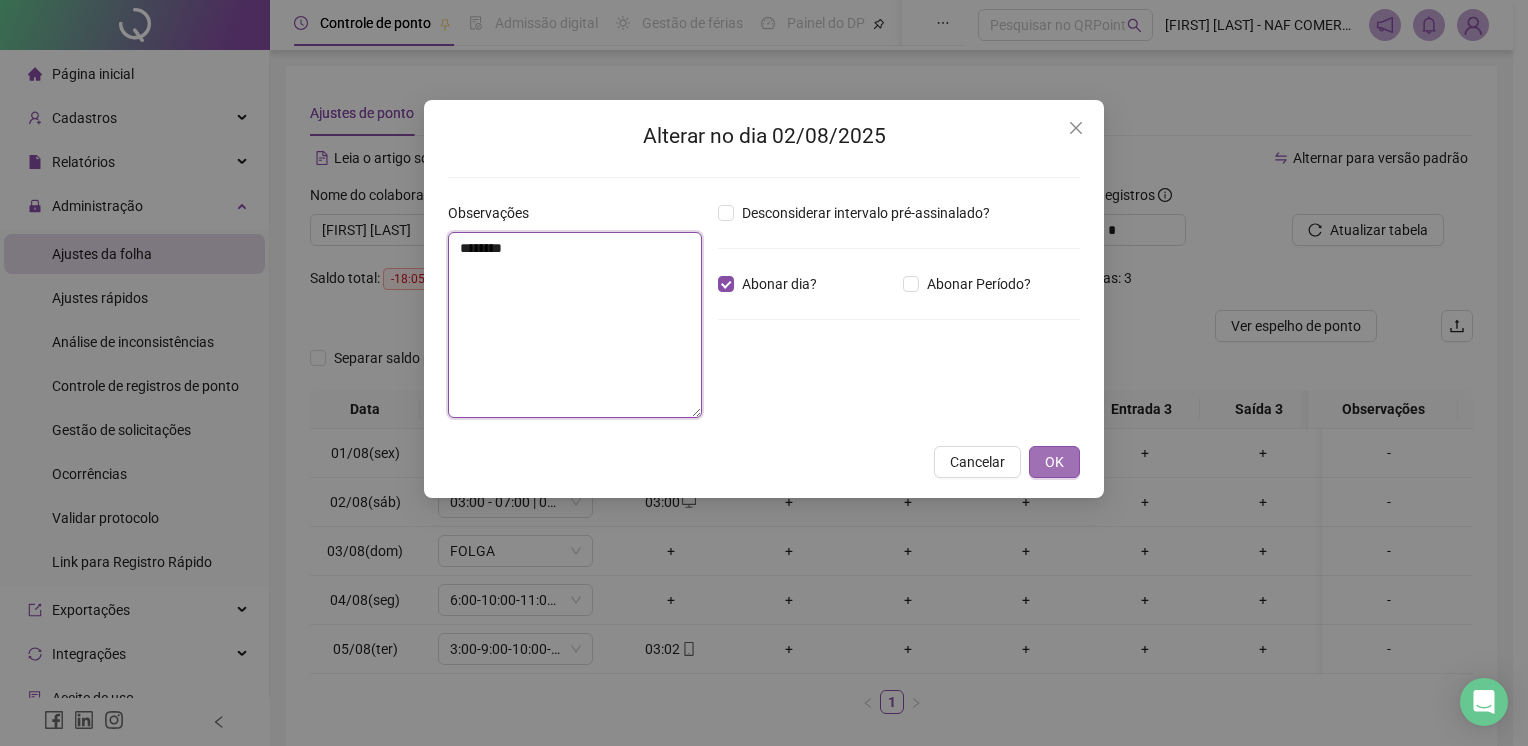 type on "********" 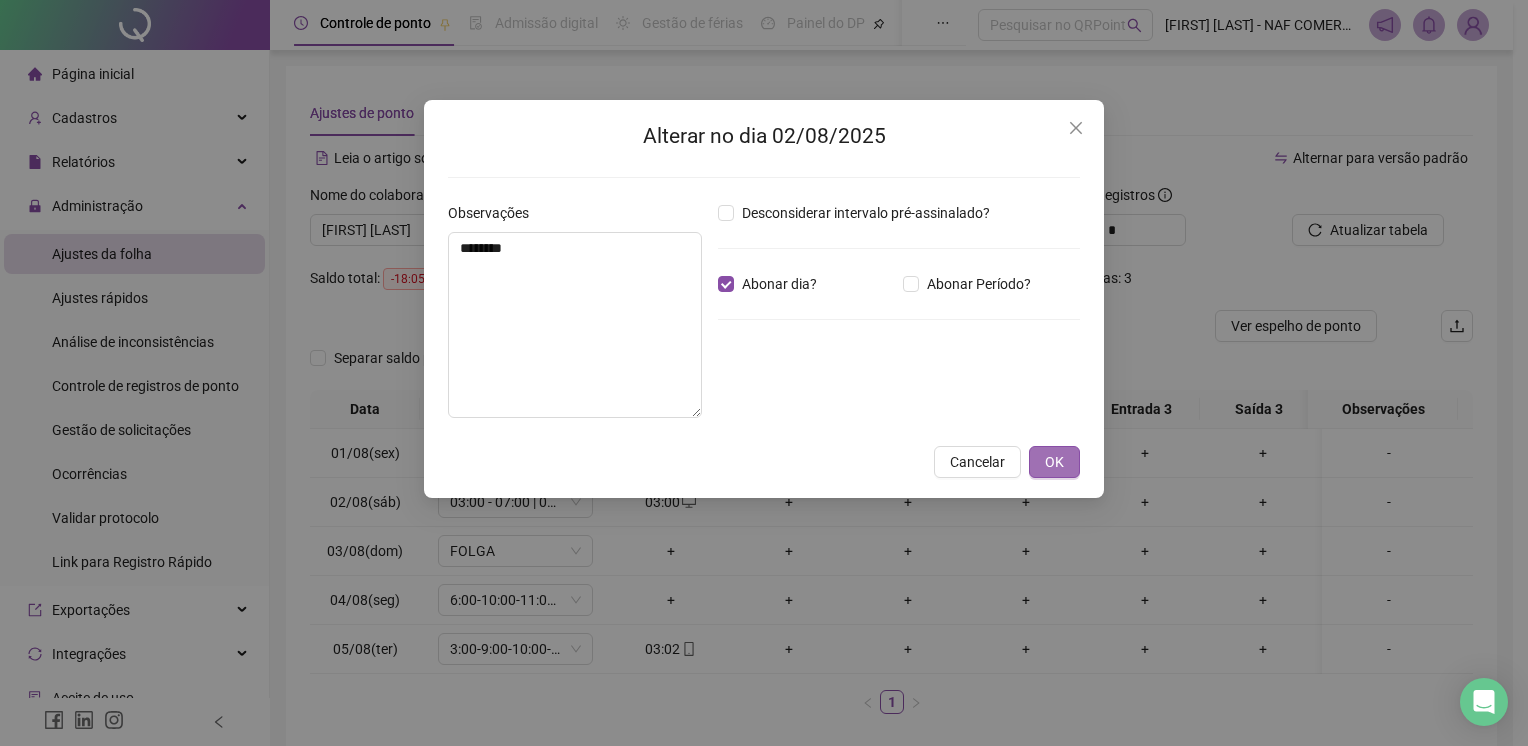 click on "OK" at bounding box center (1054, 462) 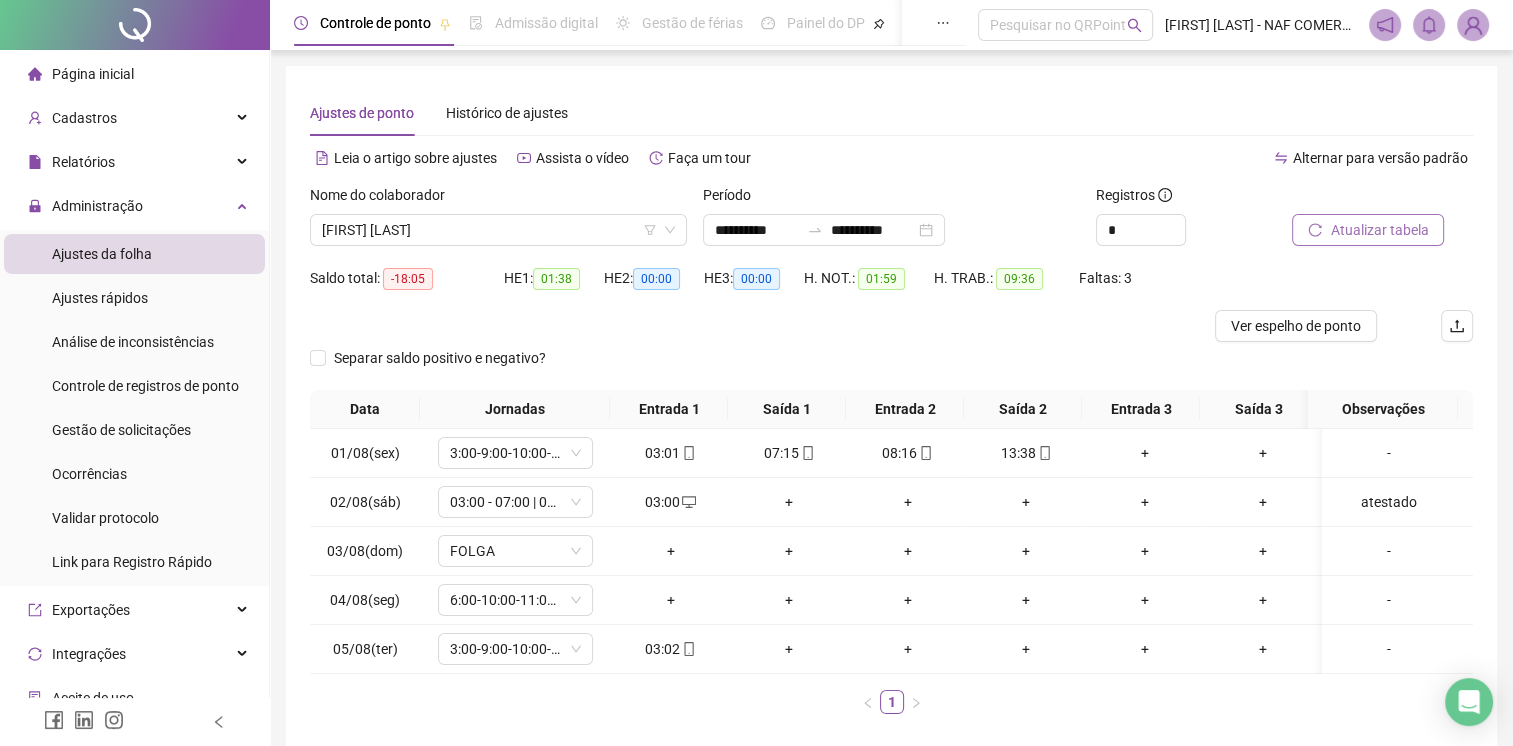 click on "Atualizar tabela" at bounding box center (1368, 230) 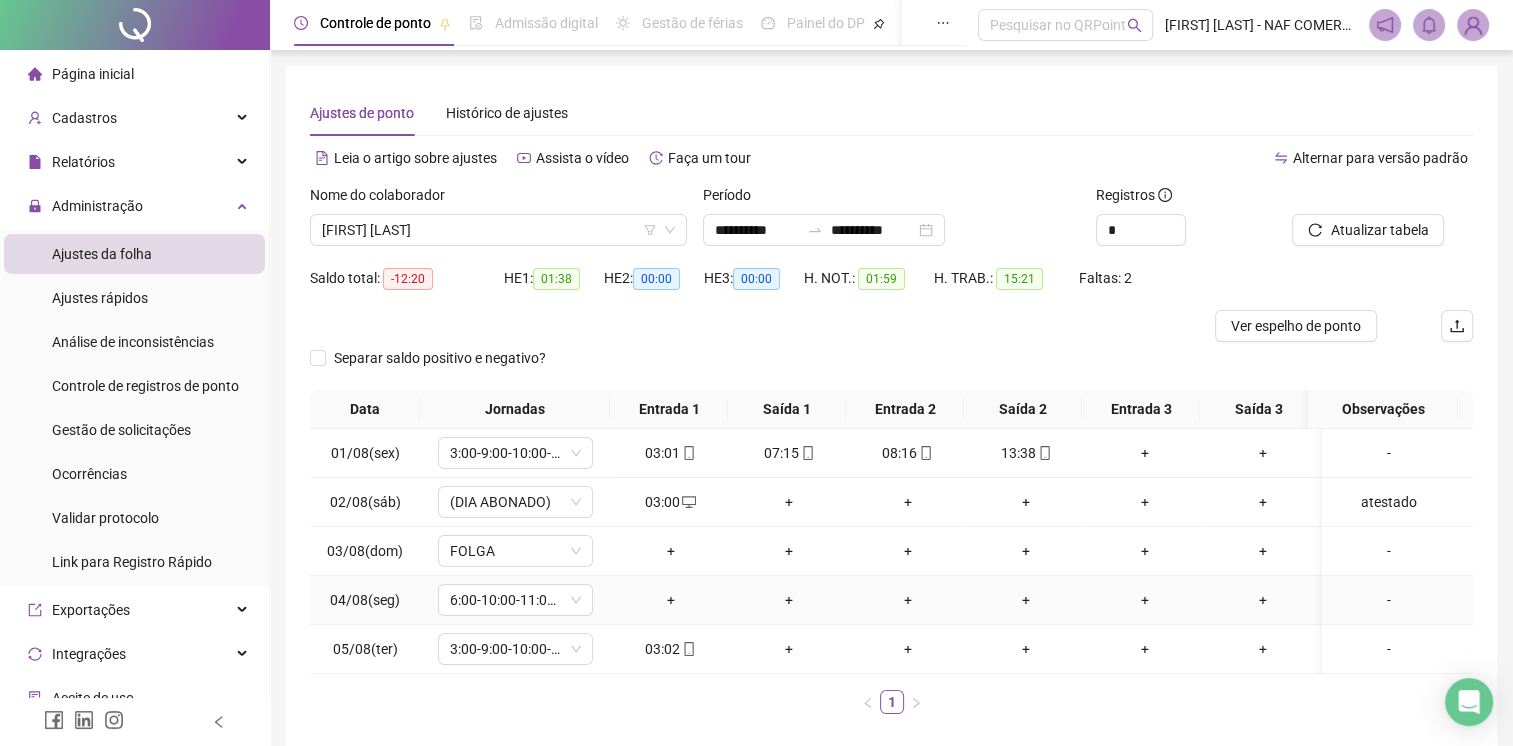 click on "-" at bounding box center (1389, 600) 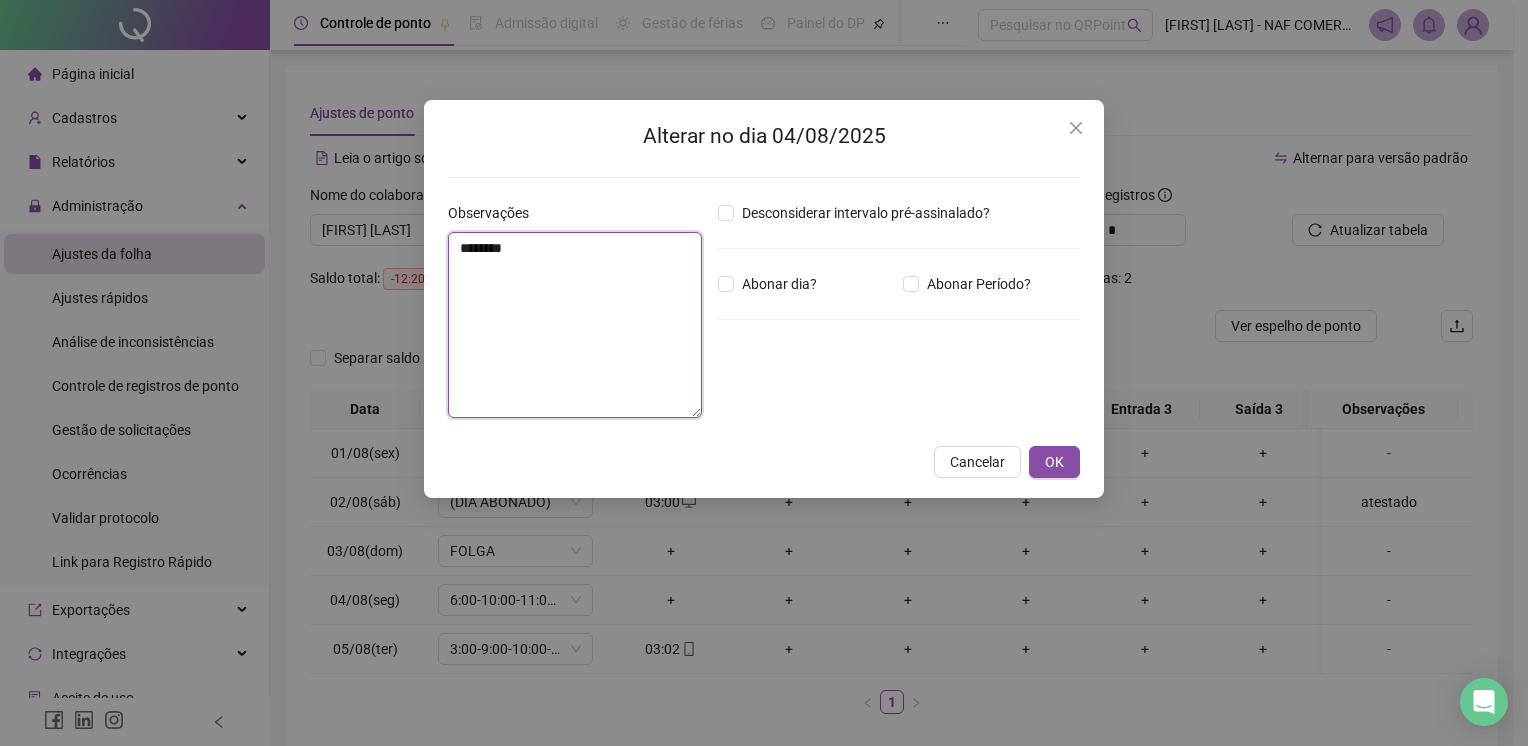 click on "********" at bounding box center [575, 325] 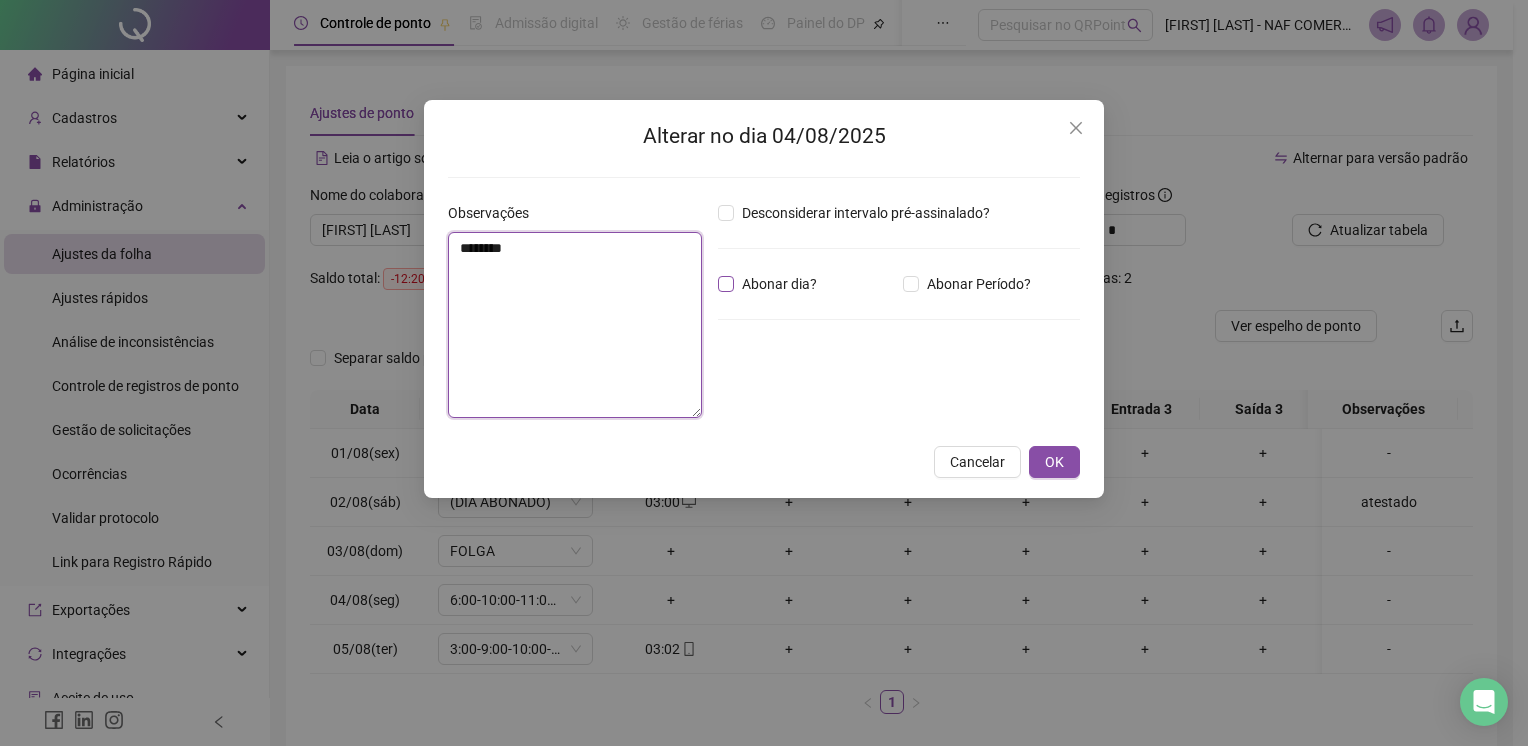 type on "********" 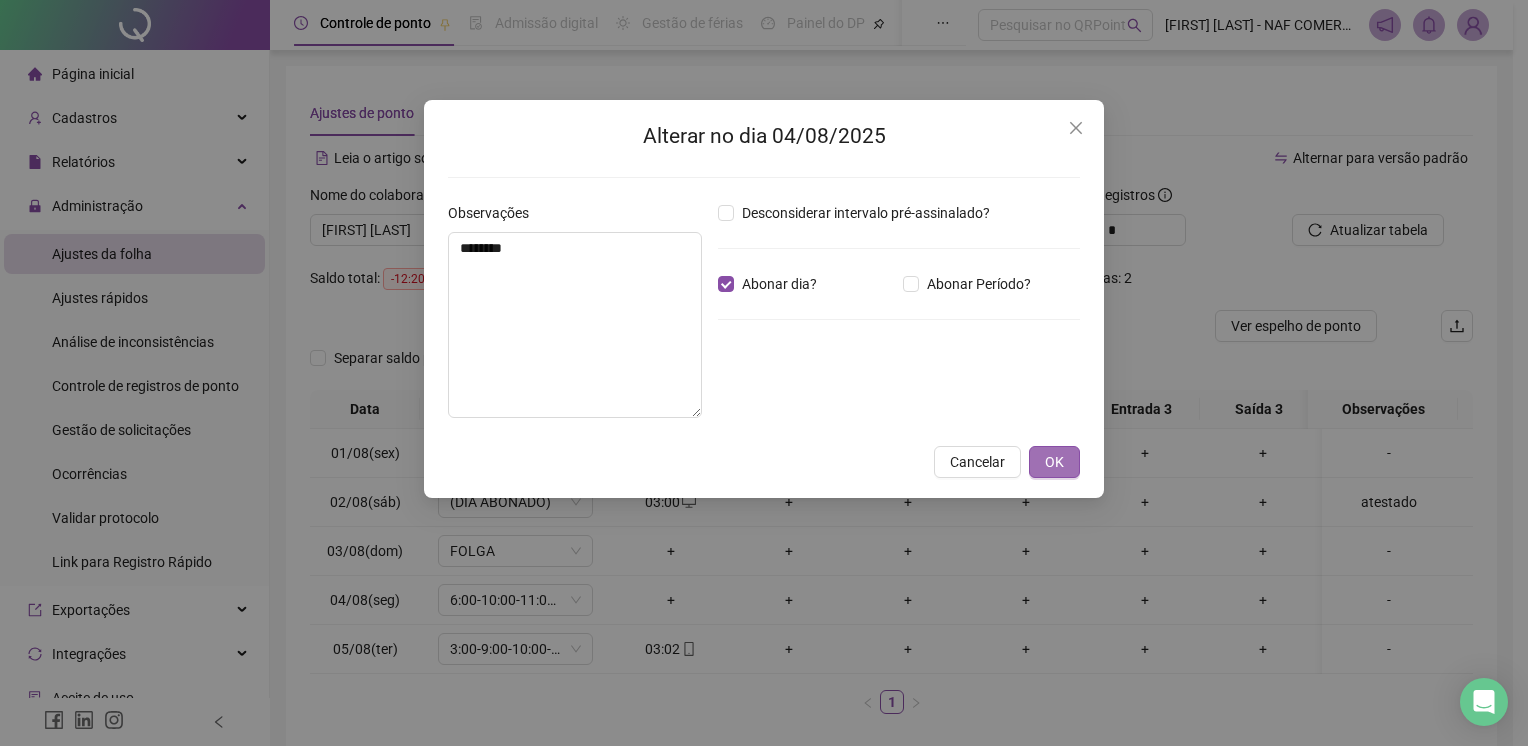 click on "OK" at bounding box center (1054, 462) 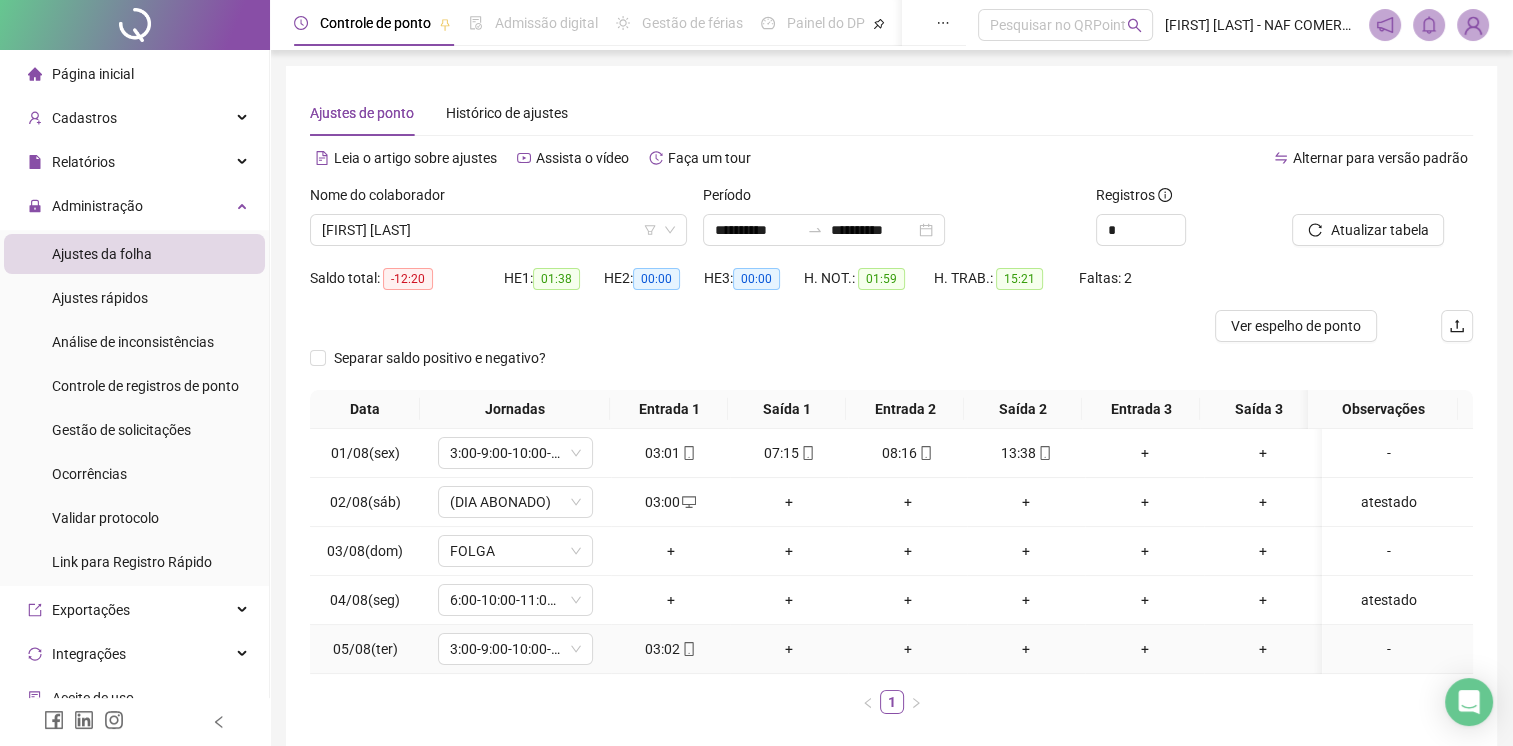 click on "-" at bounding box center (1389, 649) 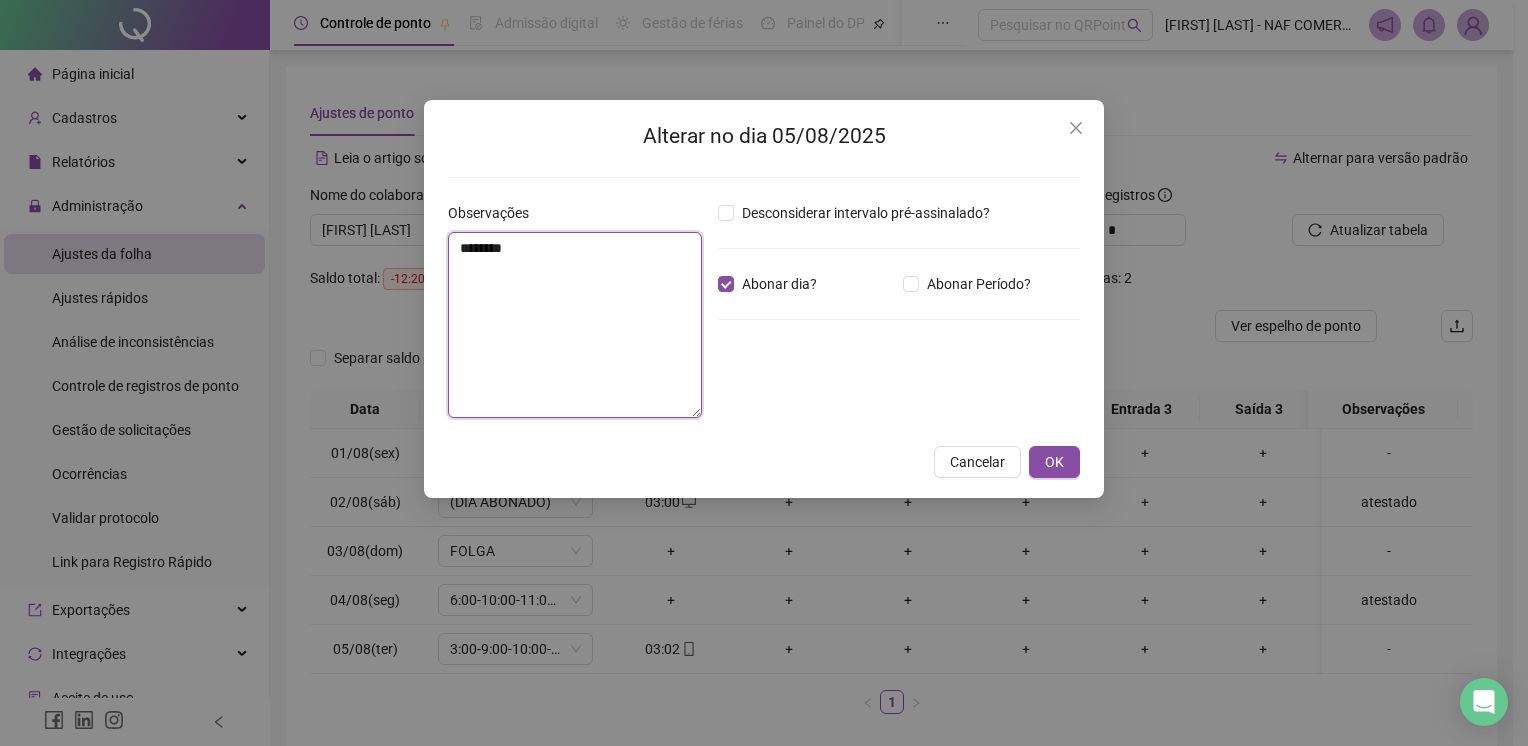 click on "********" at bounding box center [575, 325] 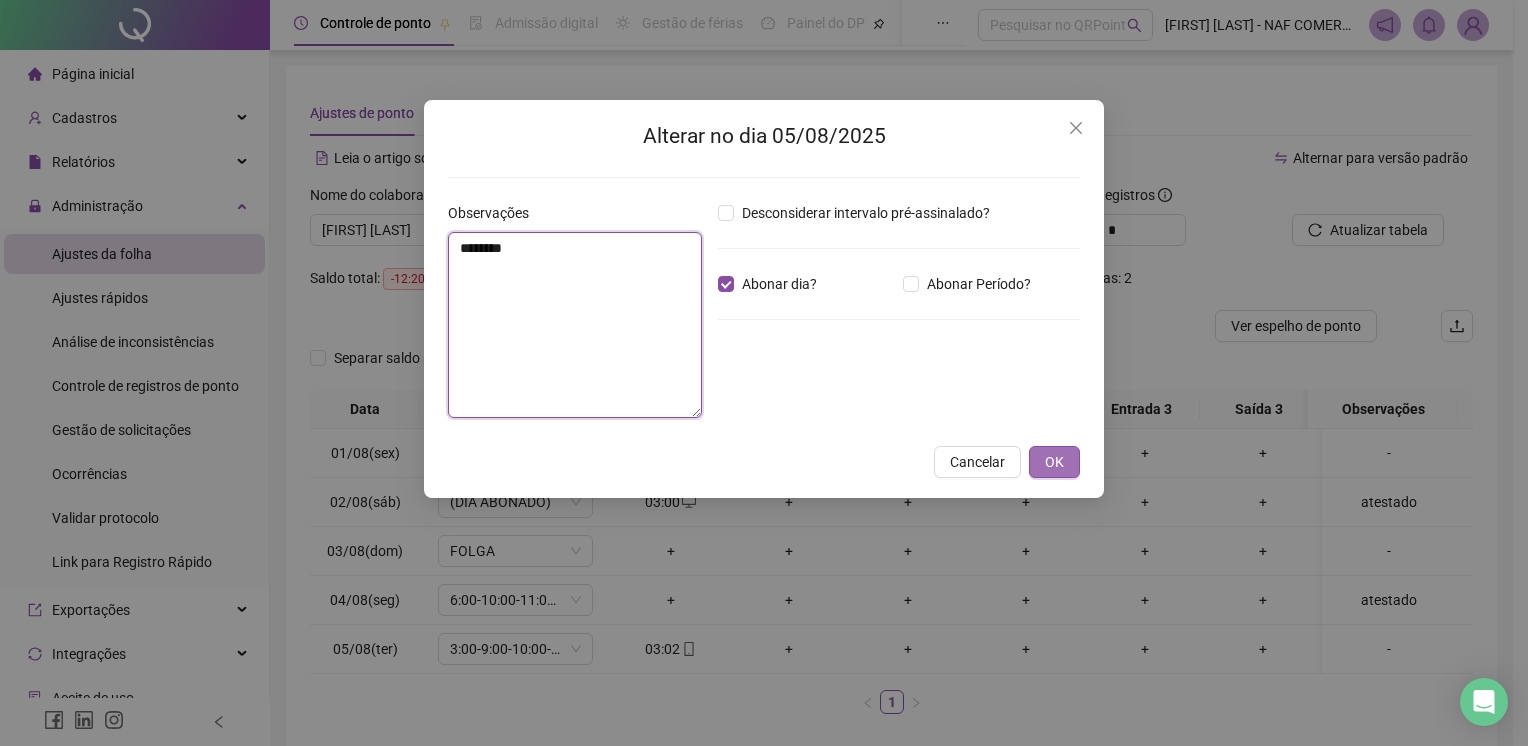 type on "********" 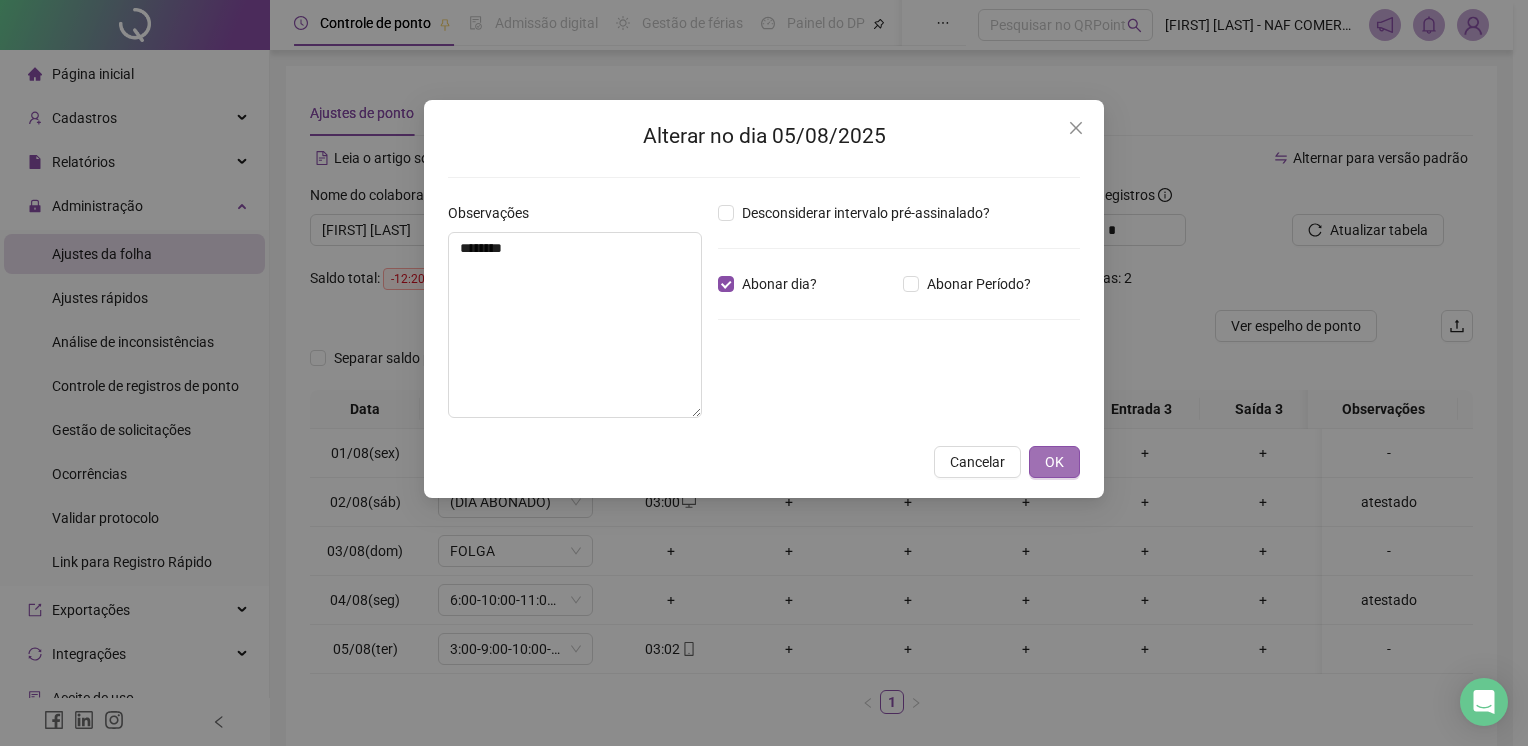 click on "OK" at bounding box center [1054, 462] 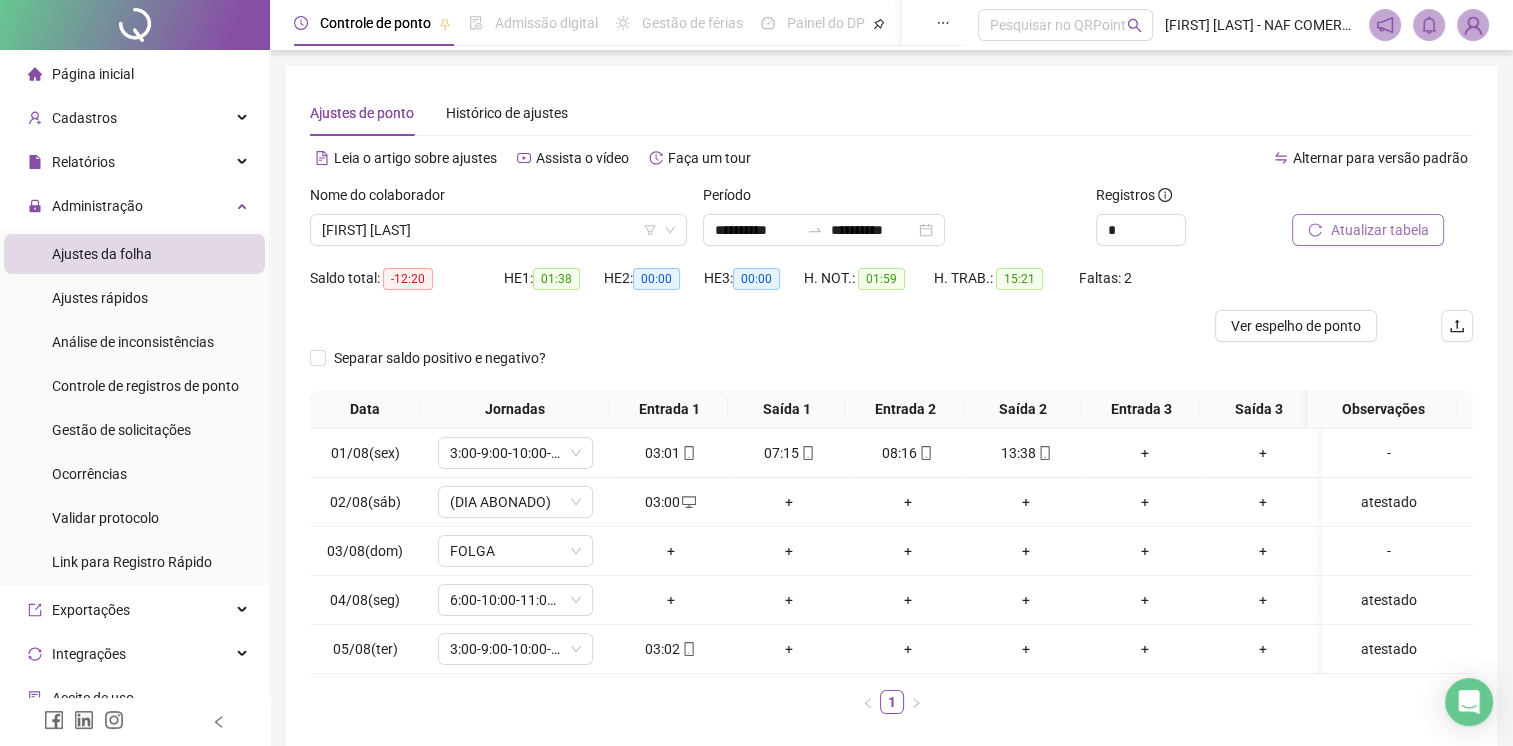 click on "Atualizar tabela" at bounding box center (1379, 230) 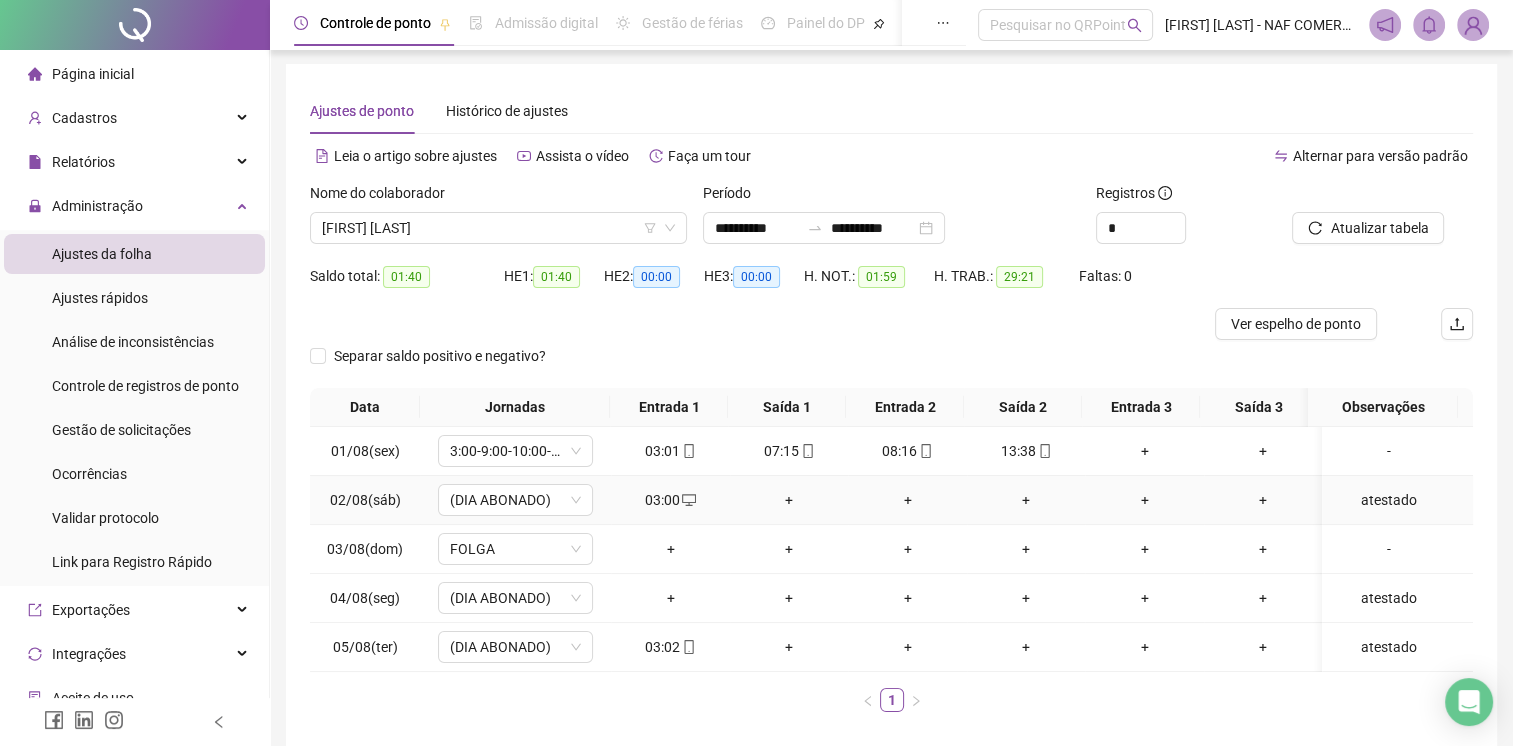 scroll, scrollTop: 0, scrollLeft: 0, axis: both 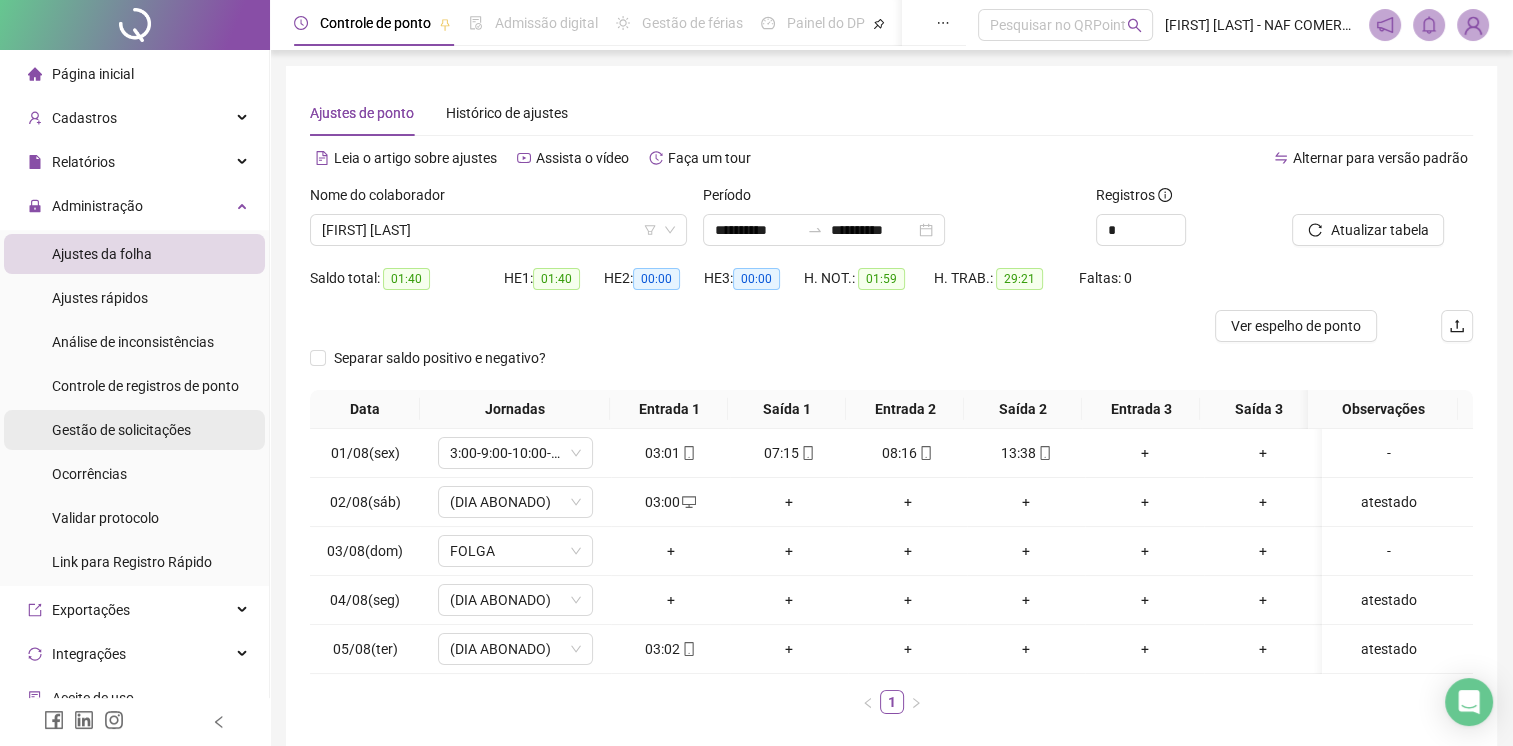 click on "Gestão de solicitações" at bounding box center (121, 430) 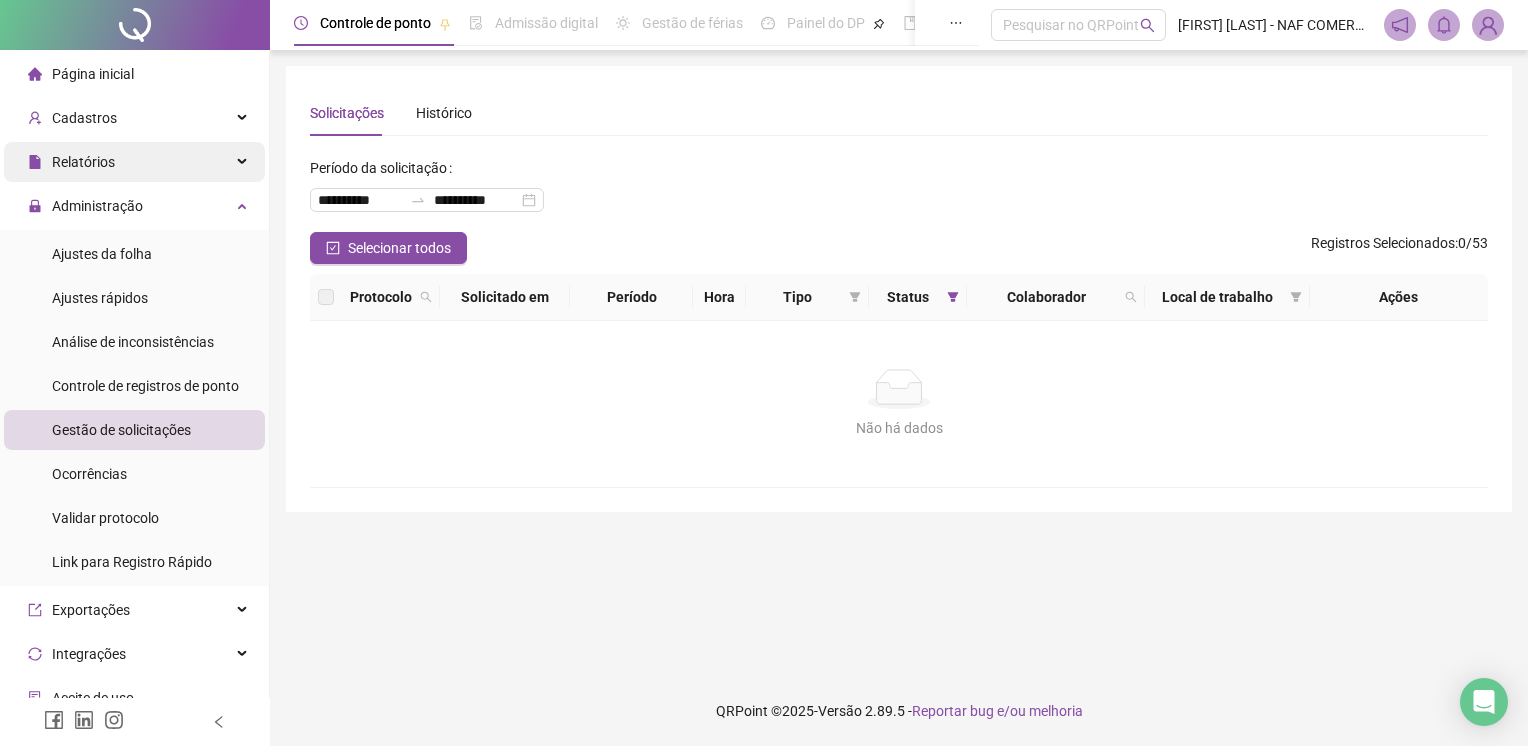 click on "Relatórios" at bounding box center (134, 162) 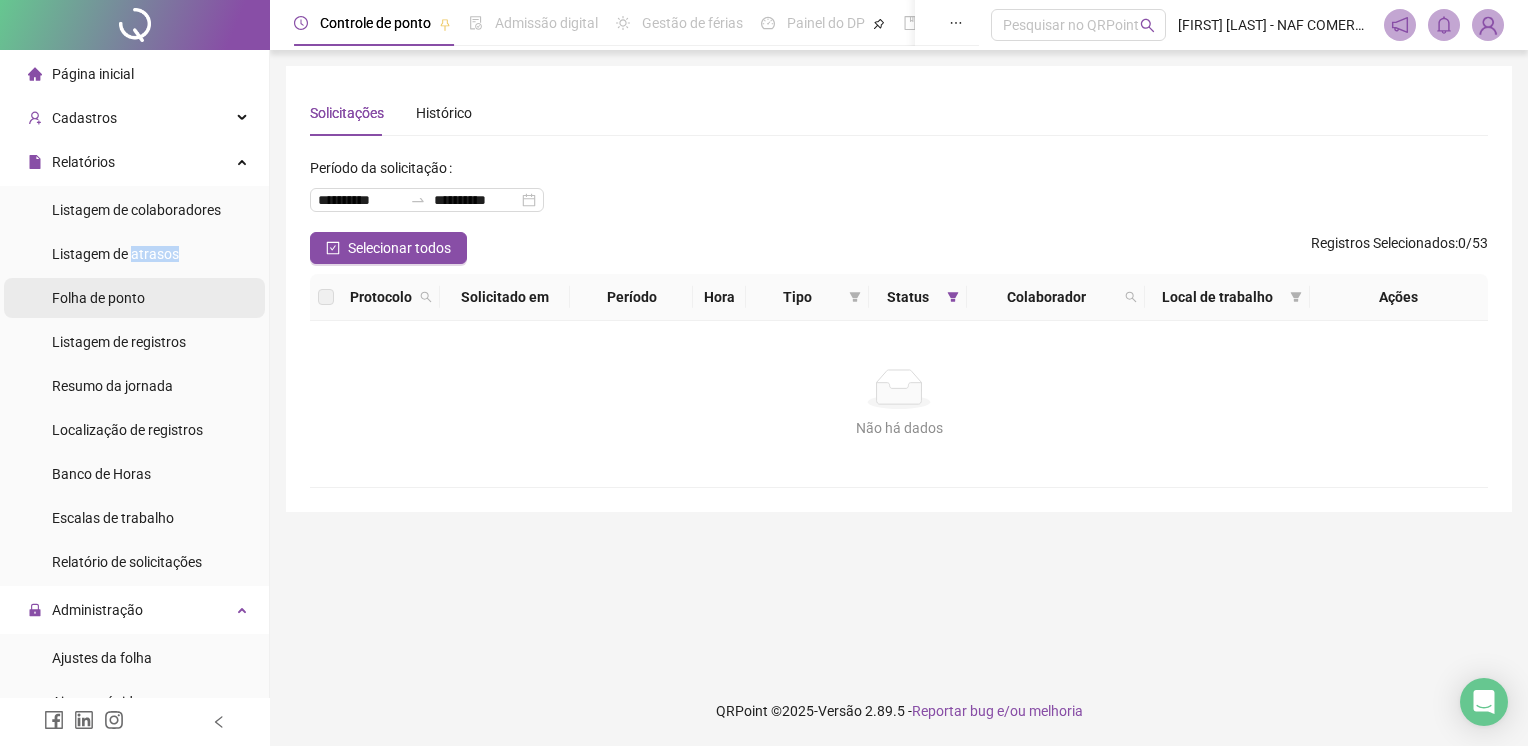 drag, startPoint x: 132, startPoint y: 254, endPoint x: 132, endPoint y: 278, distance: 24 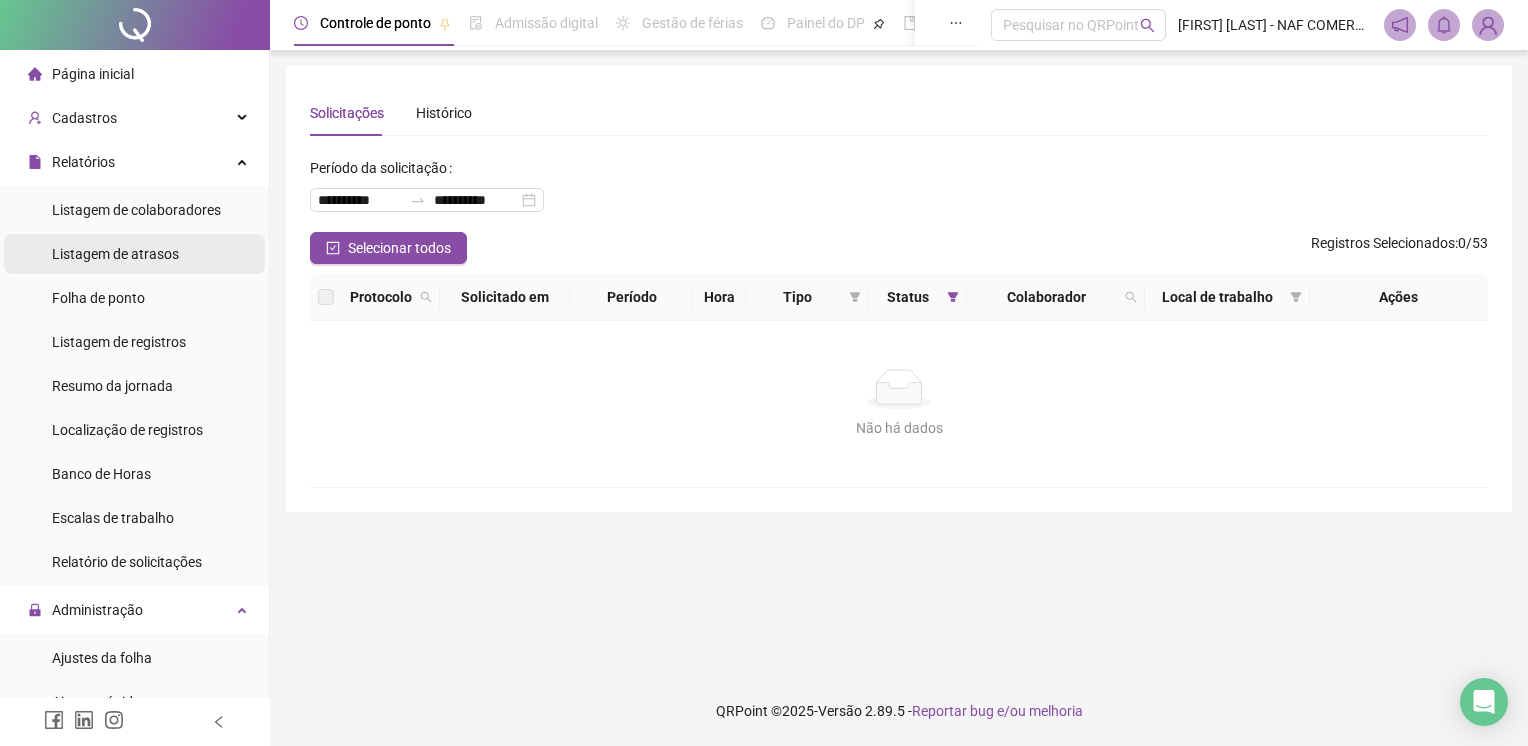 drag, startPoint x: 132, startPoint y: 278, endPoint x: 96, endPoint y: 255, distance: 42.72002 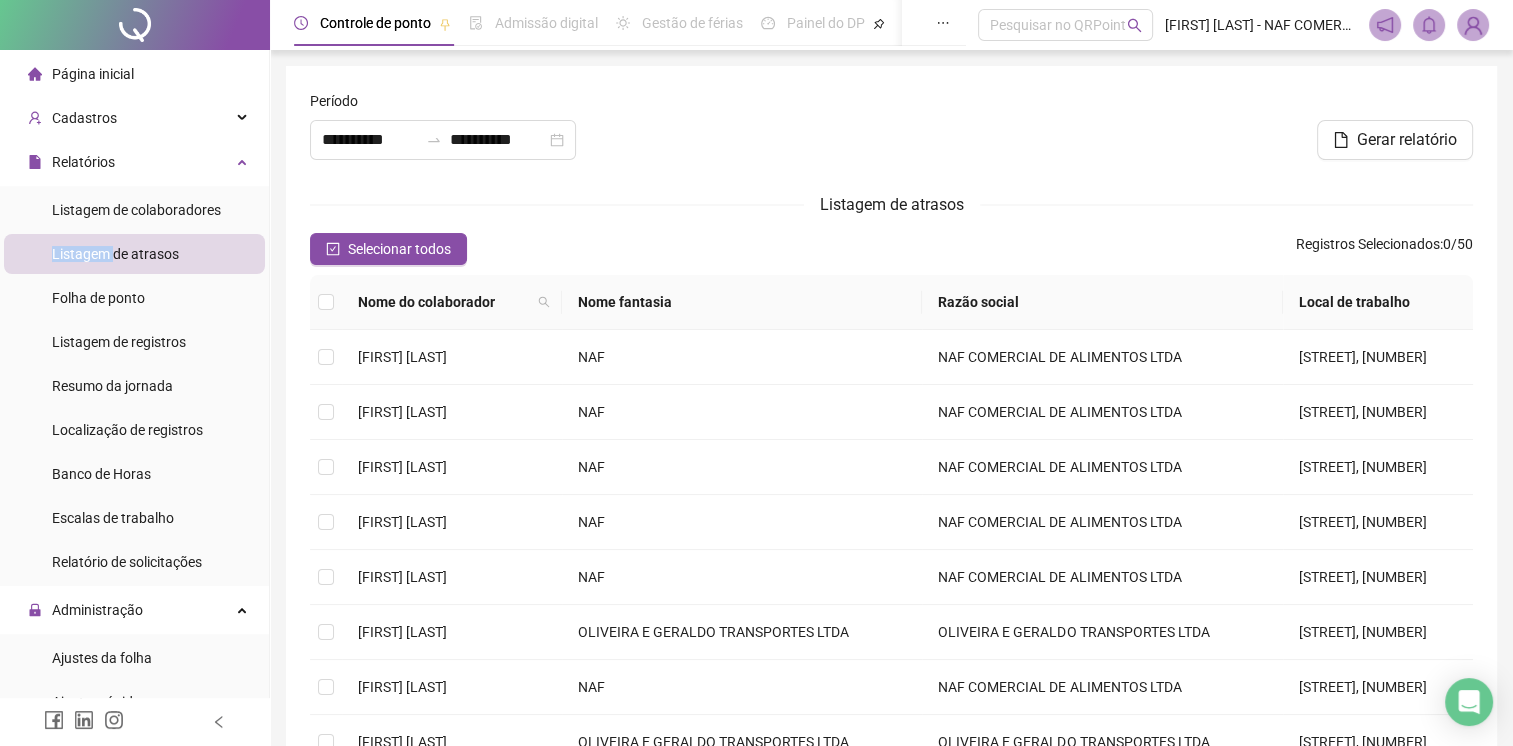 click on "Listagem de atrasos" at bounding box center [115, 254] 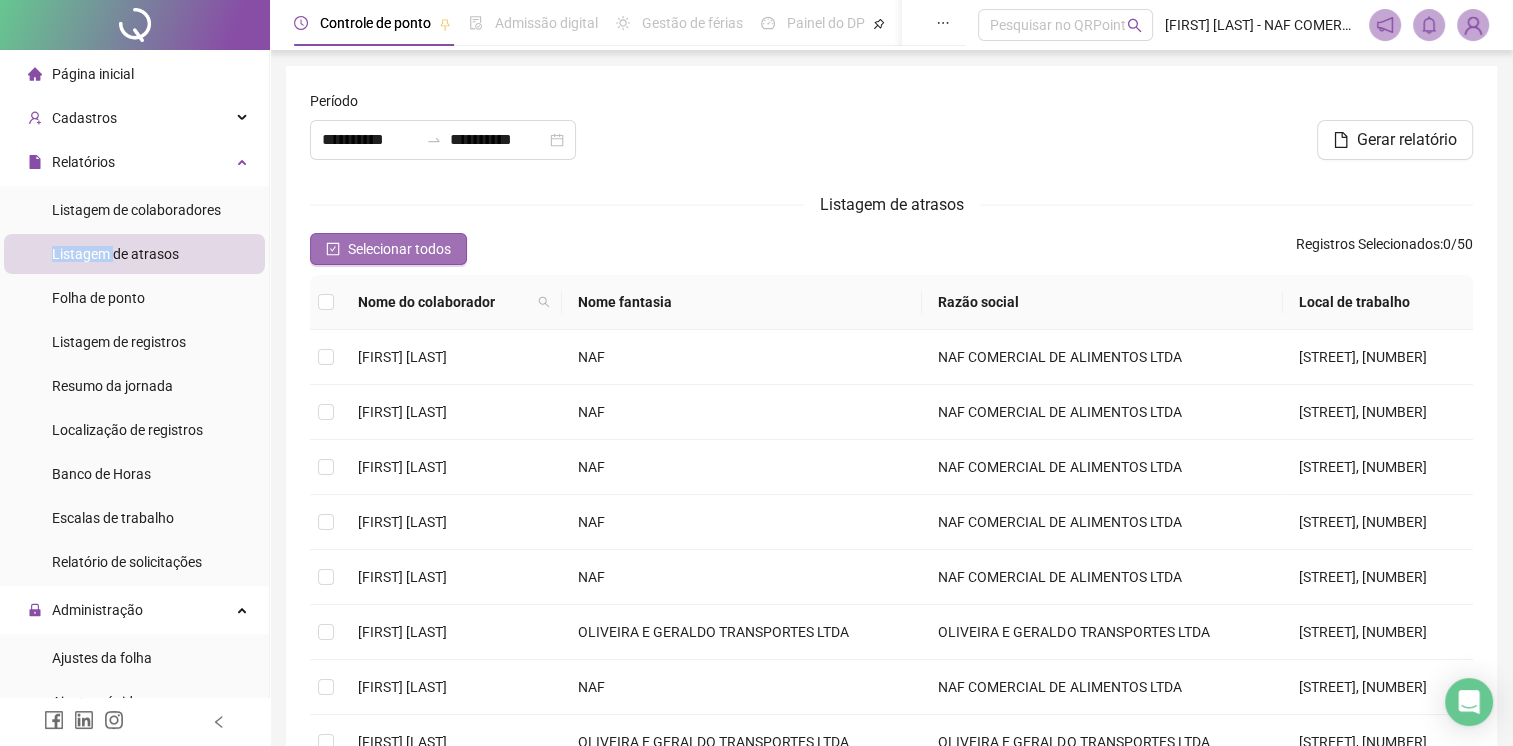 click on "Selecionar todos" at bounding box center [399, 249] 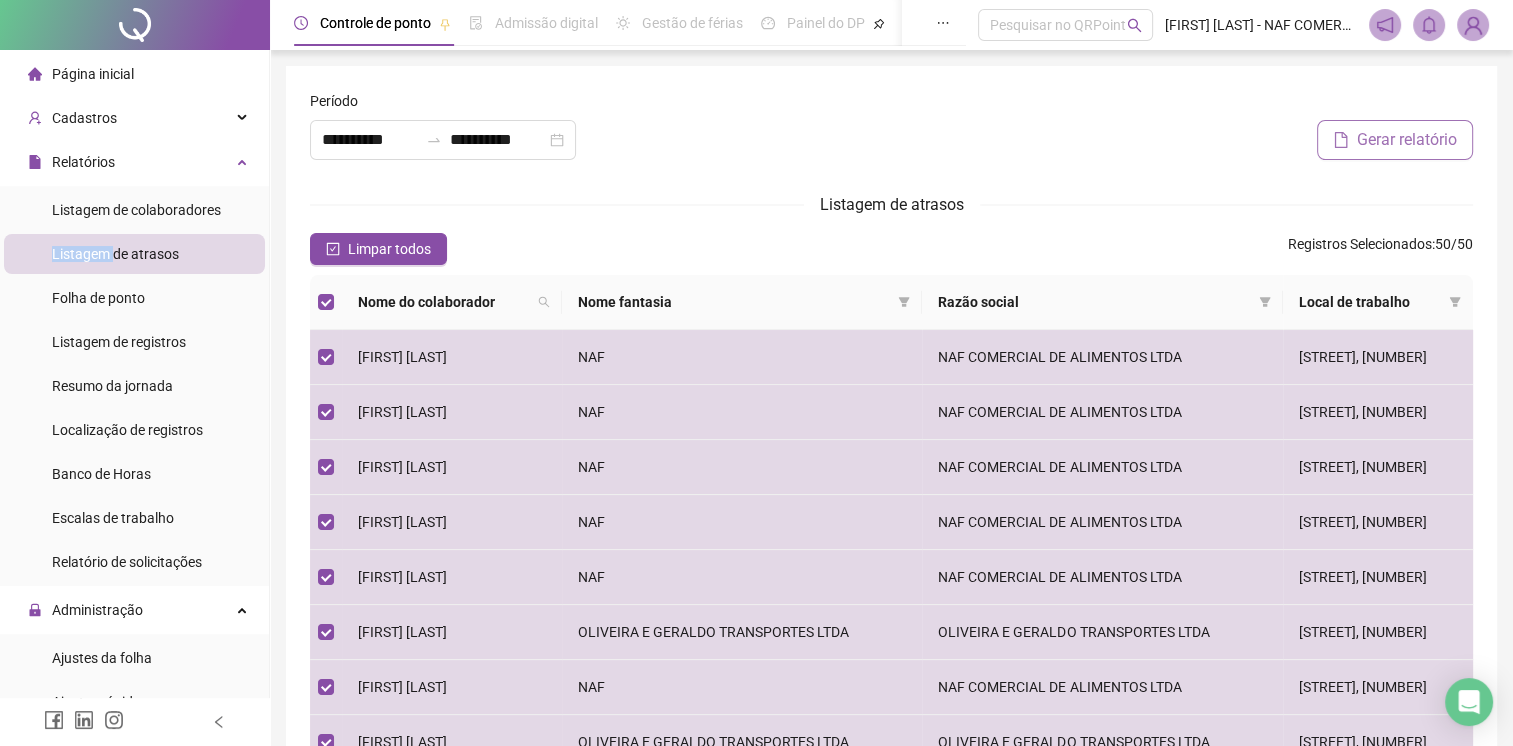 click on "Gerar relatório" at bounding box center (1407, 140) 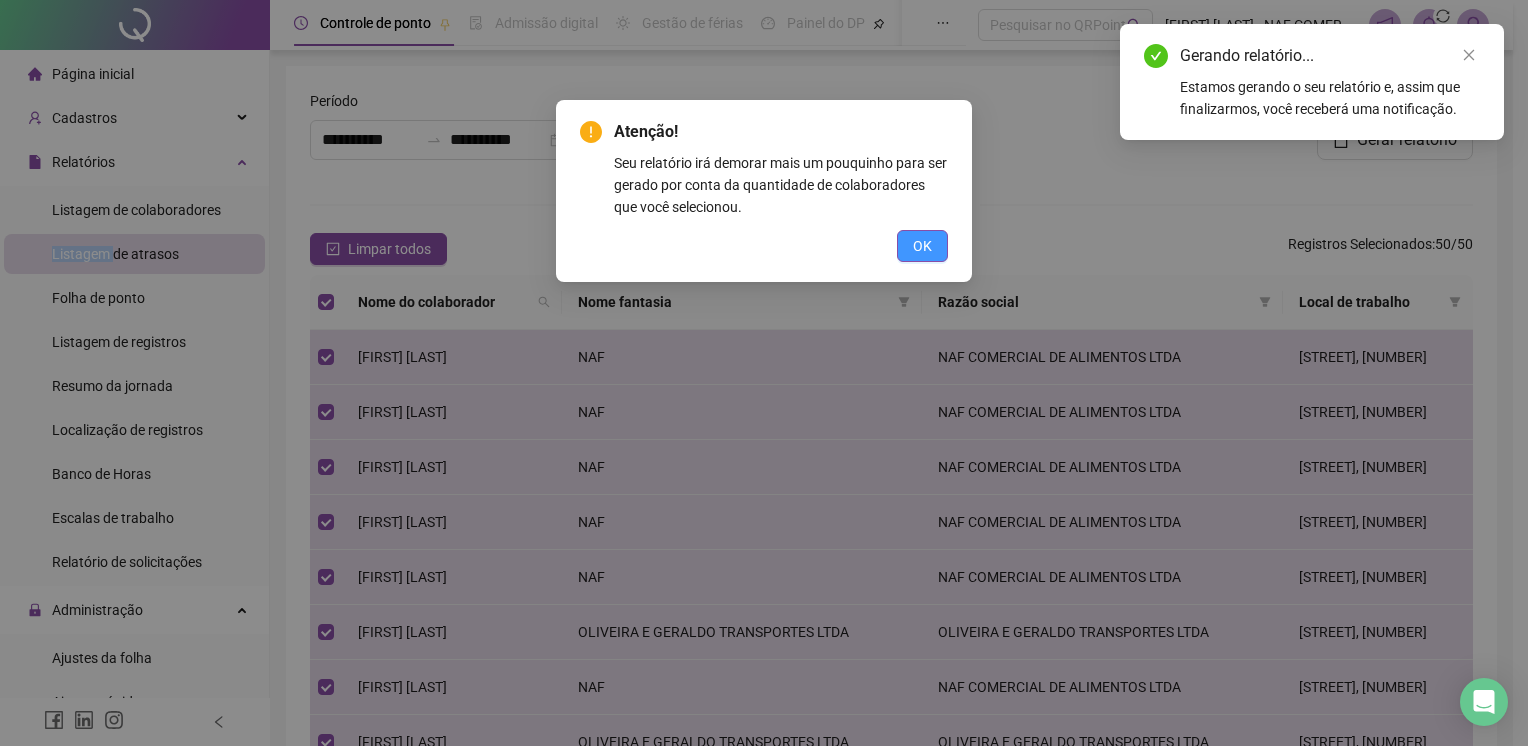 click on "OK" at bounding box center [922, 246] 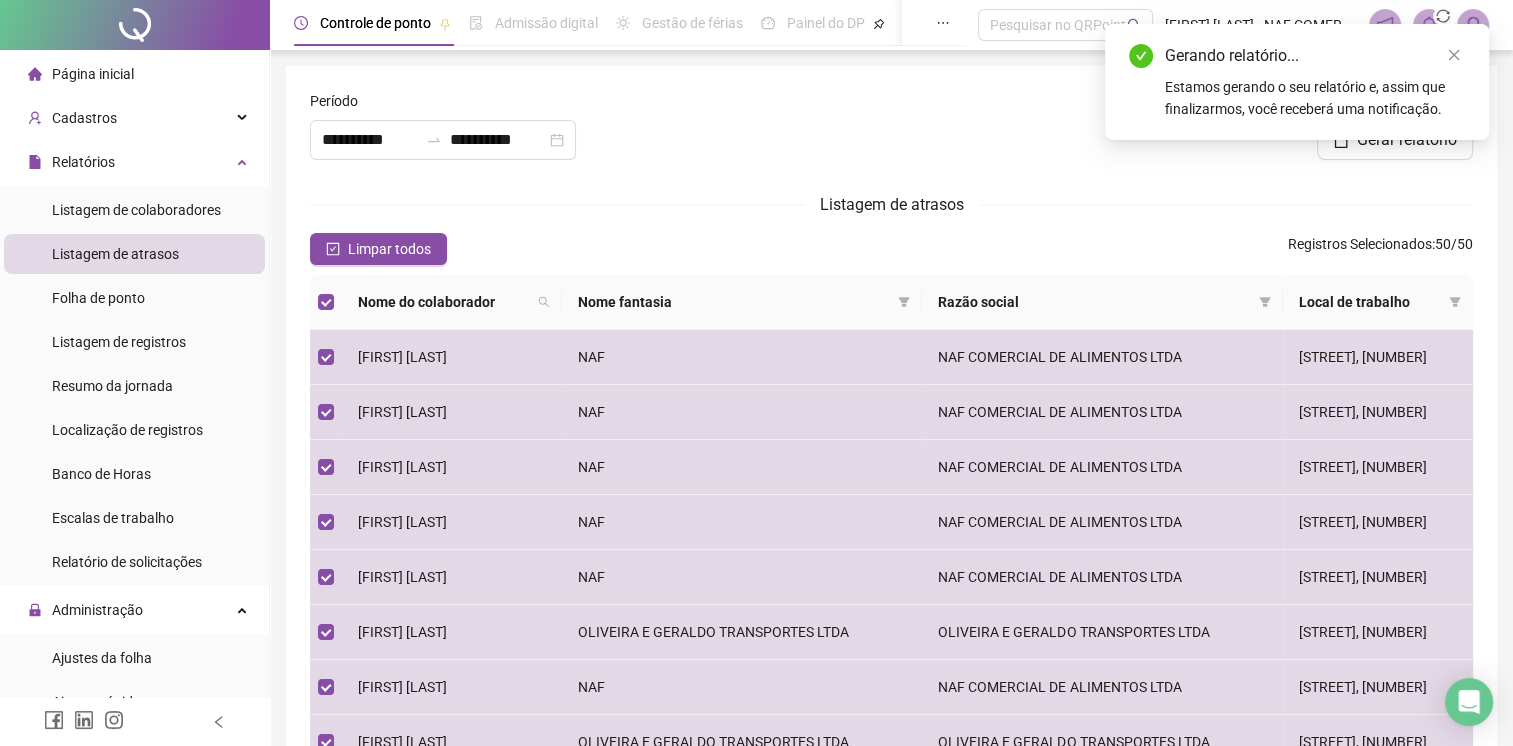click on "Limpar todos Registros Selecionados :  50 / 50" at bounding box center (891, 249) 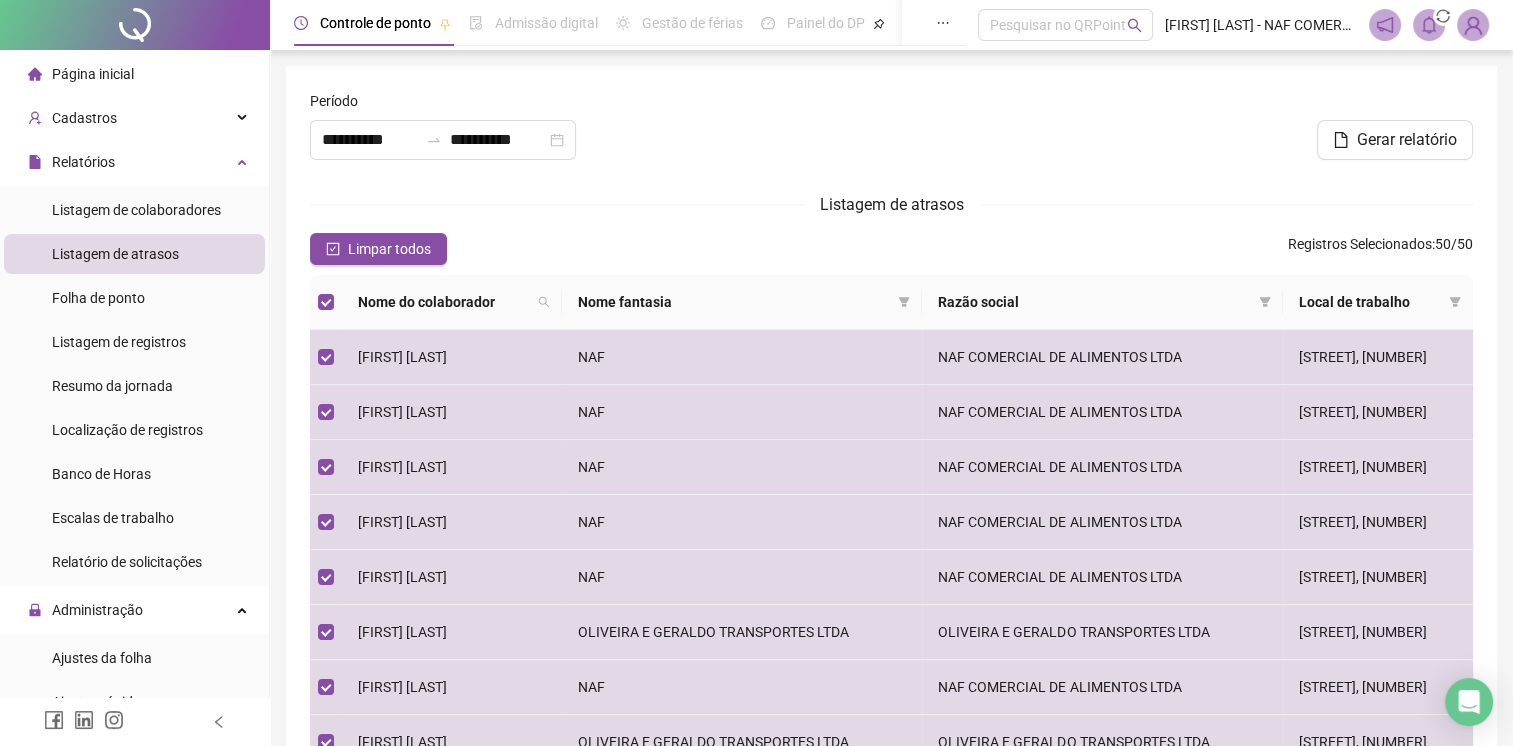 click on "Limpar todos Registros Selecionados :  50 / 50" at bounding box center (891, 249) 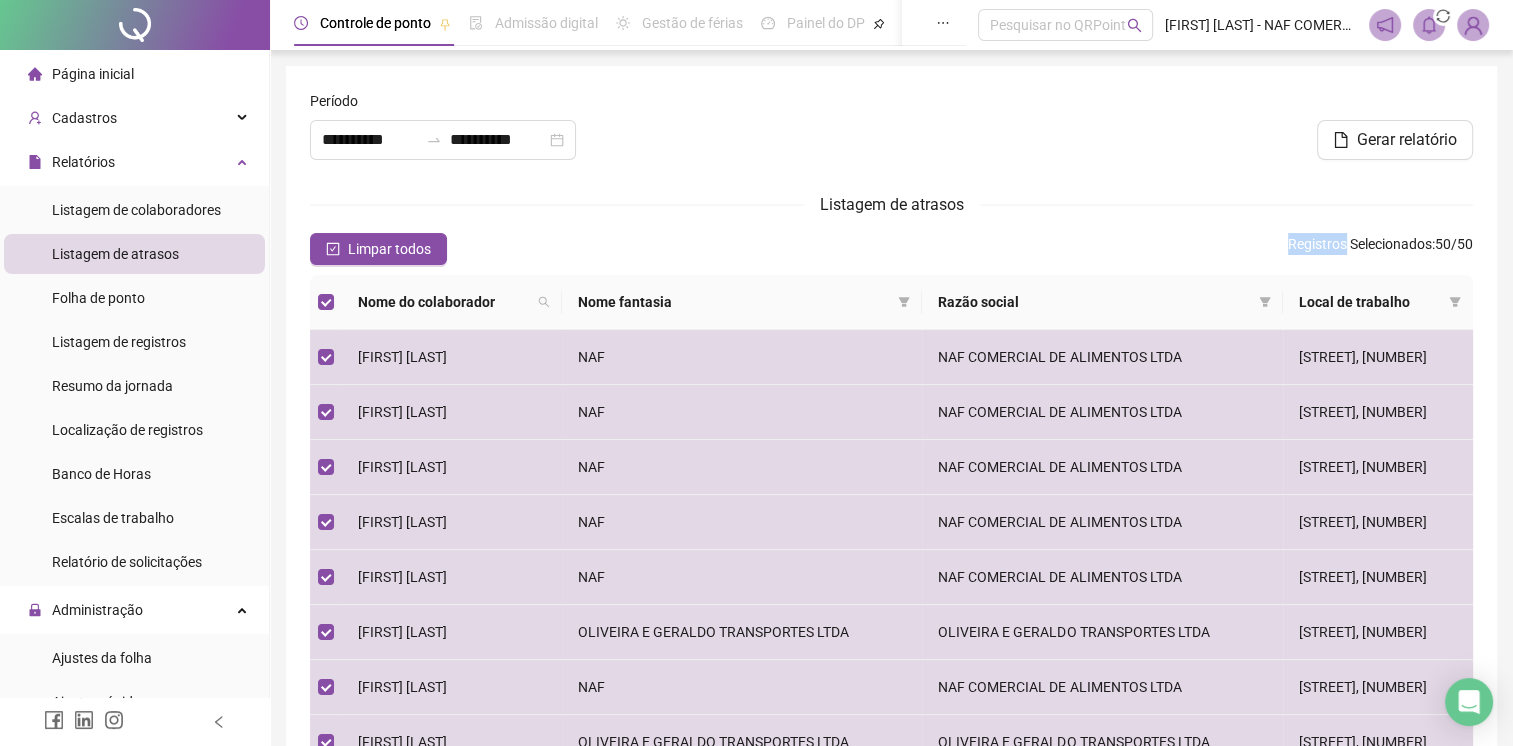 click on "Limpar todos Registros Selecionados :  50 / 50" at bounding box center [891, 249] 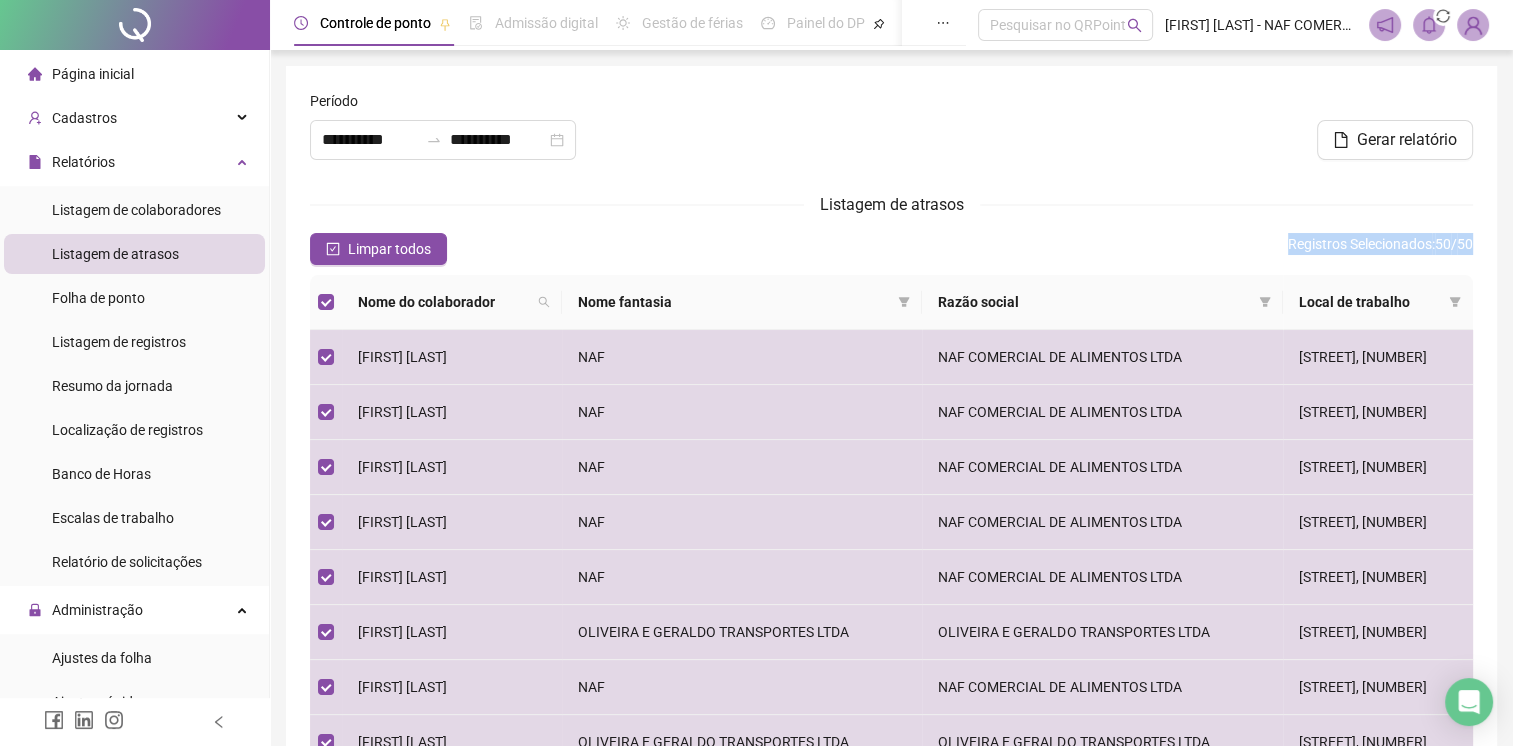 click on "Limpar todos Registros Selecionados :  50 / 50" at bounding box center [891, 249] 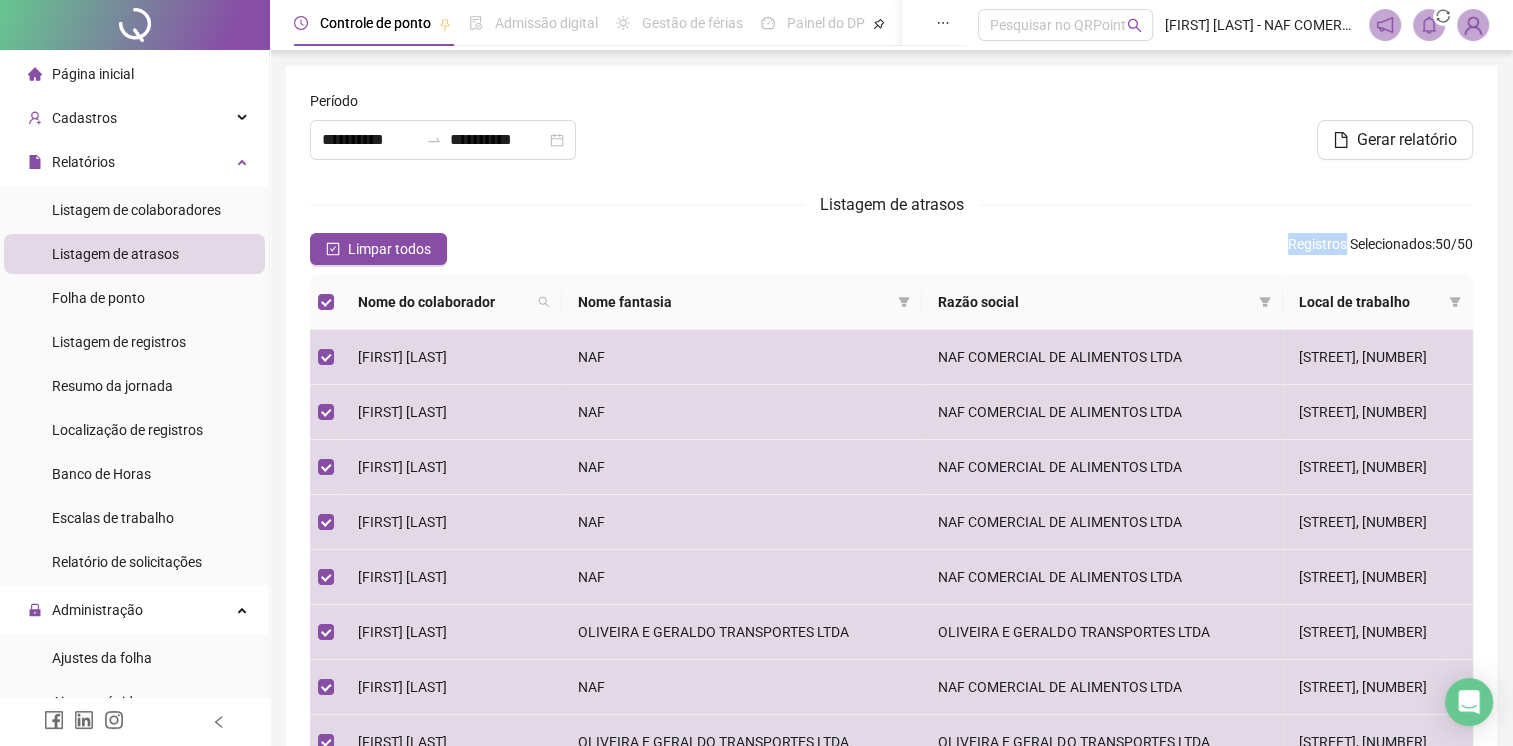 drag, startPoint x: 912, startPoint y: 258, endPoint x: 894, endPoint y: 261, distance: 18.248287 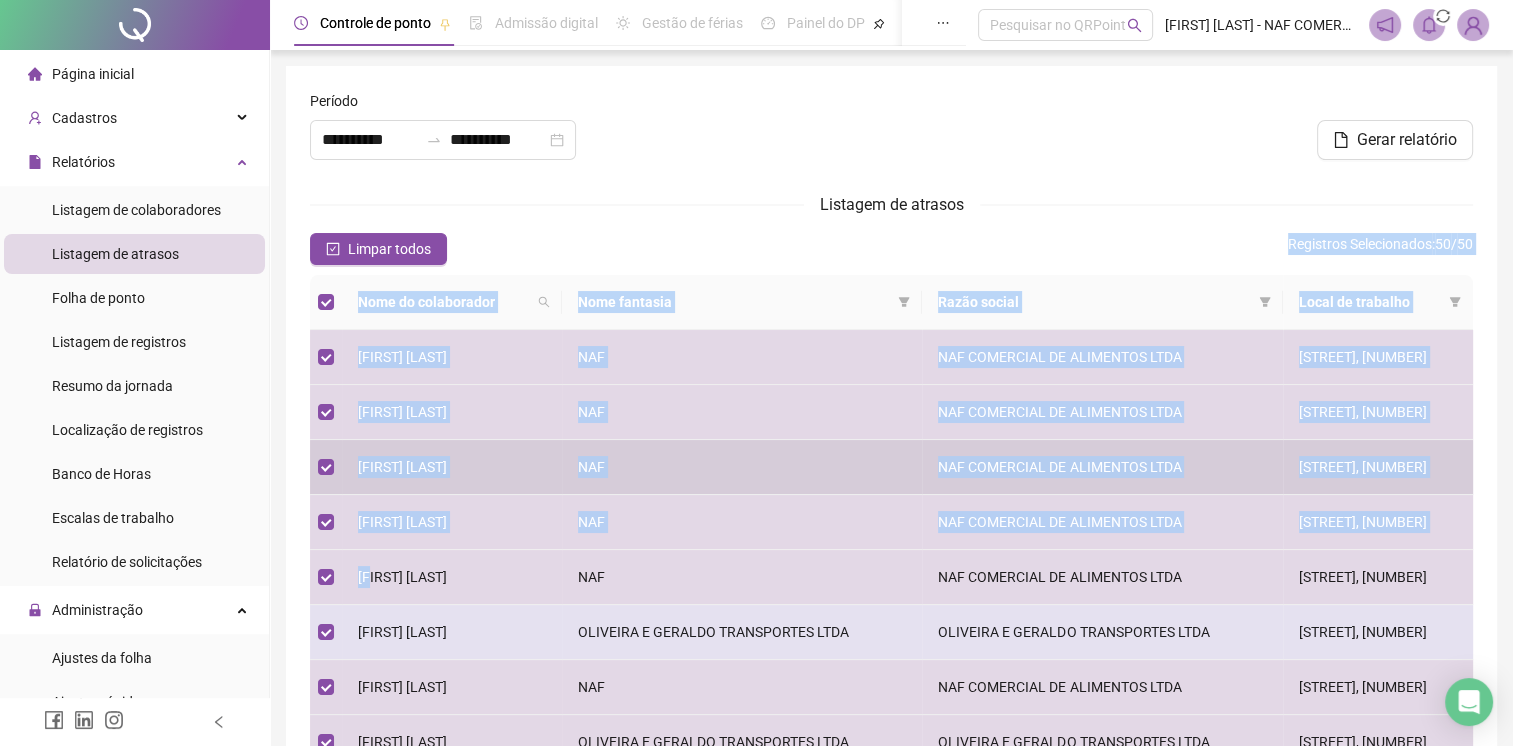 drag, startPoint x: 678, startPoint y: 248, endPoint x: 376, endPoint y: 657, distance: 508.4142 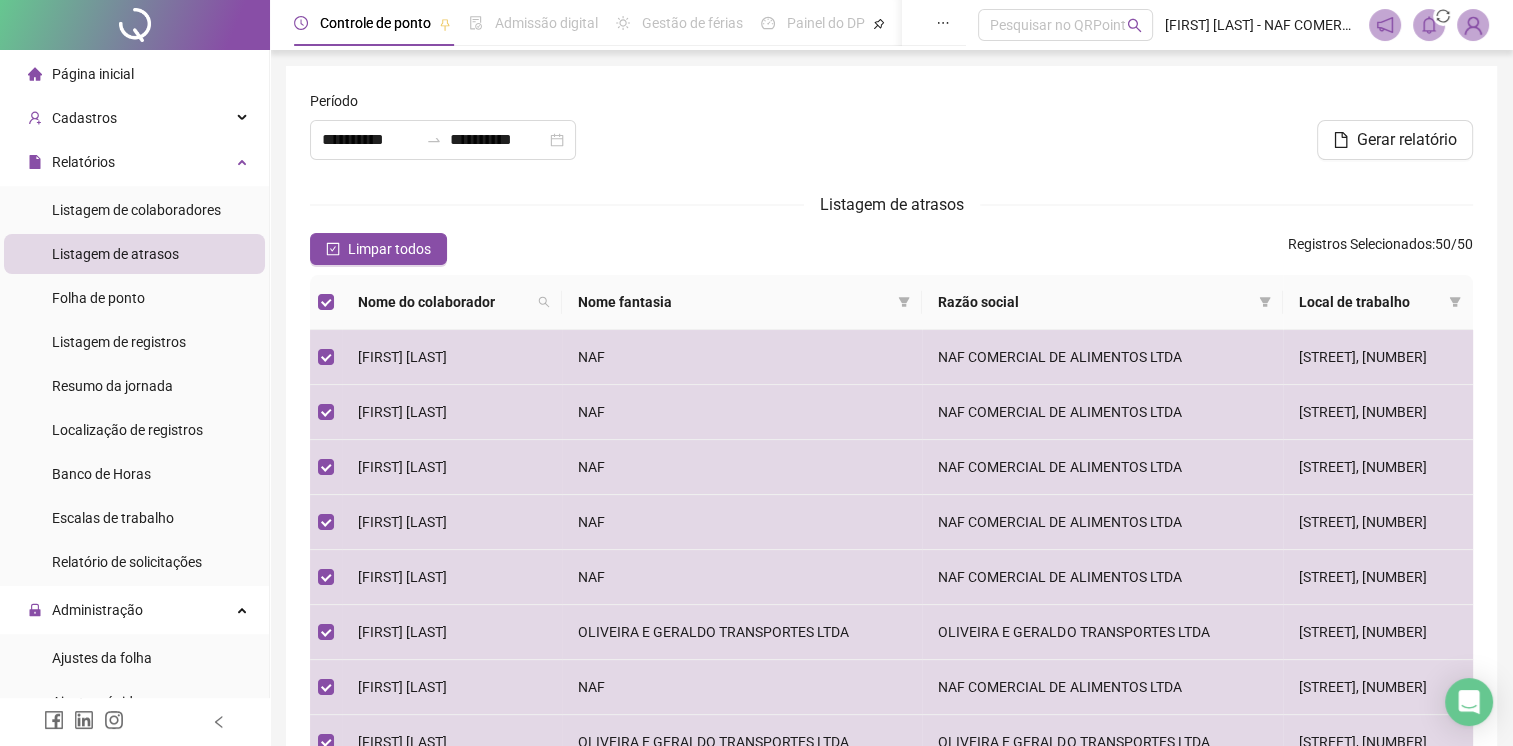 click on "Período" at bounding box center (498, 105) 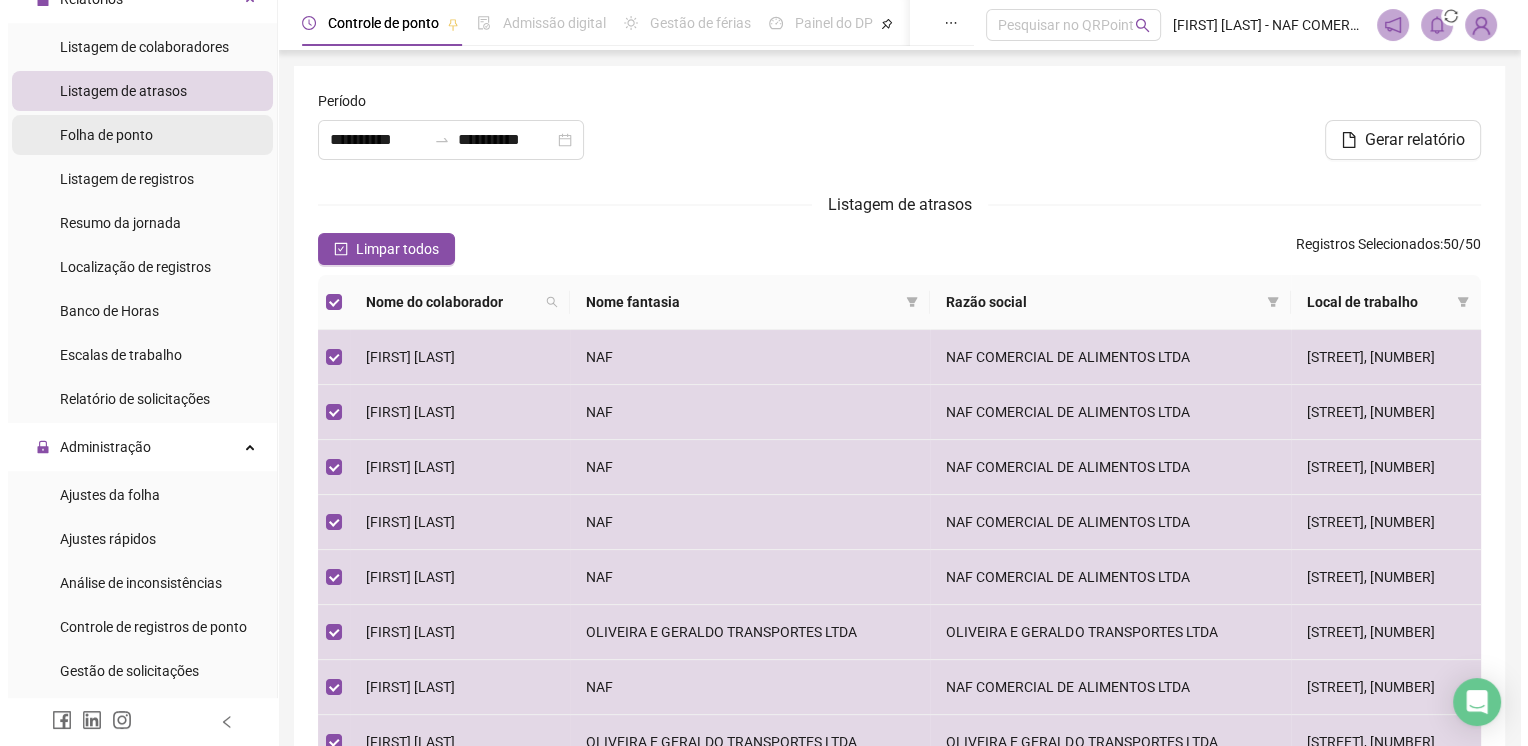 scroll, scrollTop: 200, scrollLeft: 0, axis: vertical 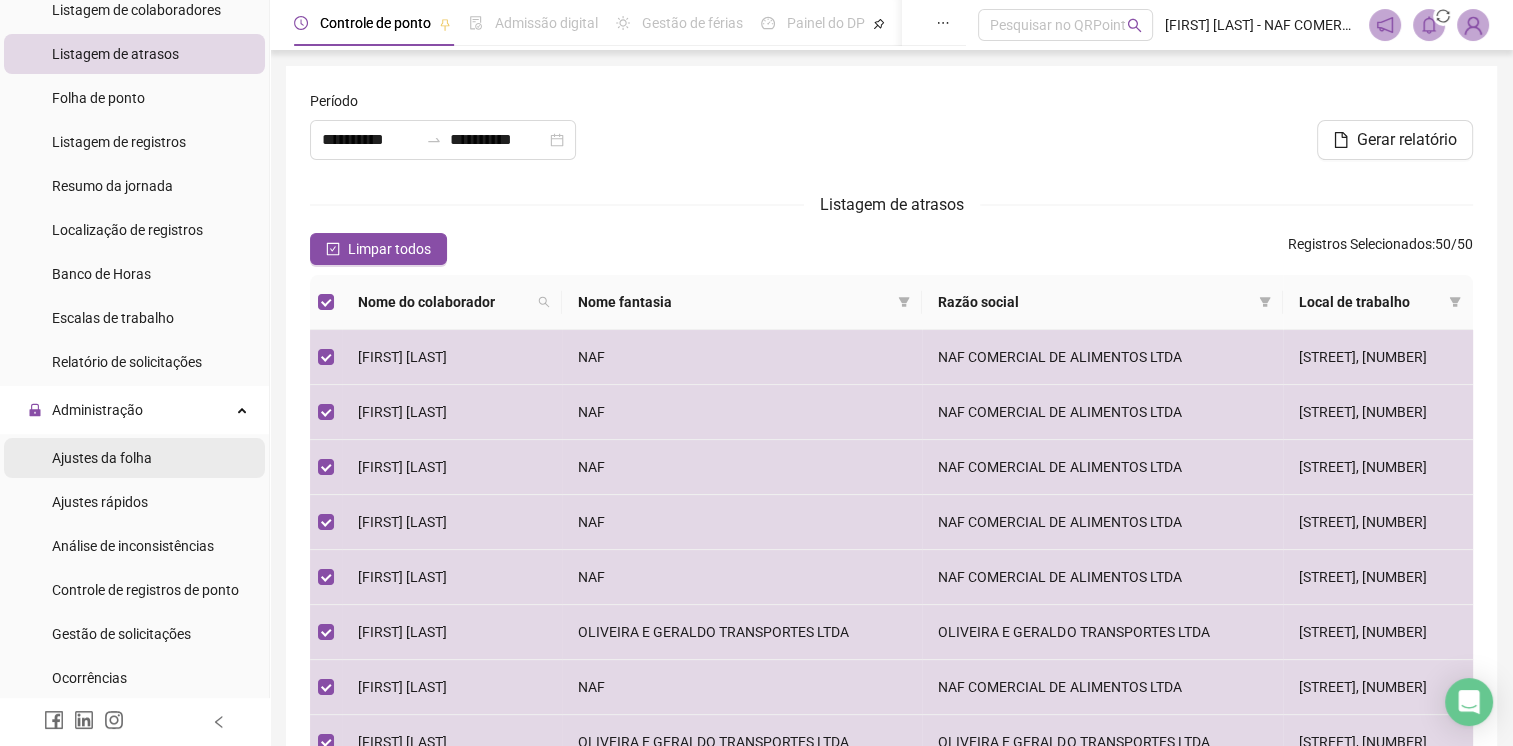 click on "Ajustes da folha" at bounding box center [102, 458] 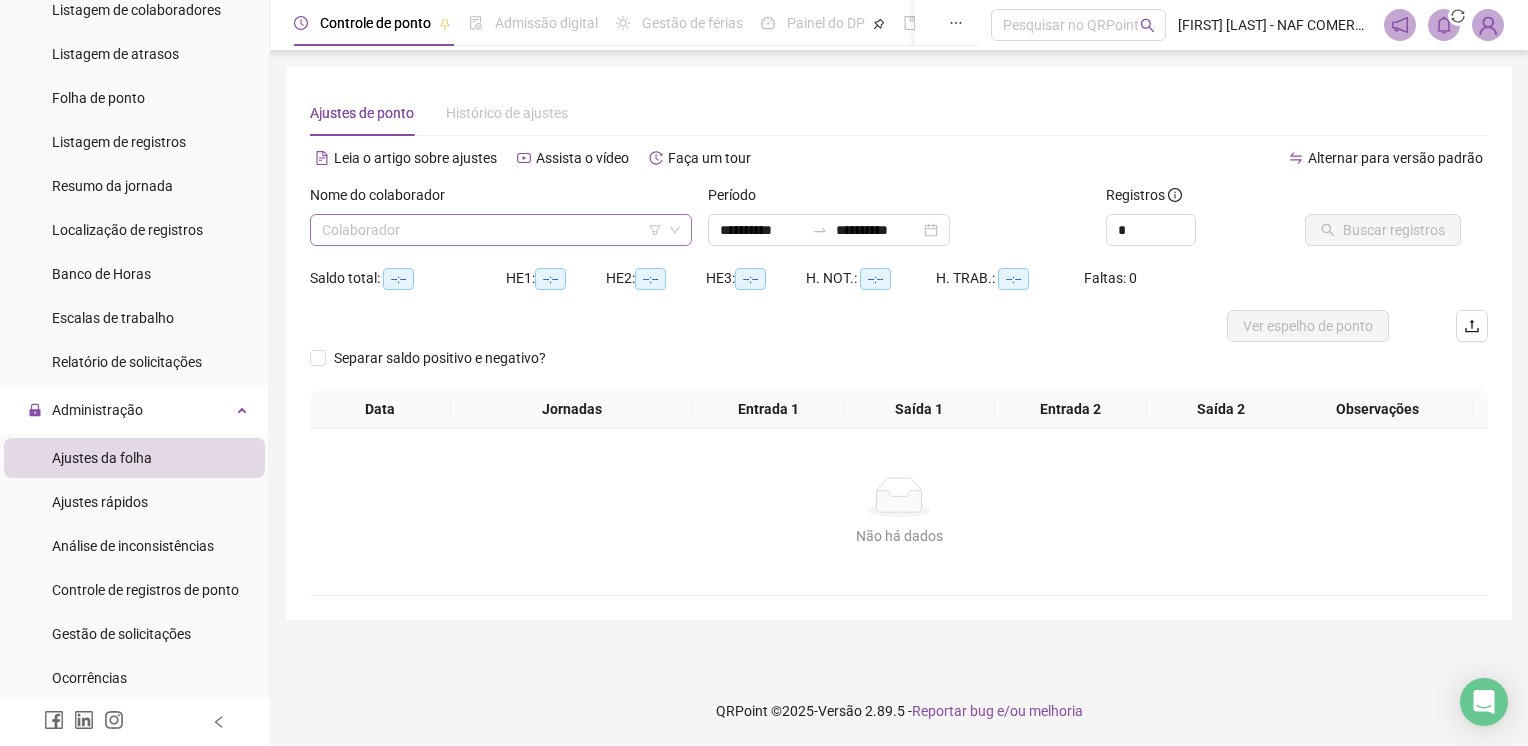 click at bounding box center (492, 230) 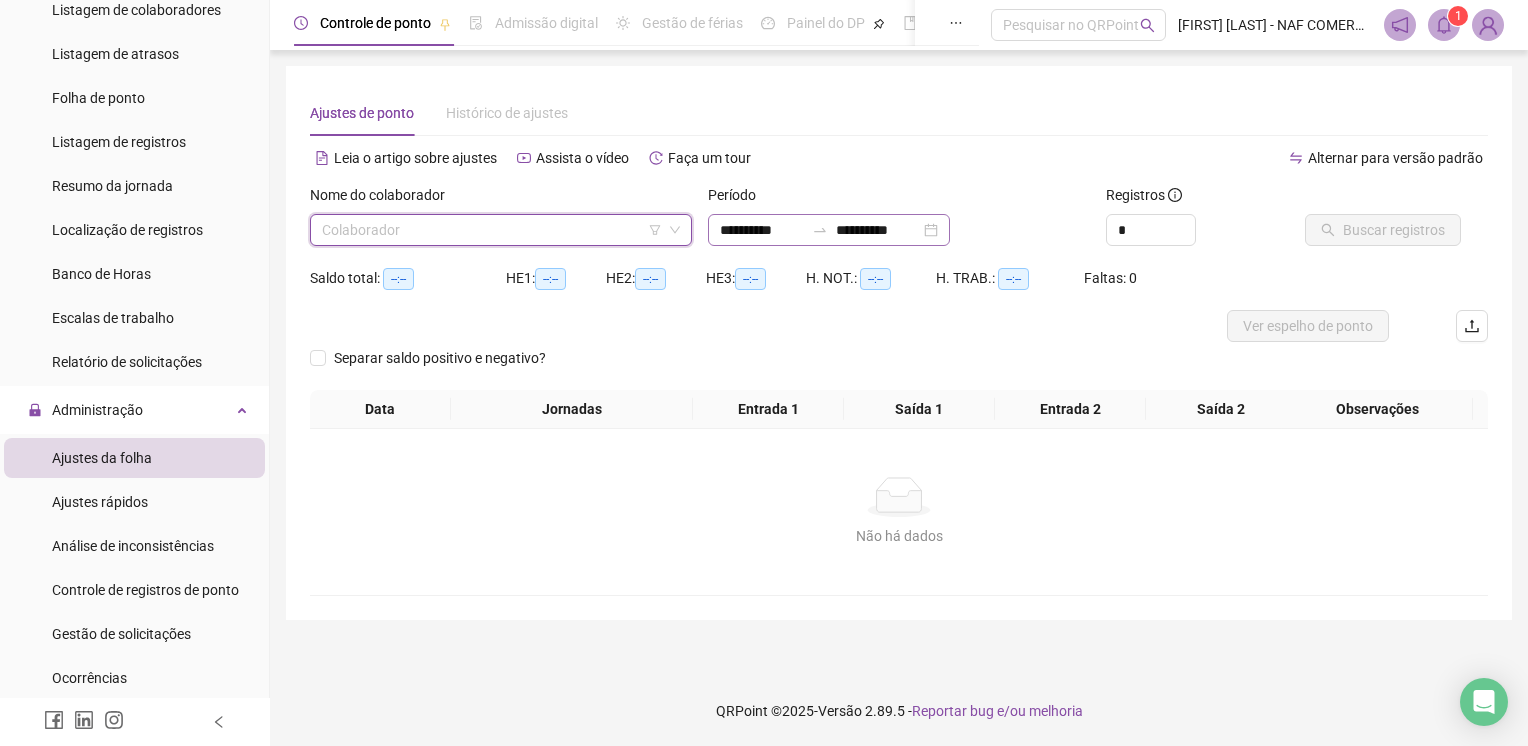 click on "**********" at bounding box center [829, 230] 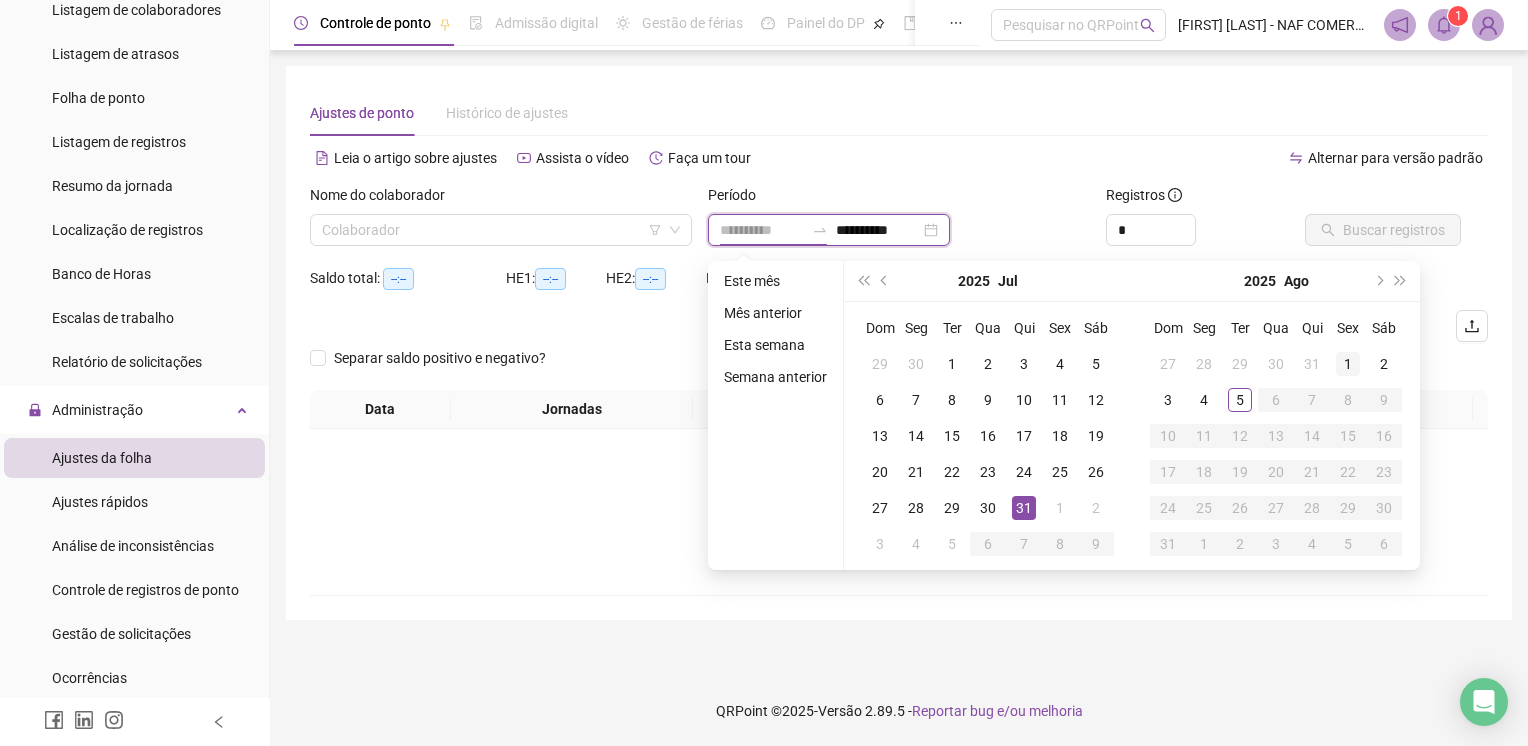 type on "**********" 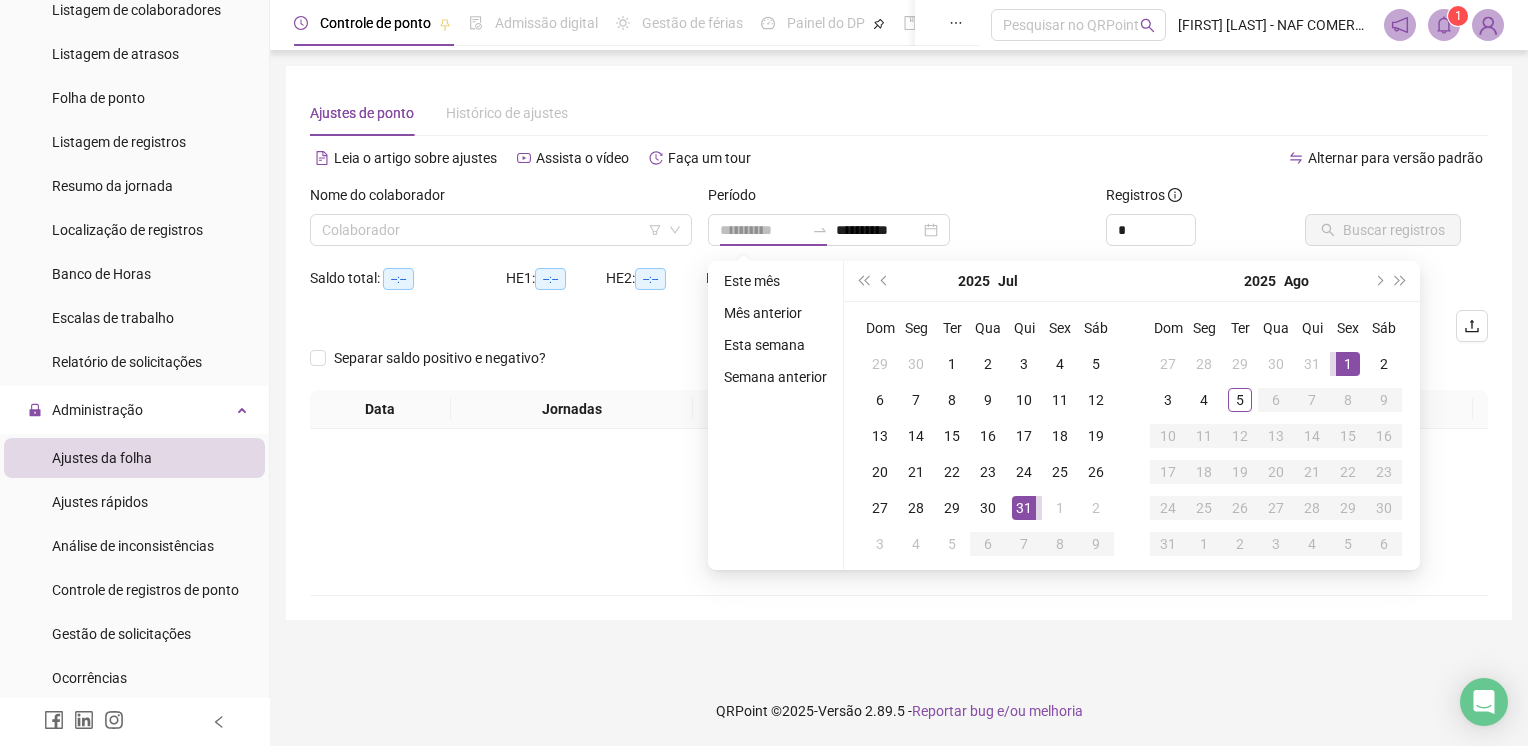 click on "1" at bounding box center [1348, 364] 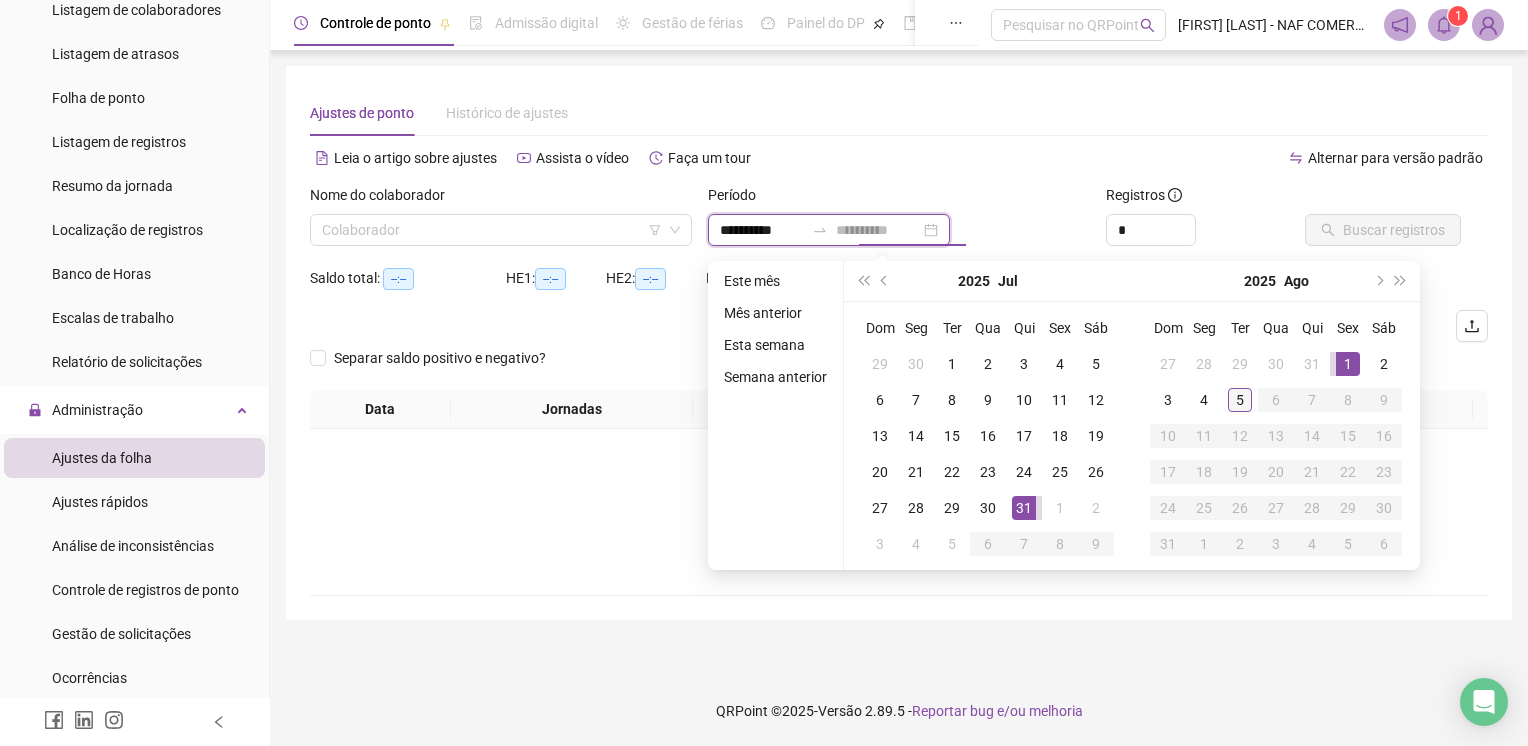 type on "**********" 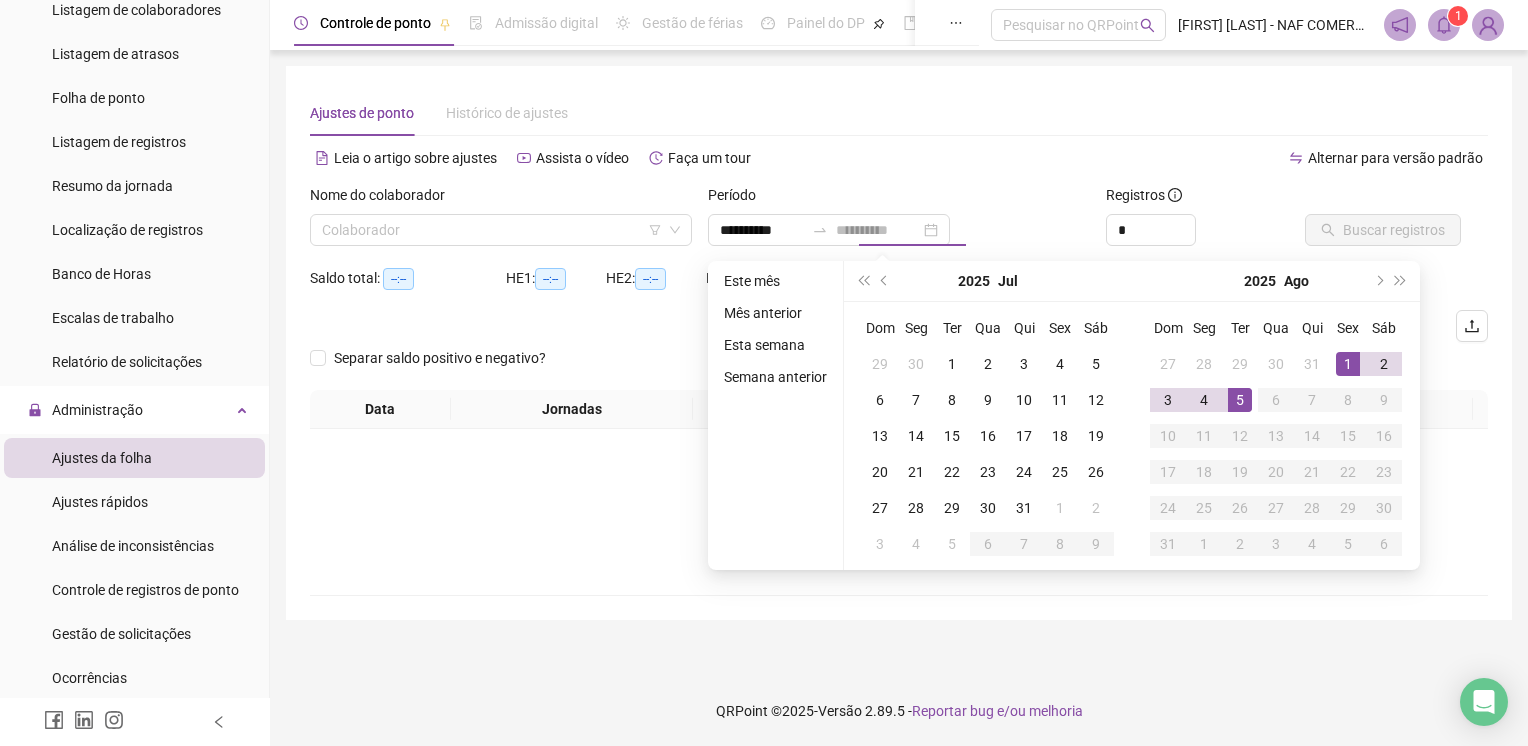 click on "5" at bounding box center (1240, 400) 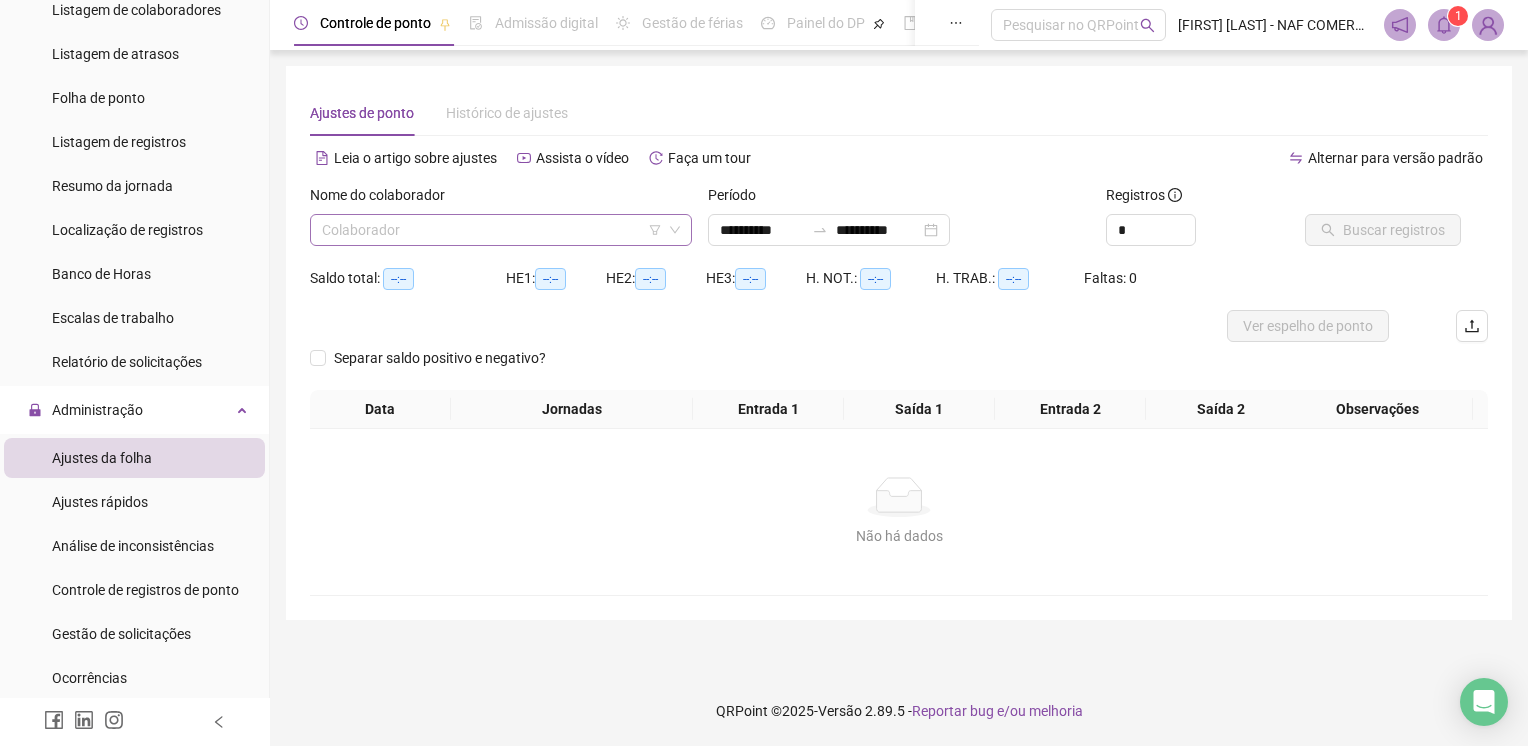 click at bounding box center (492, 230) 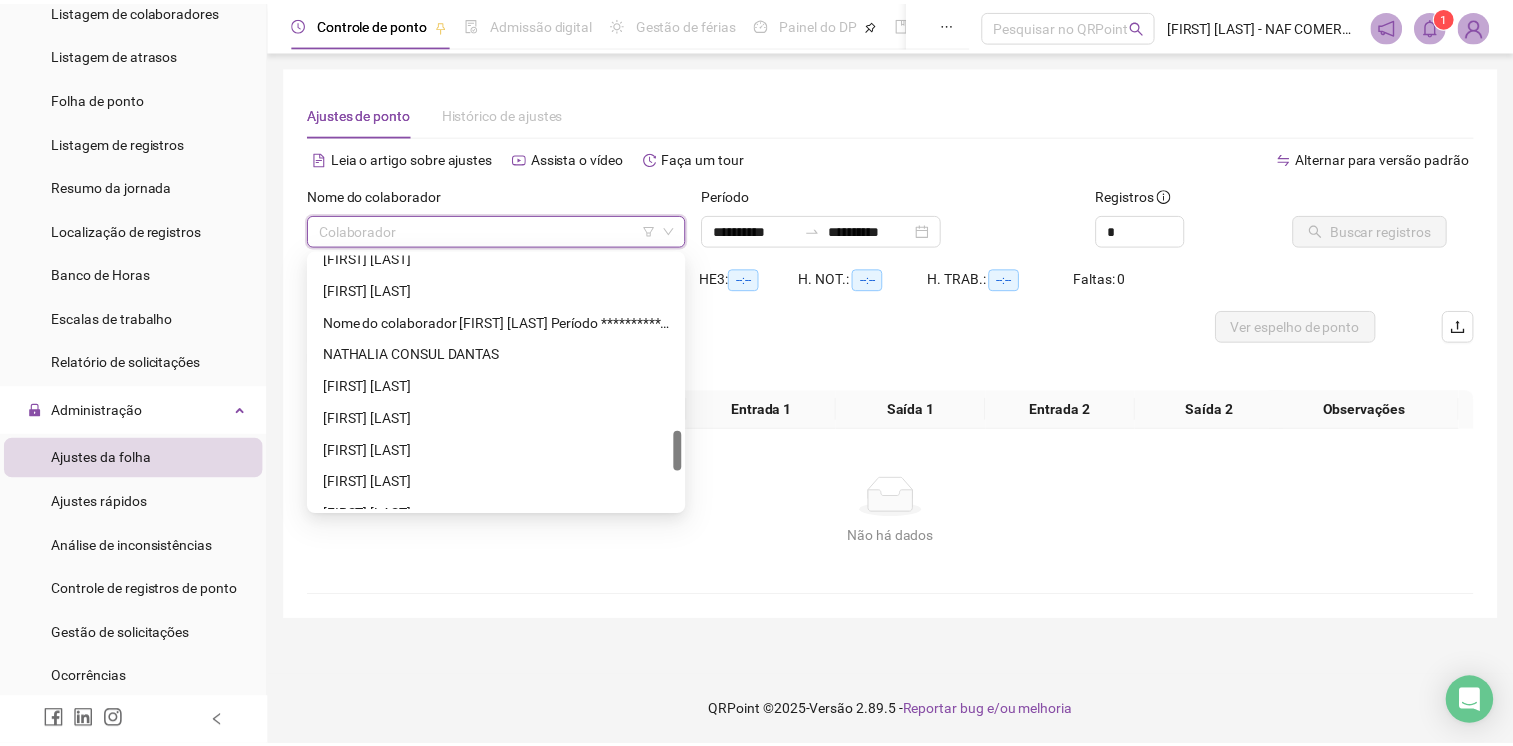 scroll, scrollTop: 1200, scrollLeft: 0, axis: vertical 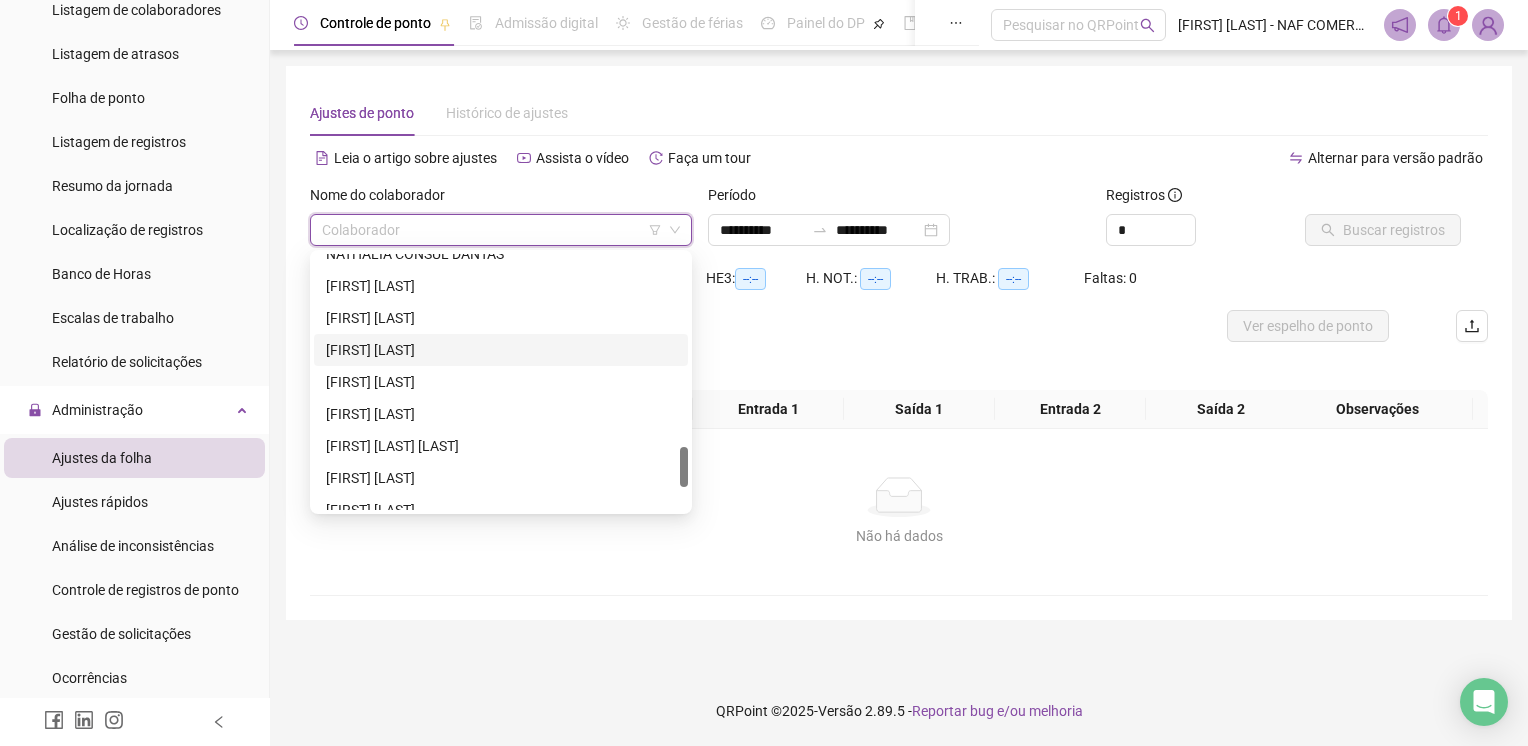 click on "[FIRST] [LAST]" at bounding box center [501, 350] 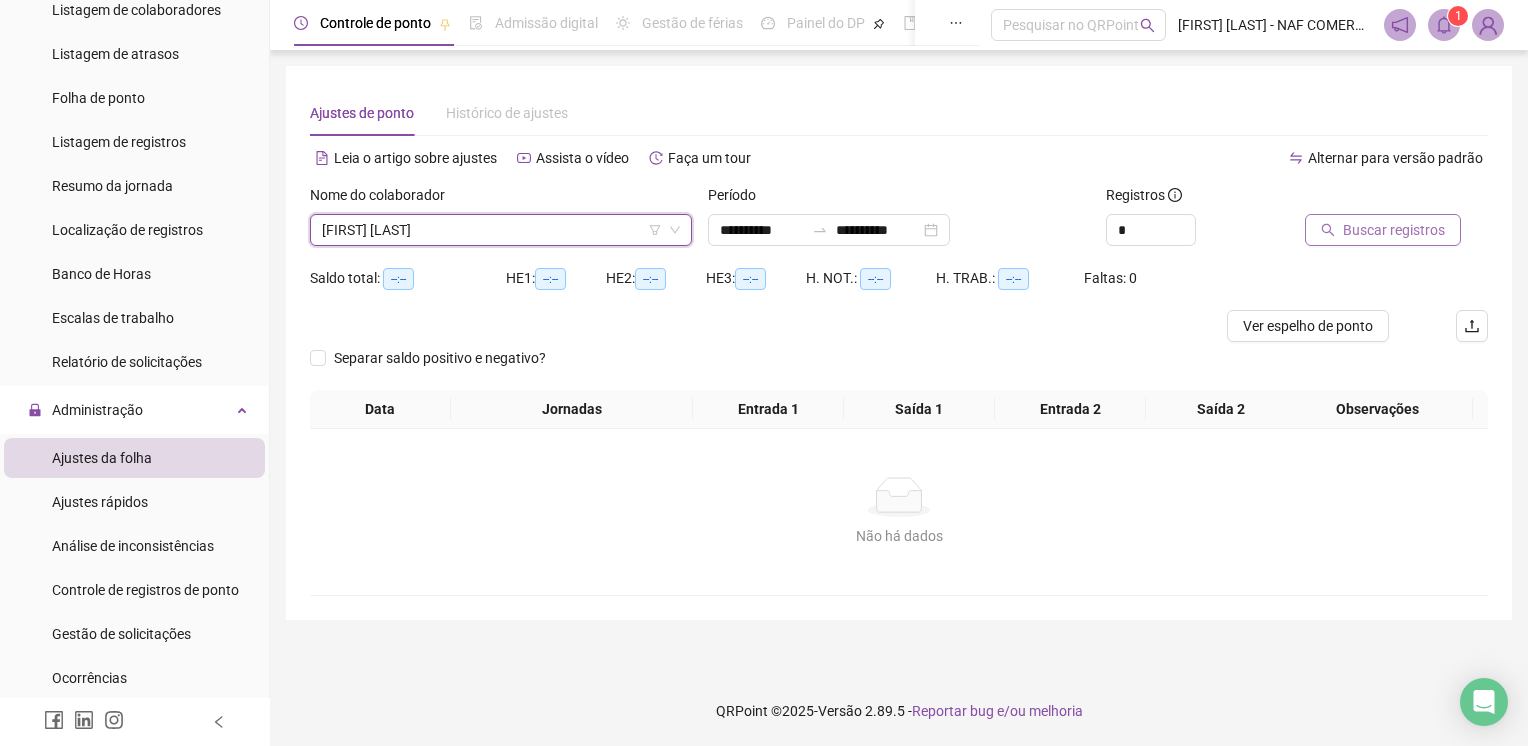 click on "Buscar registros" at bounding box center [1394, 230] 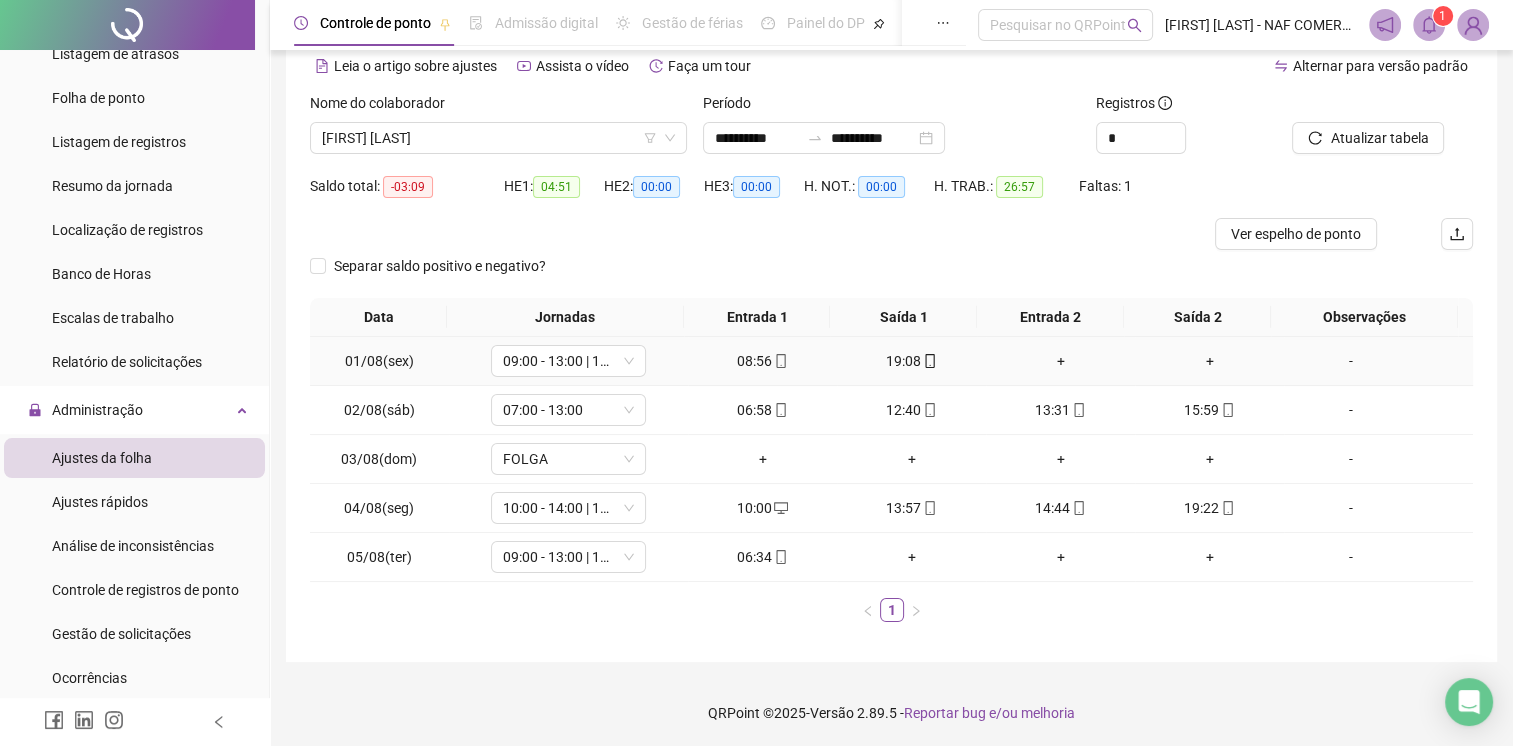 scroll, scrollTop: 92, scrollLeft: 0, axis: vertical 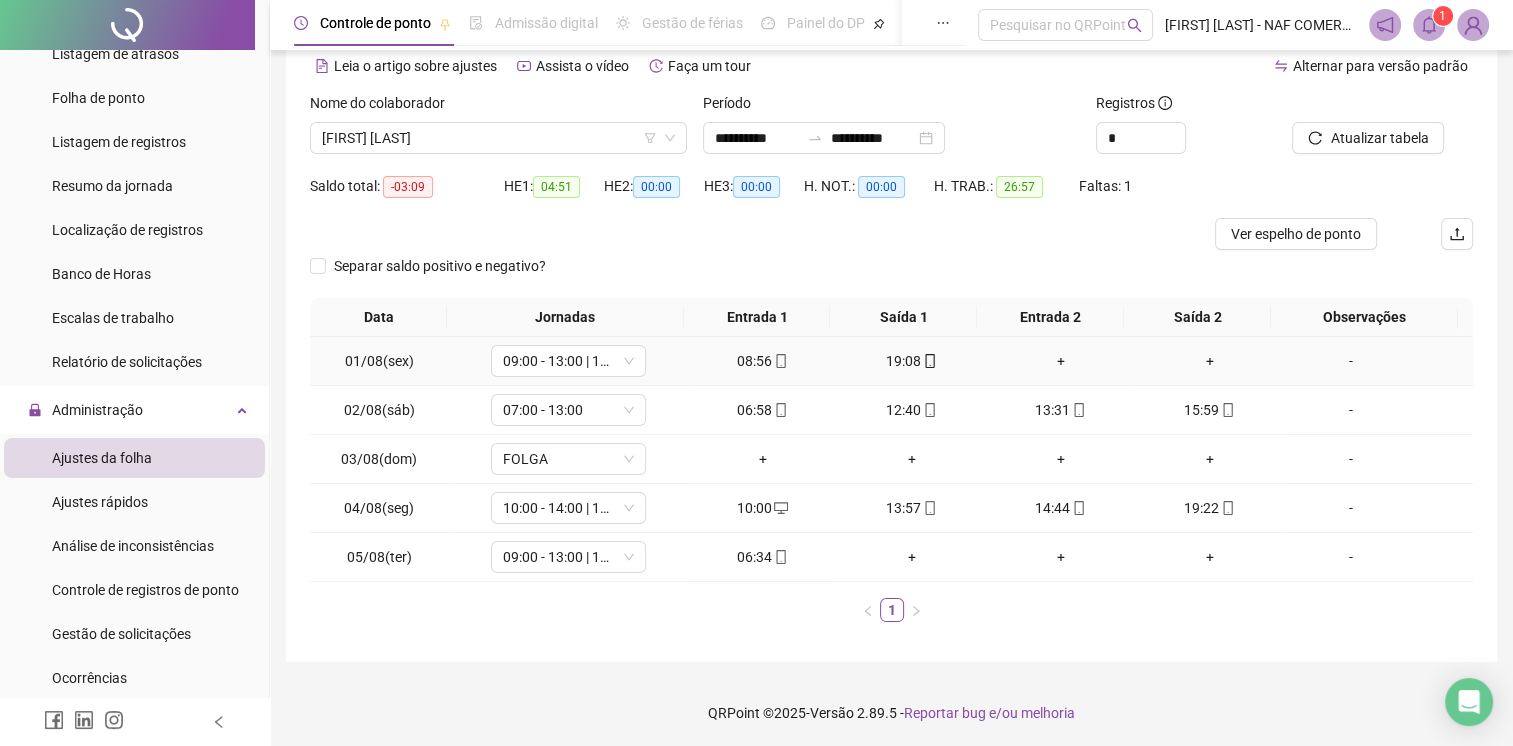 click on "+" at bounding box center (1209, 361) 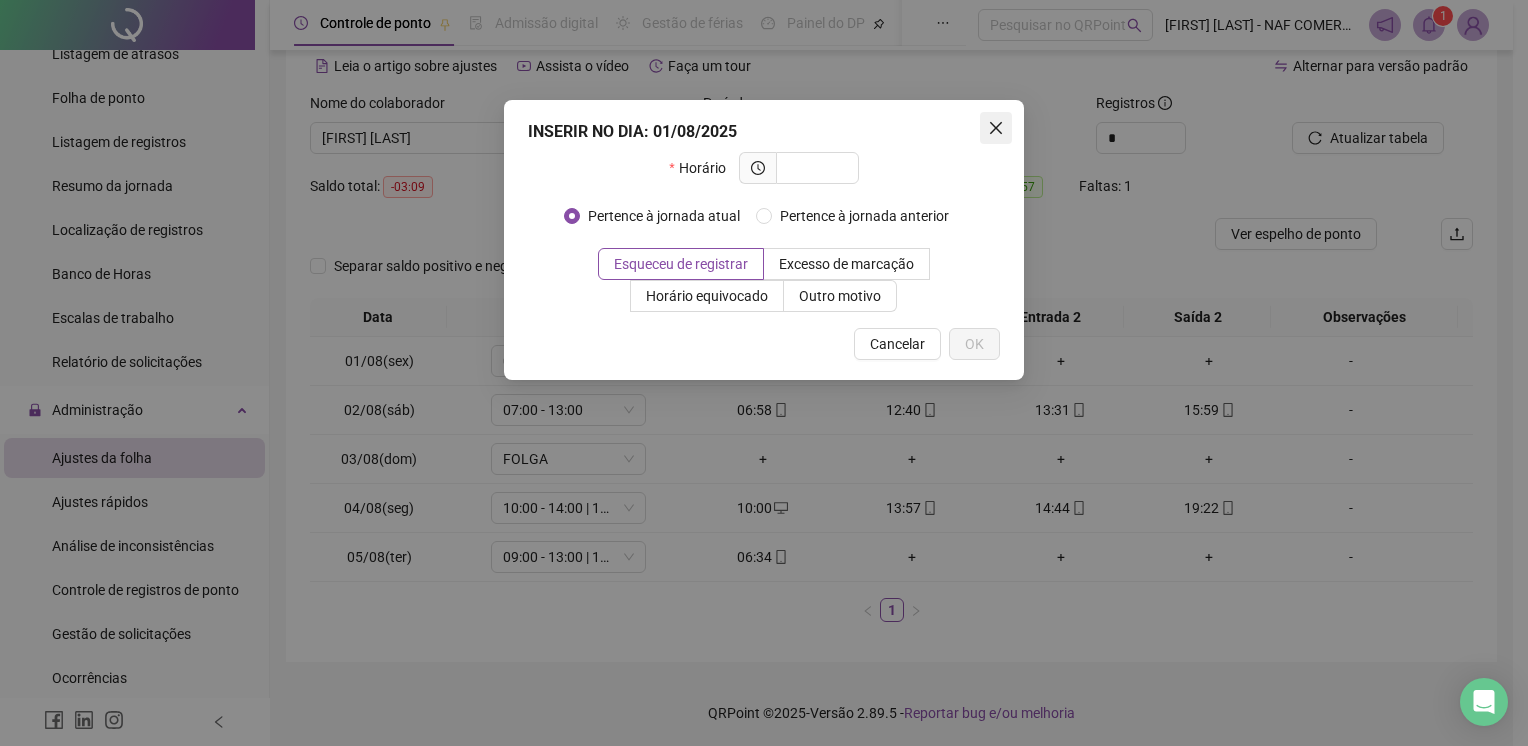 click at bounding box center [996, 128] 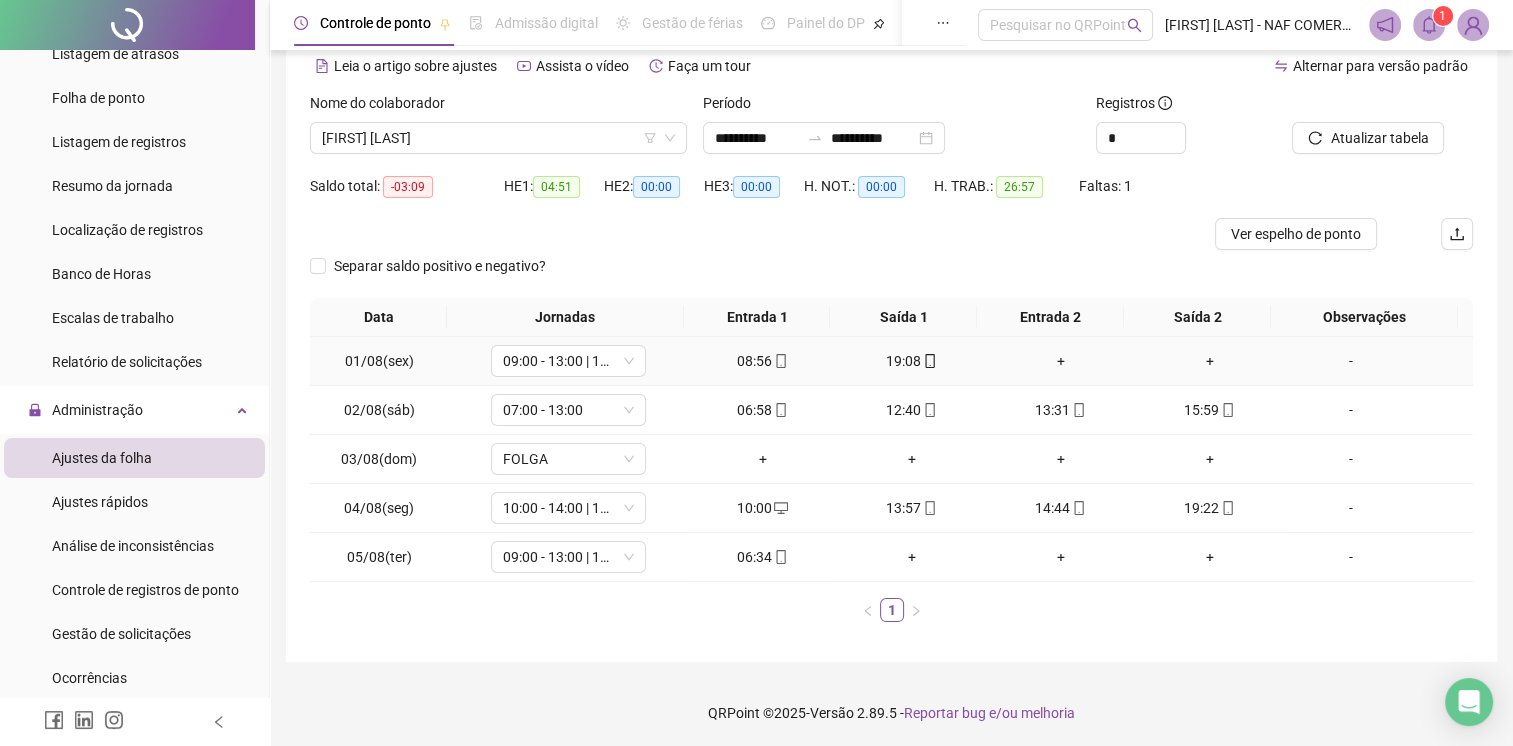 click on "+" at bounding box center [1209, 361] 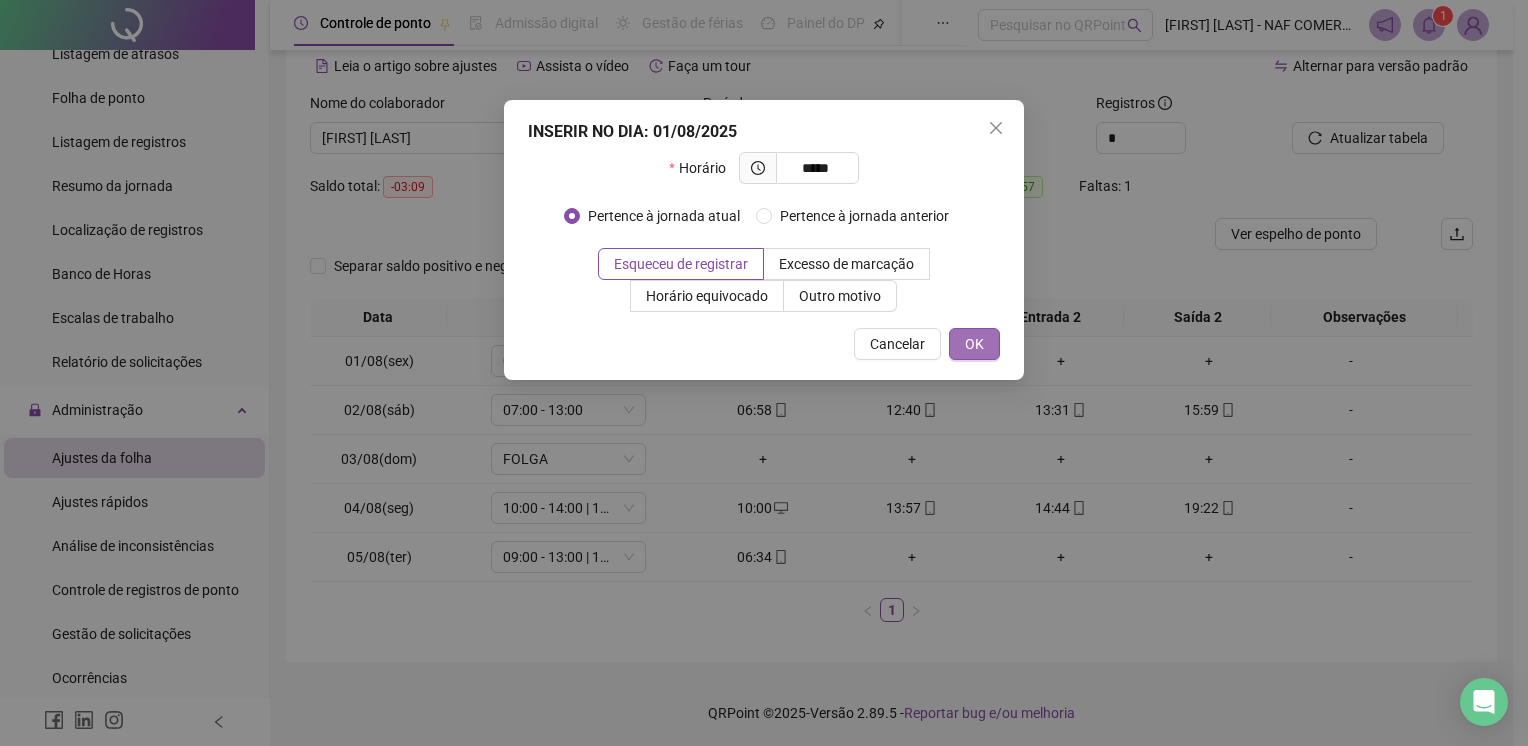 type on "*****" 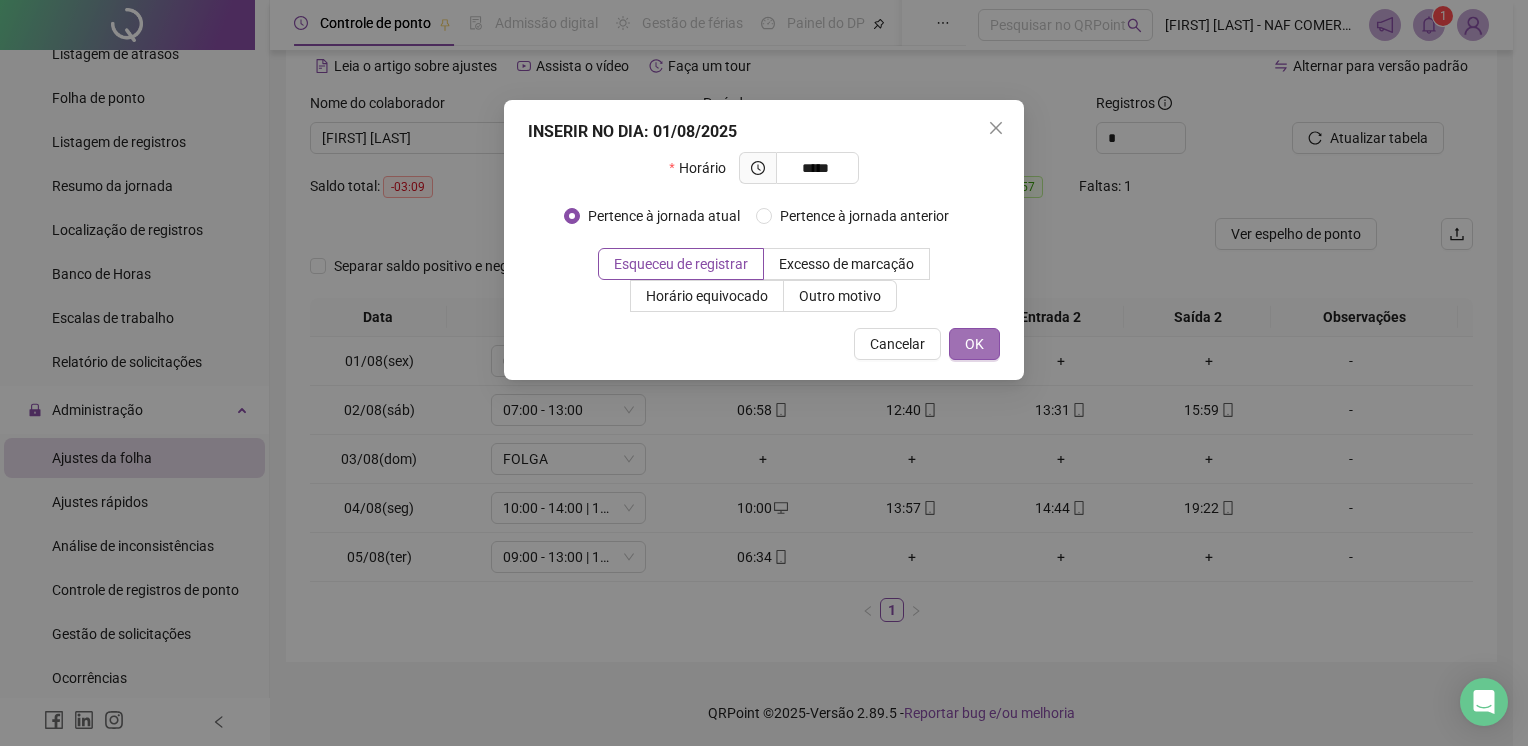 click on "OK" at bounding box center (974, 344) 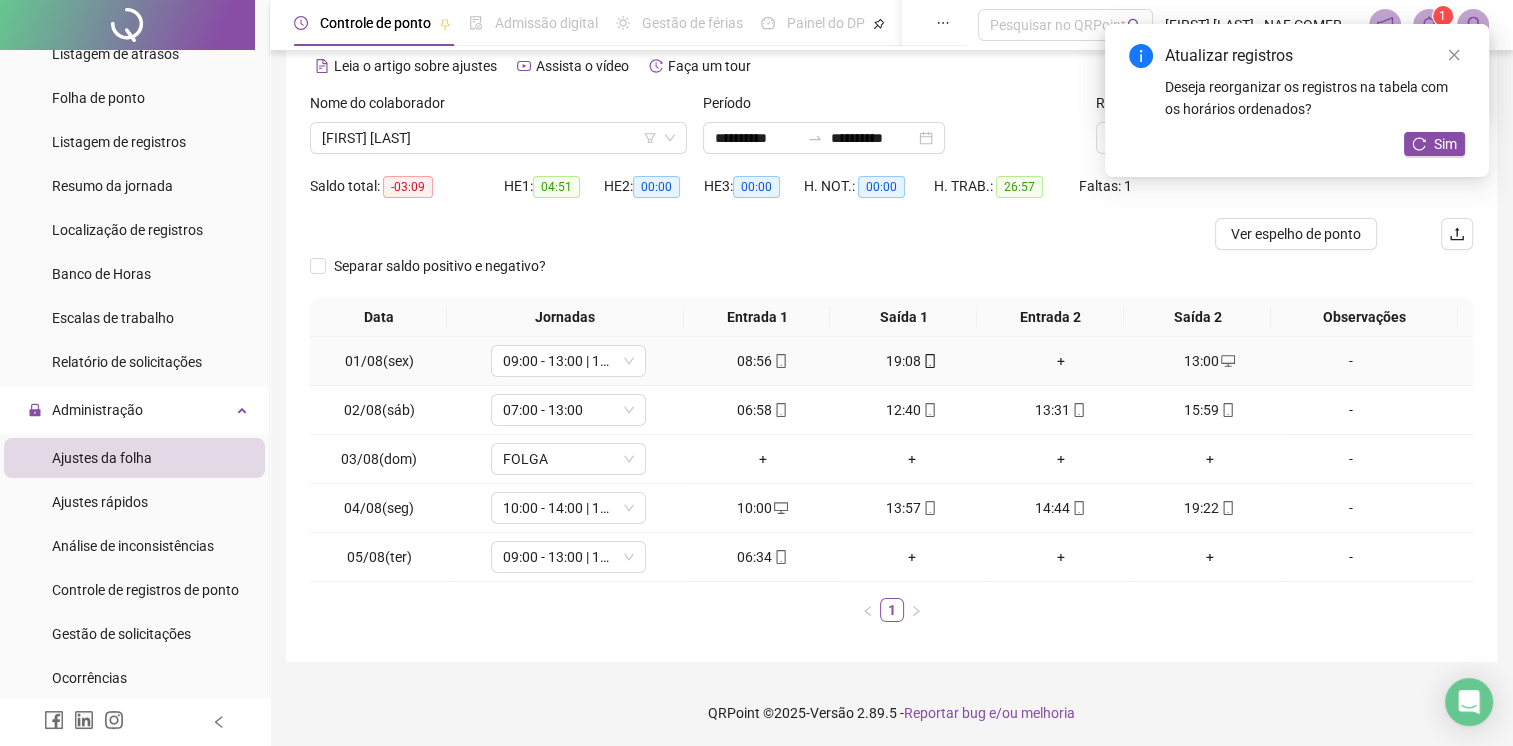 click on "+" at bounding box center (1060, 361) 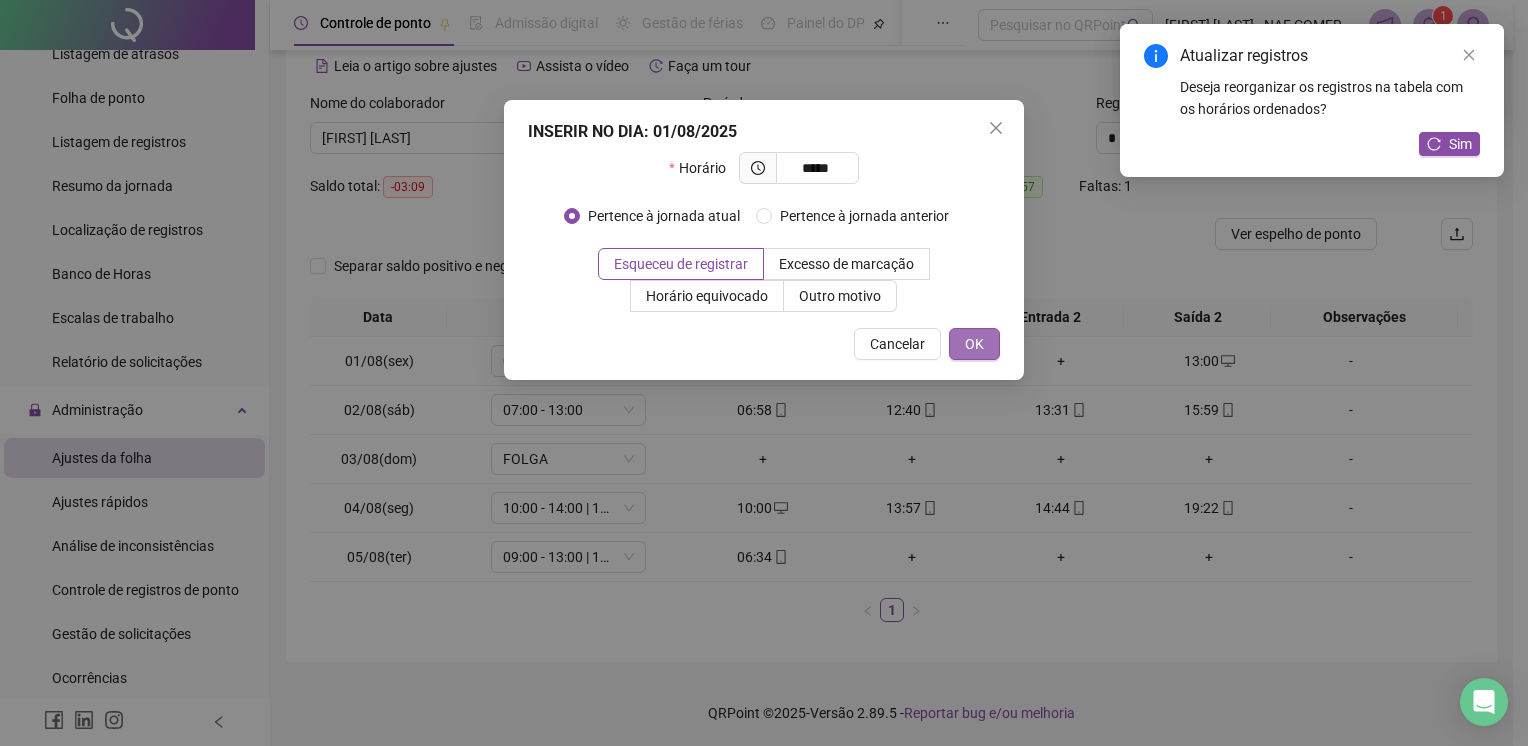 type on "*****" 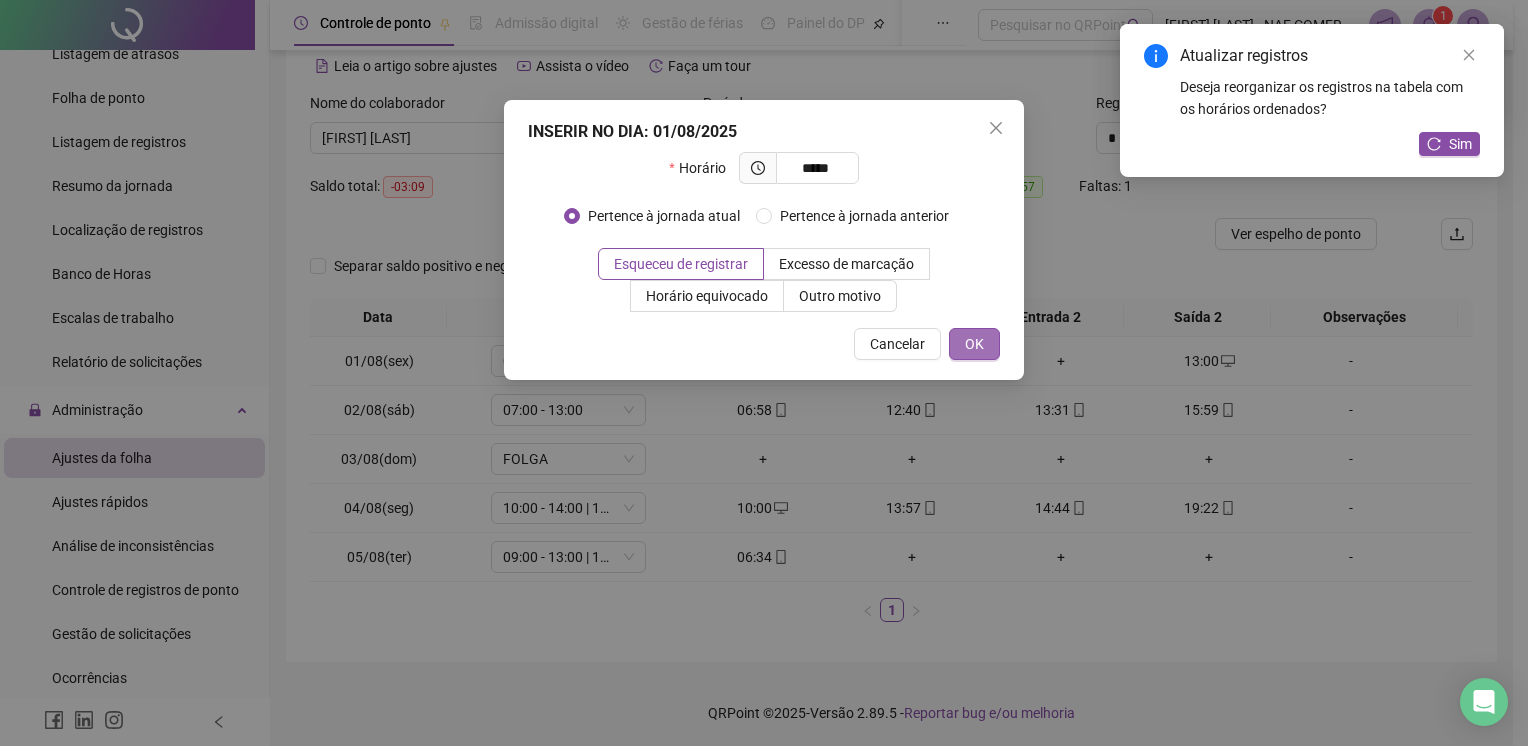 click on "OK" at bounding box center [974, 344] 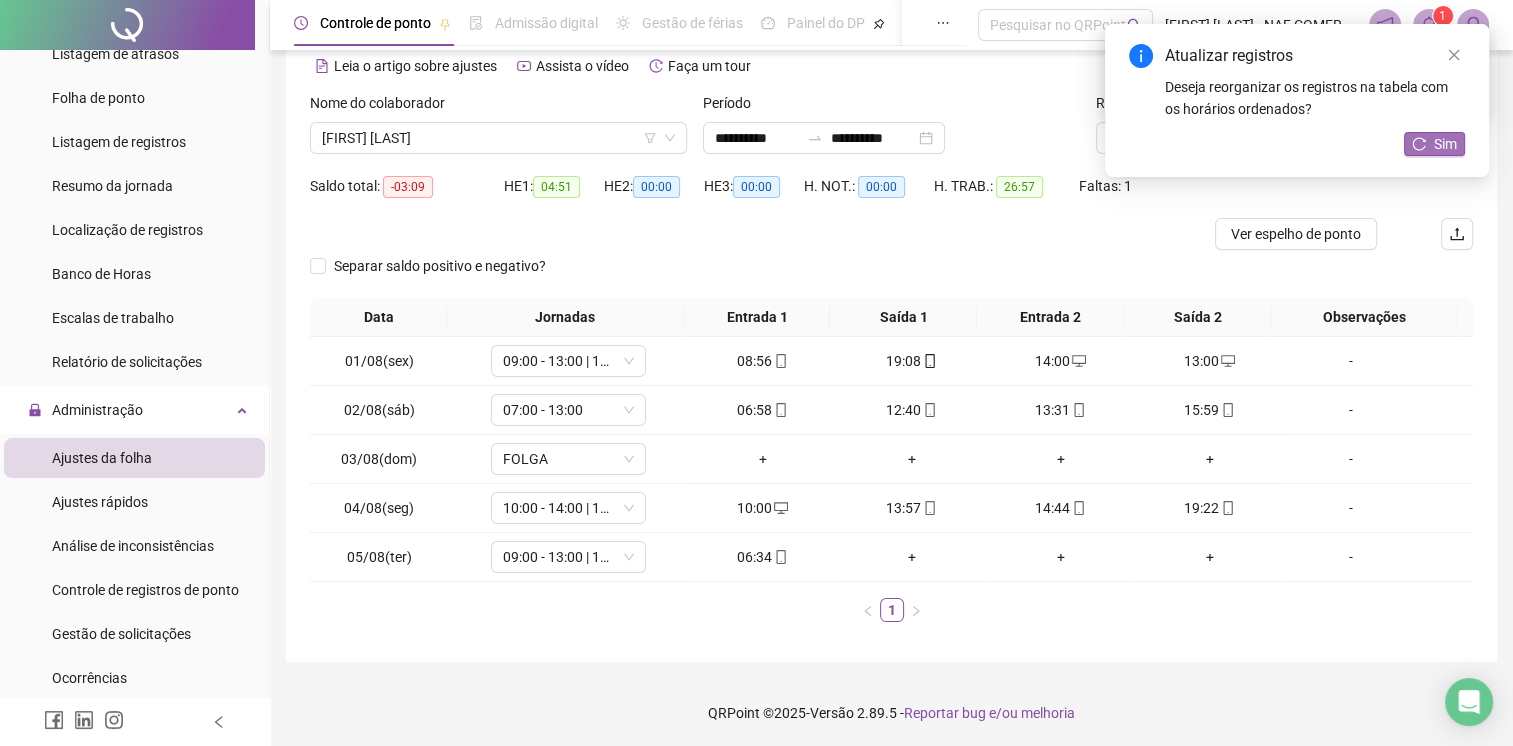 click on "Sim" at bounding box center (1445, 144) 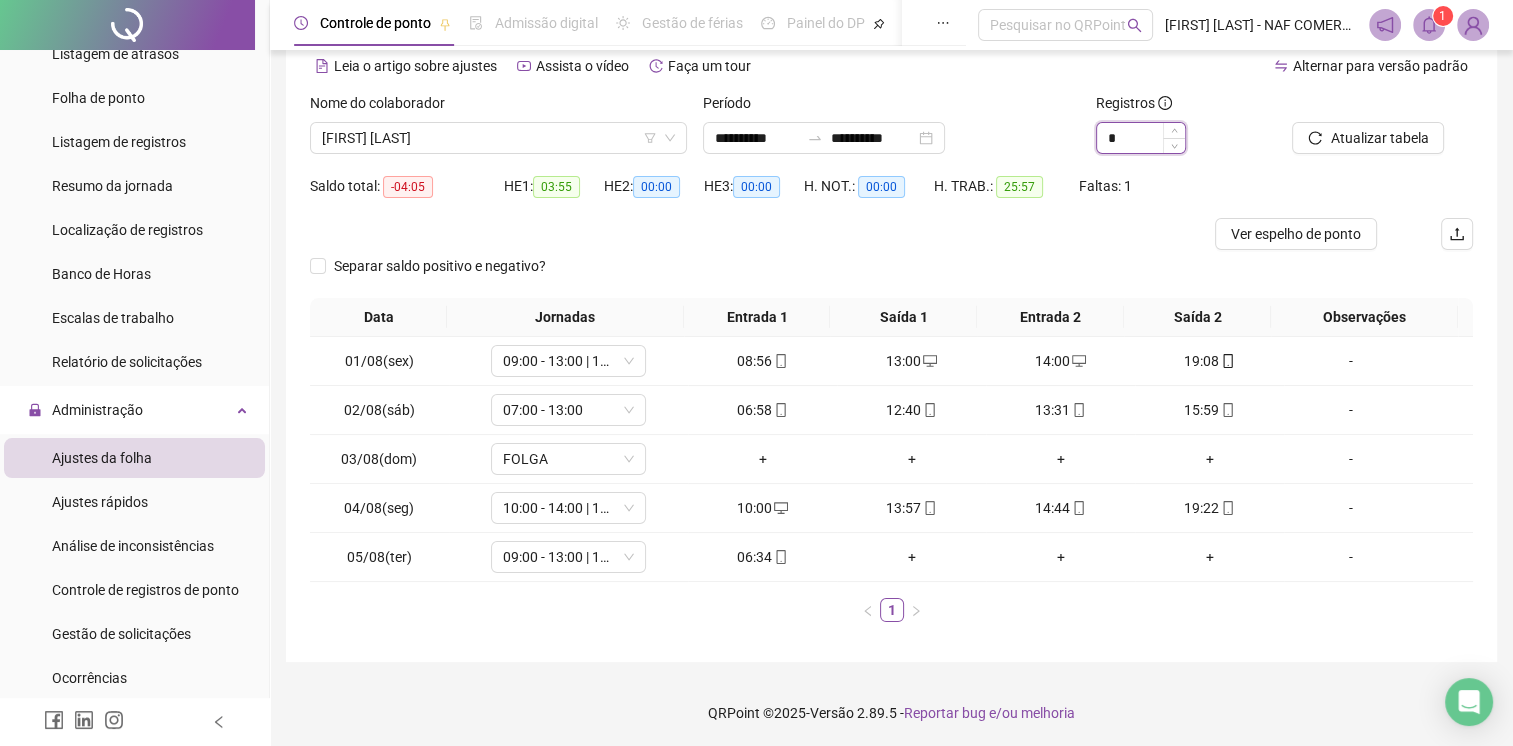 drag, startPoint x: 1130, startPoint y: 141, endPoint x: 1110, endPoint y: 140, distance: 20.024984 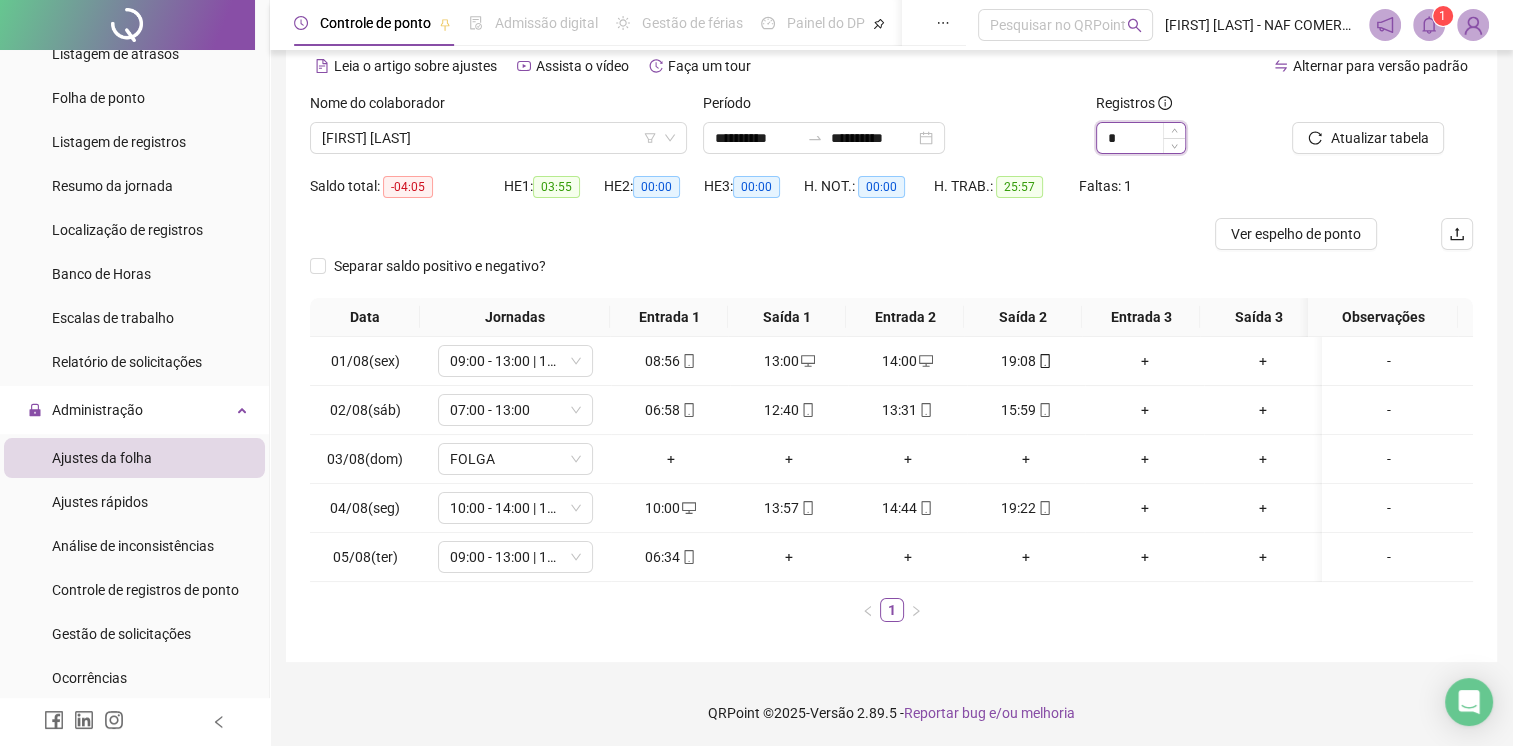 type on "*" 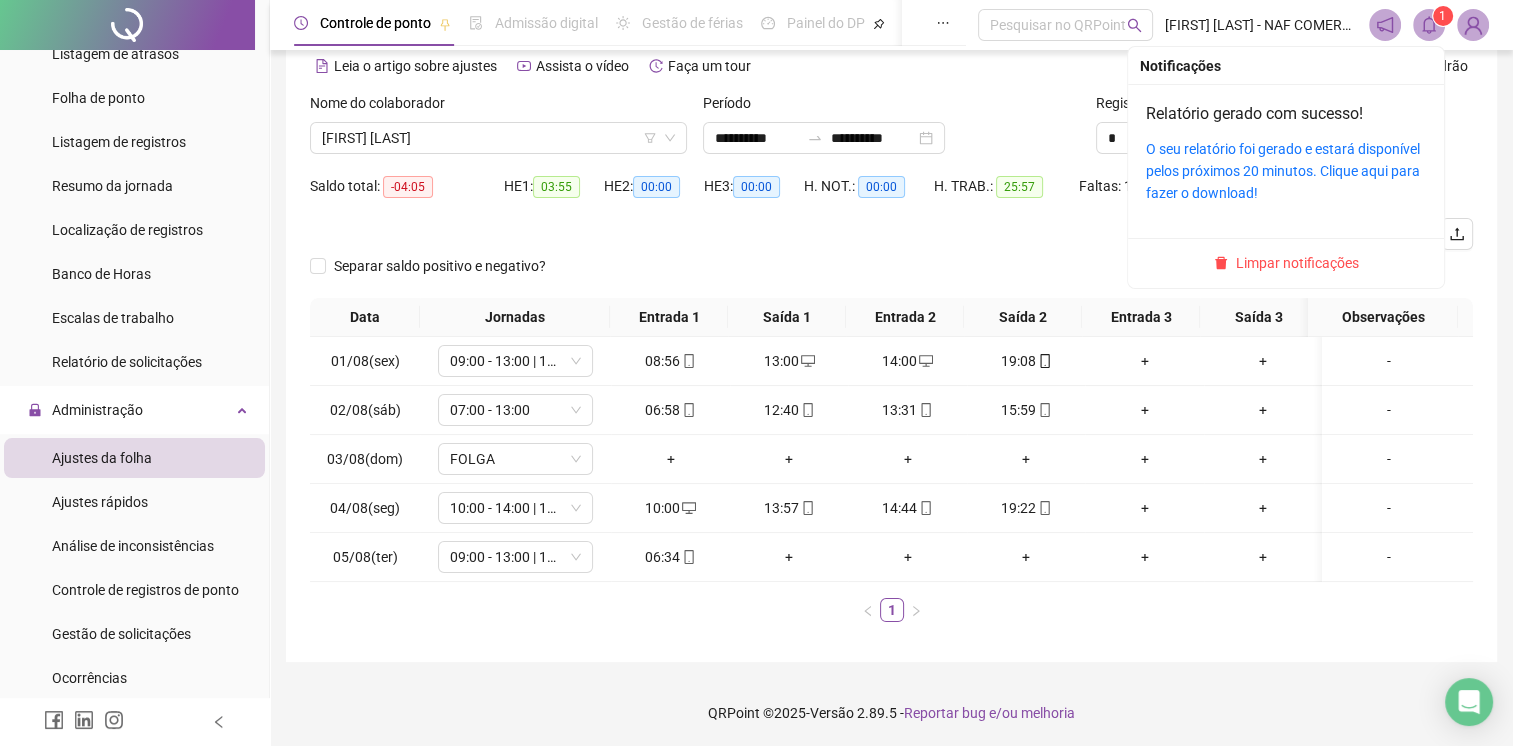 click 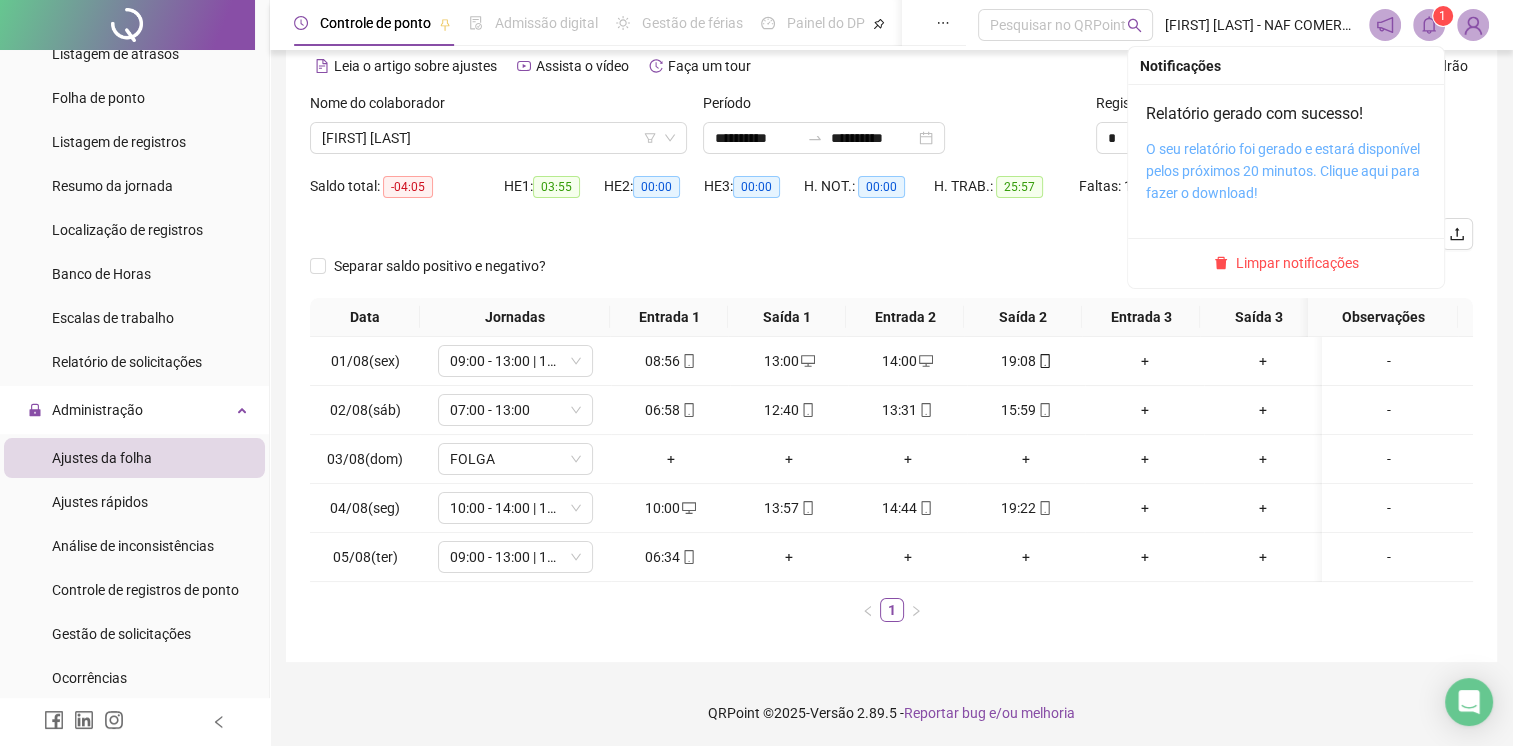 click on "O seu relatório foi gerado e estará disponível pelos próximos 20 minutos.
Clique aqui para fazer o download!" at bounding box center (1283, 171) 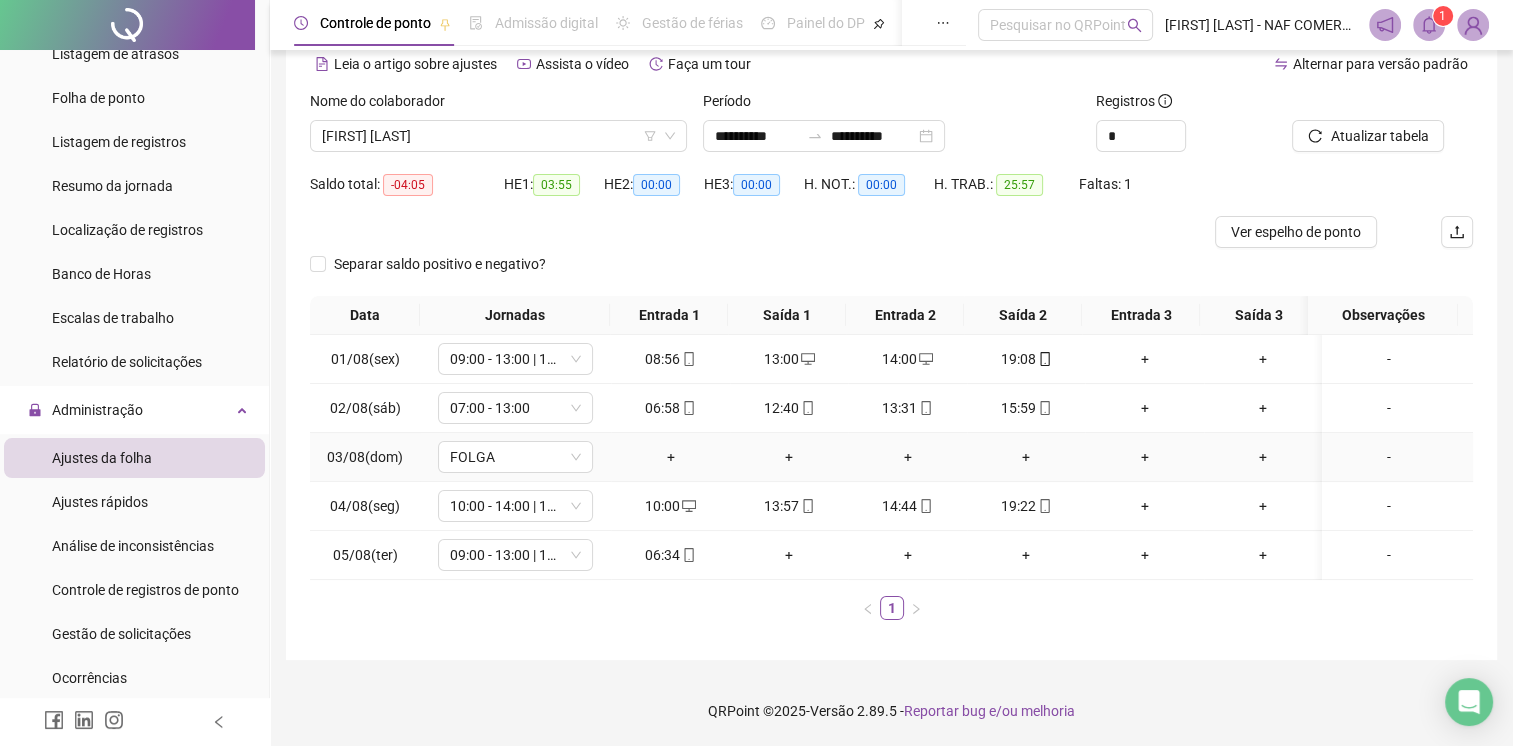 scroll, scrollTop: 108, scrollLeft: 0, axis: vertical 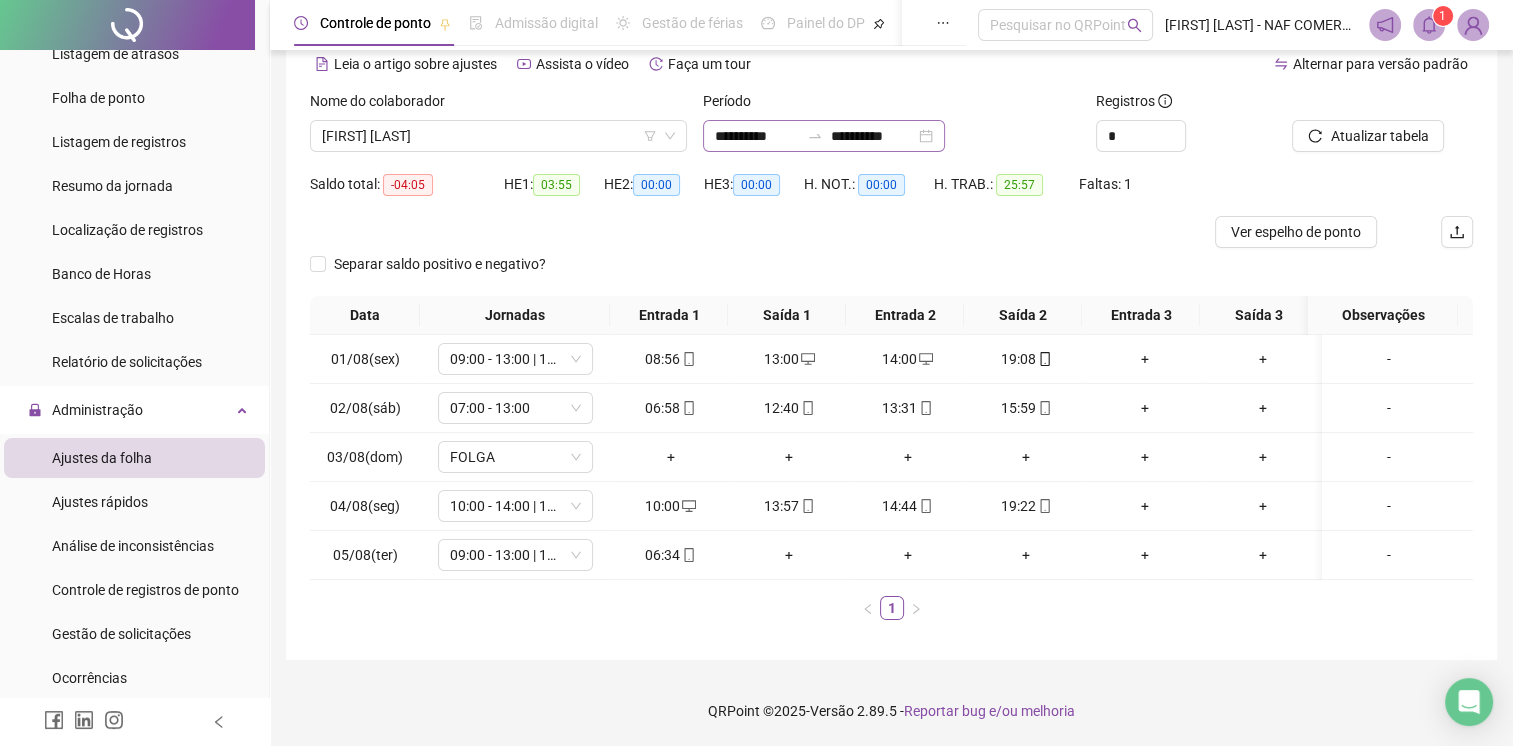 click on "**********" at bounding box center [824, 136] 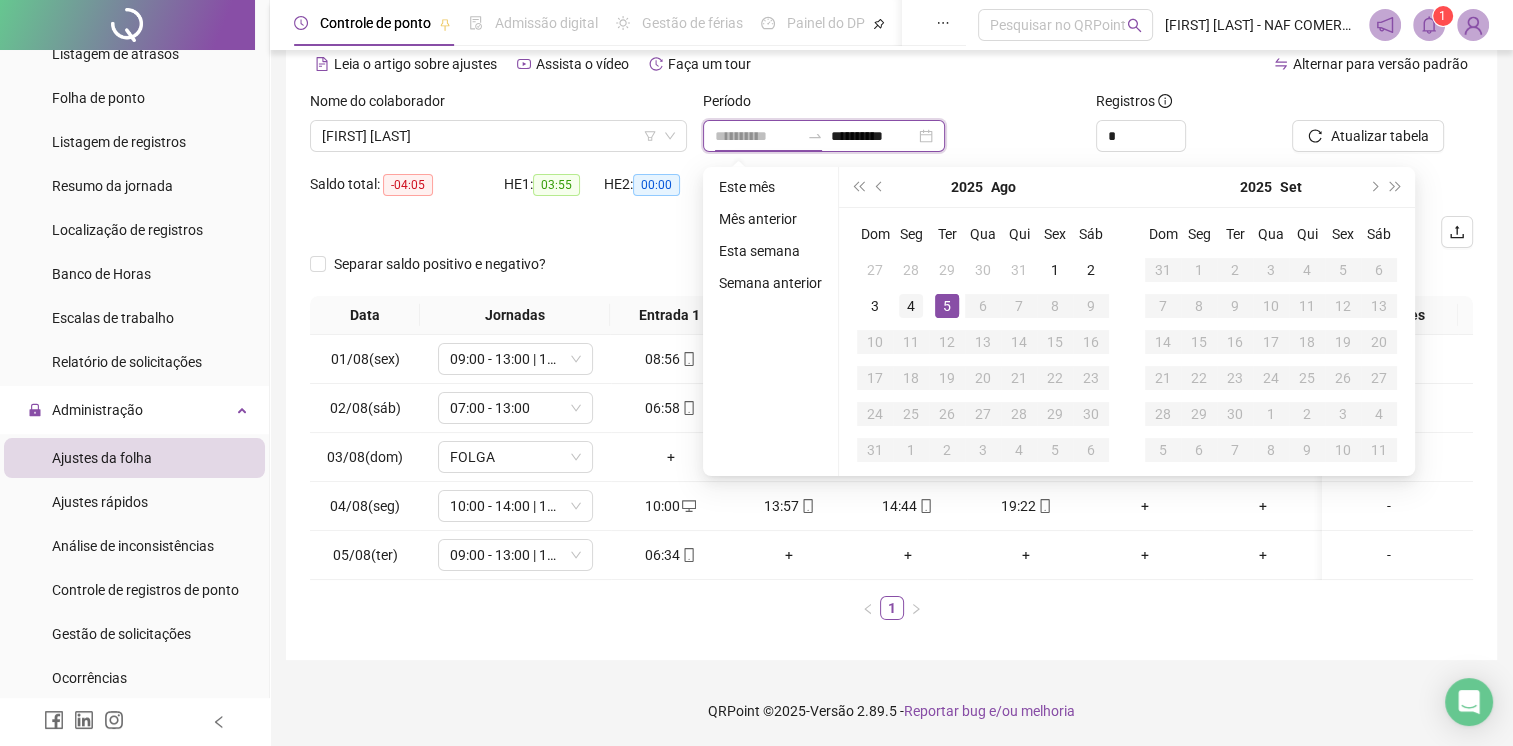 type on "**********" 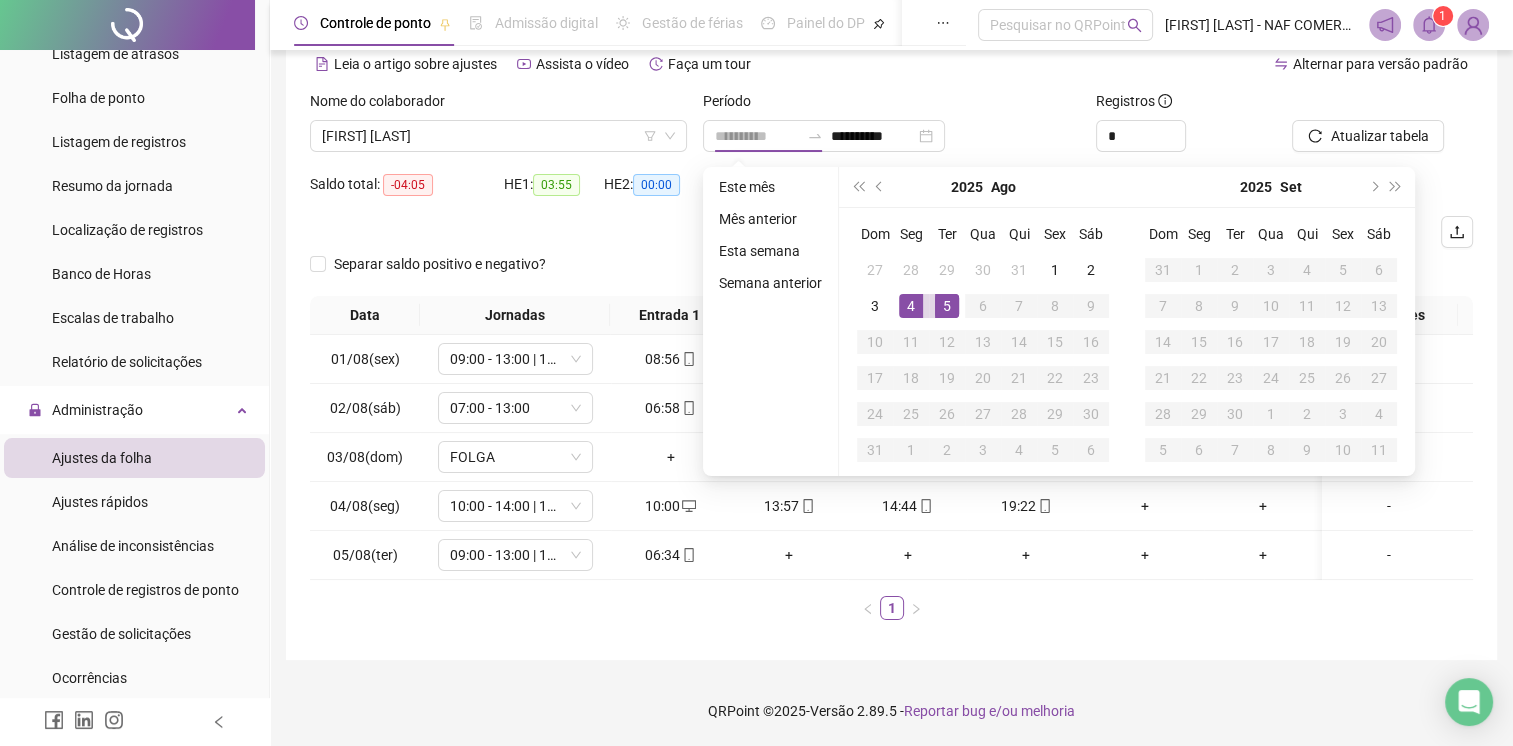 click on "4" at bounding box center (911, 306) 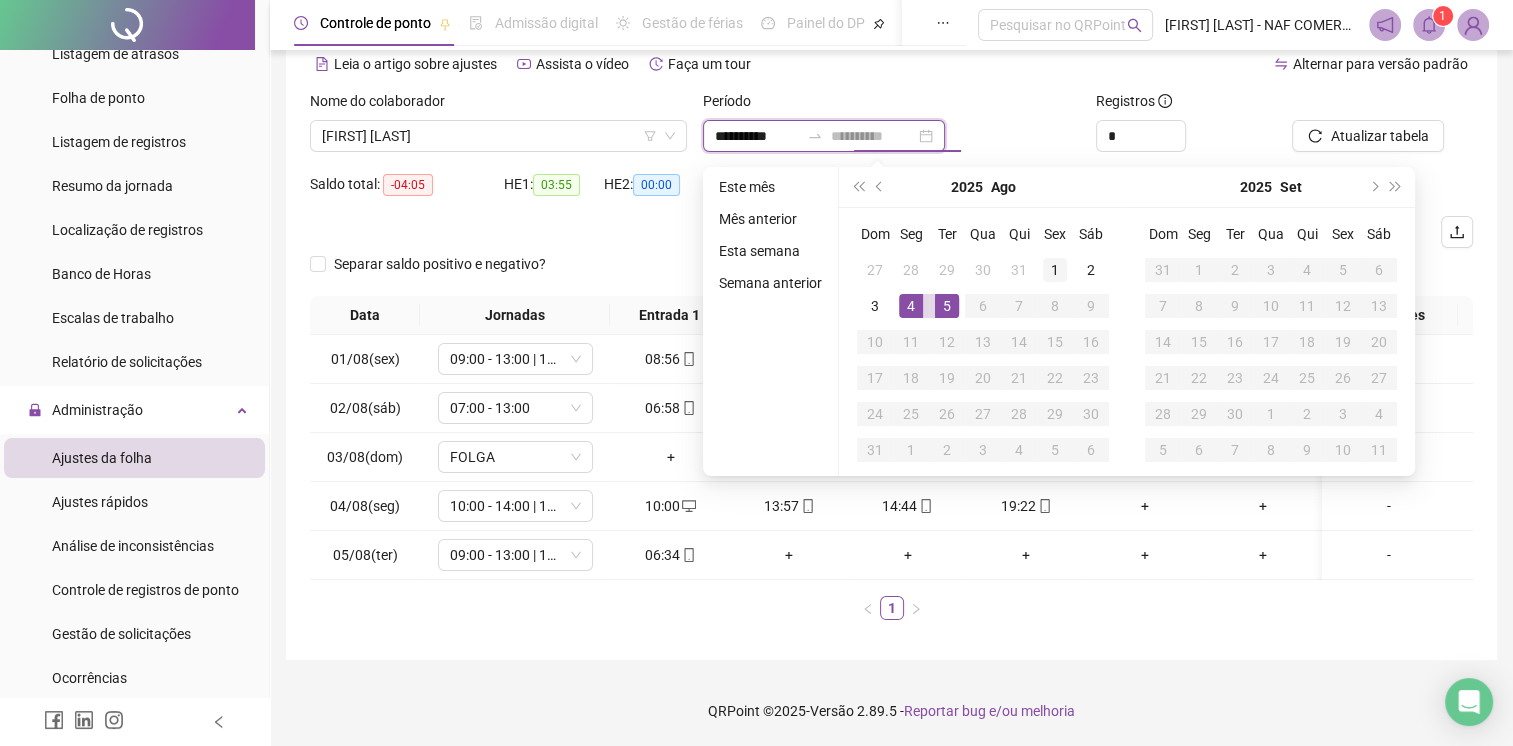 type on "**********" 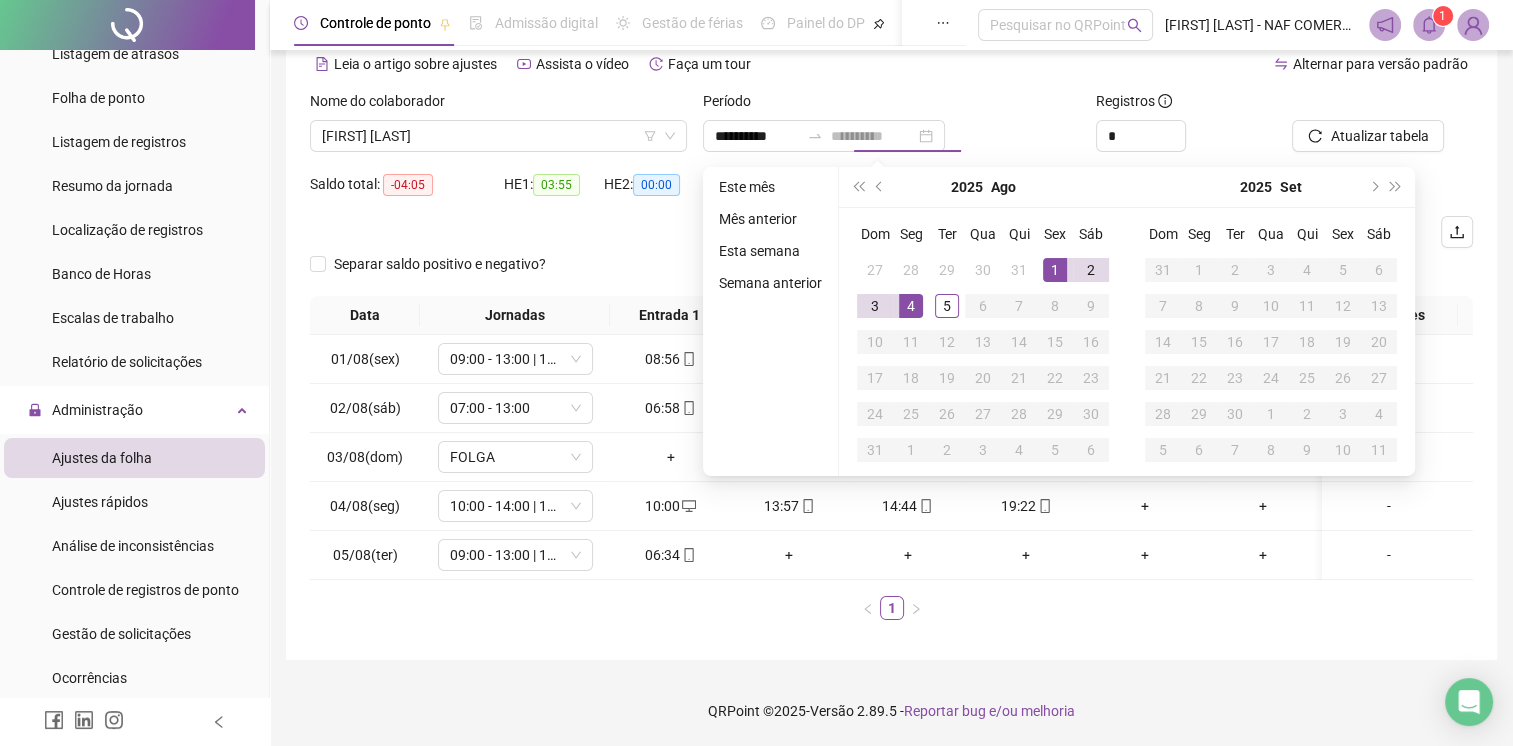 click on "1" at bounding box center [1055, 270] 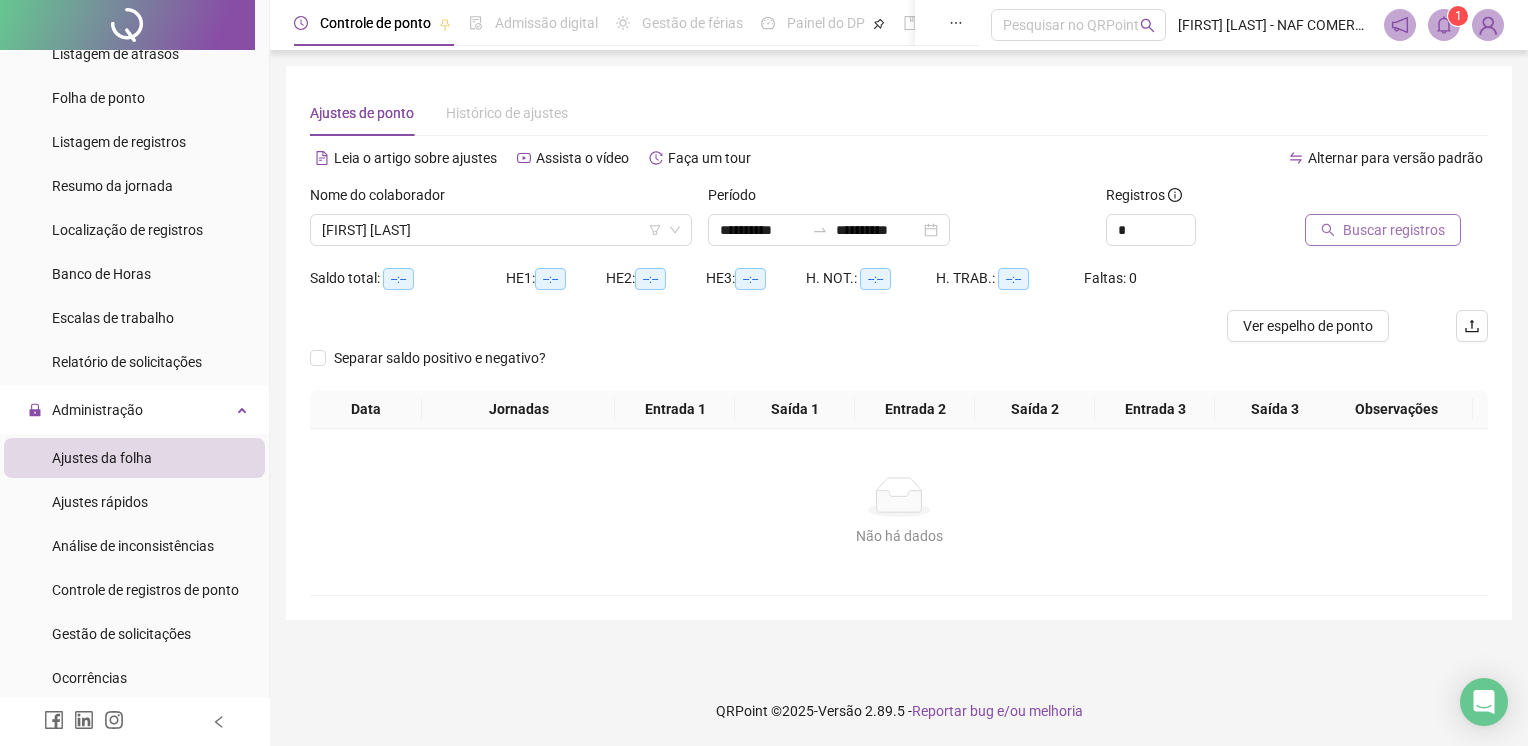 click on "Buscar registros" at bounding box center [1394, 230] 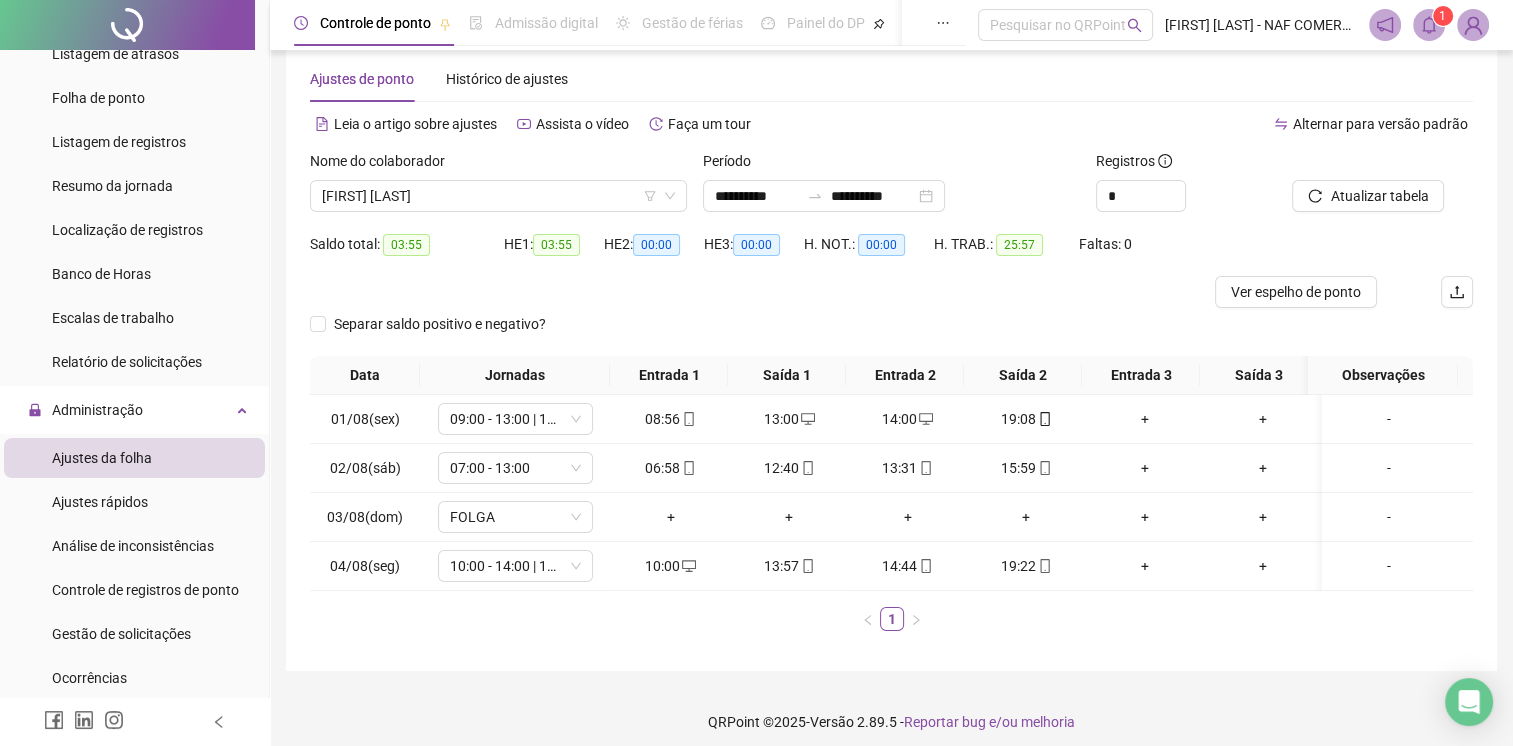 scroll, scrollTop: 59, scrollLeft: 0, axis: vertical 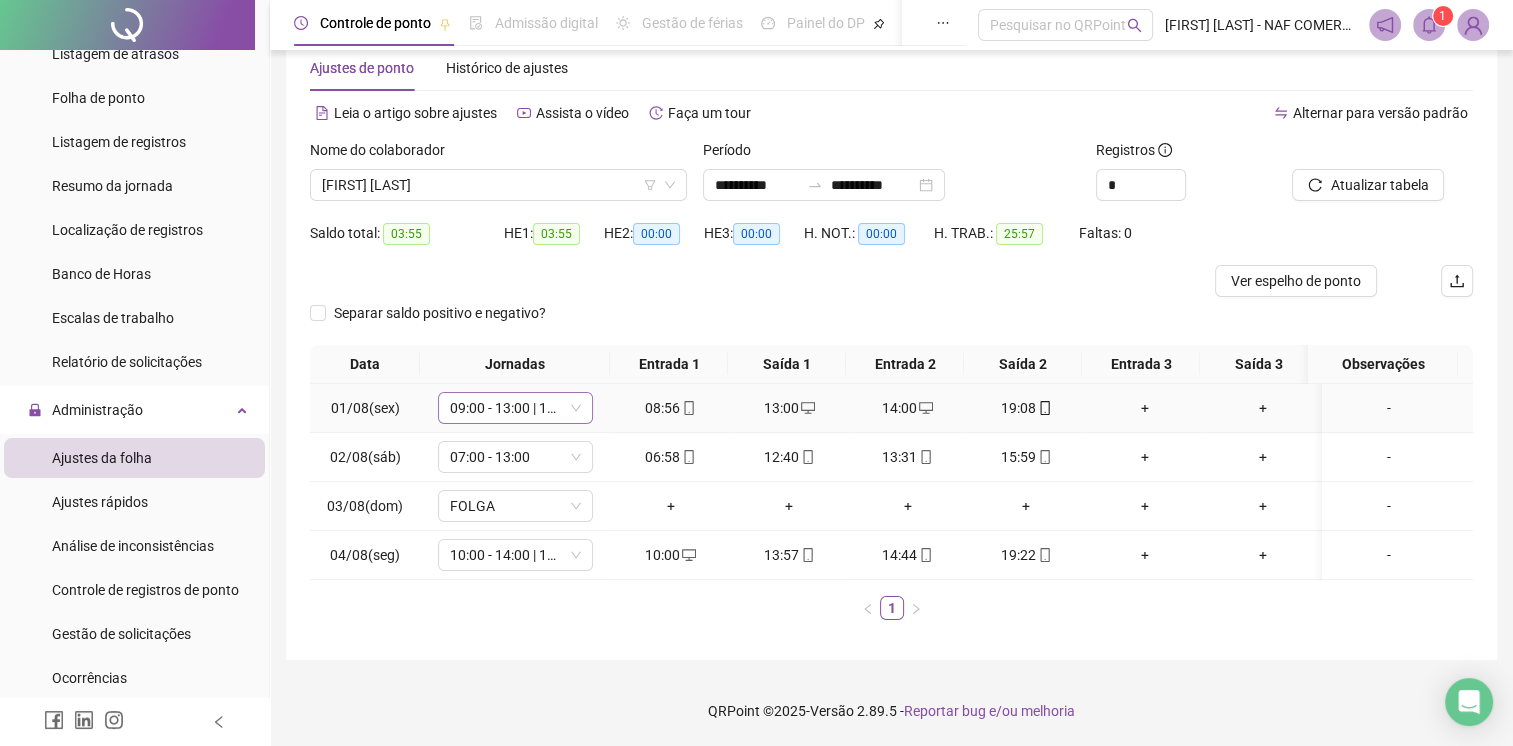 click on "09:00 - 13:00 | 14:00 - 18:00" at bounding box center [515, 408] 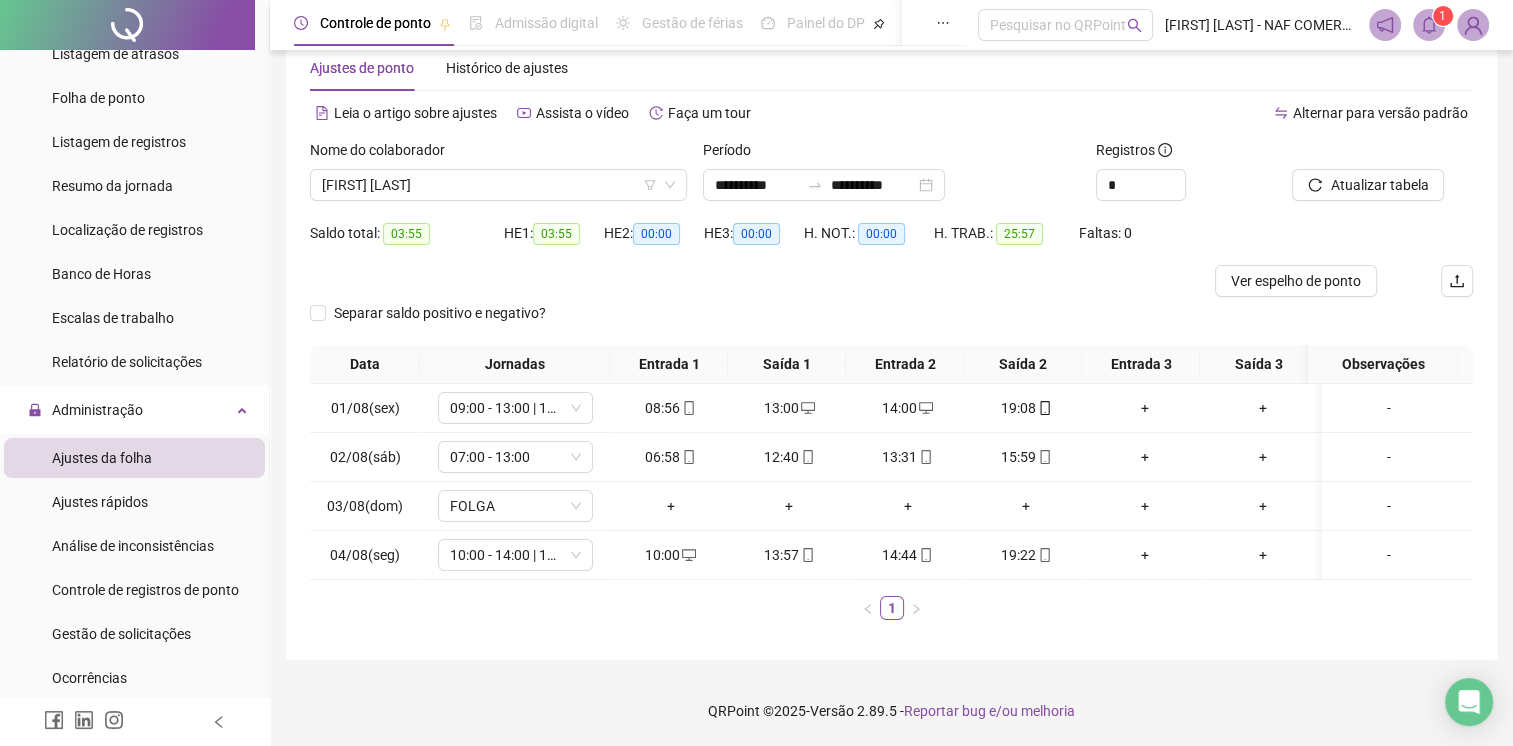 click on "Jornadas" at bounding box center [515, 364] 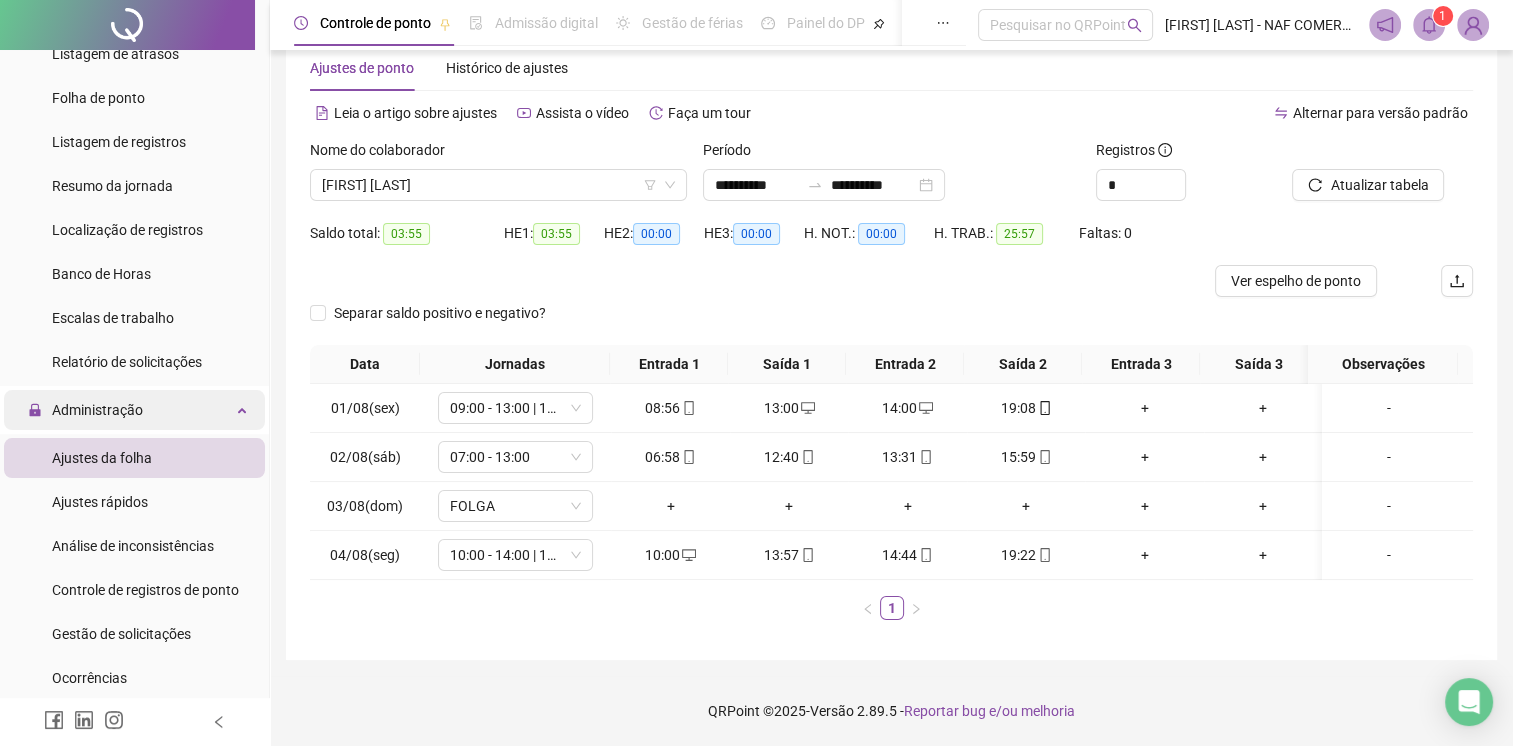 click on "Administração" at bounding box center [97, 410] 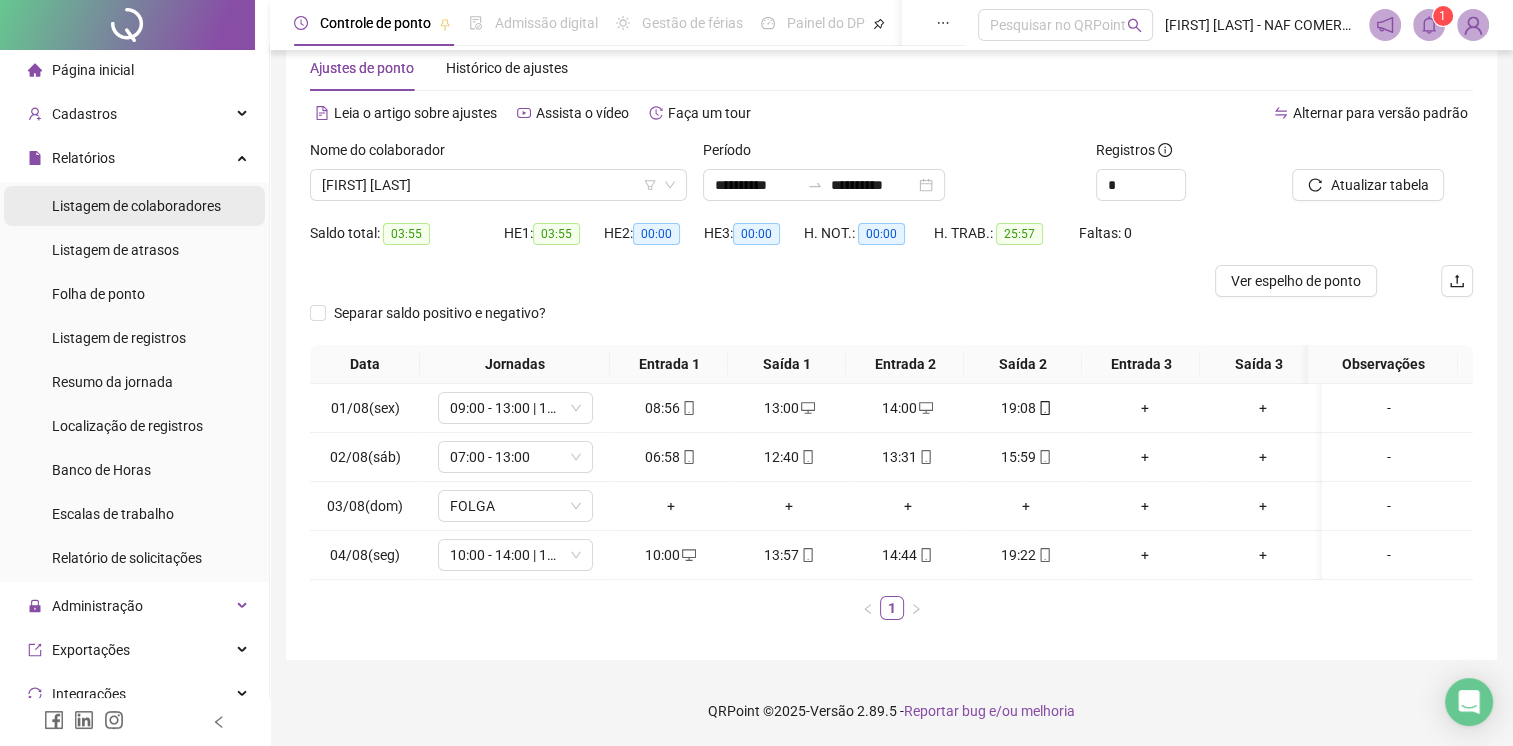 scroll, scrollTop: 0, scrollLeft: 0, axis: both 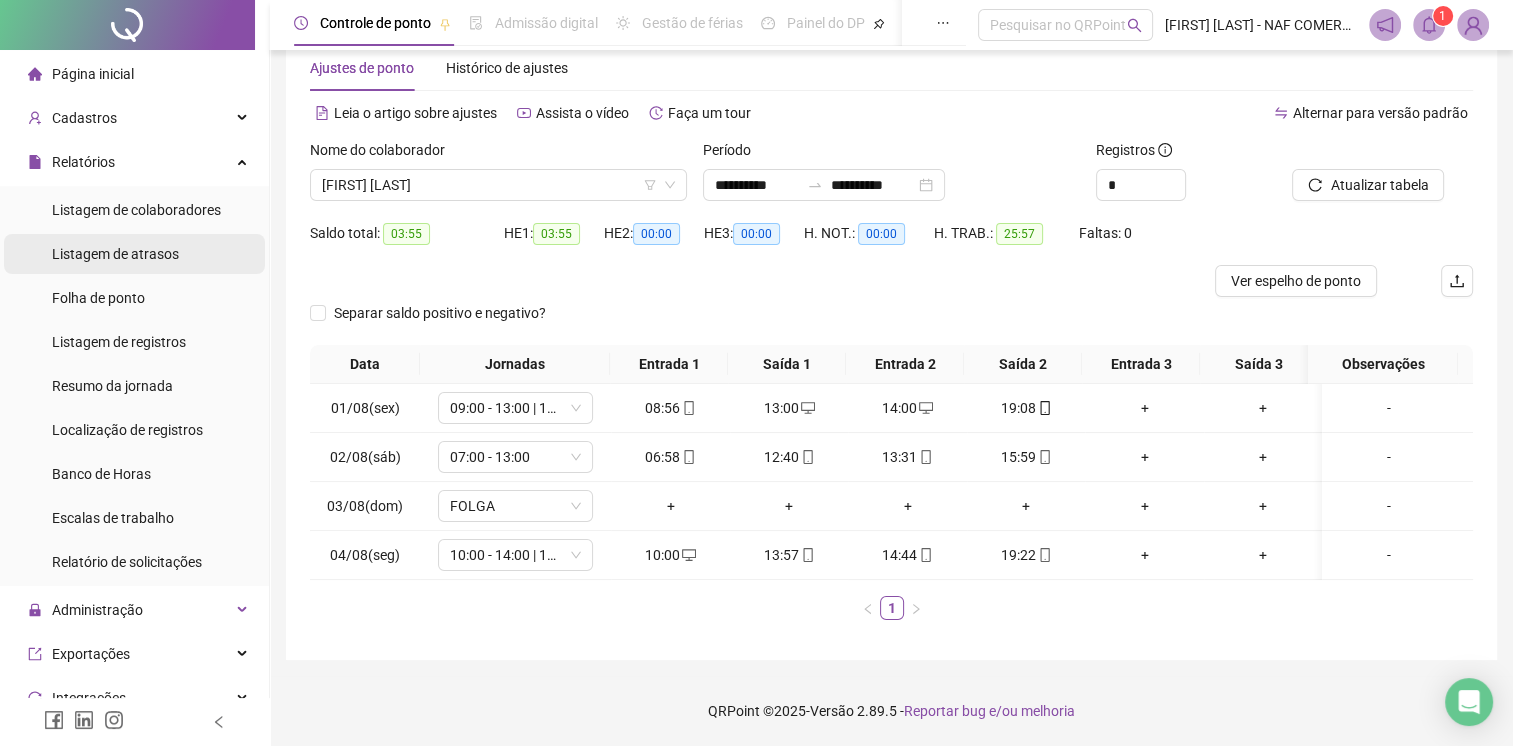 click on "Listagem de atrasos" at bounding box center [115, 254] 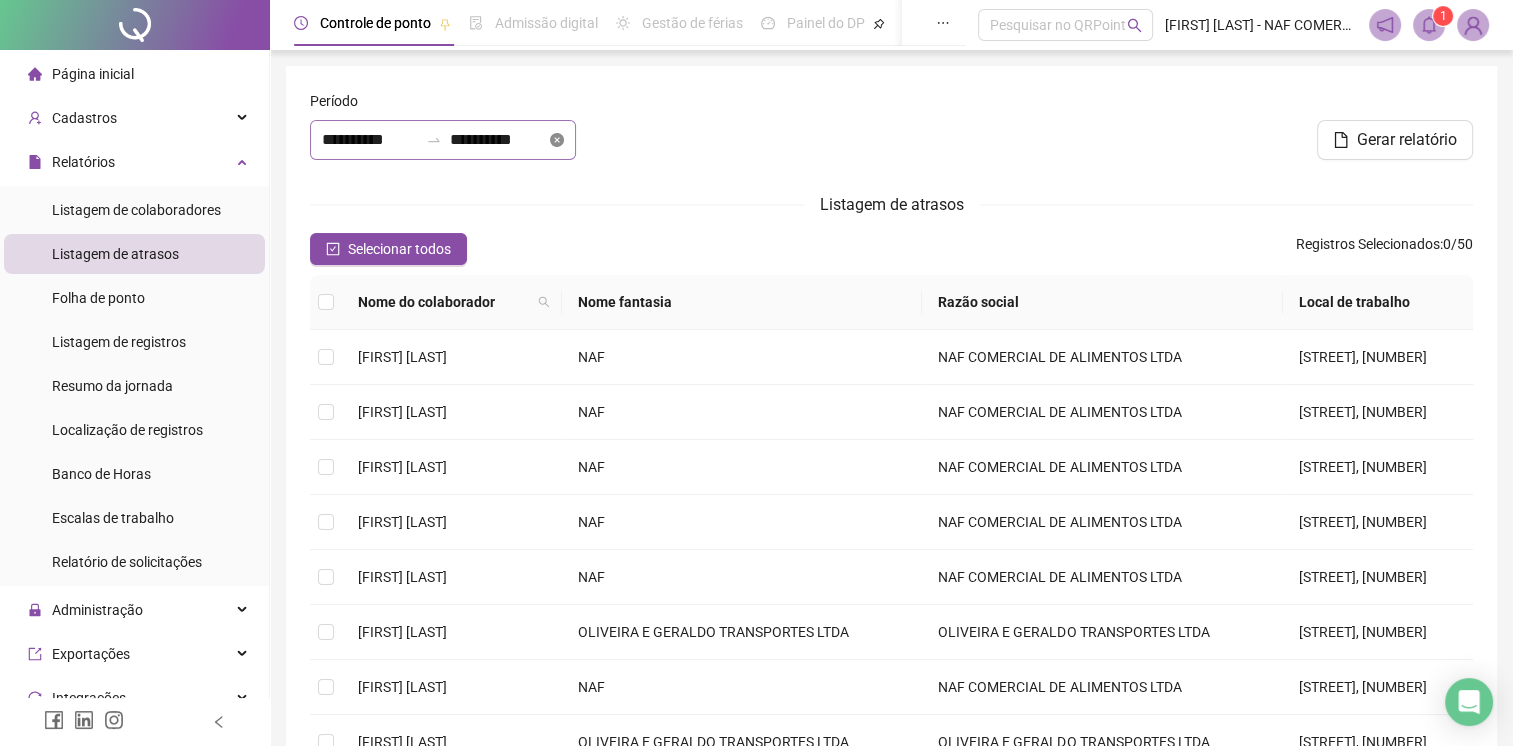 click 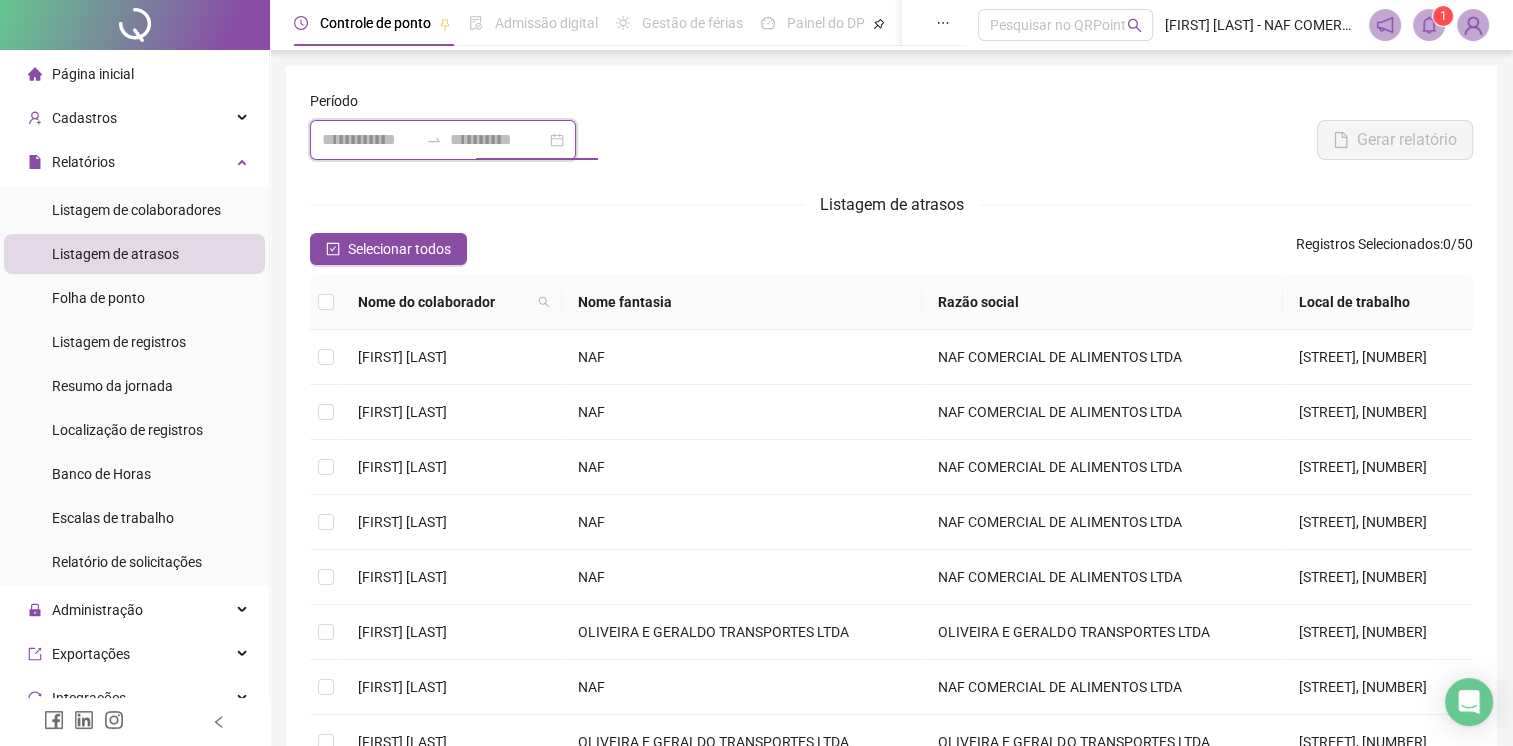 click at bounding box center [498, 140] 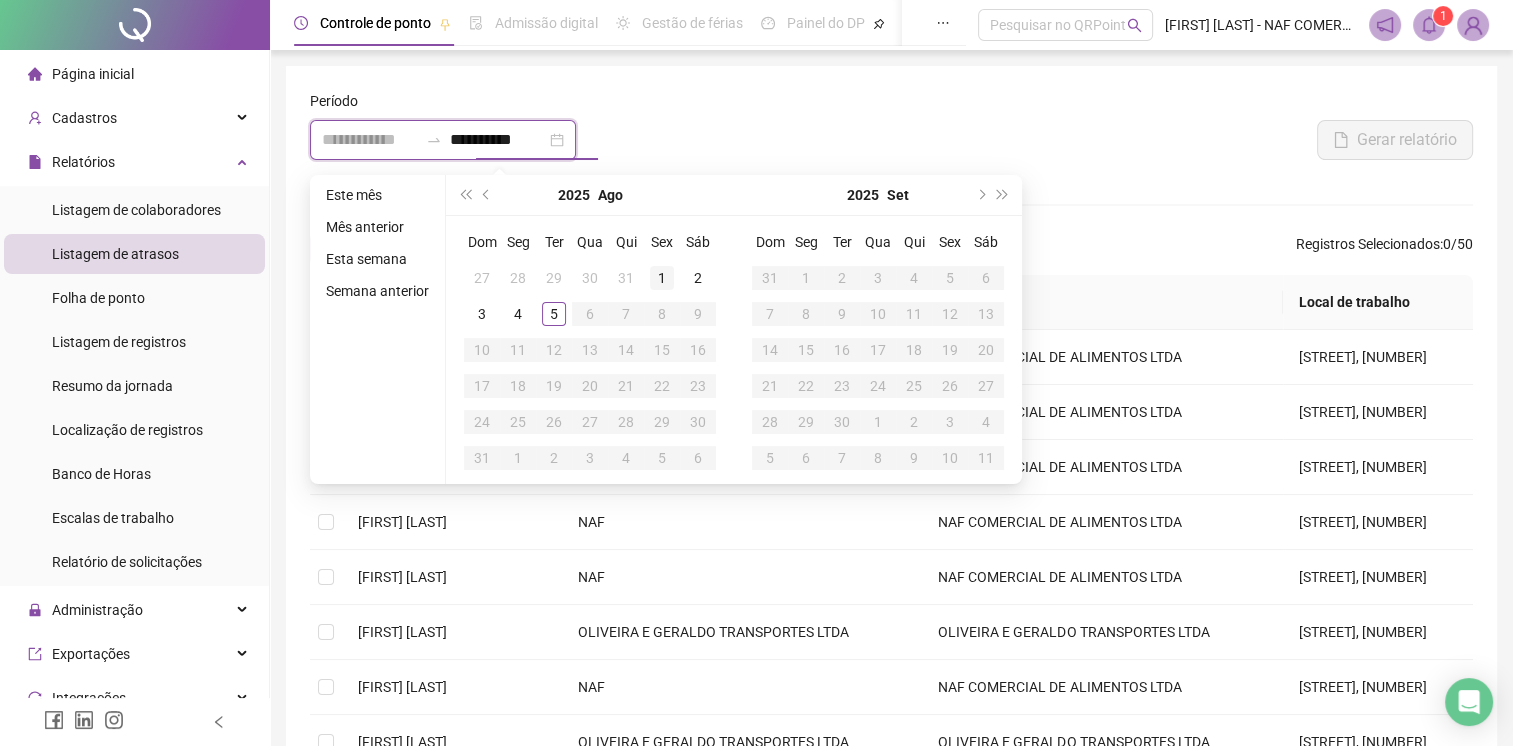 type on "**********" 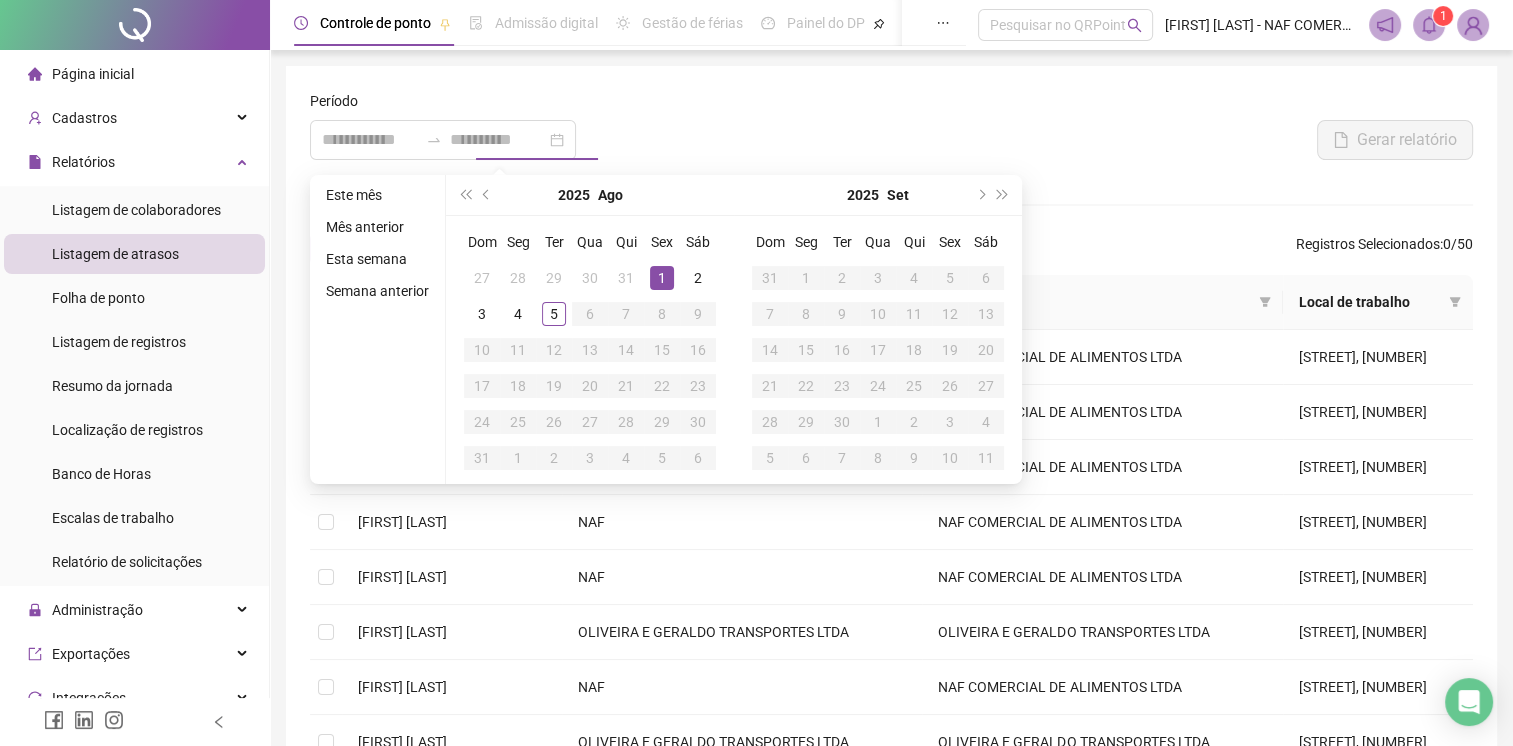click on "1" at bounding box center [662, 278] 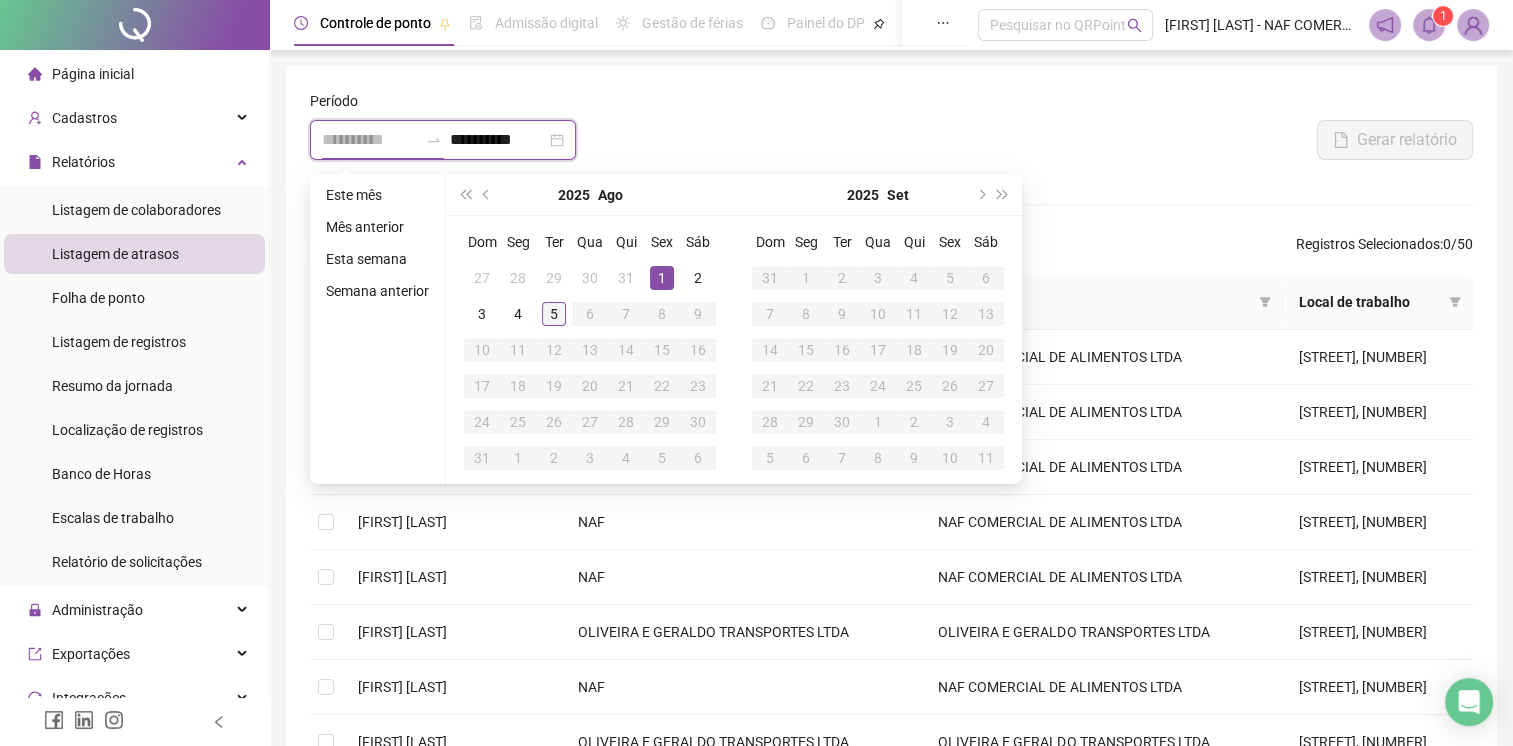 type on "**********" 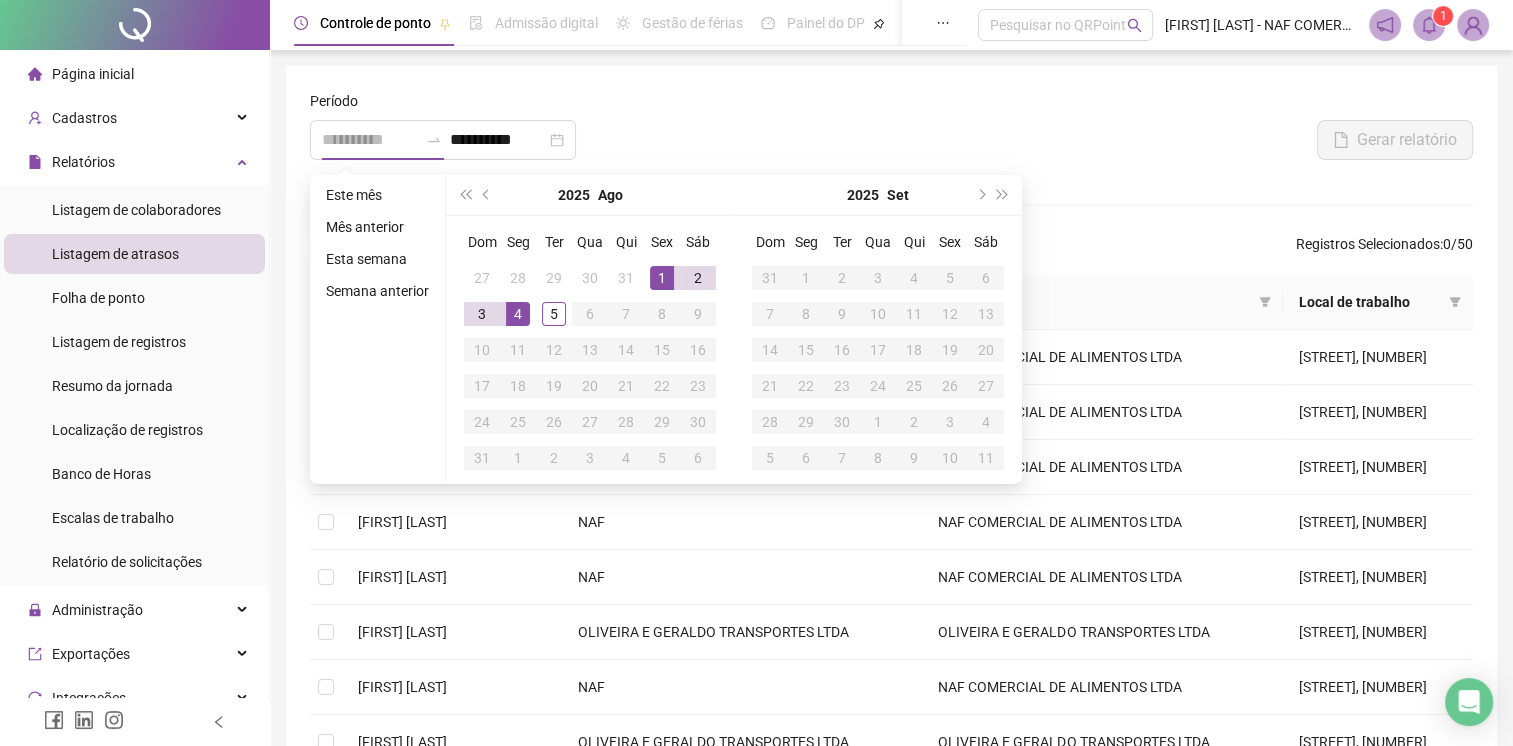 click on "4" at bounding box center [518, 314] 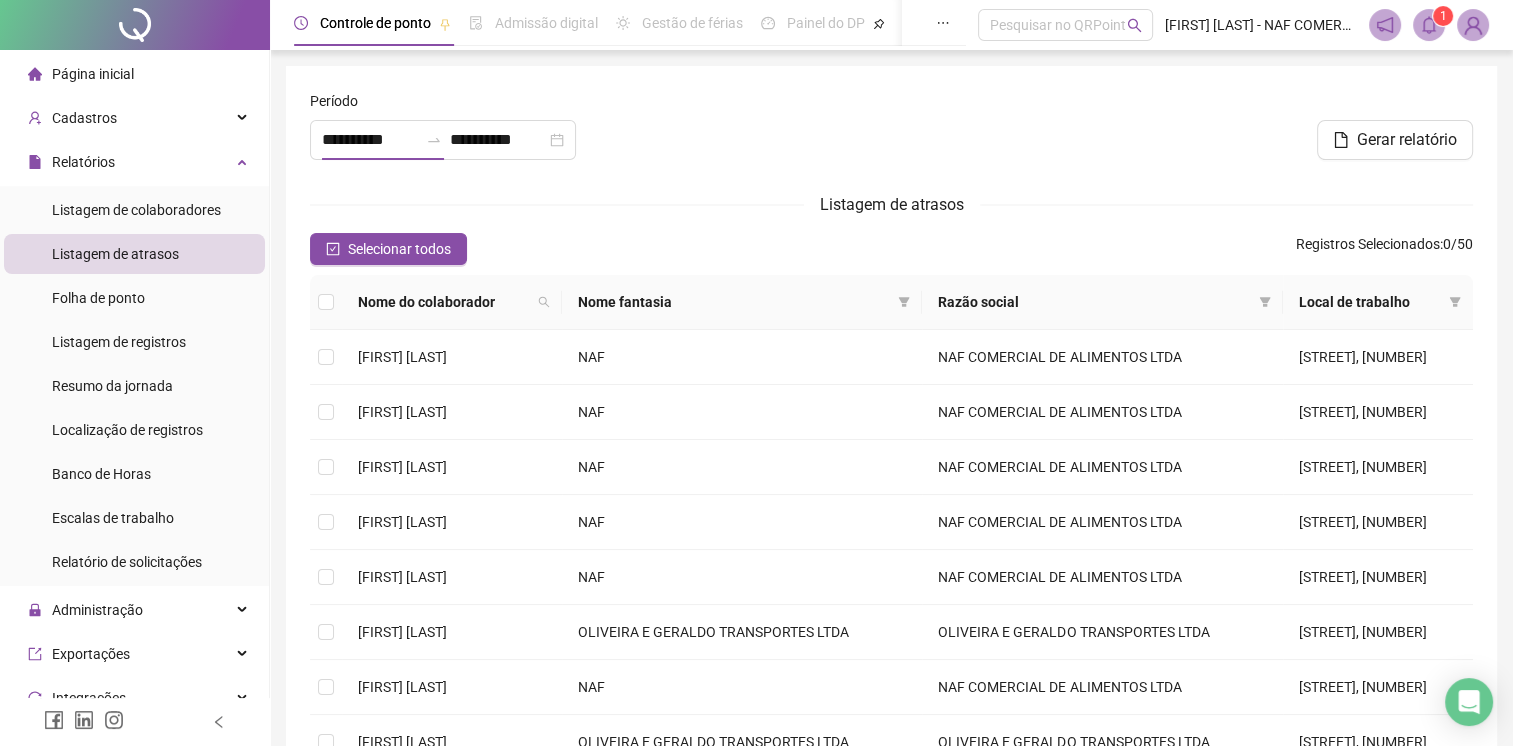 type on "**********" 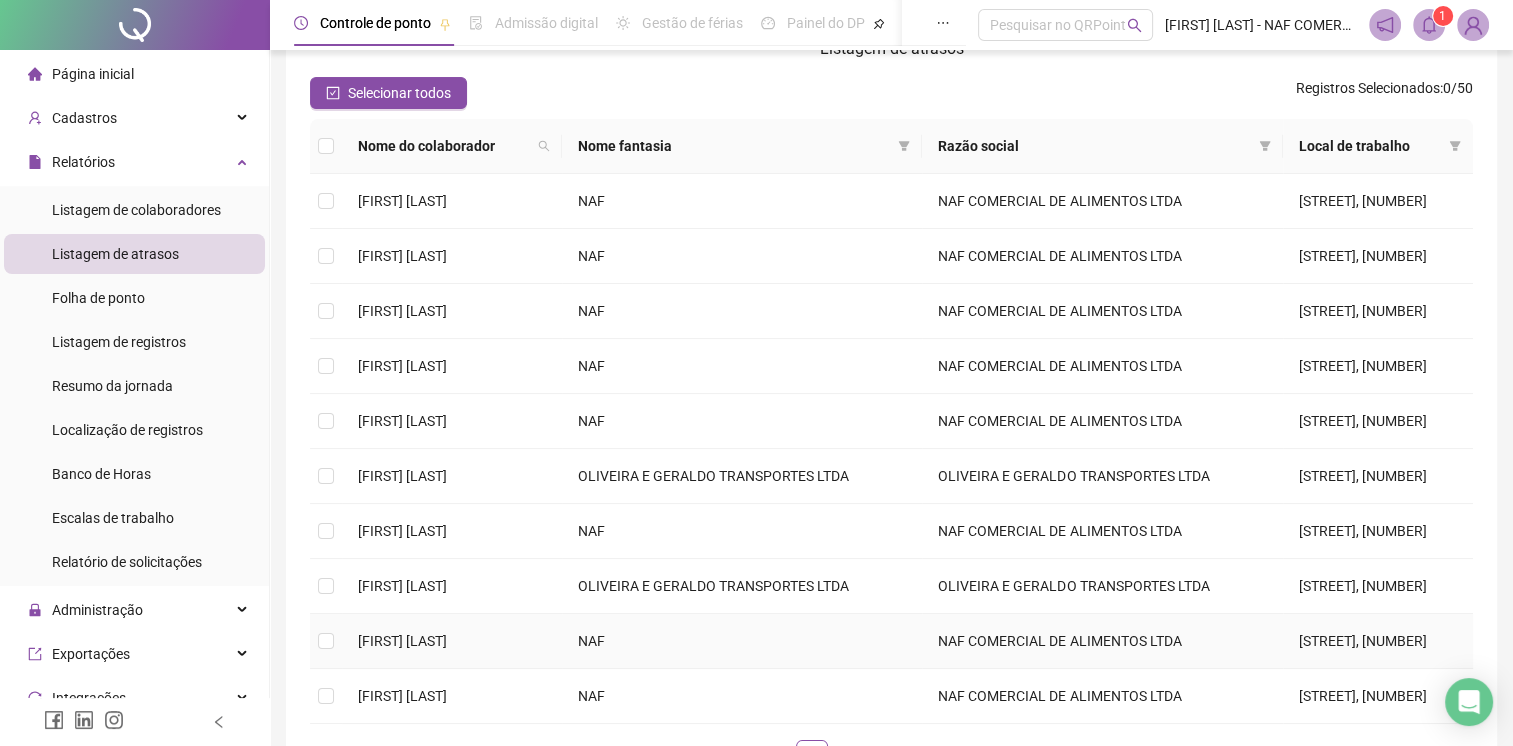 scroll, scrollTop: 305, scrollLeft: 0, axis: vertical 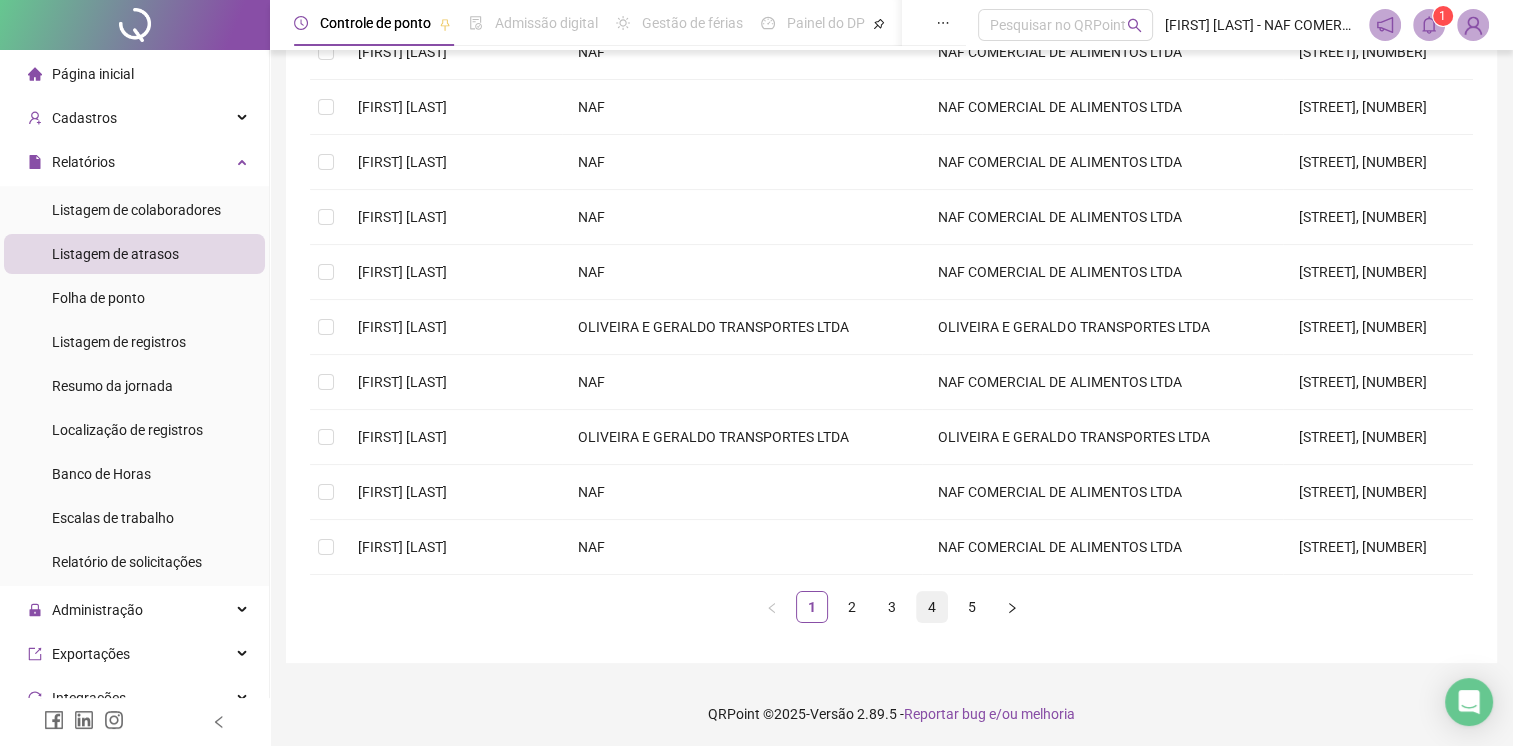 click on "4" at bounding box center (932, 607) 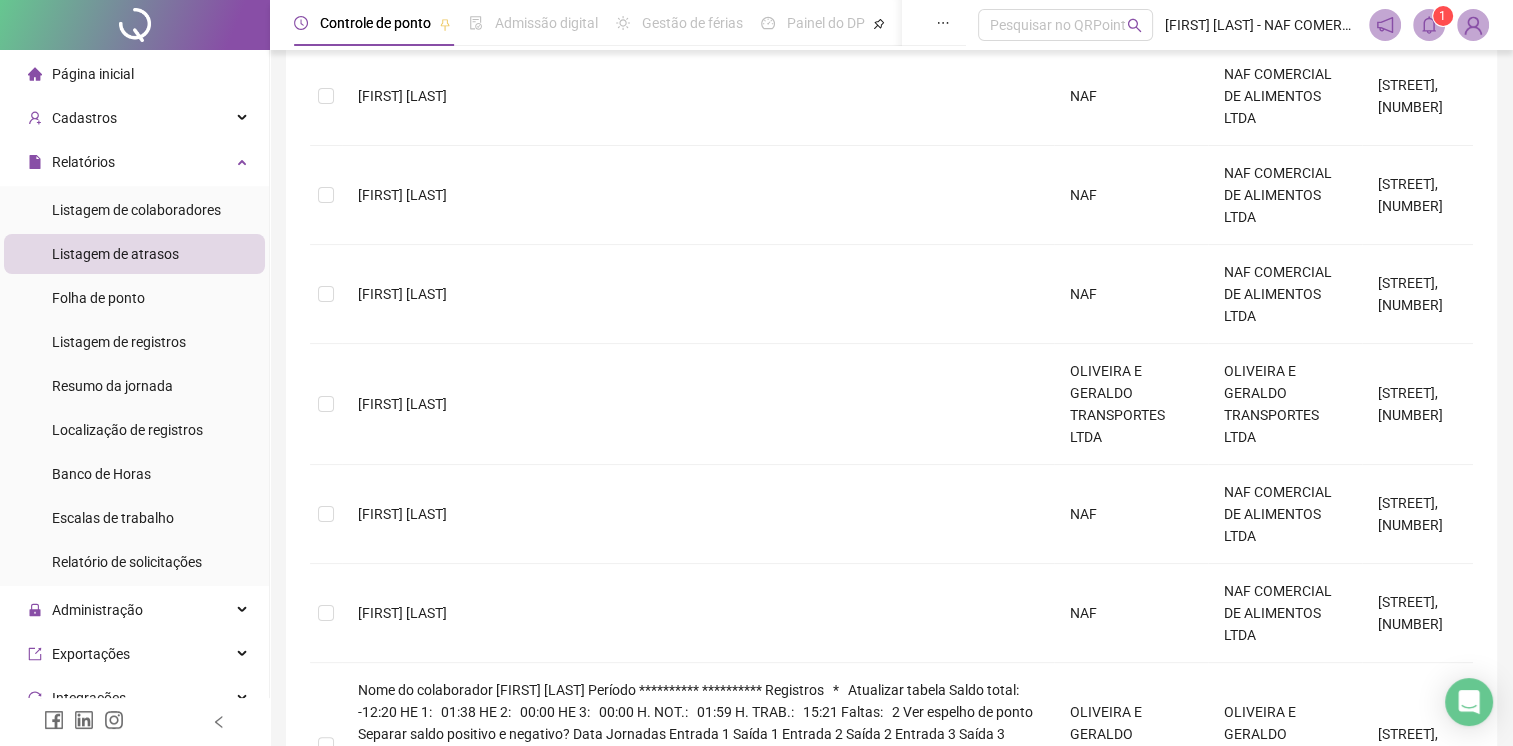 click on "5" at bounding box center [972, 1179] 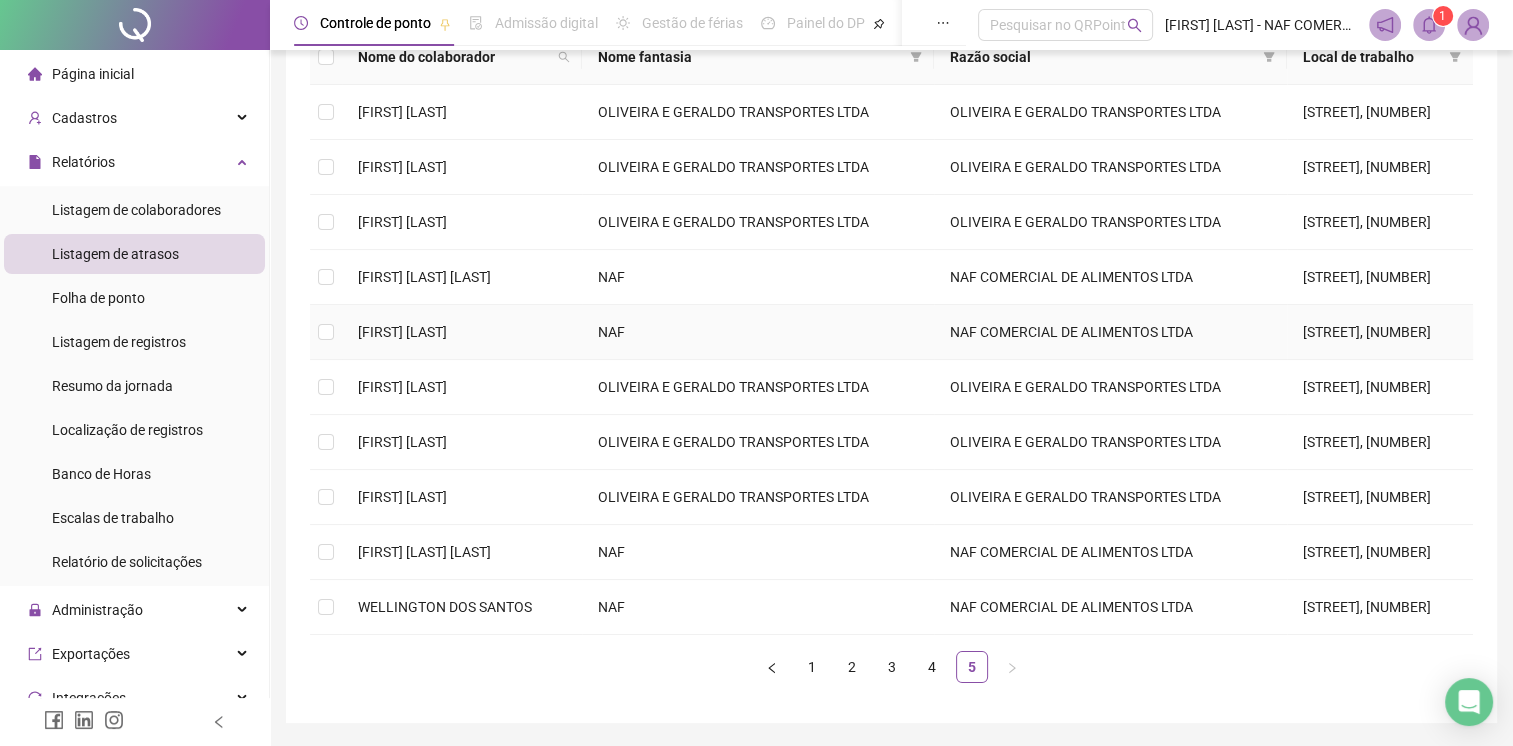 scroll, scrollTop: 105, scrollLeft: 0, axis: vertical 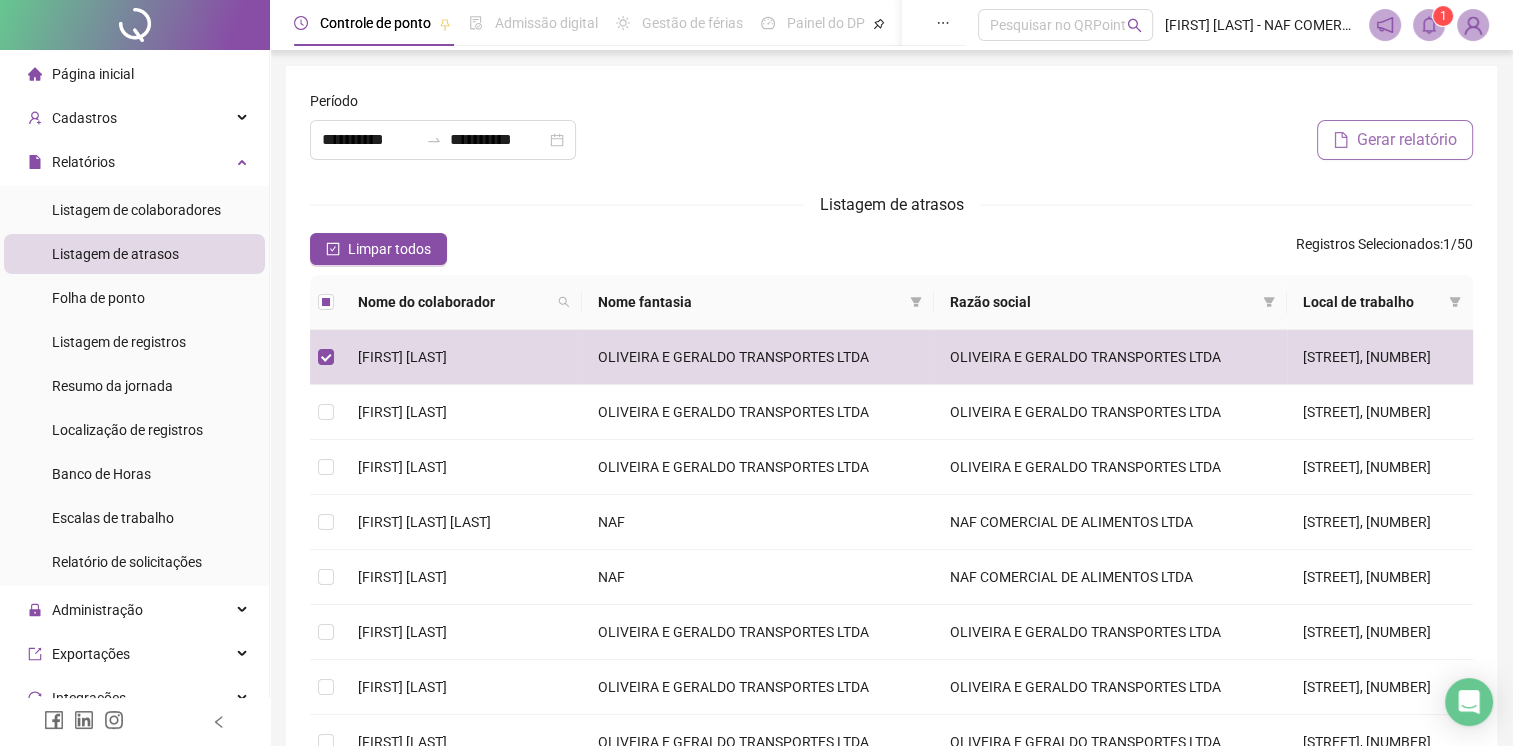 click on "Gerar relatório" at bounding box center [1407, 140] 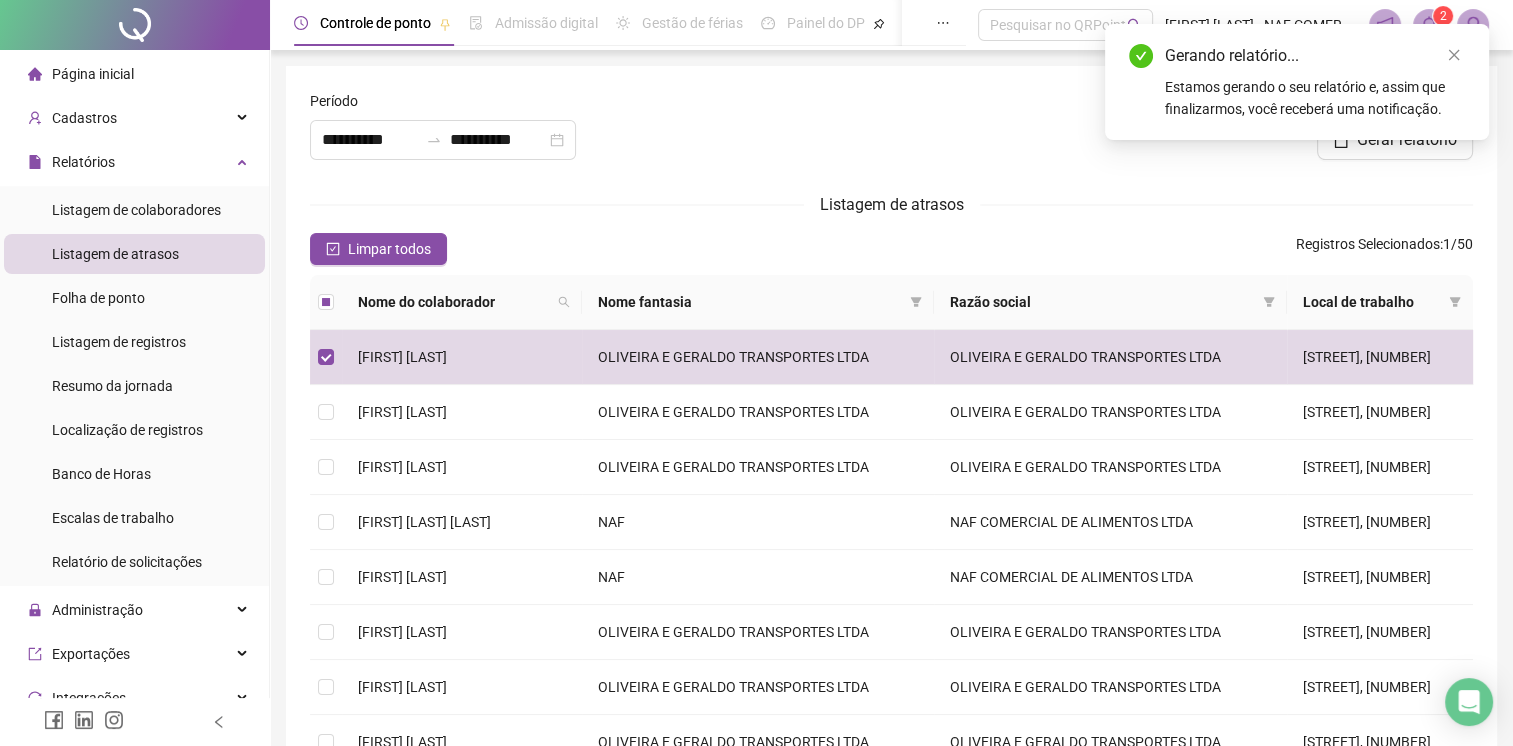 drag, startPoint x: 1016, startPoint y: 123, endPoint x: 1029, endPoint y: 122, distance: 13.038404 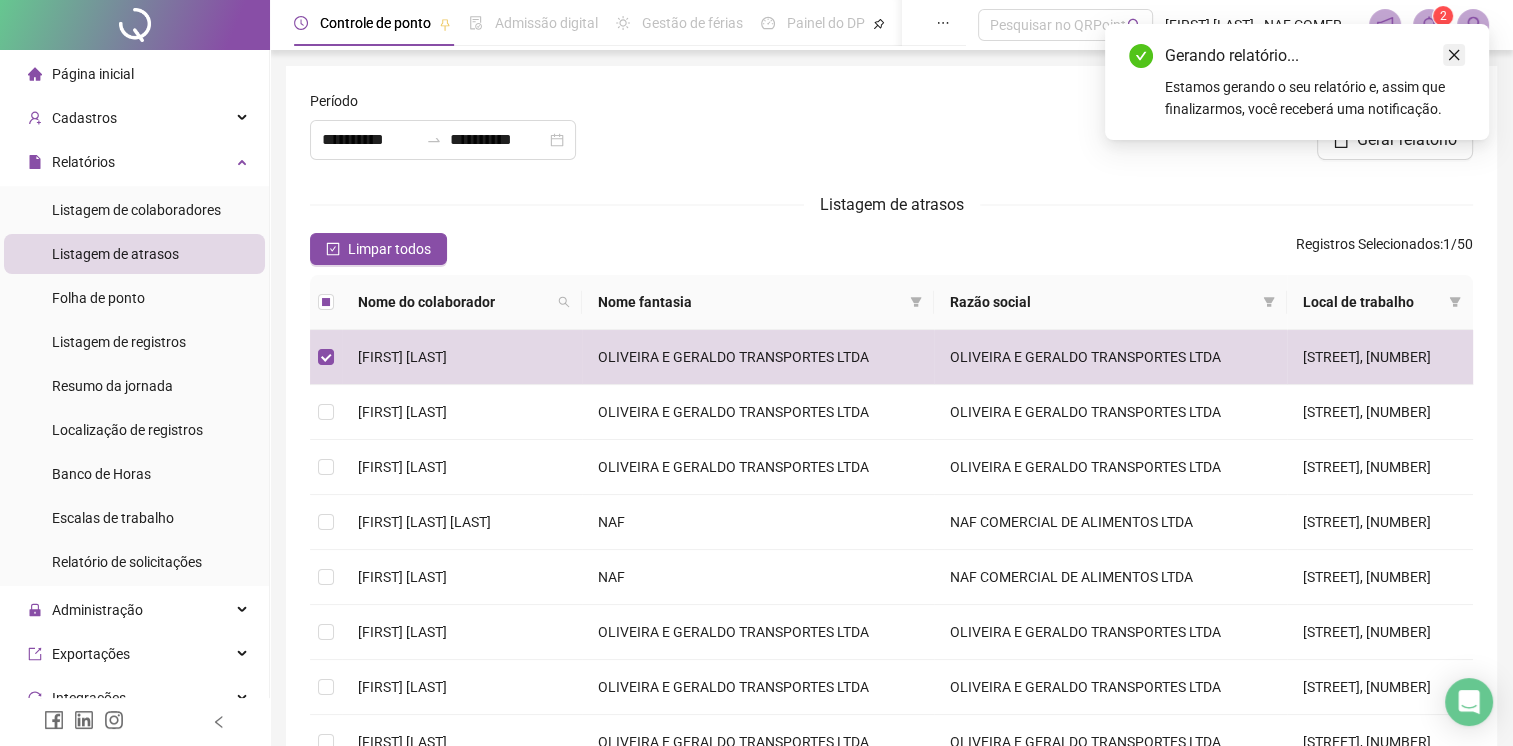 click 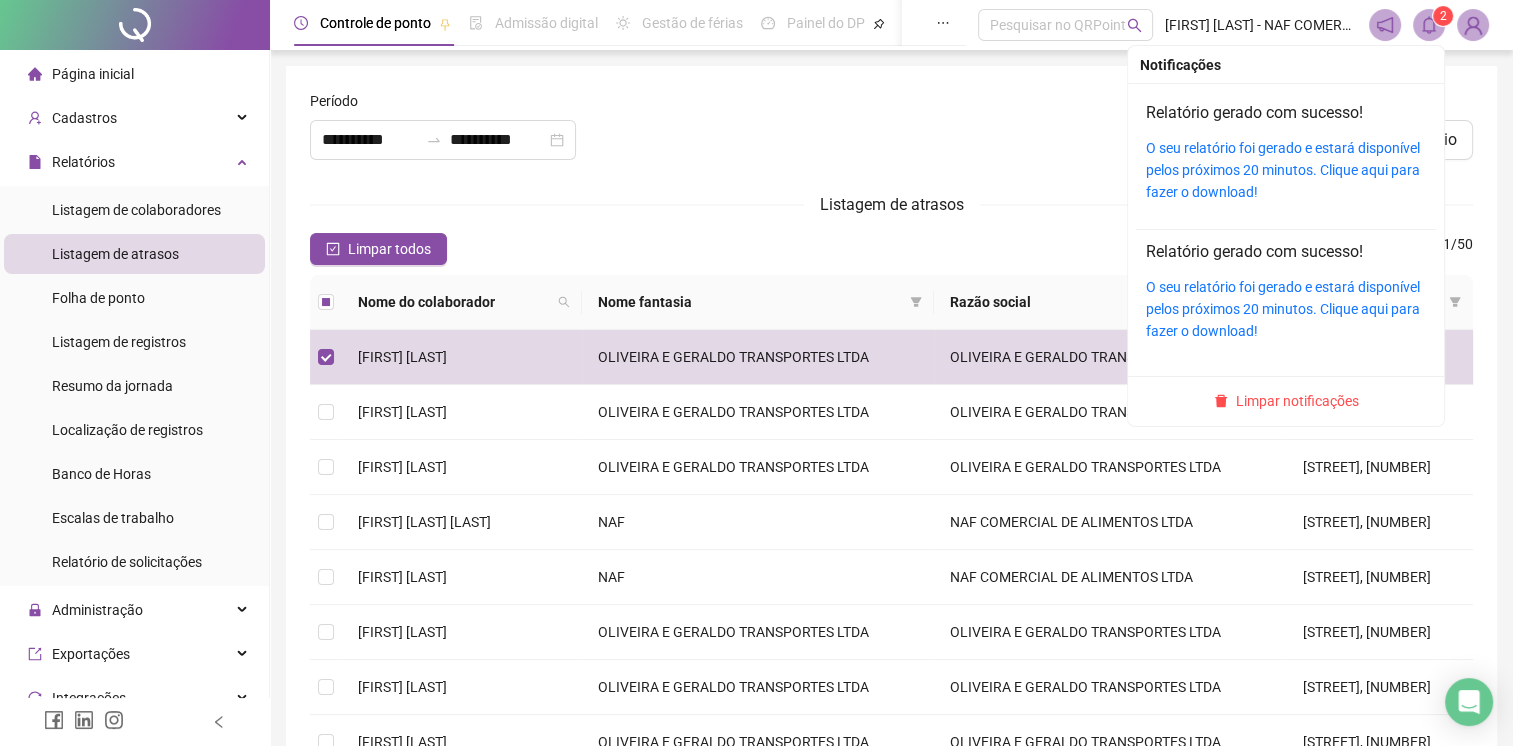 click 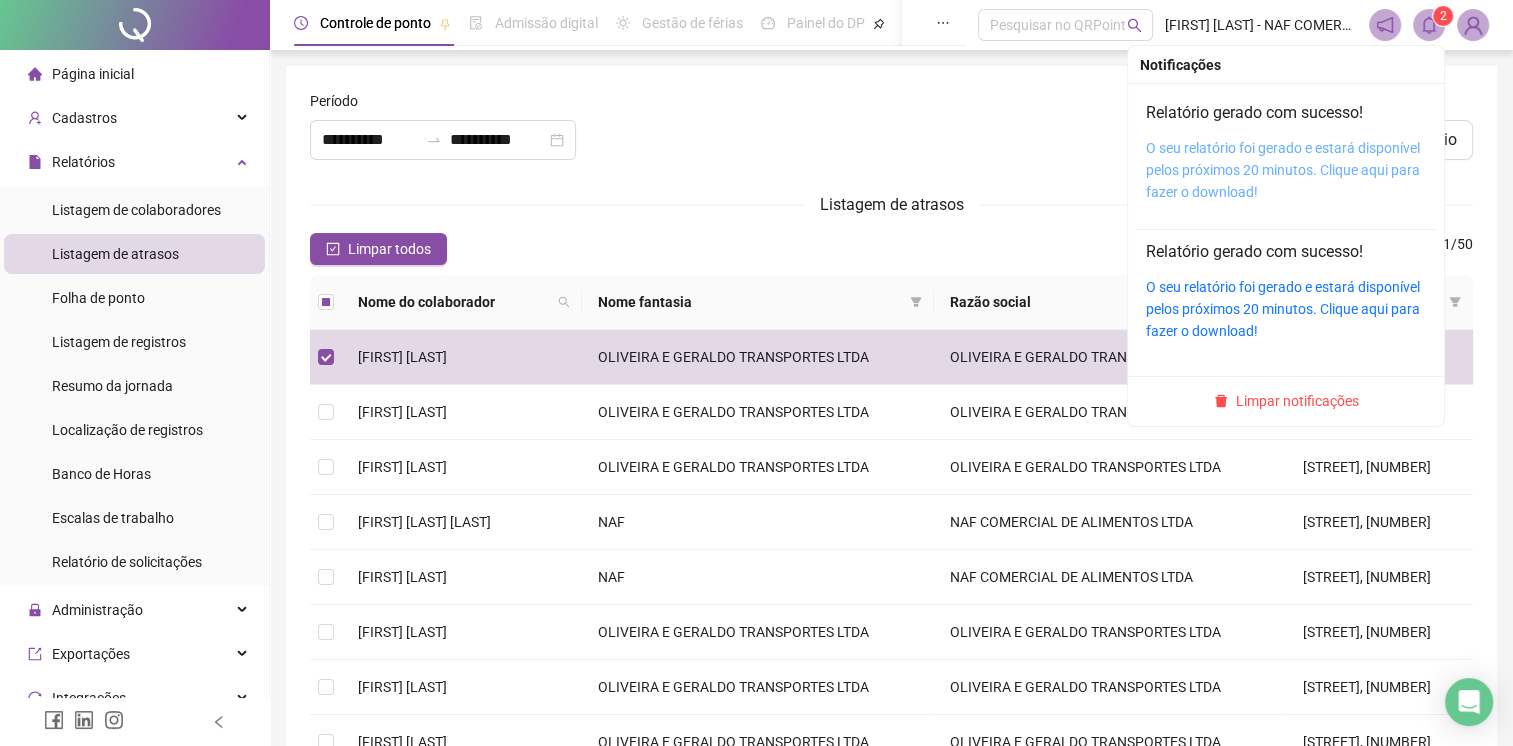 click on "O seu relatório foi gerado e estará disponível pelos próximos 20 minutos.
Clique aqui para fazer o download!" at bounding box center (1283, 170) 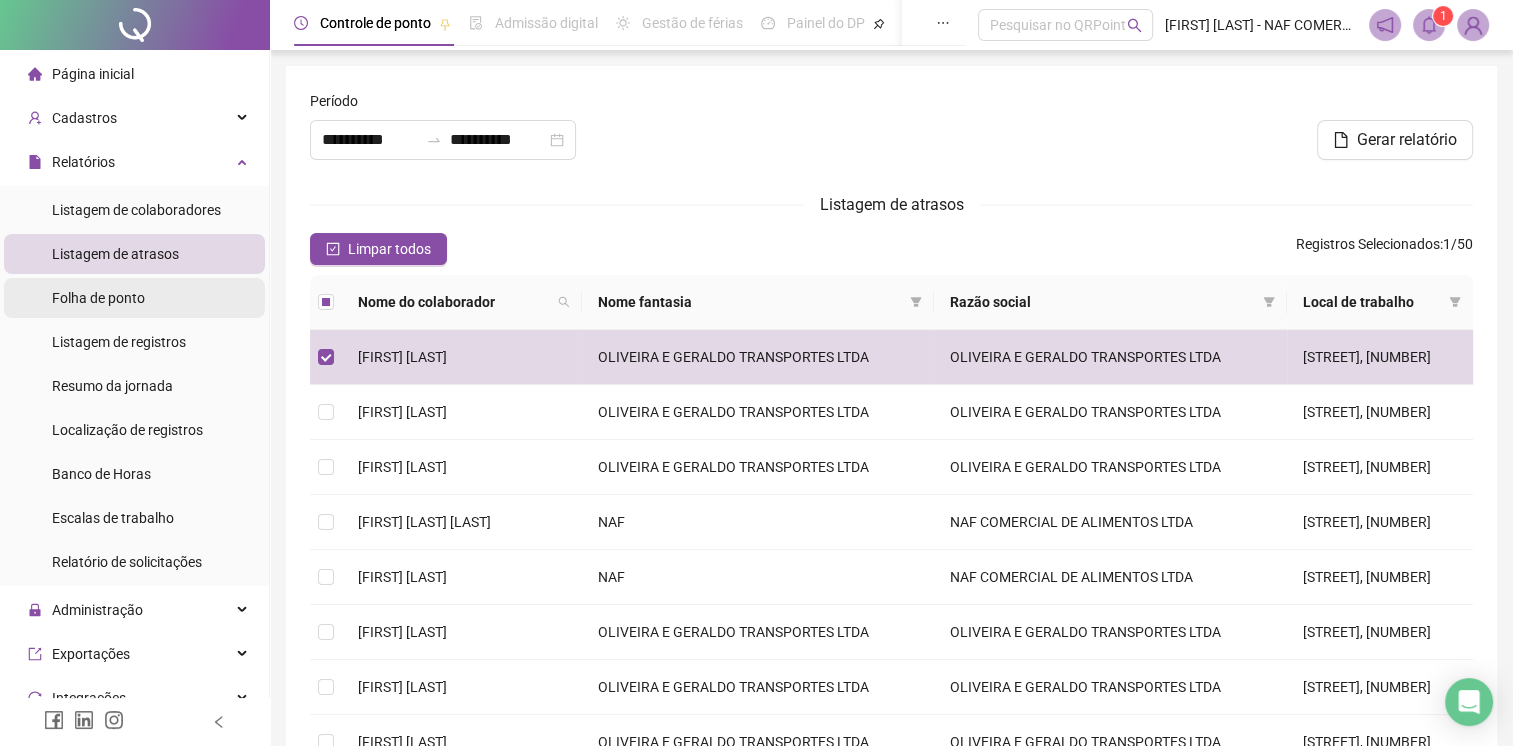 click on "Folha de ponto" at bounding box center [98, 298] 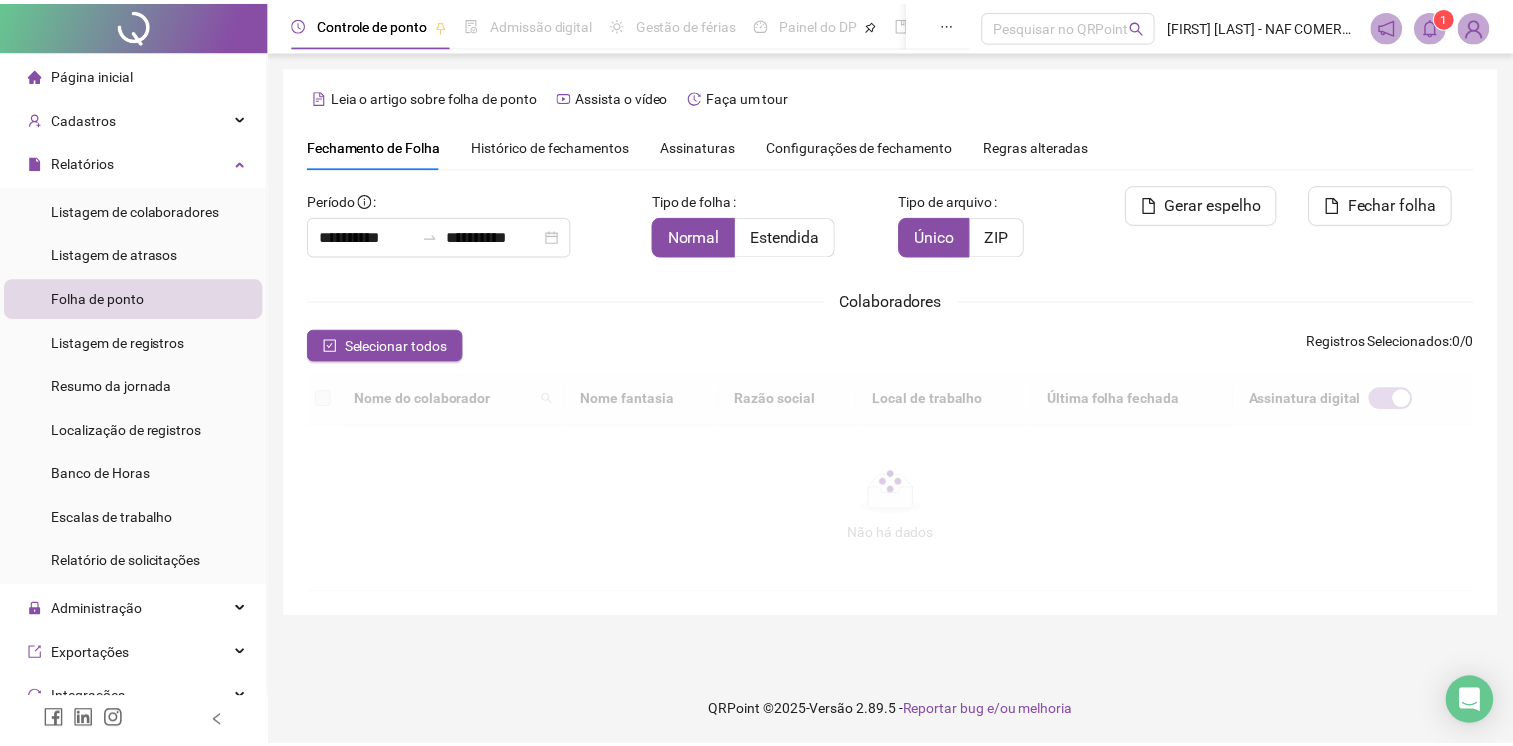 scroll, scrollTop: 36, scrollLeft: 0, axis: vertical 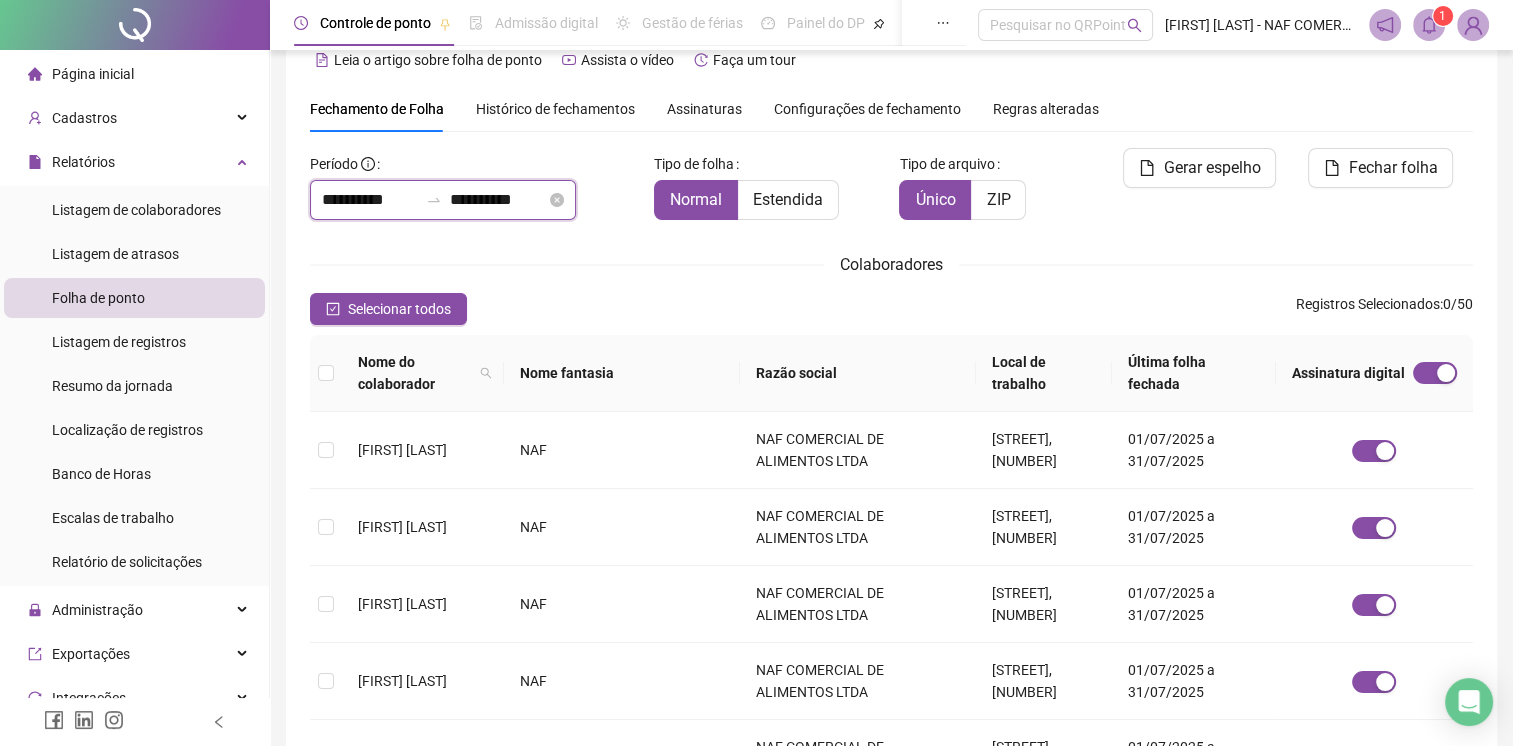 click on "**********" at bounding box center [498, 200] 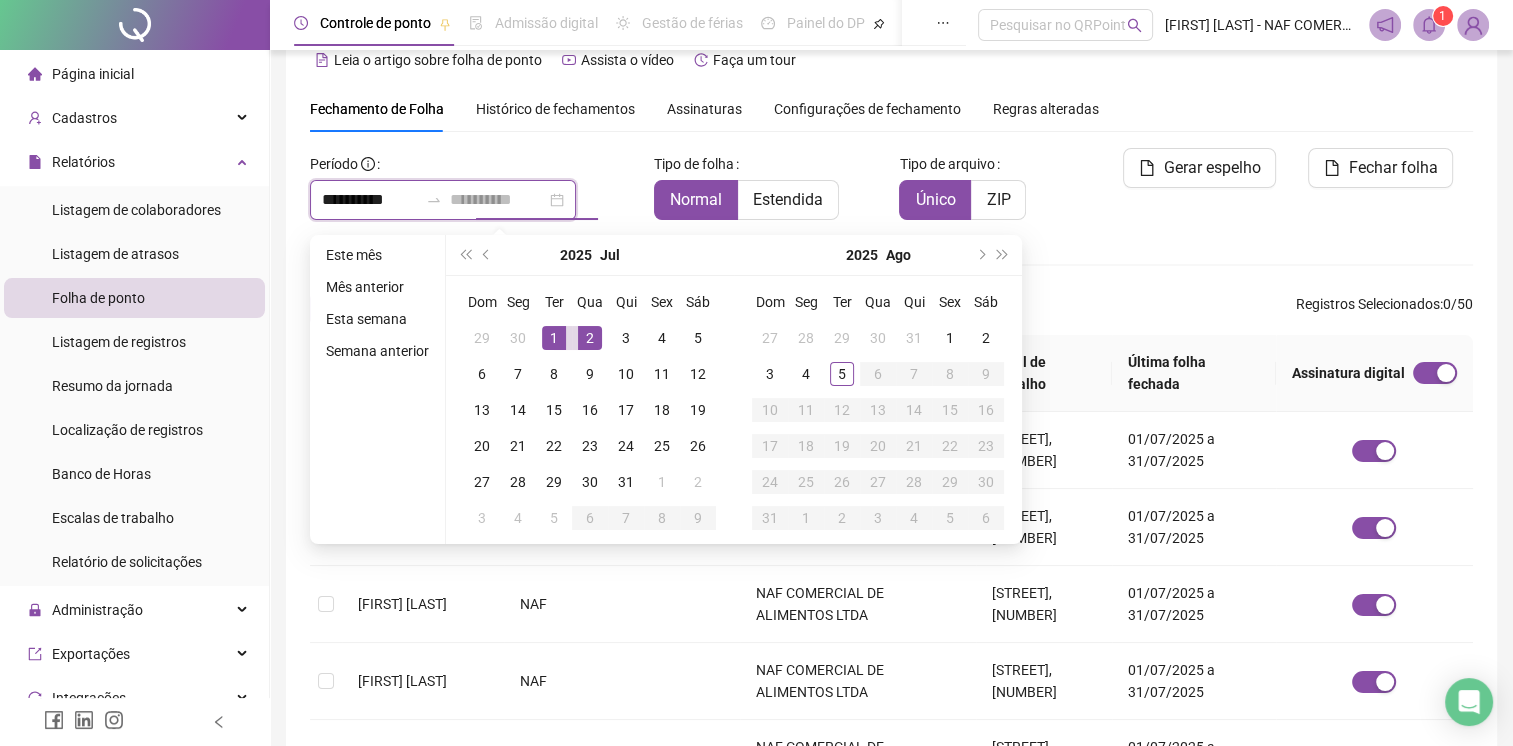 type on "**********" 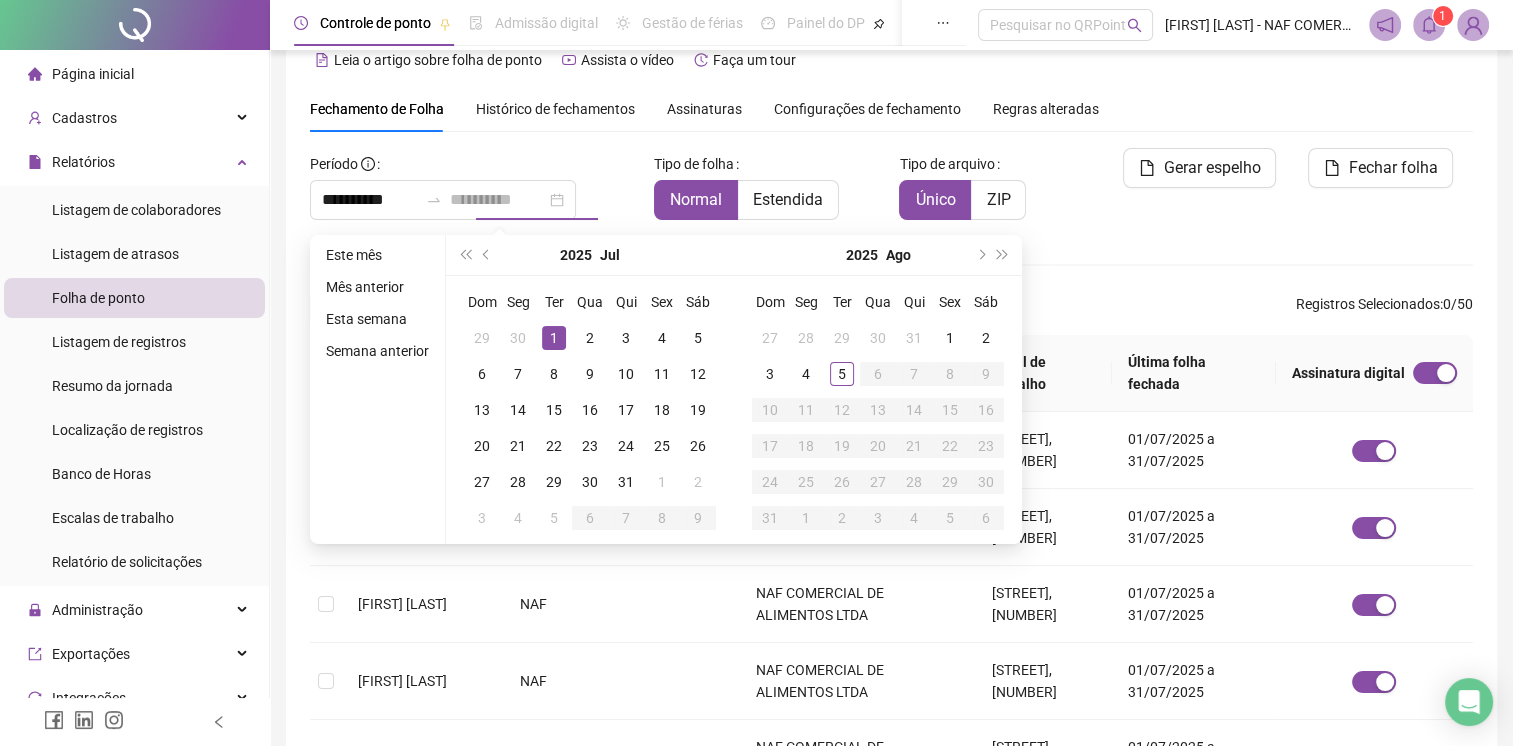 click on "1" at bounding box center (554, 338) 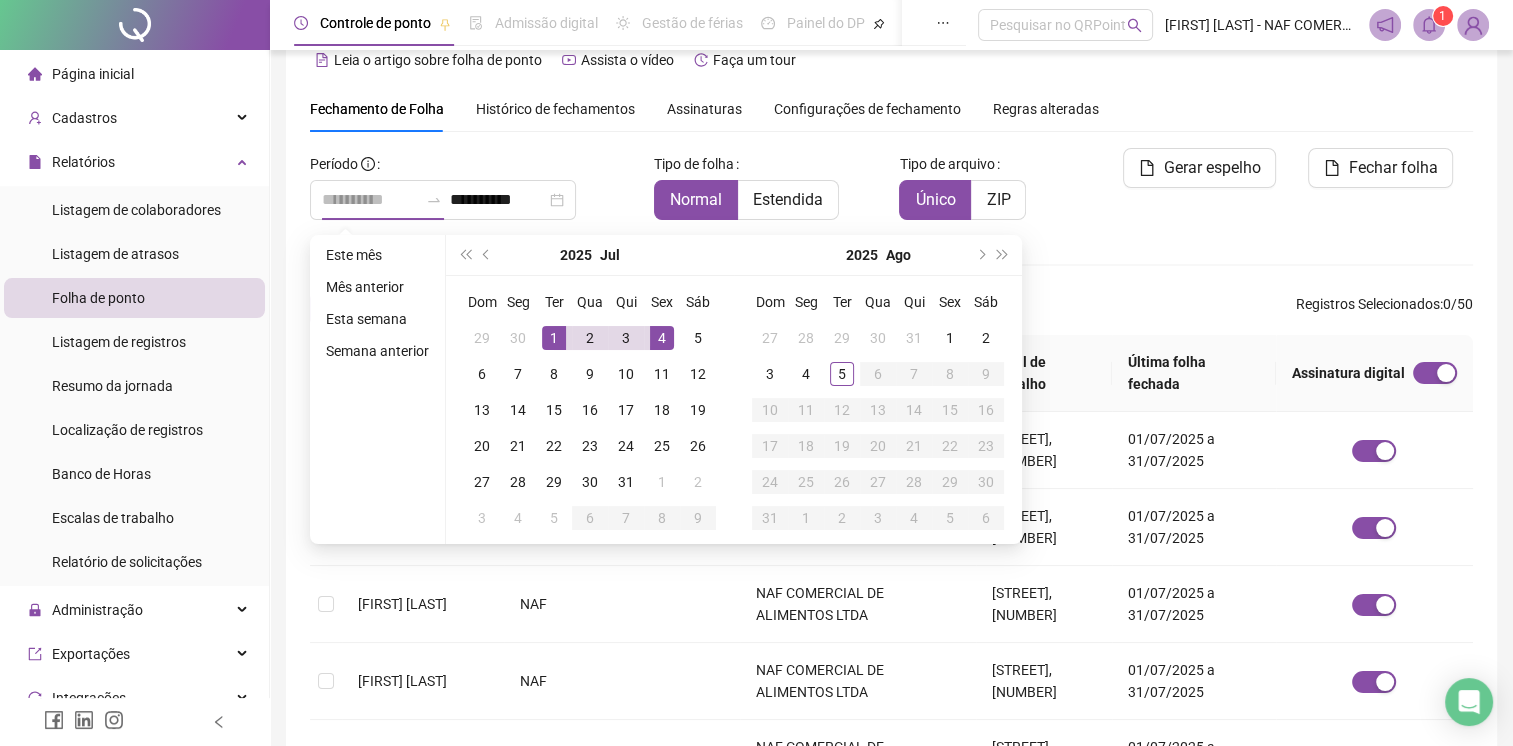 click on "4" at bounding box center (662, 338) 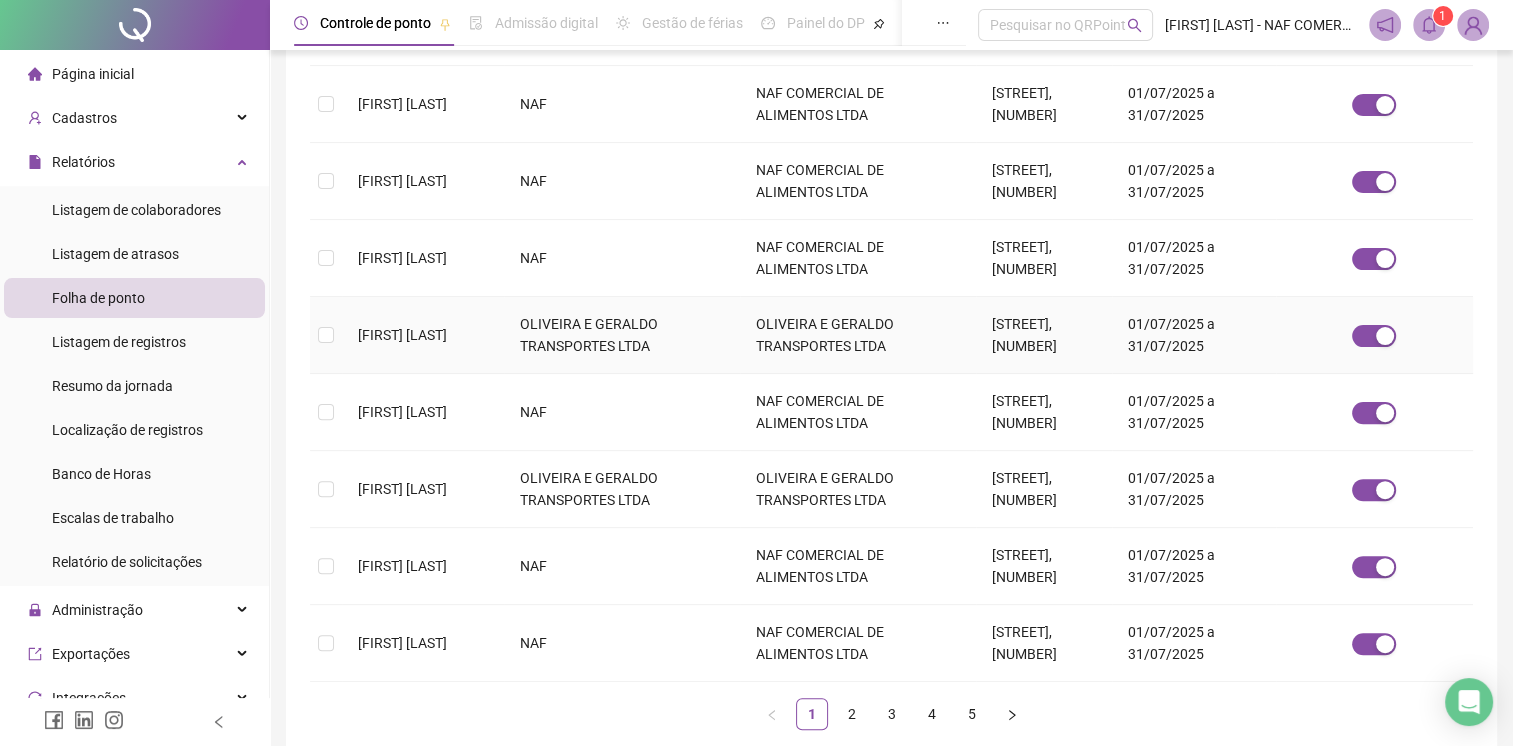 scroll, scrollTop: 643, scrollLeft: 0, axis: vertical 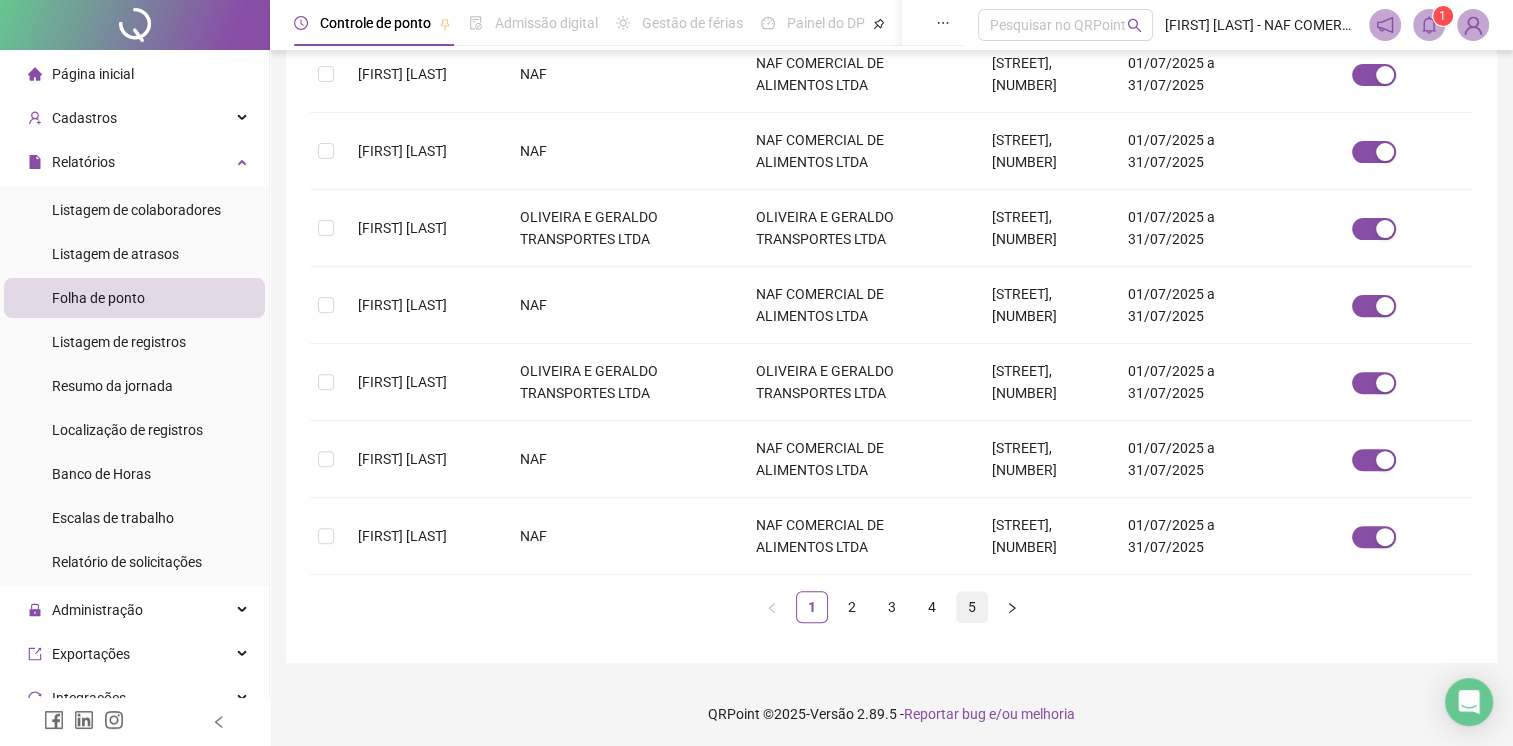click on "5" at bounding box center [972, 607] 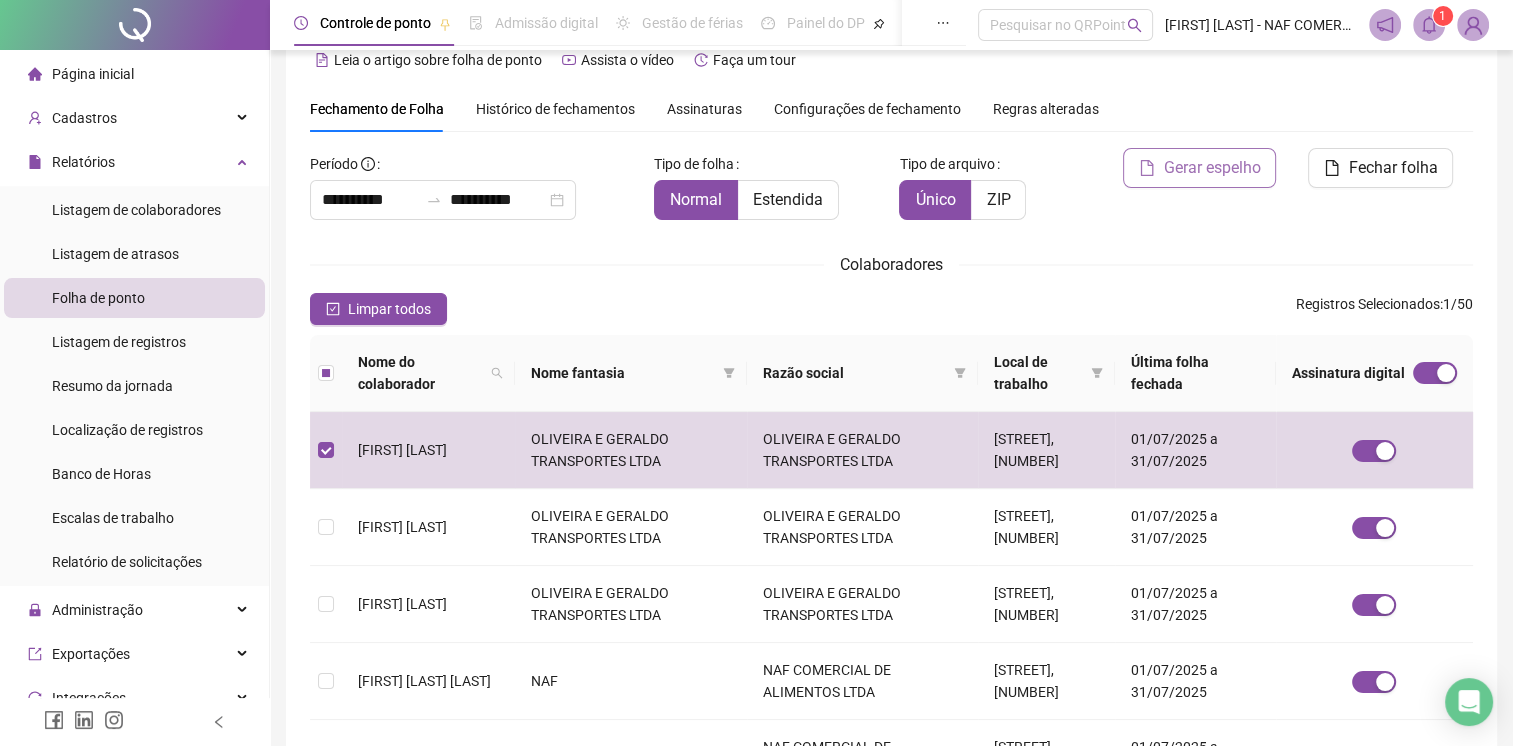 click on "Gerar espelho" at bounding box center [1211, 168] 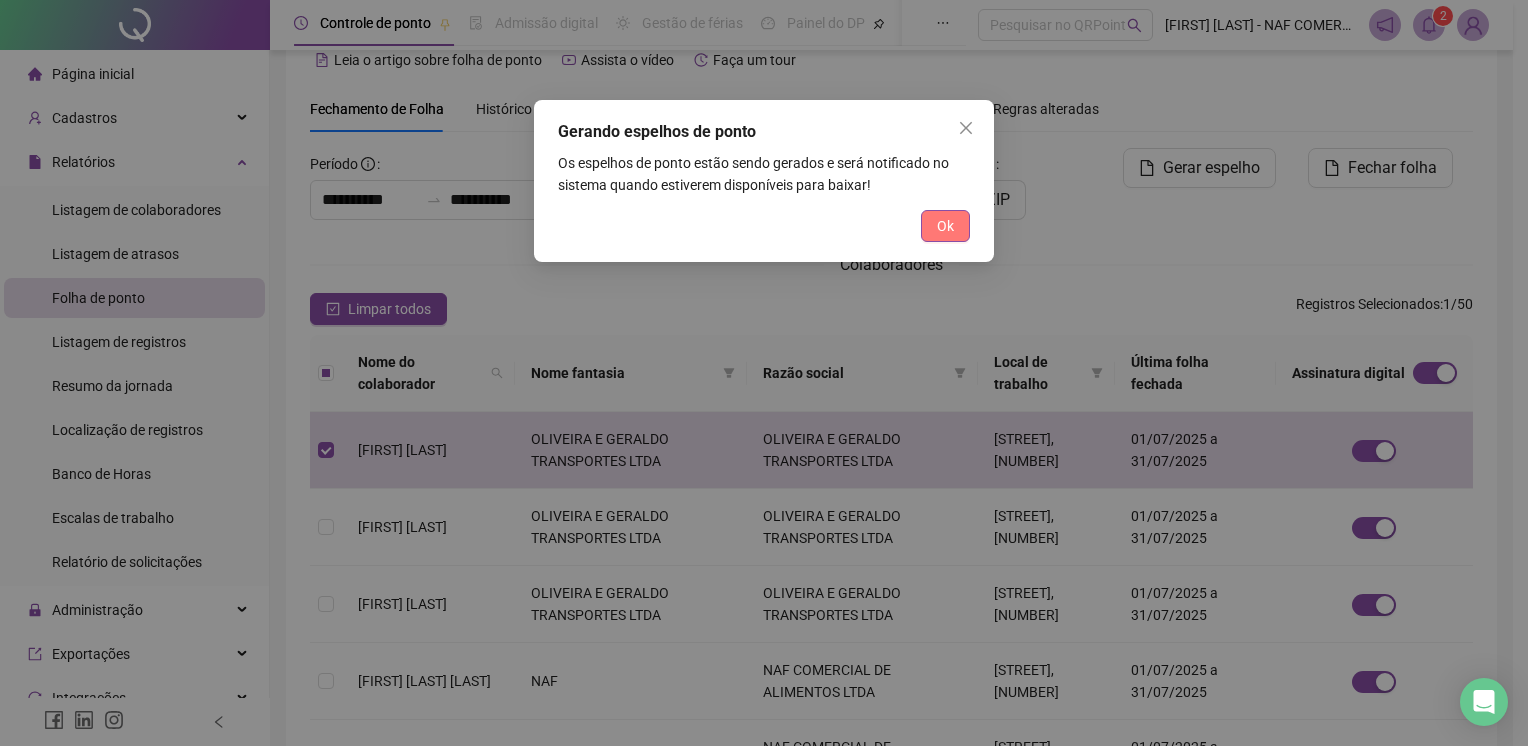click on "Ok" at bounding box center [945, 226] 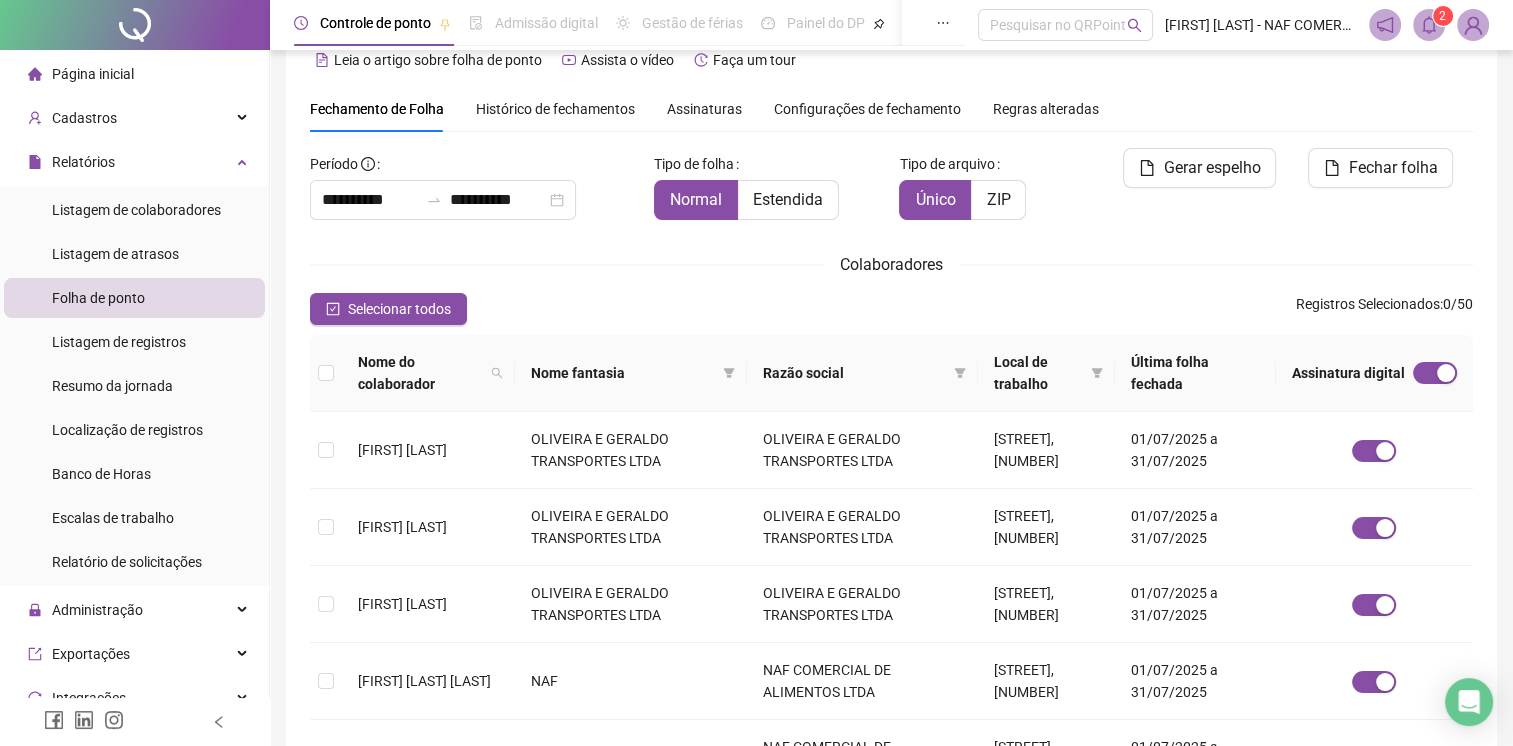 click 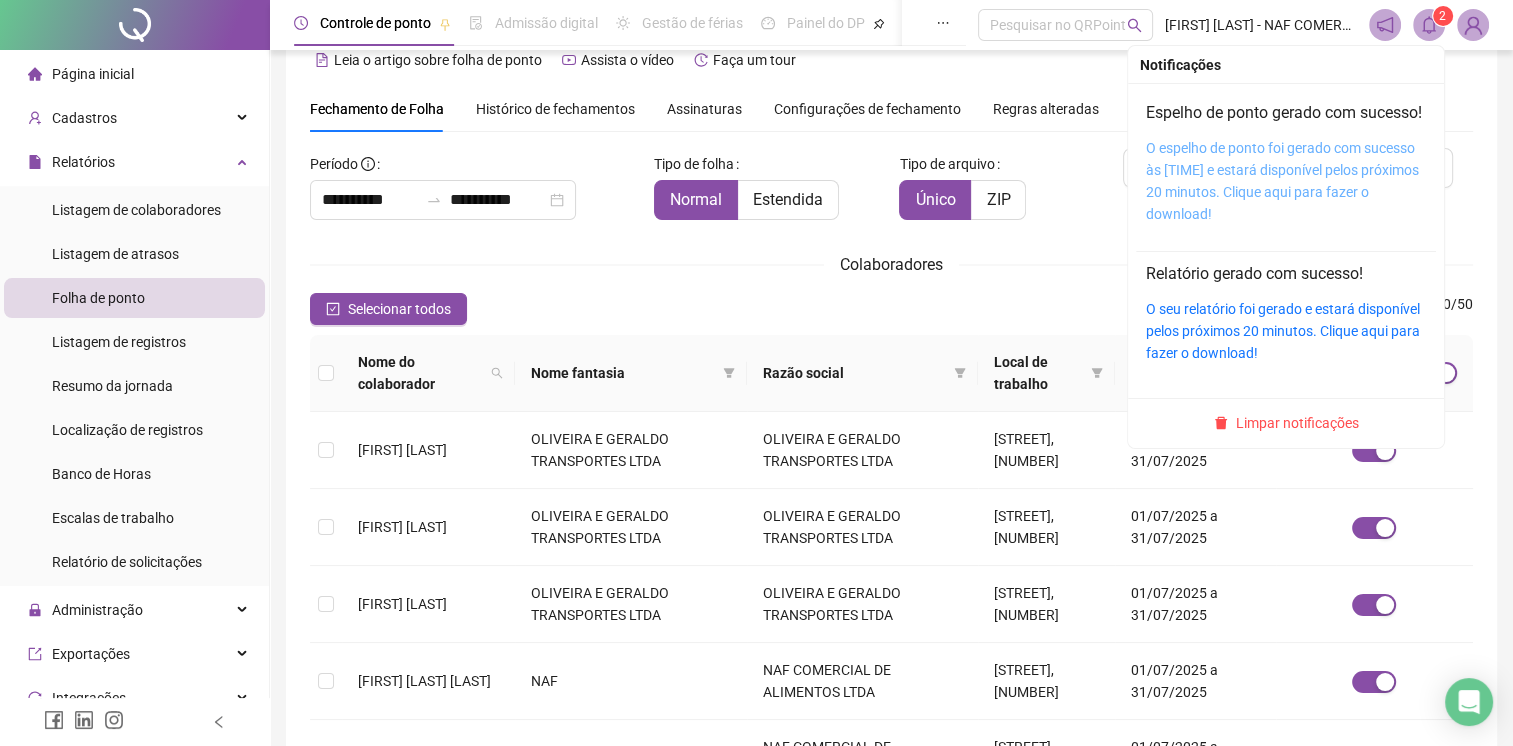 click on "O espelho de ponto foi gerado com sucesso às [TIME] e estará disponível pelos próximos 20 minutos.
Clique aqui para fazer o download!" at bounding box center [1282, 181] 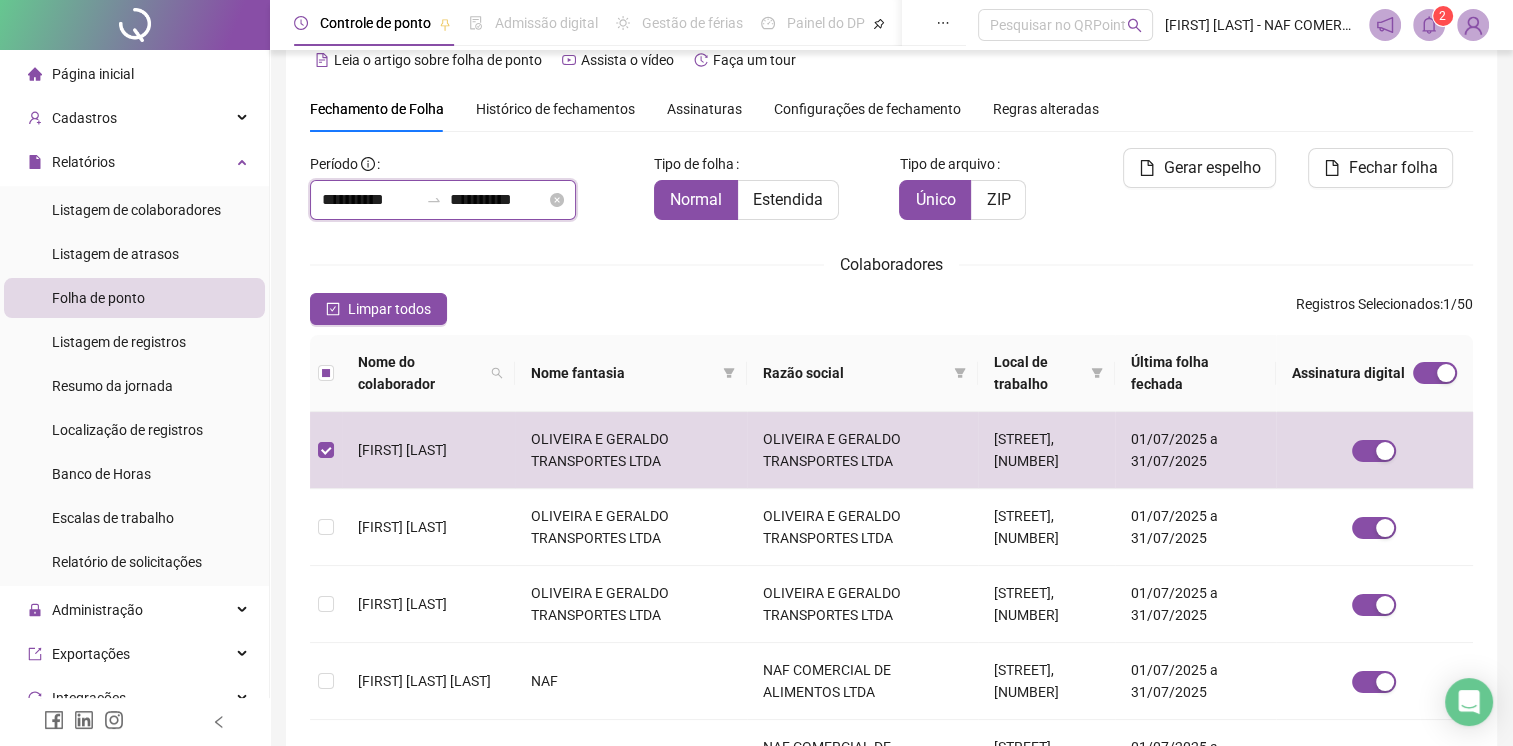 click on "**********" at bounding box center [498, 200] 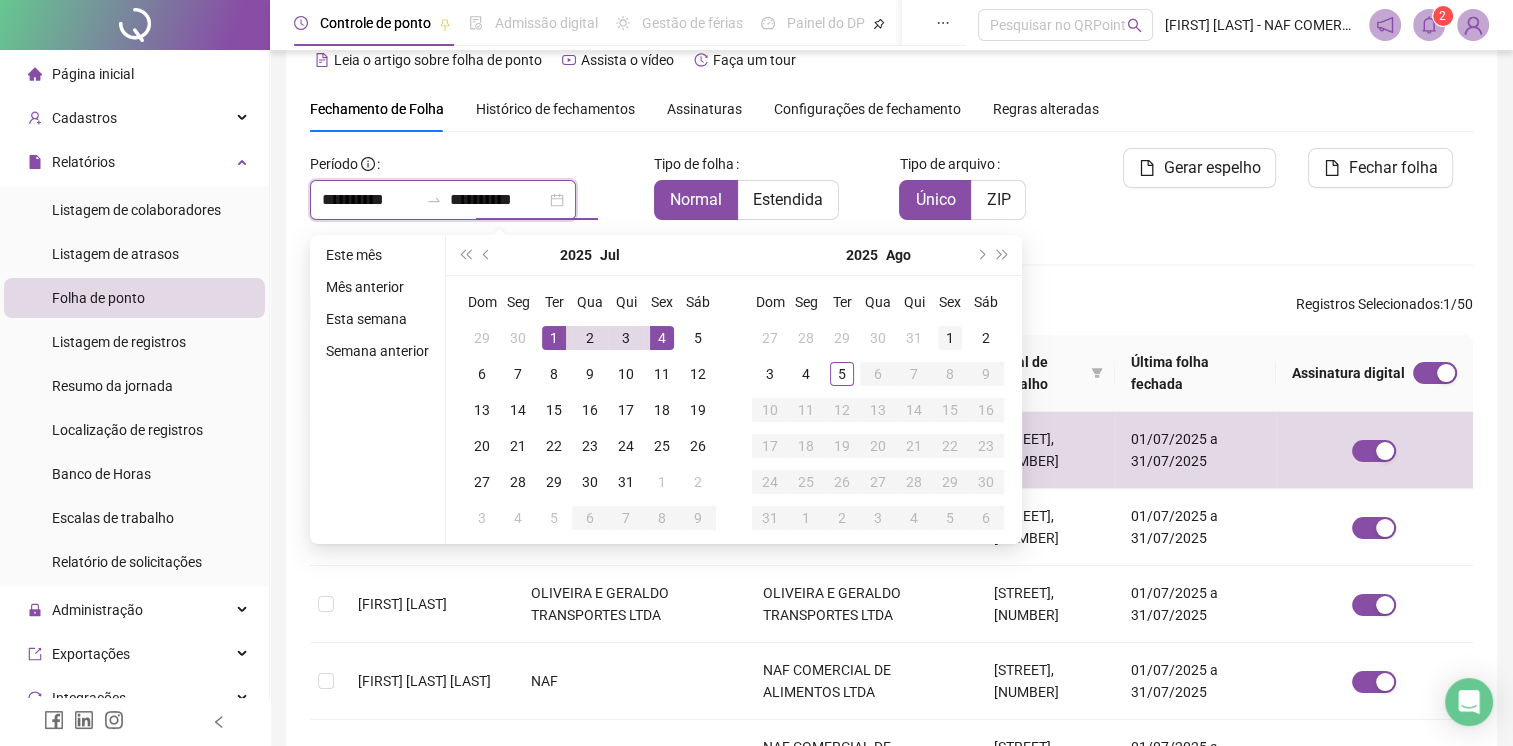 type on "**********" 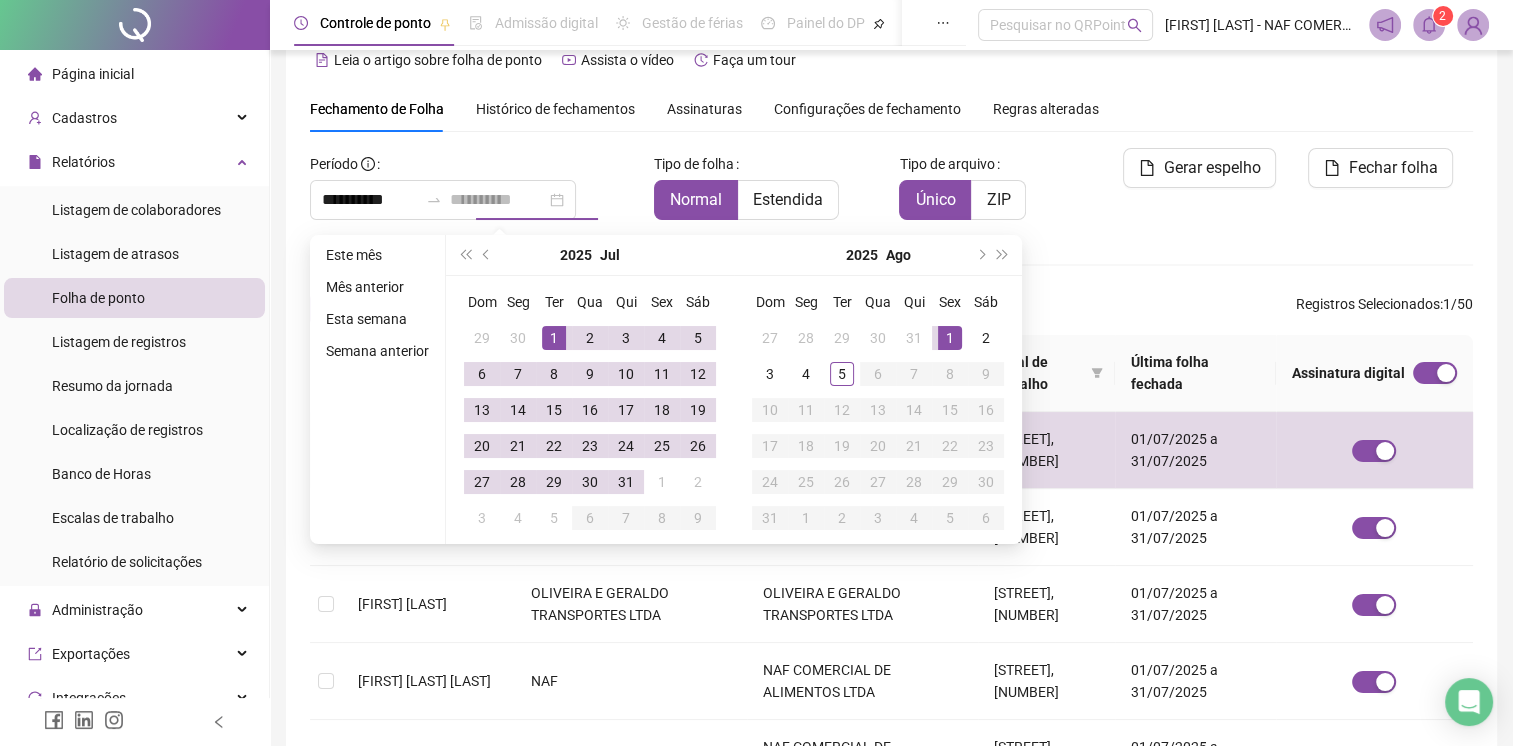 click on "1" at bounding box center [950, 338] 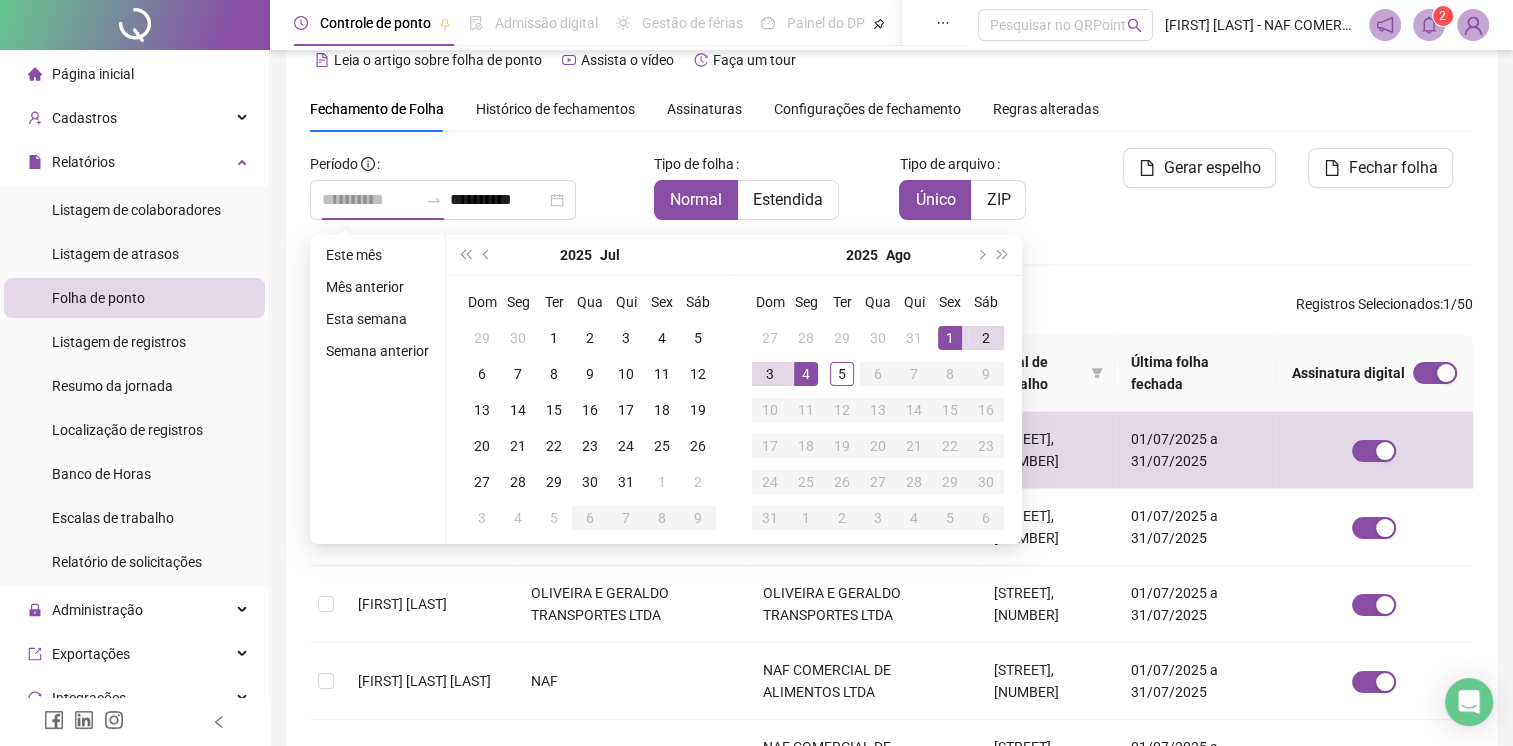 click on "4" at bounding box center [806, 374] 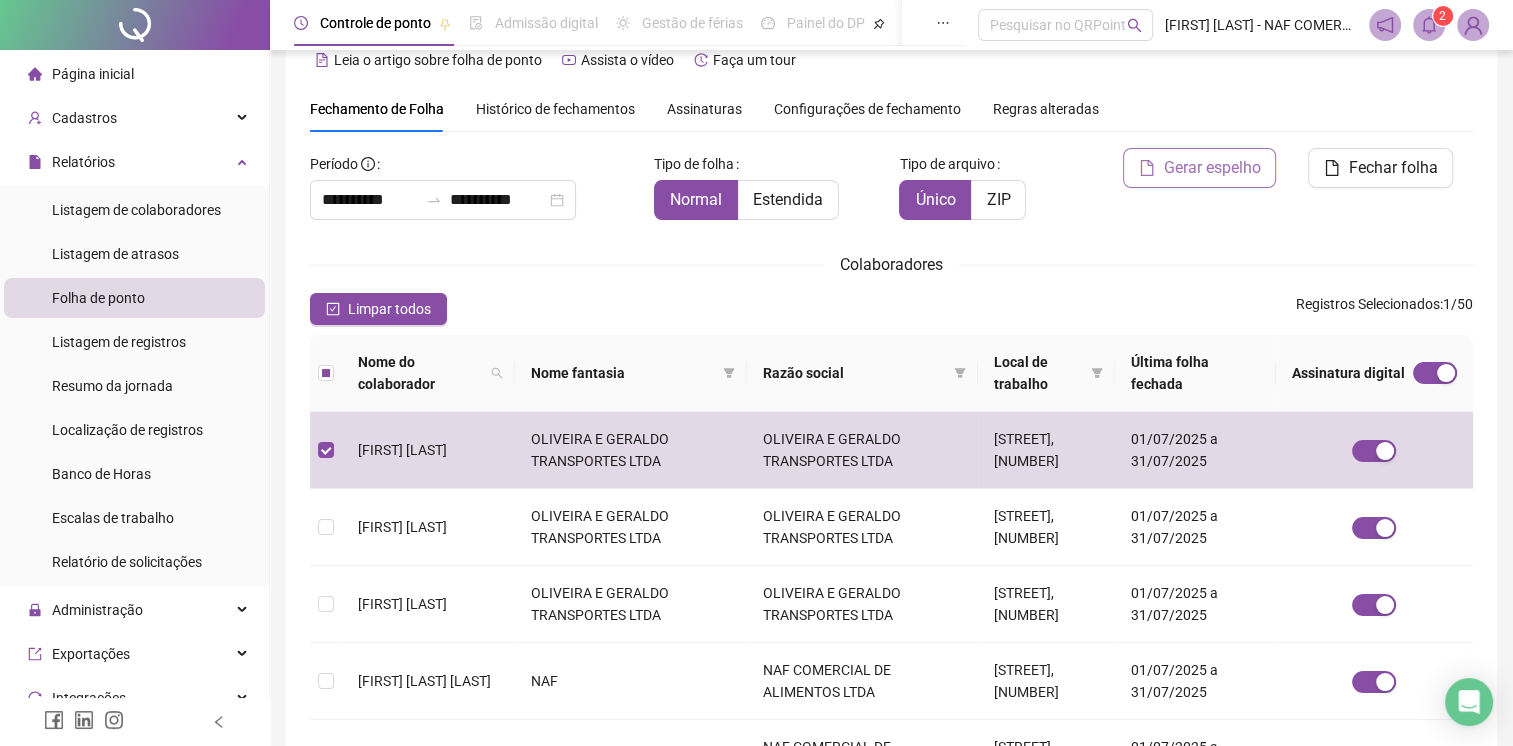 click on "Gerar espelho" at bounding box center [1211, 168] 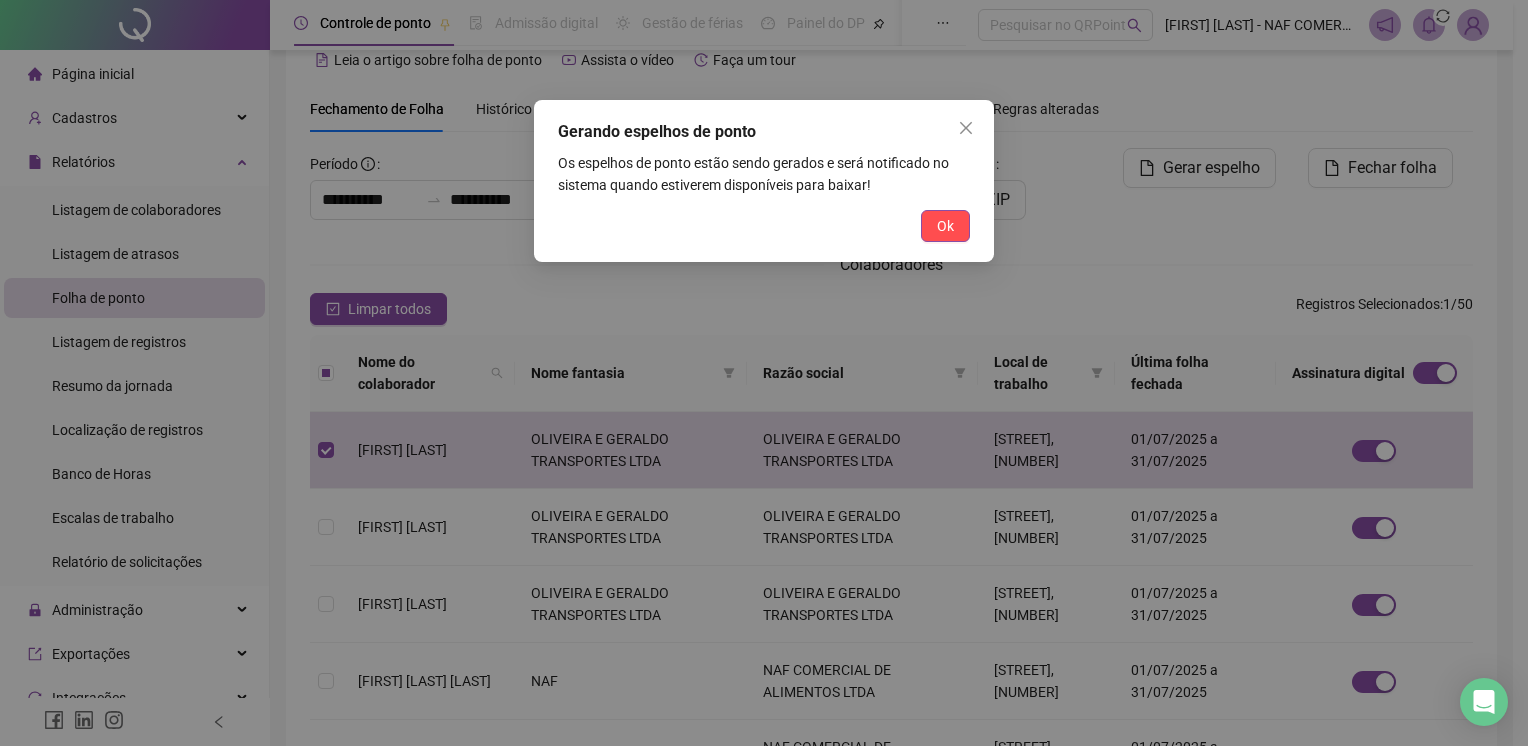 click on "Ok" at bounding box center [945, 226] 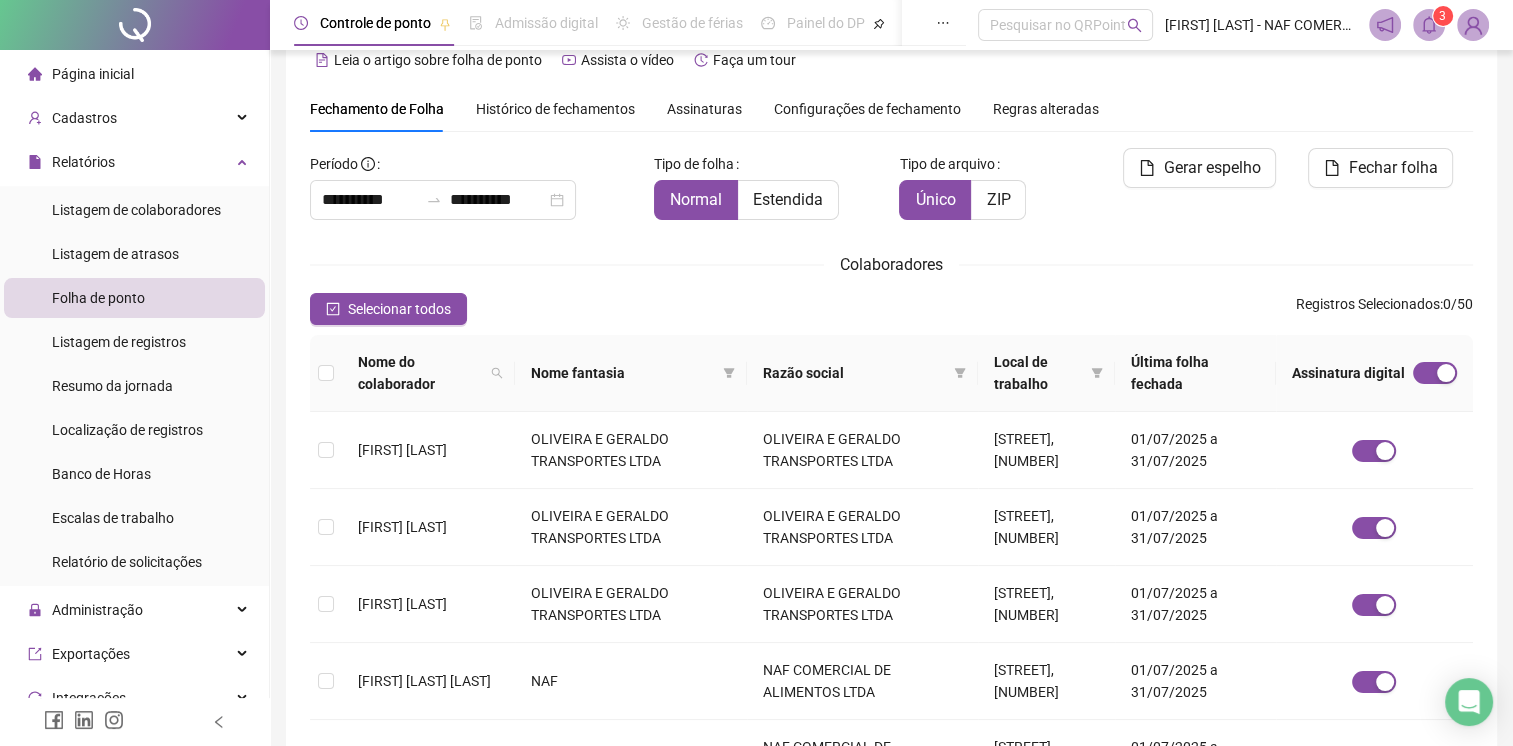 click 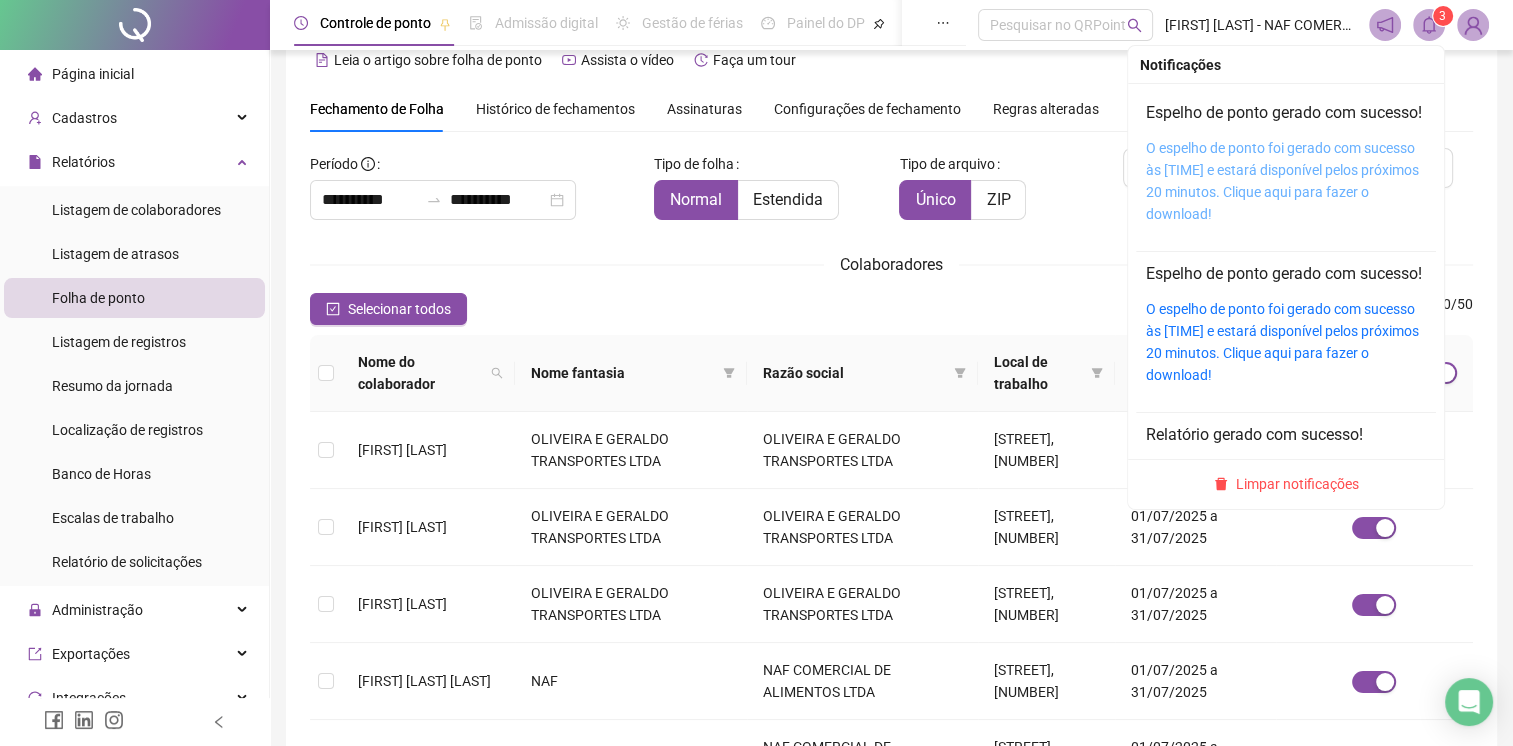 click on "O espelho de ponto foi gerado com sucesso às [TIME] e estará disponível pelos próximos 20 minutos.
Clique aqui para fazer o download!" at bounding box center (1282, 181) 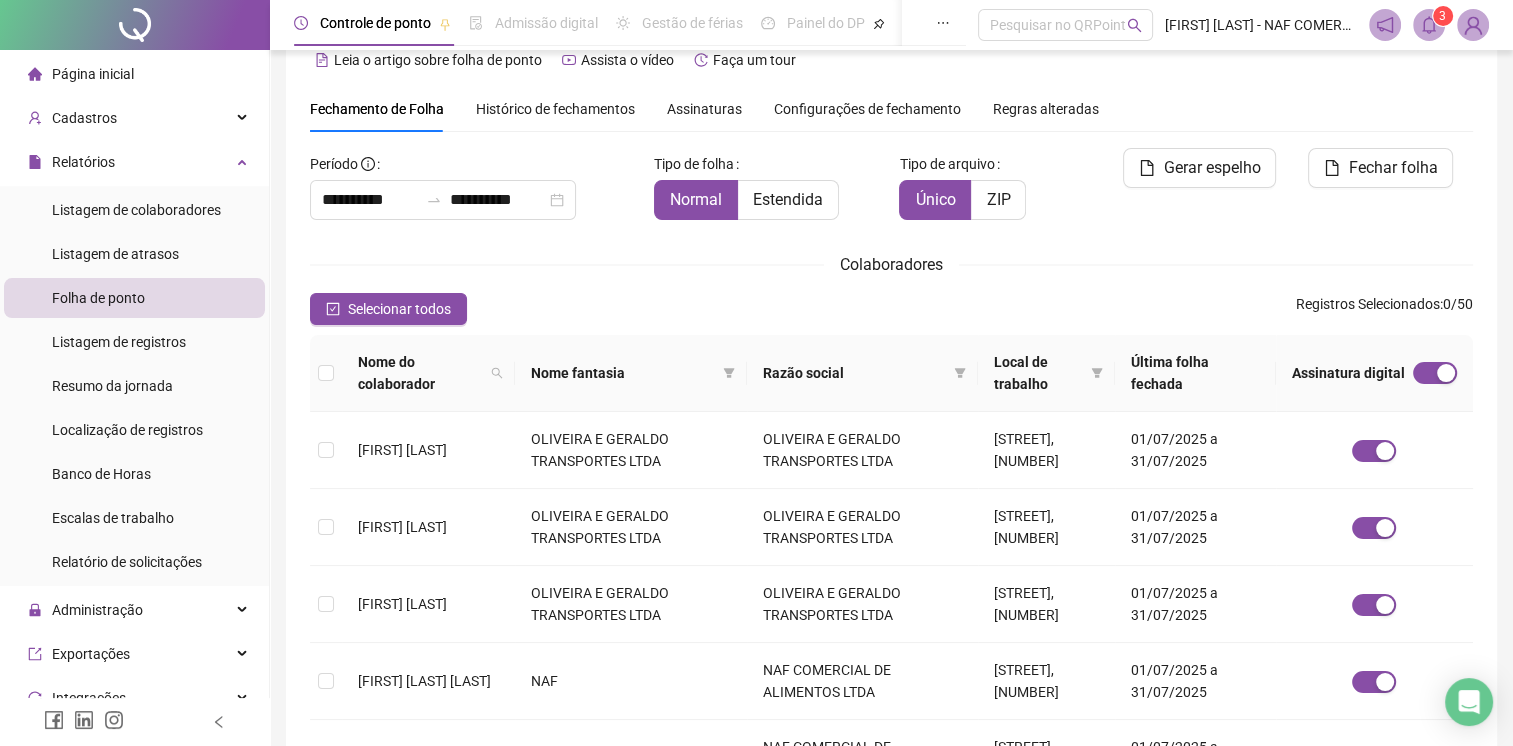 click on "Colaboradores" at bounding box center [891, 264] 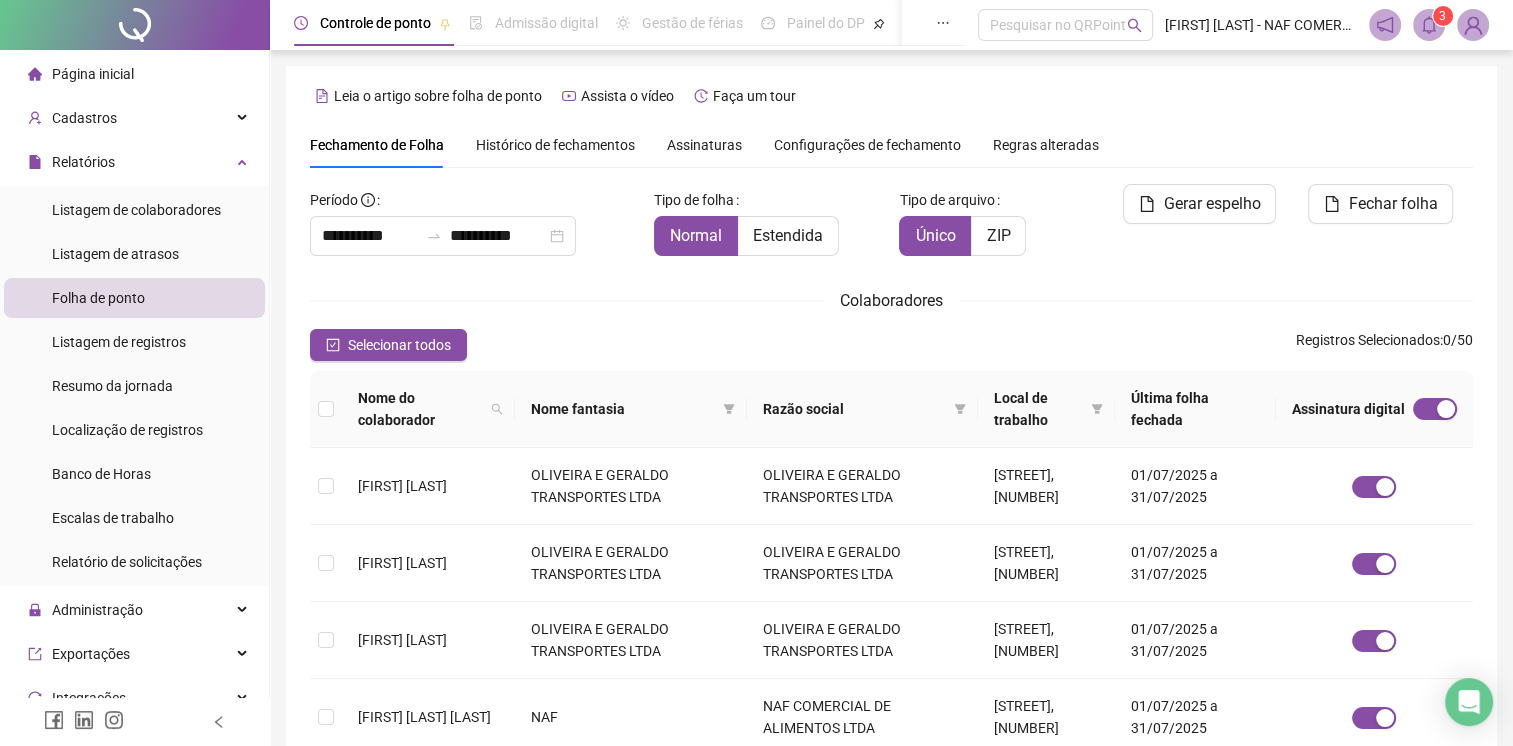 scroll, scrollTop: 0, scrollLeft: 0, axis: both 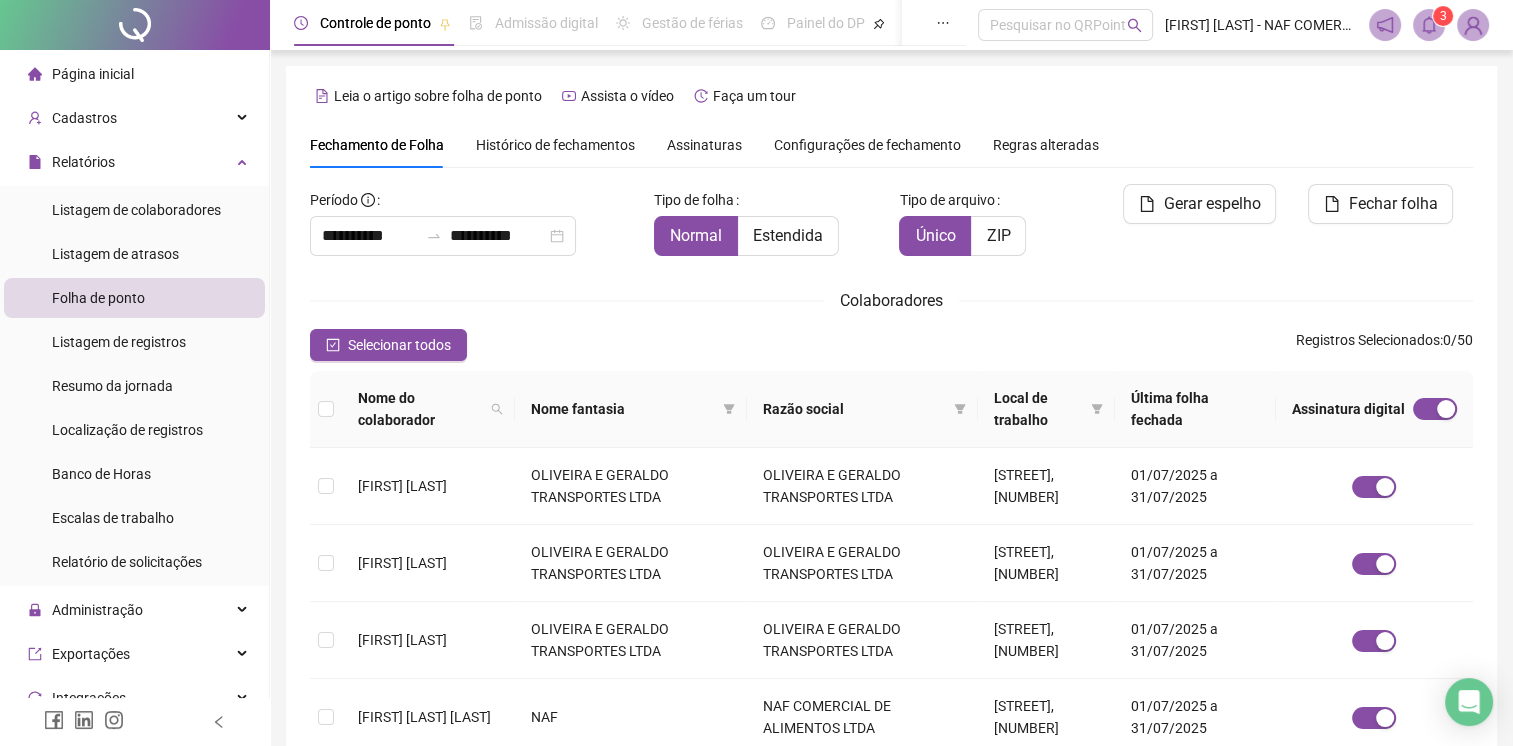 click on "Configurações de fechamento" at bounding box center [867, 145] 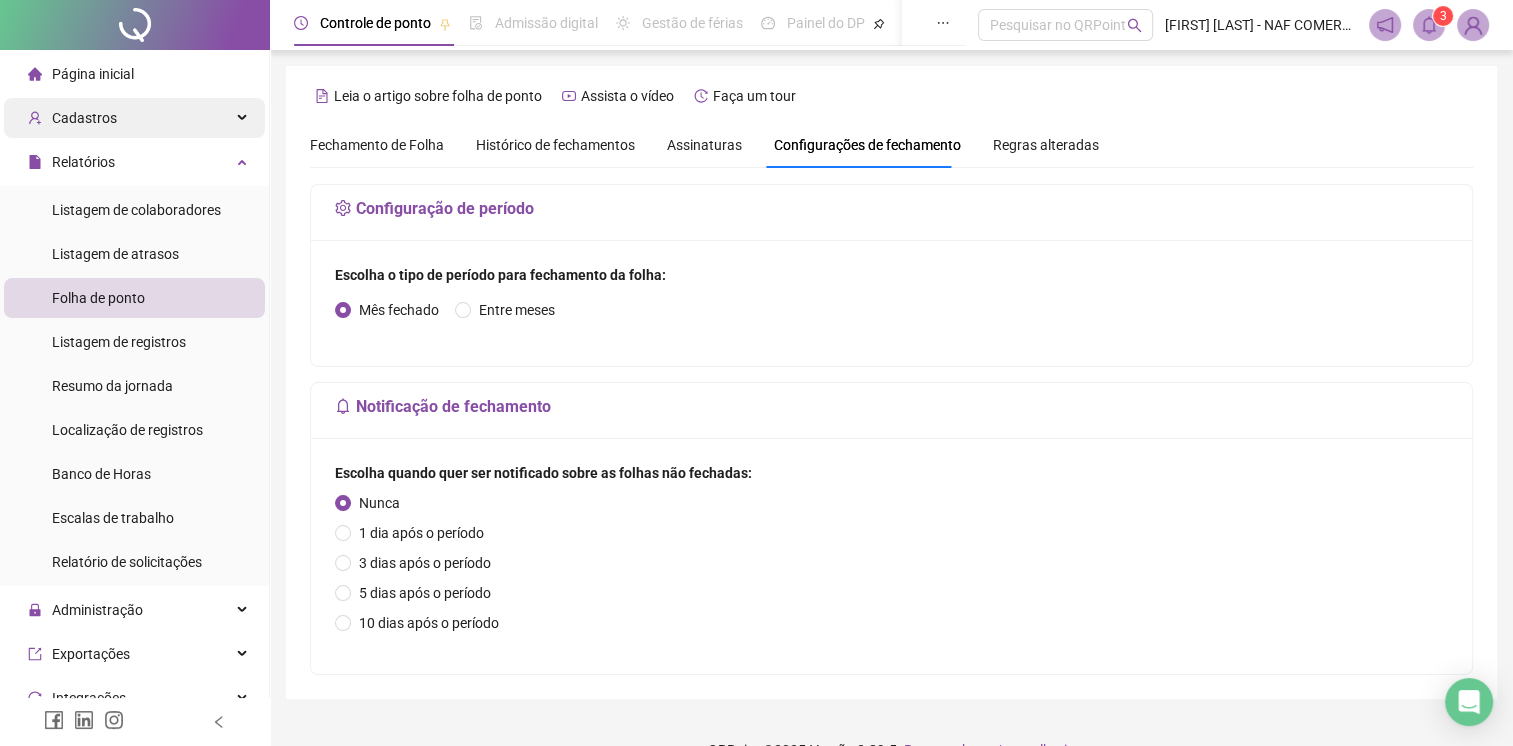 click on "Cadastros" at bounding box center [134, 118] 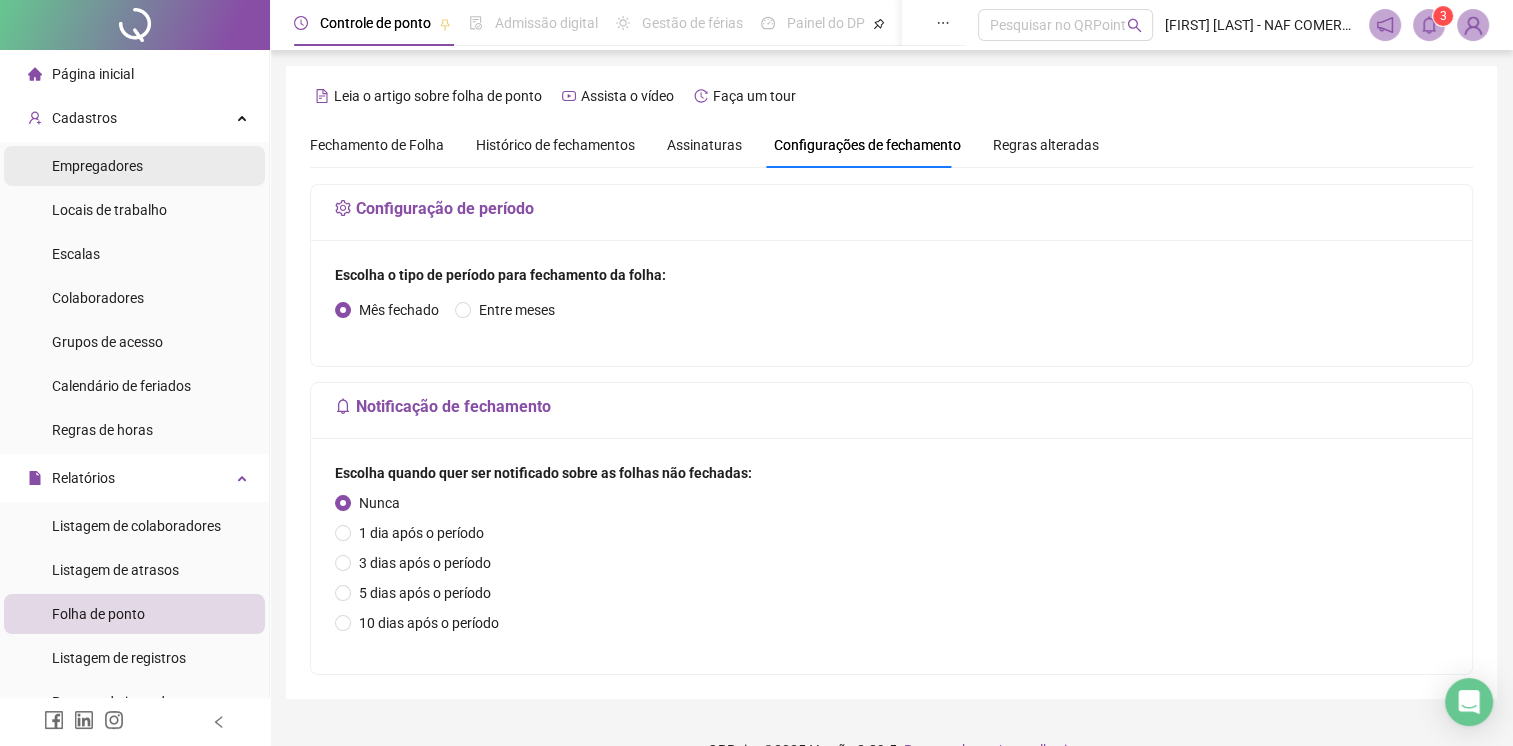click on "Empregadores" at bounding box center [134, 166] 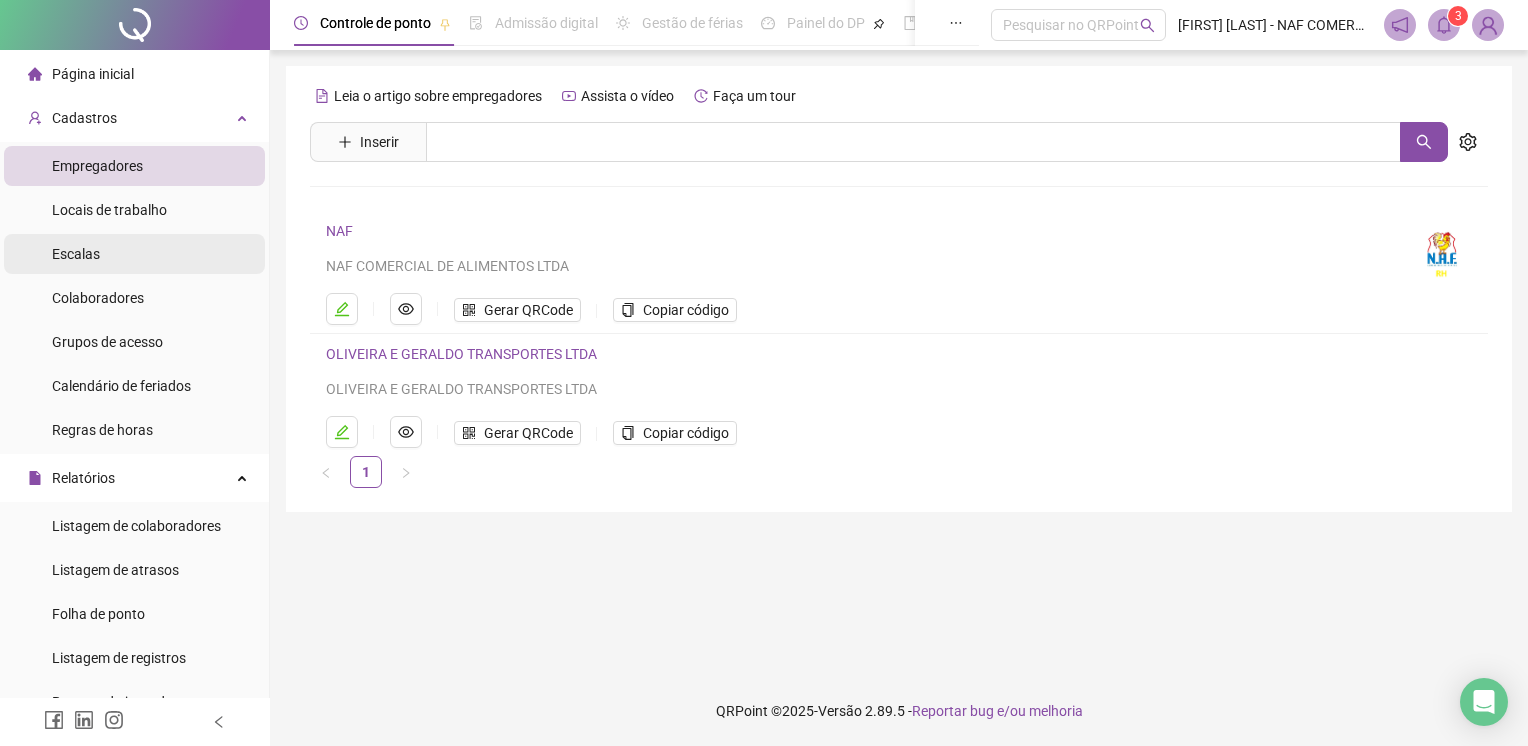 click on "Escalas" at bounding box center [134, 254] 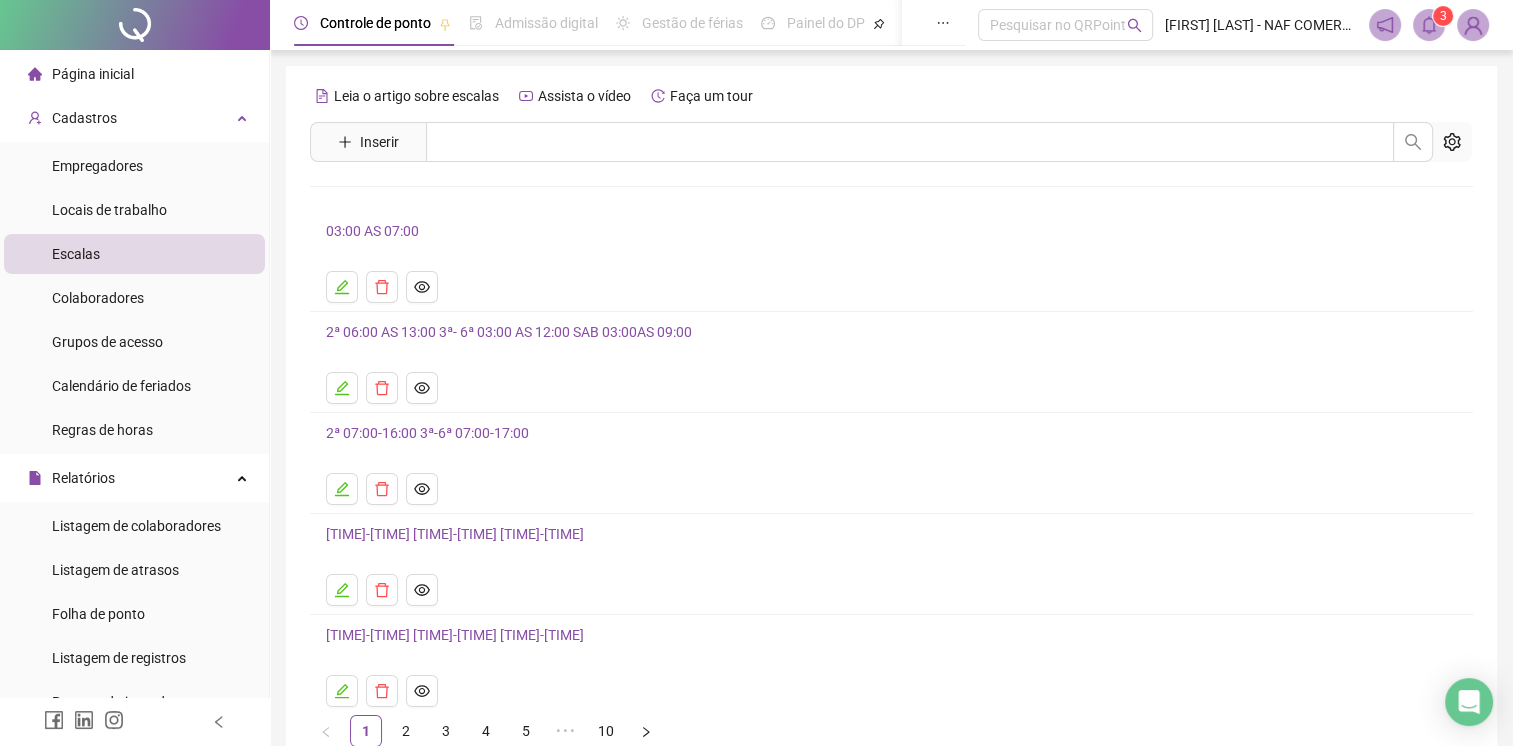click on "3" at bounding box center [1443, 16] 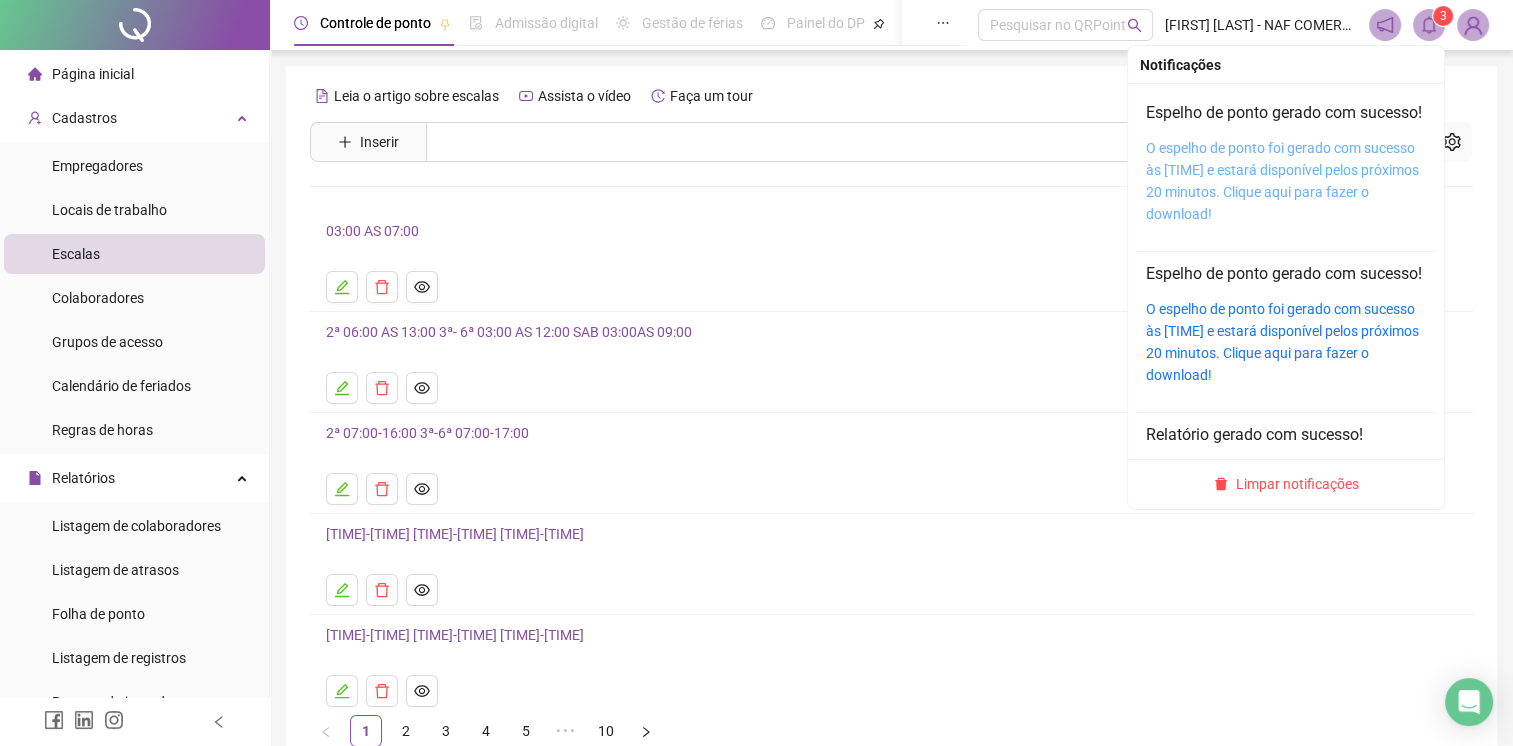 click on "O espelho de ponto foi gerado com sucesso às [TIME] e estará disponível pelos próximos 20 minutos.
Clique aqui para fazer o download!" at bounding box center (1286, 181) 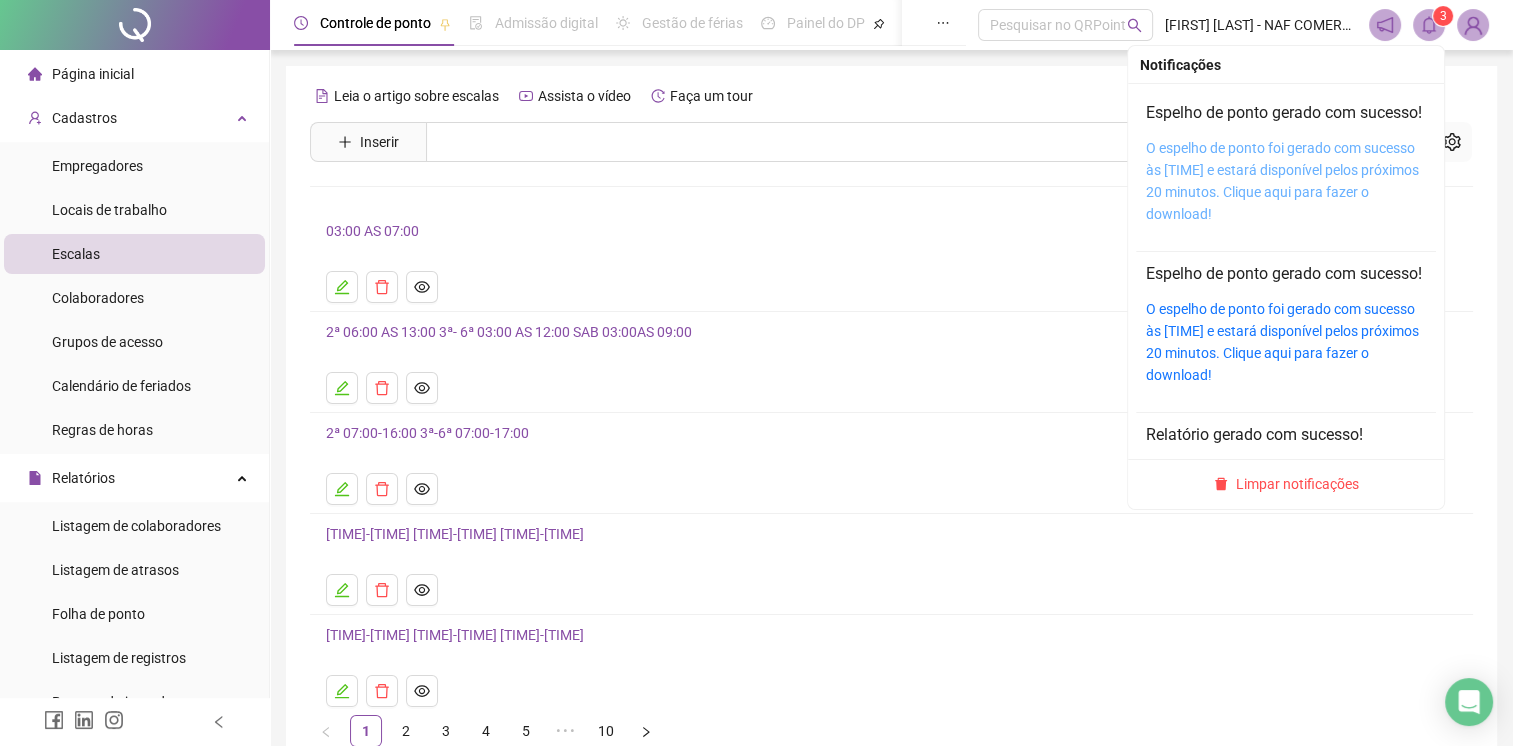 click on "O espelho de ponto foi gerado com sucesso às [TIME] e estará disponível pelos próximos 20 minutos.
Clique aqui para fazer o download!" at bounding box center [1282, 181] 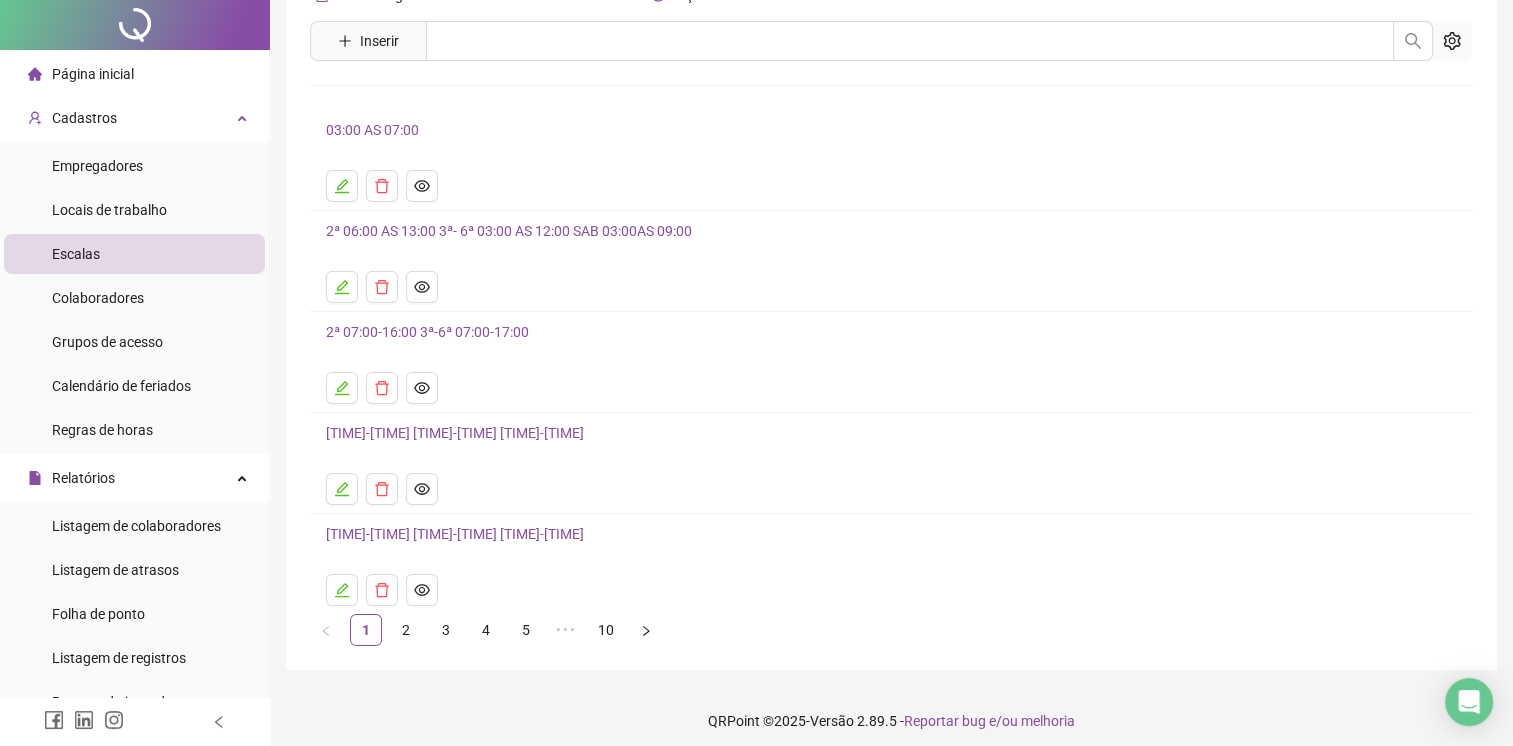 scroll, scrollTop: 109, scrollLeft: 0, axis: vertical 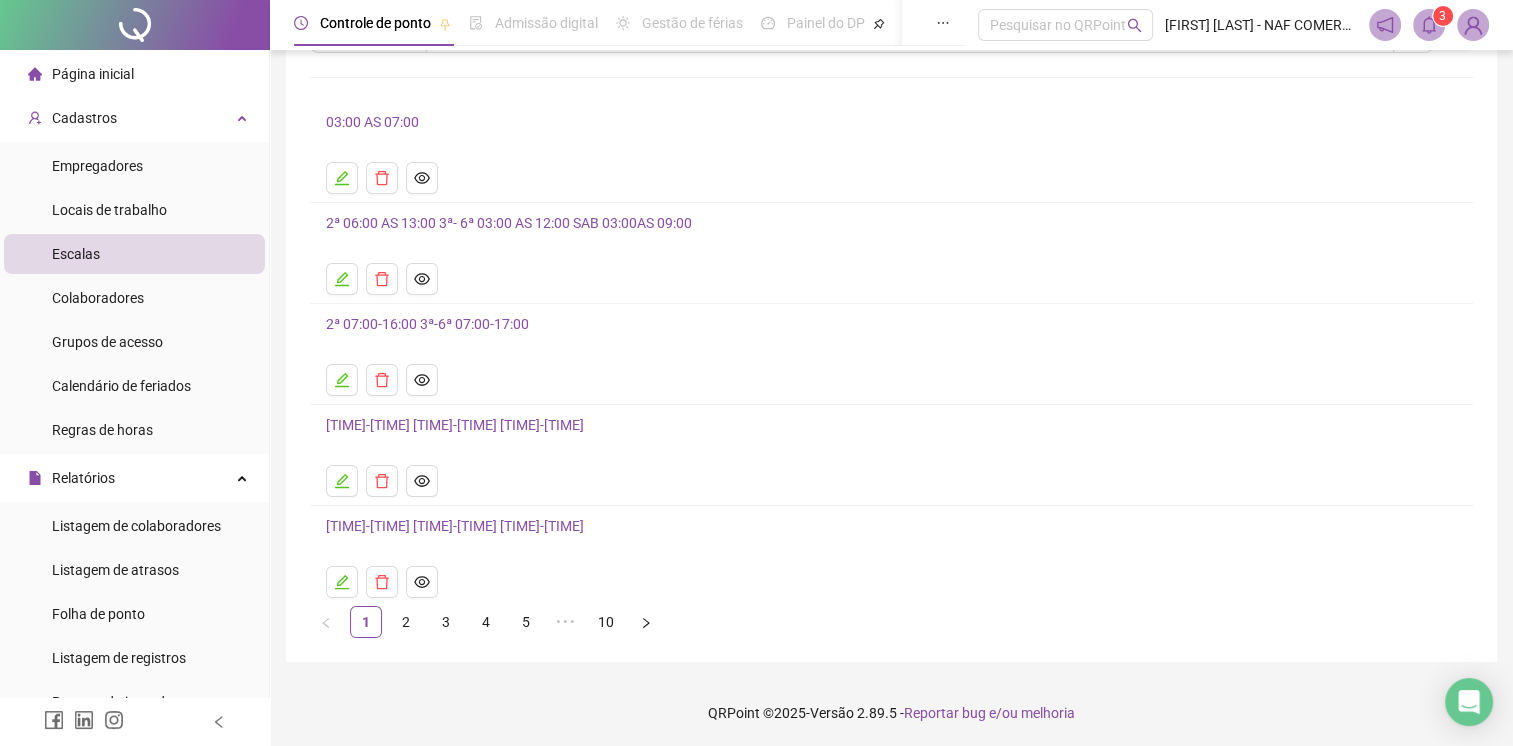 click on "2" at bounding box center (406, 622) 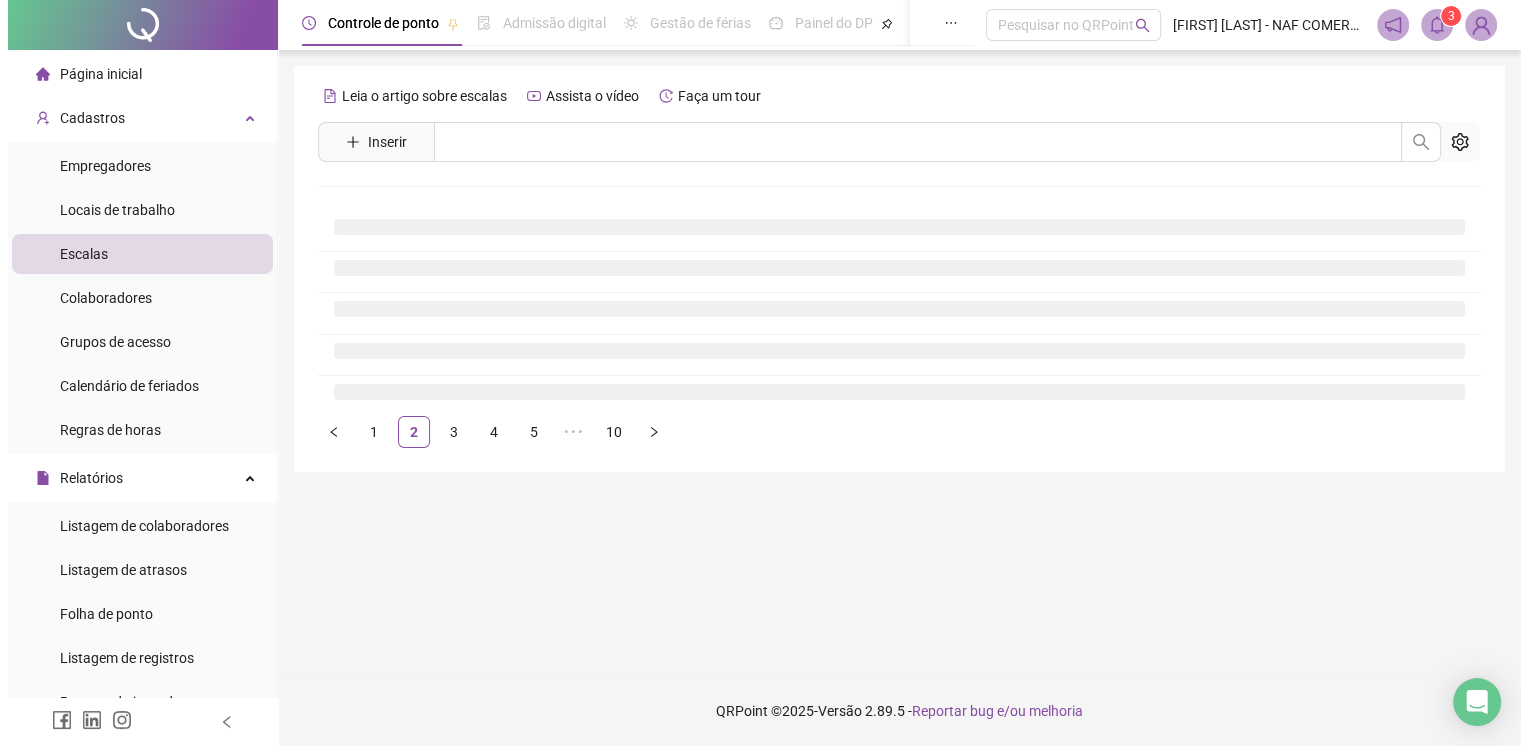 scroll, scrollTop: 0, scrollLeft: 0, axis: both 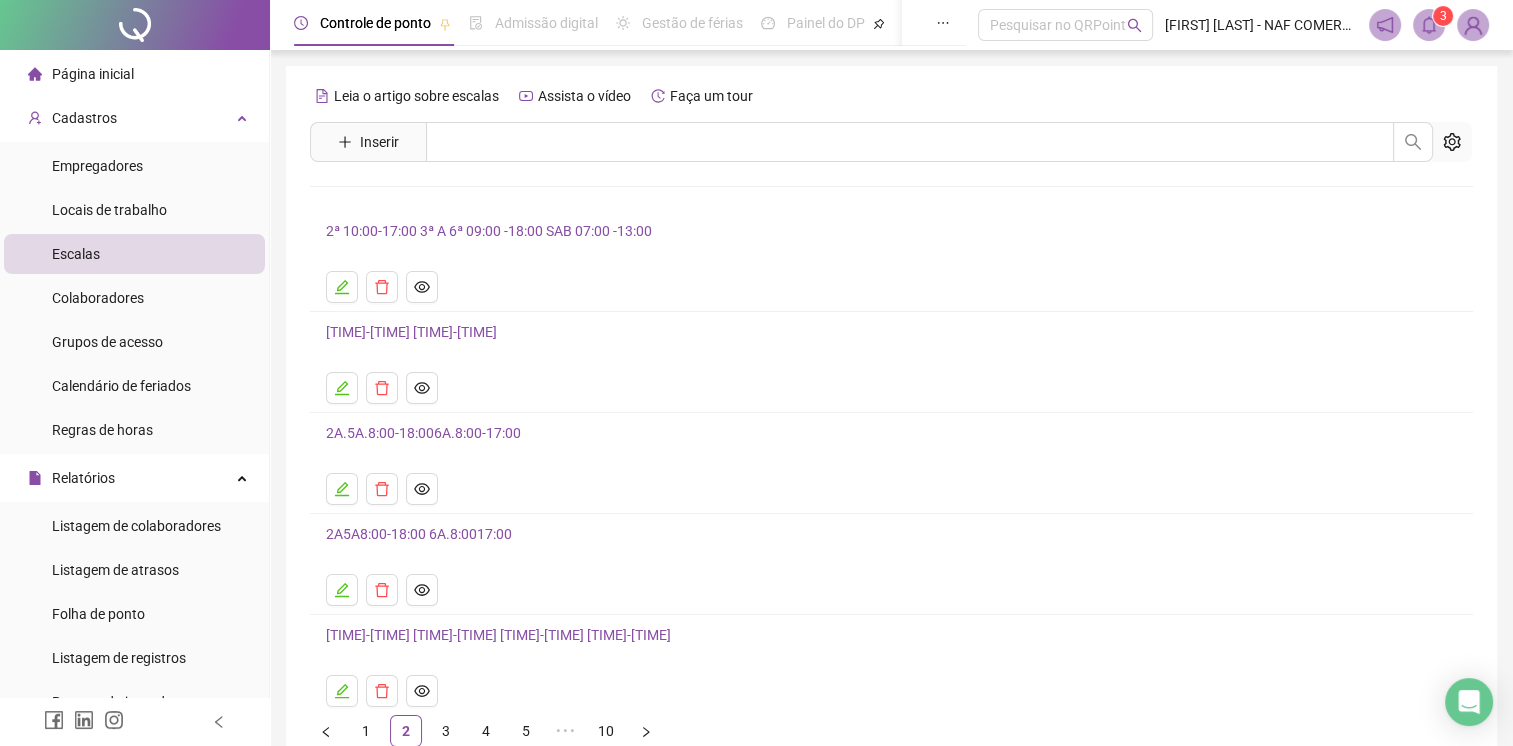 click on "2ª 10:00-17:00 3ª A 6ª 09:00 -18:00 SAB 07:00 -13:00" at bounding box center (489, 231) 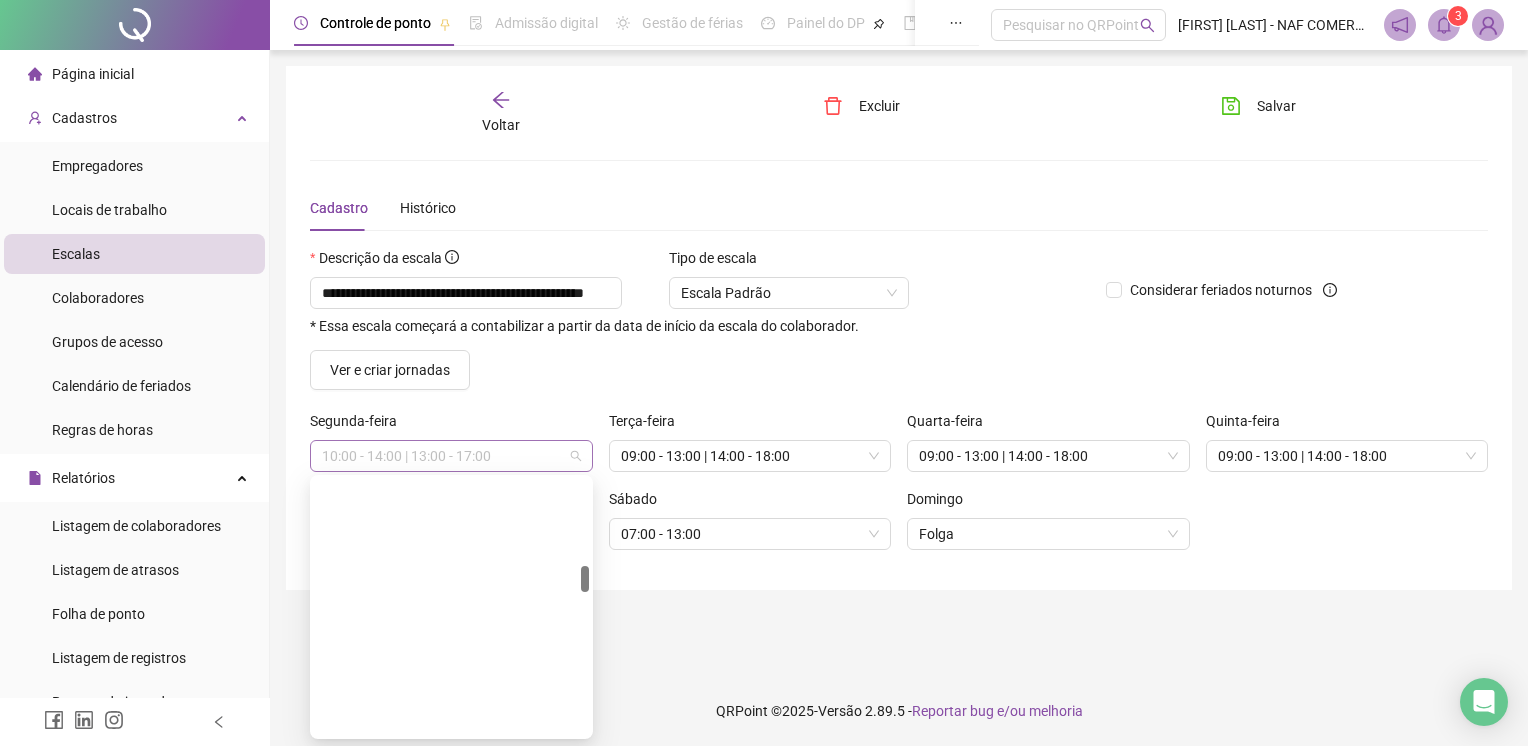 click on "10:00 - 14:00 | 13:00 - 17:00" at bounding box center (451, 456) 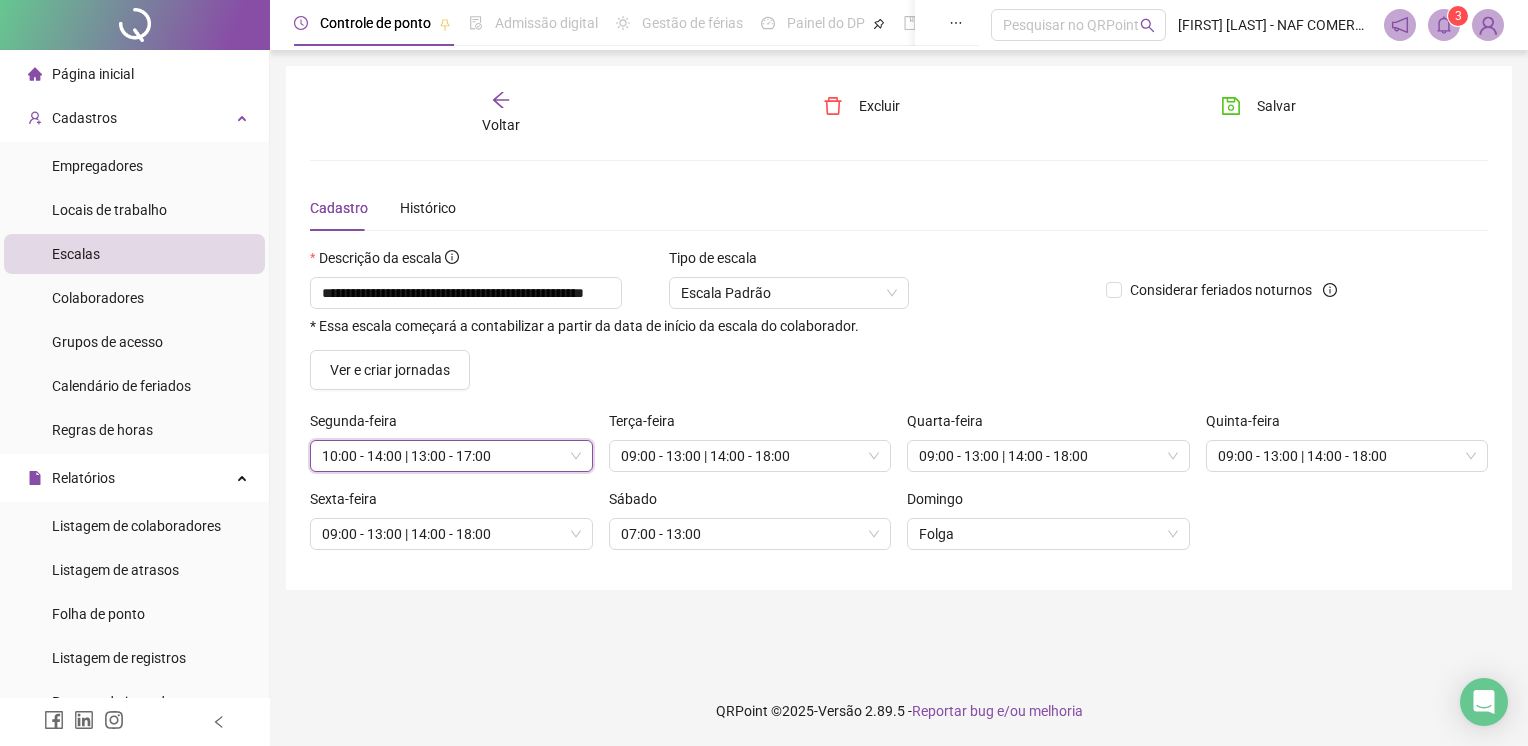 click on "10:00 - 14:00 | 13:00 - 17:00" at bounding box center [451, 456] 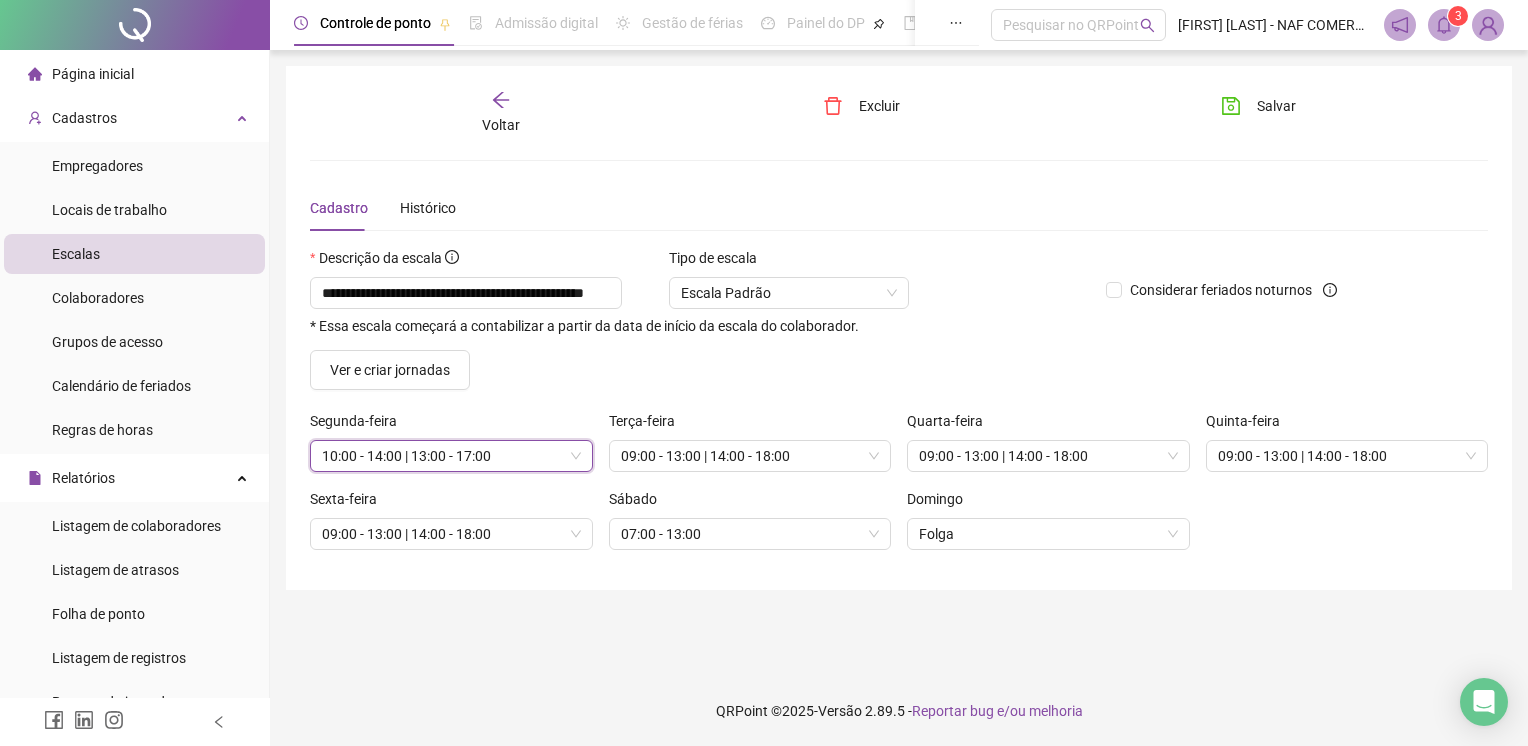 click on "10:00 - 14:00 | 13:00 - 17:00" at bounding box center (451, 456) 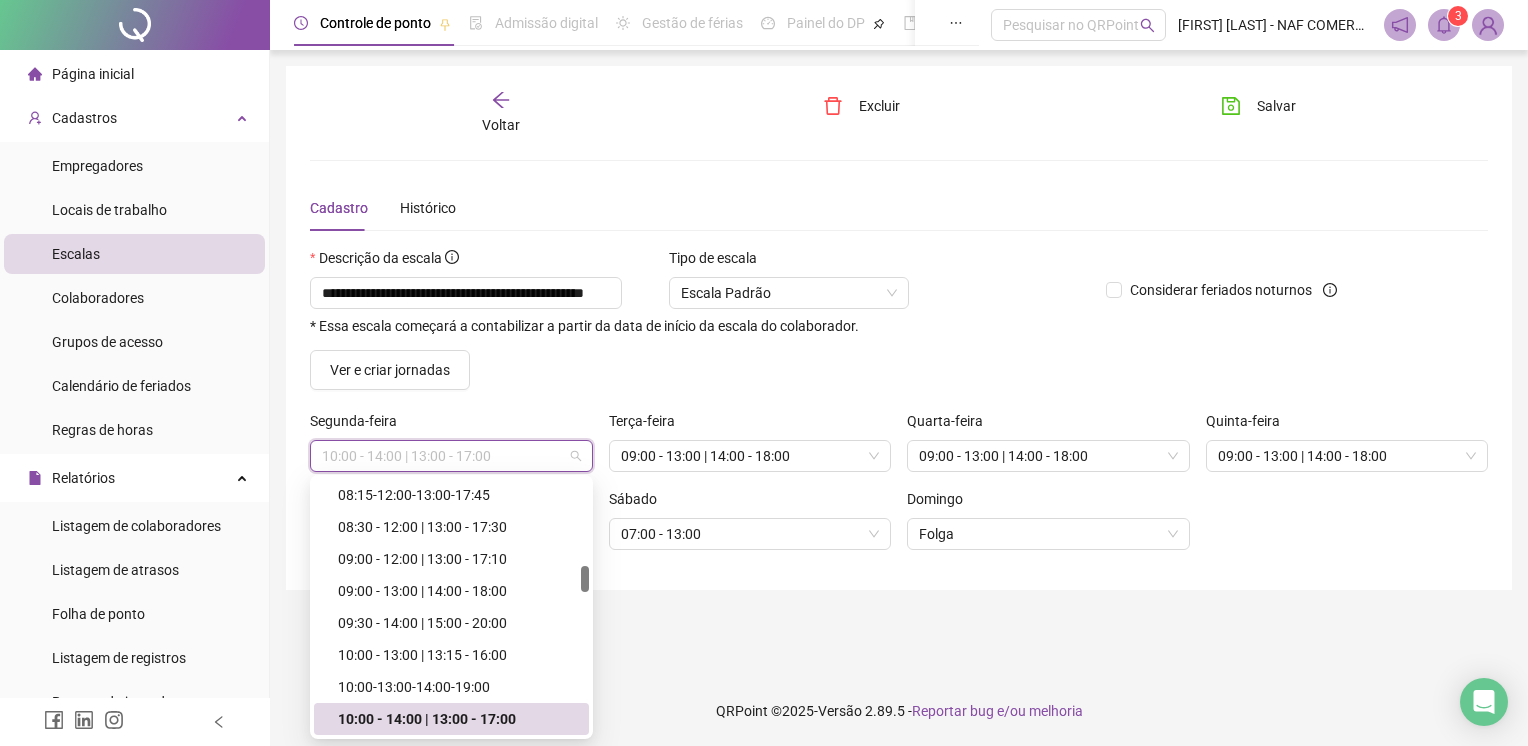 click on "10:00 - 14:00 | 13:00 - 17:00" at bounding box center [457, 719] 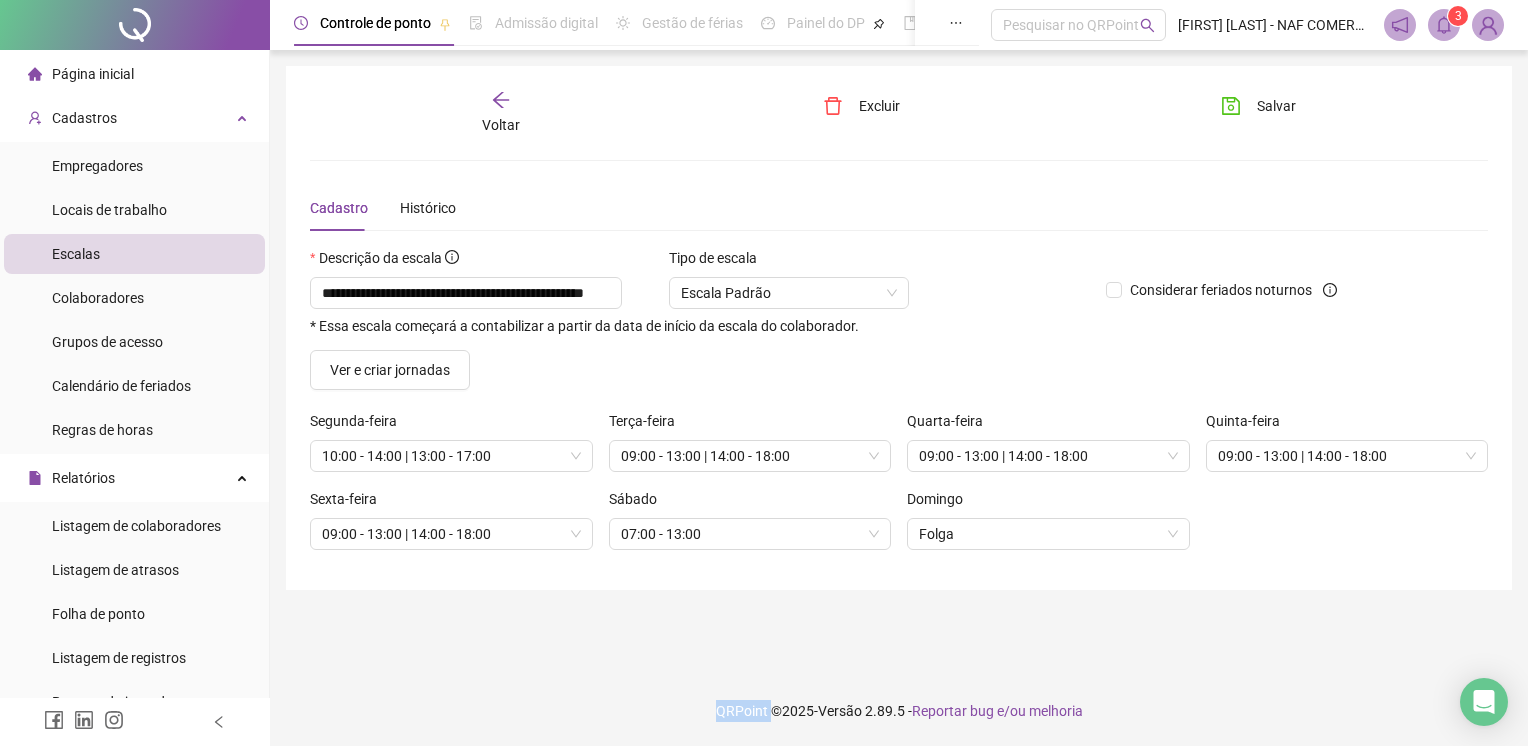 click on "QRPoint © 2025  -  Versão   2.89.5   -  Reportar bug e/ou melhoria" at bounding box center [899, 711] 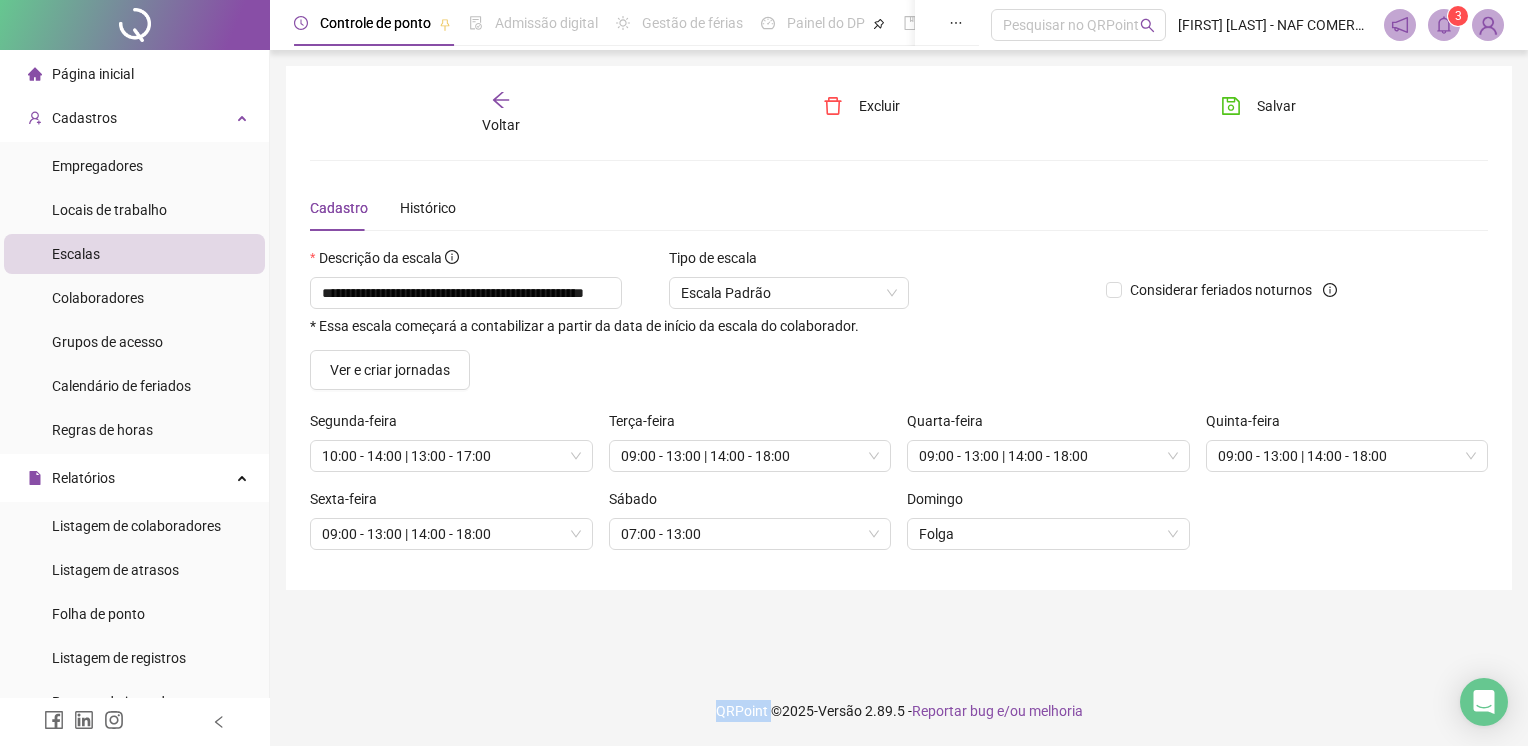 drag, startPoint x: 467, startPoint y: 718, endPoint x: 371, endPoint y: 682, distance: 102.528046 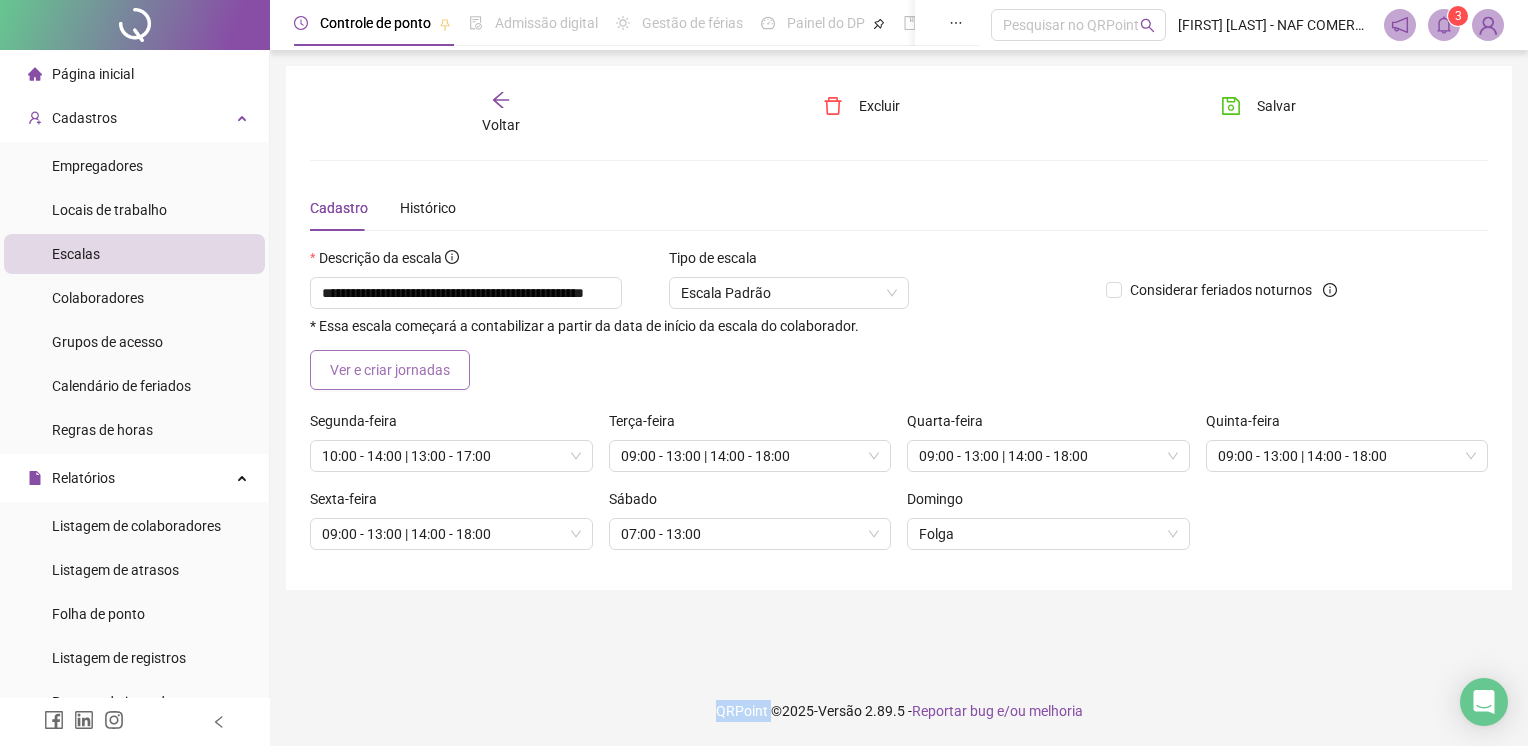 click on "Ver e criar jornadas" at bounding box center [390, 370] 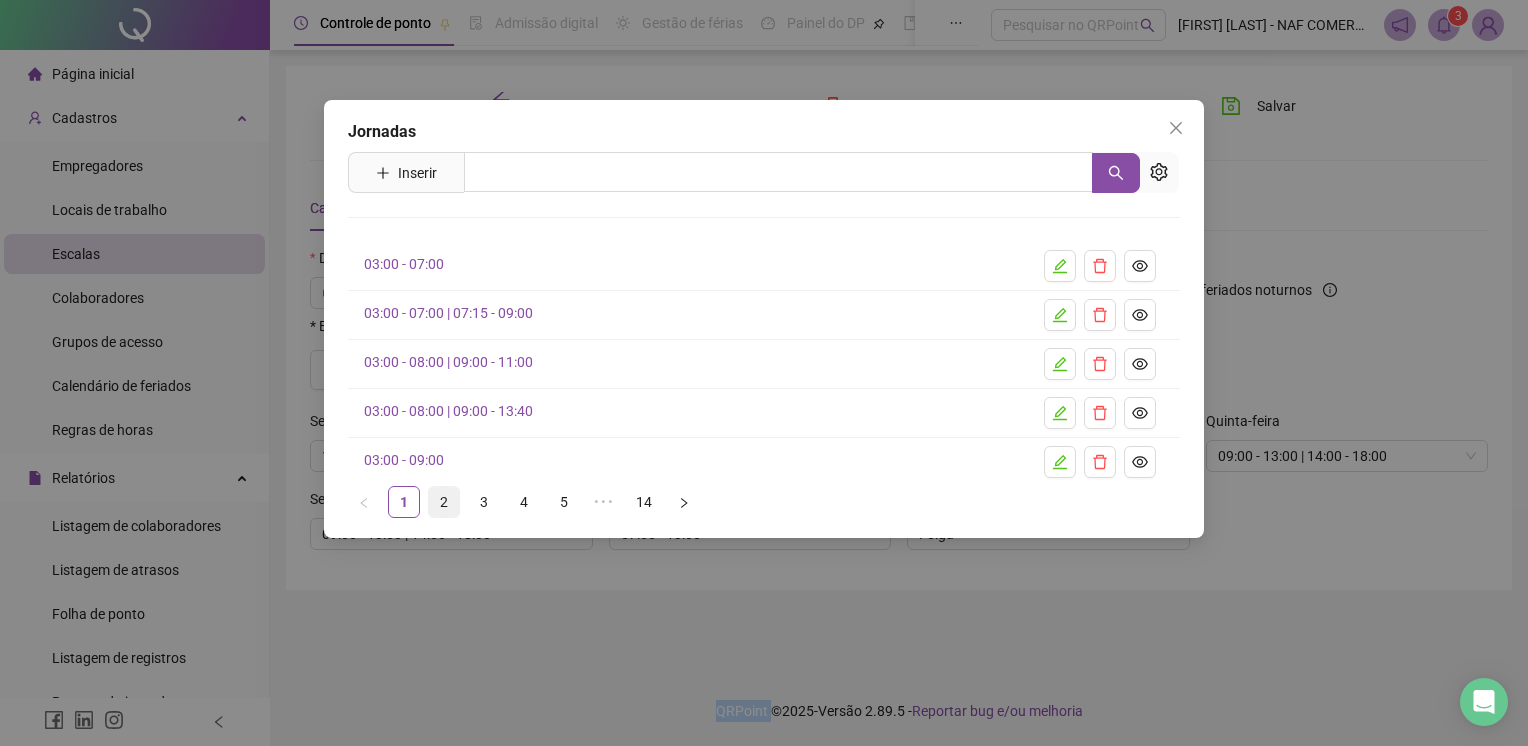 click on "2" at bounding box center (444, 502) 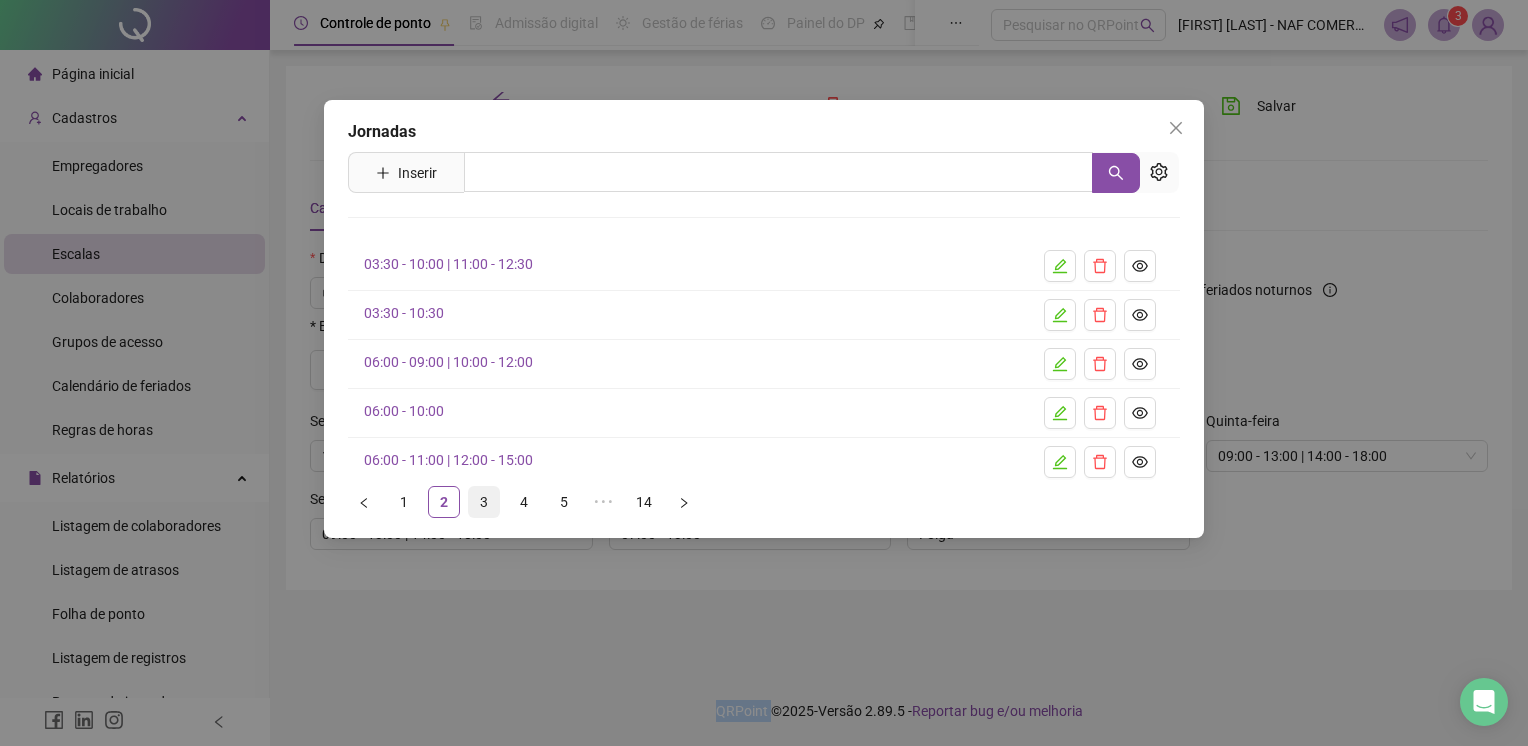 click on "3" at bounding box center (484, 502) 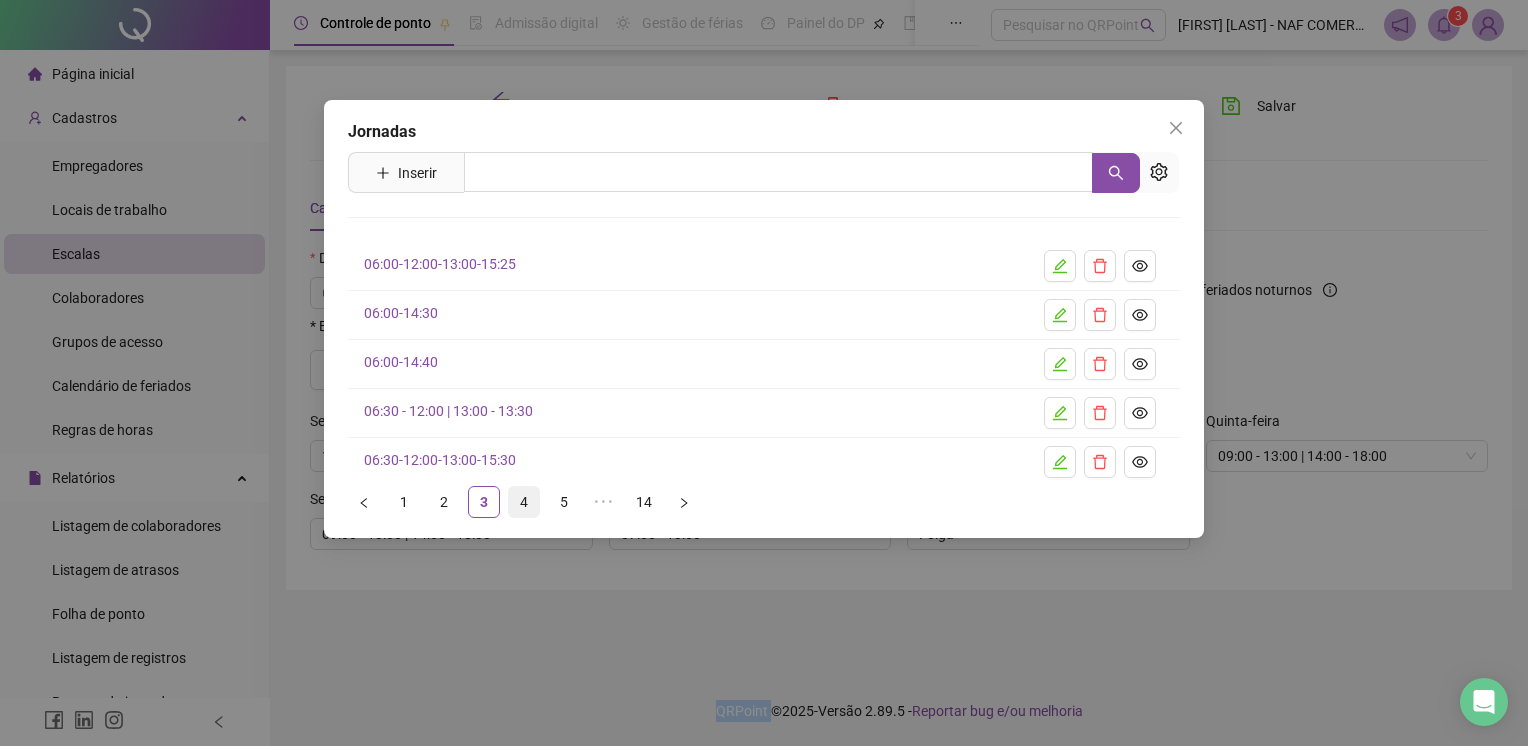 click on "4" at bounding box center [524, 502] 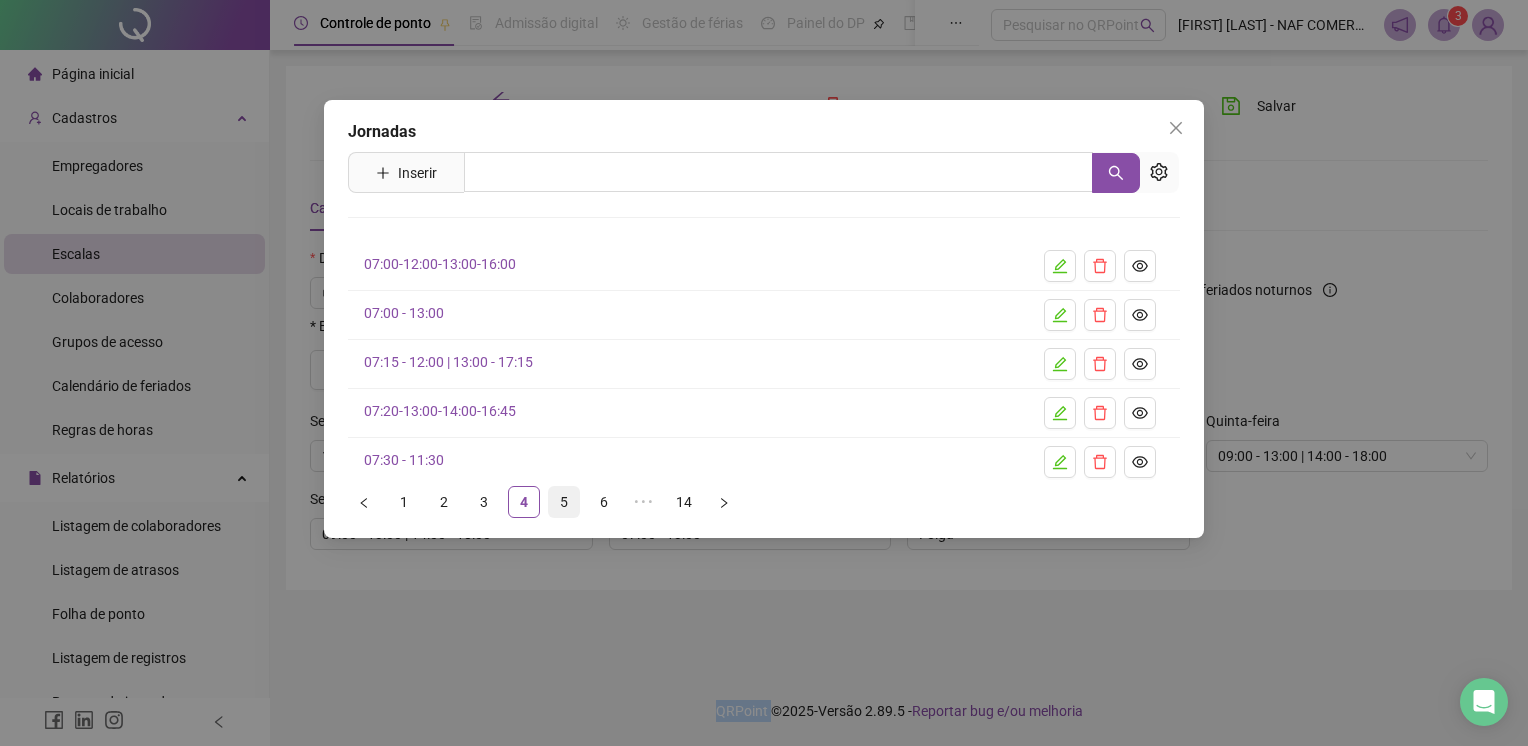 click on "5" at bounding box center (564, 502) 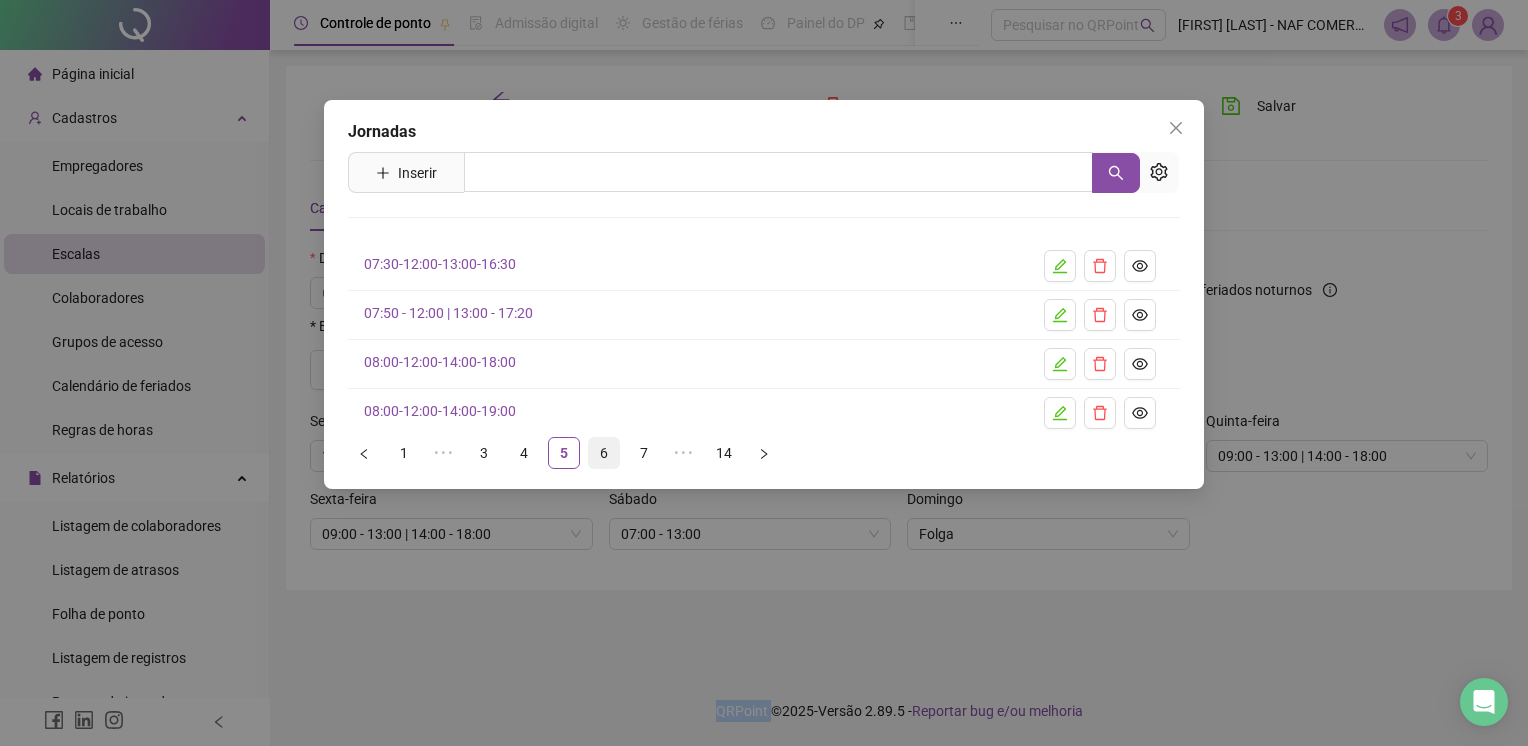 click on "6" at bounding box center (604, 453) 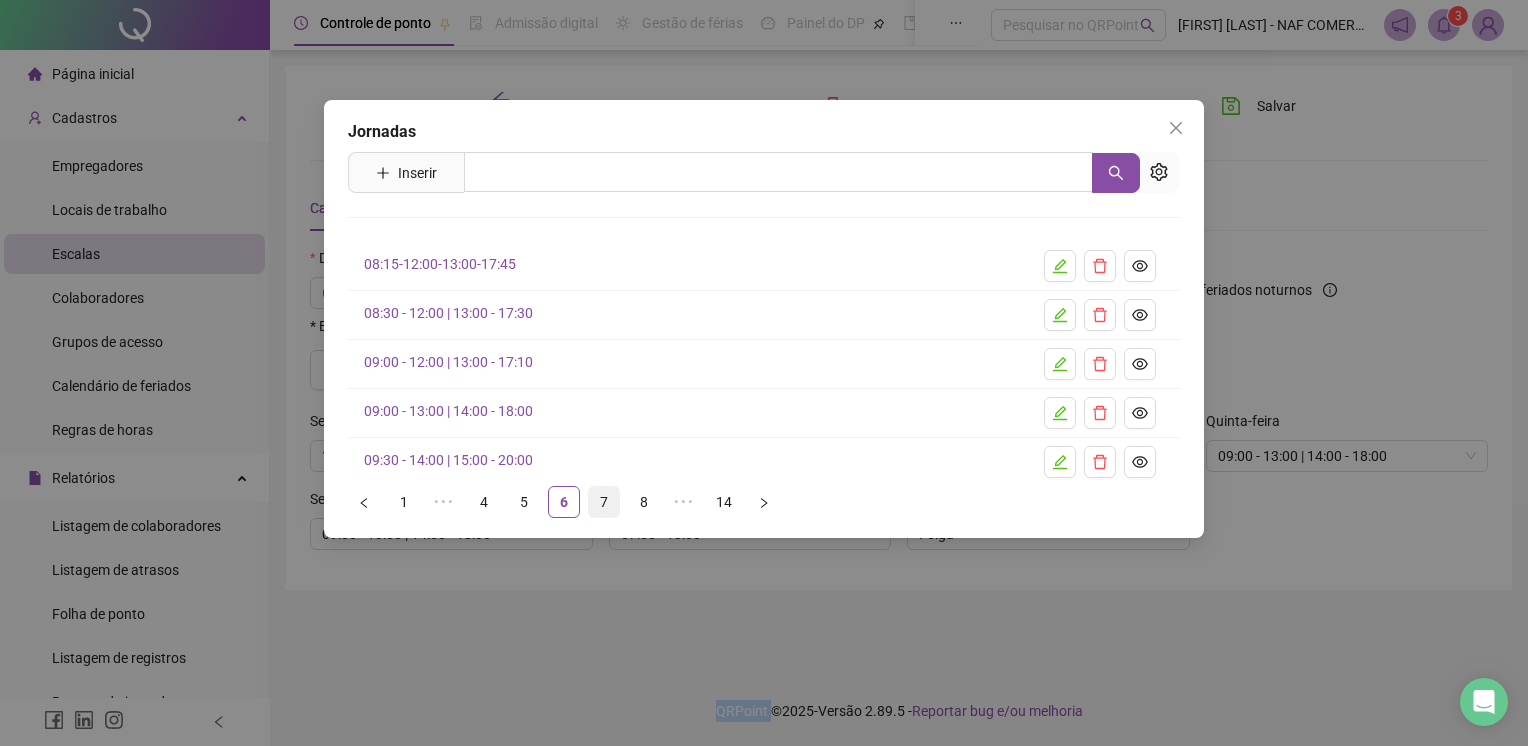 click on "7" at bounding box center [604, 502] 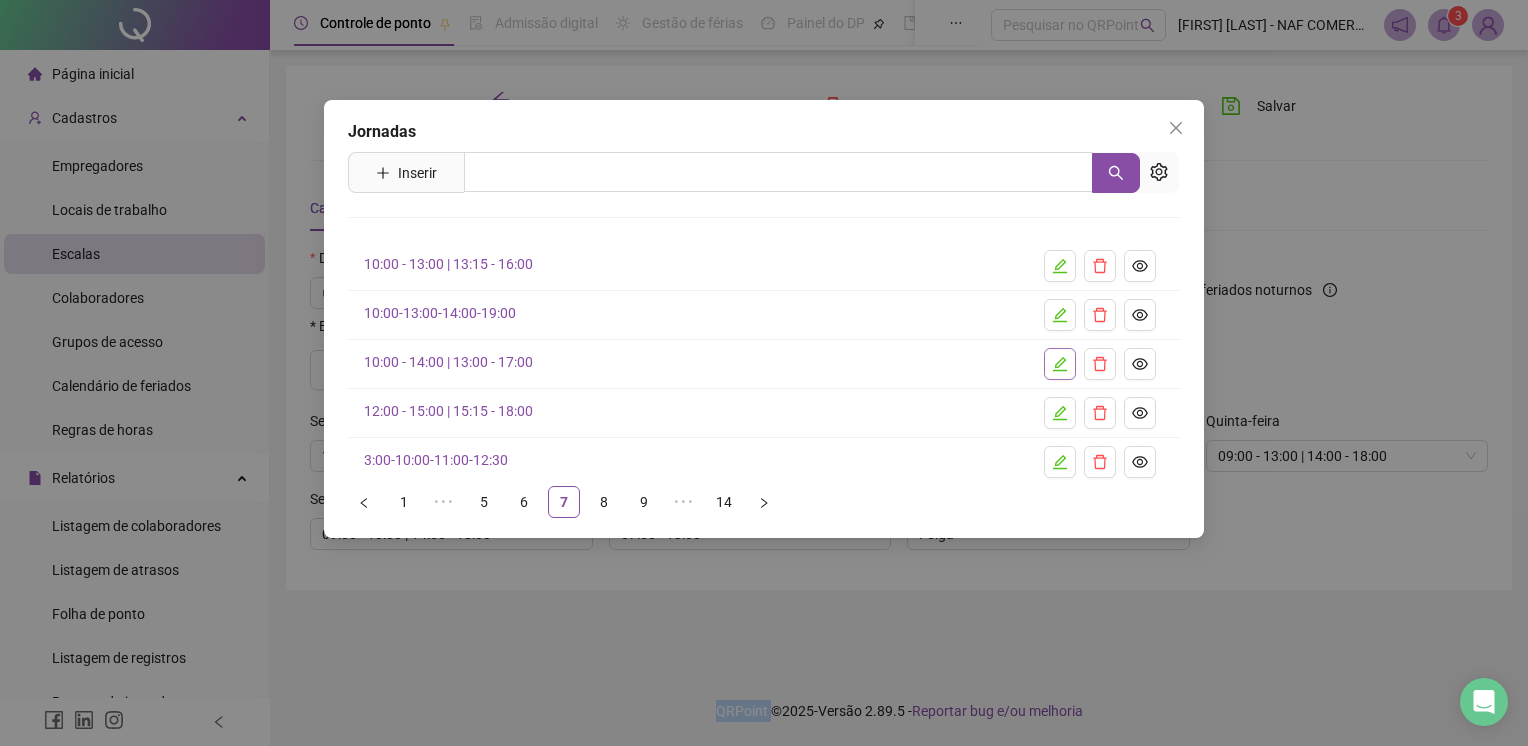 click 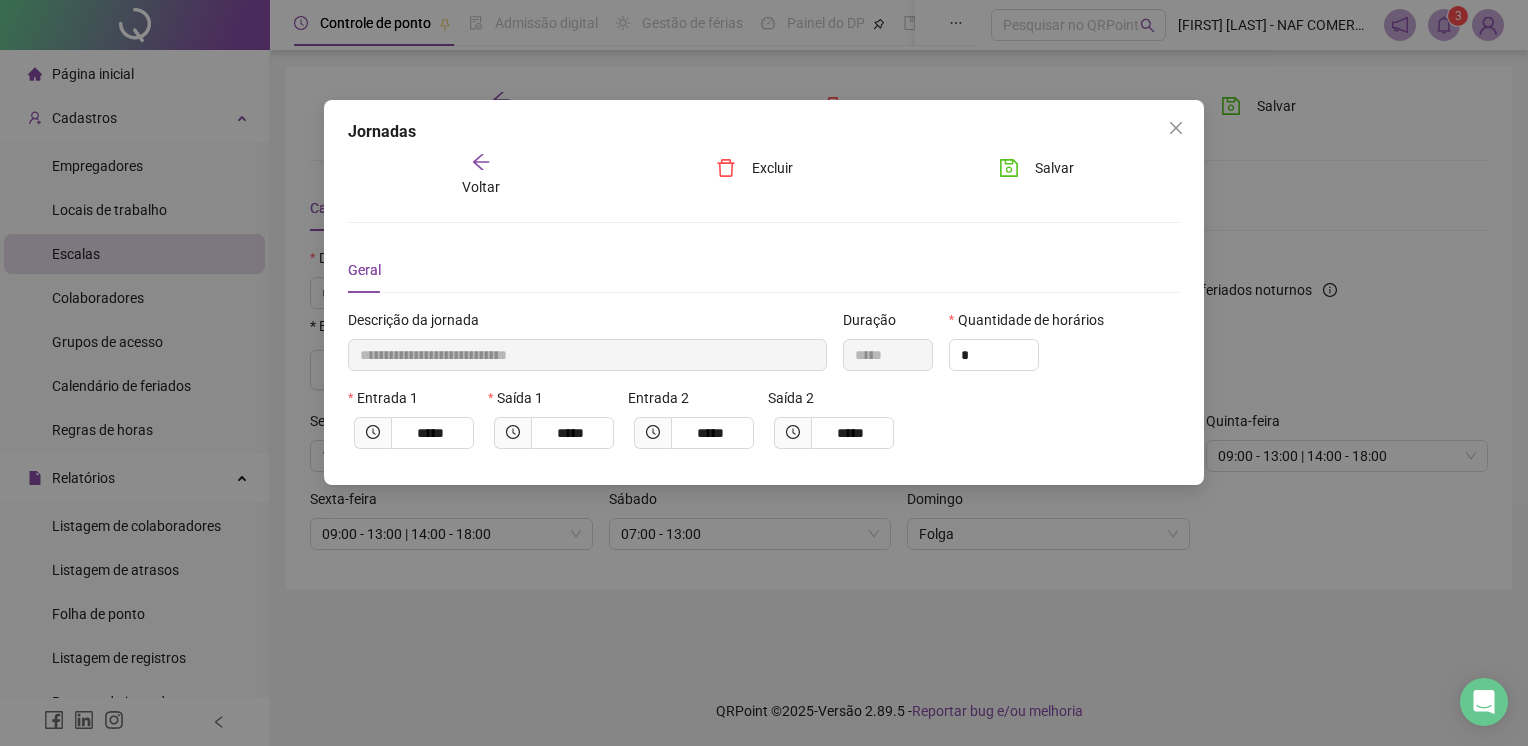 click on "Voltar" at bounding box center [481, 187] 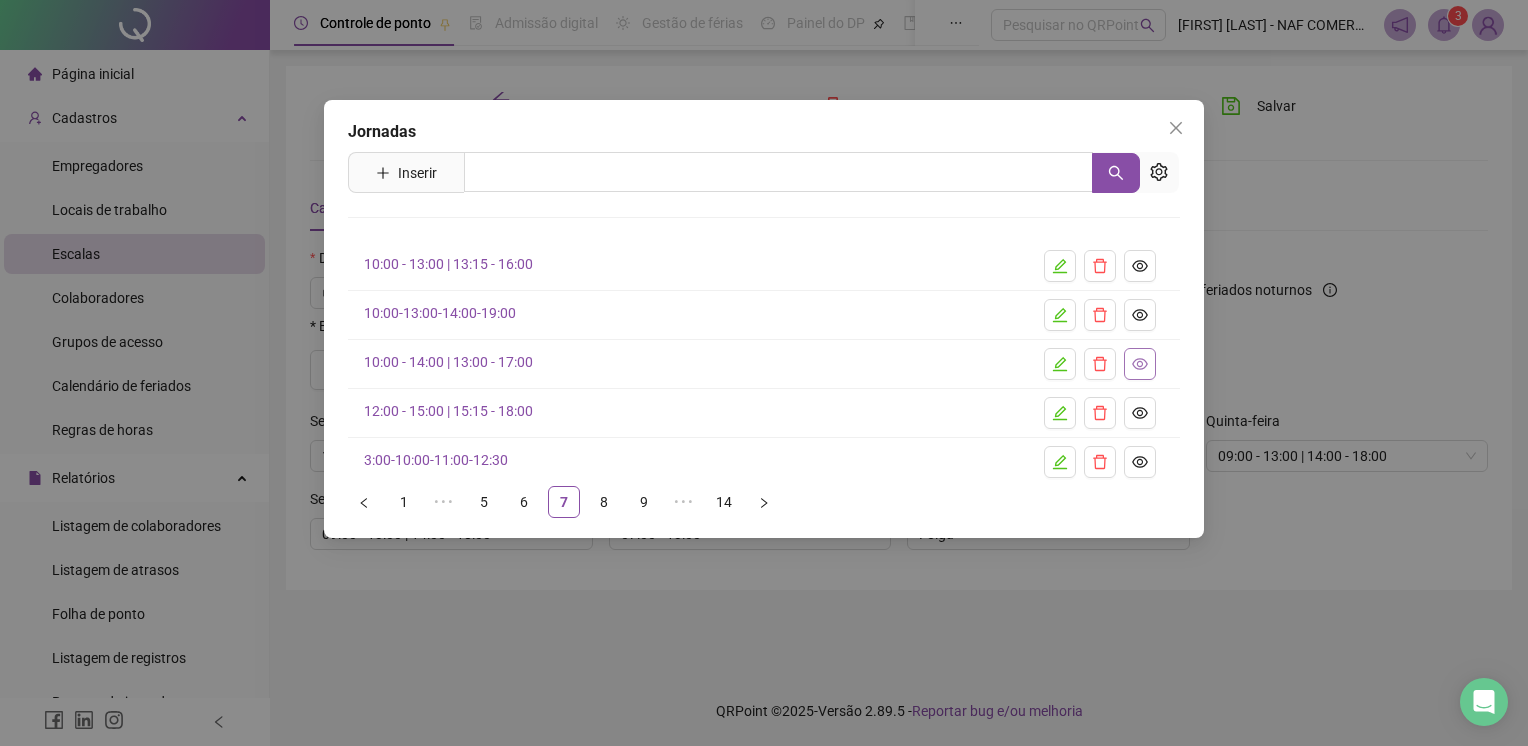 click at bounding box center [1140, 364] 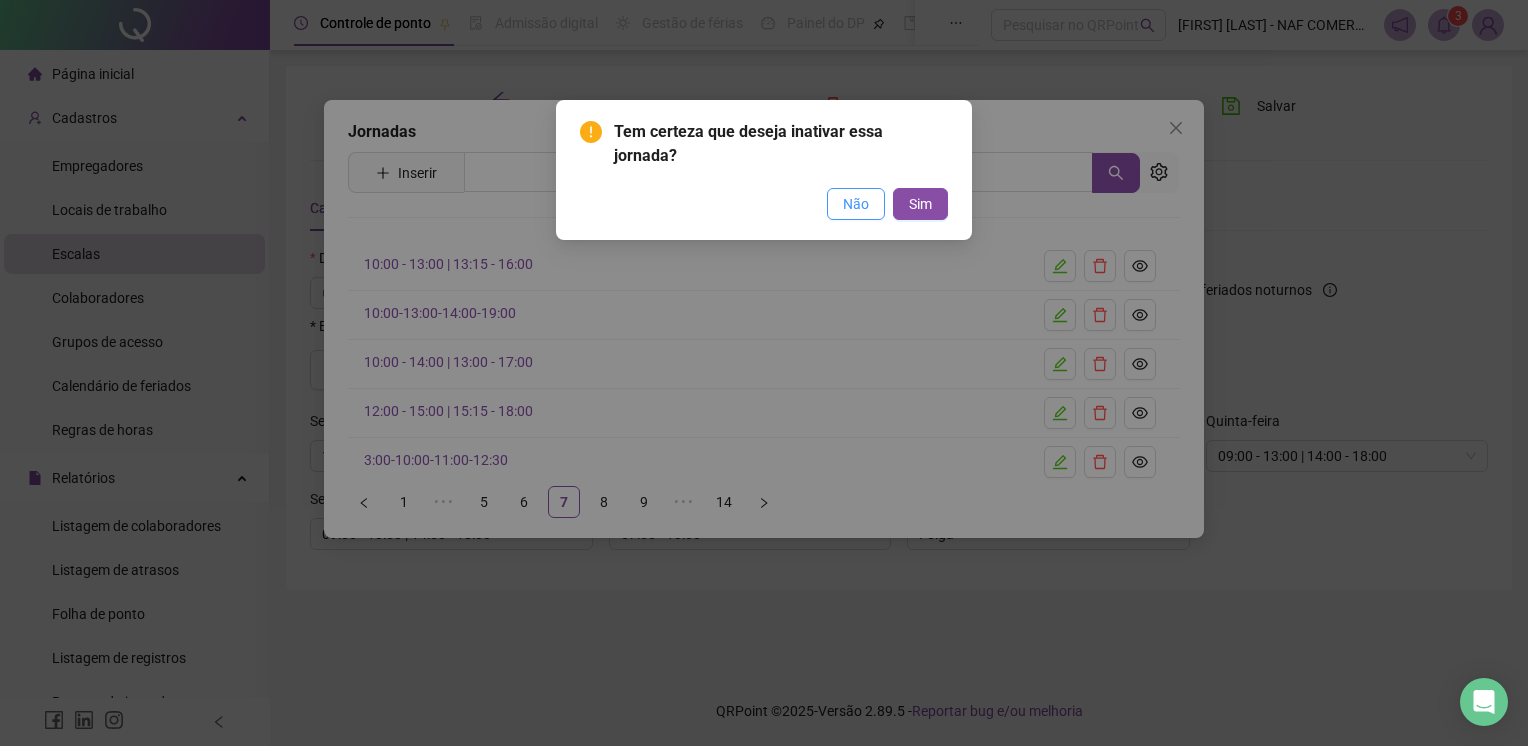 click on "Não" at bounding box center [856, 204] 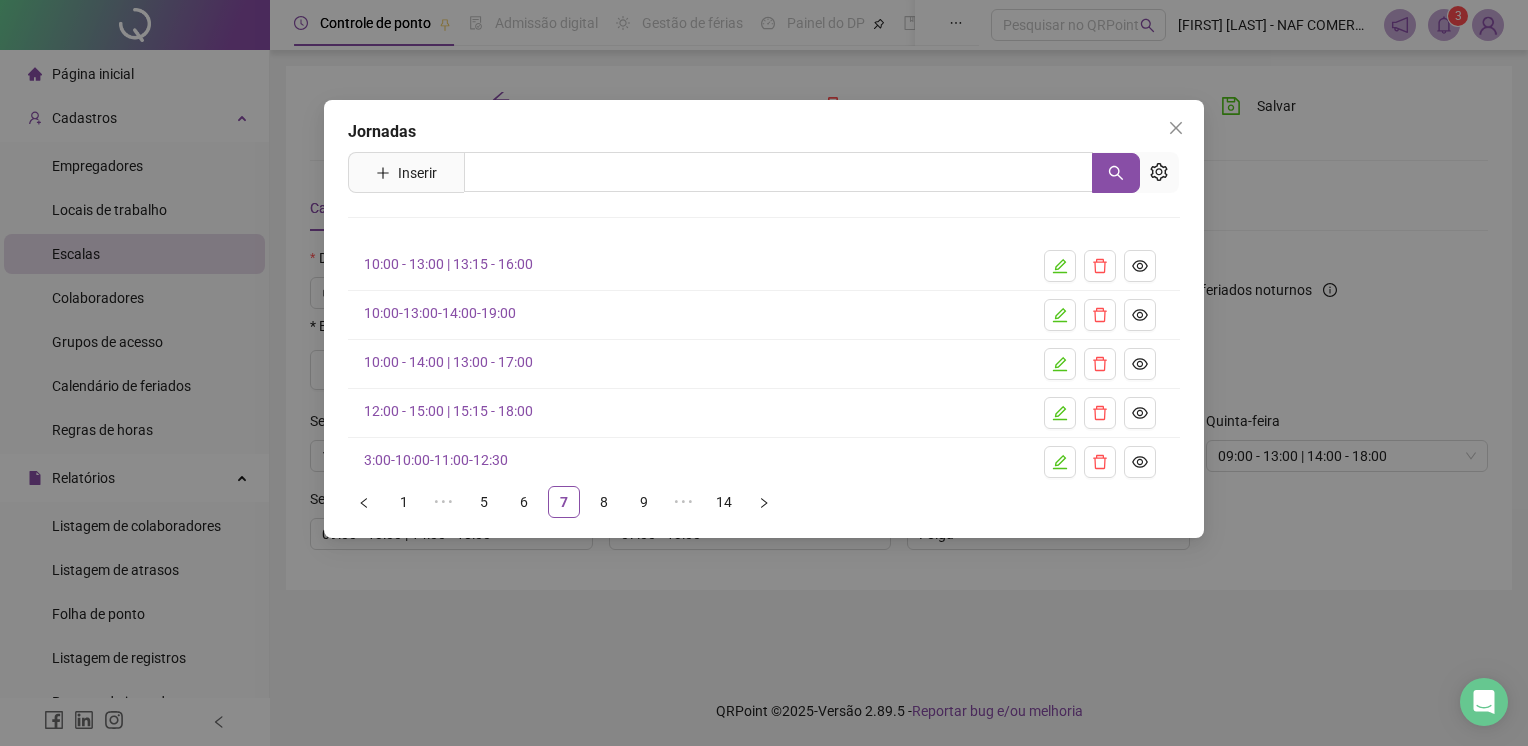 click on "10:00 - 14:00 | 13:00 - 17:00" at bounding box center [448, 362] 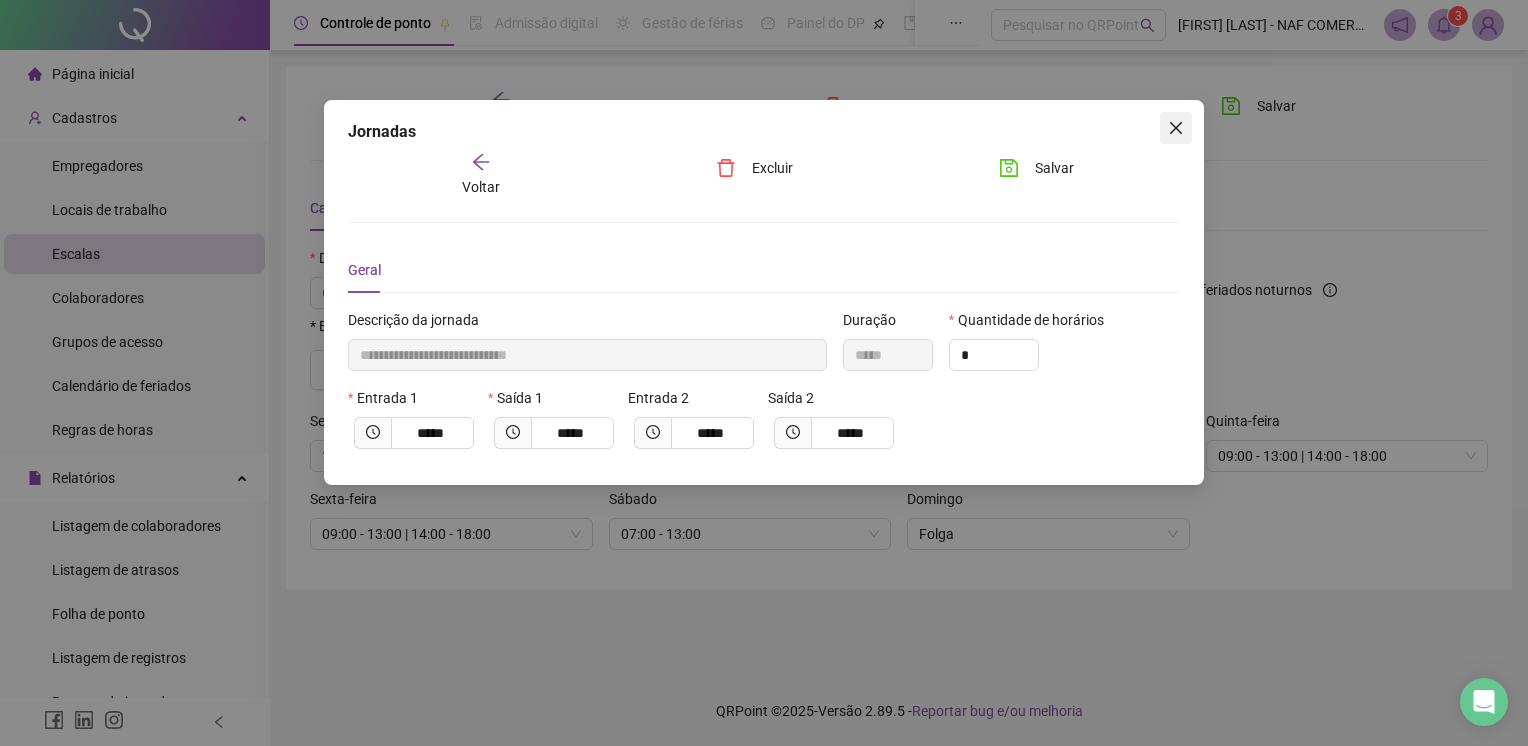 click at bounding box center [1176, 128] 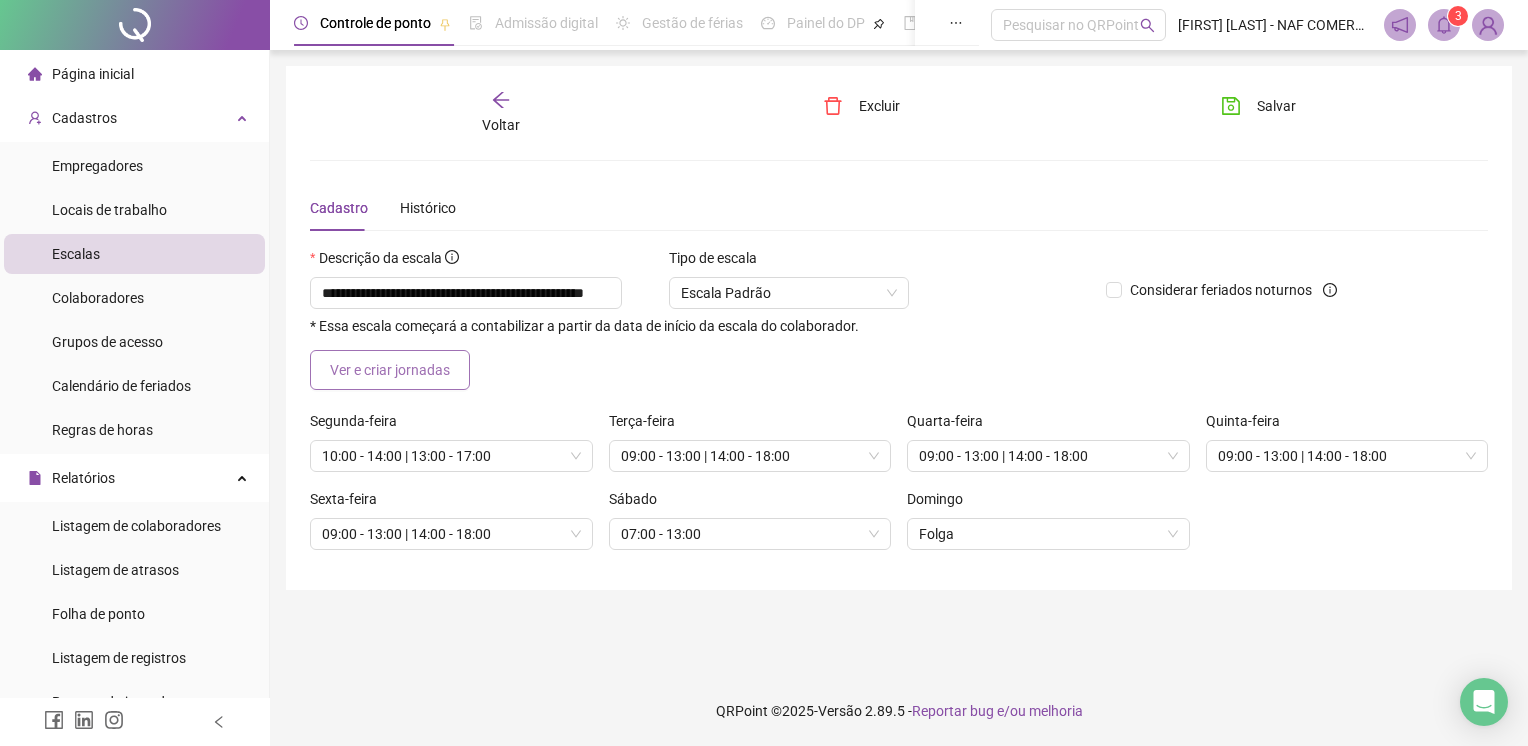 click on "Ver e criar jornadas" at bounding box center (390, 370) 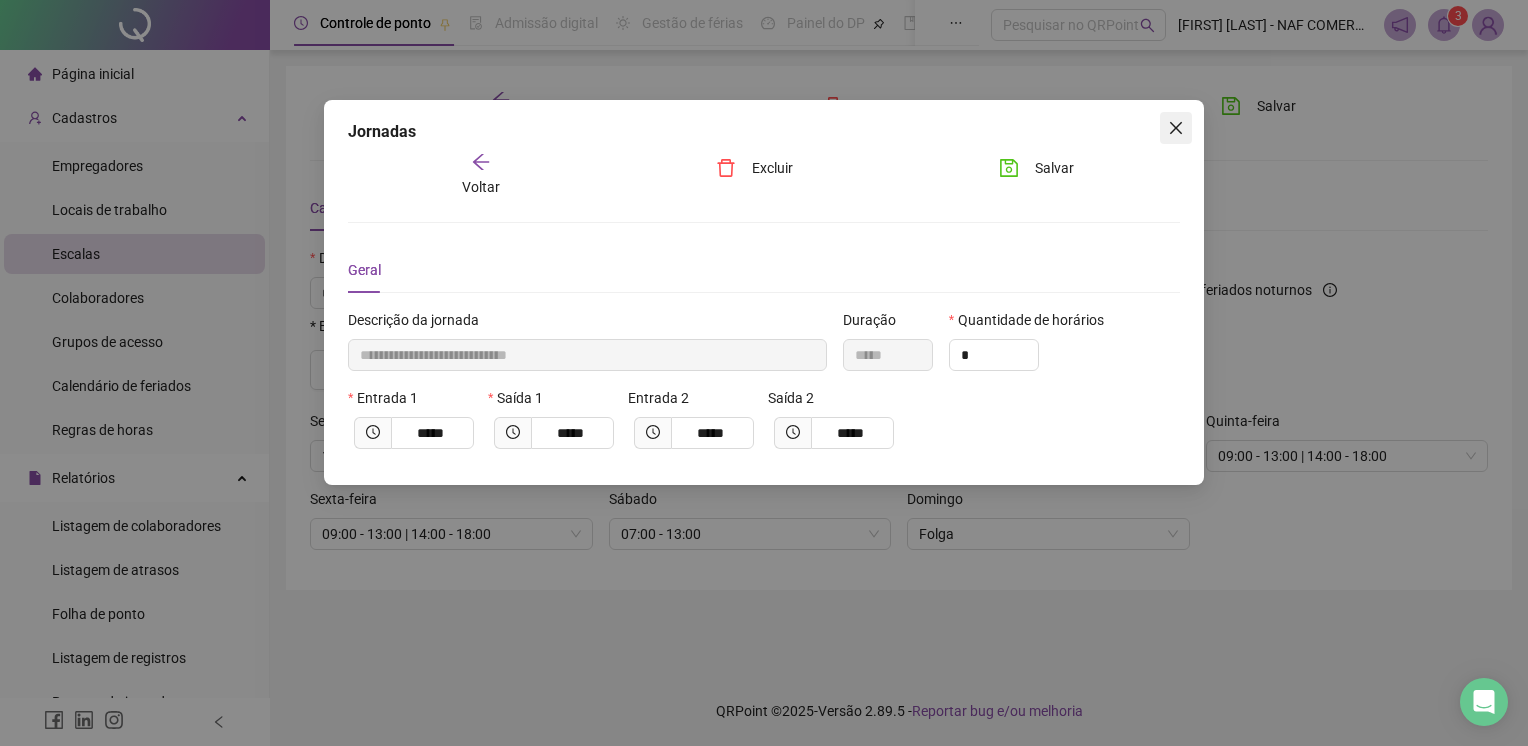 click 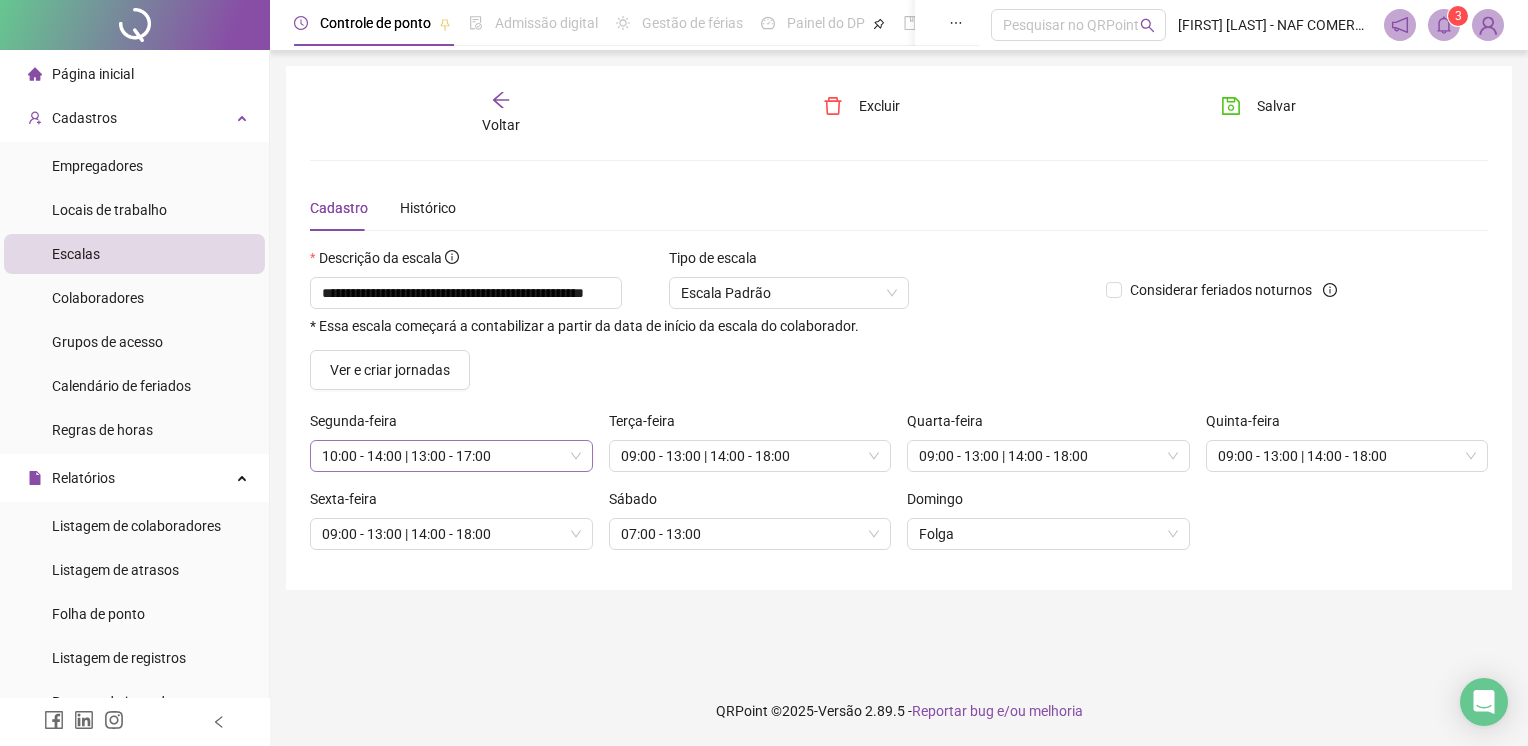 click on "10:00 - 14:00 | 13:00 - 17:00" at bounding box center (451, 456) 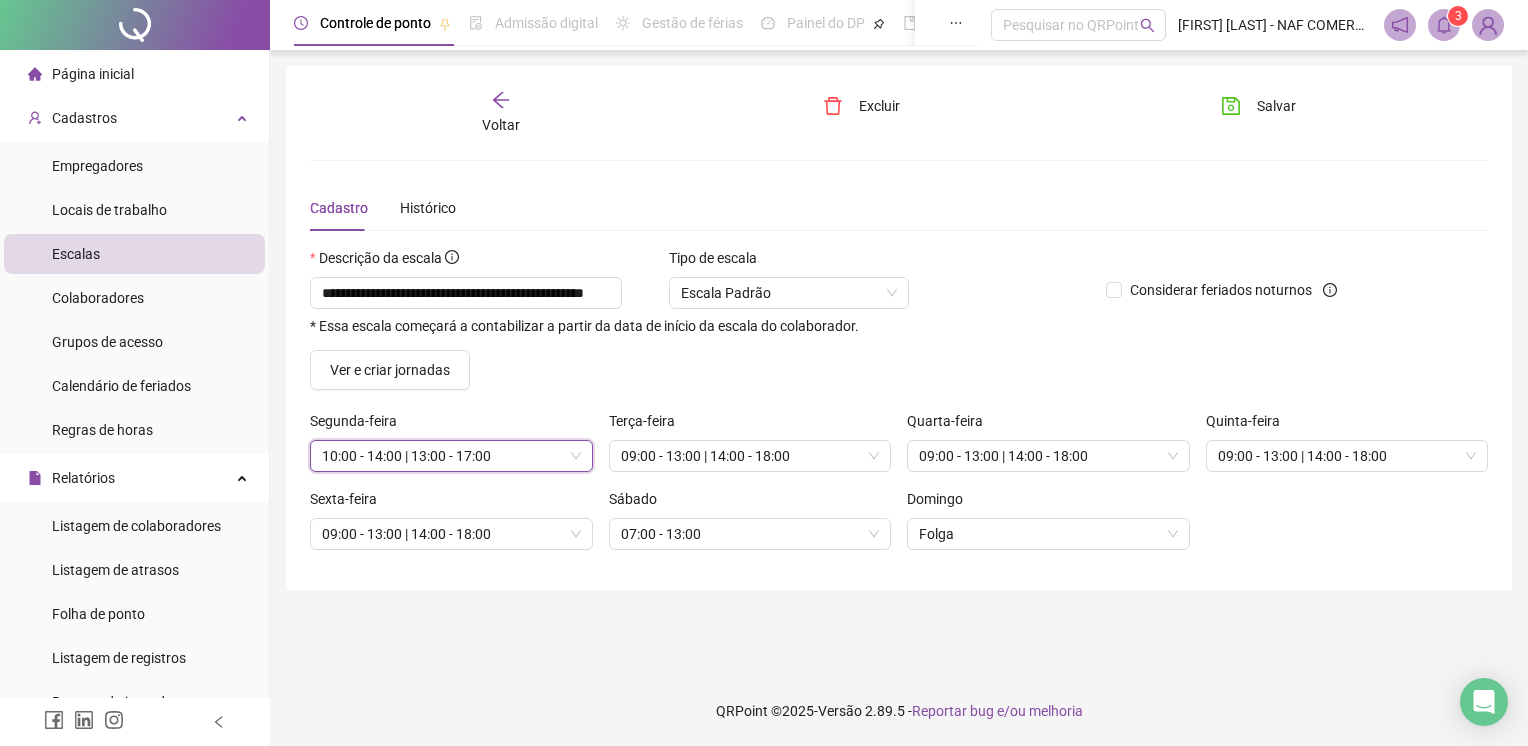 click on "10:00 - 14:00 | 13:00 - 17:00" at bounding box center [451, 456] 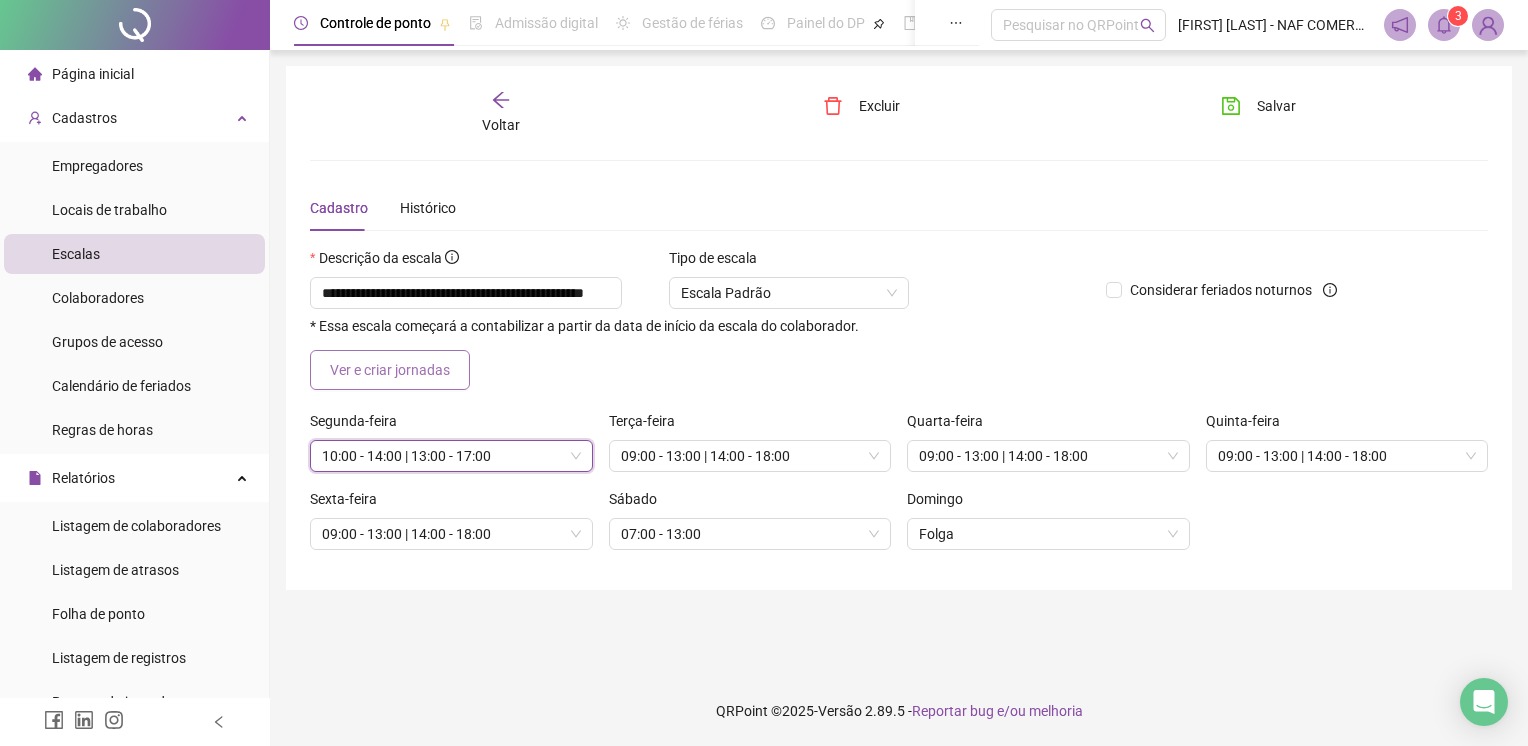 click on "Ver e criar jornadas" at bounding box center [390, 370] 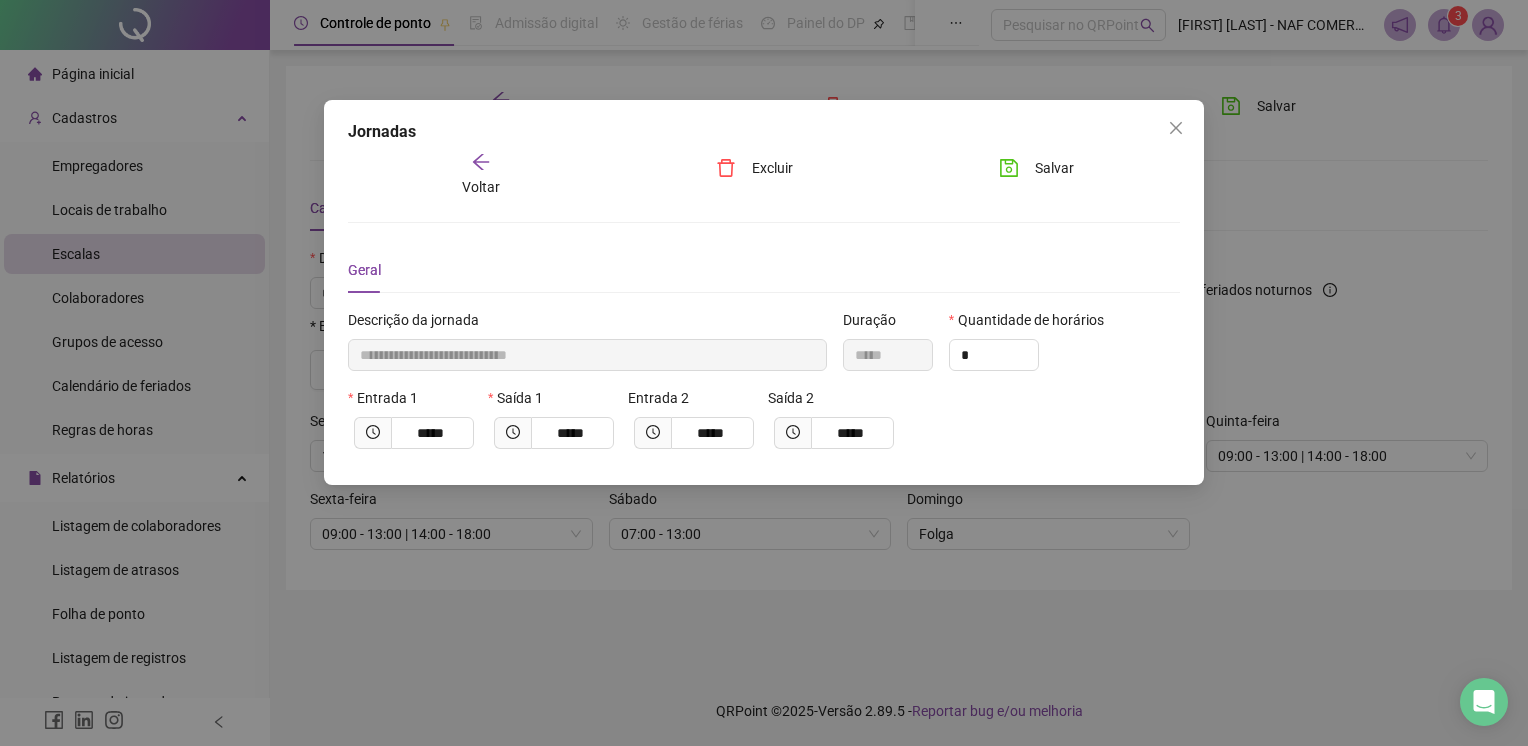 click on "Geral" at bounding box center (364, 270) 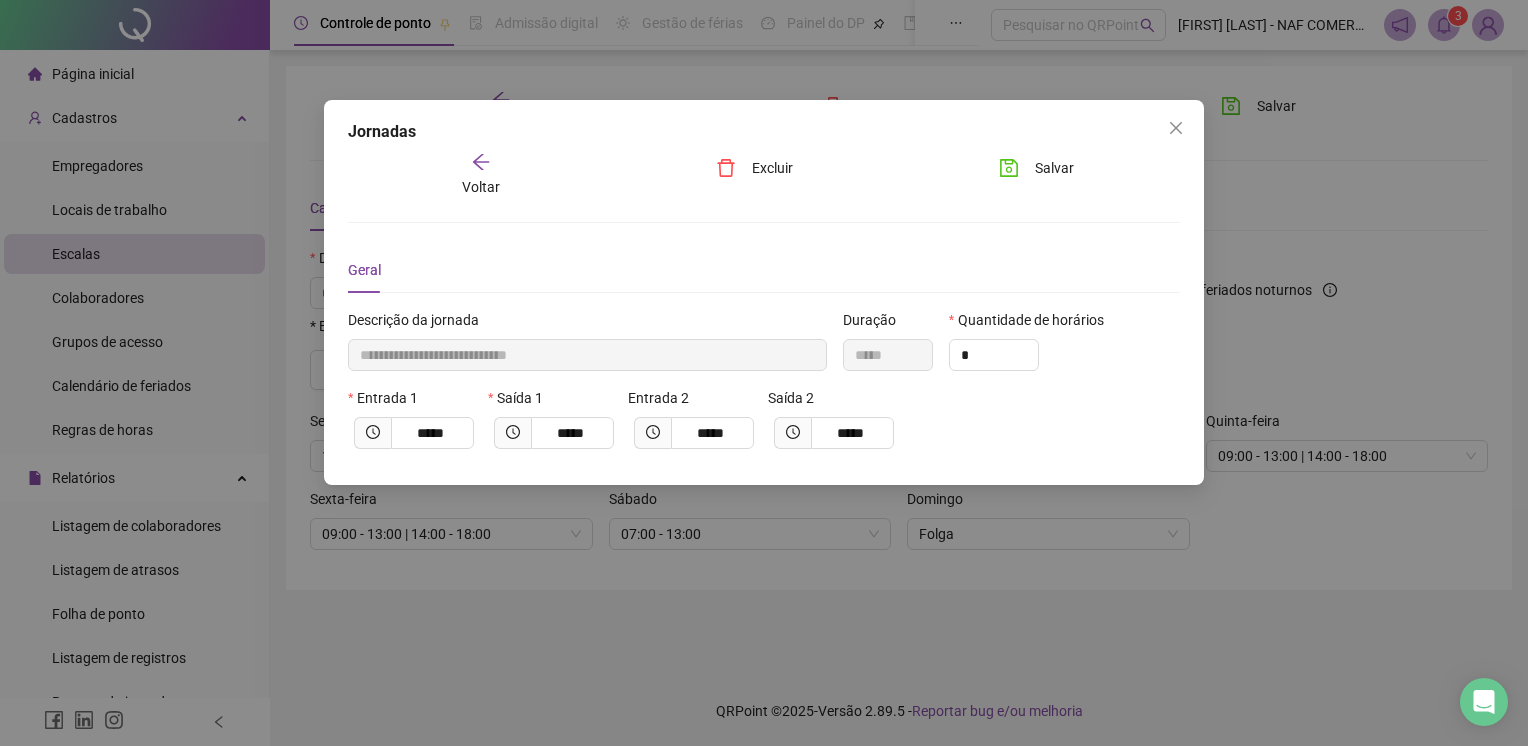 click at bounding box center [1176, 128] 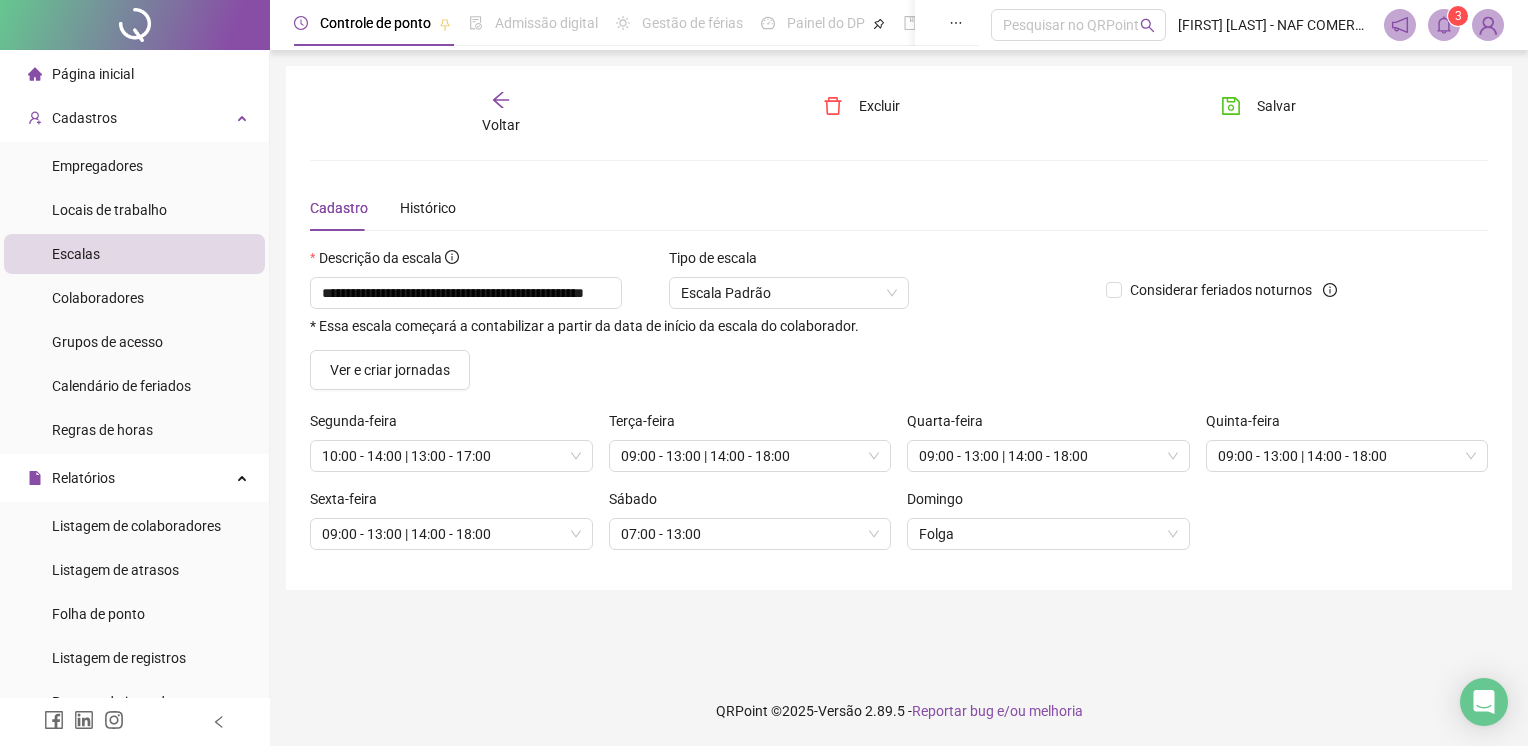 click on "Voltar" at bounding box center [501, 113] 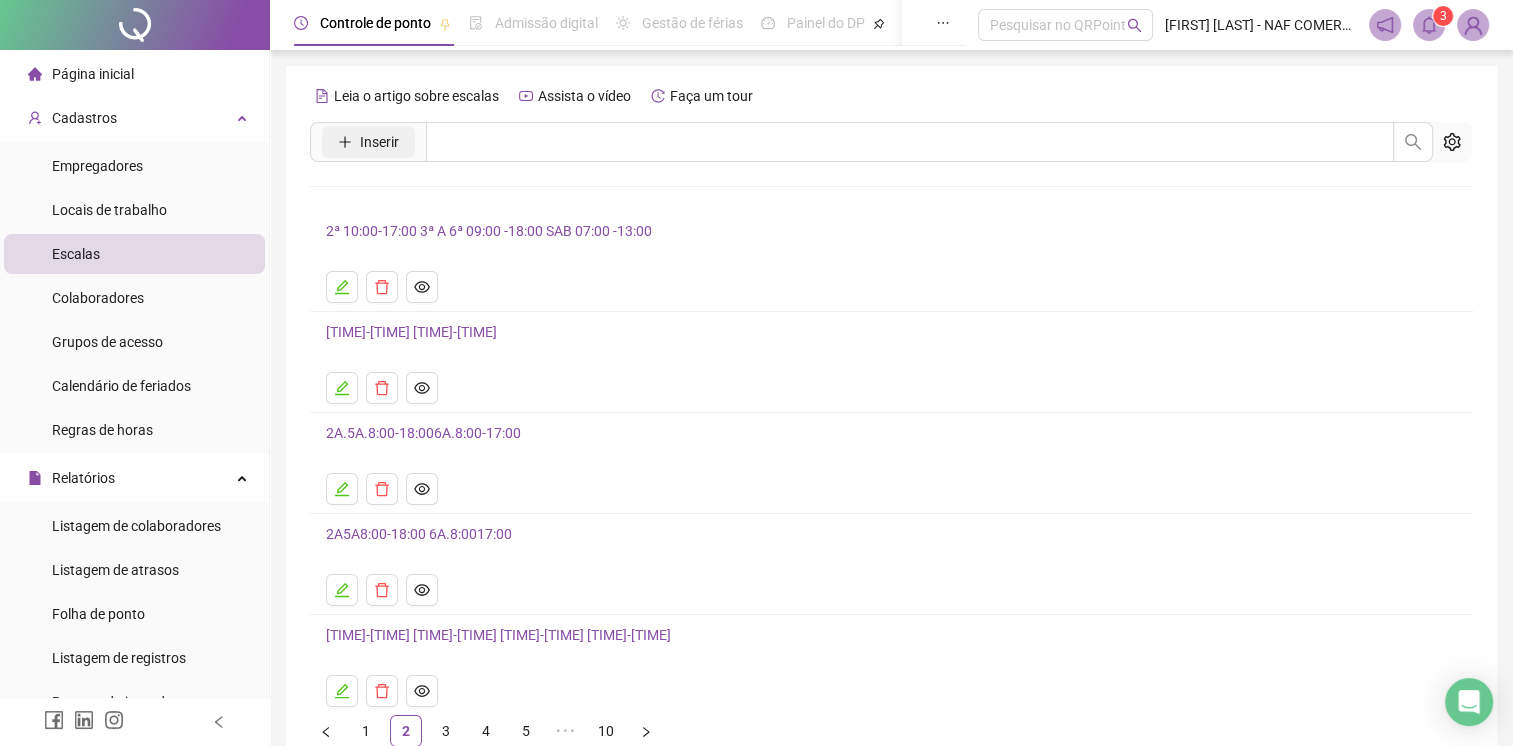 click on "Inserir" at bounding box center [368, 142] 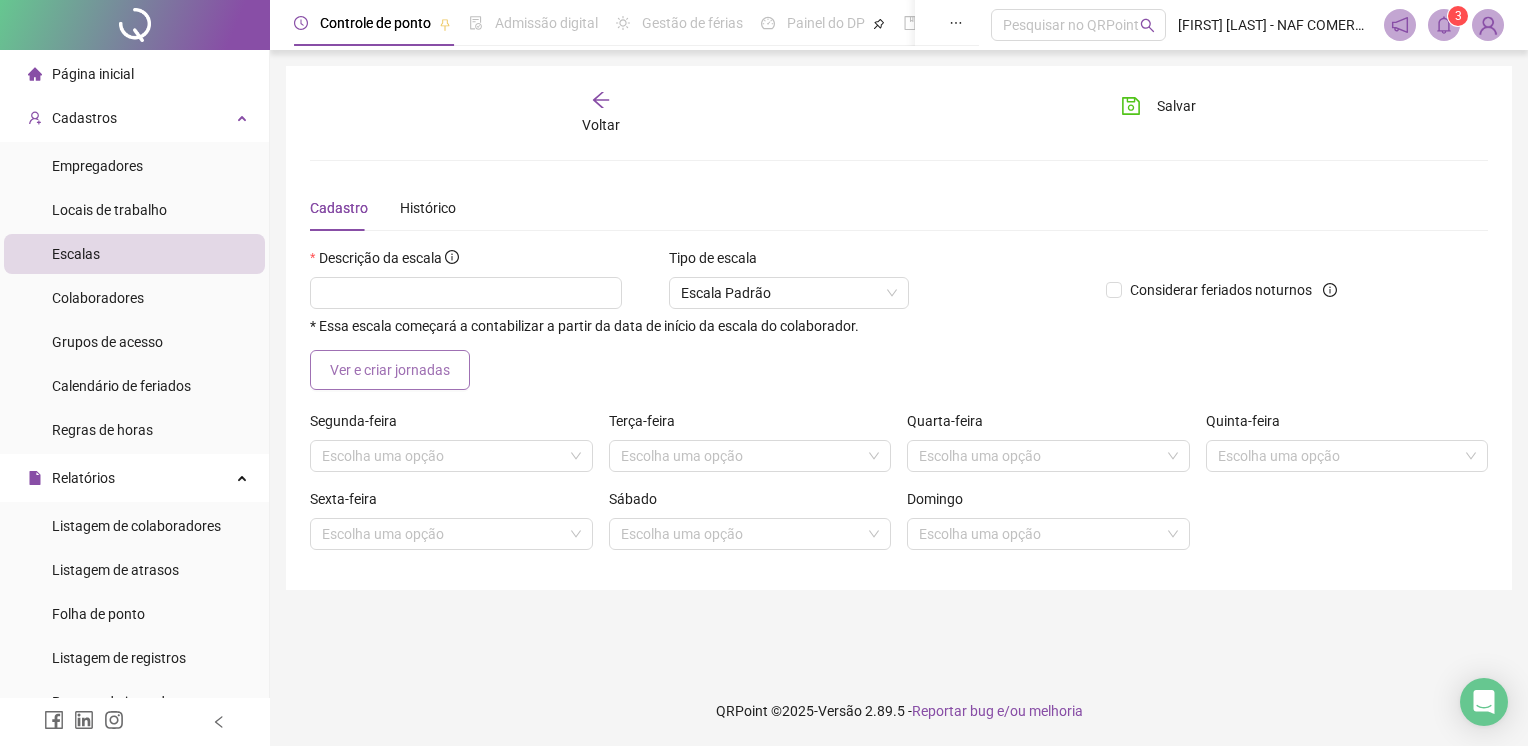 click on "Ver e criar jornadas" at bounding box center (390, 370) 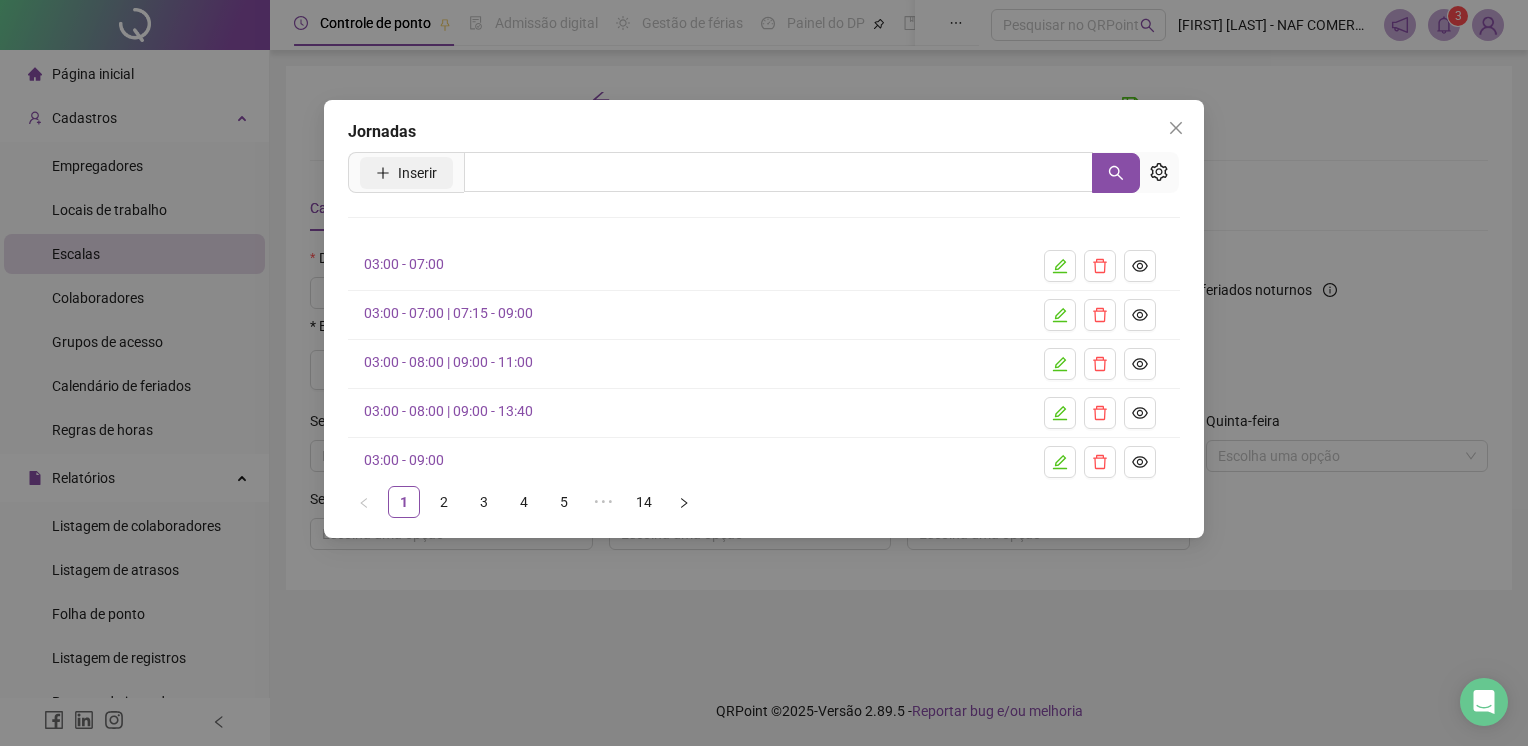 click on "Inserir" at bounding box center (417, 173) 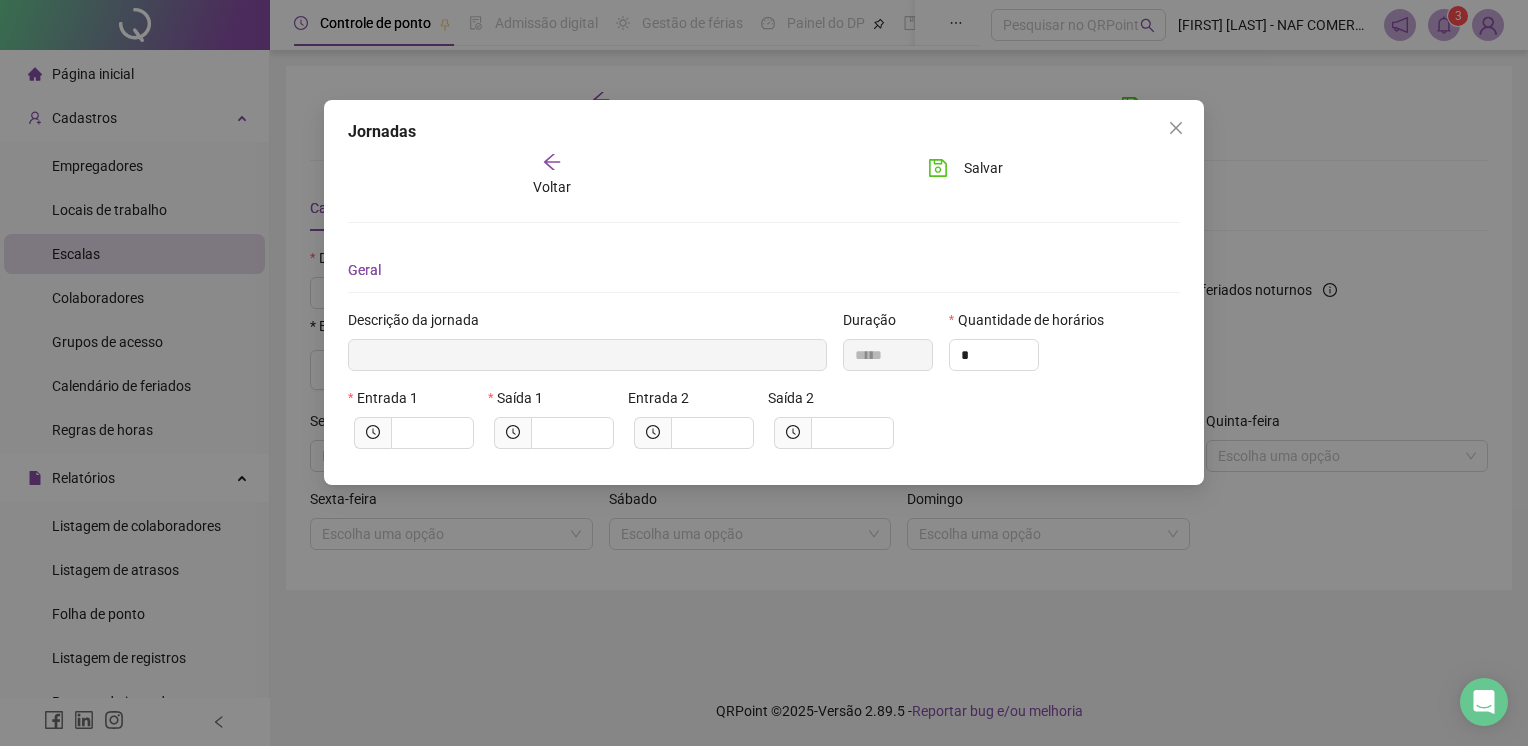 type 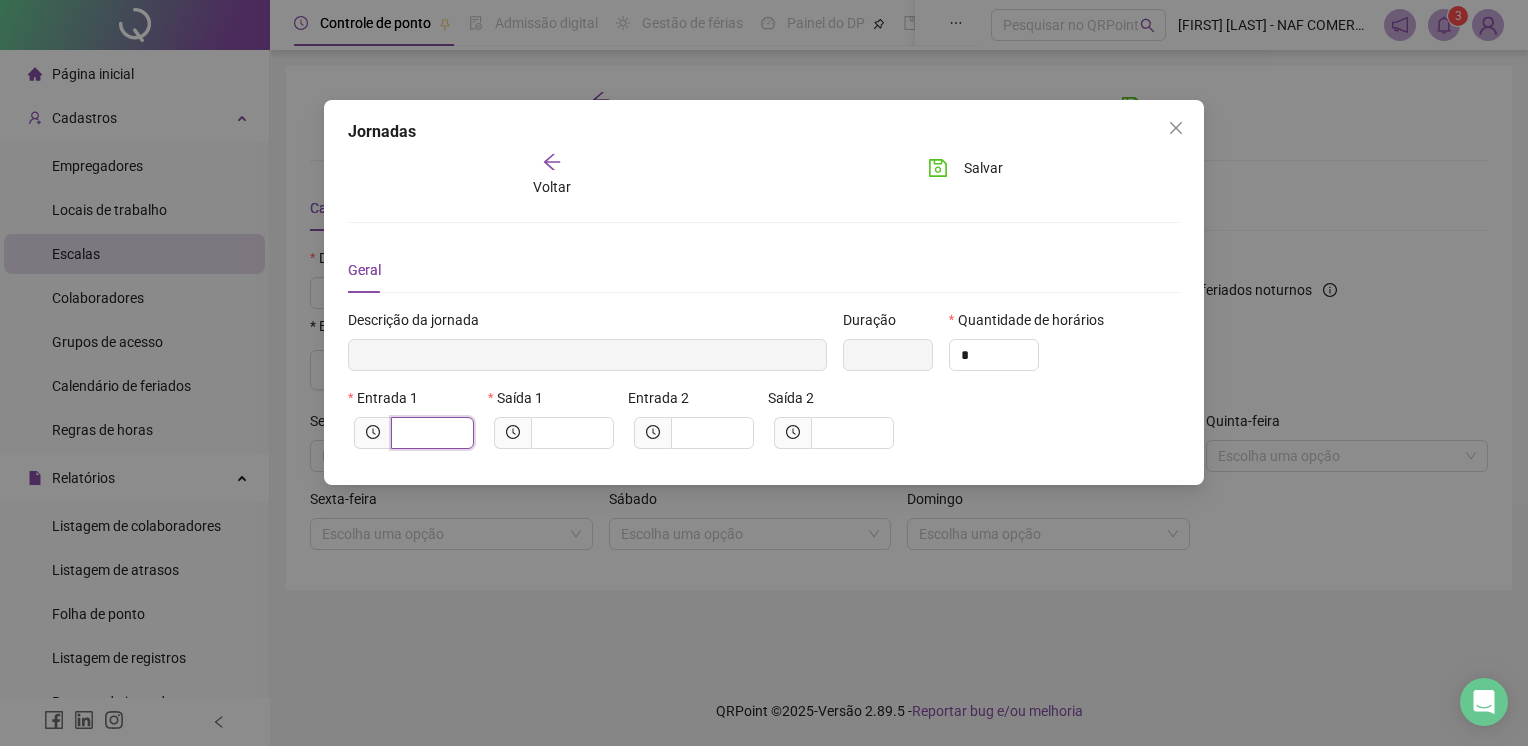 click at bounding box center [430, 433] 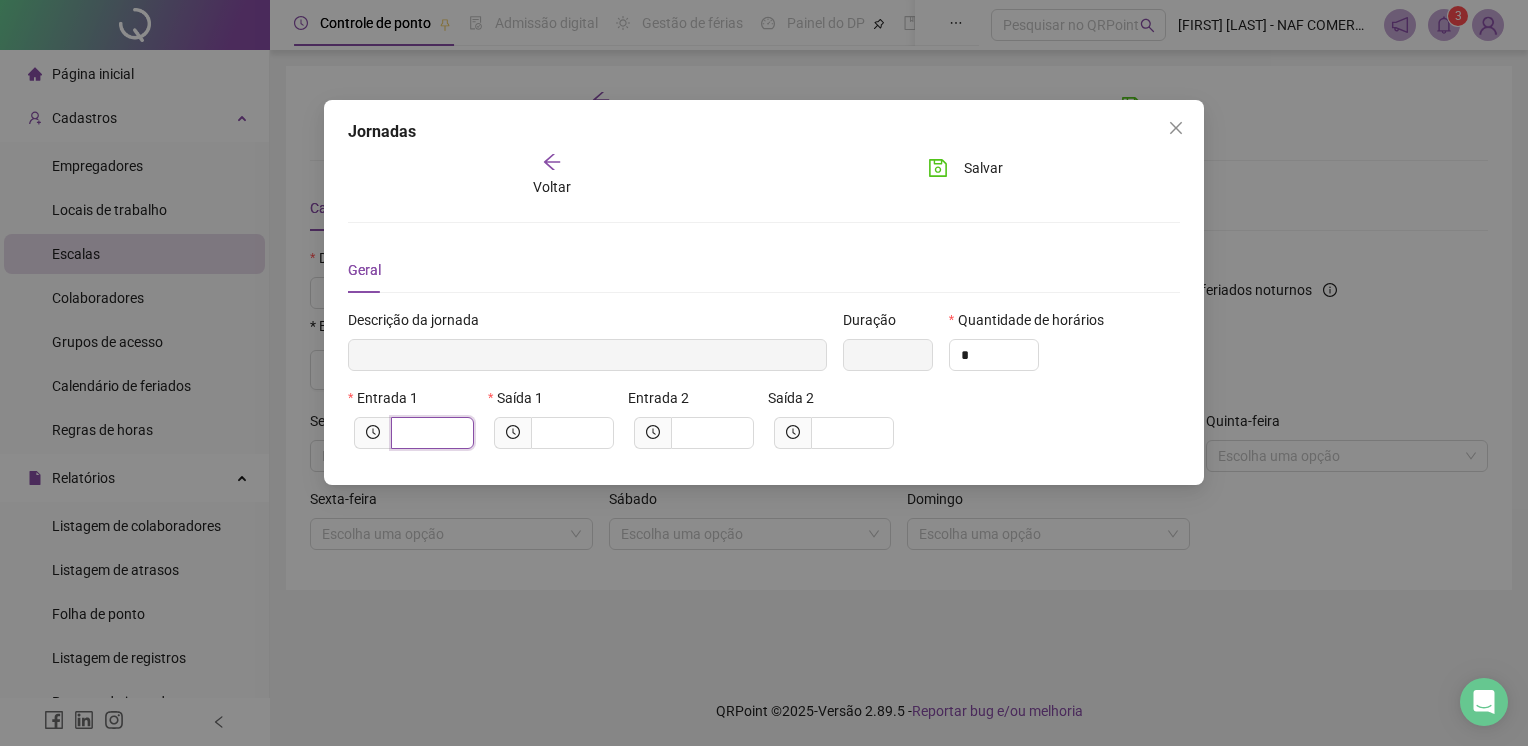type on "*****" 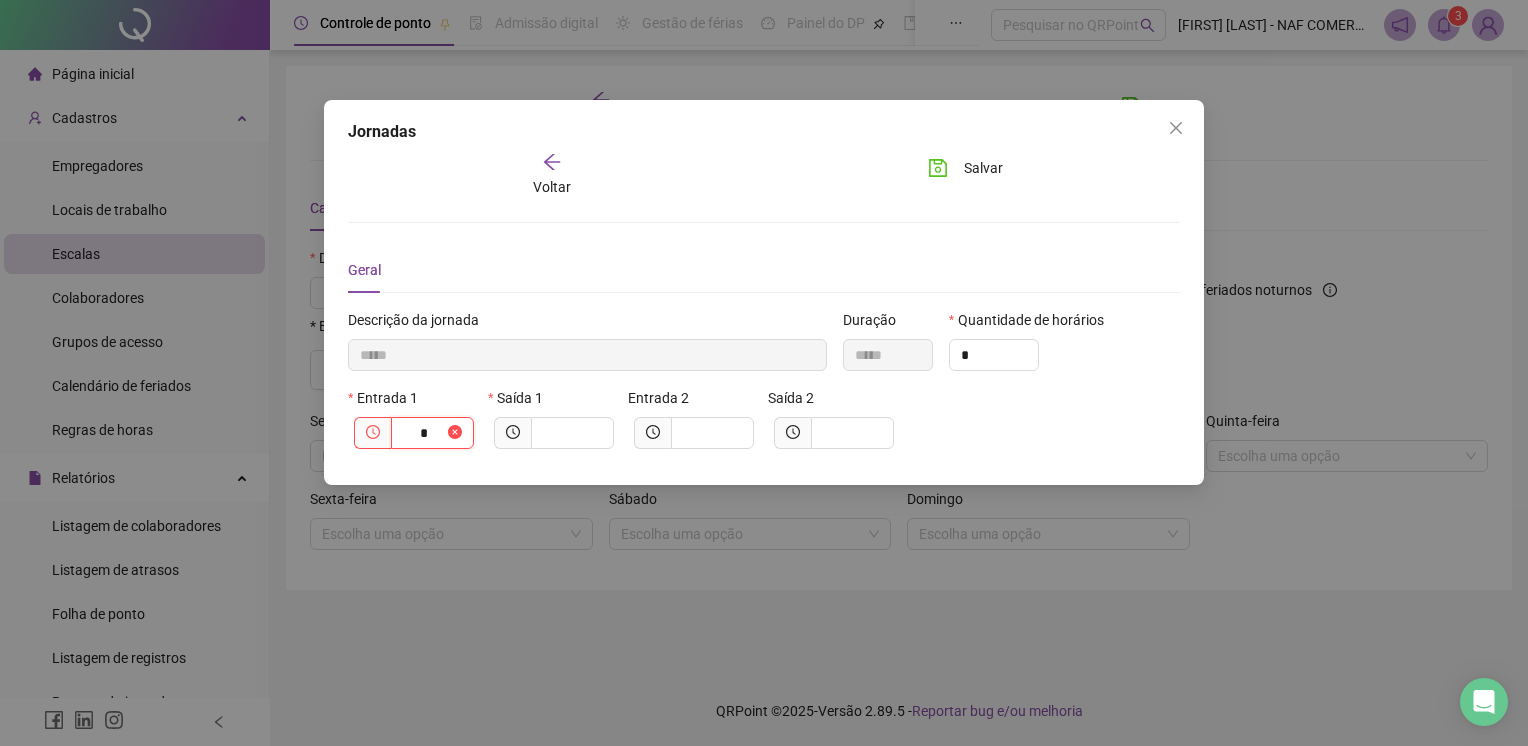type on "******" 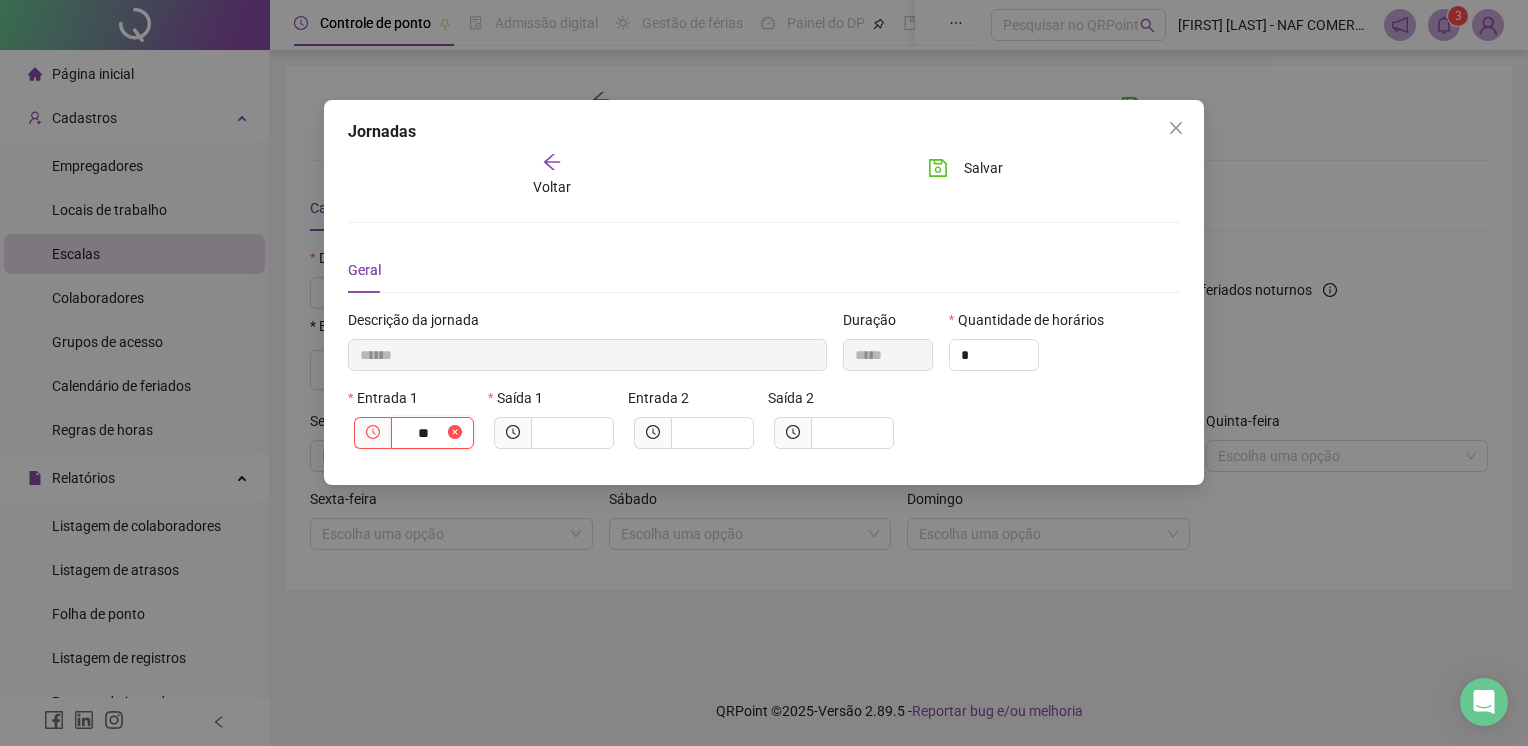 type on "********" 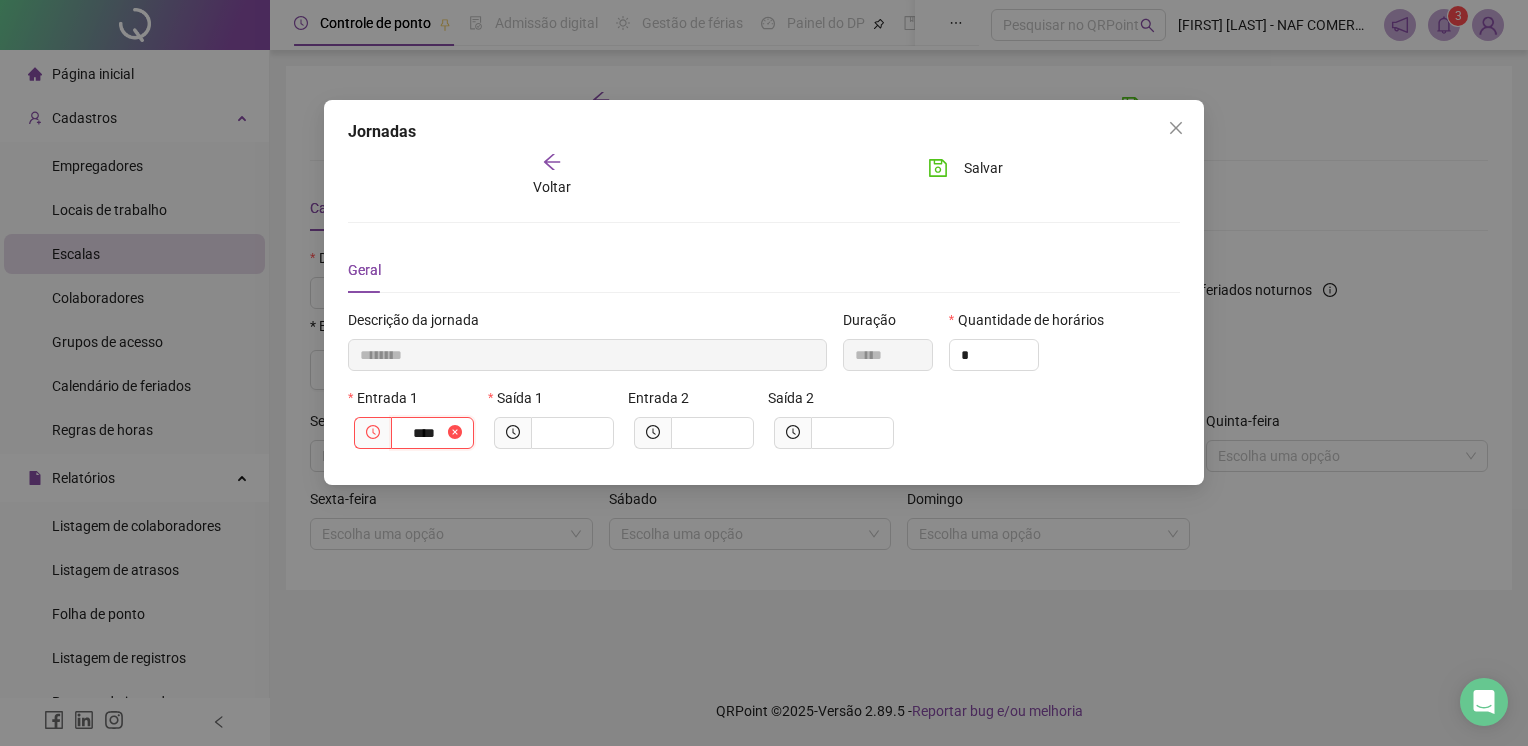 type on "*********" 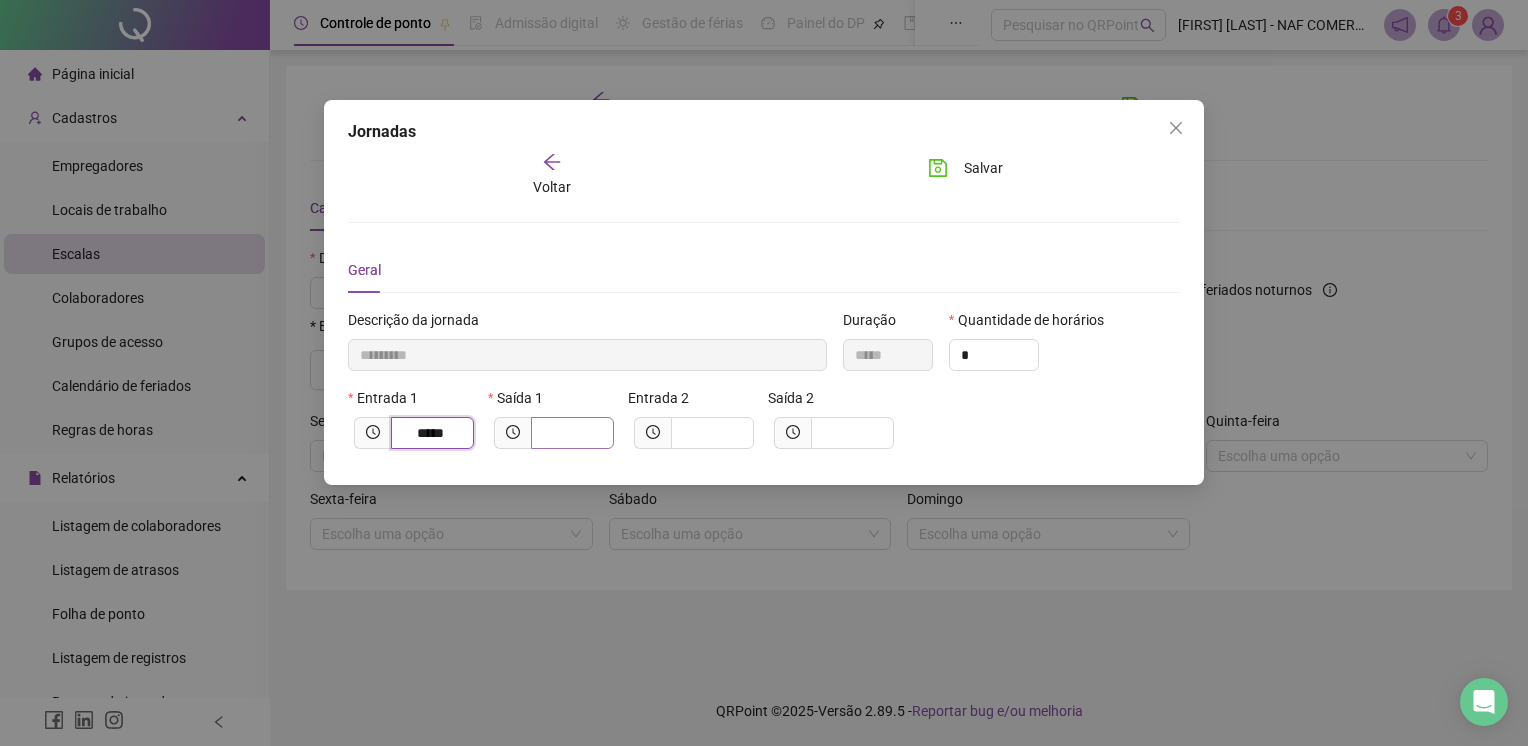 type on "*****" 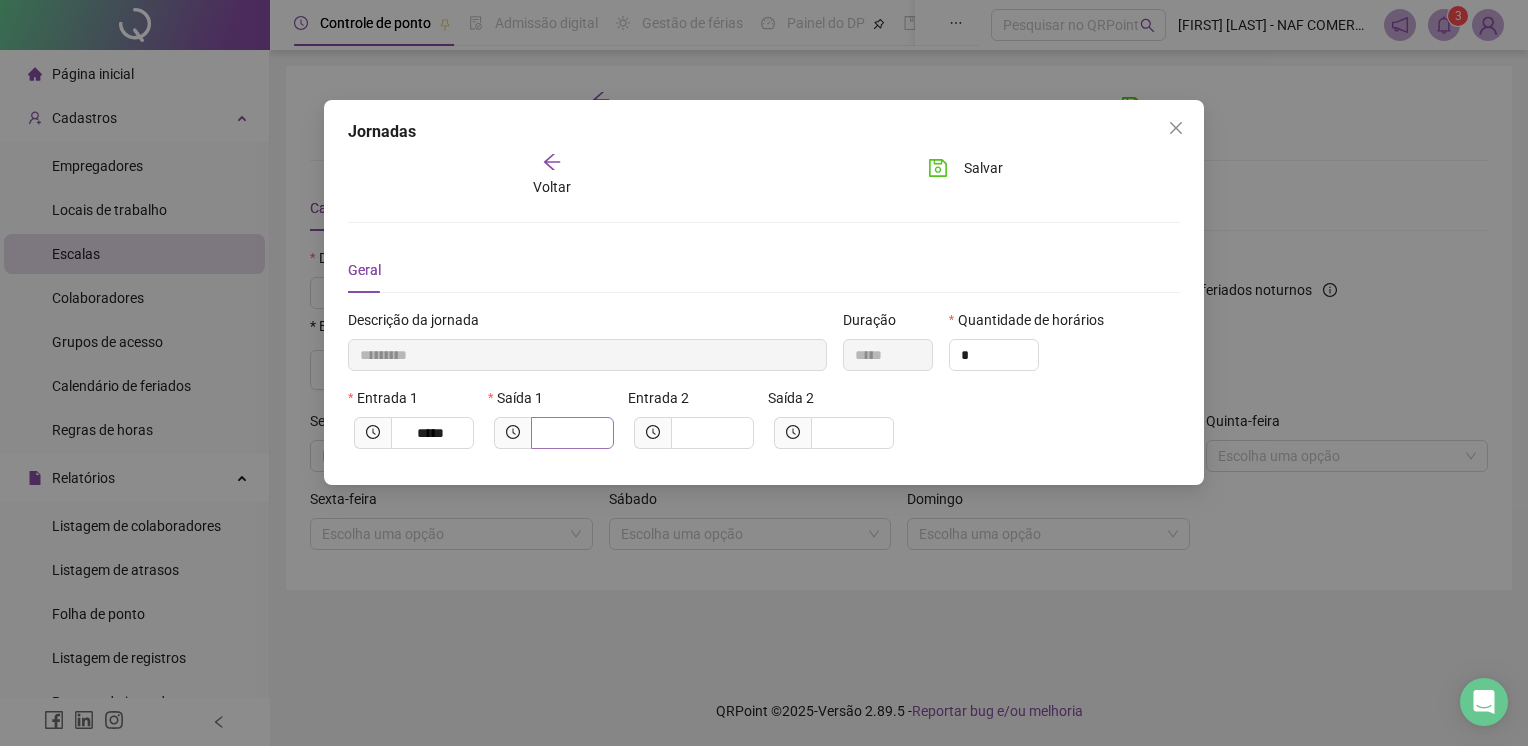 click at bounding box center [572, 433] 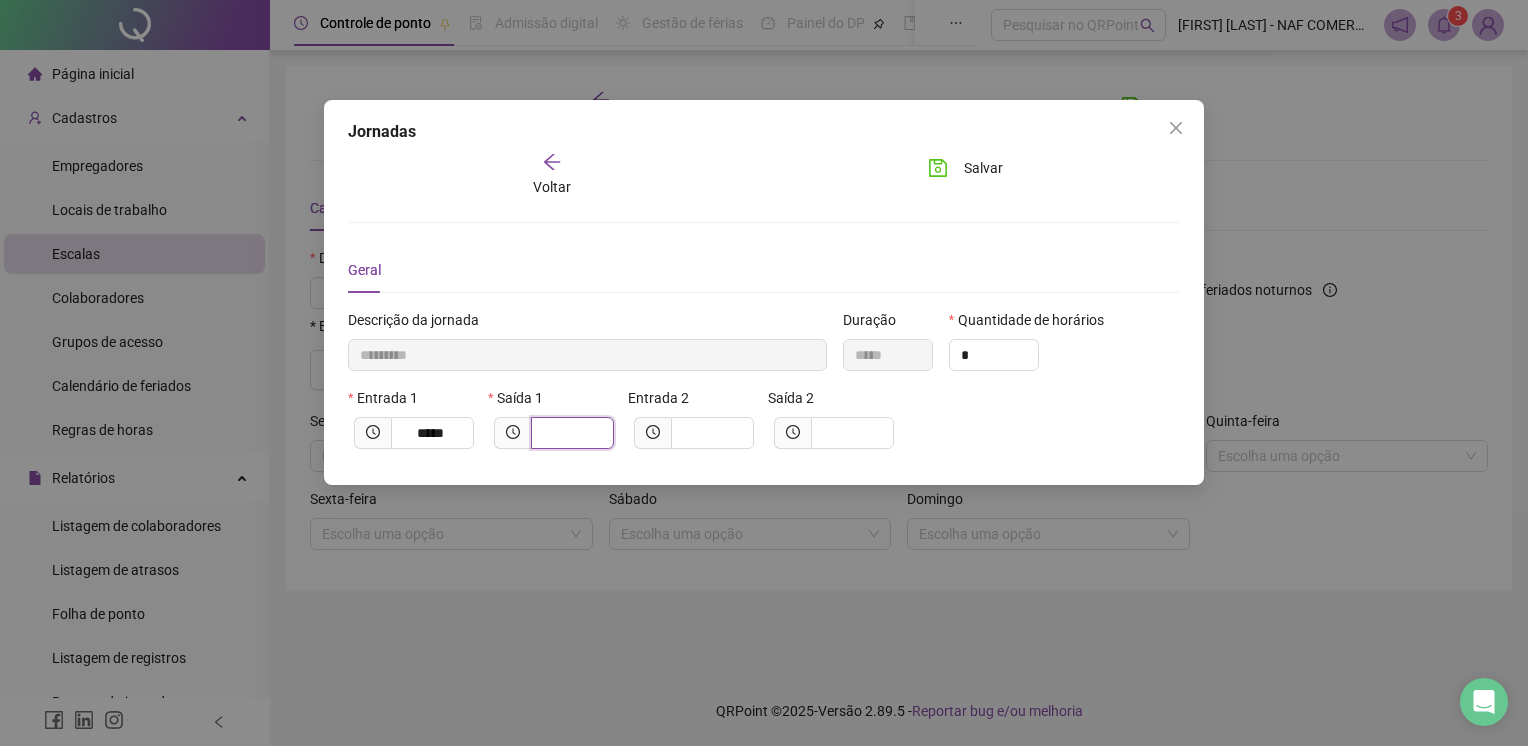 type on "*********" 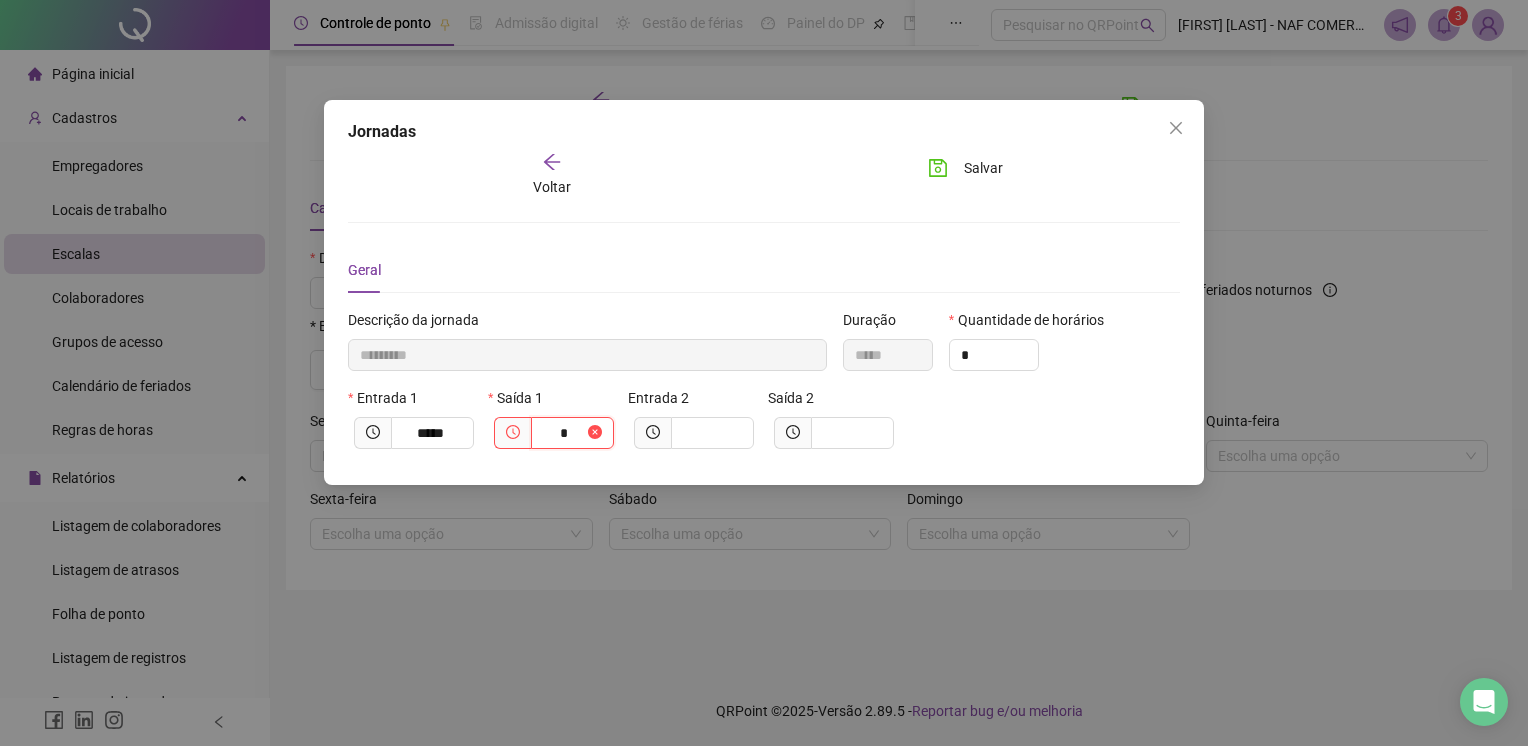 type on "**********" 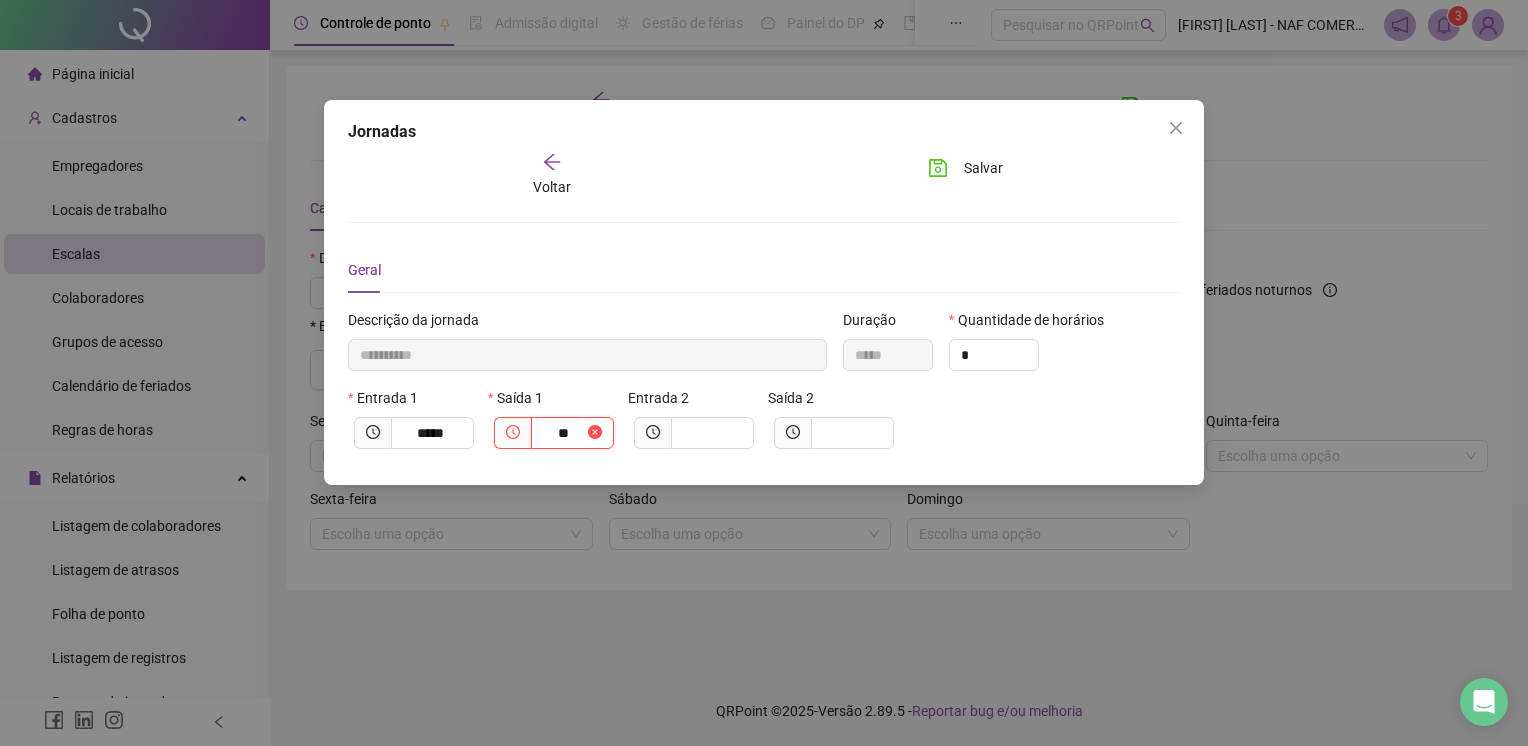 type on "**********" 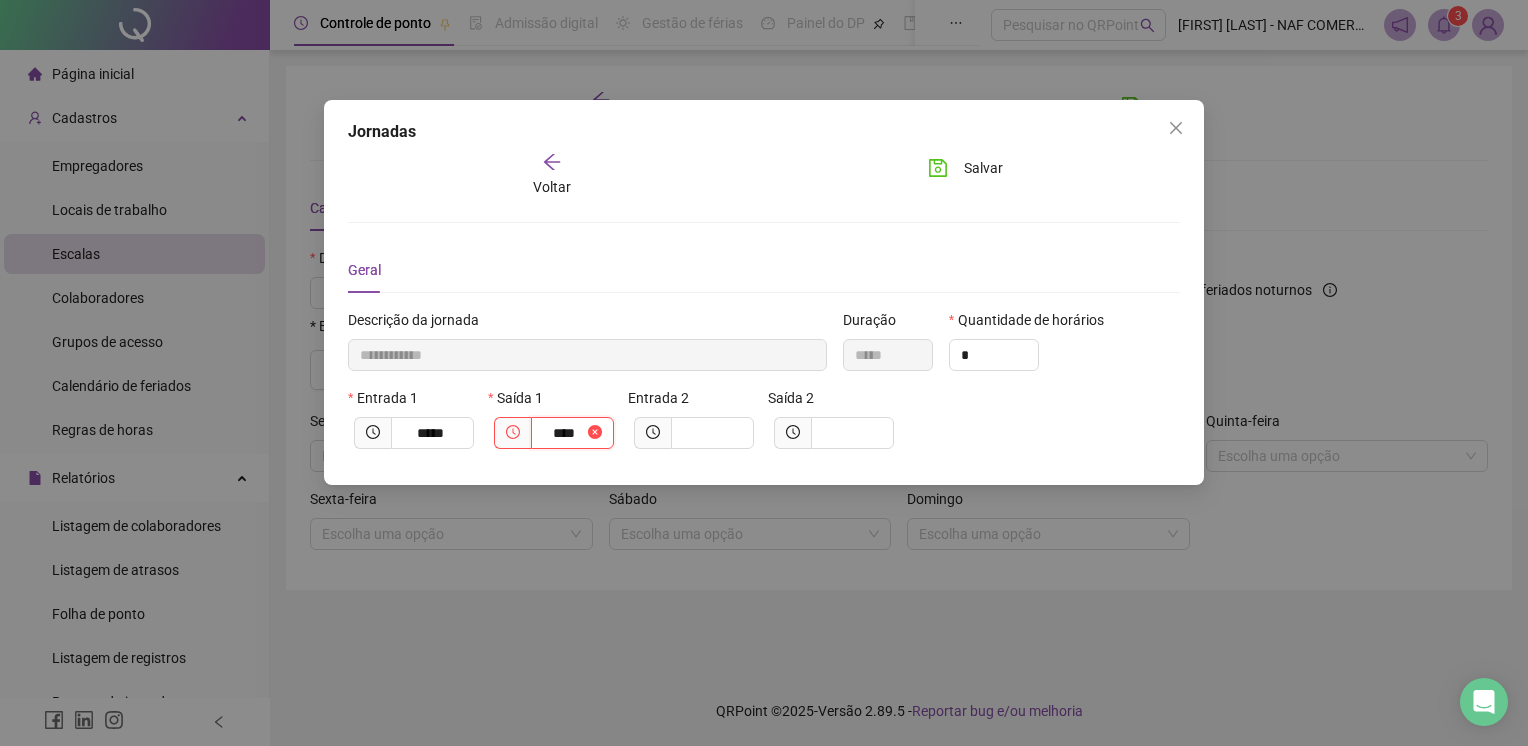 type on "**********" 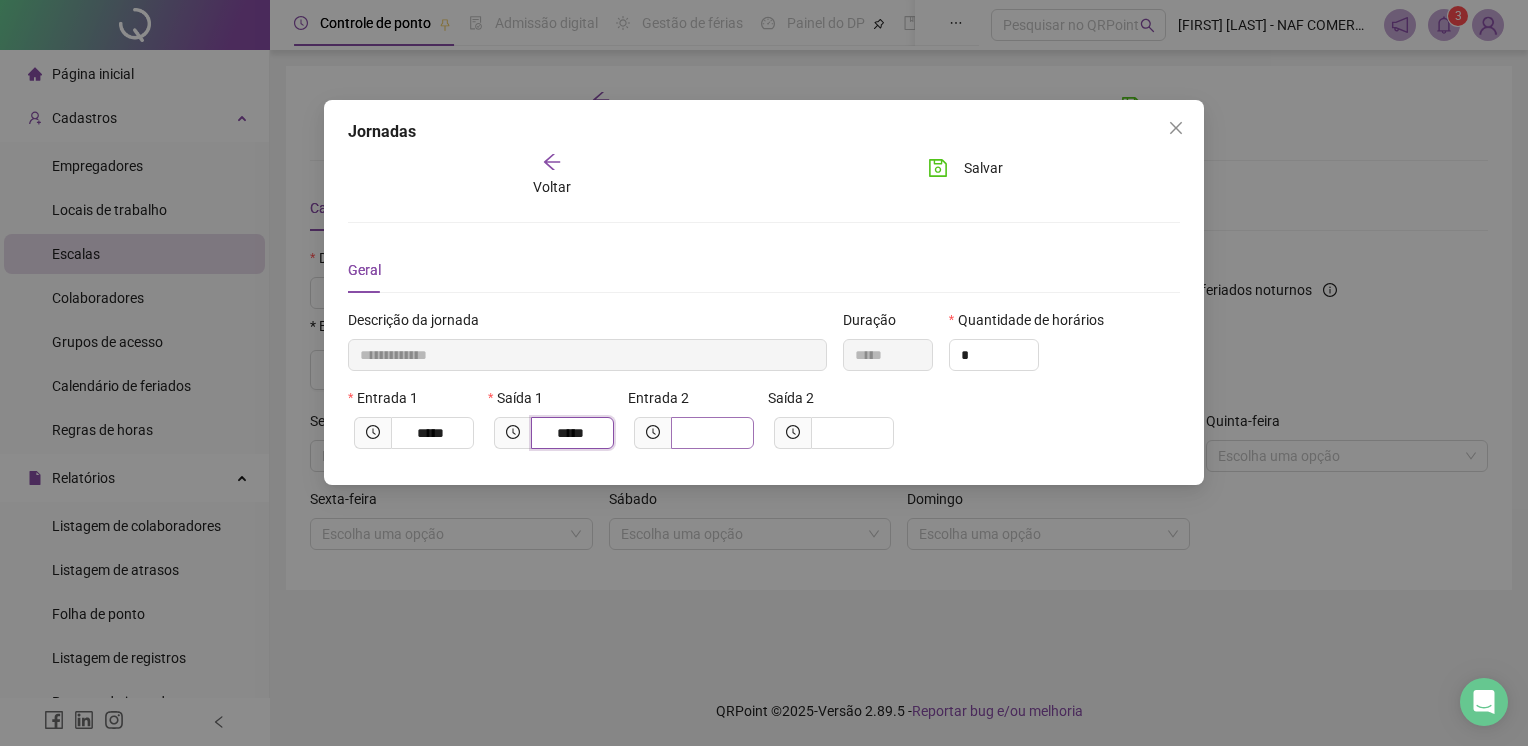type on "*****" 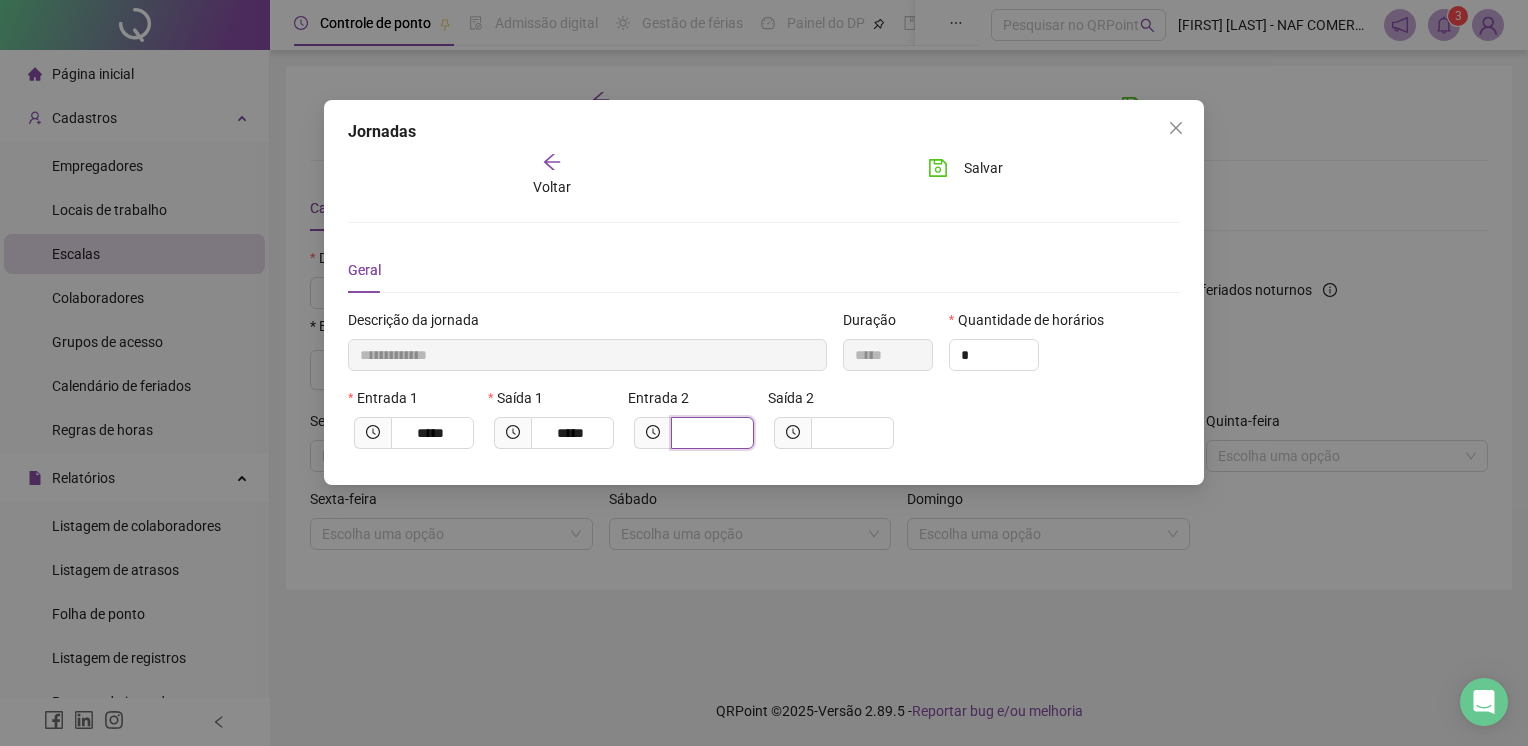 click at bounding box center (710, 433) 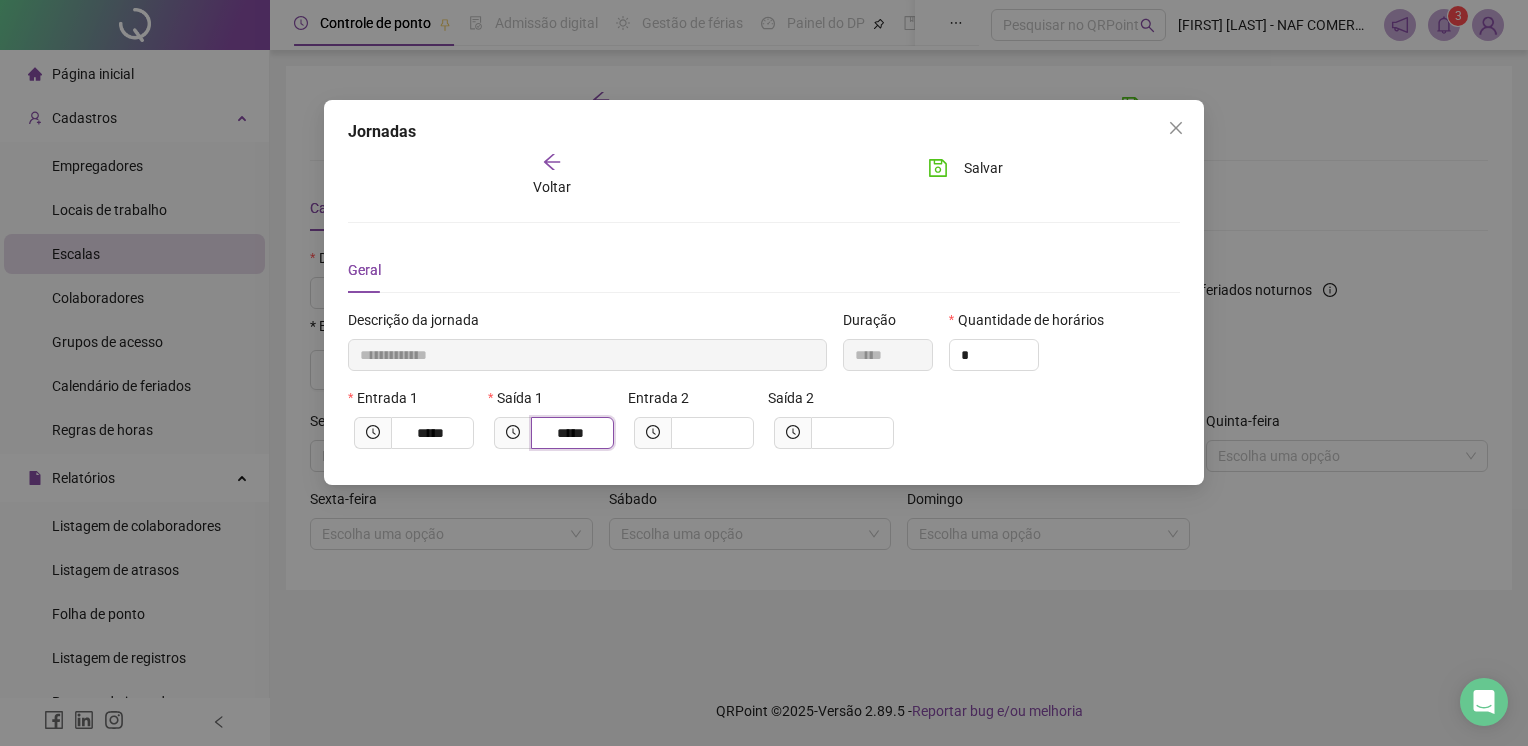 drag, startPoint x: 589, startPoint y: 433, endPoint x: 540, endPoint y: 434, distance: 49.010204 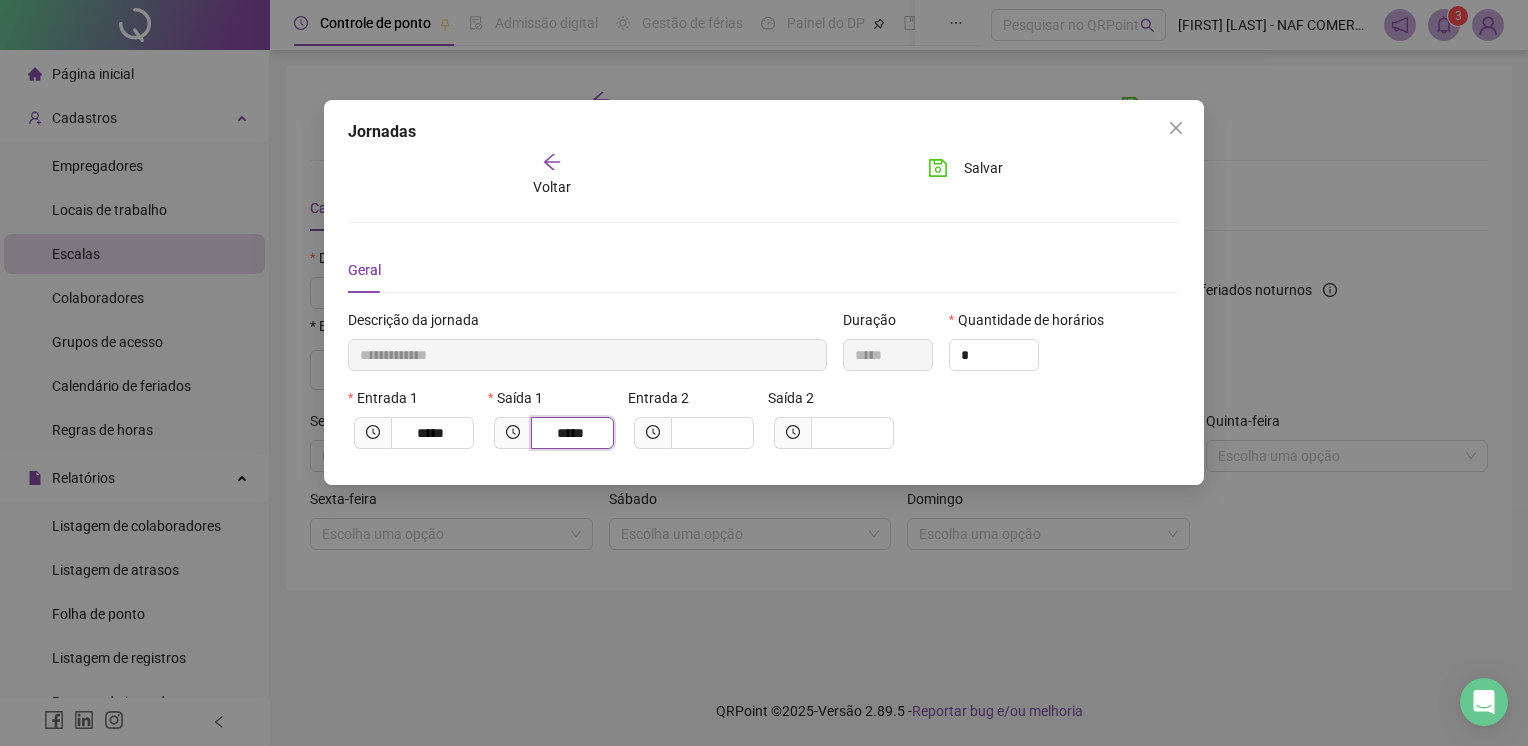 type on "*********" 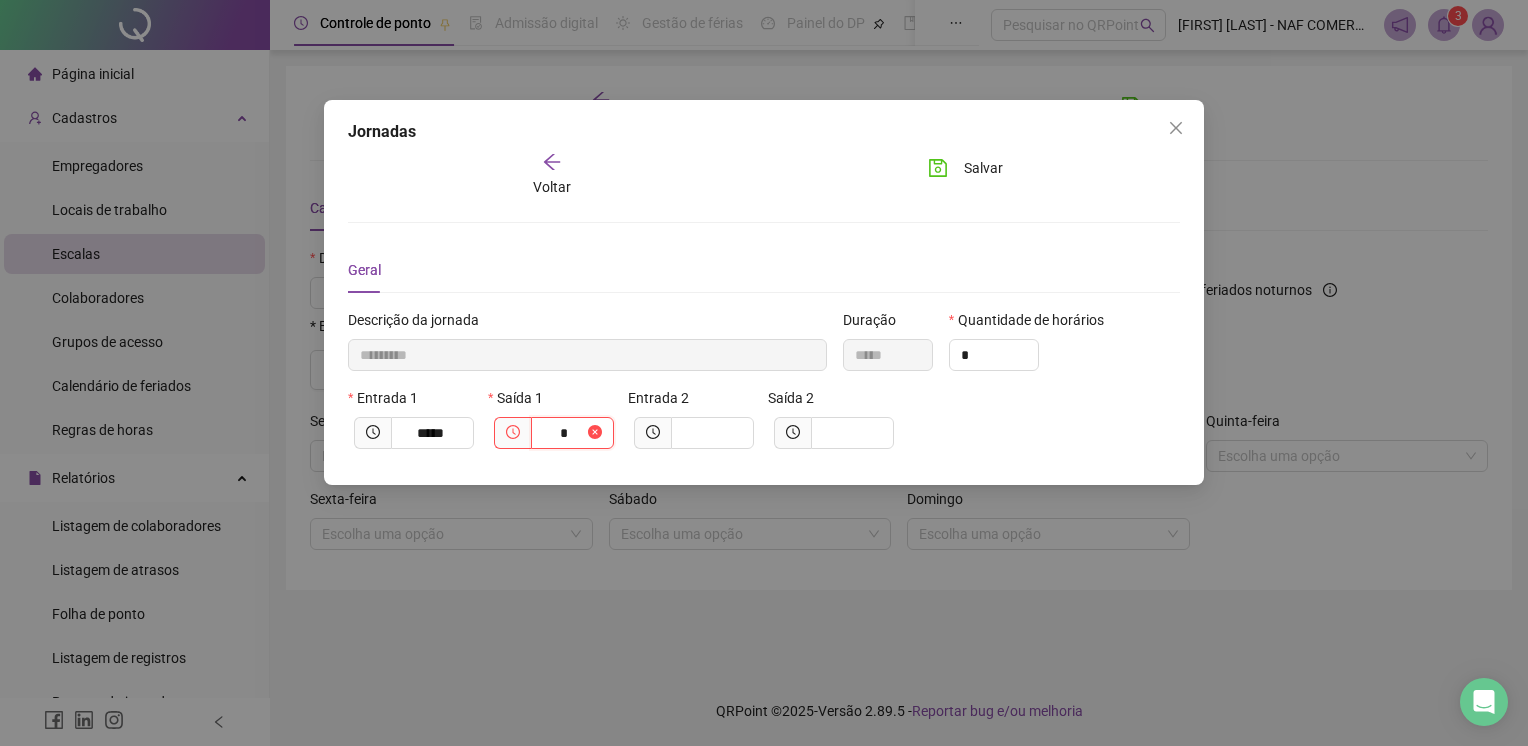 type on "**********" 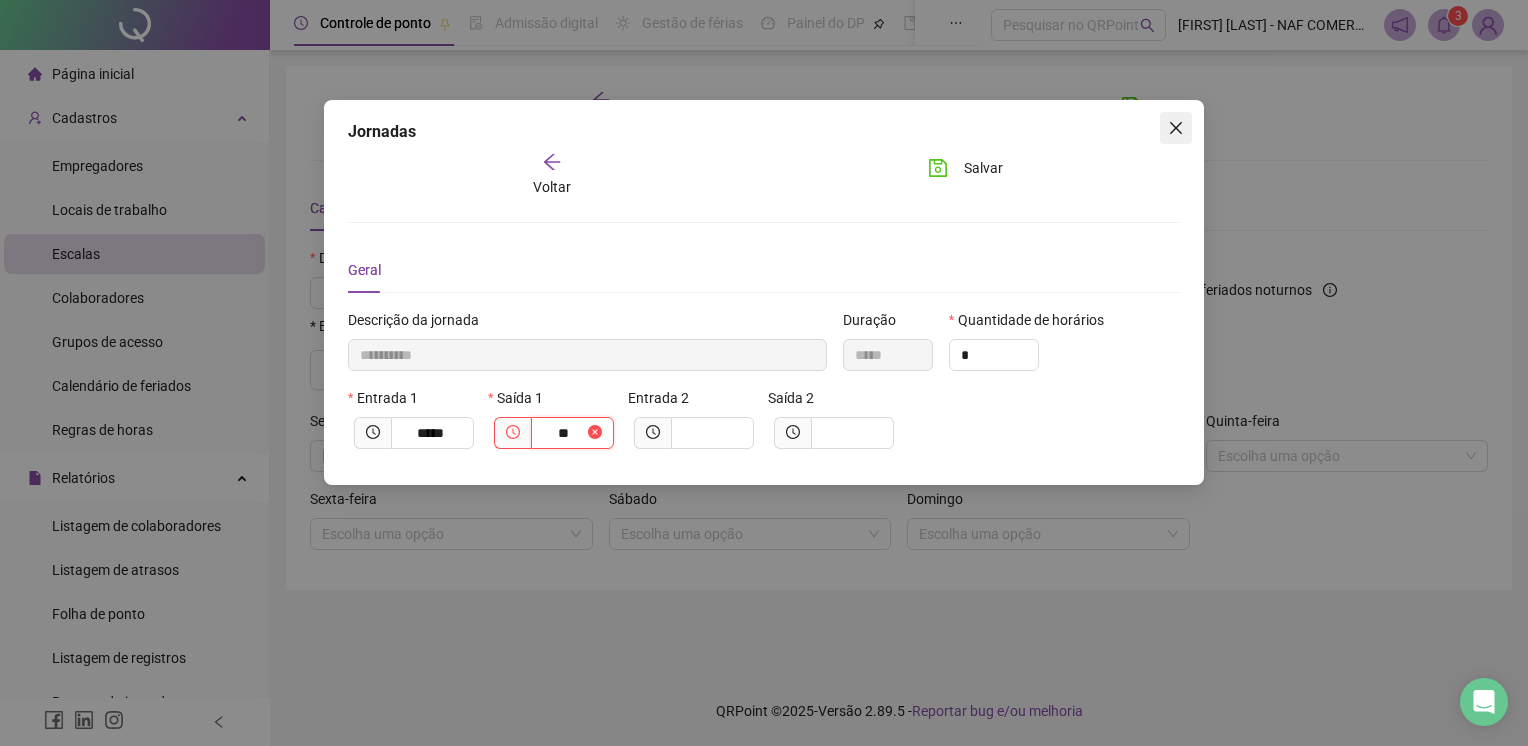 type on "**" 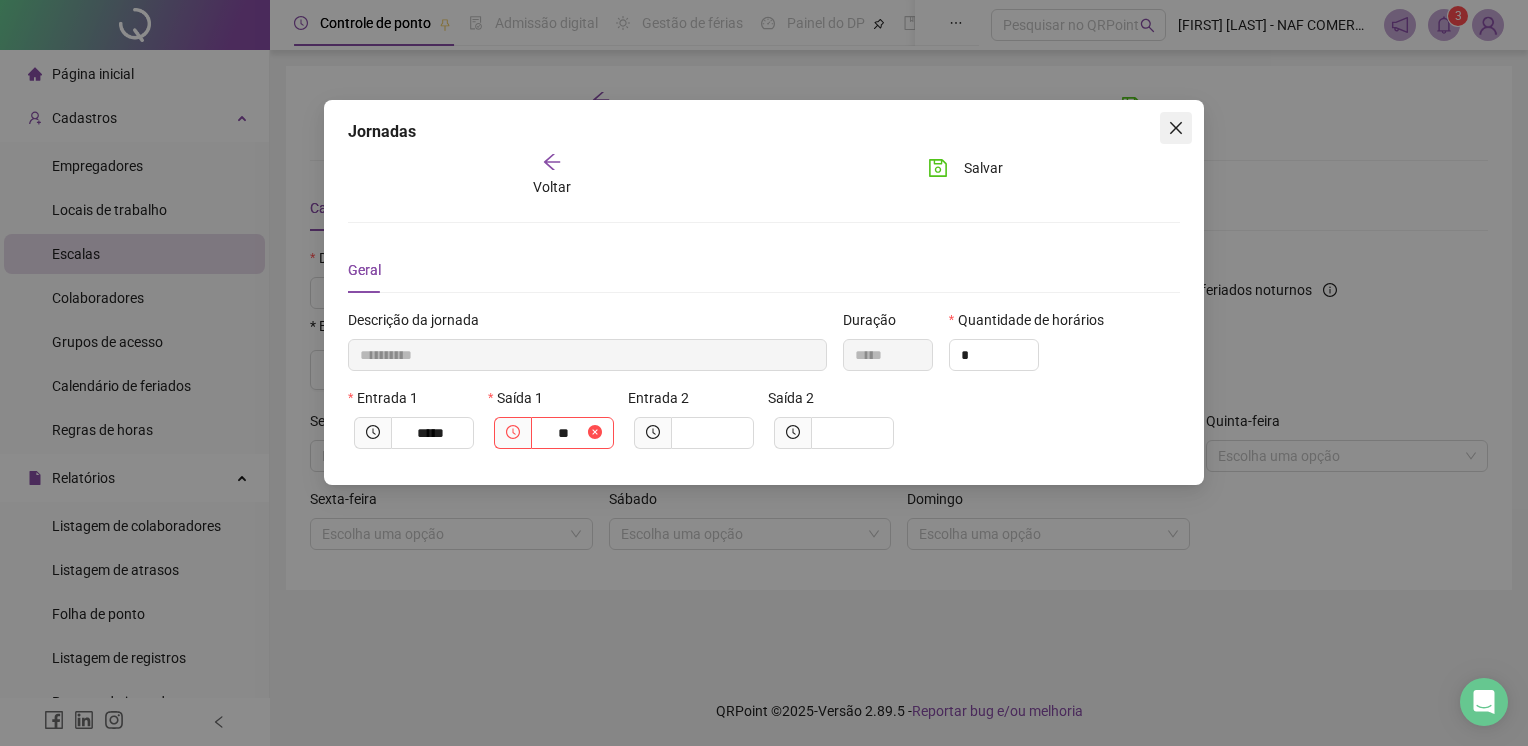 click 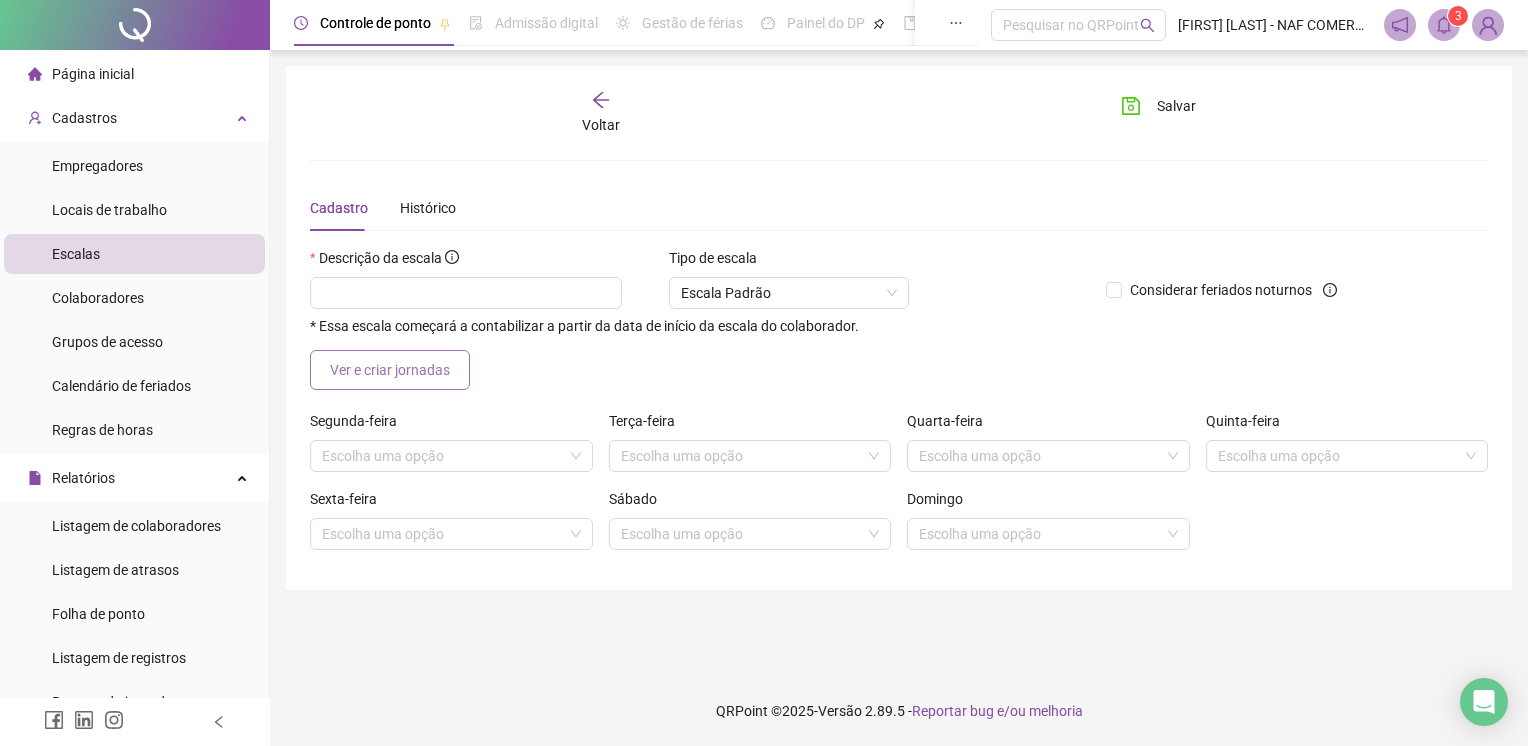 click on "Ver e criar jornadas" at bounding box center (390, 370) 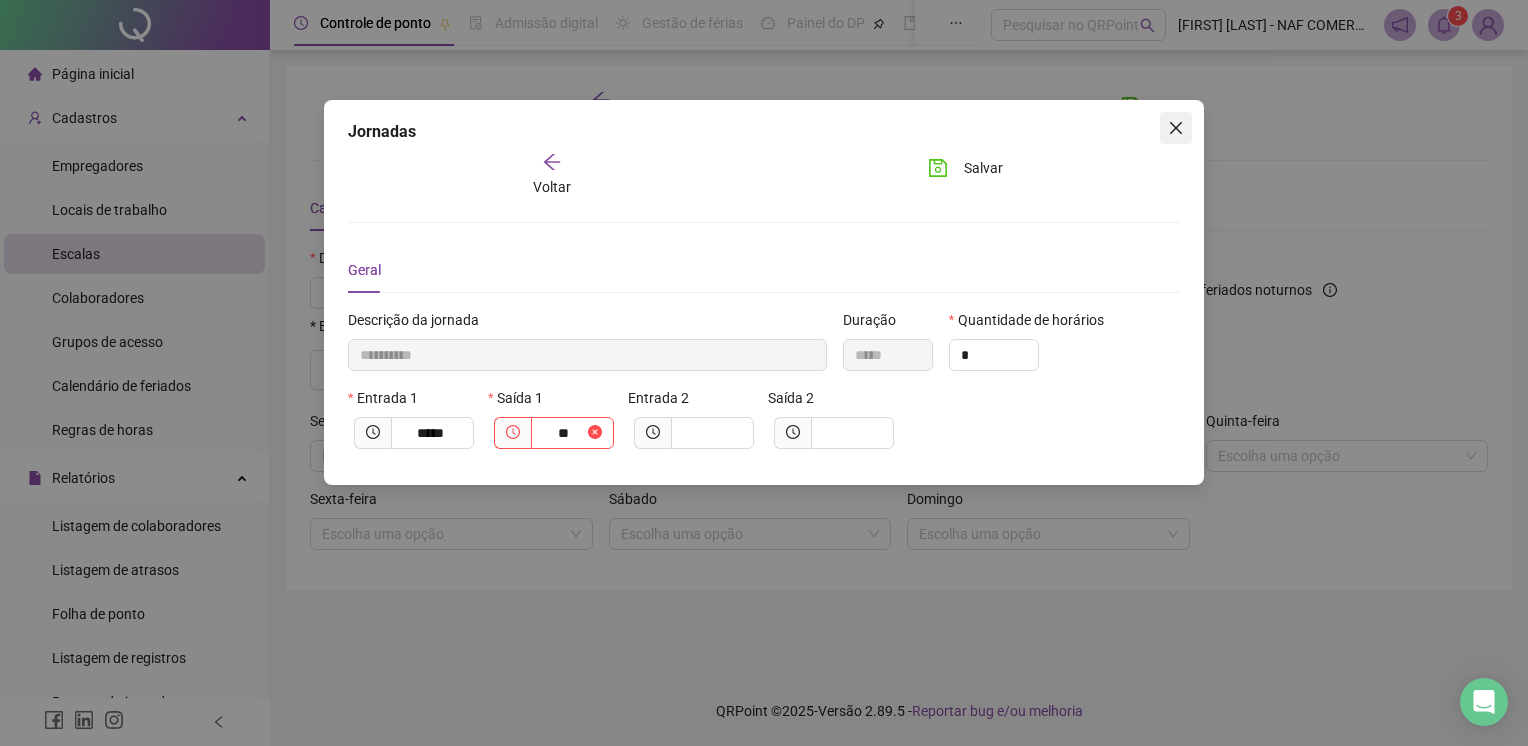 click 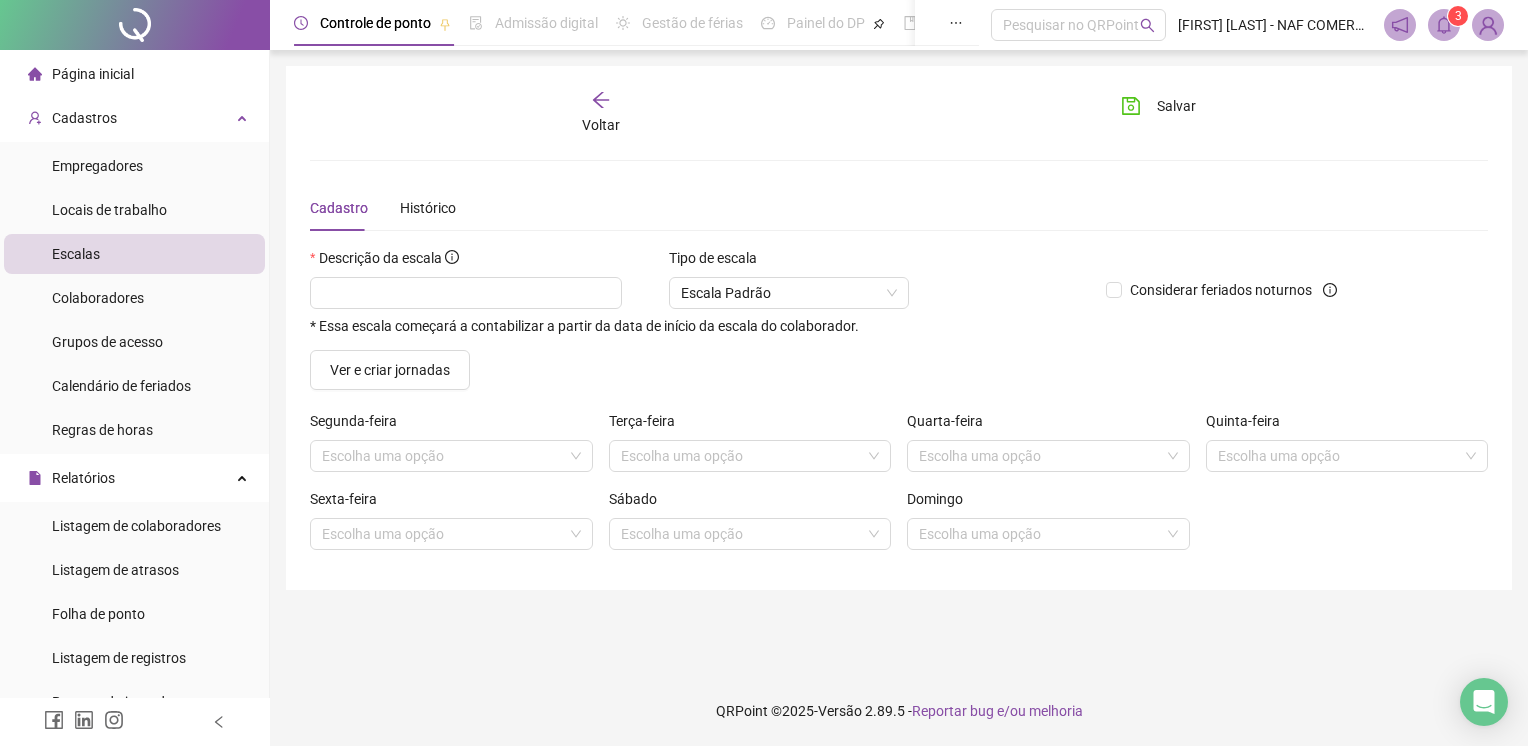 click on "Voltar" at bounding box center (601, 125) 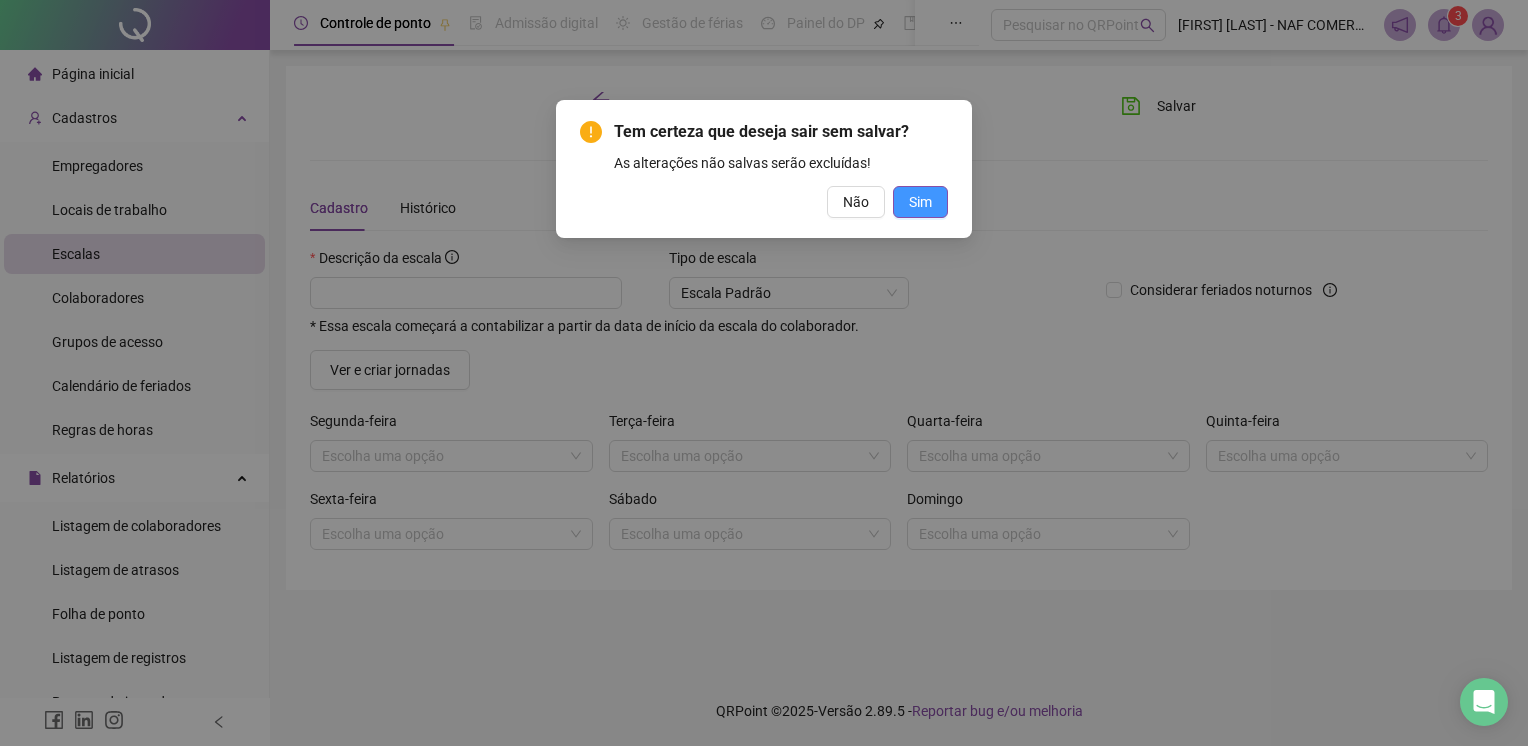 click on "Sim" at bounding box center (920, 202) 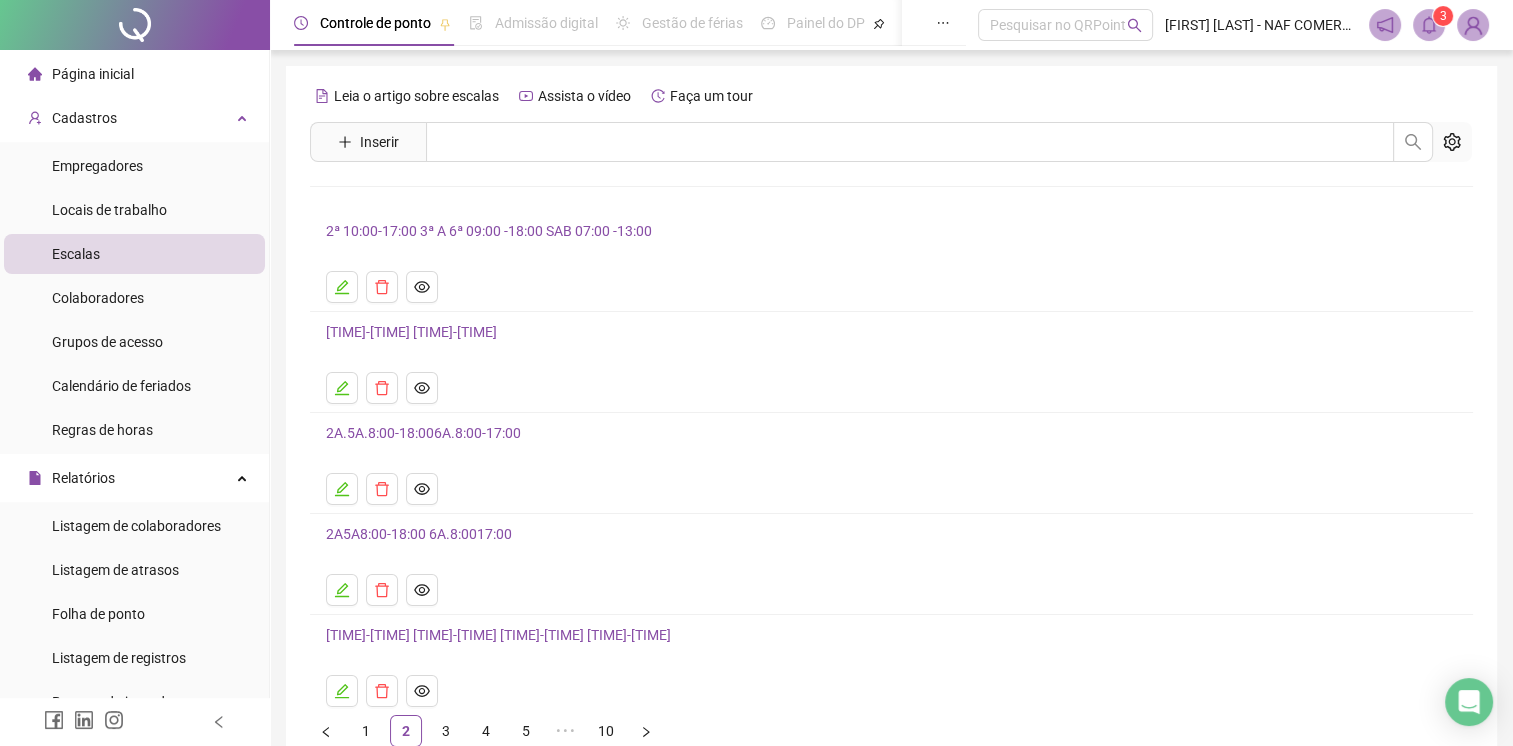 click on "2ª 10:00-17:00 3ª A 6ª 09:00 -18:00 SAB 07:00 -13:00" at bounding box center (489, 231) 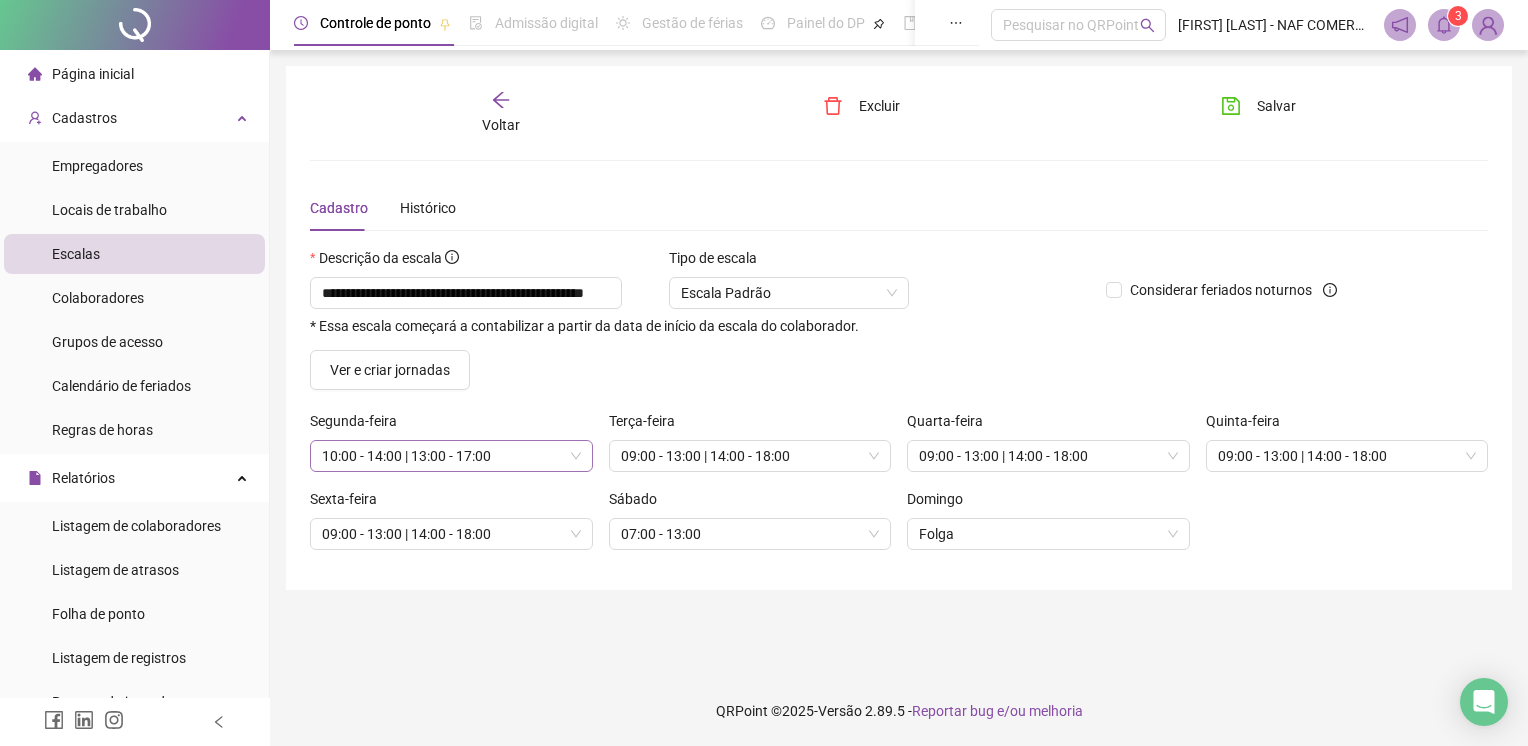 click on "10:00 - 14:00 | 13:00 - 17:00" at bounding box center [451, 456] 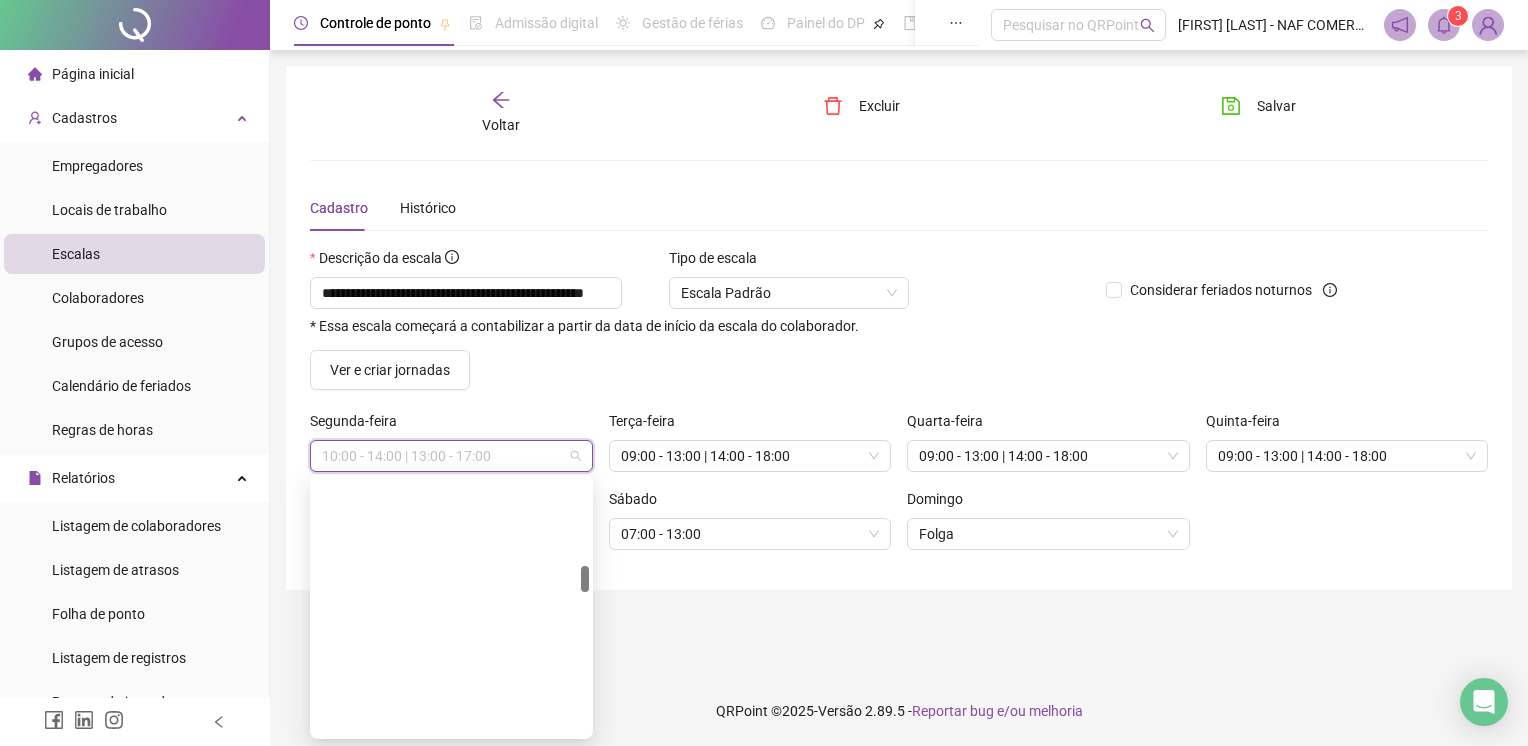 scroll, scrollTop: 842, scrollLeft: 0, axis: vertical 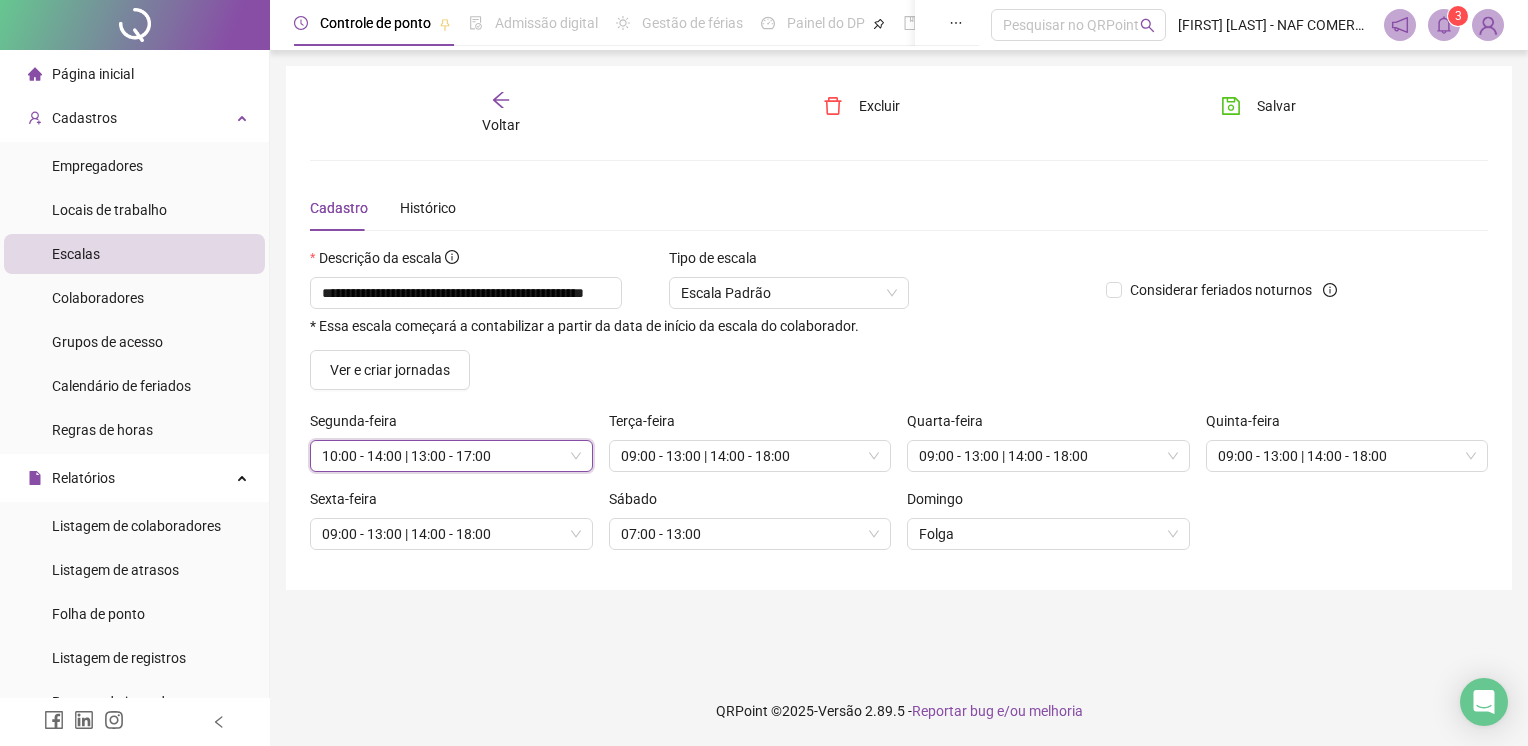 click on "10:00 - 14:00 | 13:00 - 17:00" at bounding box center [451, 456] 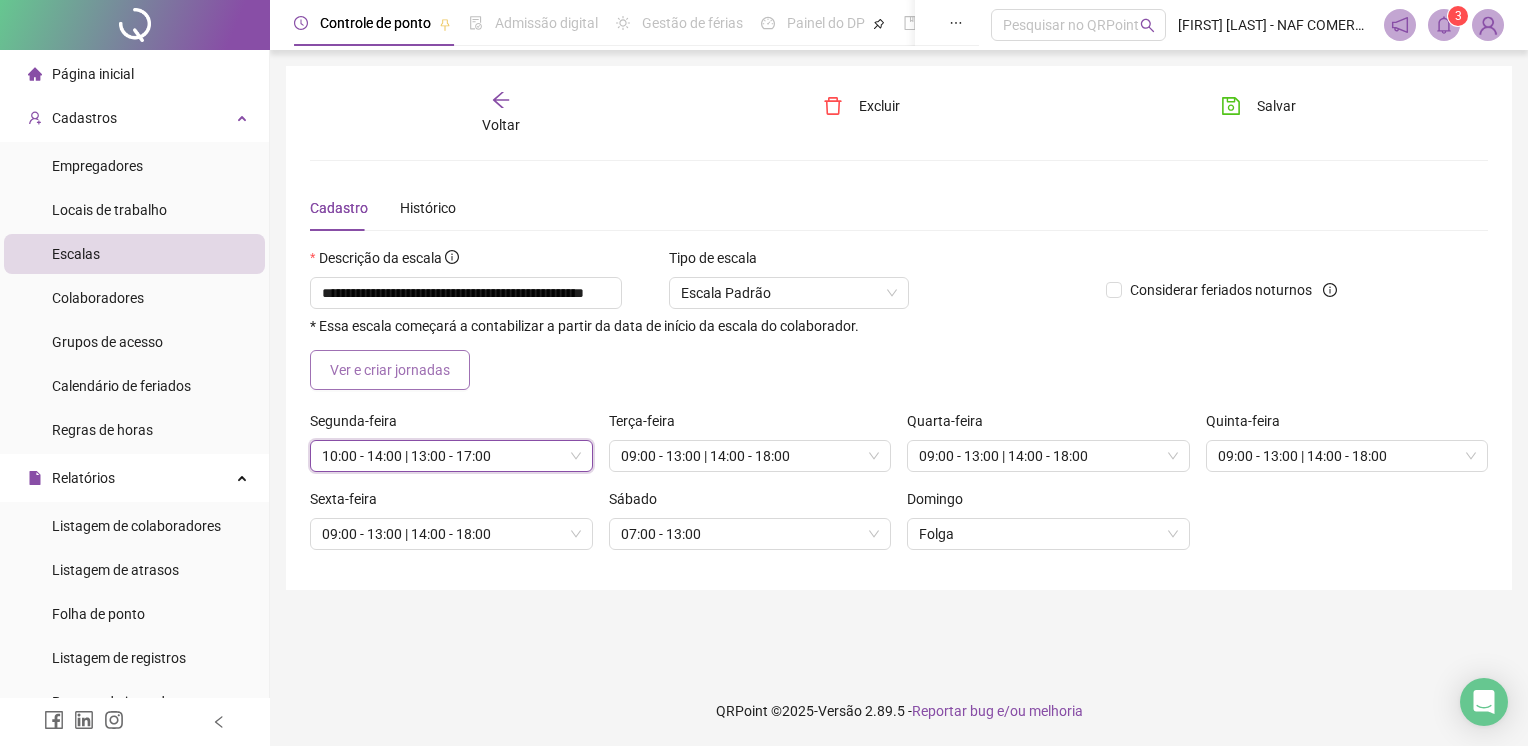 click on "Ver e criar jornadas" at bounding box center [390, 370] 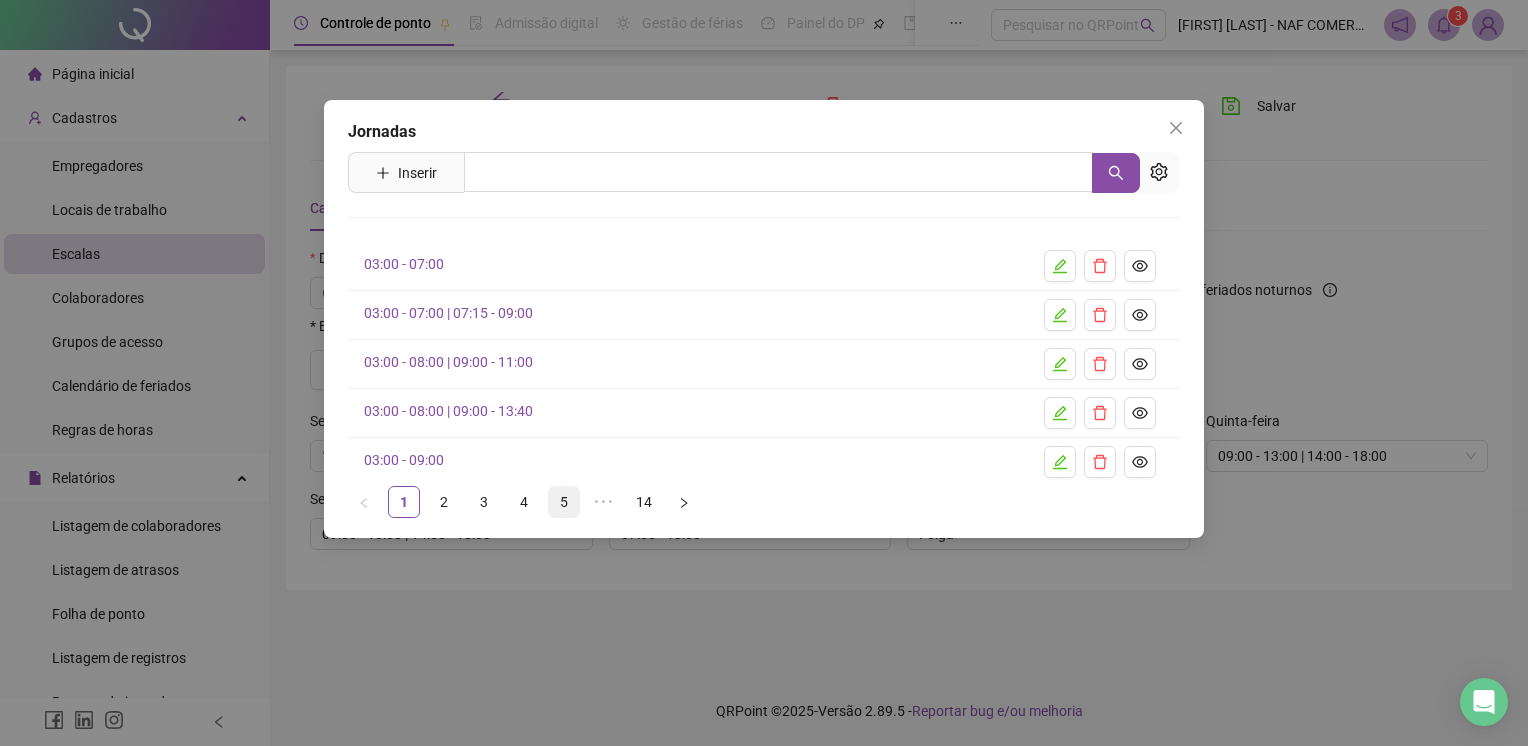click on "5" at bounding box center [564, 502] 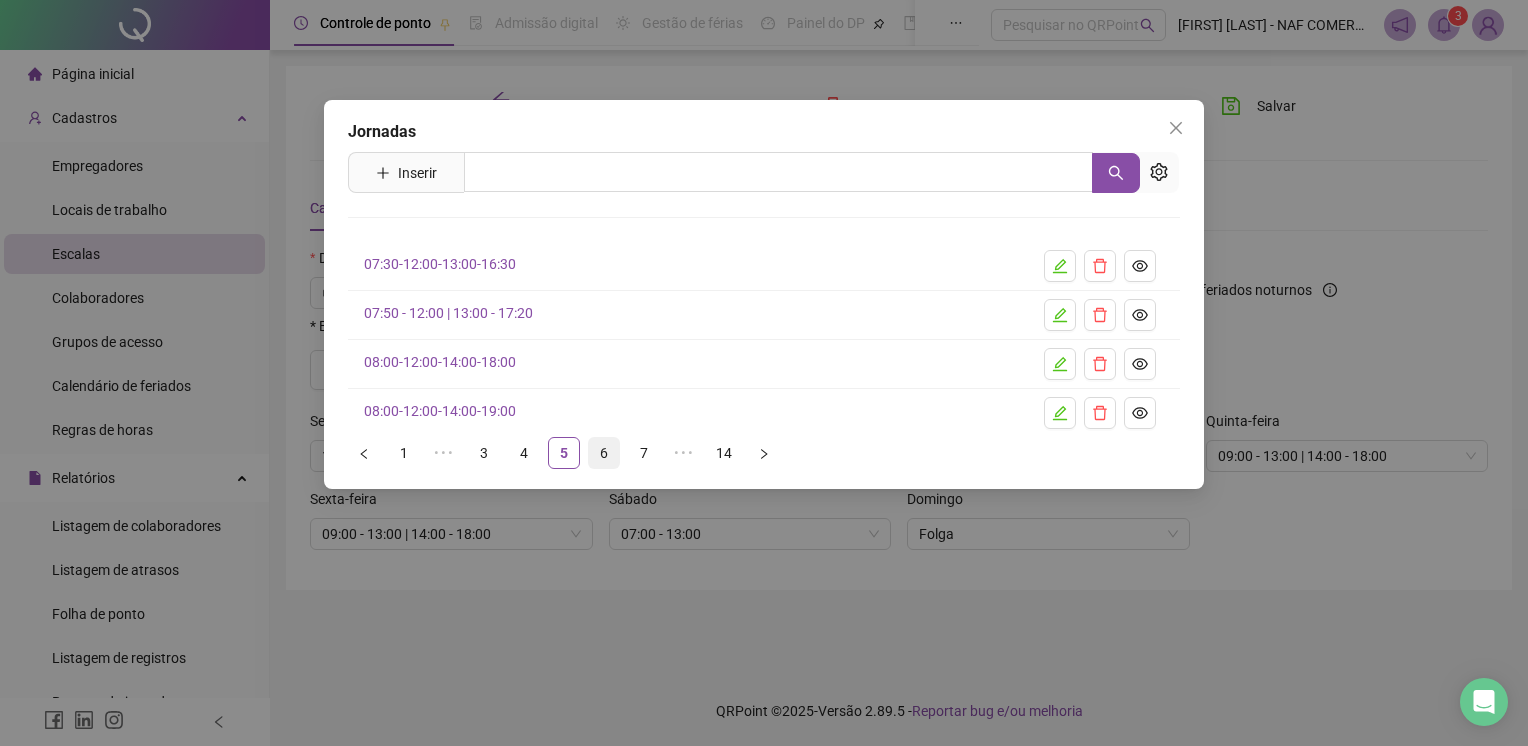 click on "6" at bounding box center (604, 453) 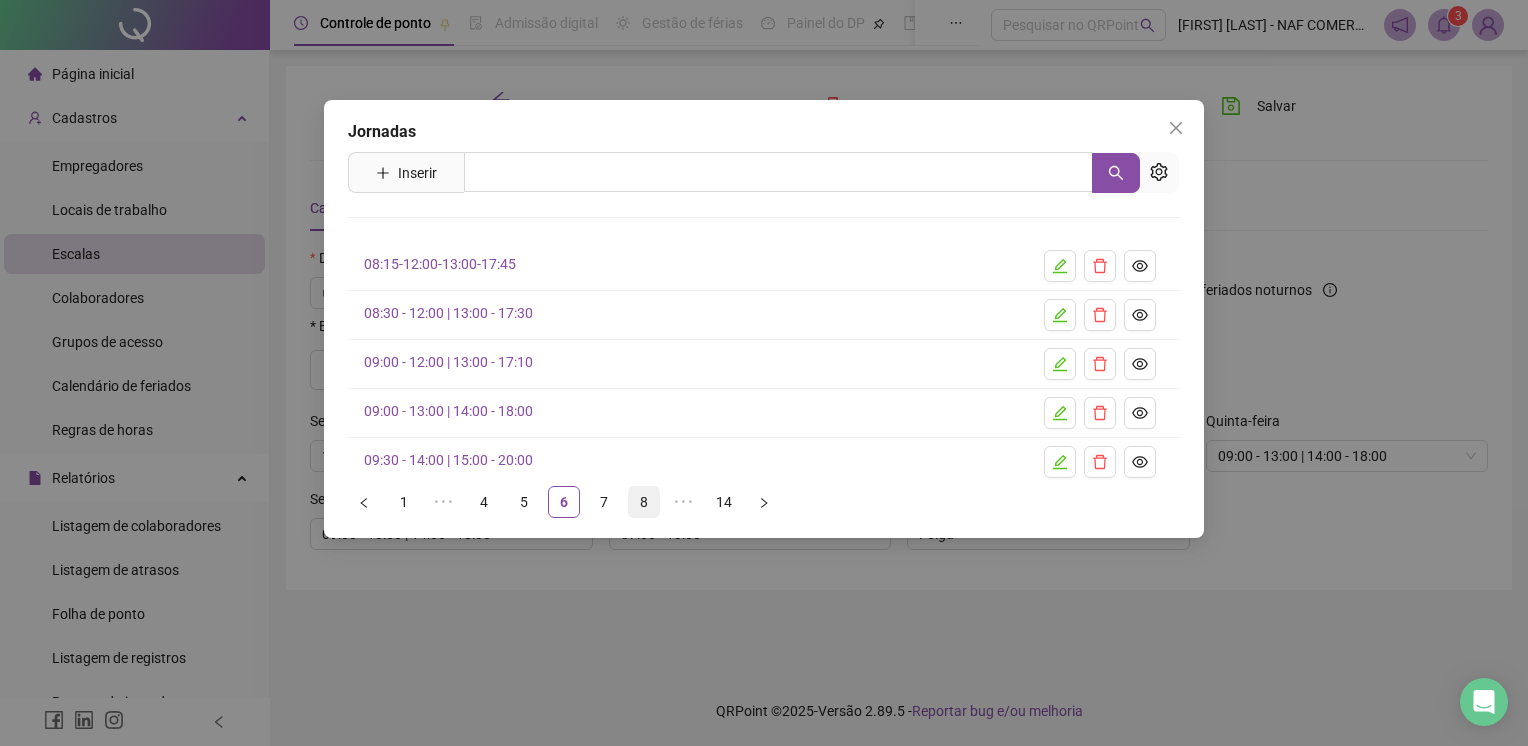 click on "8" at bounding box center (644, 502) 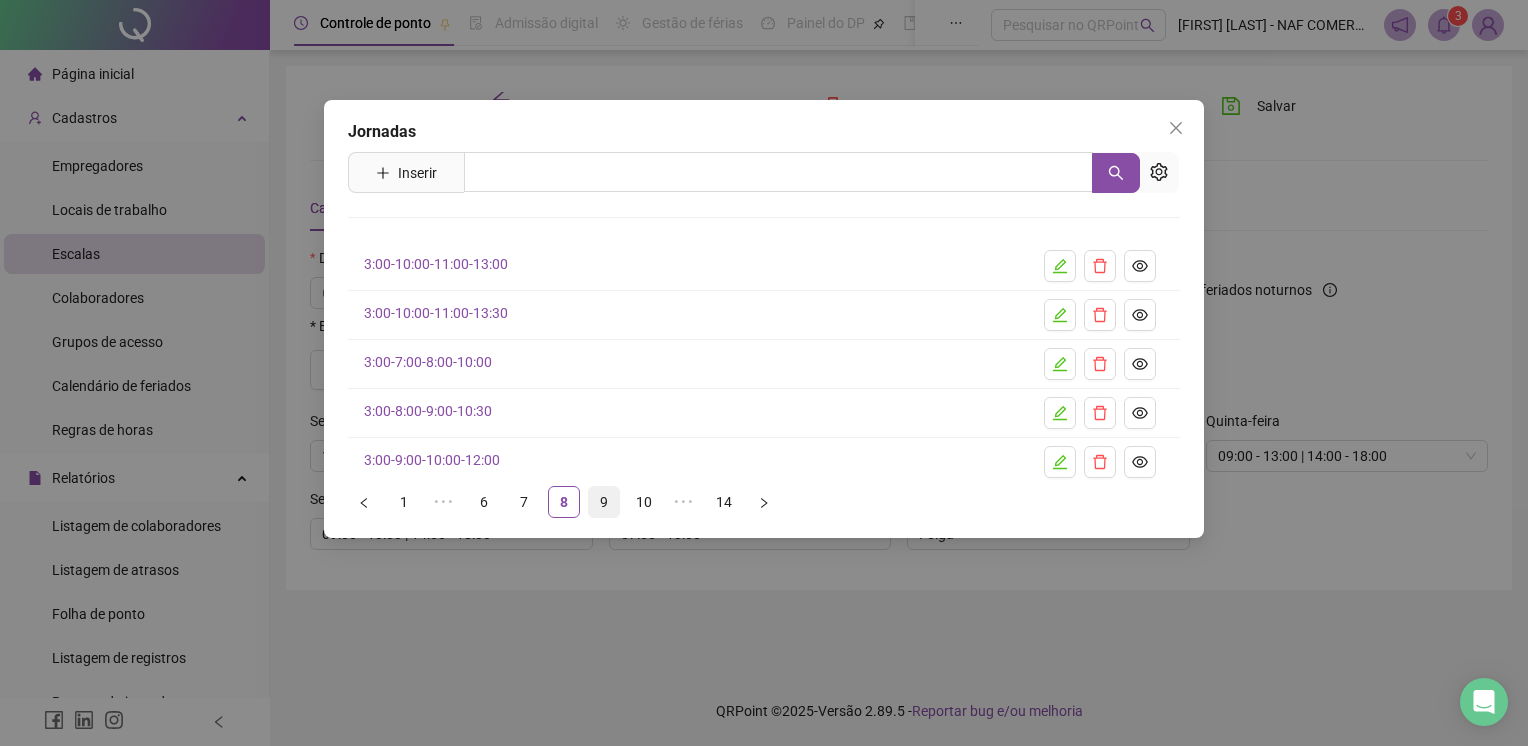 click on "9" at bounding box center (604, 502) 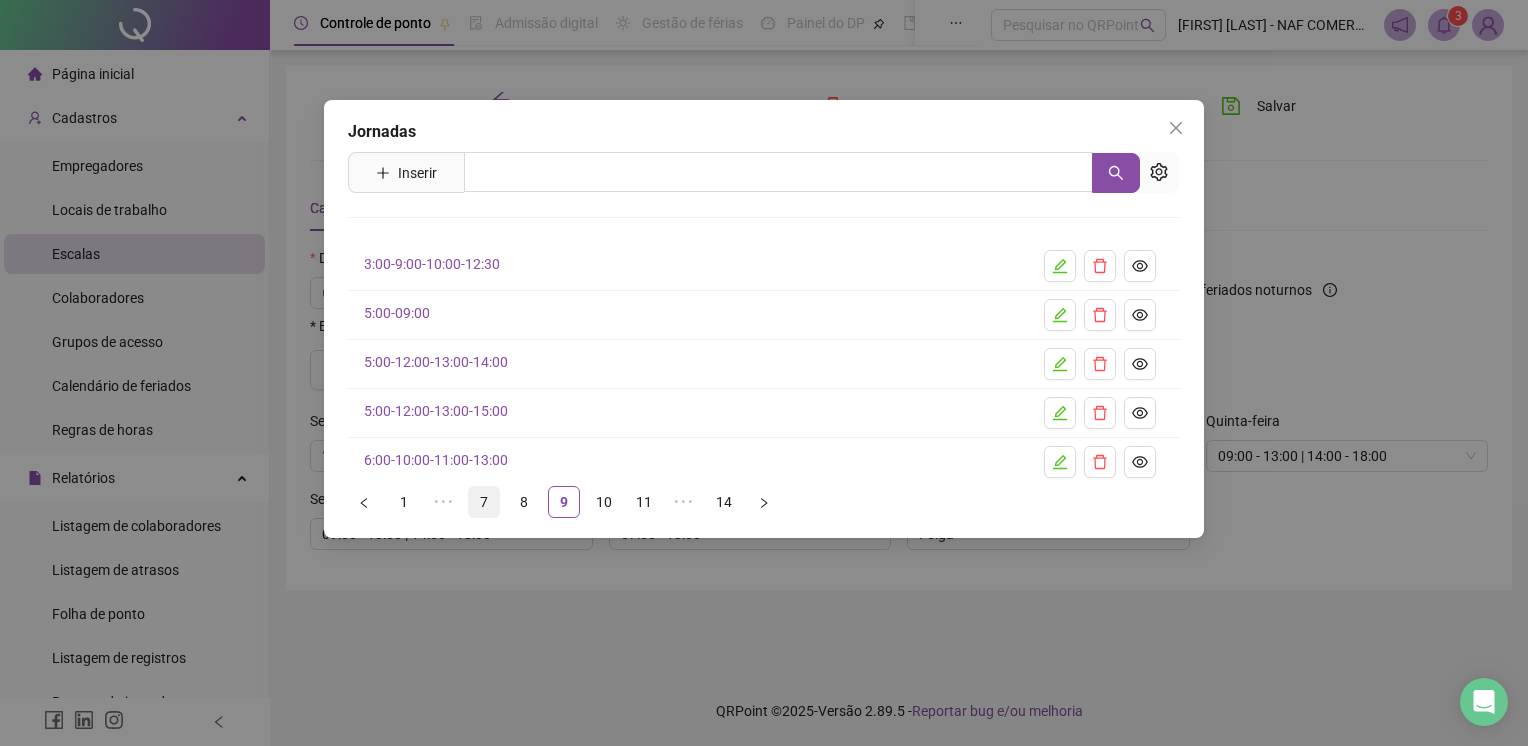 click on "7" at bounding box center [484, 502] 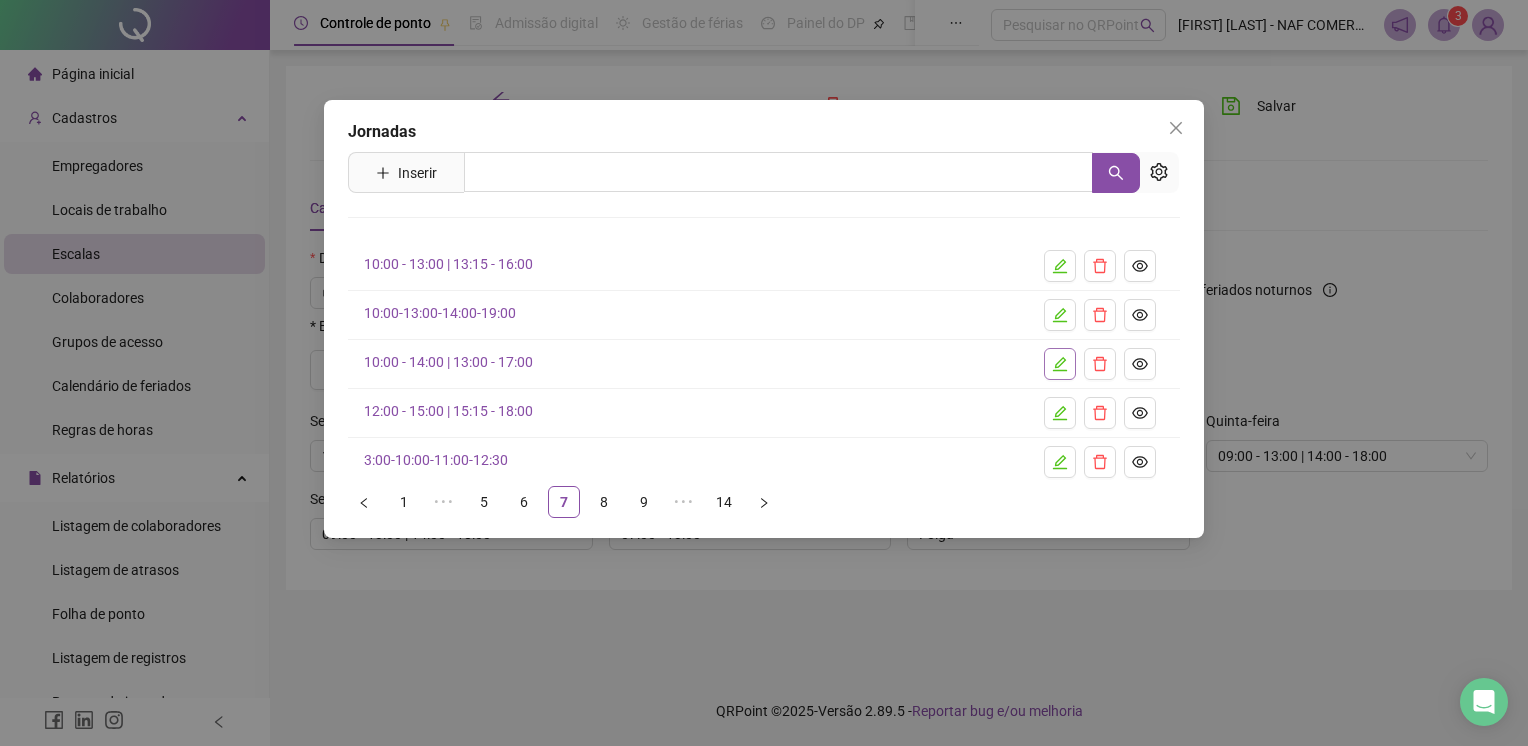 click 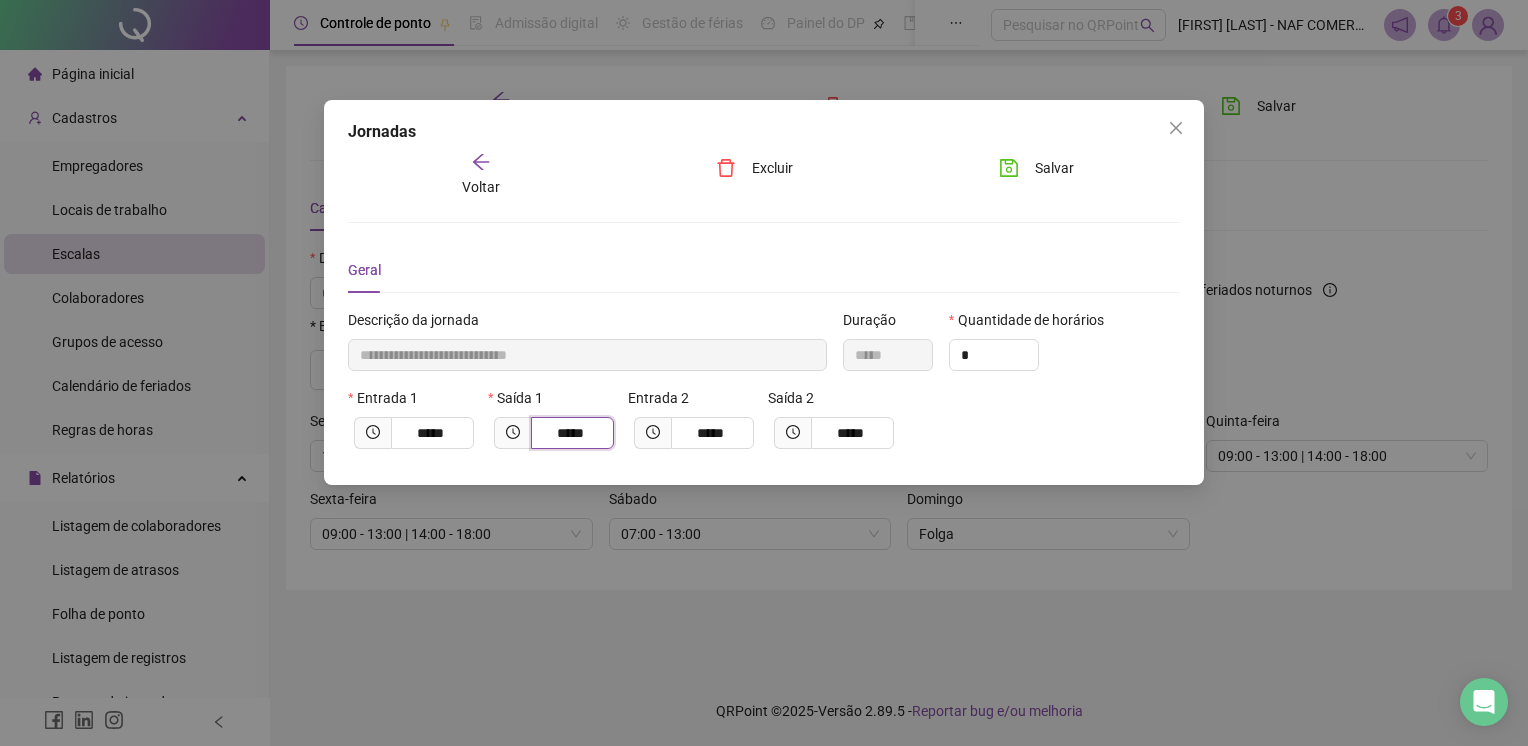 drag, startPoint x: 588, startPoint y: 435, endPoint x: 546, endPoint y: 434, distance: 42.0119 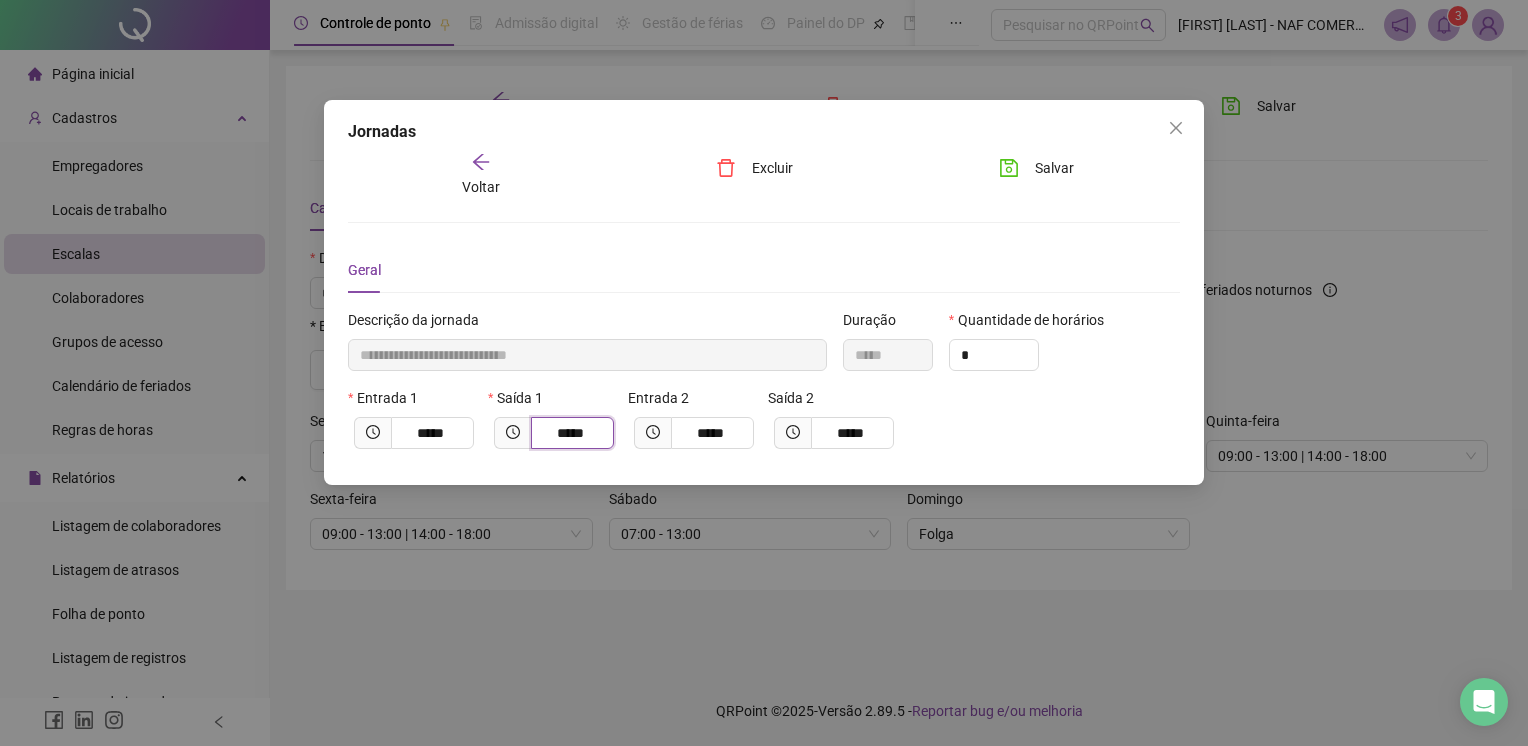 click on "*****" at bounding box center (570, 433) 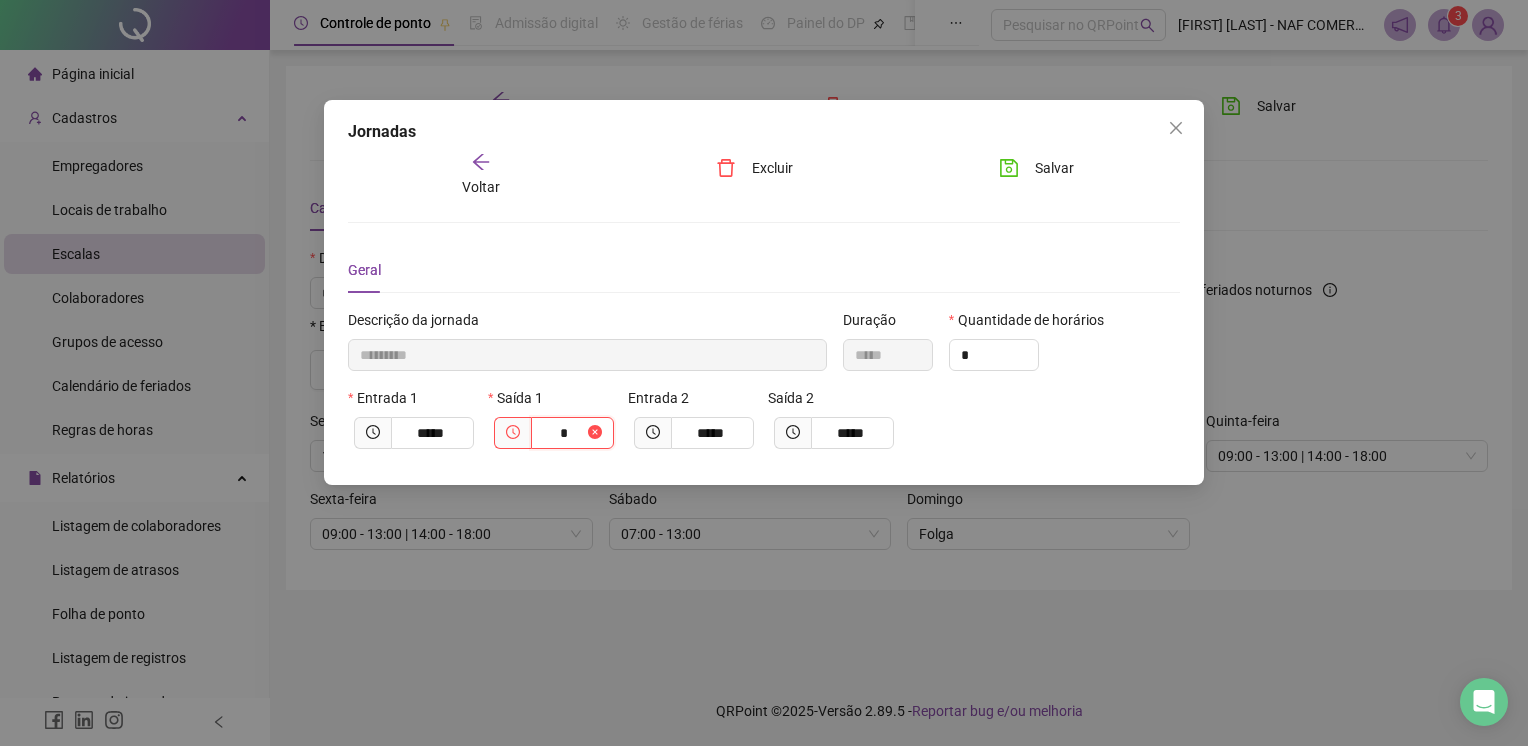 type on "**********" 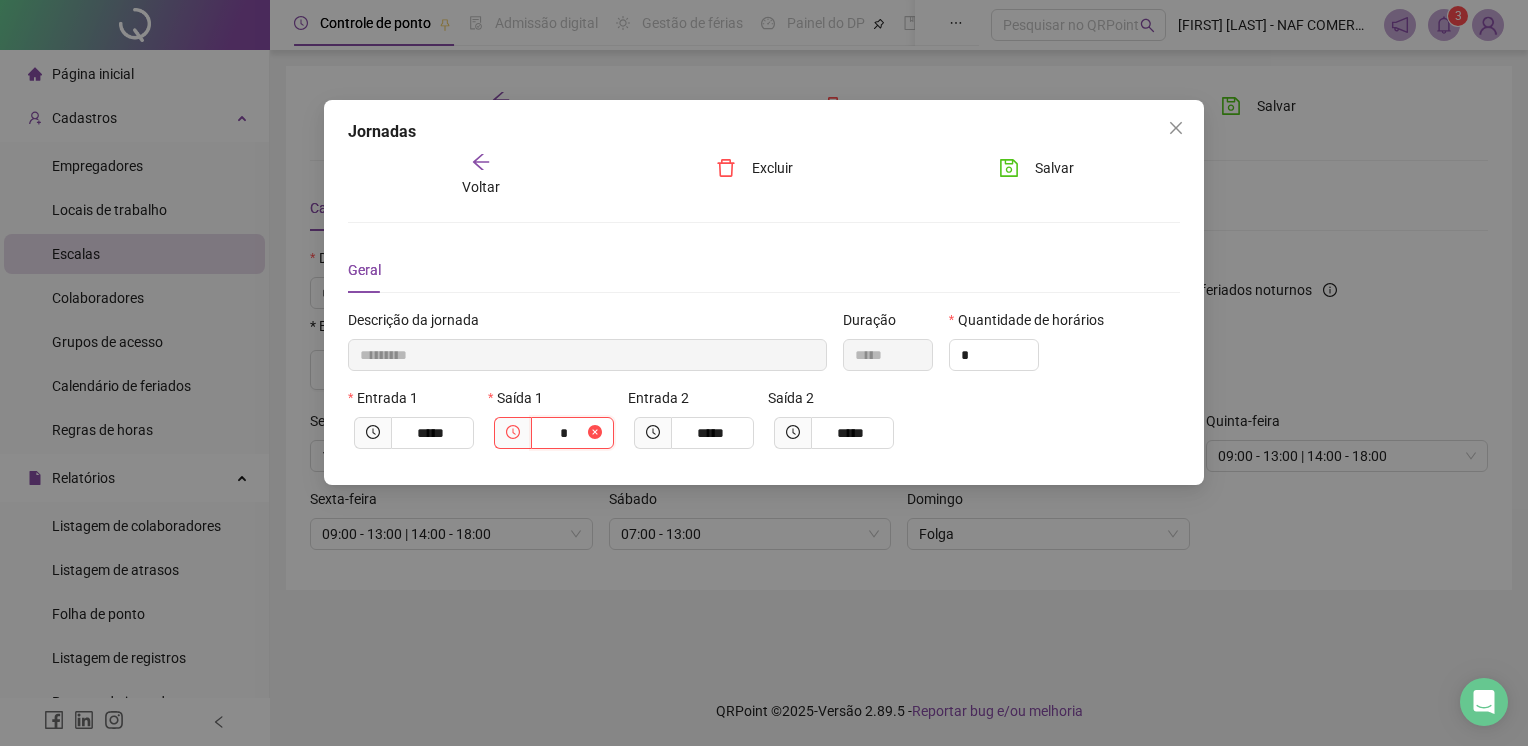 type on "**" 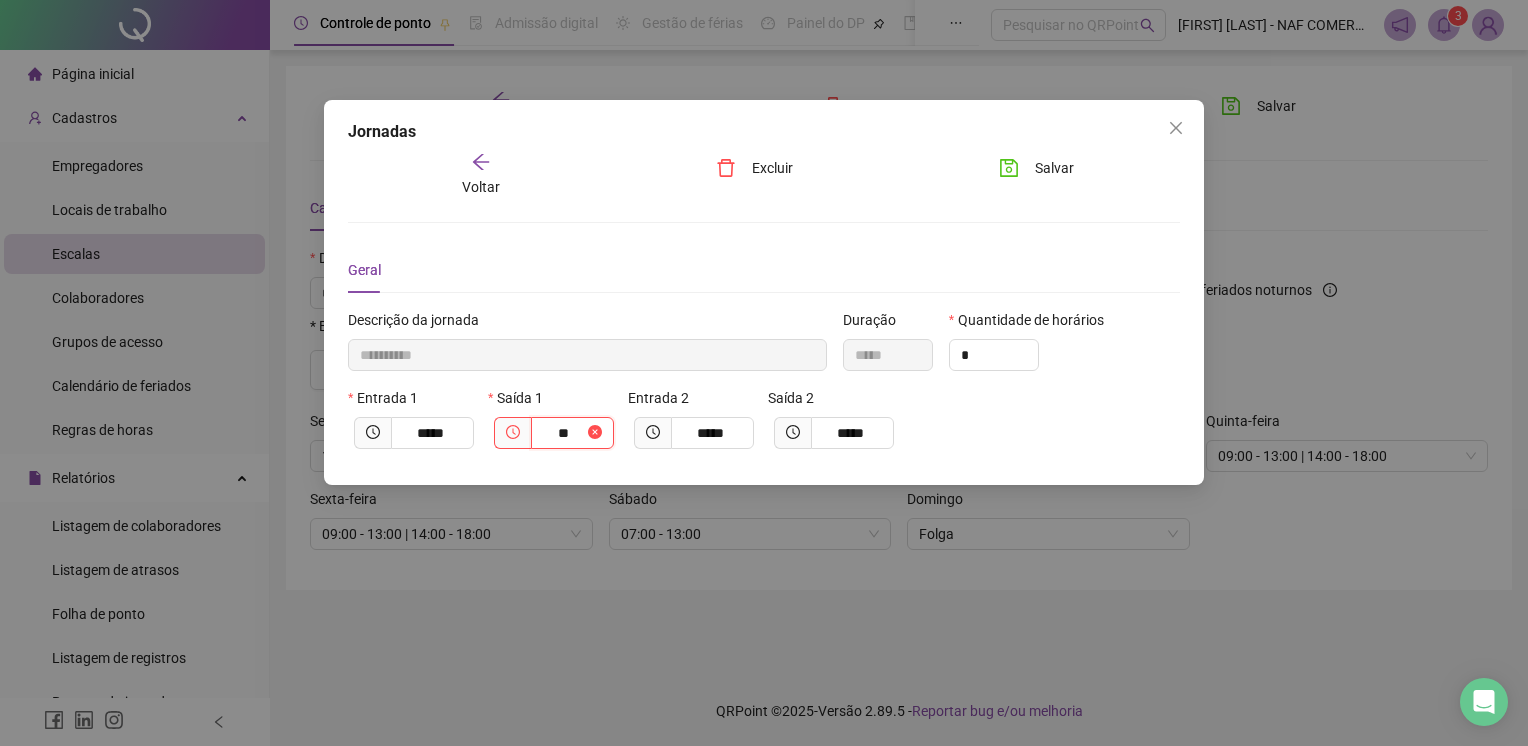 type on "**********" 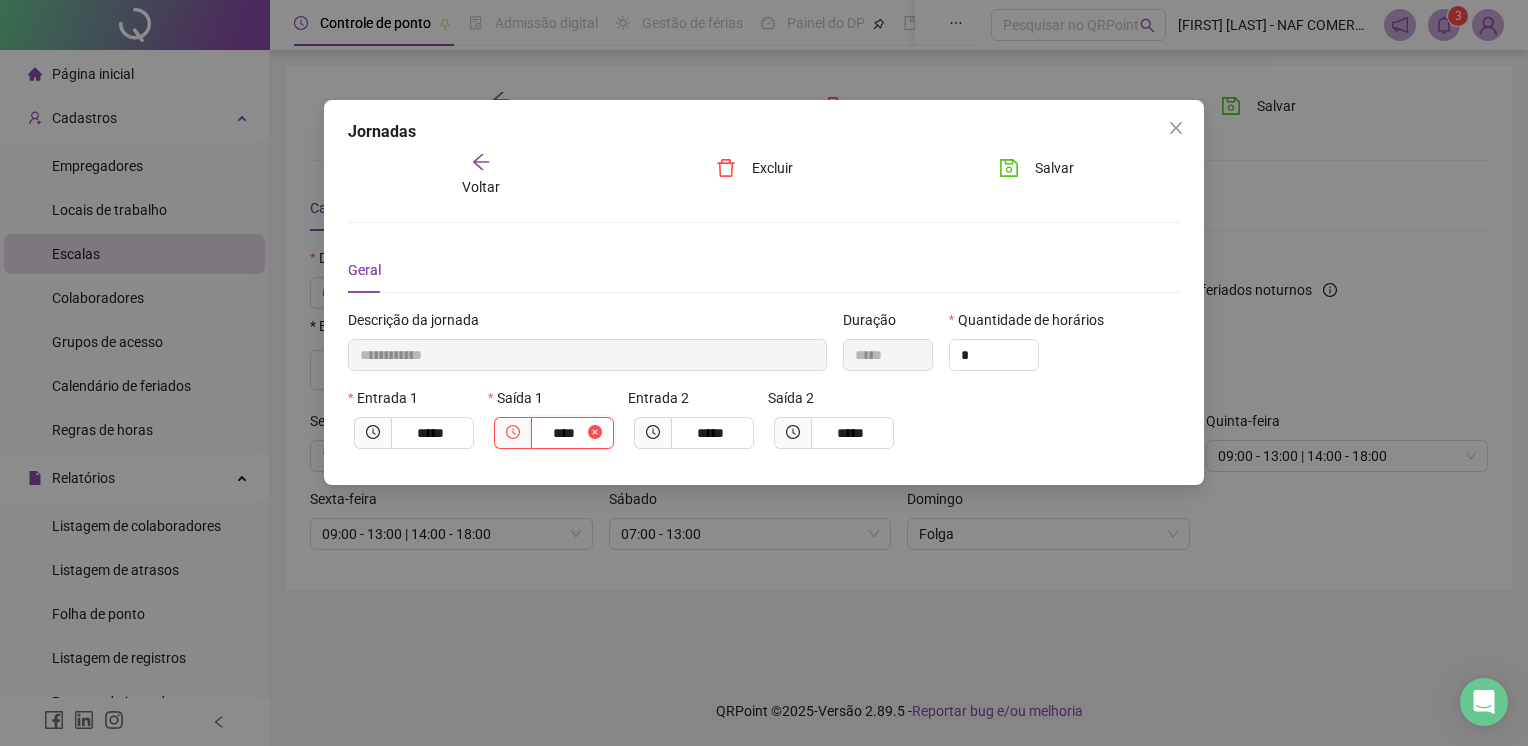 type on "**********" 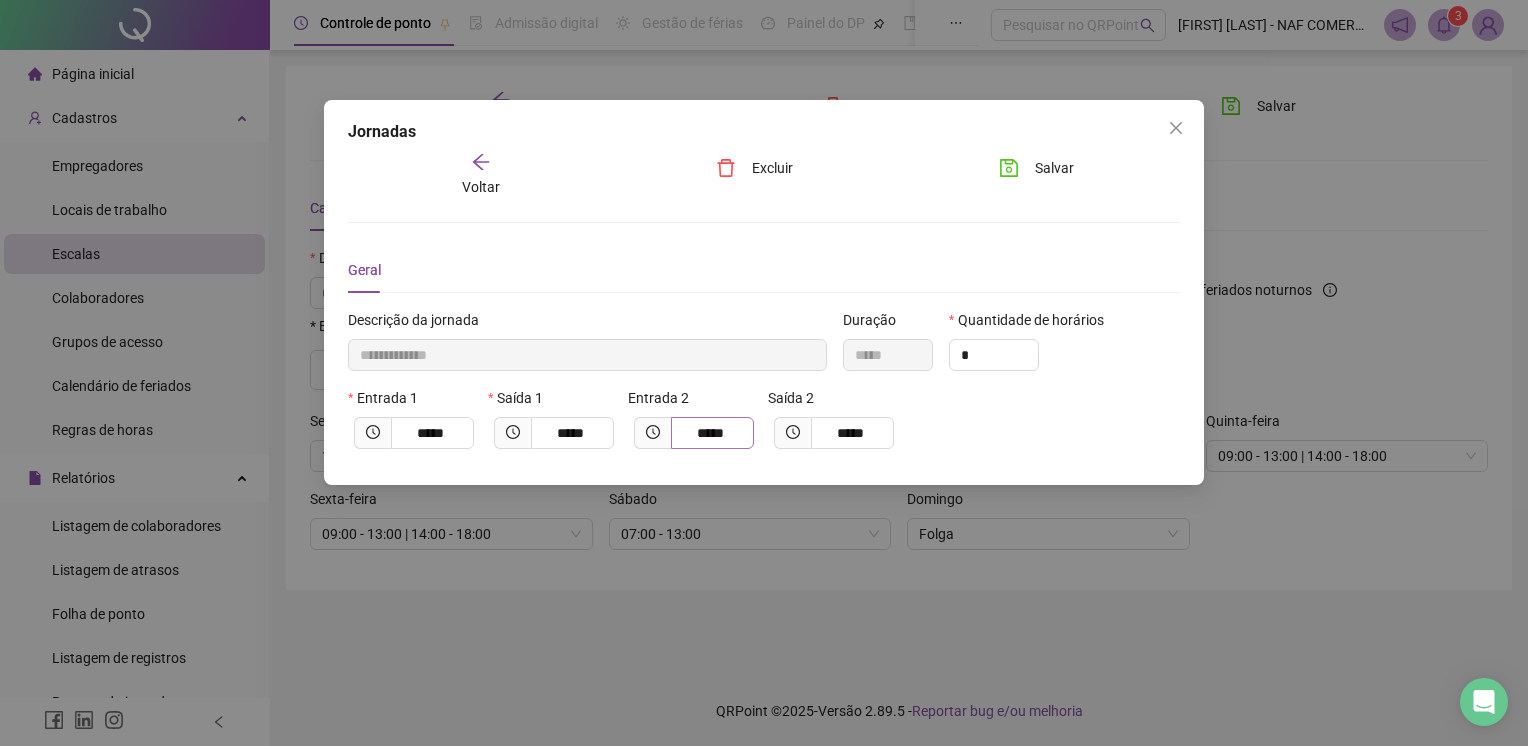 click on "*****" at bounding box center [712, 433] 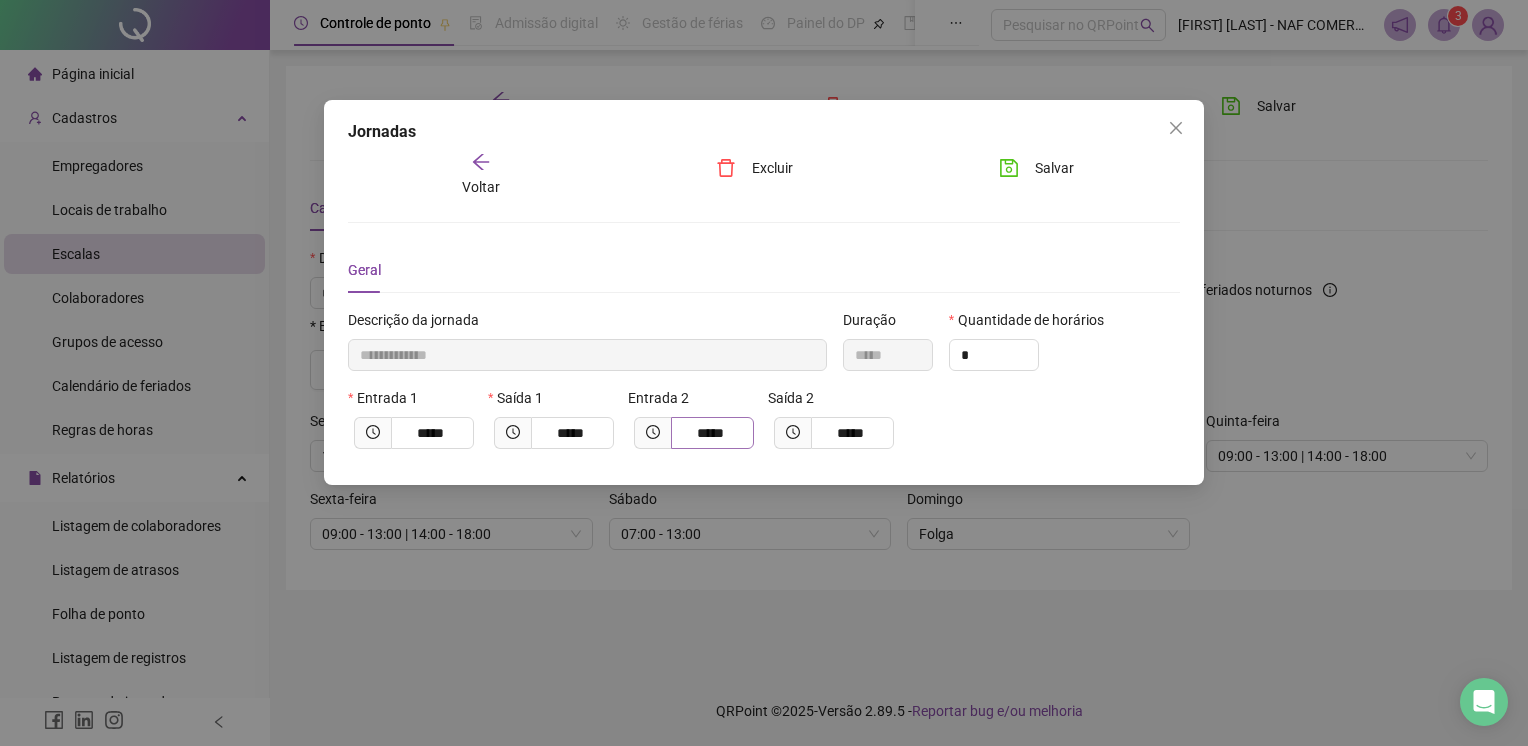 click on "*****" at bounding box center [712, 433] 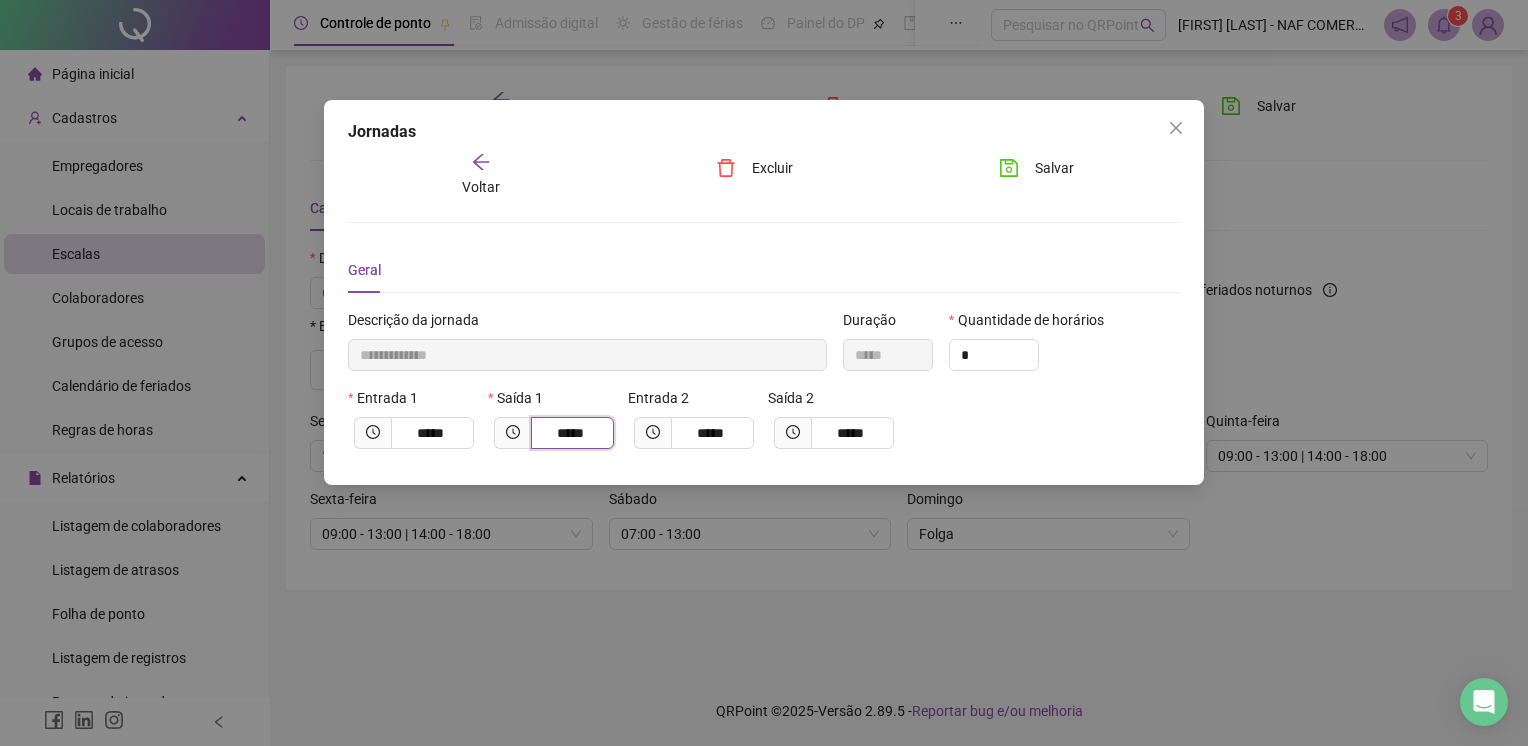 drag, startPoint x: 585, startPoint y: 431, endPoint x: 563, endPoint y: 407, distance: 32.55764 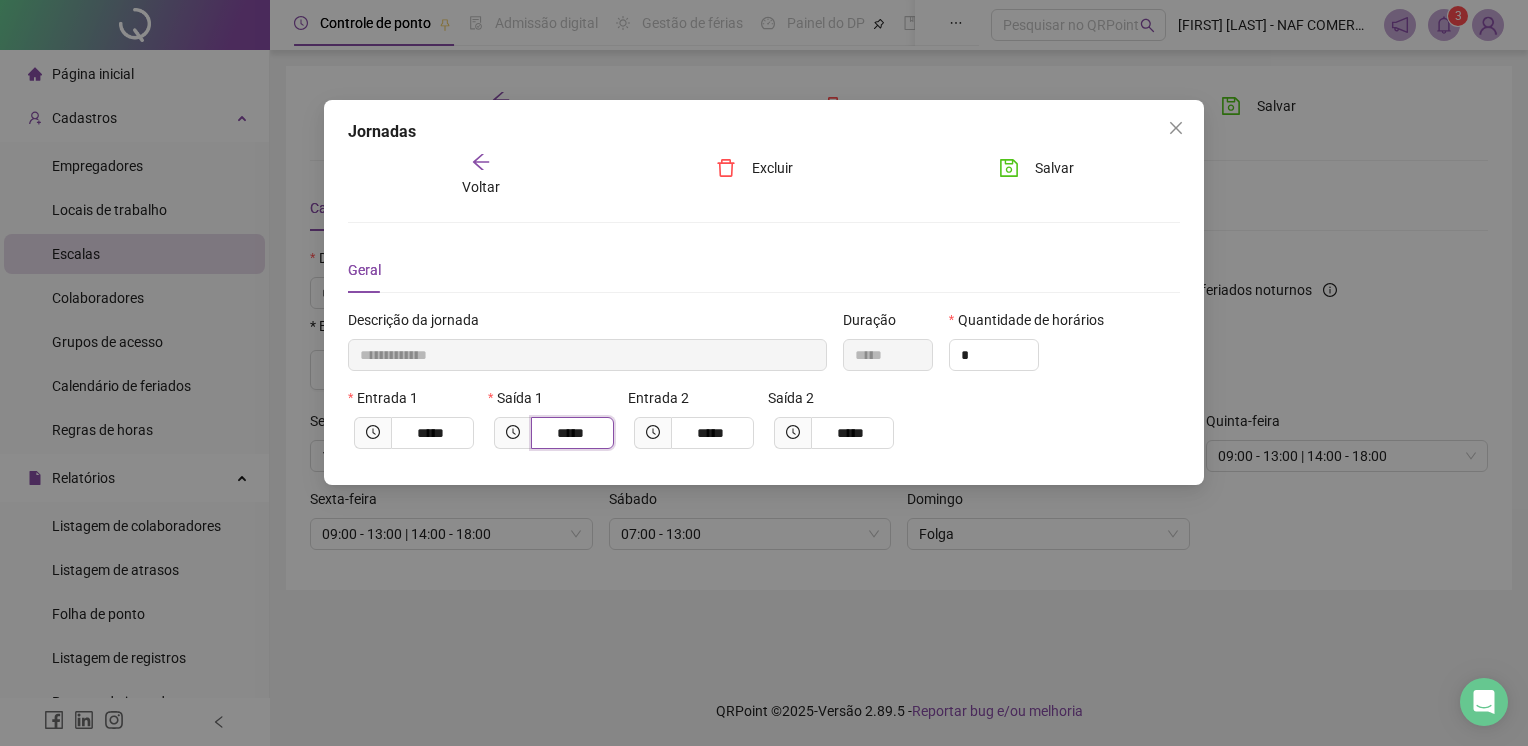 click on "*****" at bounding box center [570, 433] 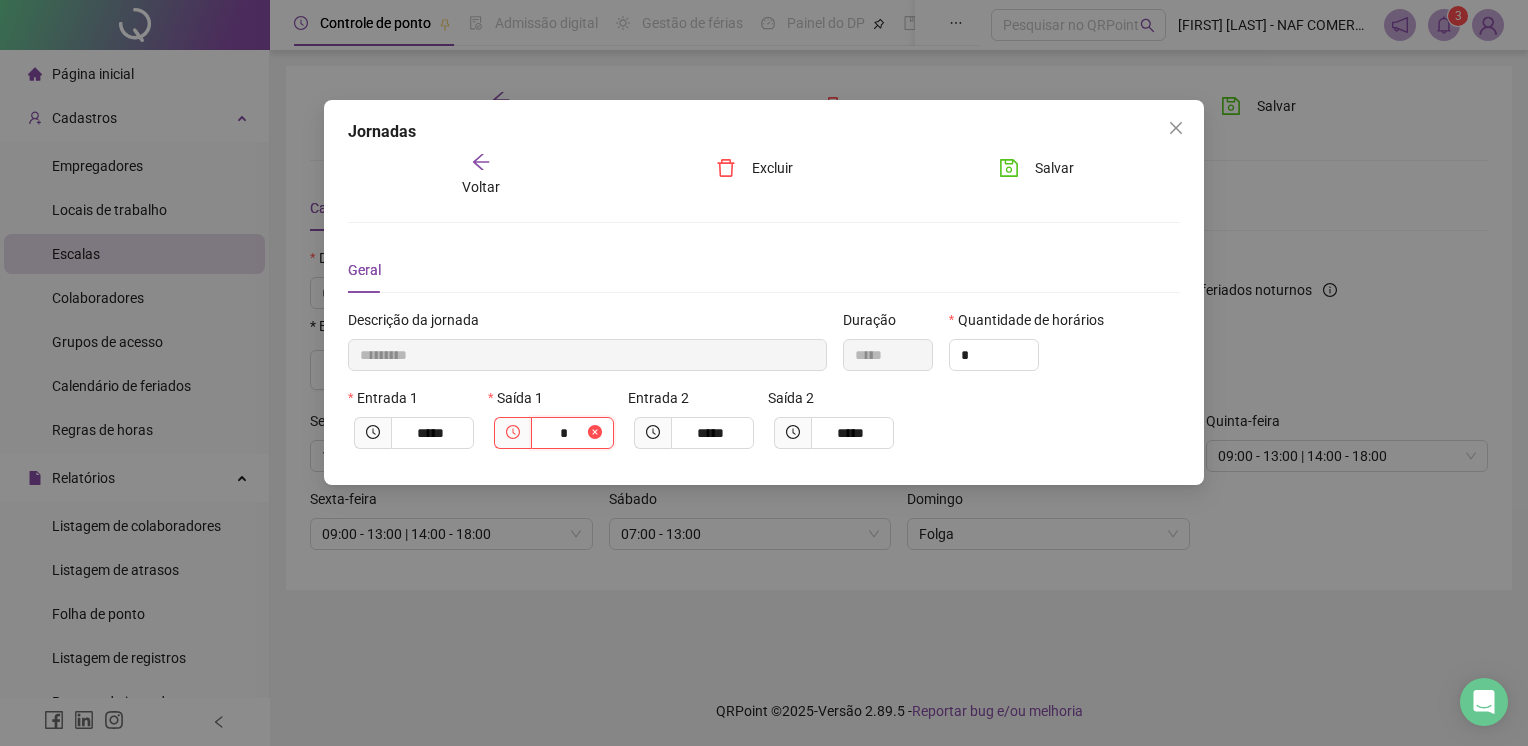 type on "**********" 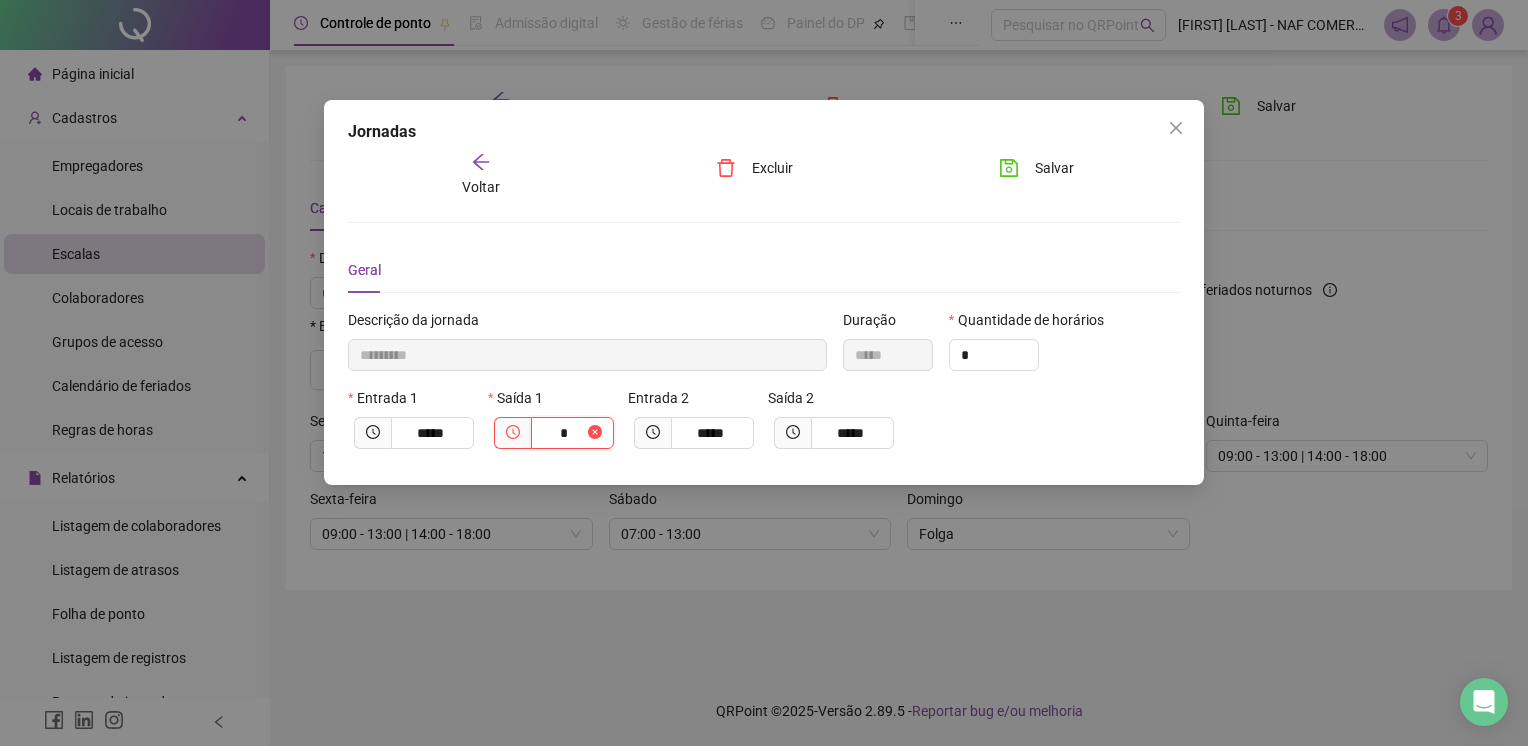 type on "**" 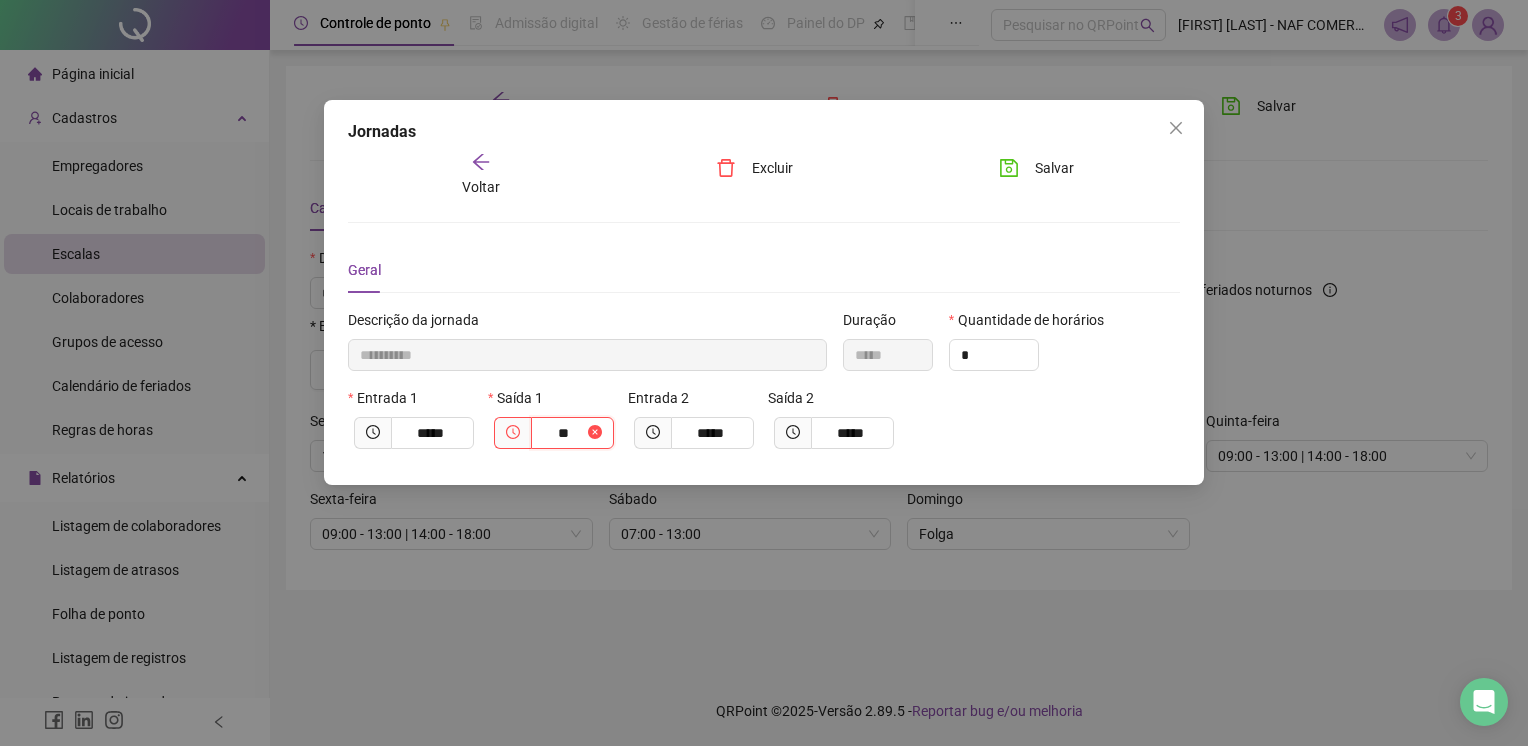 type on "**********" 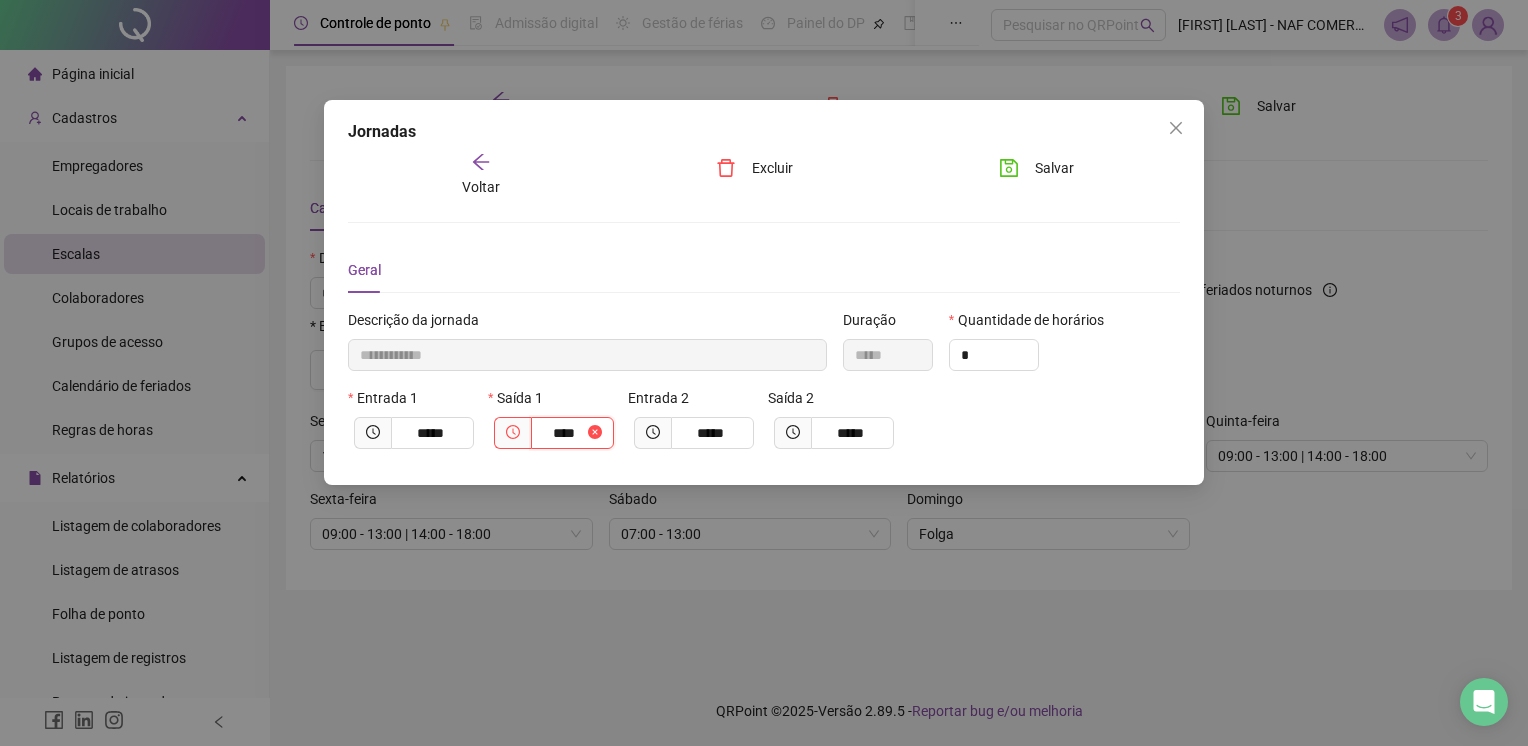 type on "**********" 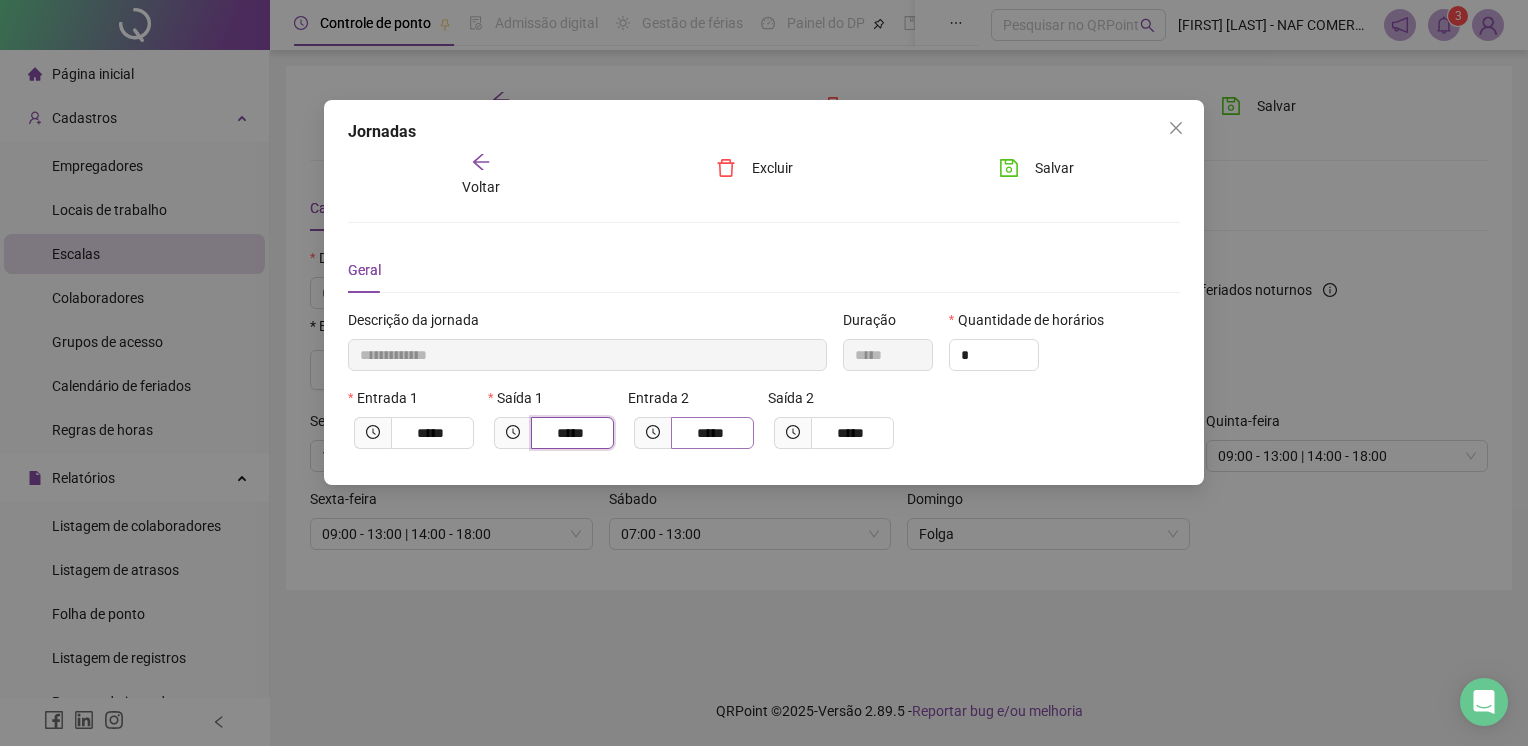 type on "*****" 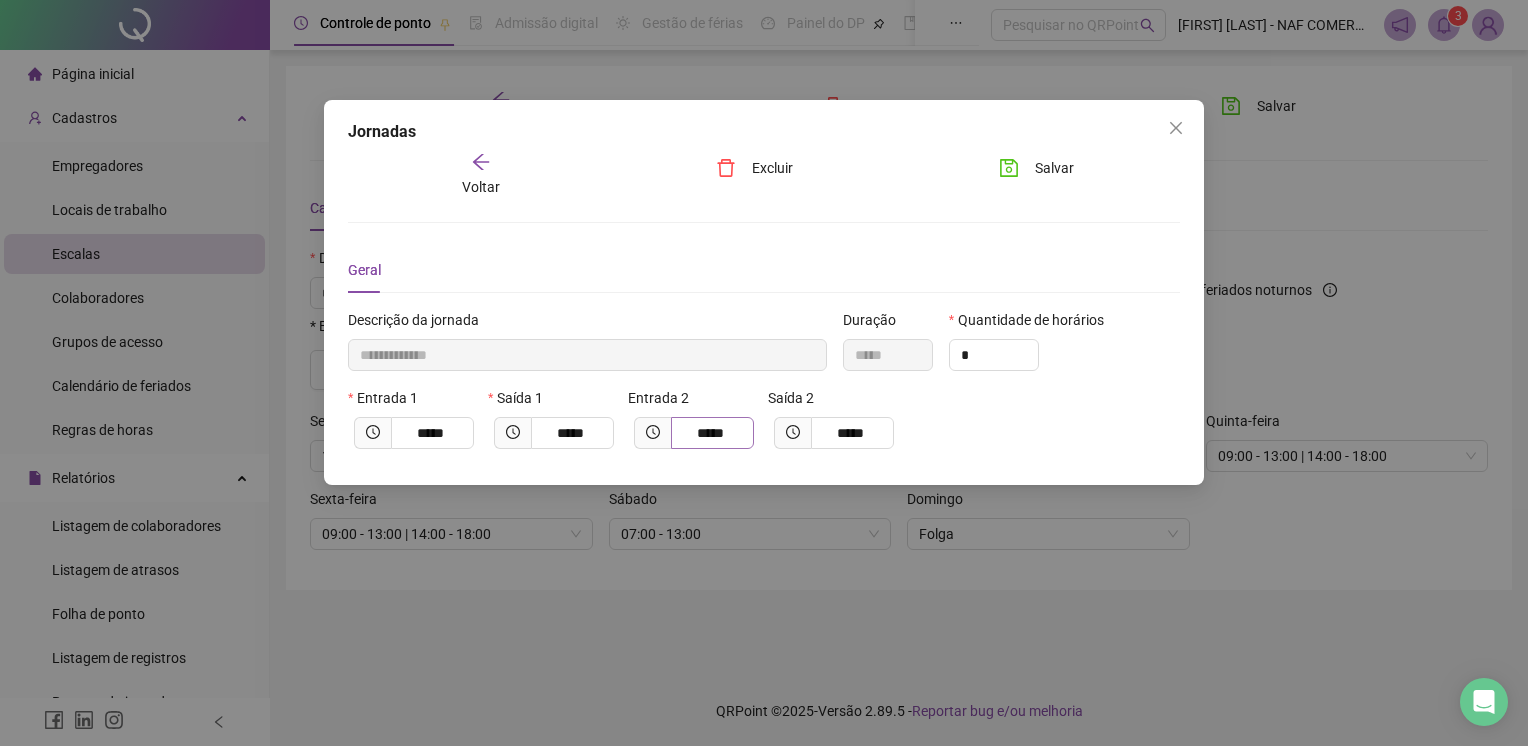 click on "*****" at bounding box center [712, 433] 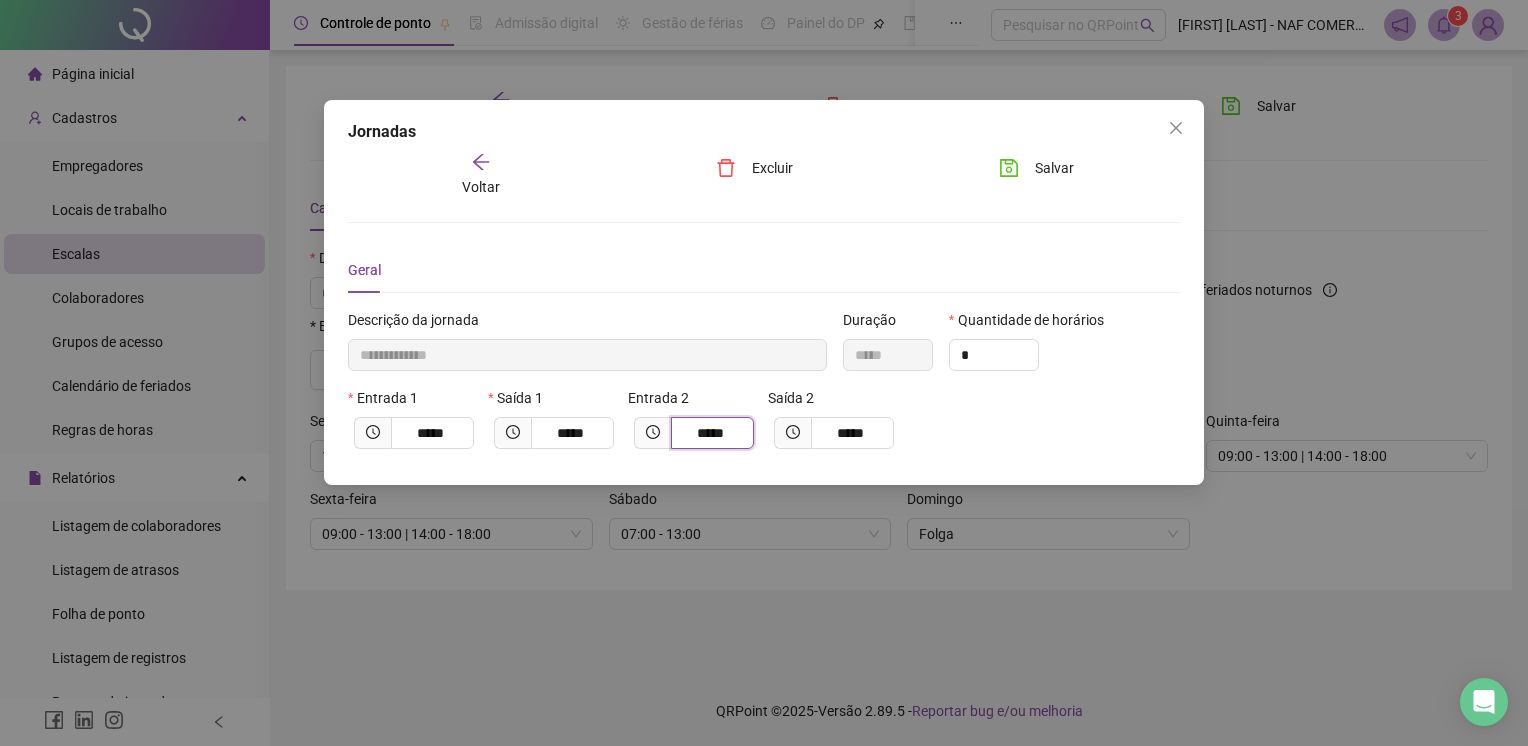 drag, startPoint x: 736, startPoint y: 431, endPoint x: 688, endPoint y: 426, distance: 48.259712 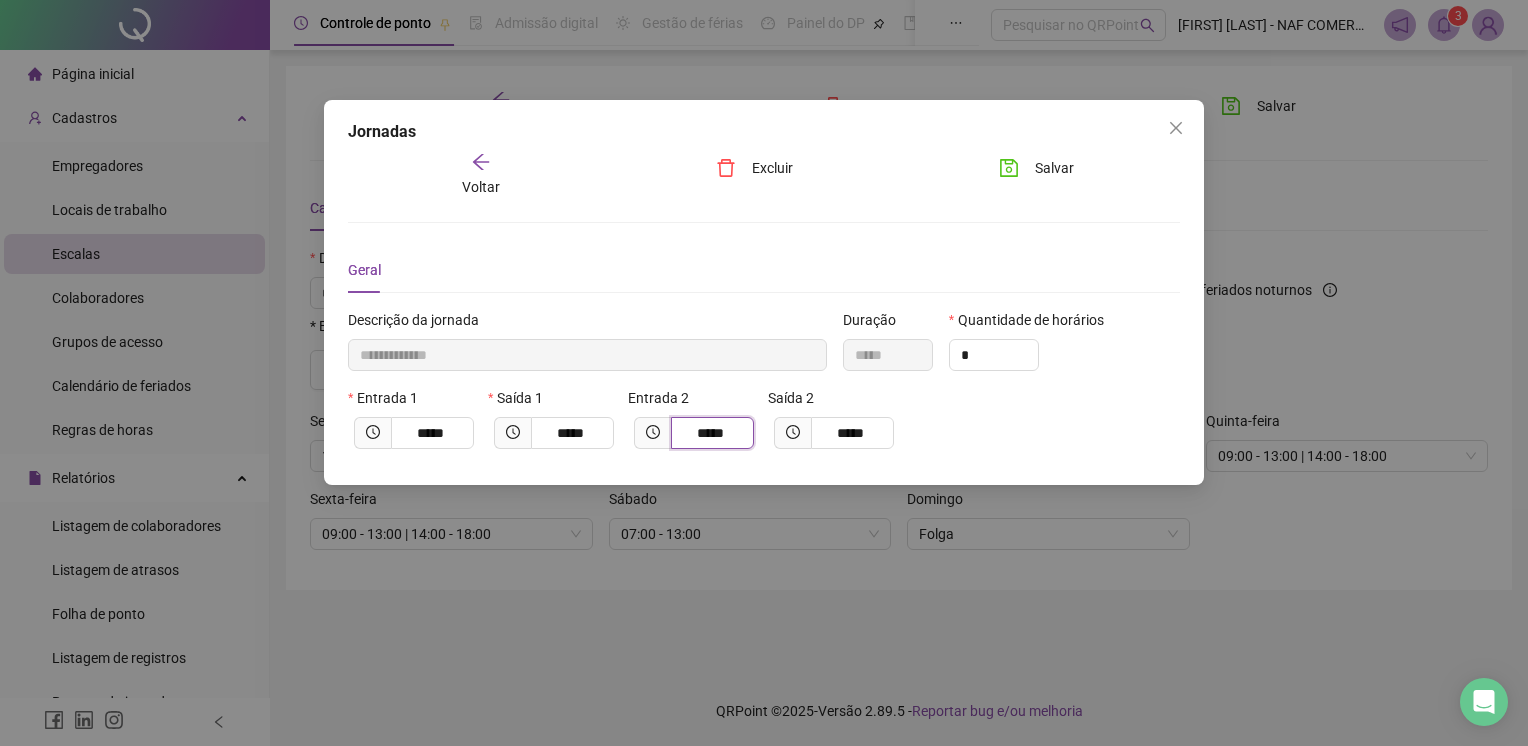 click on "*****" at bounding box center [710, 433] 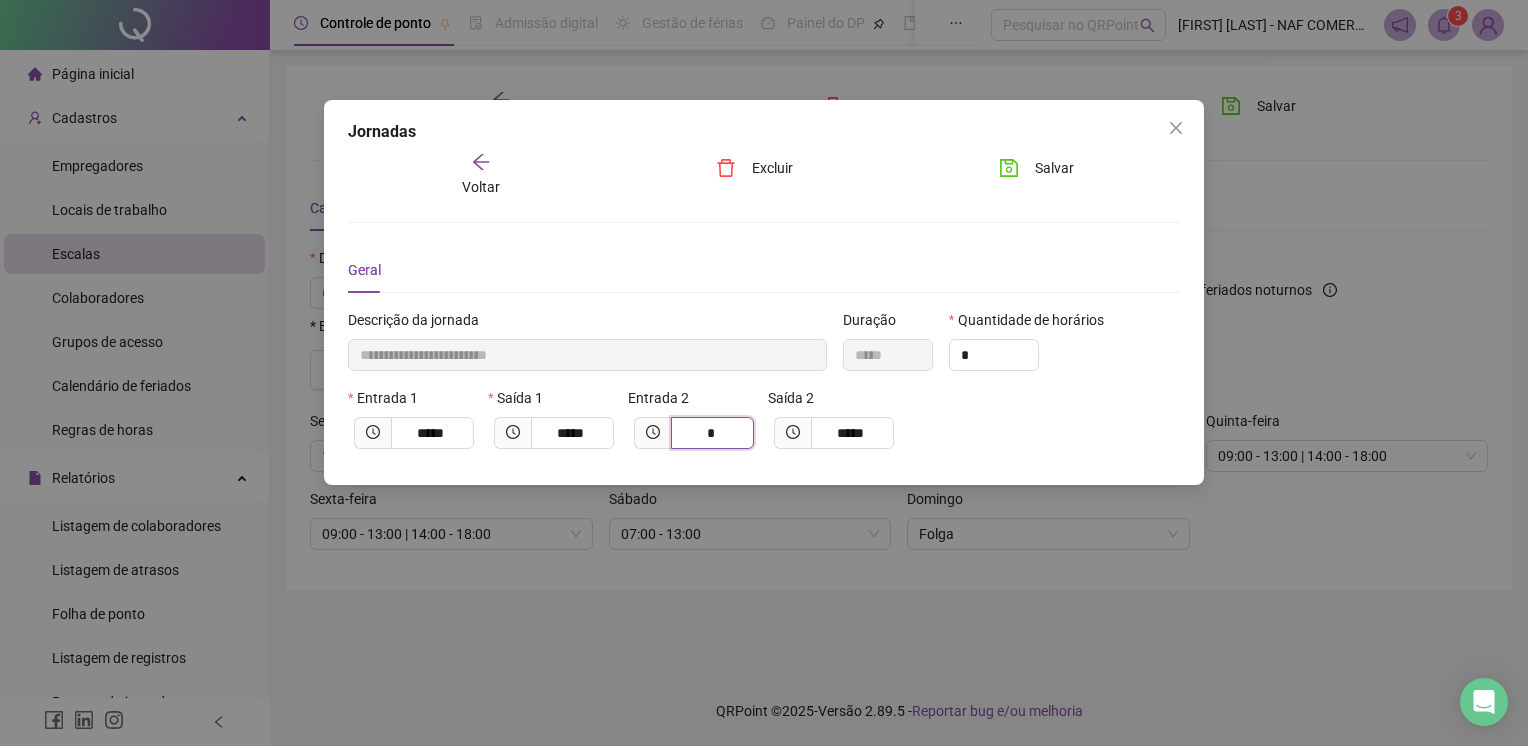 type on "**********" 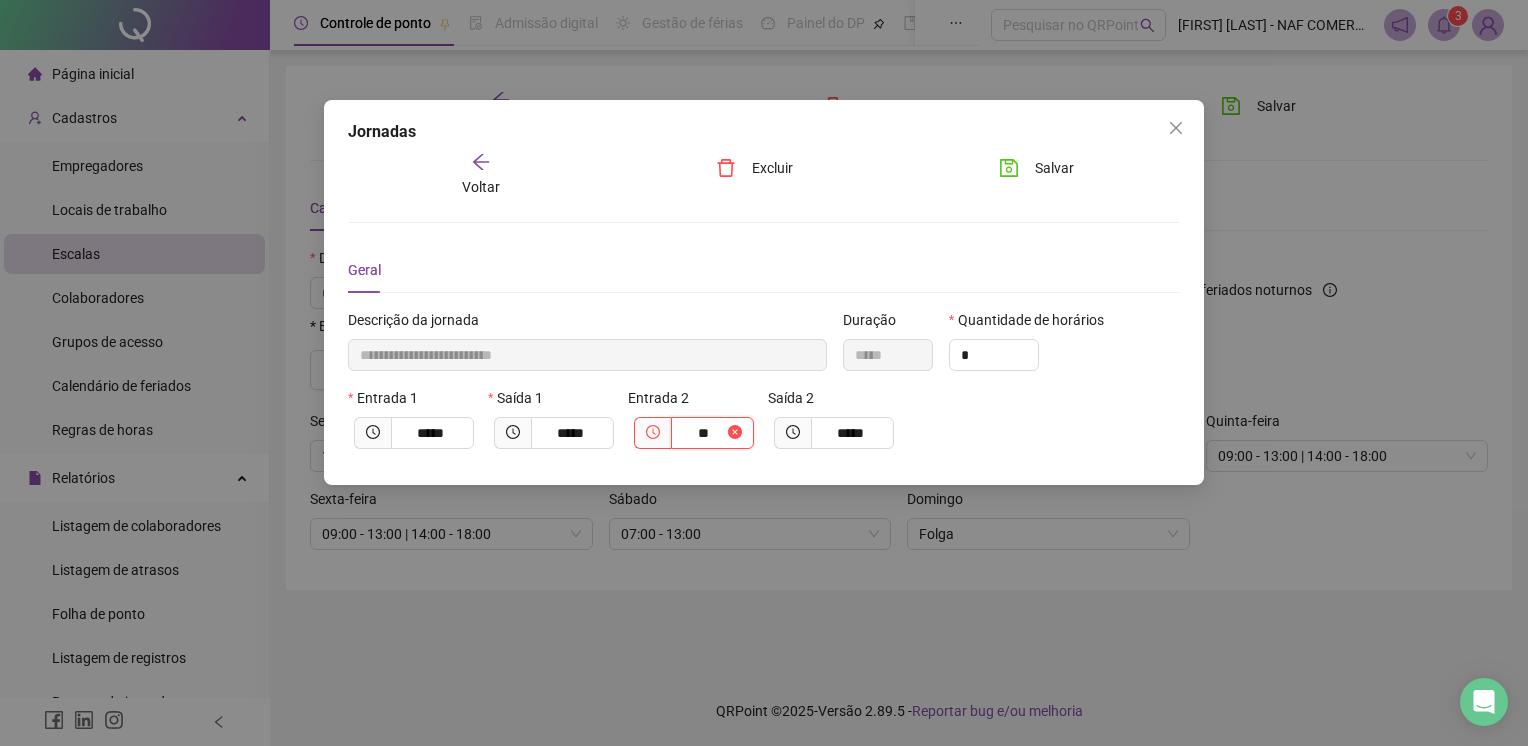 type on "**********" 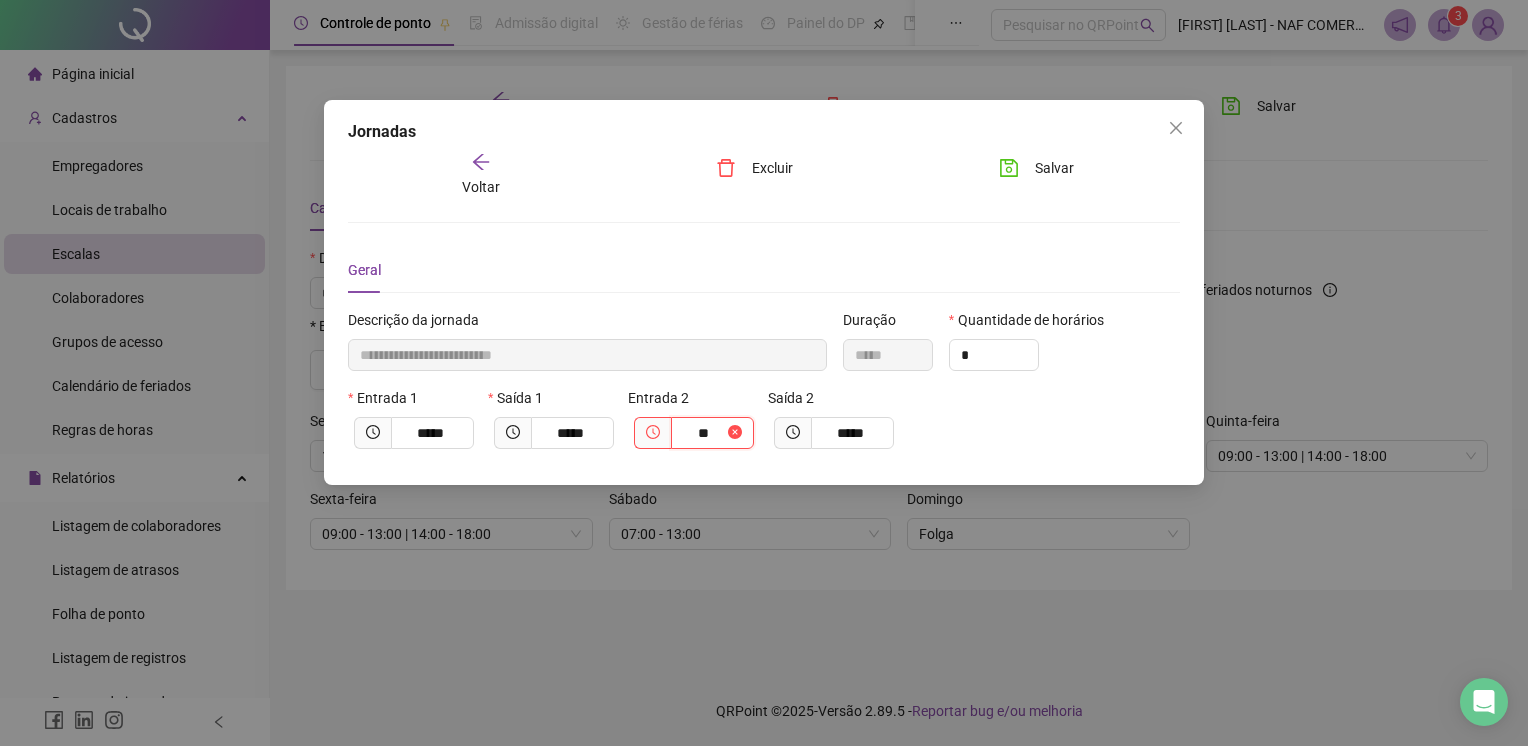 type on "*****" 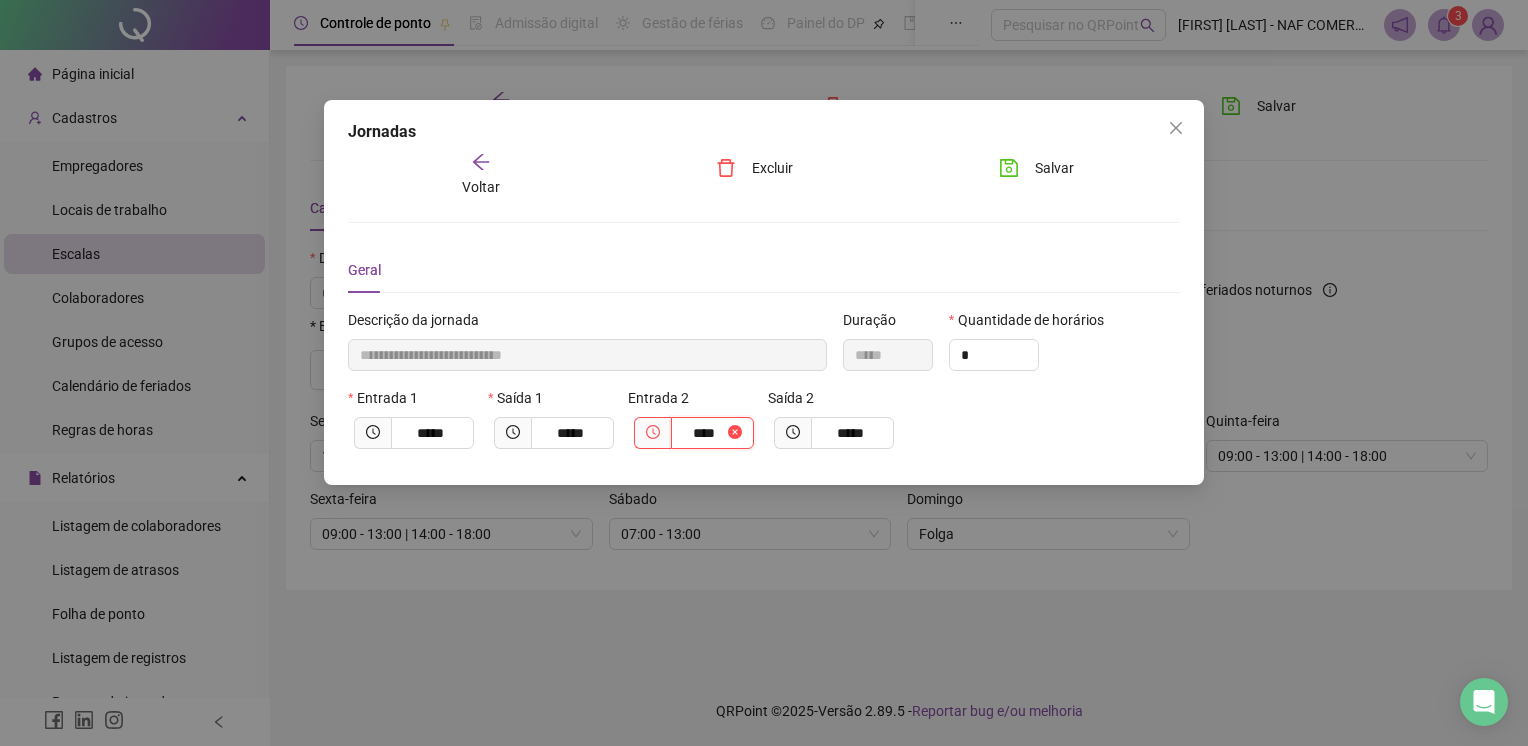 type on "**********" 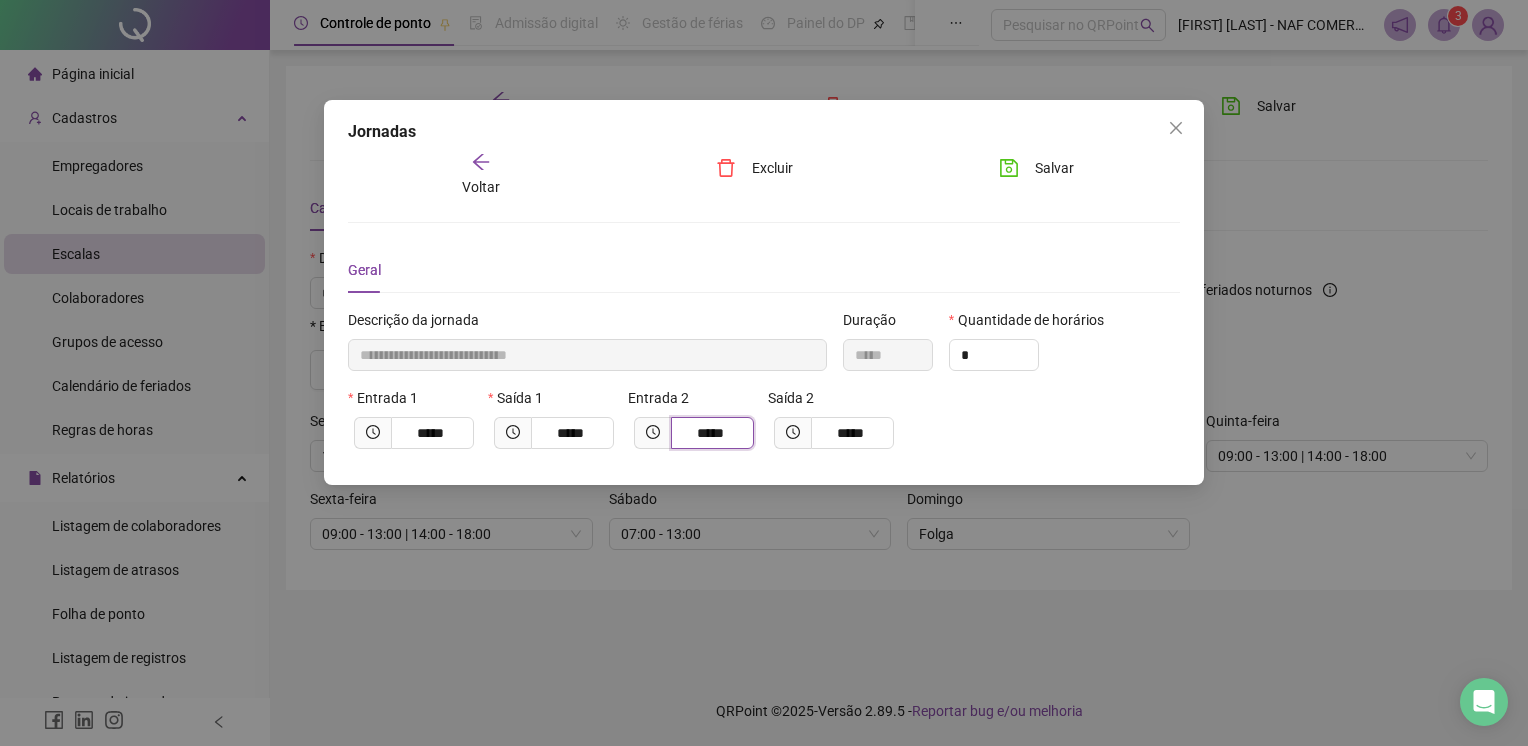 type on "*****" 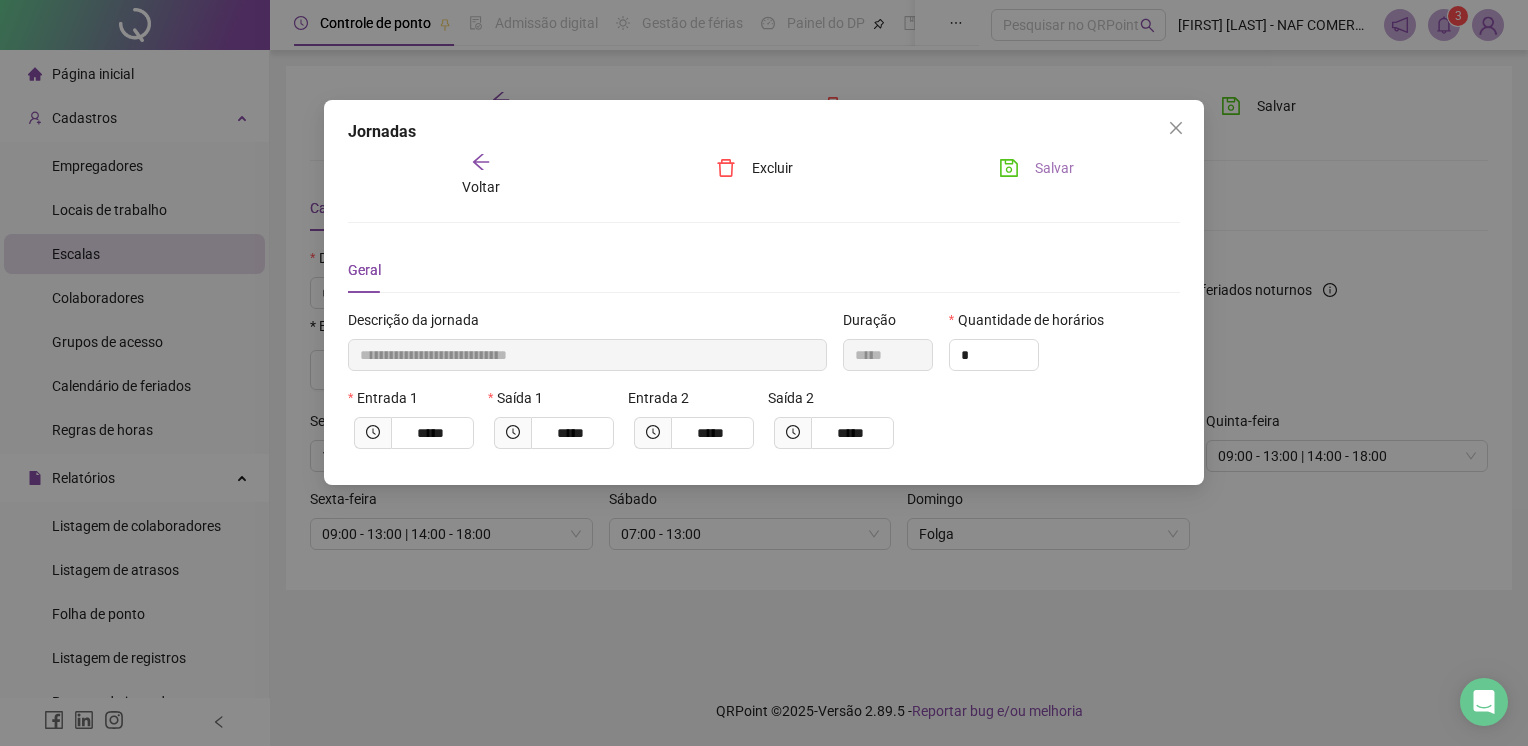 click on "Salvar" at bounding box center (1054, 168) 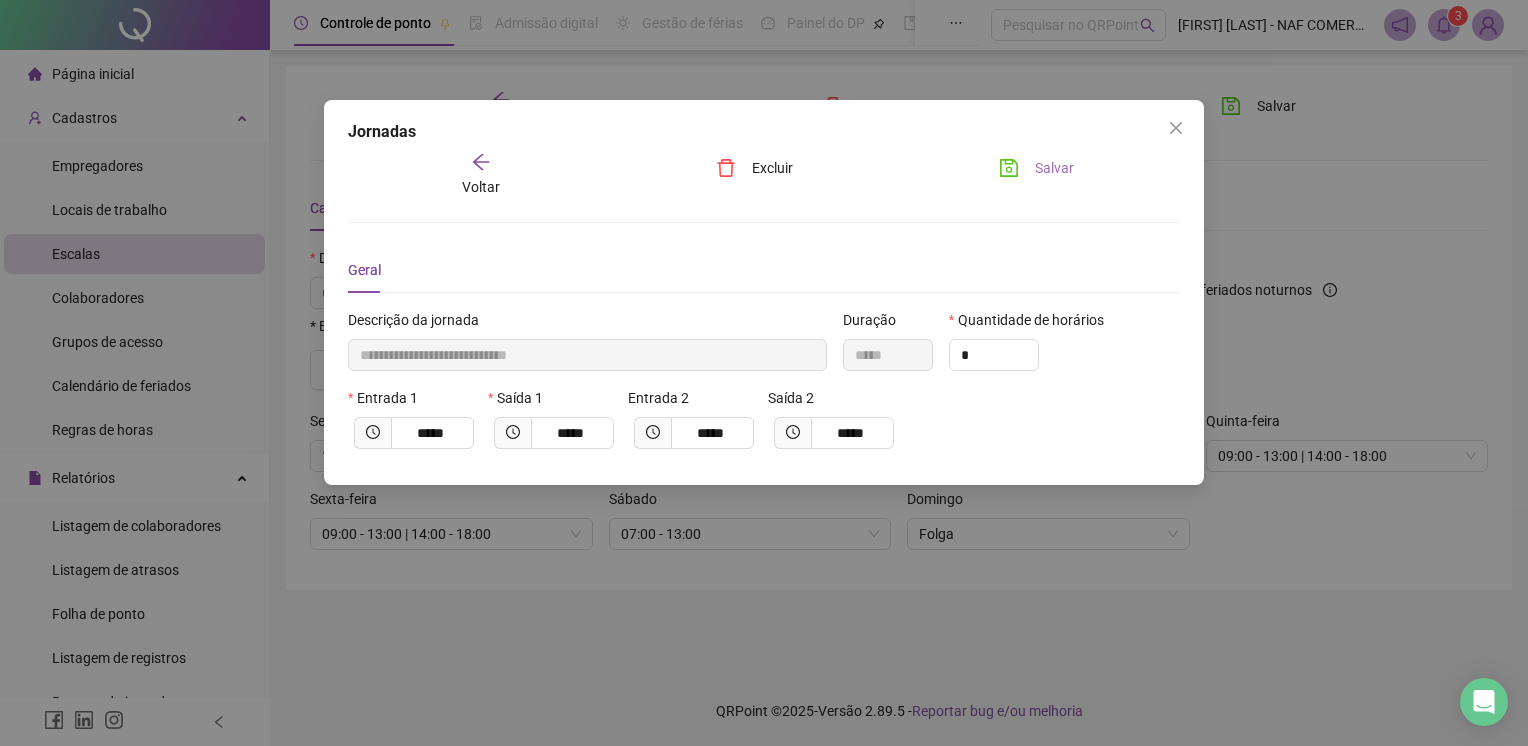 click on "Salvar" at bounding box center [1054, 168] 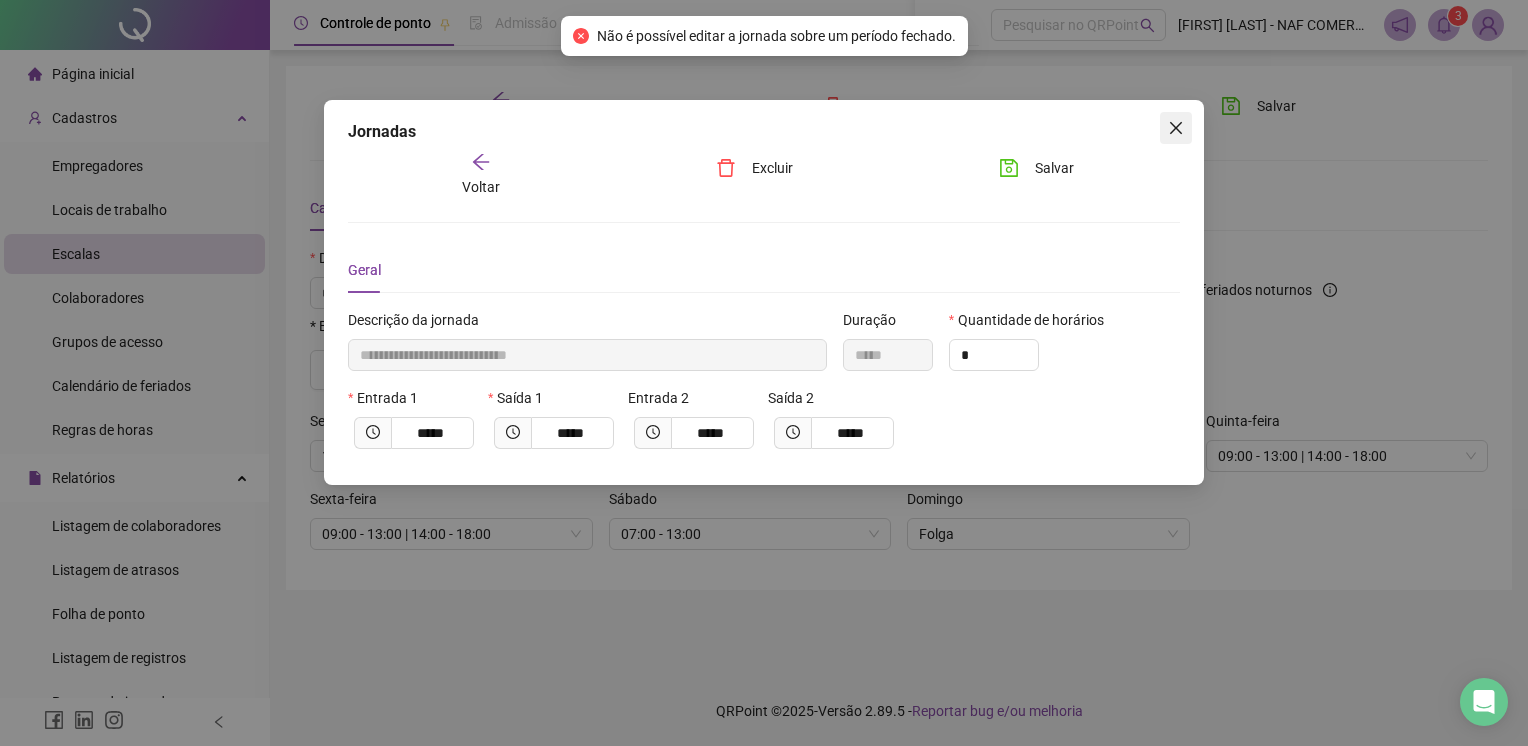 click at bounding box center [1176, 128] 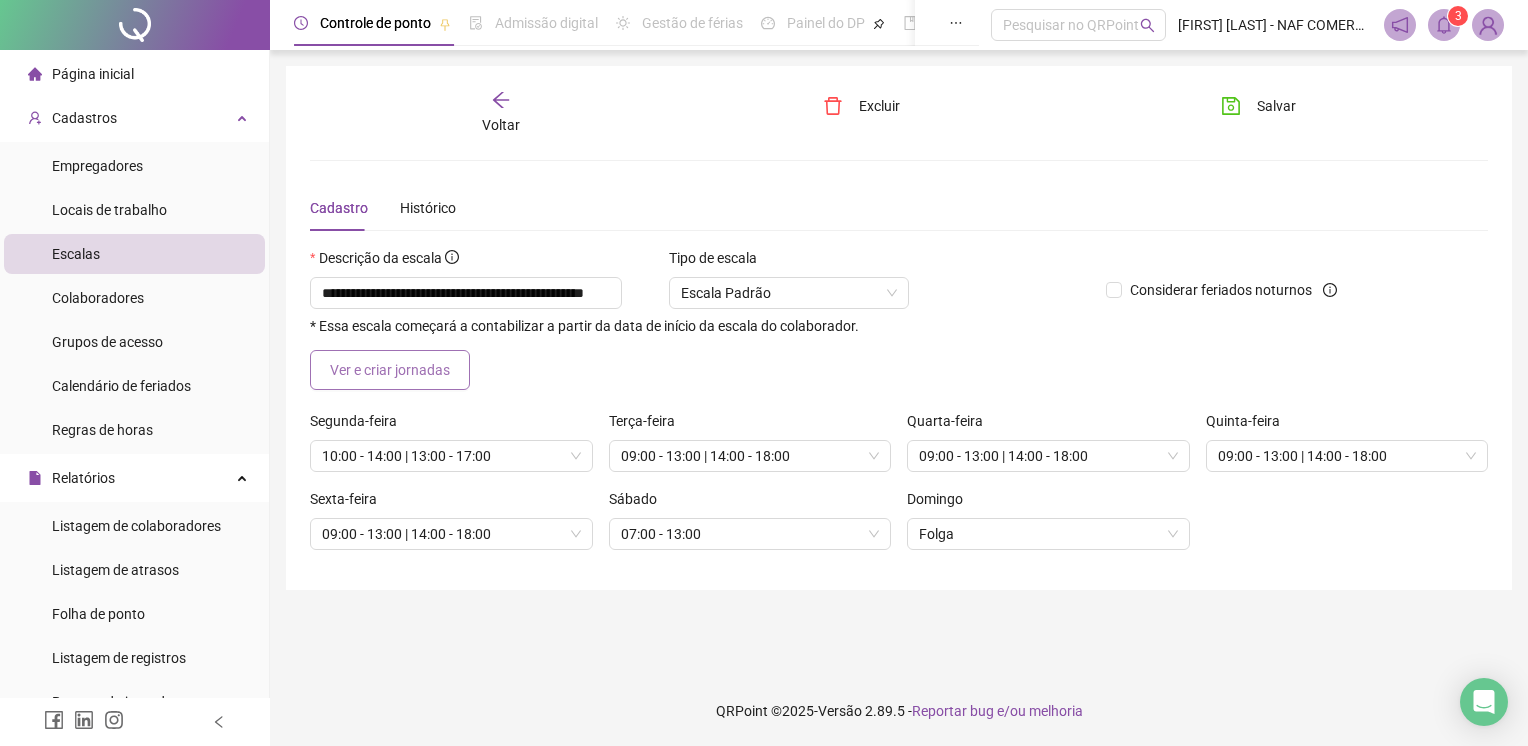 click on "Ver e criar jornadas" at bounding box center [390, 370] 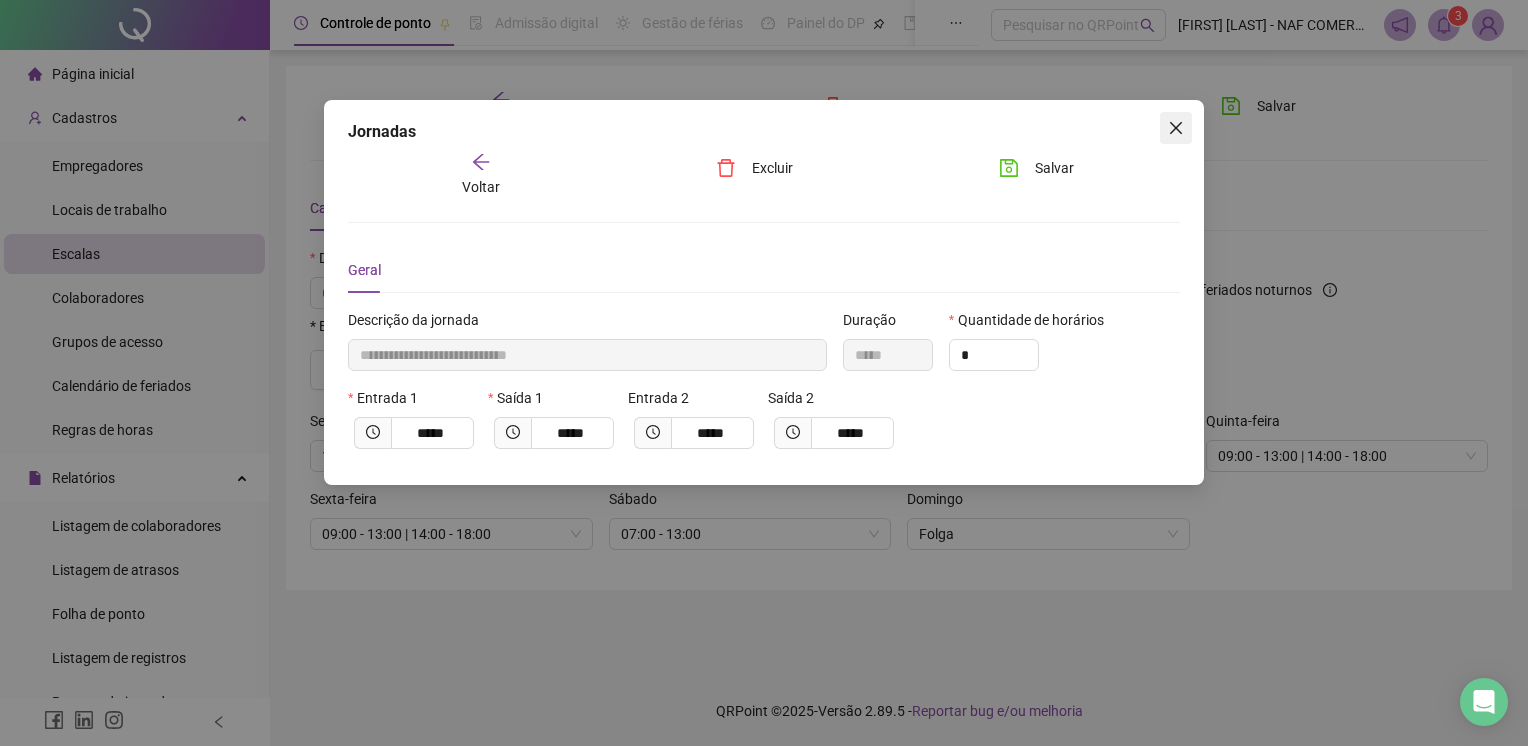 click 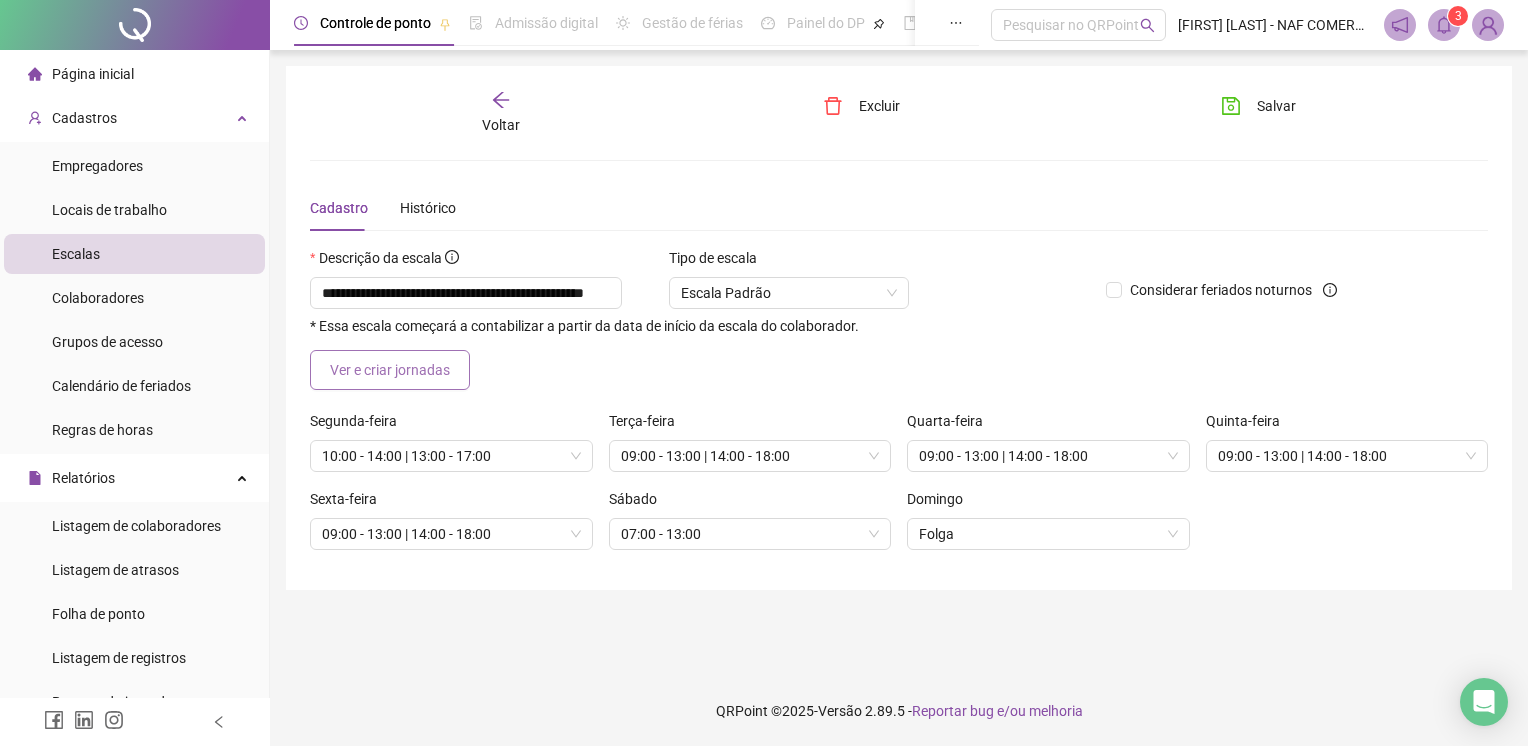 click on "Ver e criar jornadas" at bounding box center (390, 370) 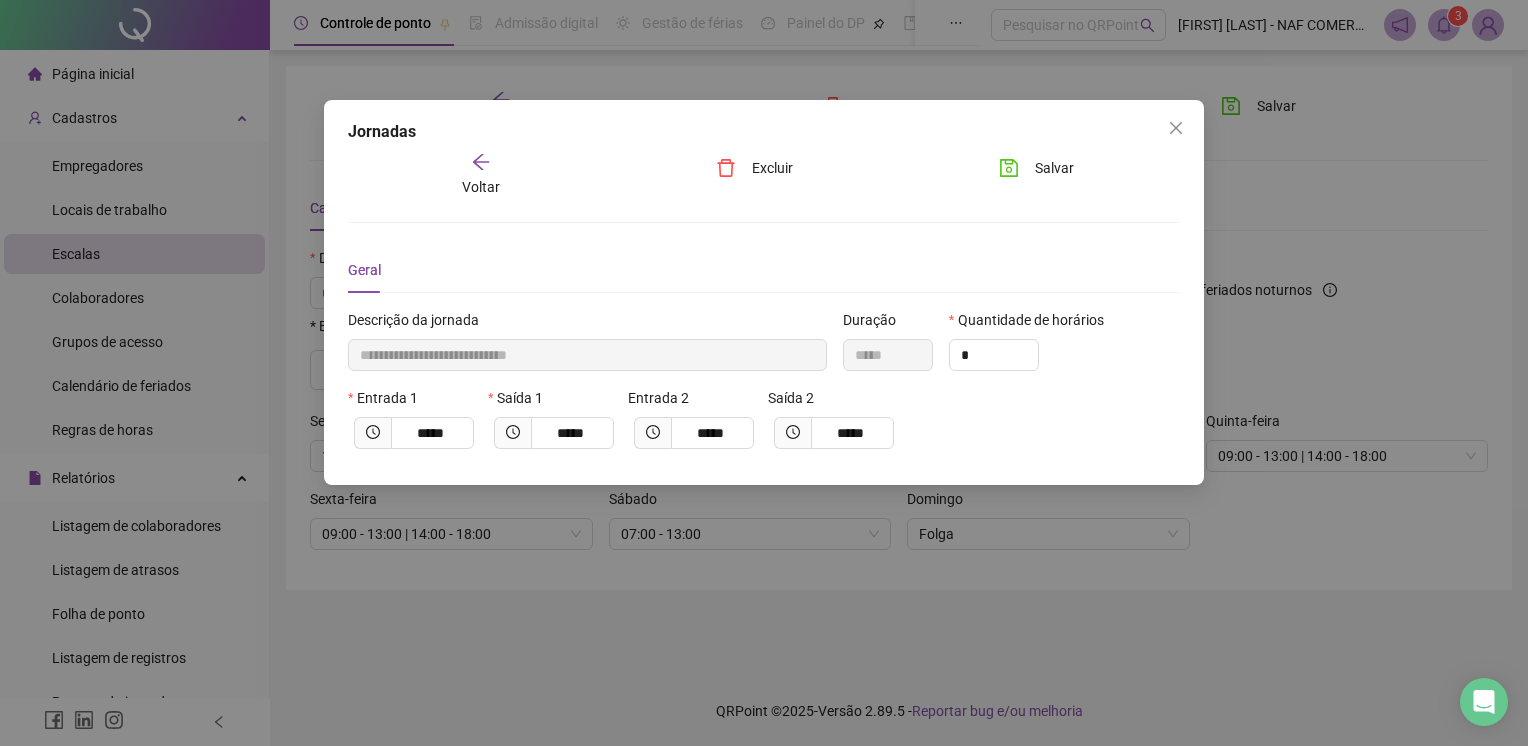 click on "Voltar" at bounding box center (481, 175) 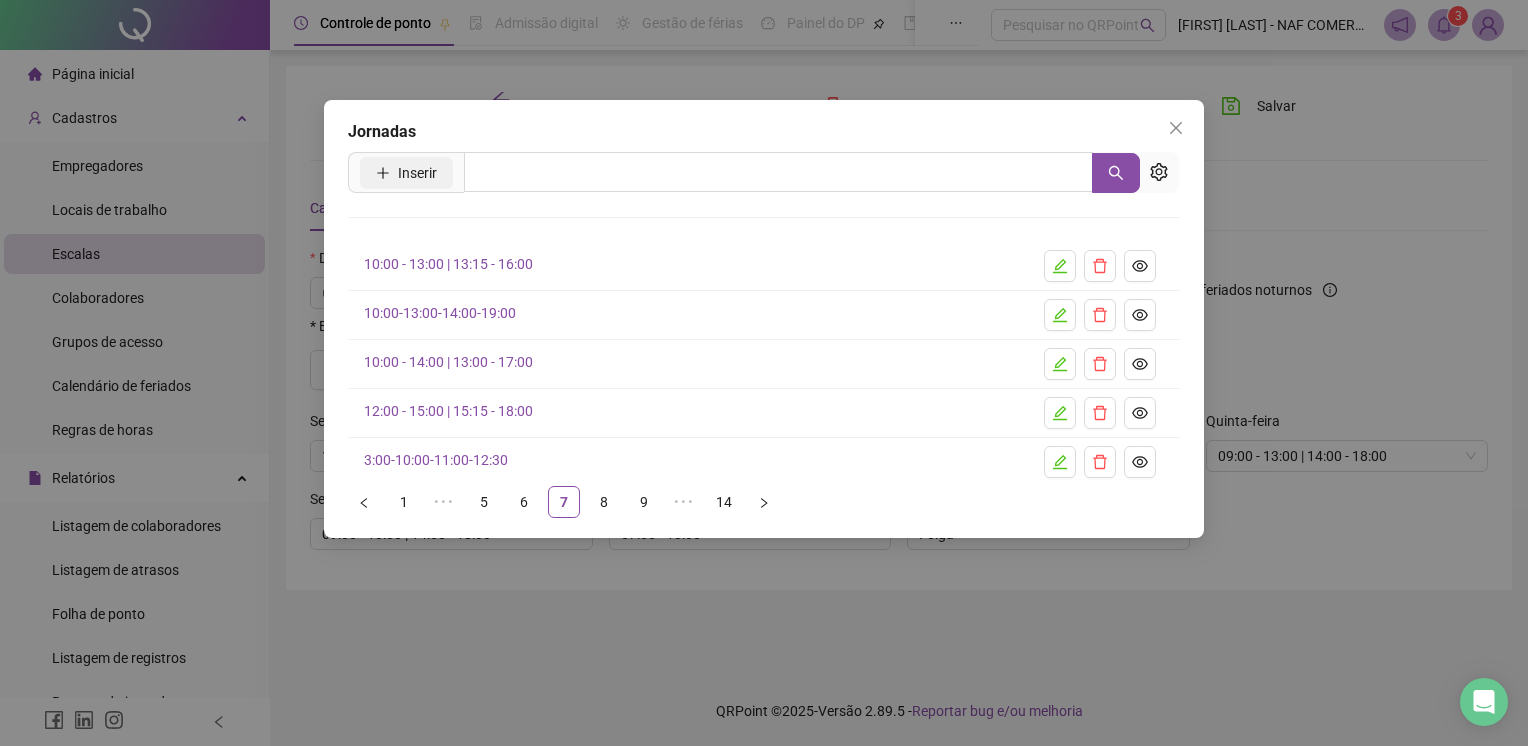 click on "Inserir" at bounding box center (417, 173) 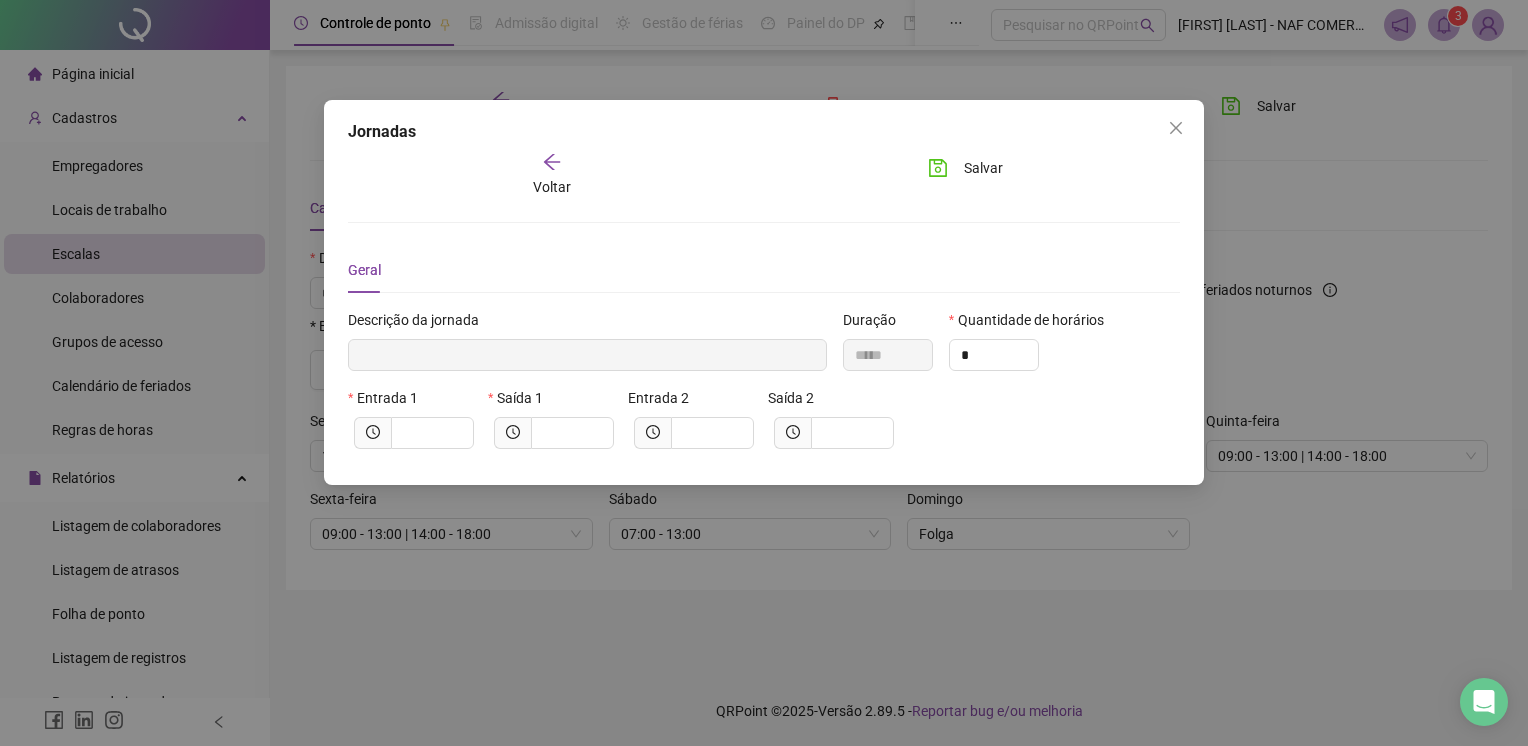 type 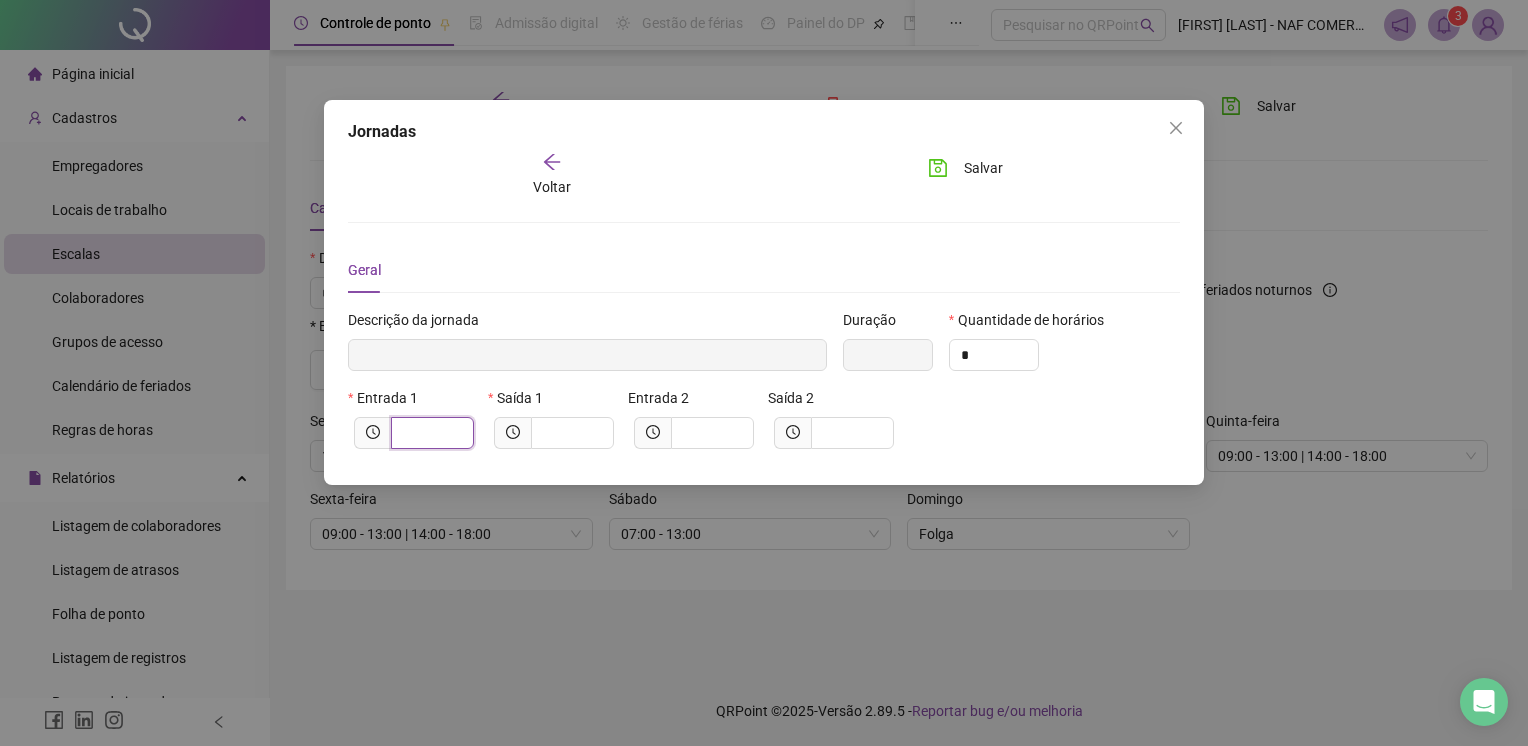 click at bounding box center [430, 433] 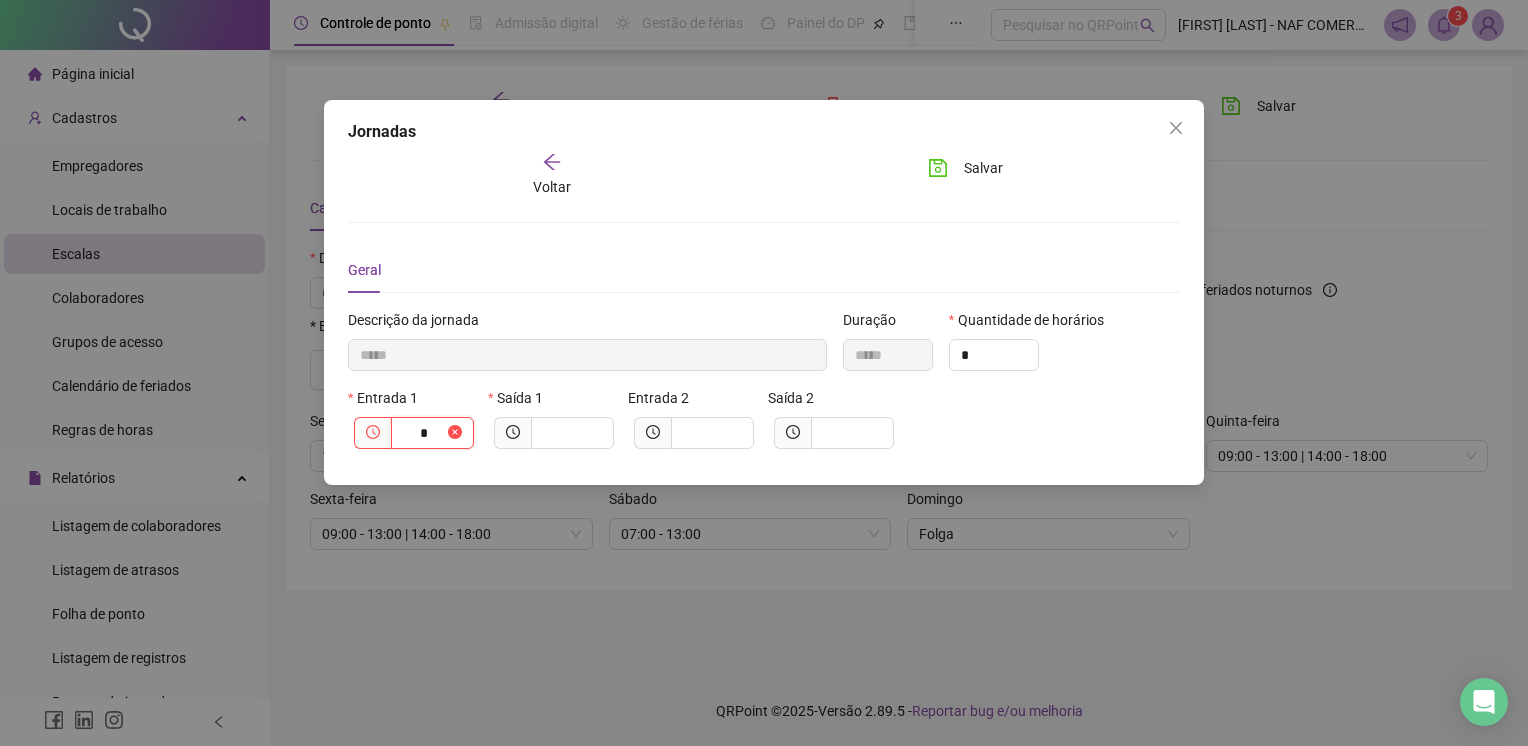 type on "******" 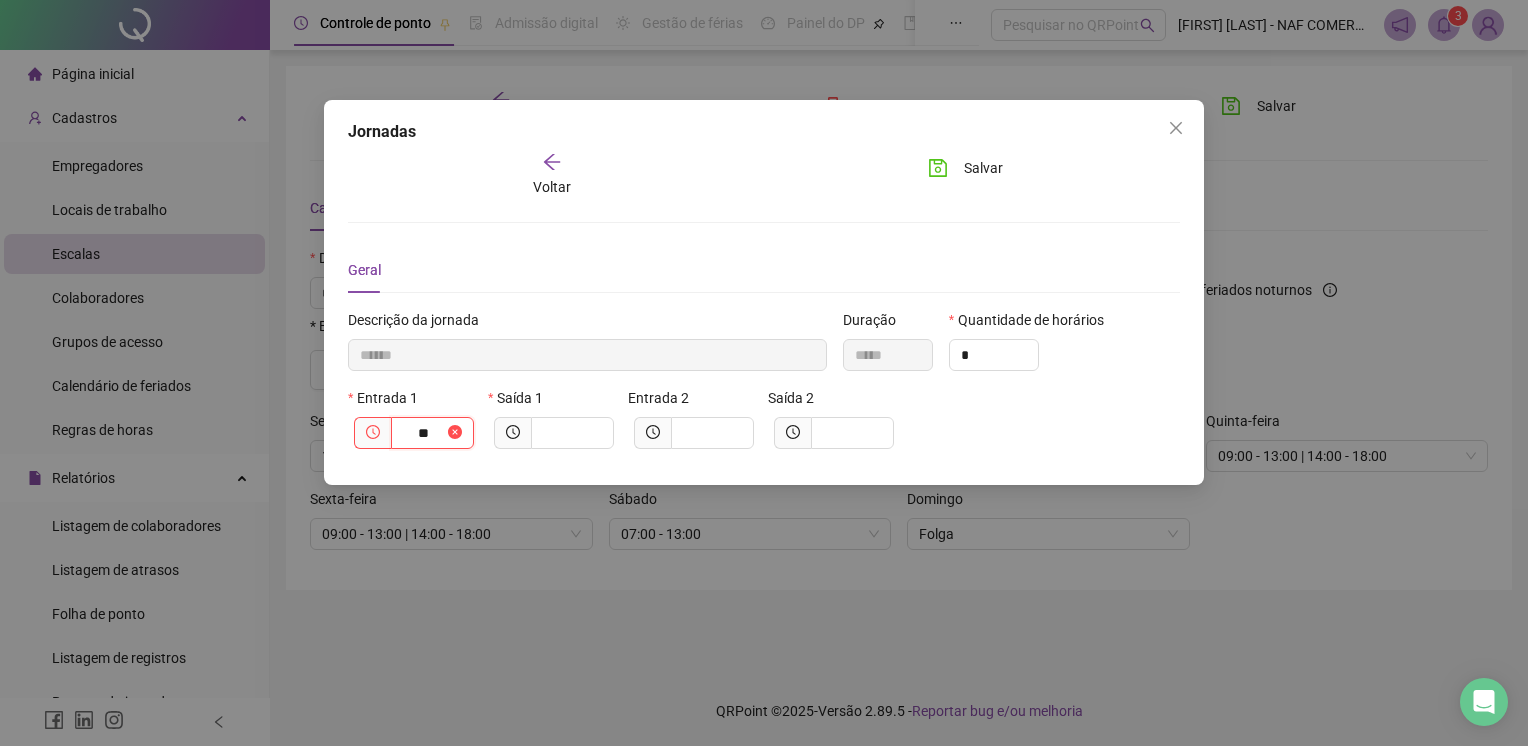 type on "********" 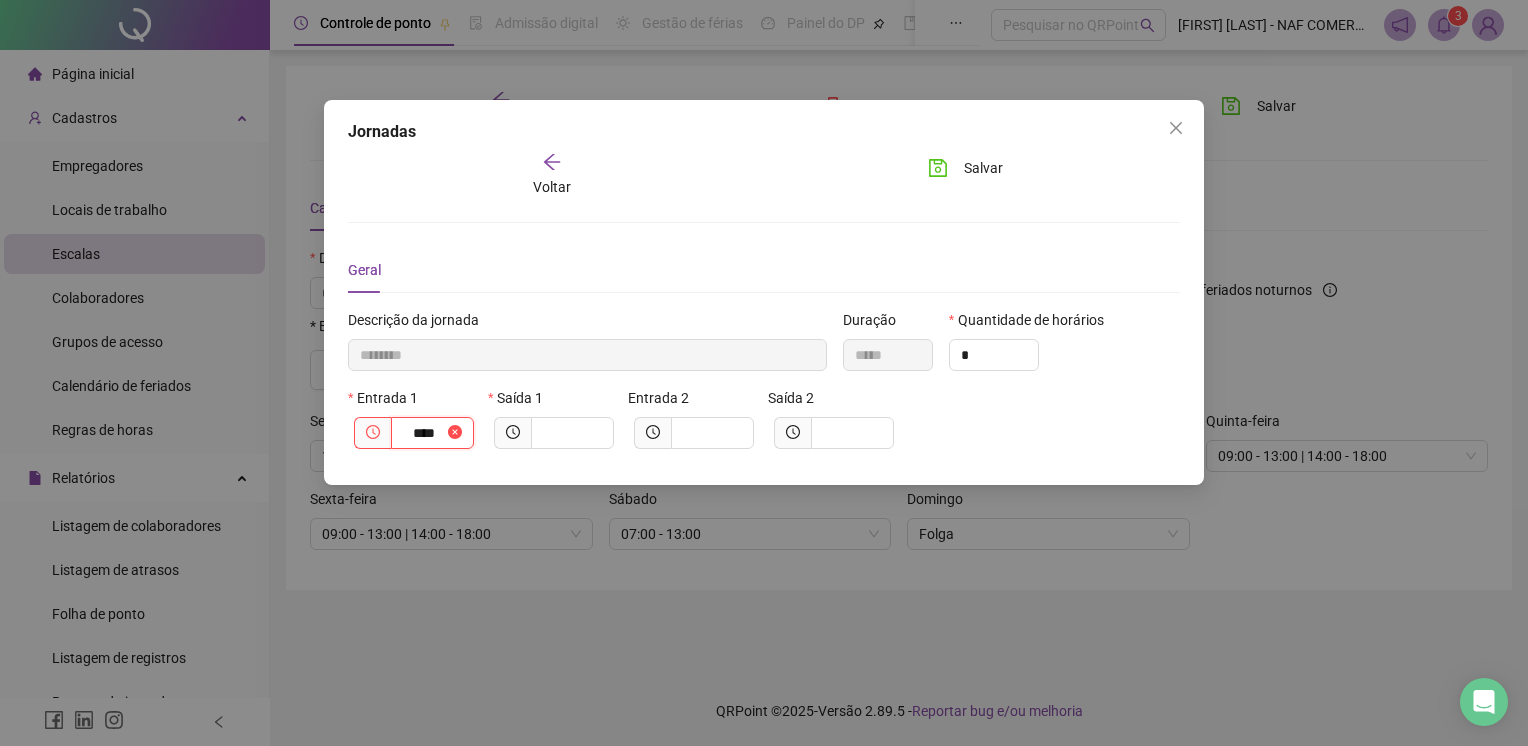 type on "*********" 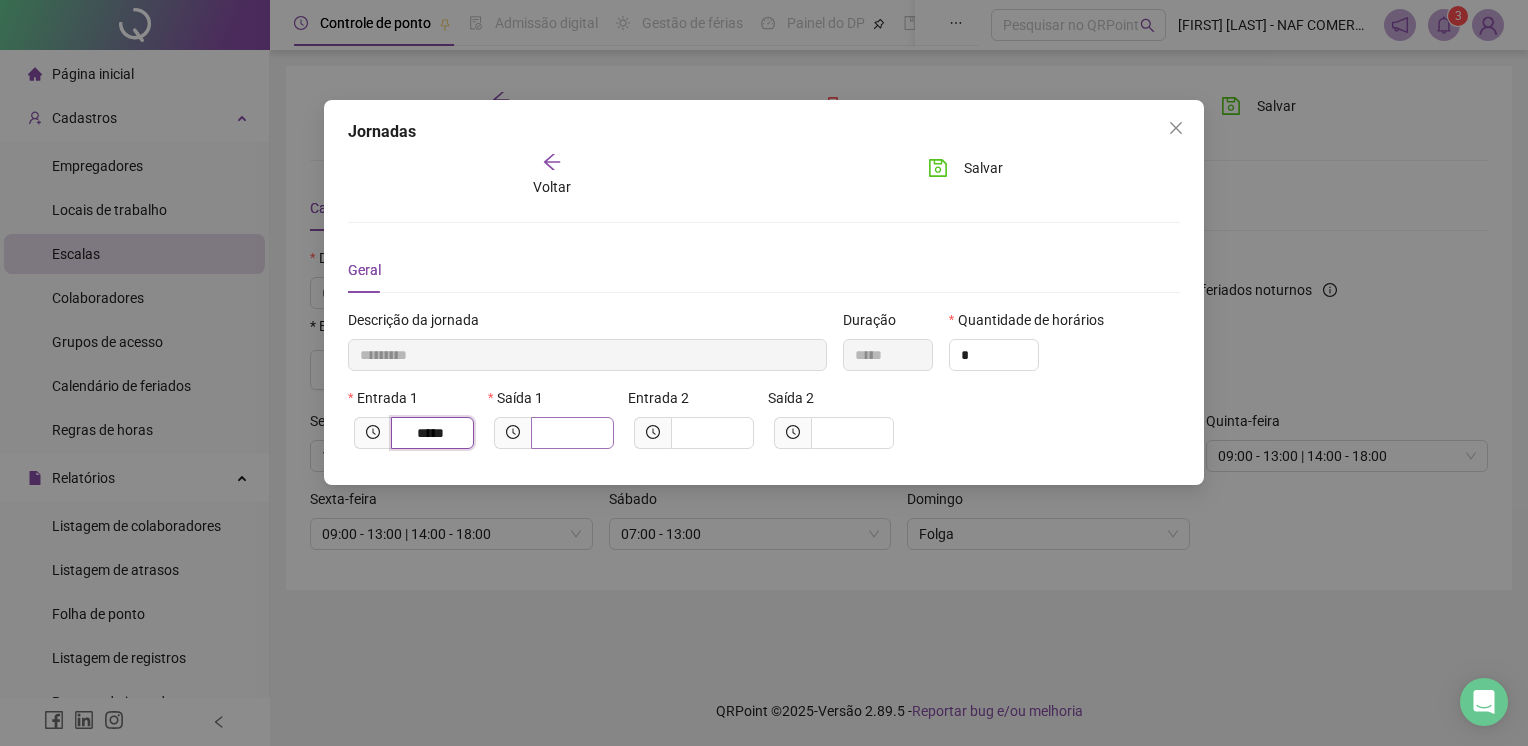 type on "*****" 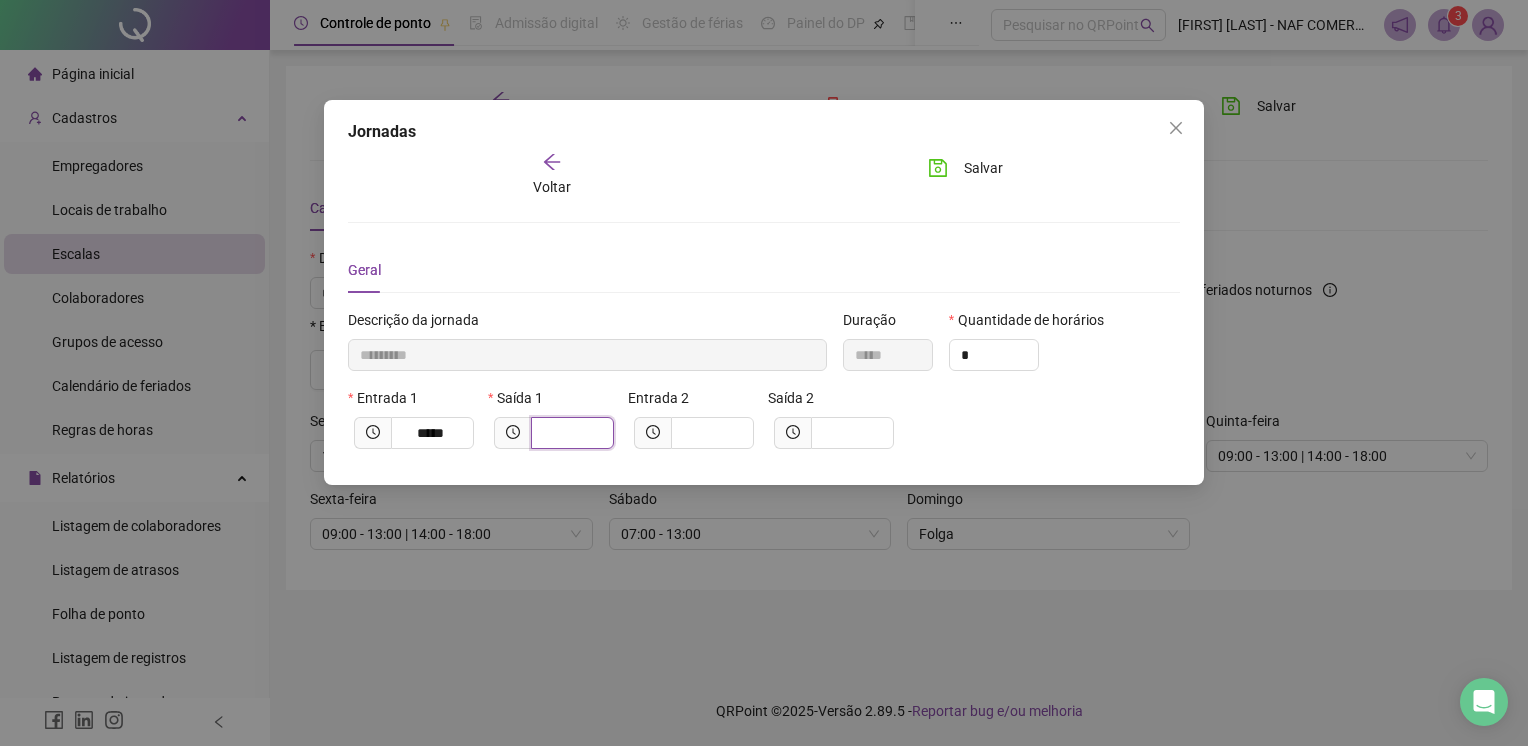 click at bounding box center [570, 433] 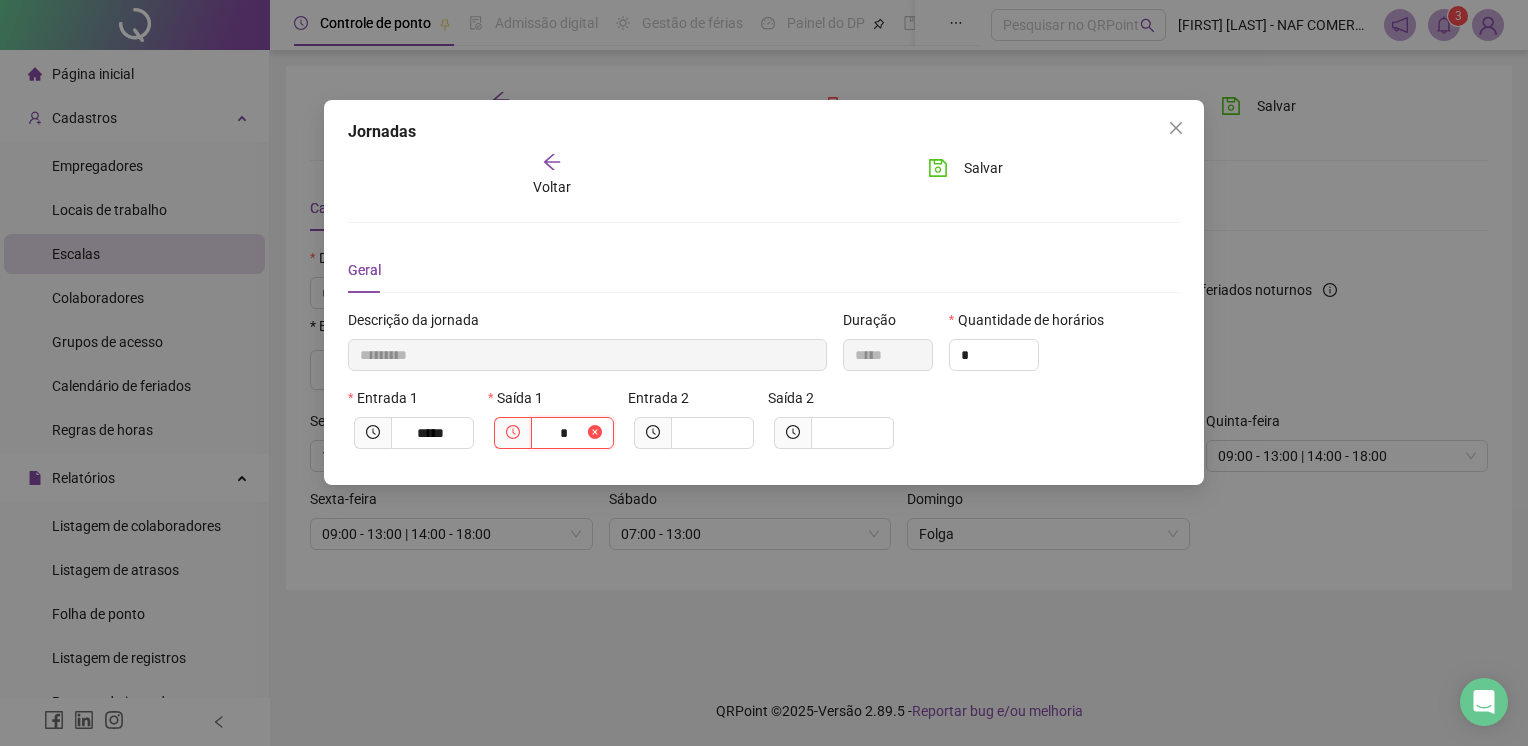 type on "**********" 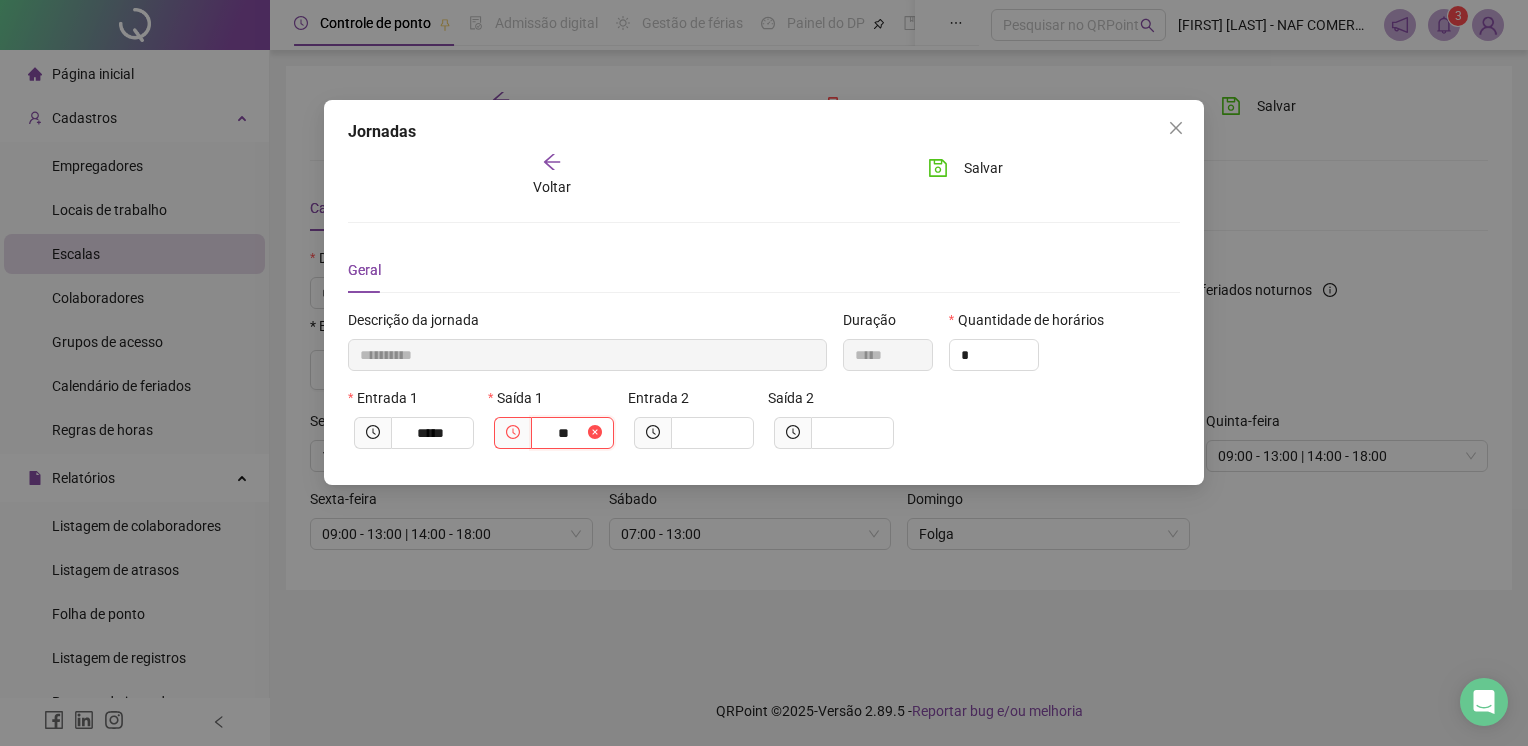 type on "**********" 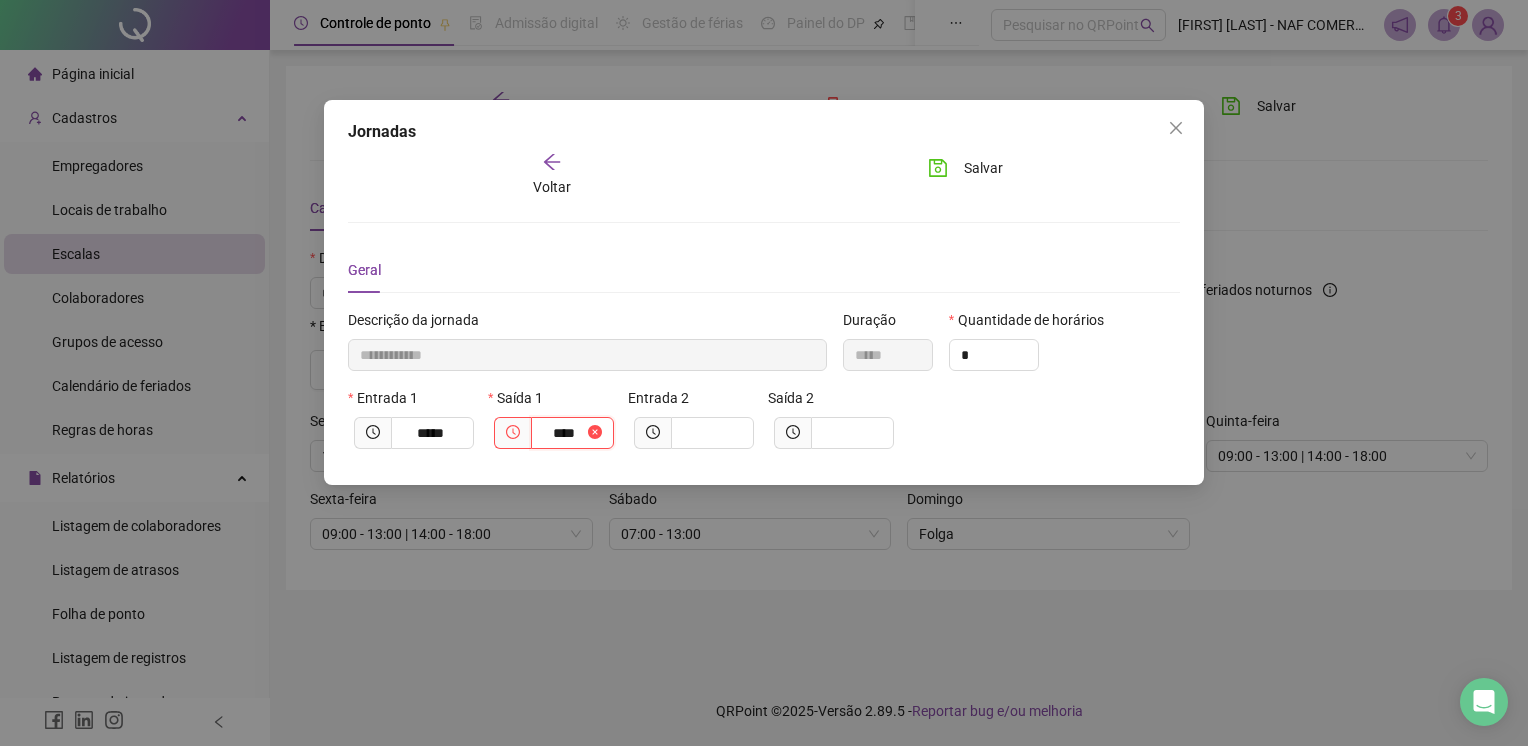 type on "**********" 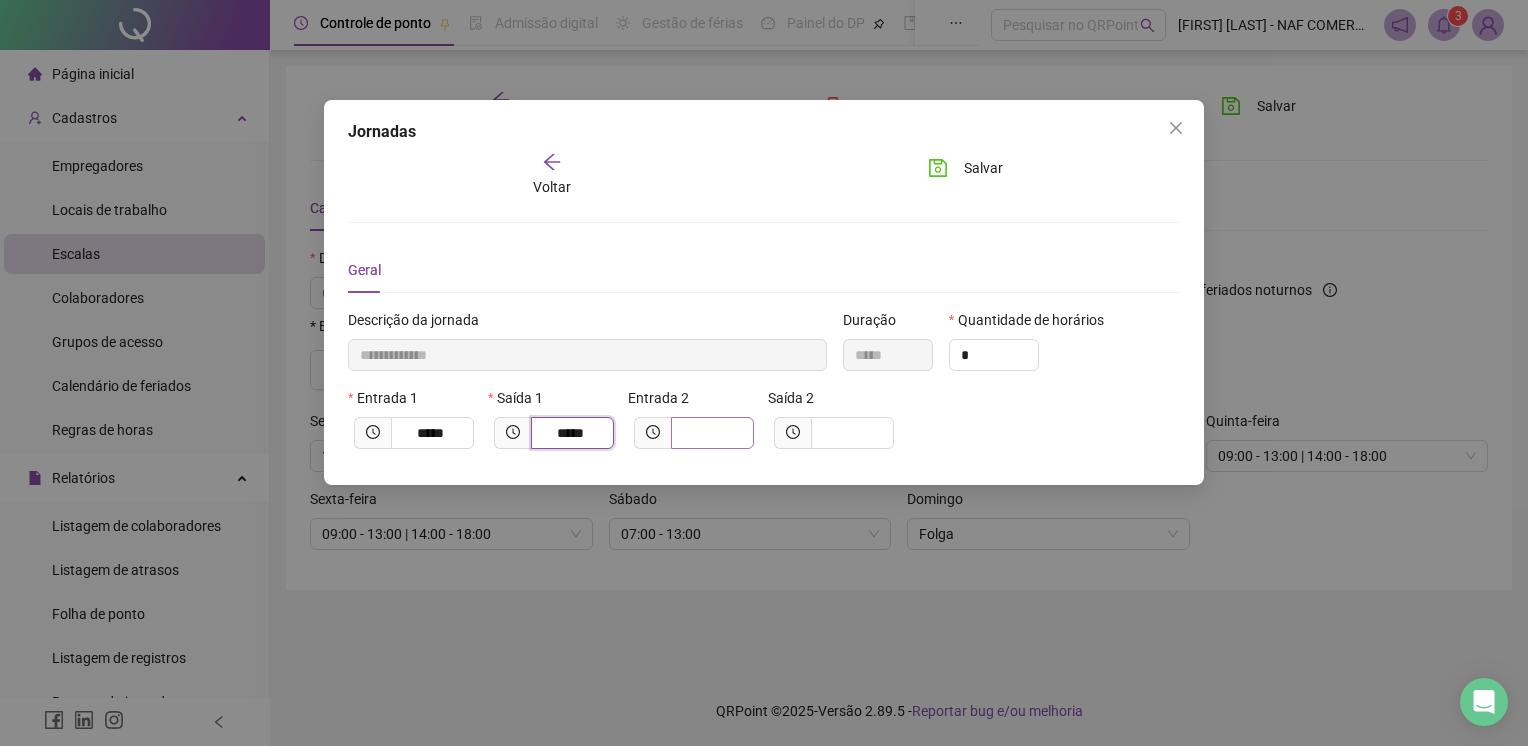 type on "*****" 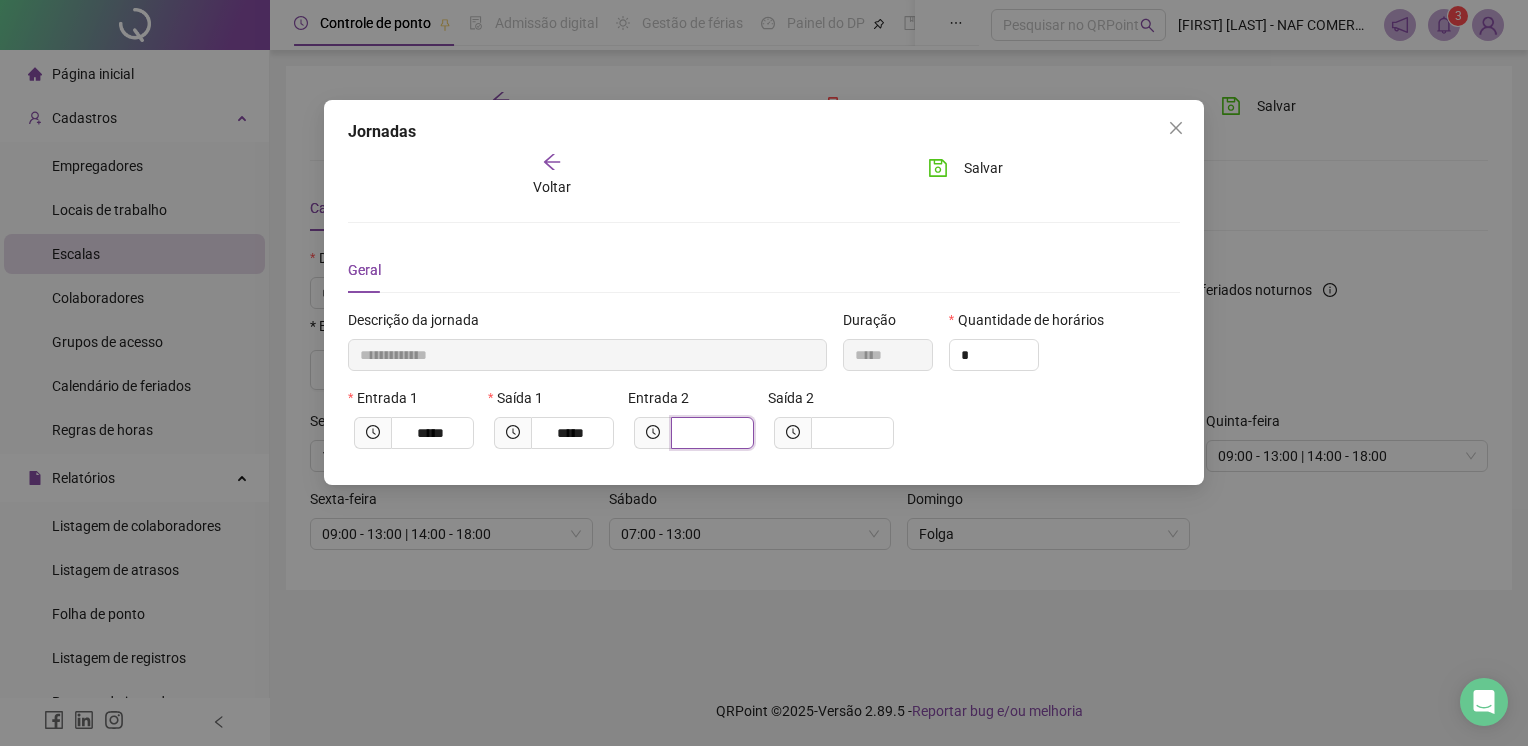 click at bounding box center (710, 433) 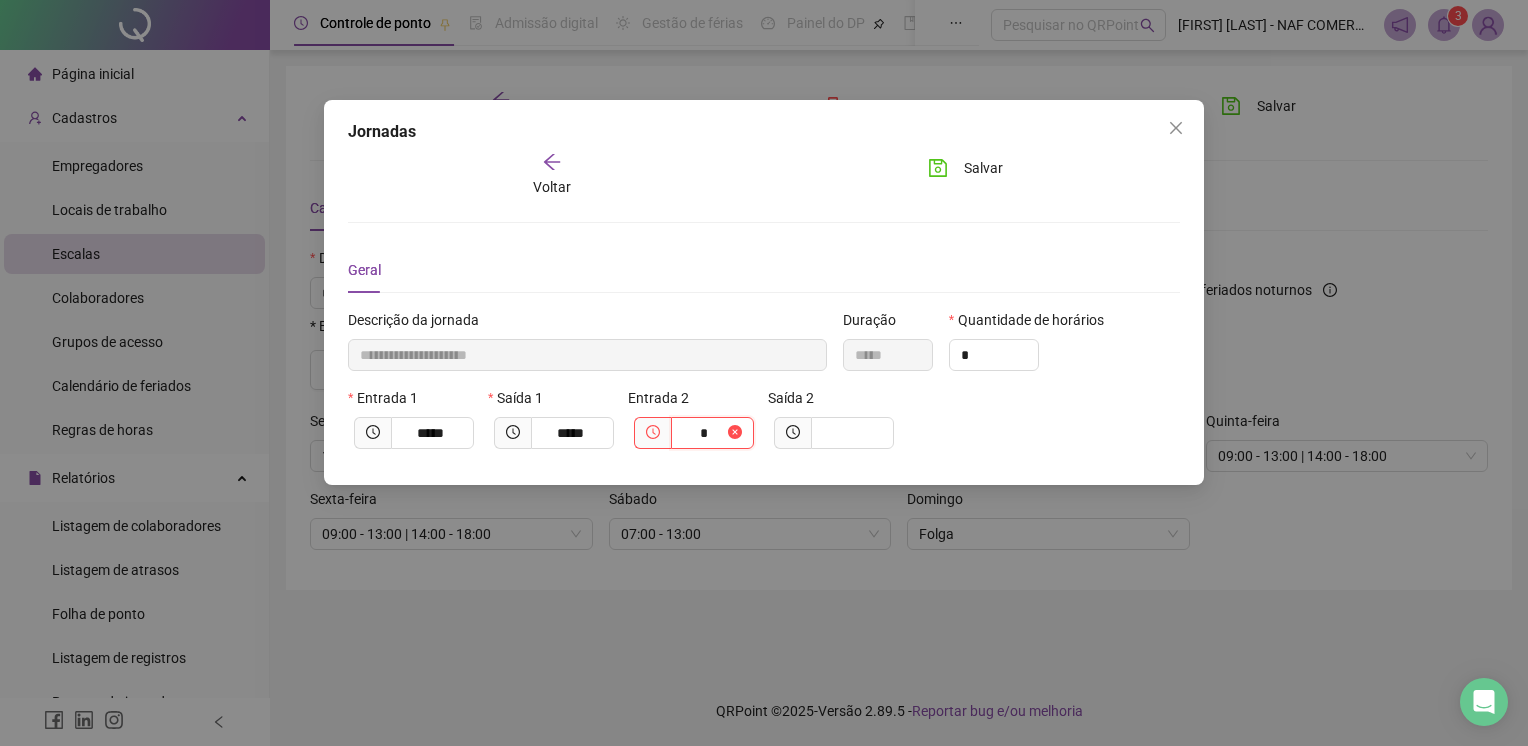 type on "**********" 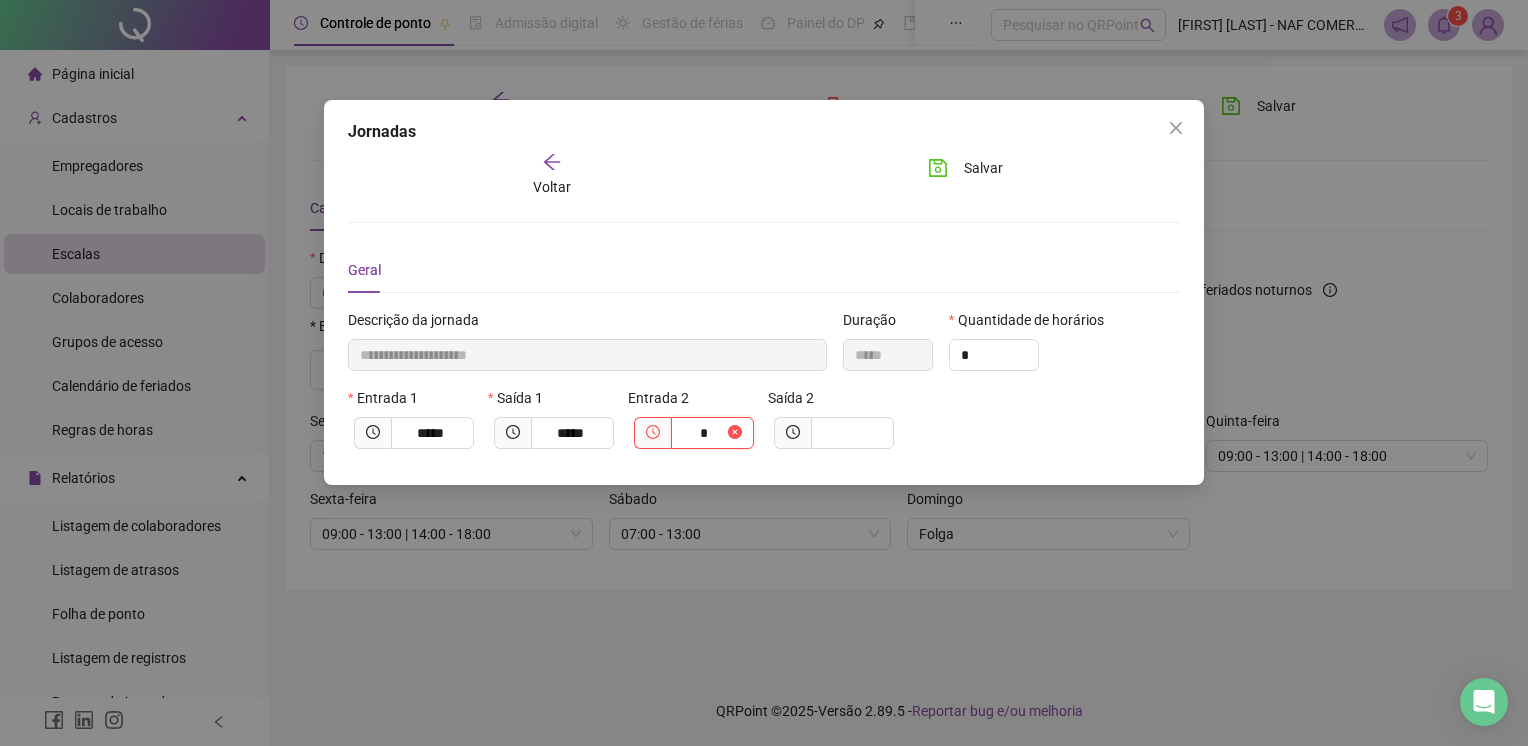 type on "**" 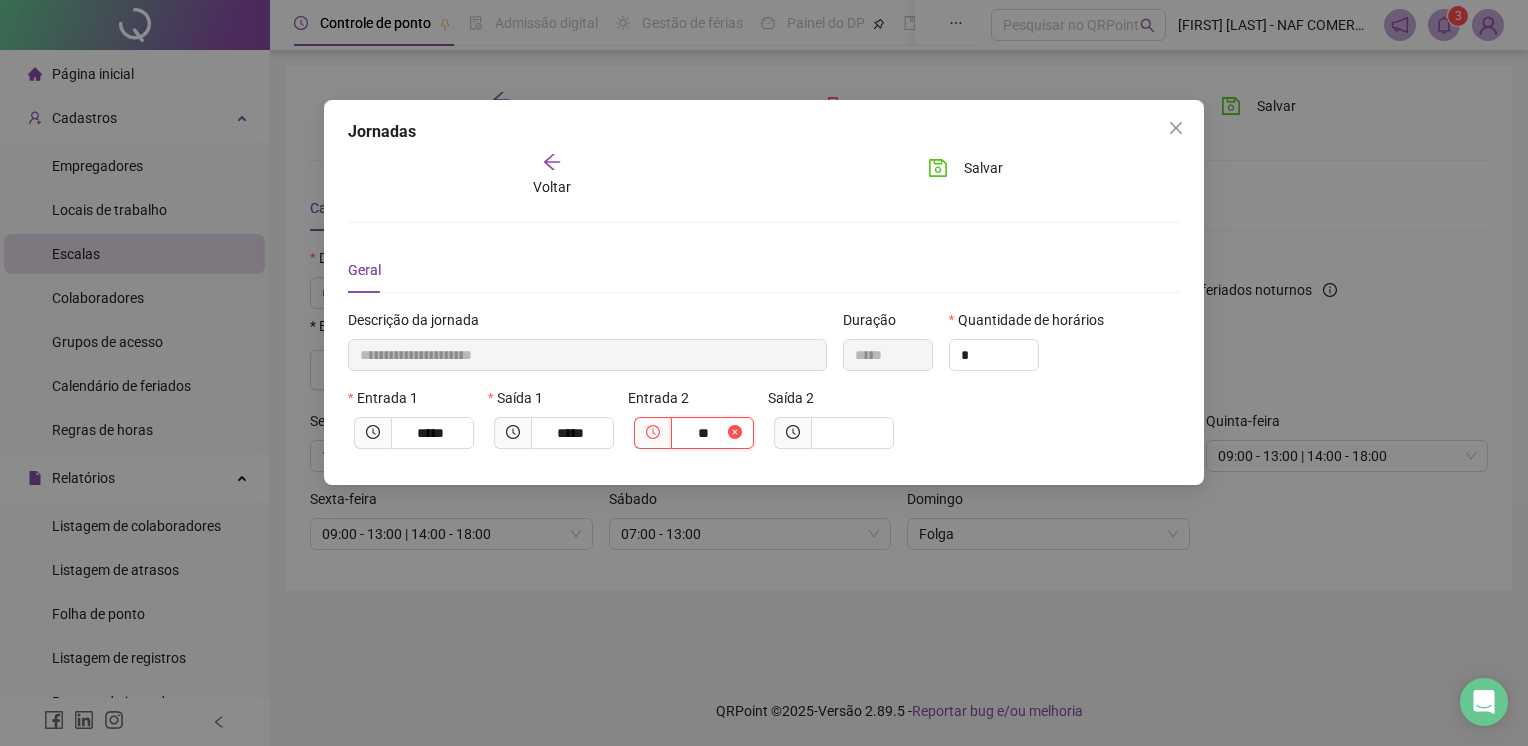 type on "**********" 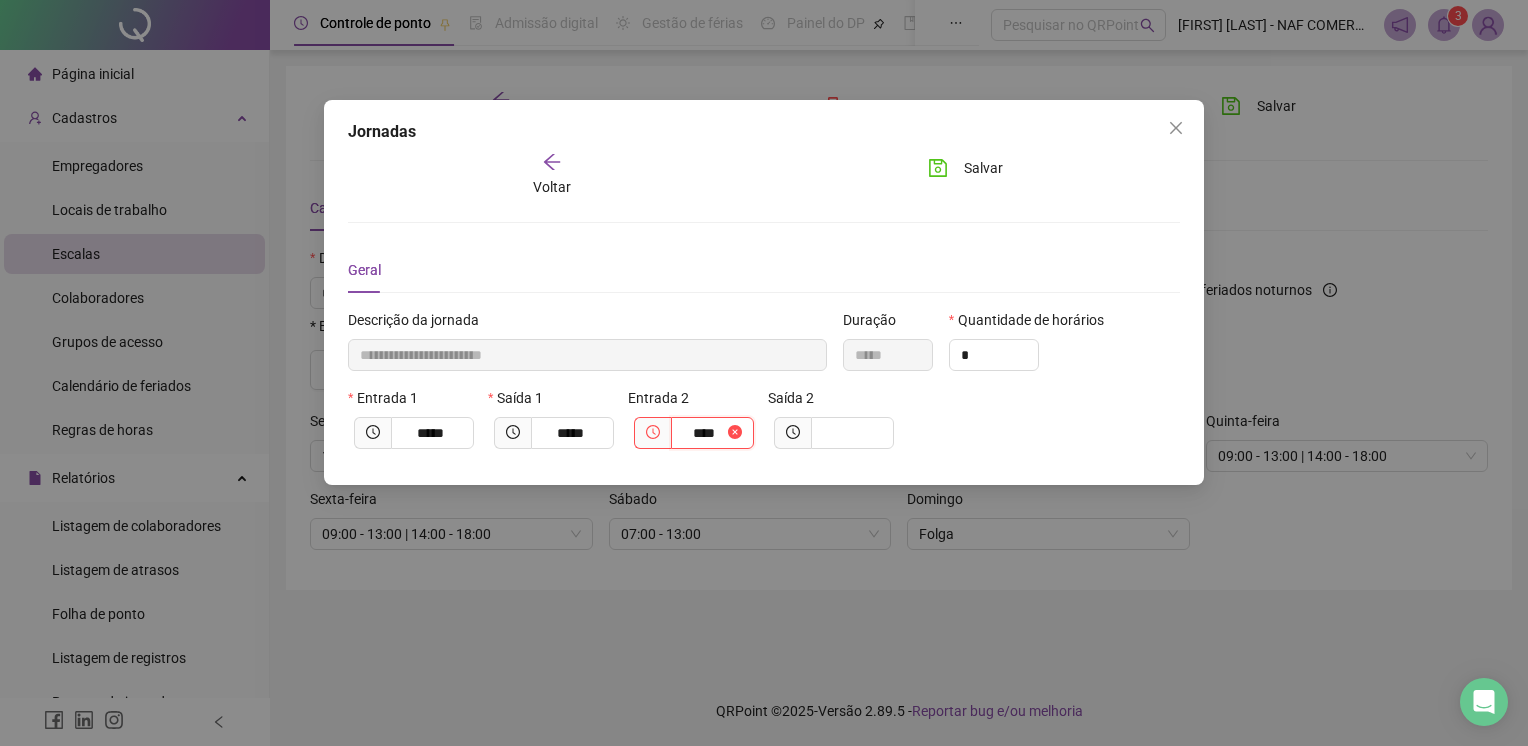 type on "**********" 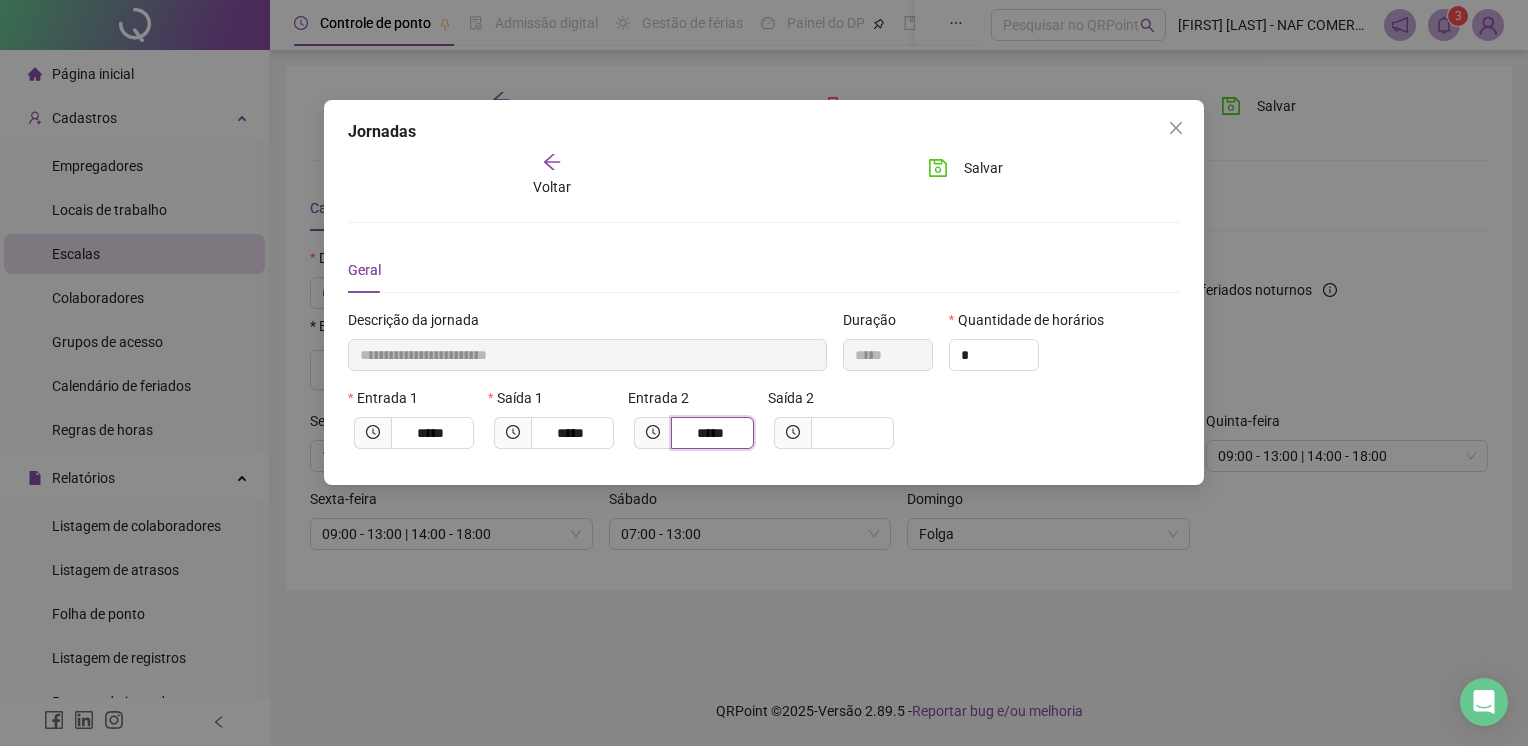 type on "**********" 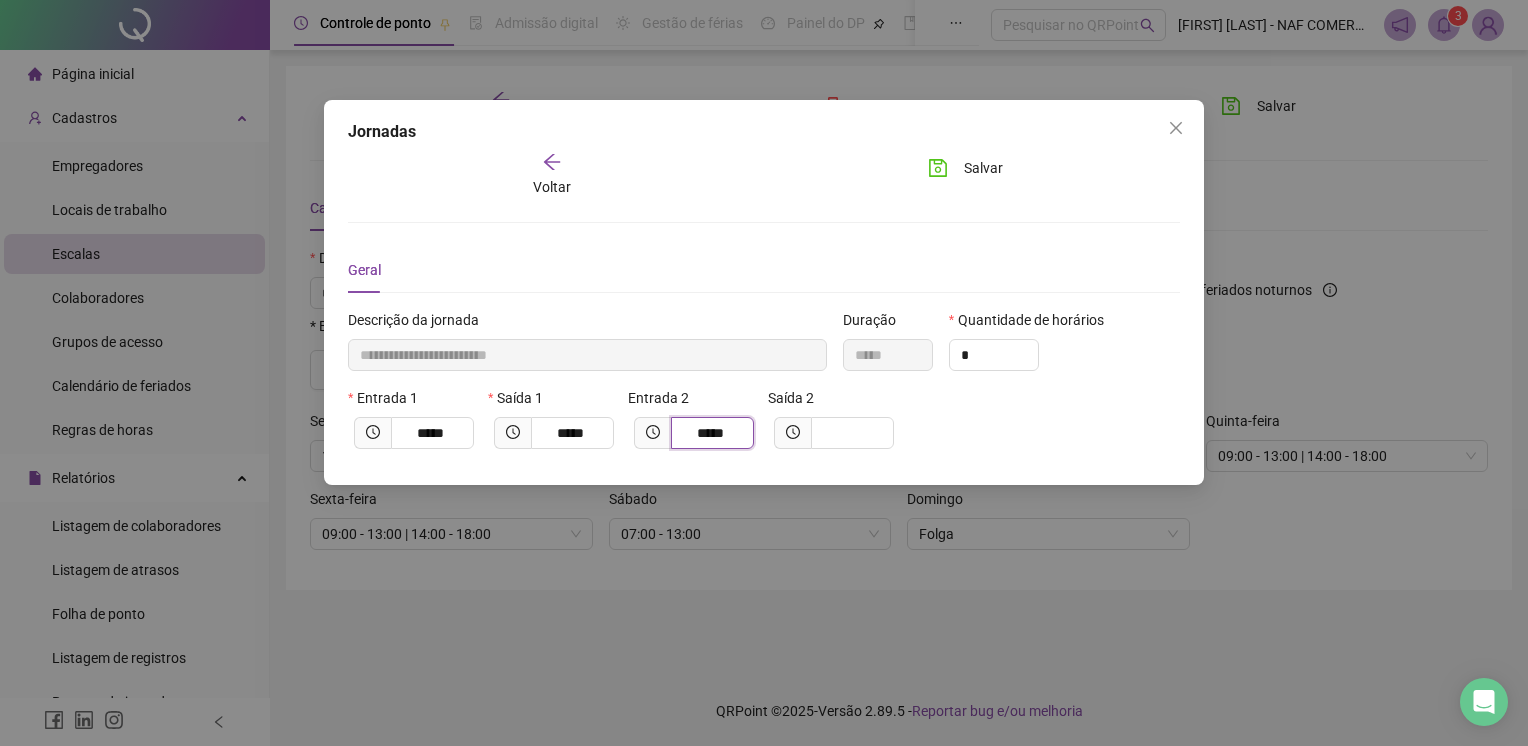 type on "****" 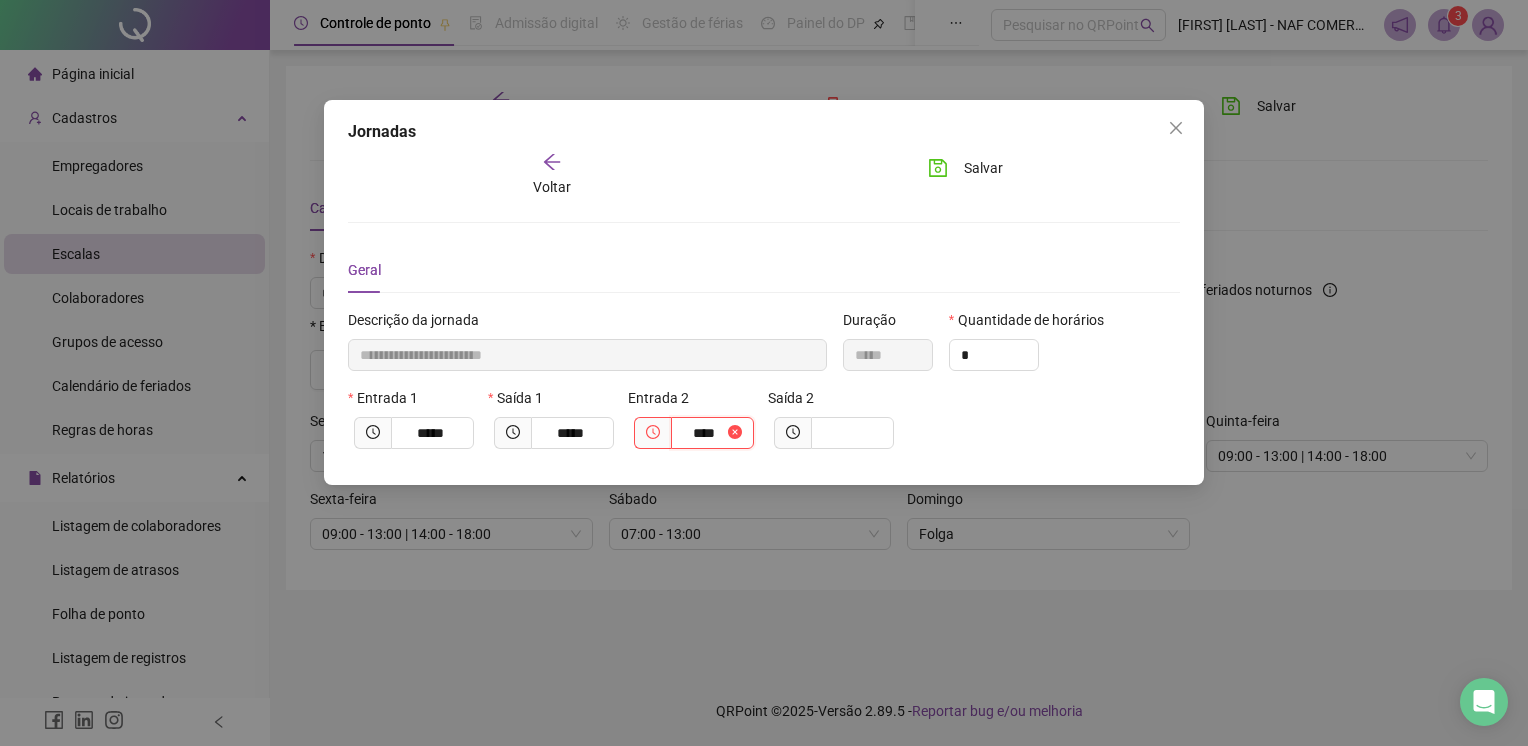 type on "**********" 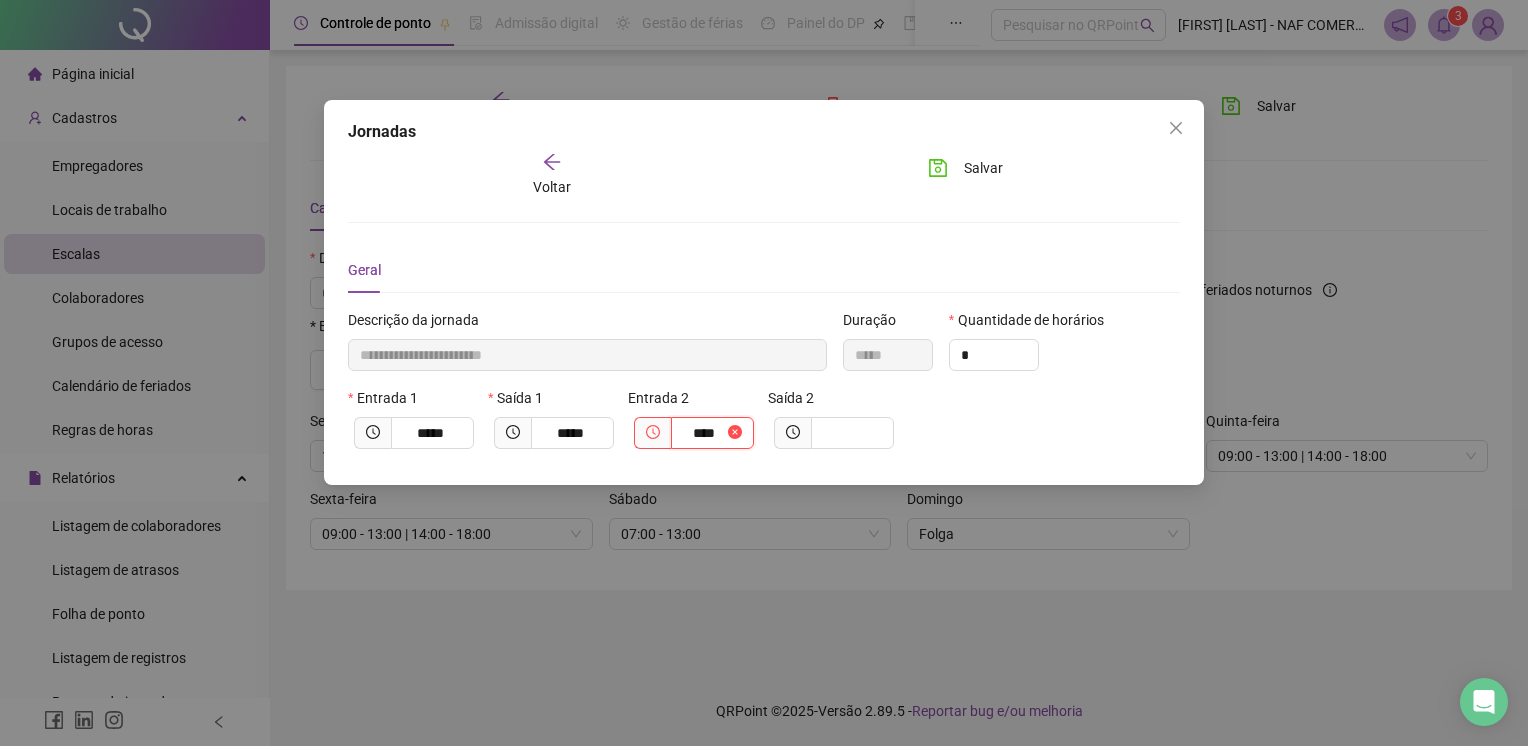 type on "**" 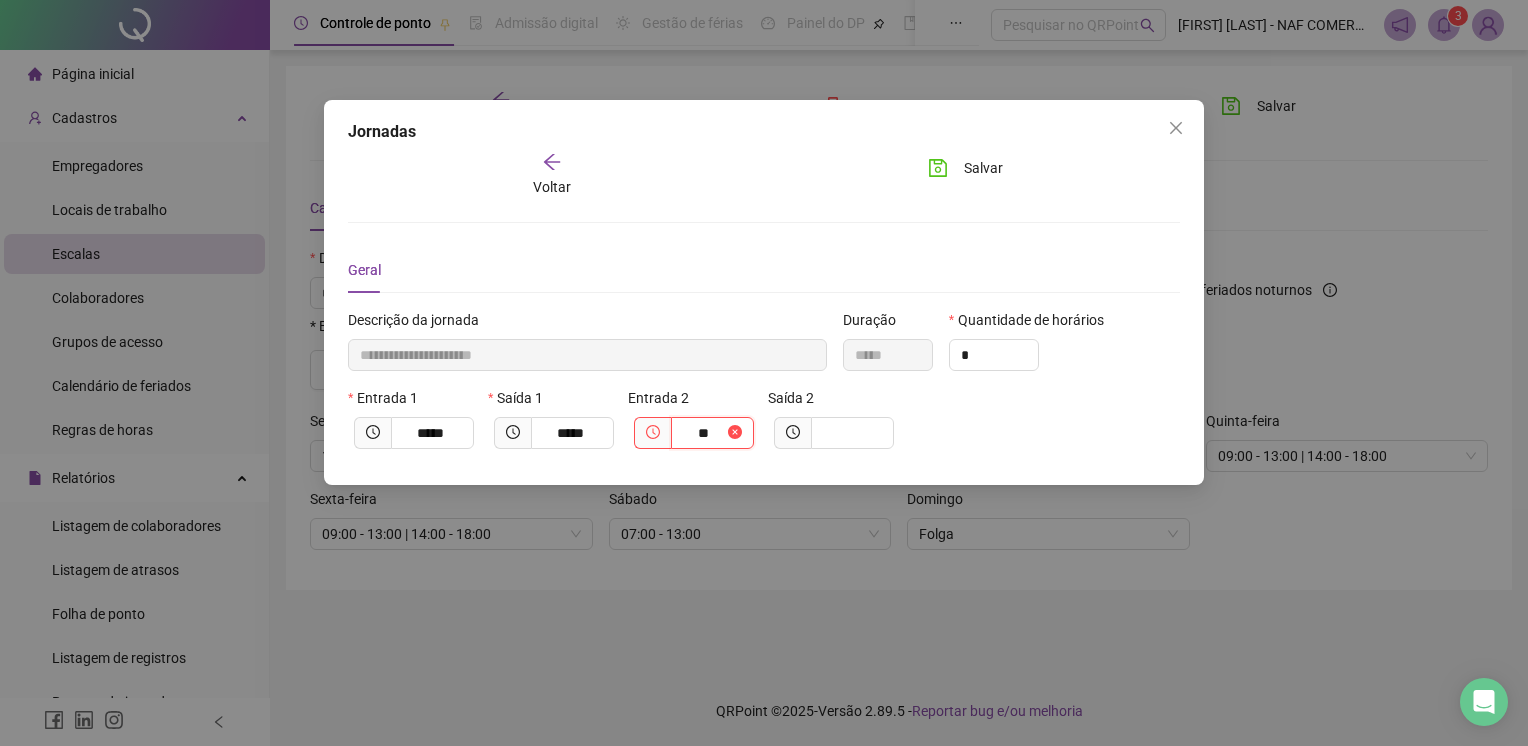 type on "**********" 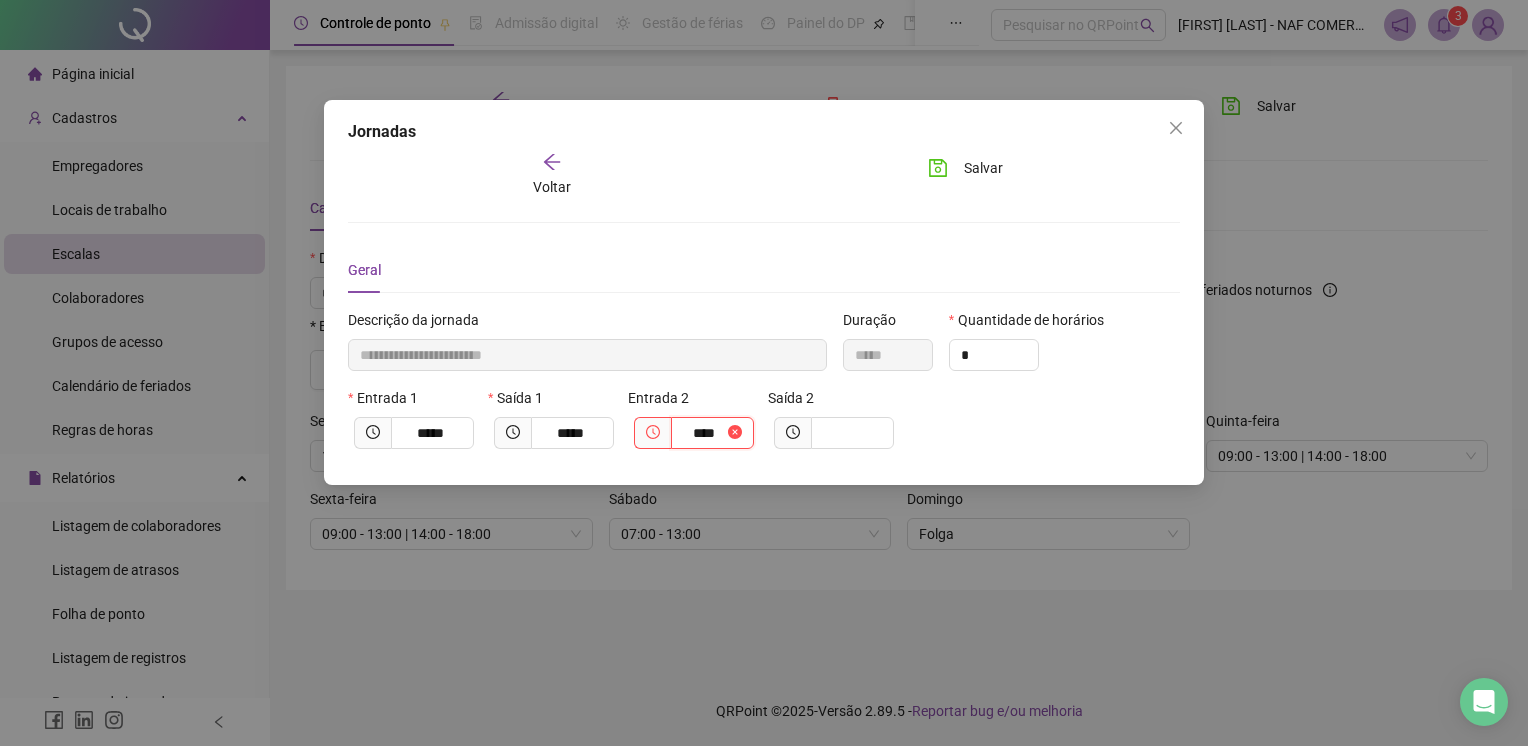 type on "**********" 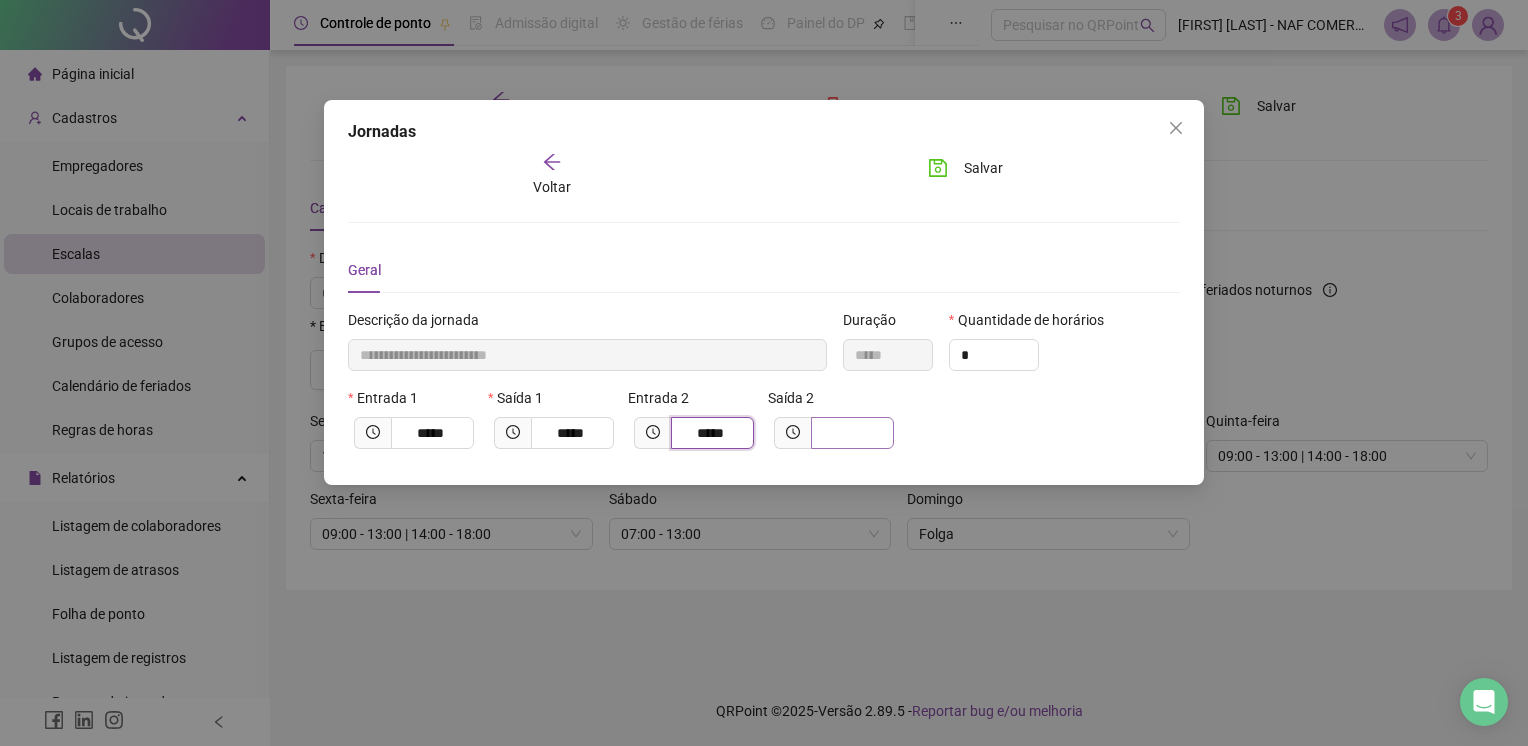 type on "*****" 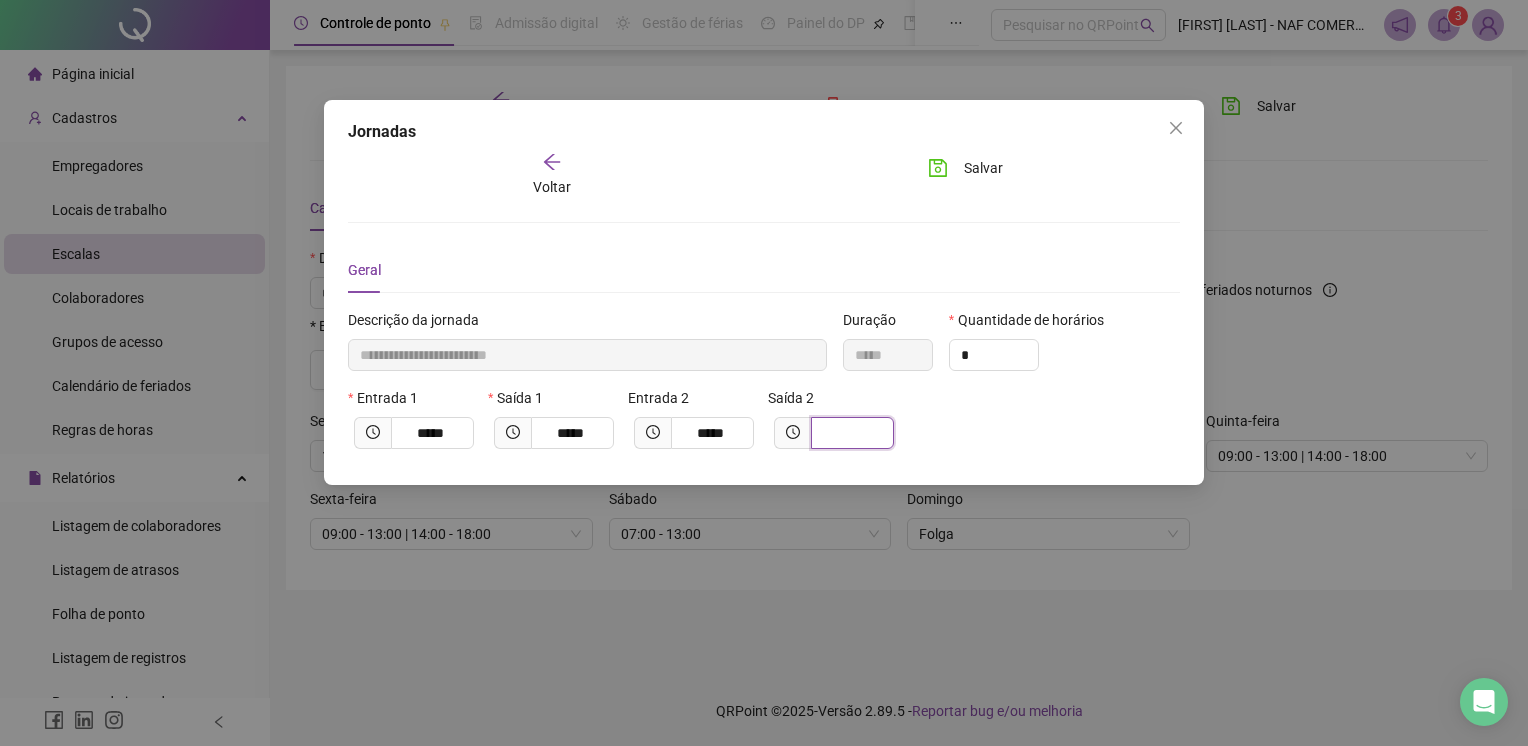 click at bounding box center (850, 433) 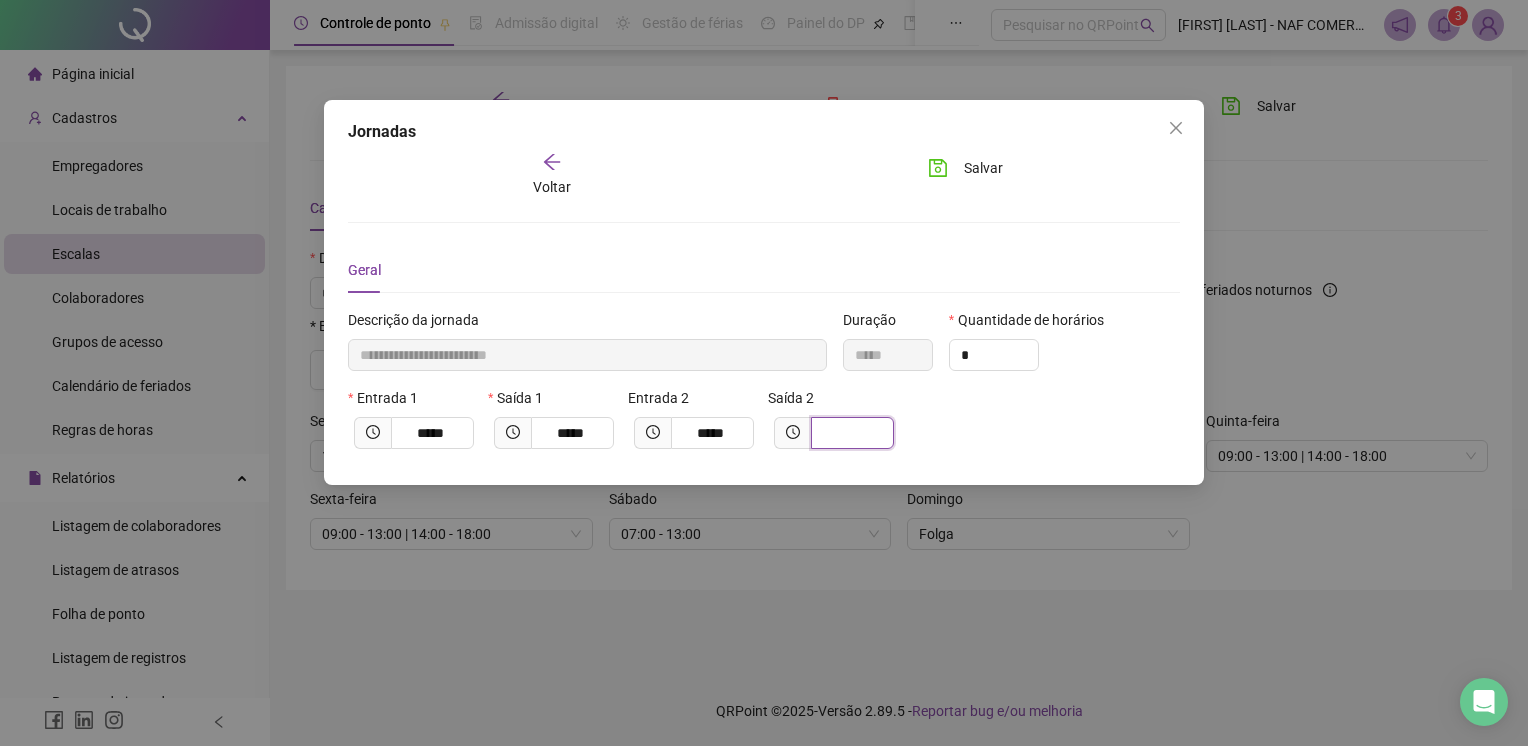 type on "**********" 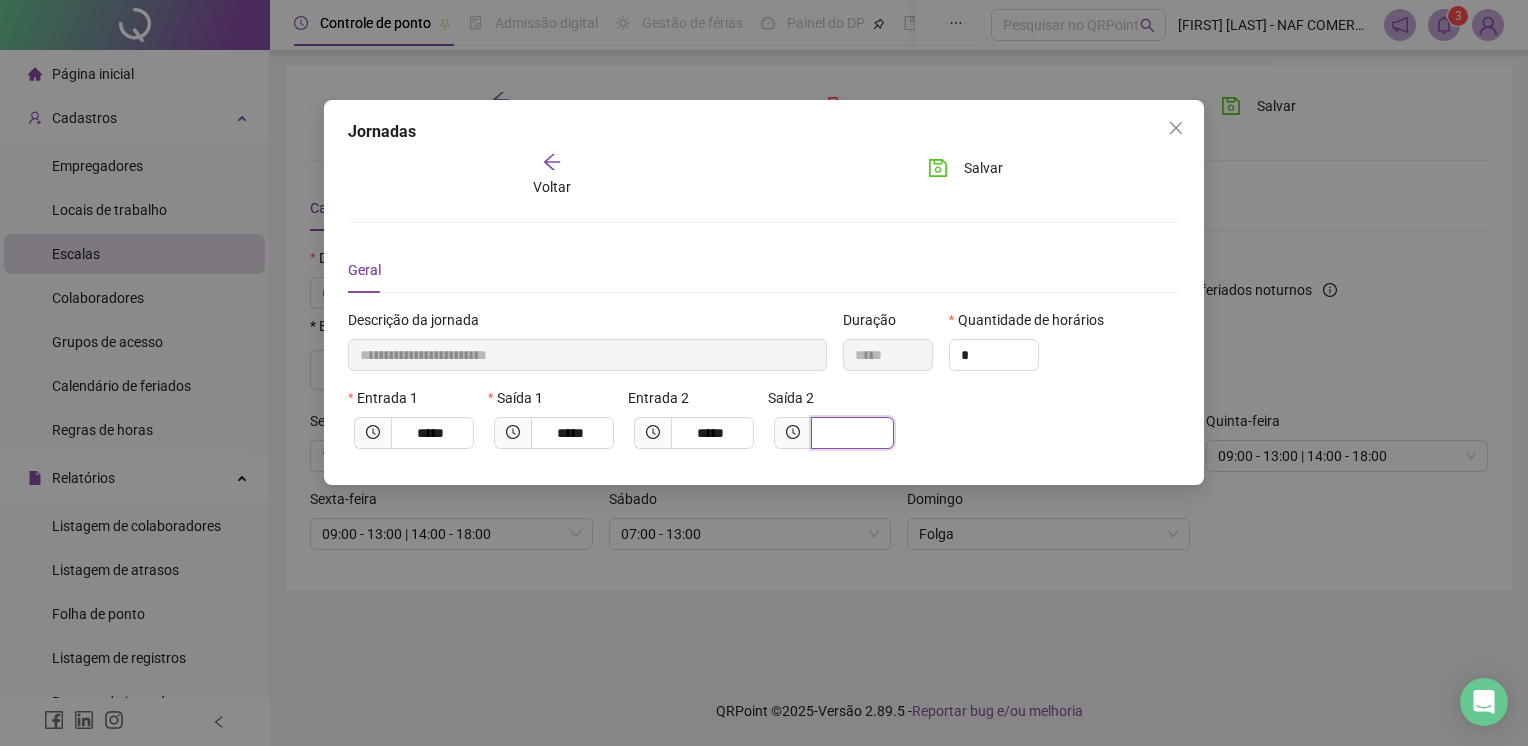 type on "*" 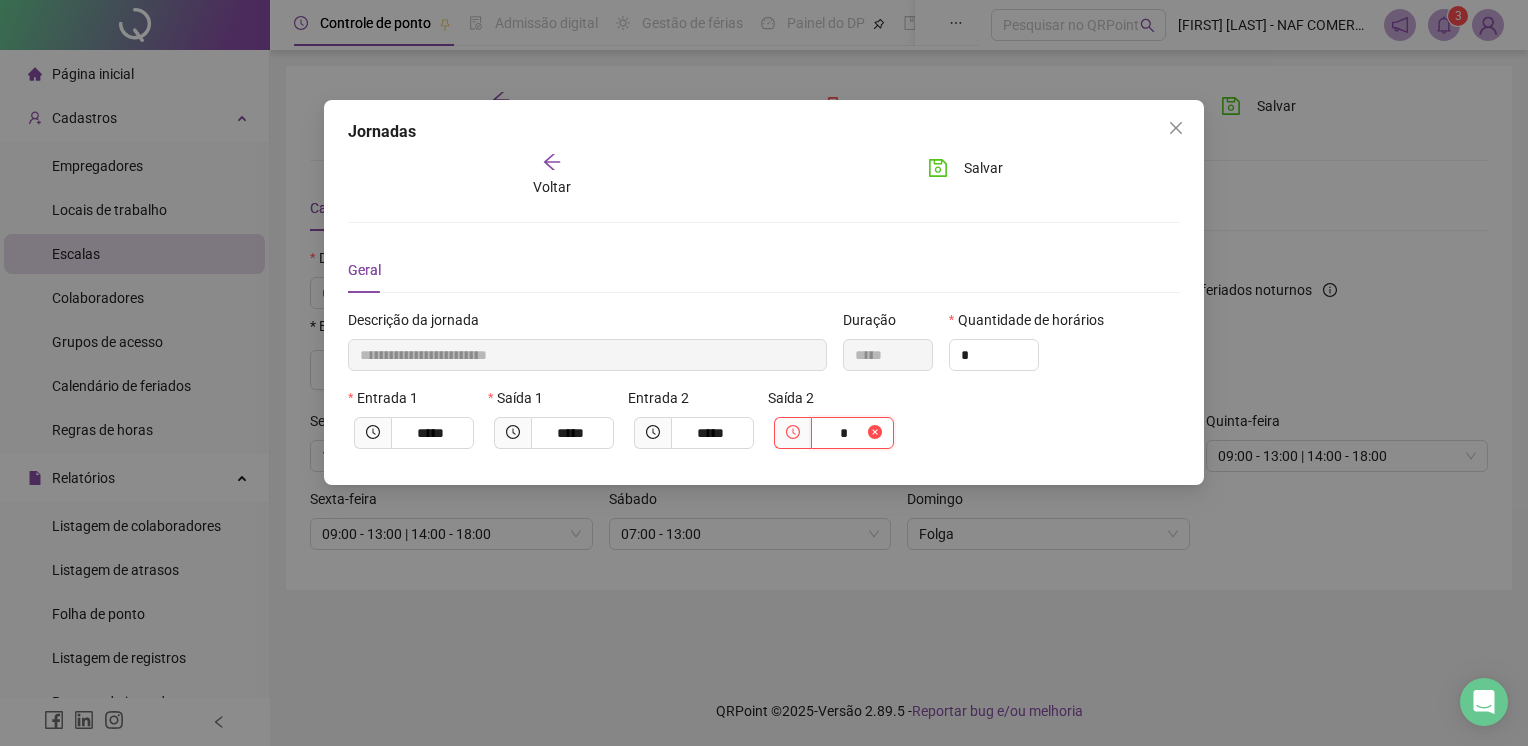 type on "**********" 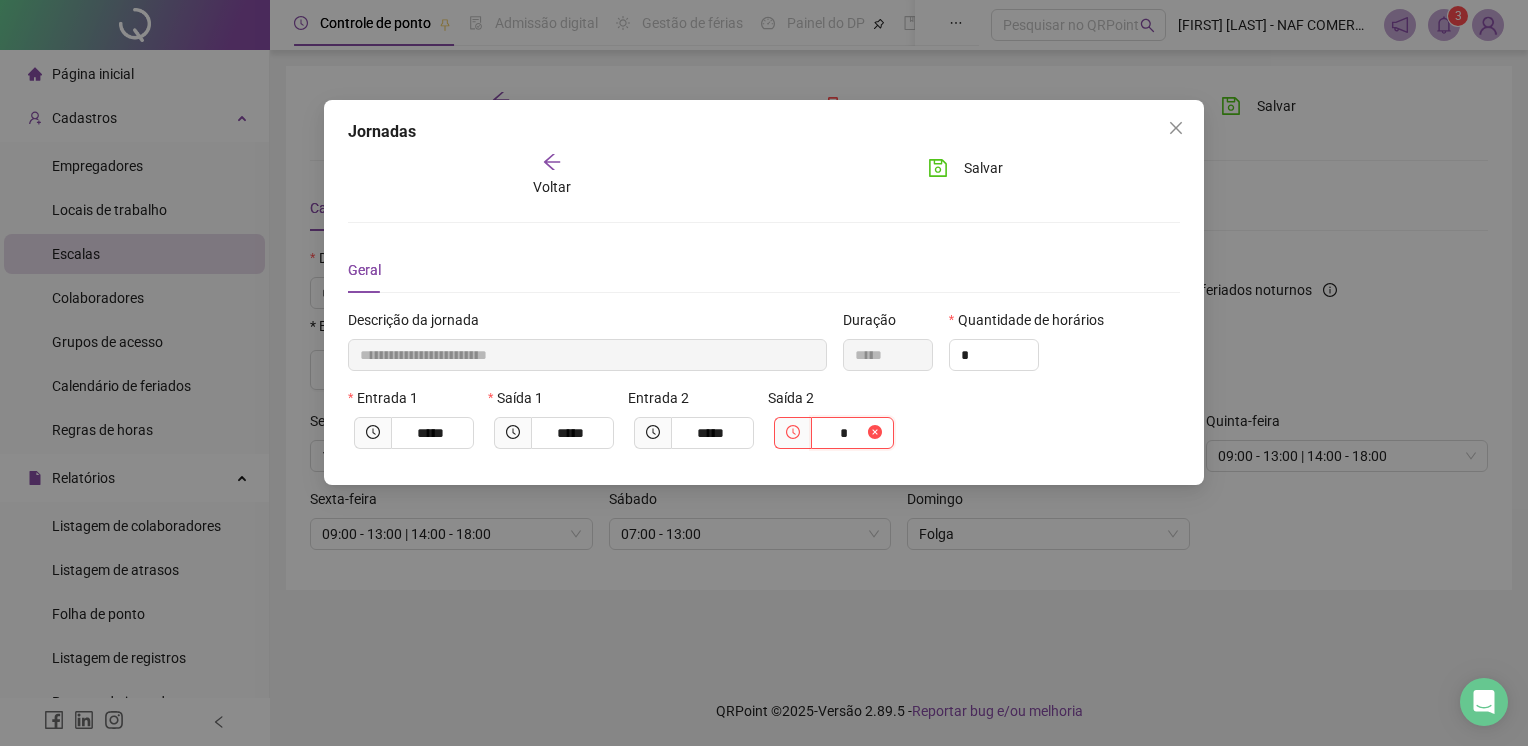 type on "**" 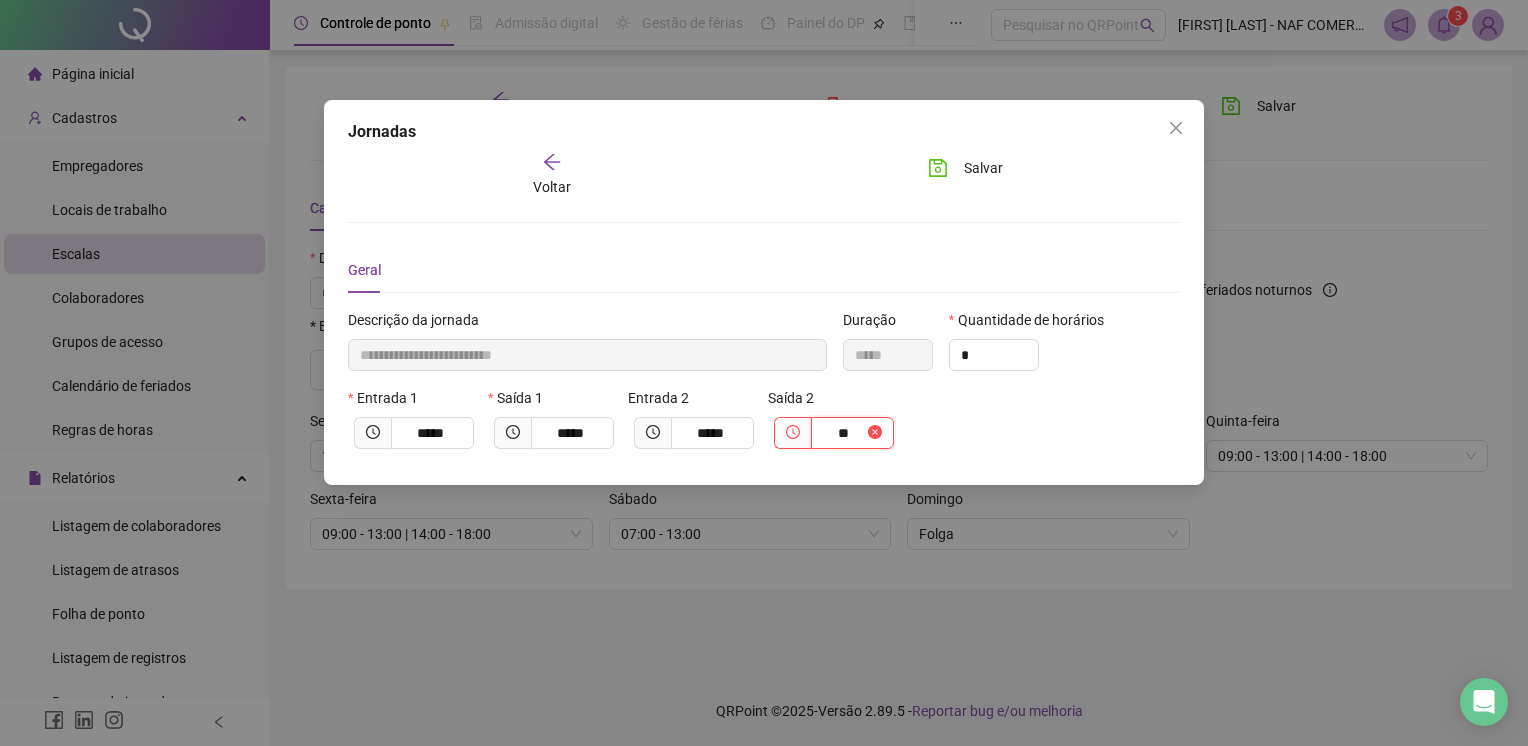 type on "**********" 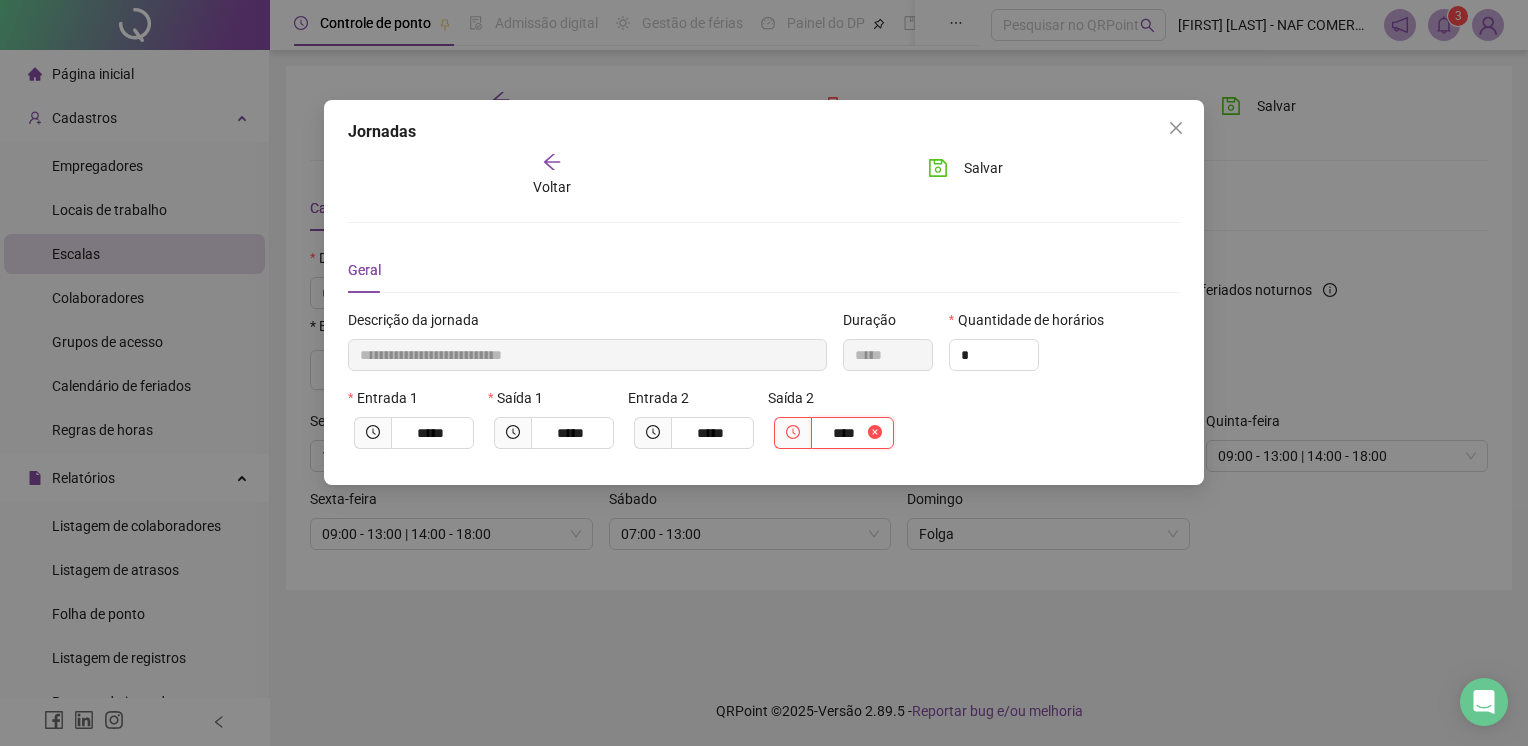 type on "**********" 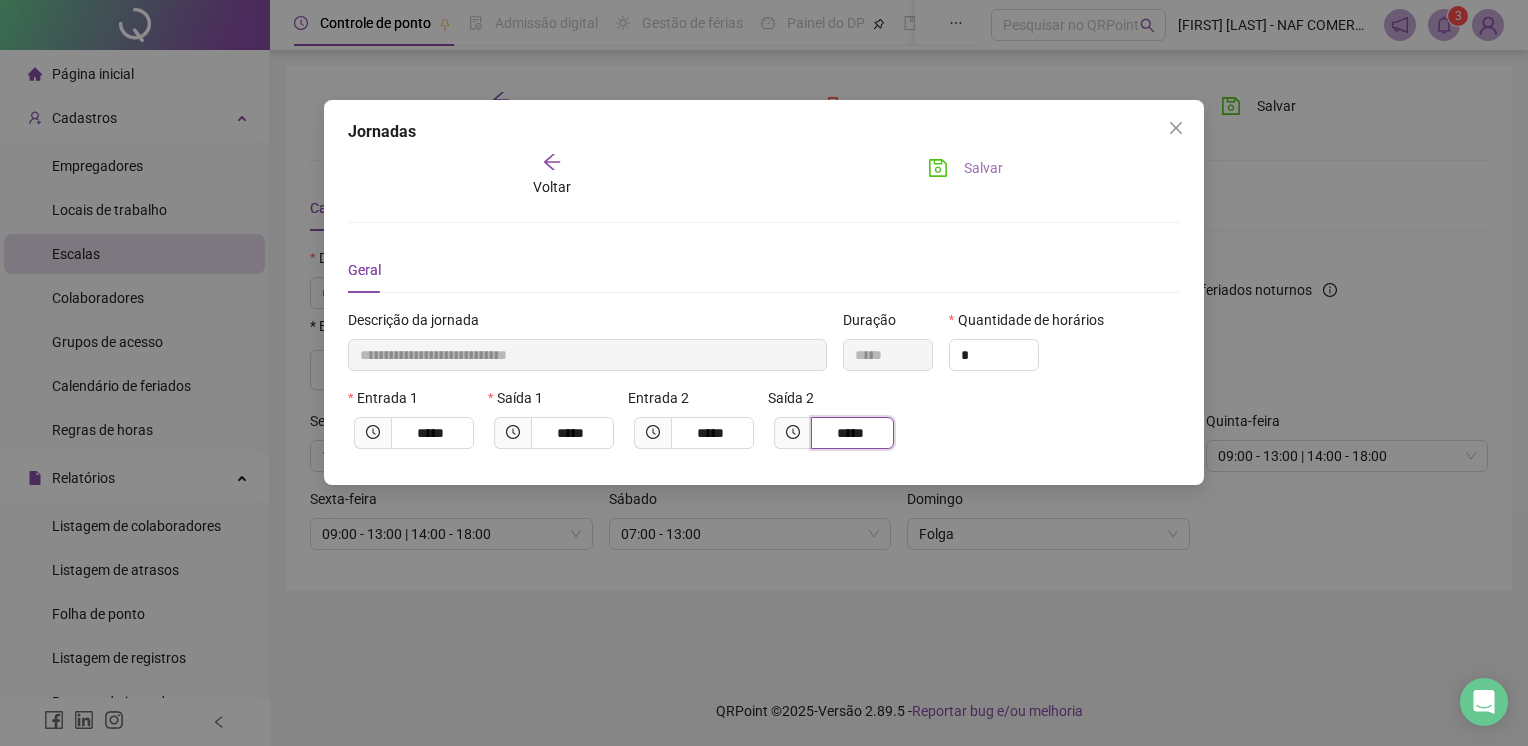 type on "*****" 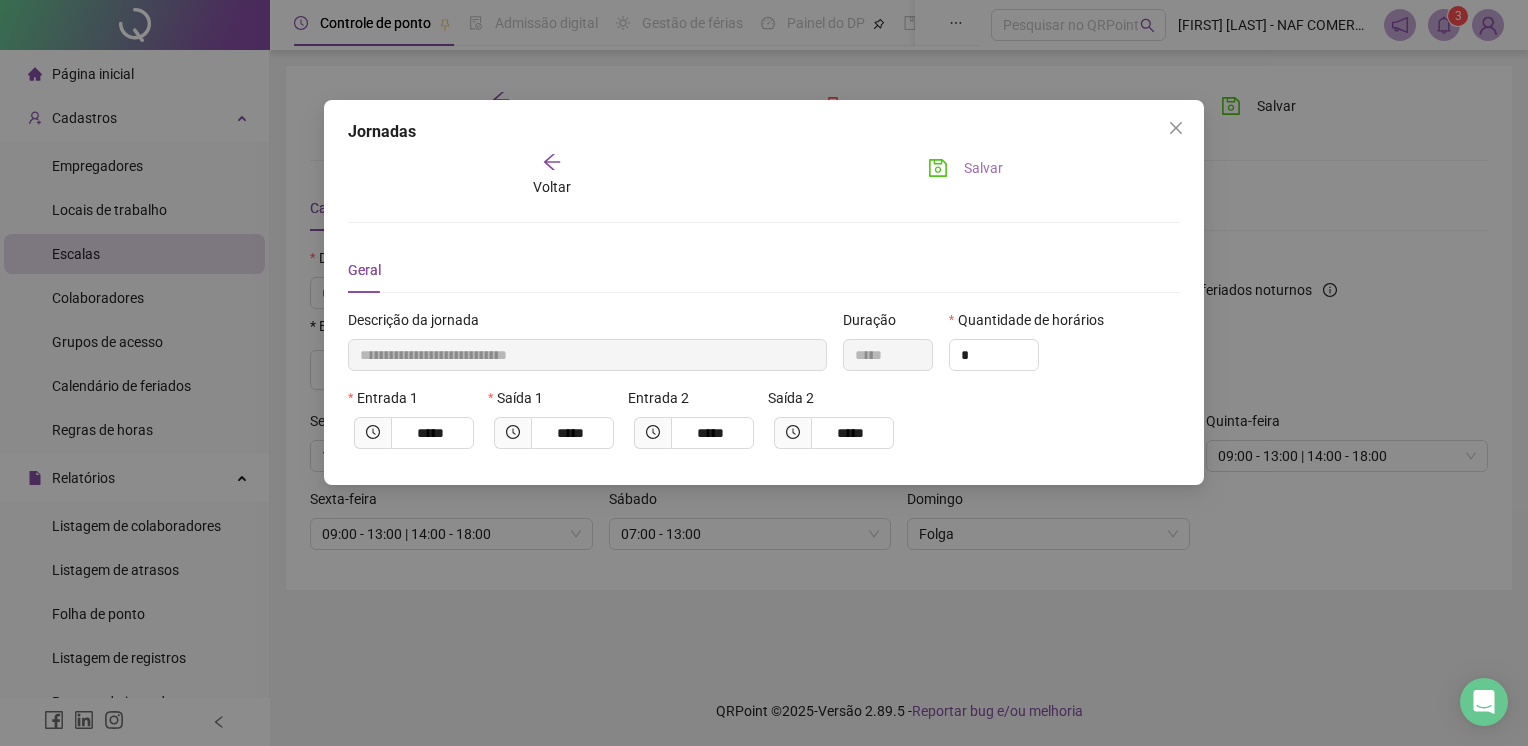 click on "Salvar" at bounding box center (983, 168) 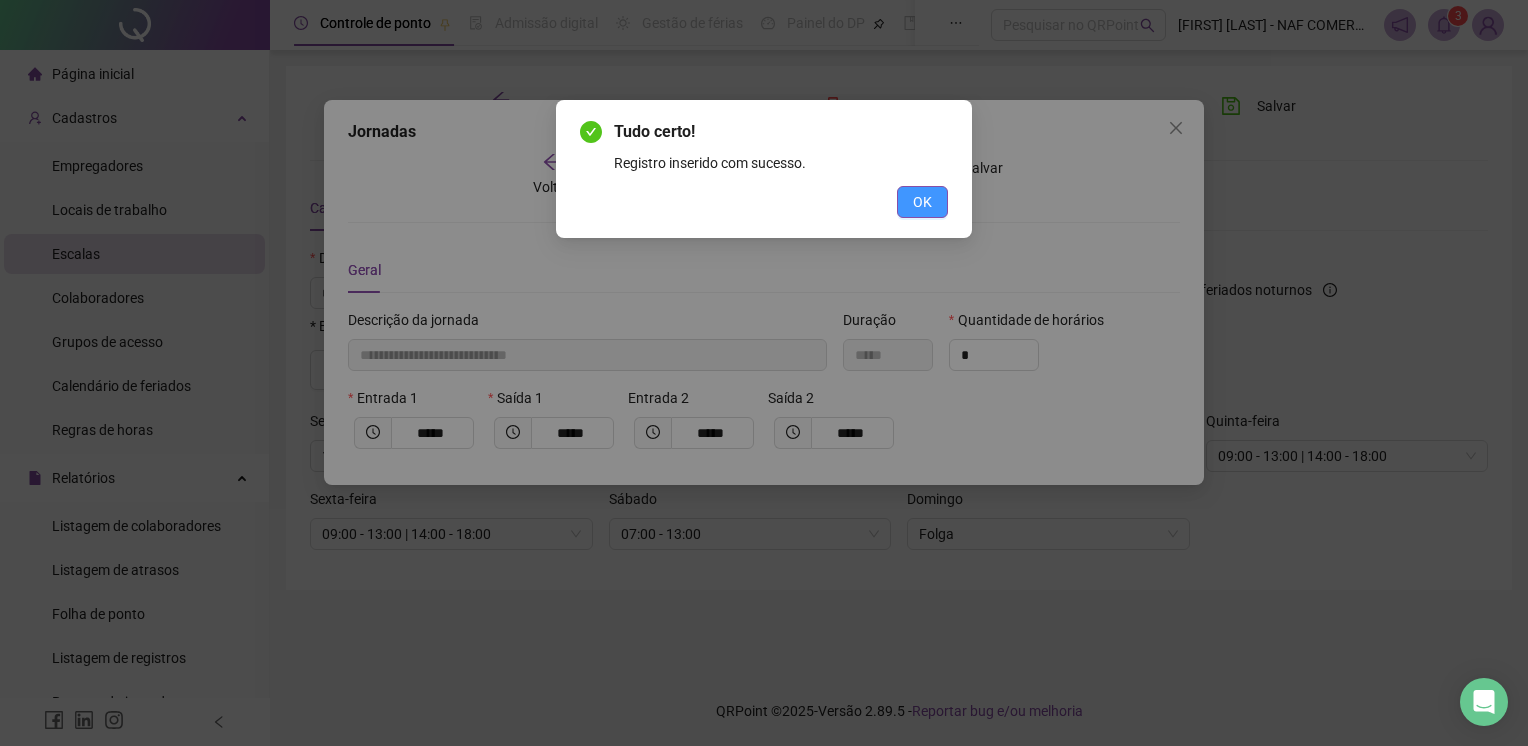 click on "OK" at bounding box center (922, 202) 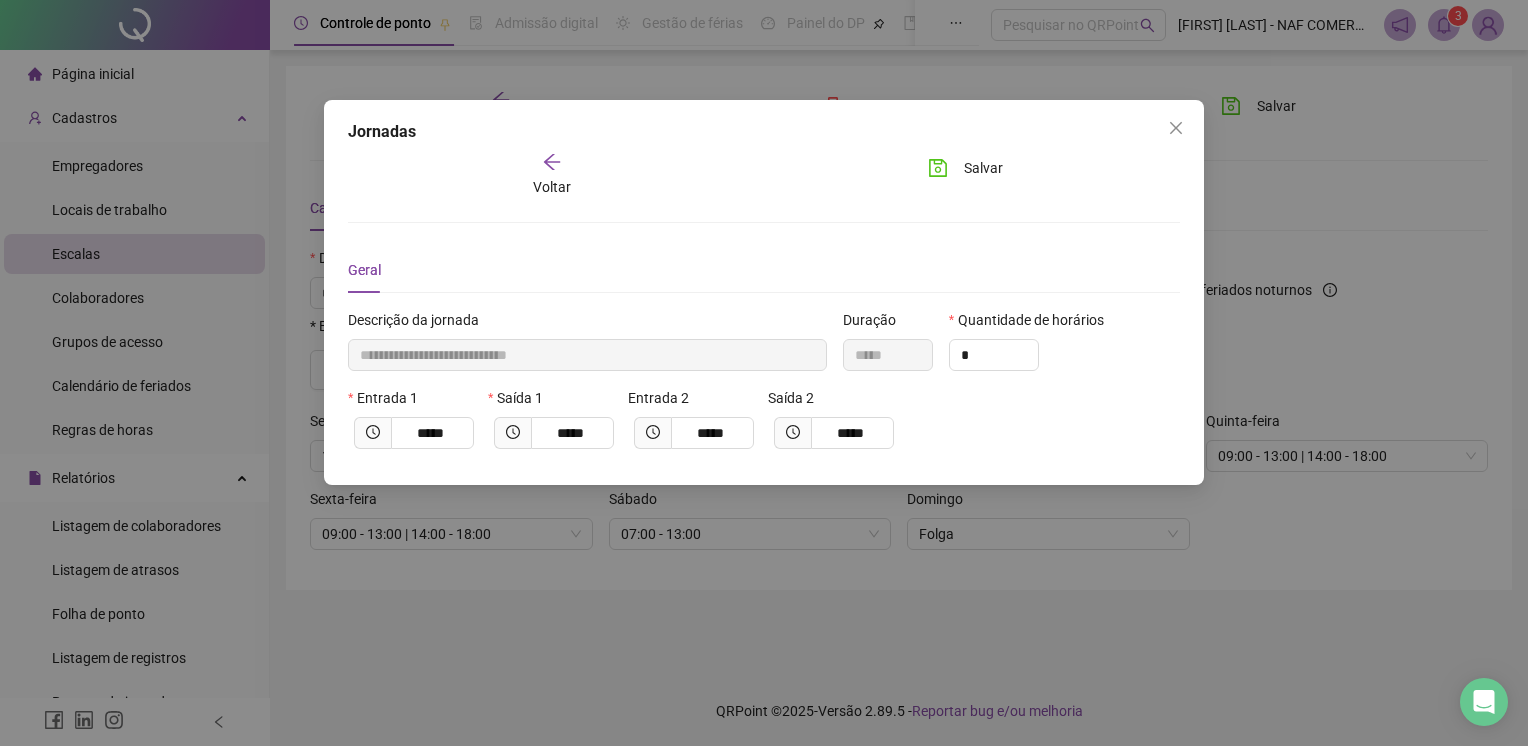click 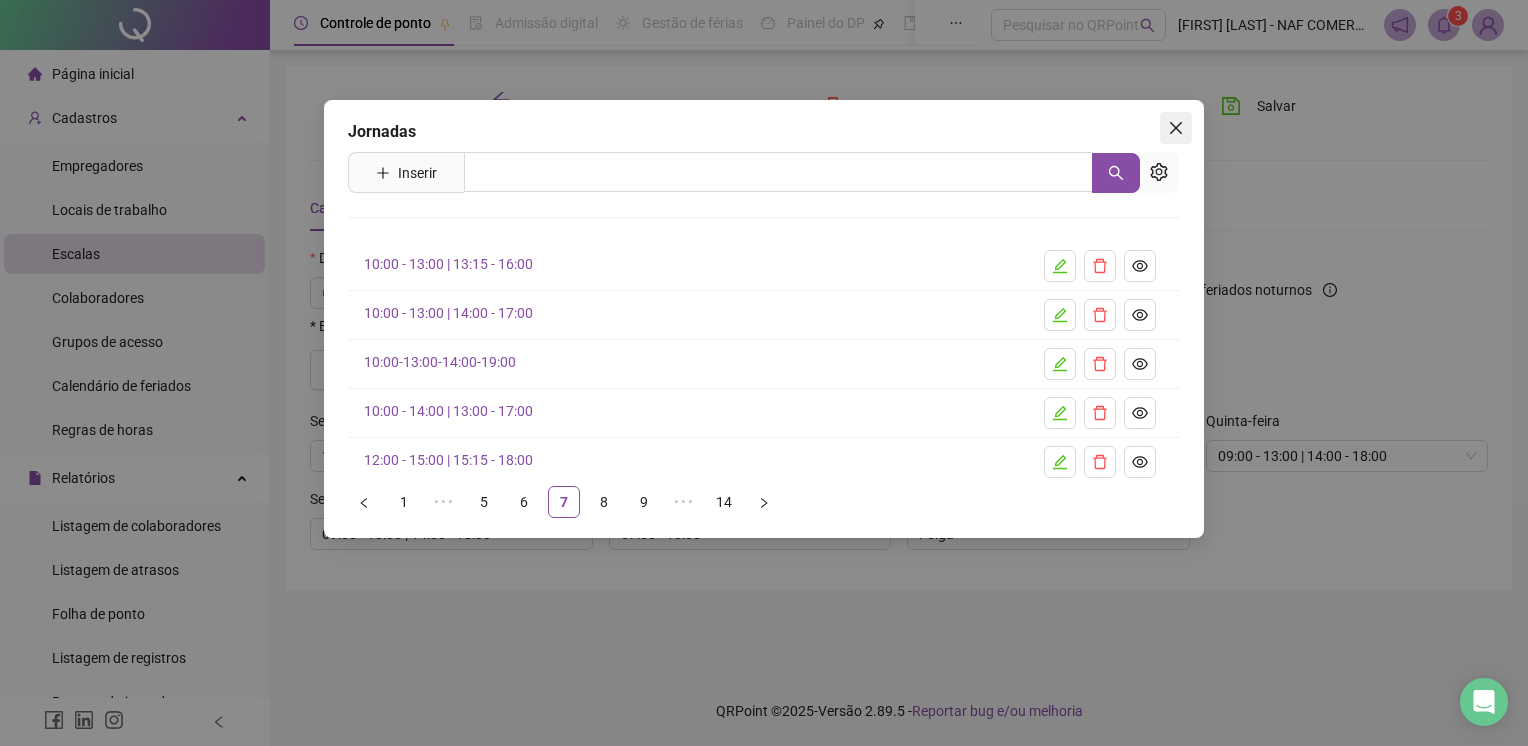 click 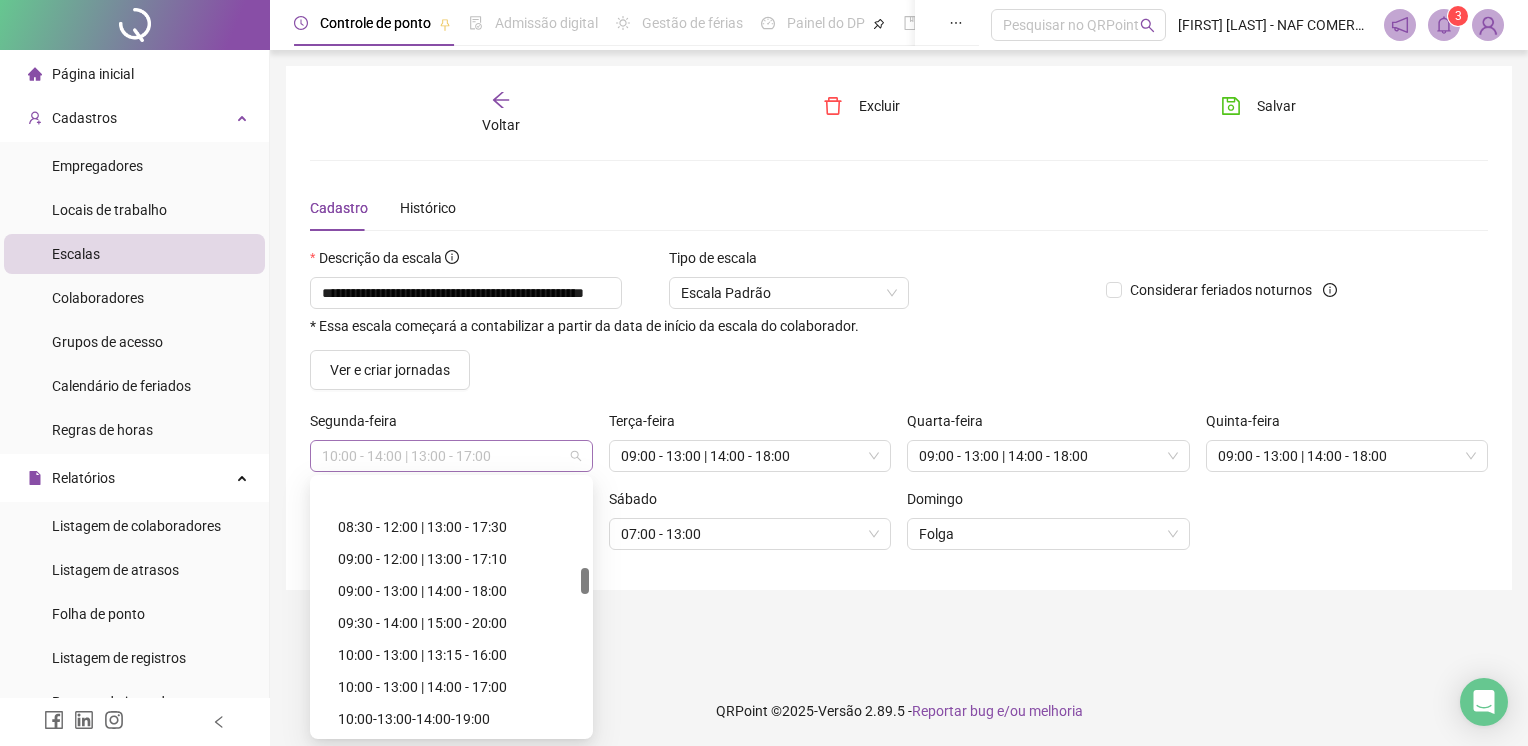 scroll, scrollTop: 874, scrollLeft: 0, axis: vertical 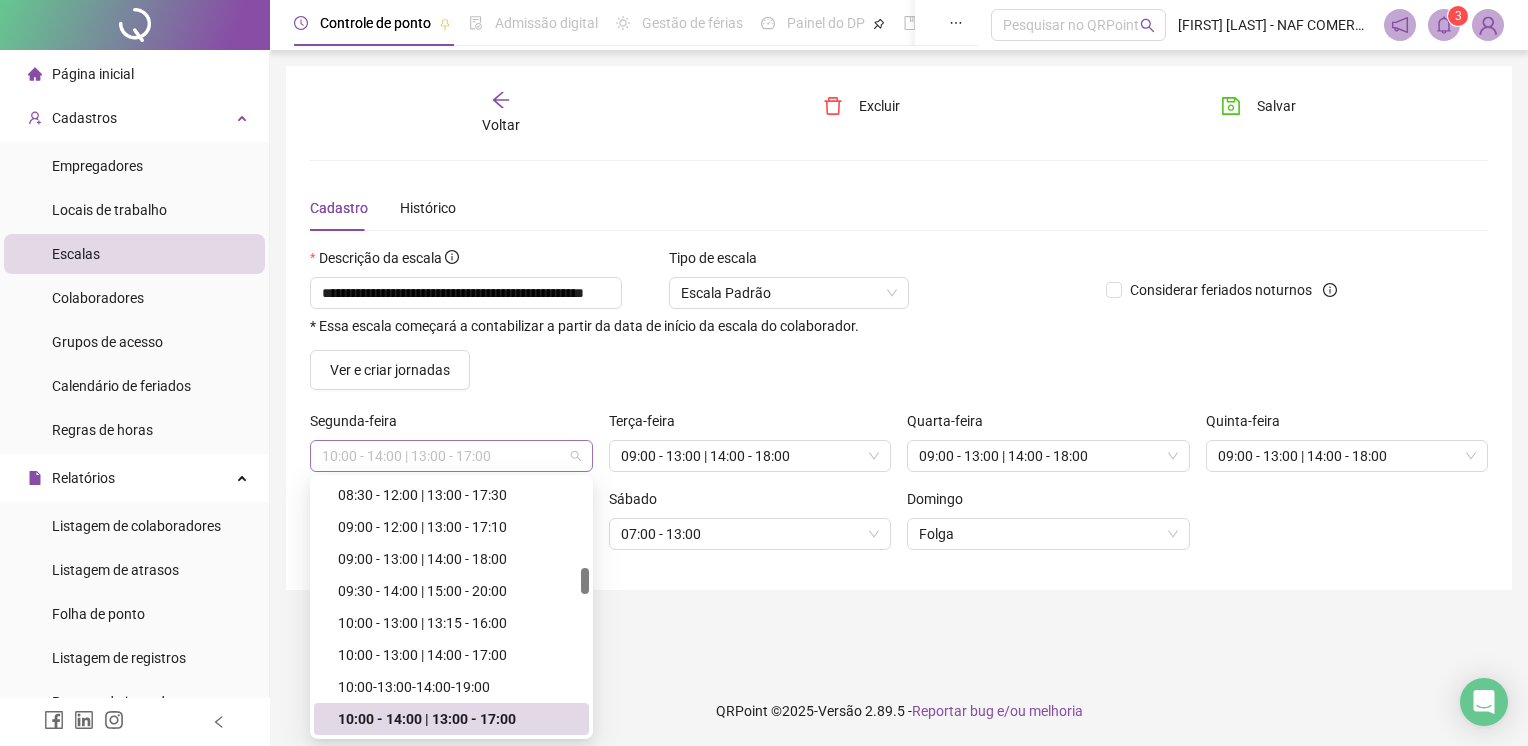 click on "10:00 - 14:00 | 13:00 - 17:00" at bounding box center (451, 456) 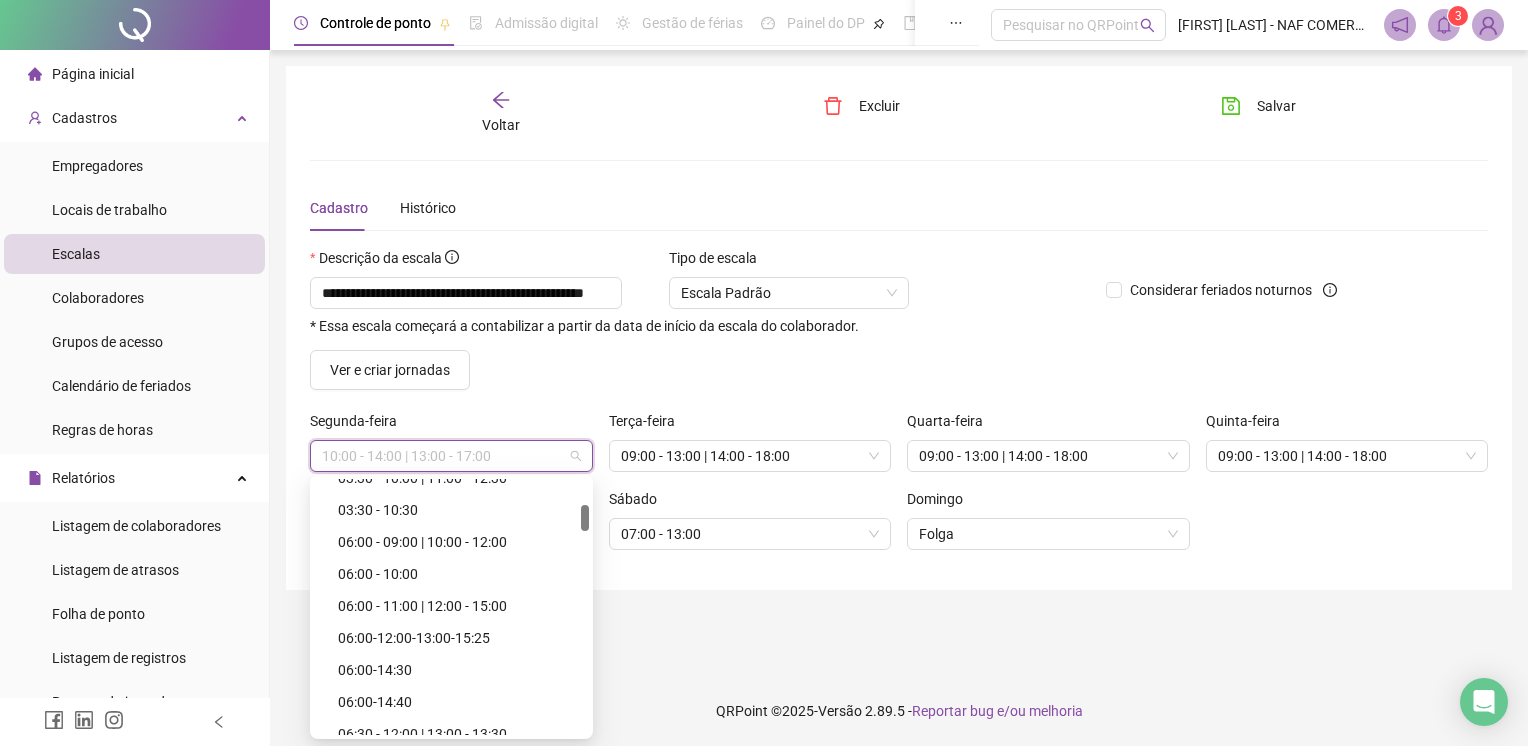 scroll, scrollTop: 0, scrollLeft: 0, axis: both 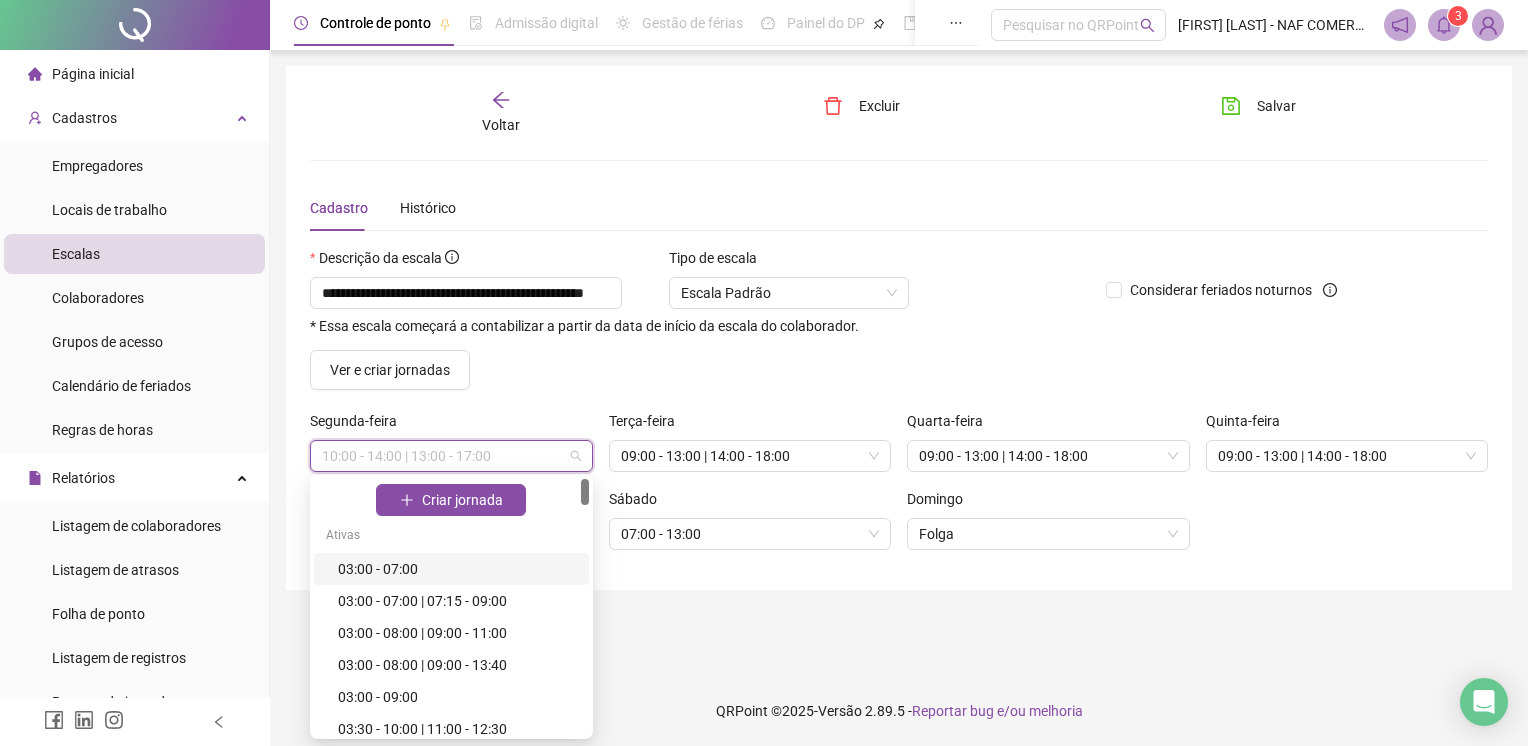 click on "Ver e criar jornadas" at bounding box center [899, 370] 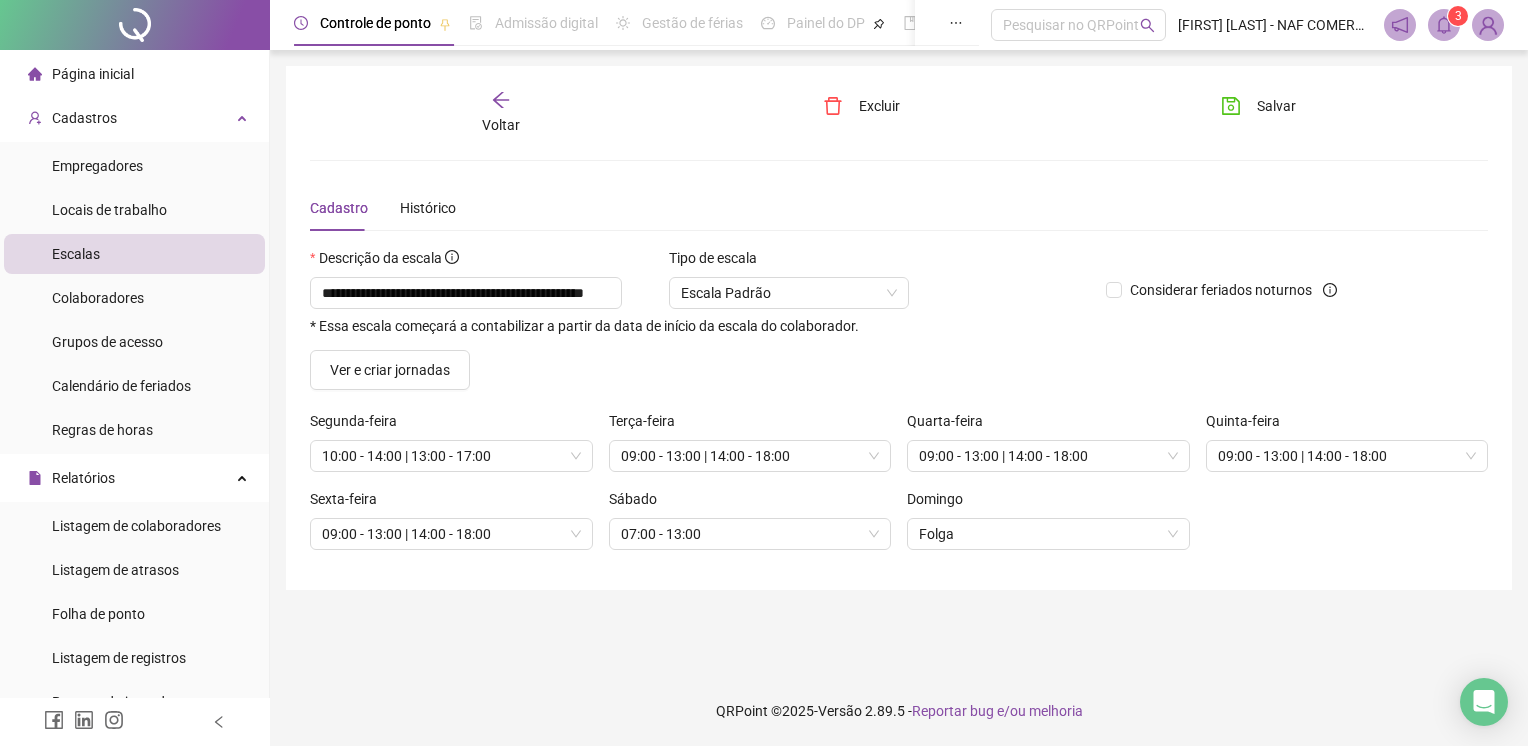 click 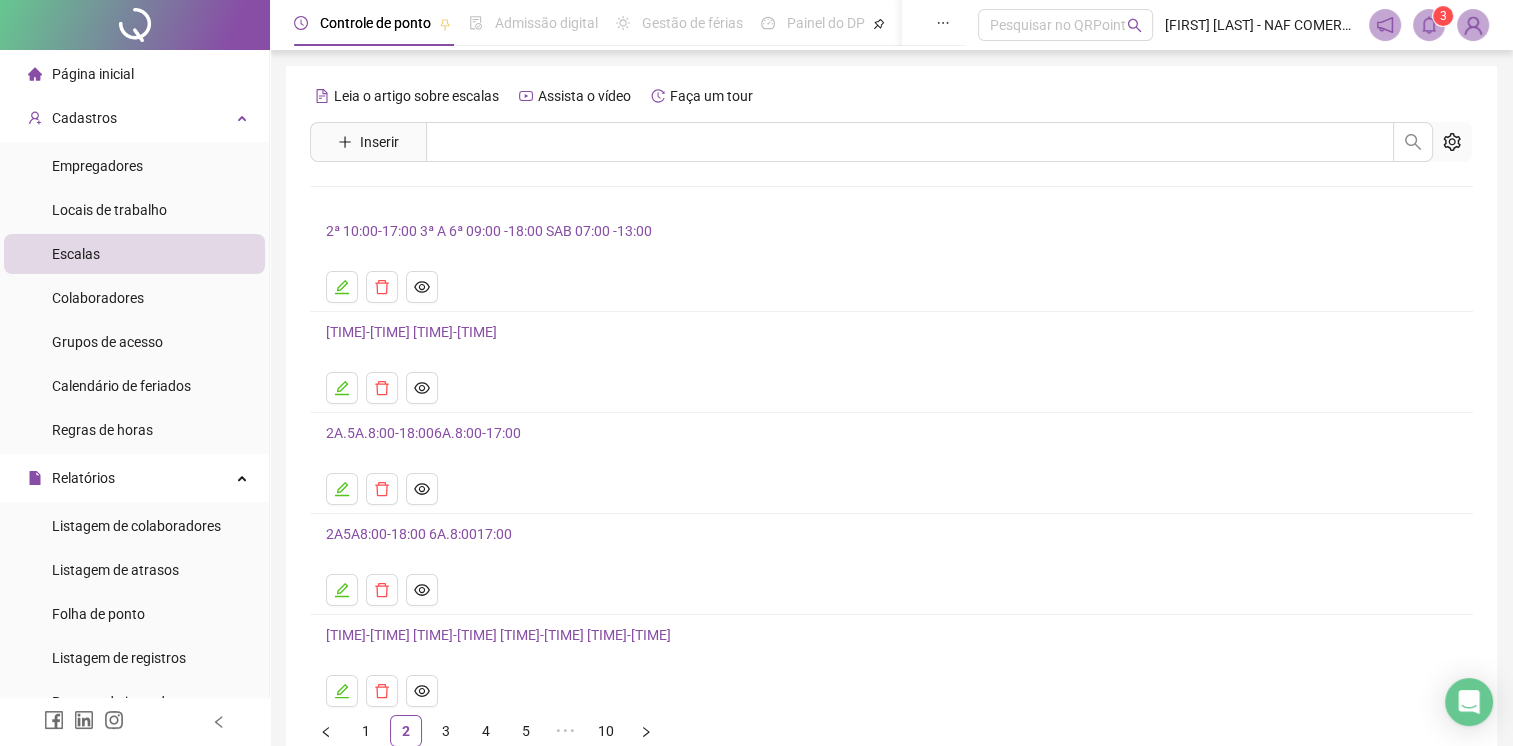 click on "2ª 10:00-17:00 3ª A 6ª 09:00 -18:00 SAB 07:00 -13:00" at bounding box center (489, 231) 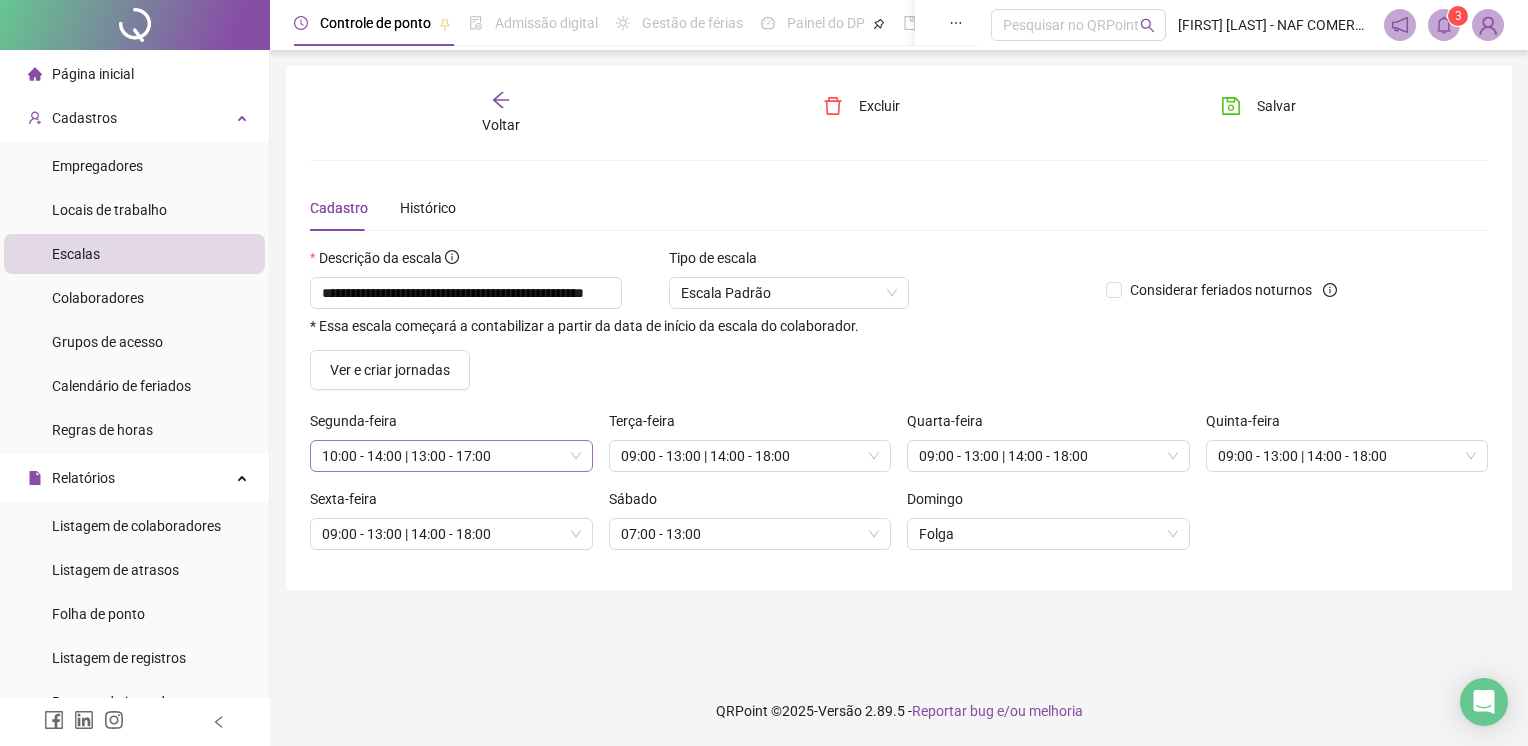 click on "10:00 - 14:00 | 13:00 - 17:00" at bounding box center (451, 456) 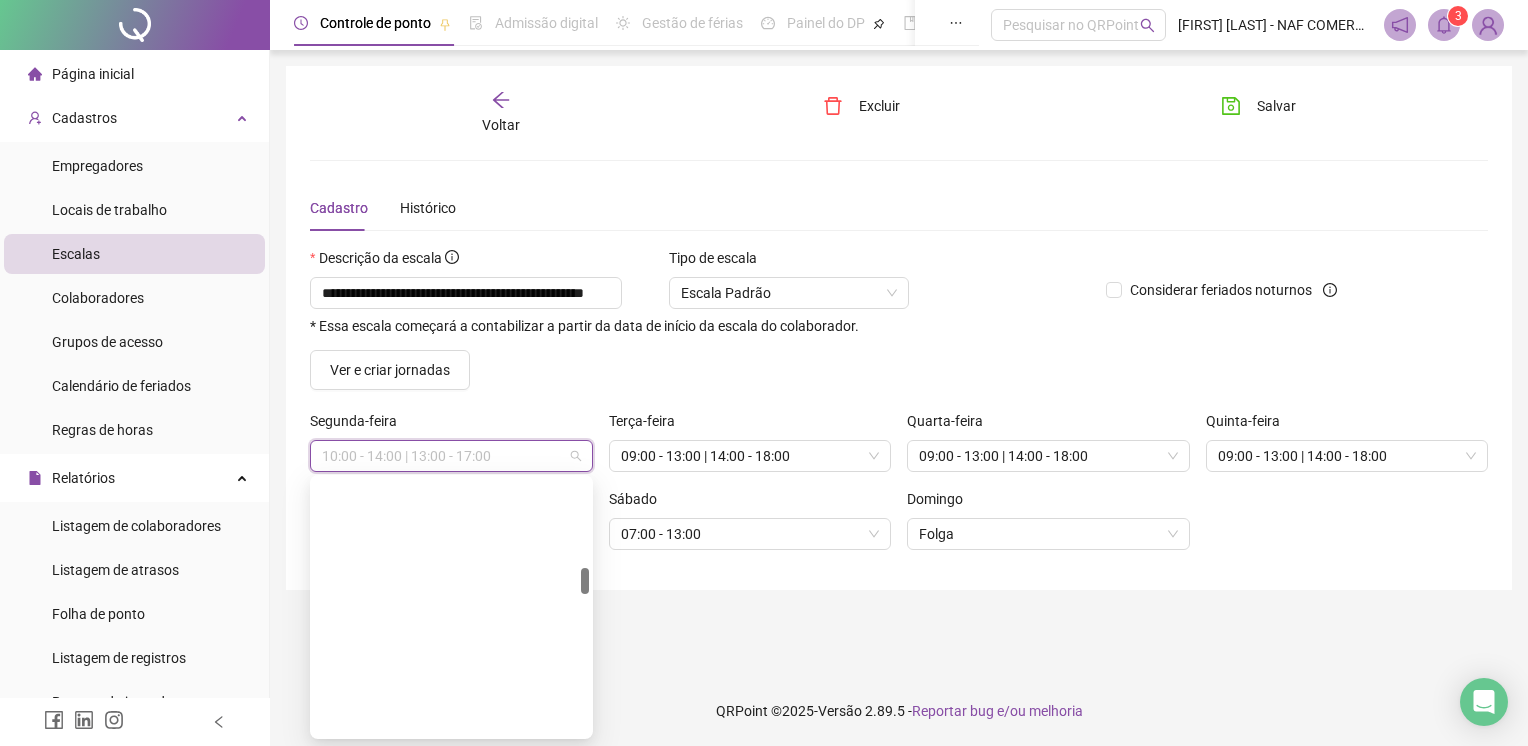 scroll, scrollTop: 874, scrollLeft: 0, axis: vertical 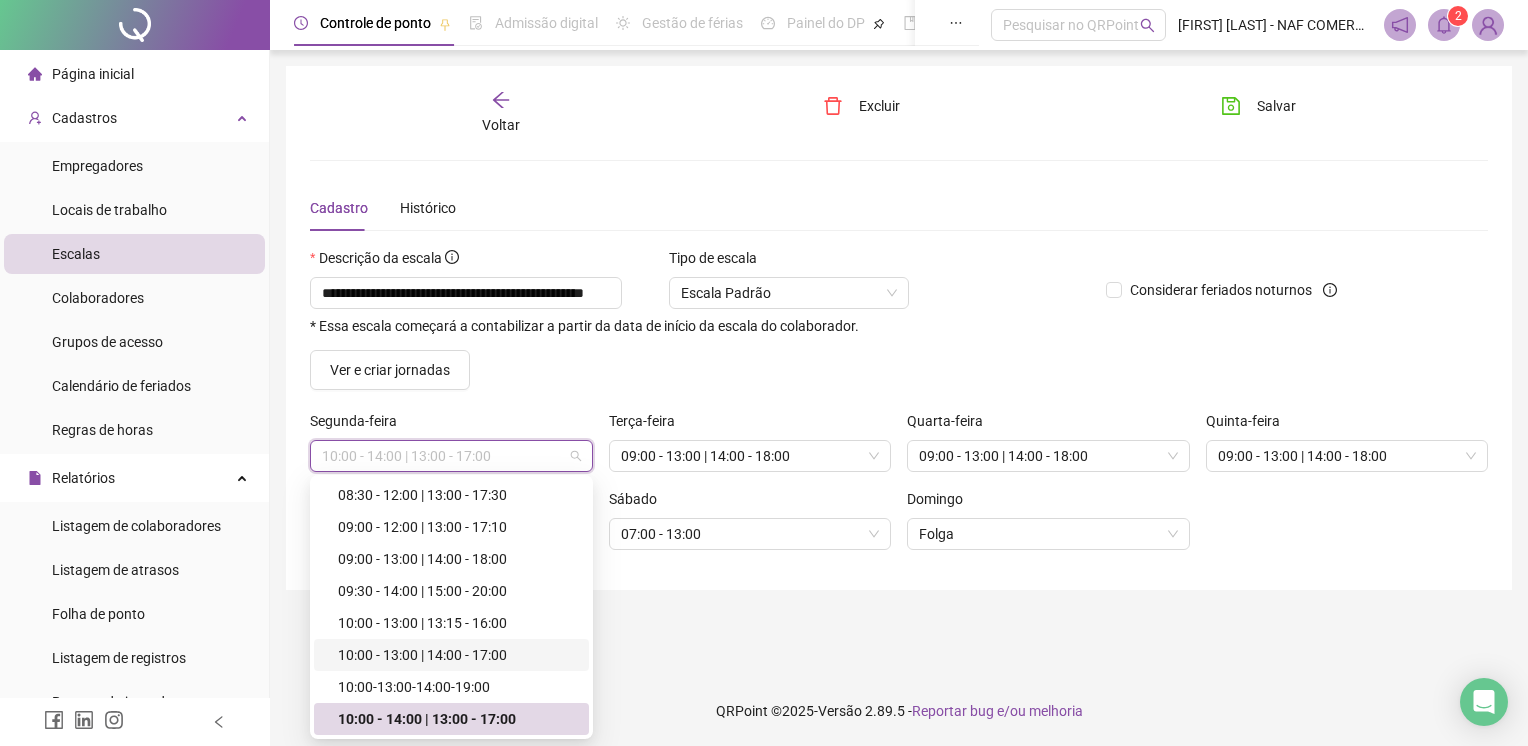 click on "10:00 - 13:00 | 14:00 - 17:00" at bounding box center (457, 655) 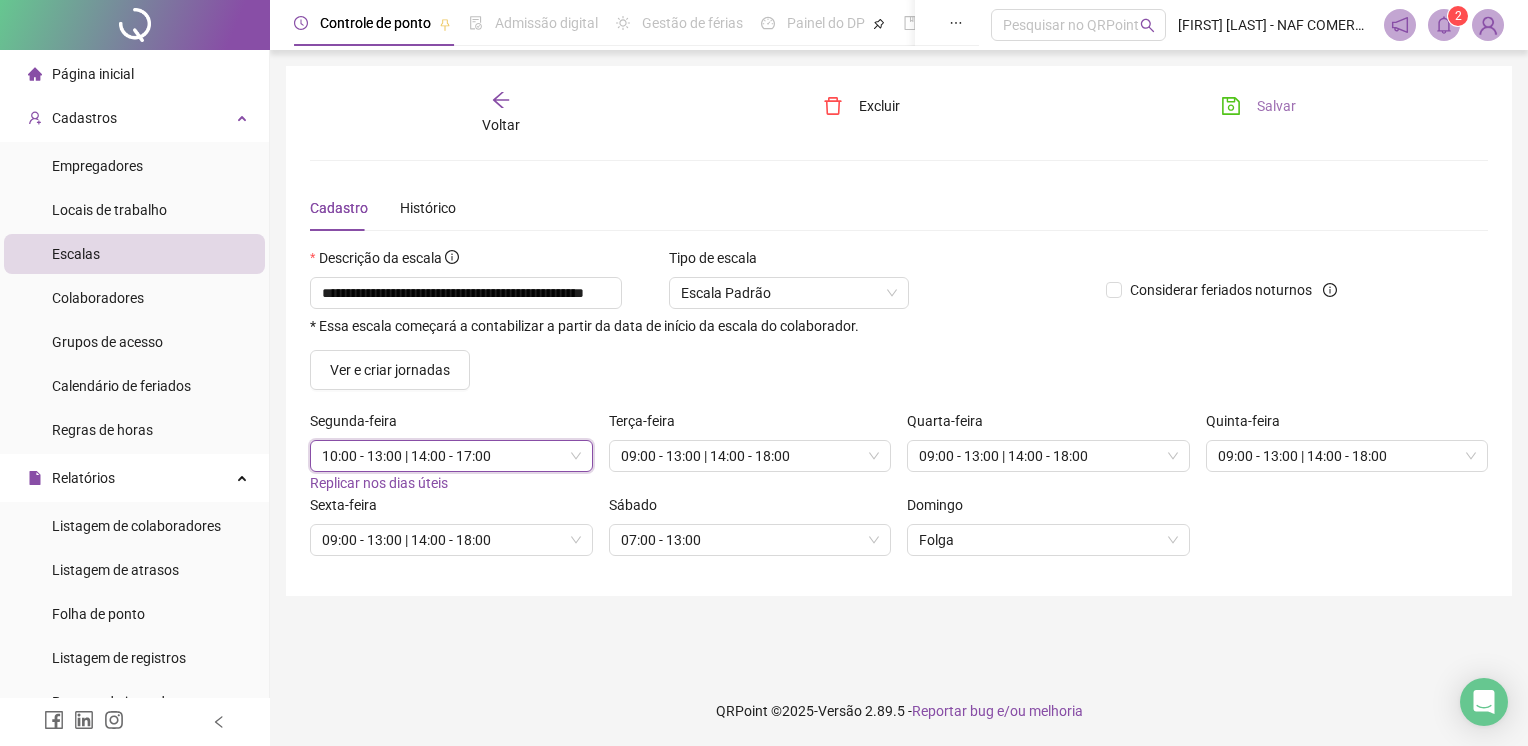 click on "Salvar" at bounding box center (1258, 106) 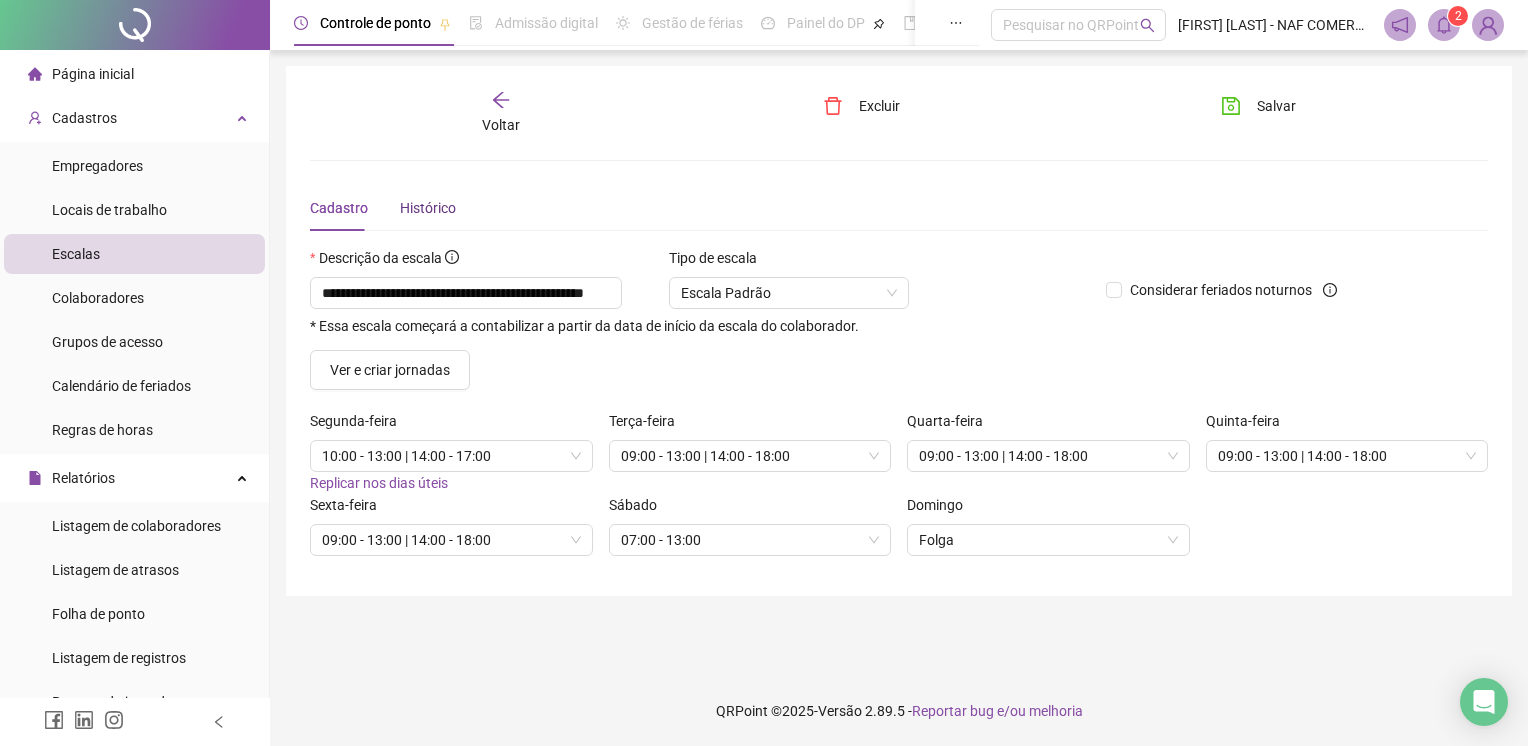 click on "Histórico" at bounding box center [428, 208] 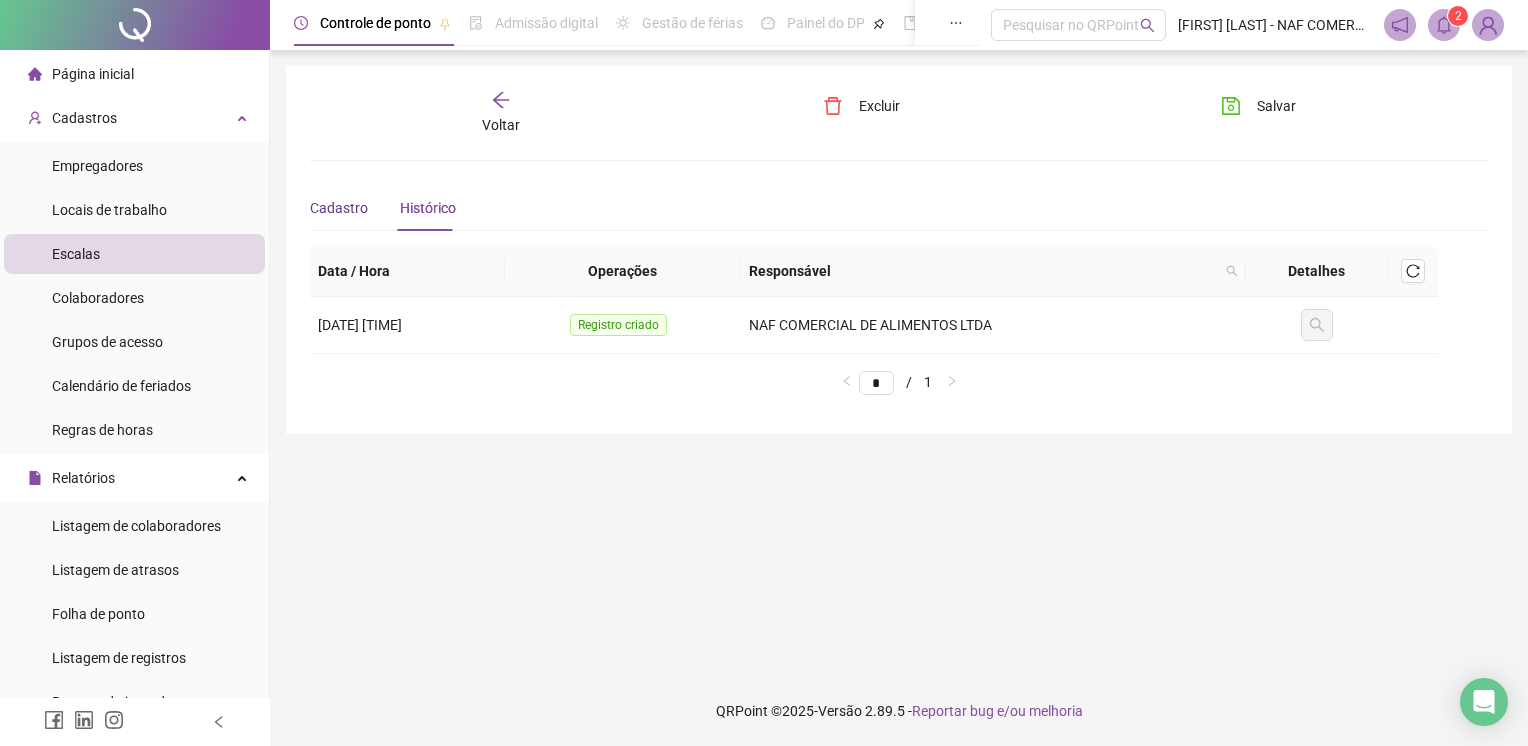 click on "Cadastro" at bounding box center [339, 208] 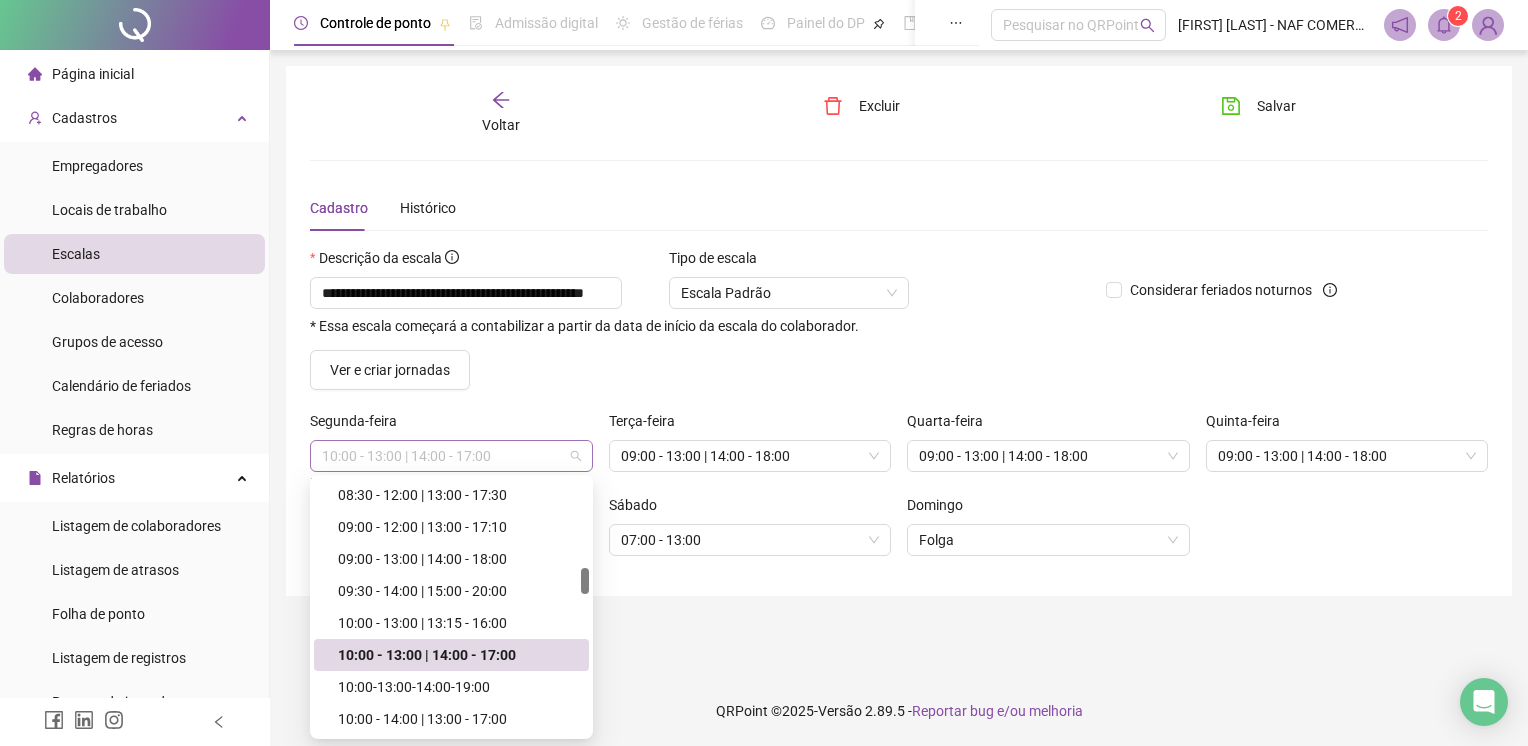 click on "10:00 - 13:00 | 14:00 - 17:00" at bounding box center (451, 456) 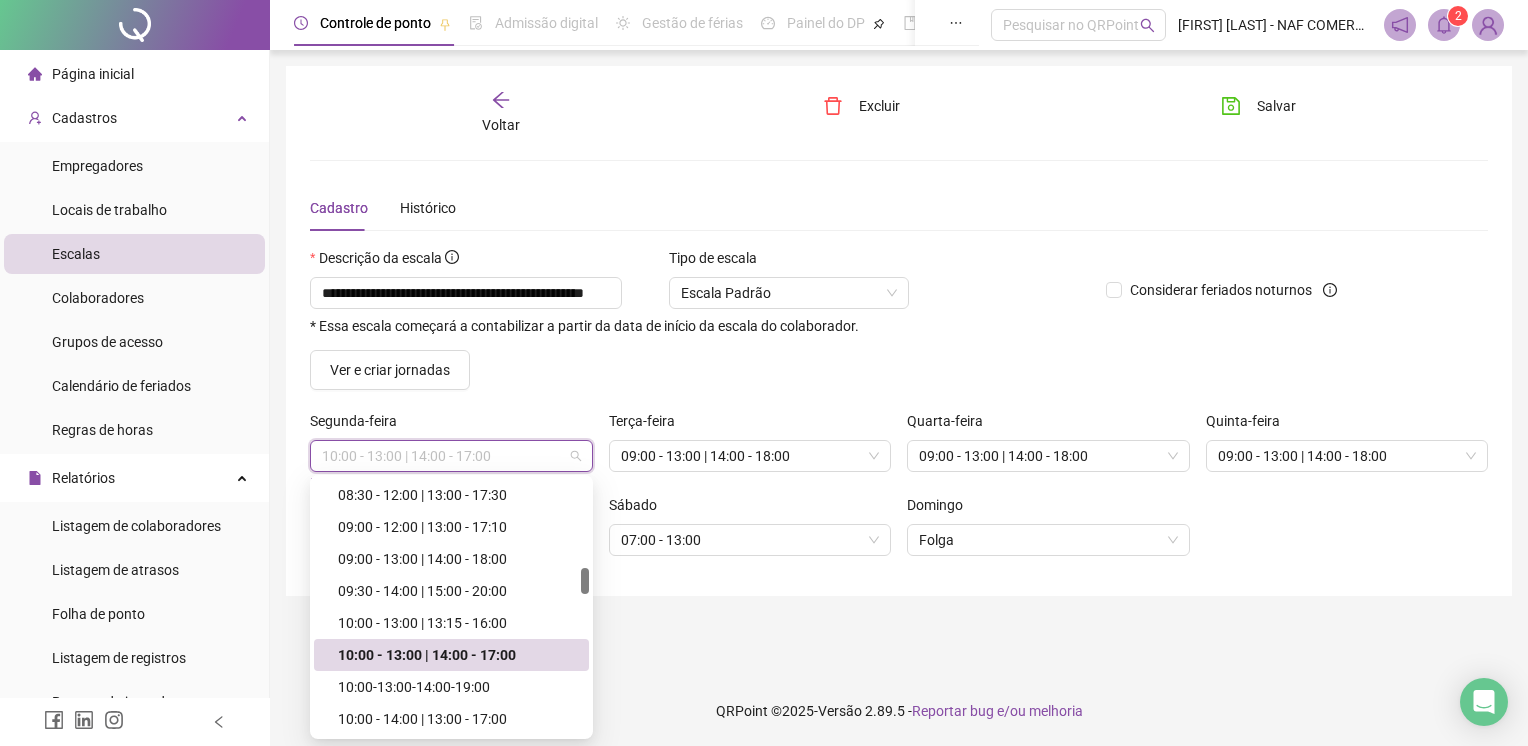 click on "10:00 - 13:00 | 14:00 - 17:00" at bounding box center [457, 655] 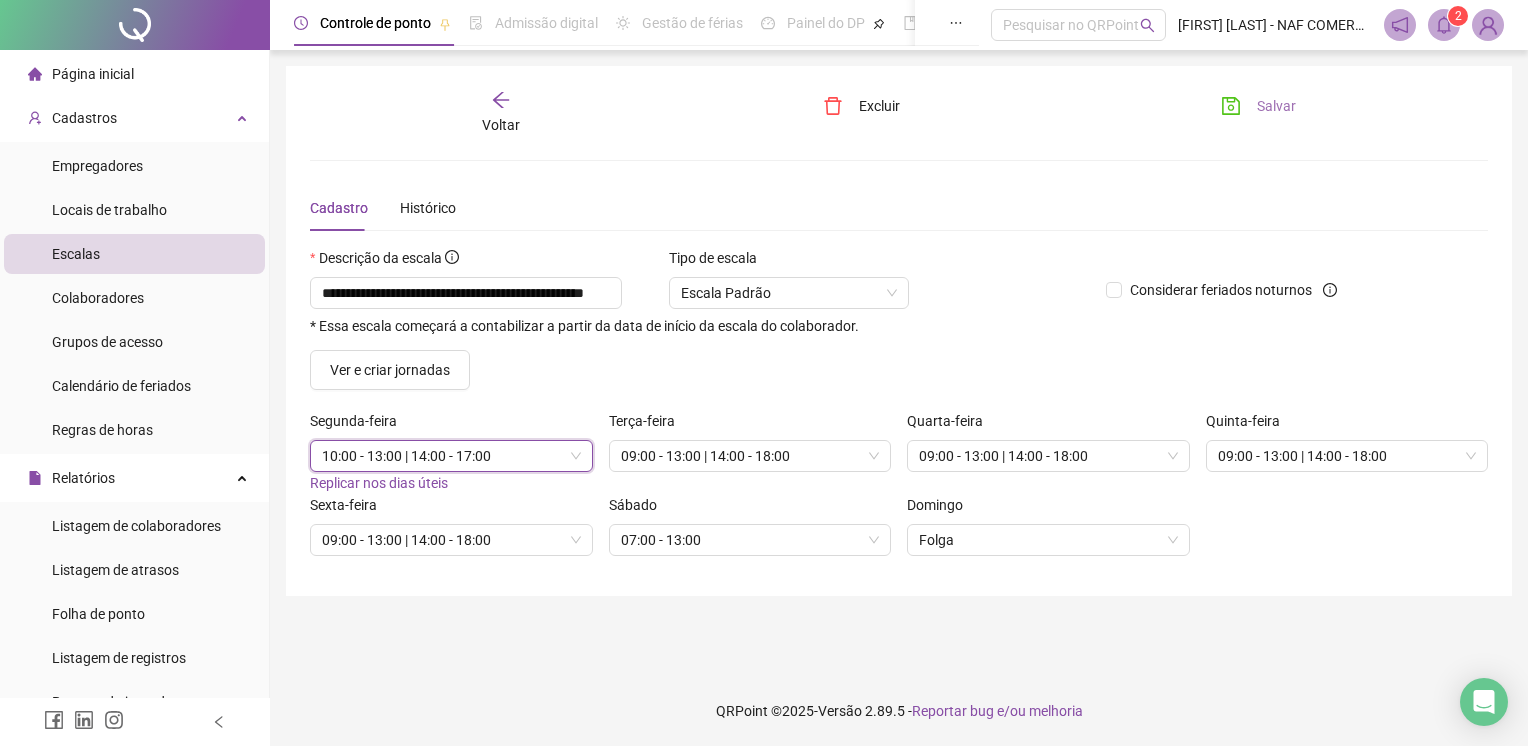click on "Salvar" at bounding box center (1276, 106) 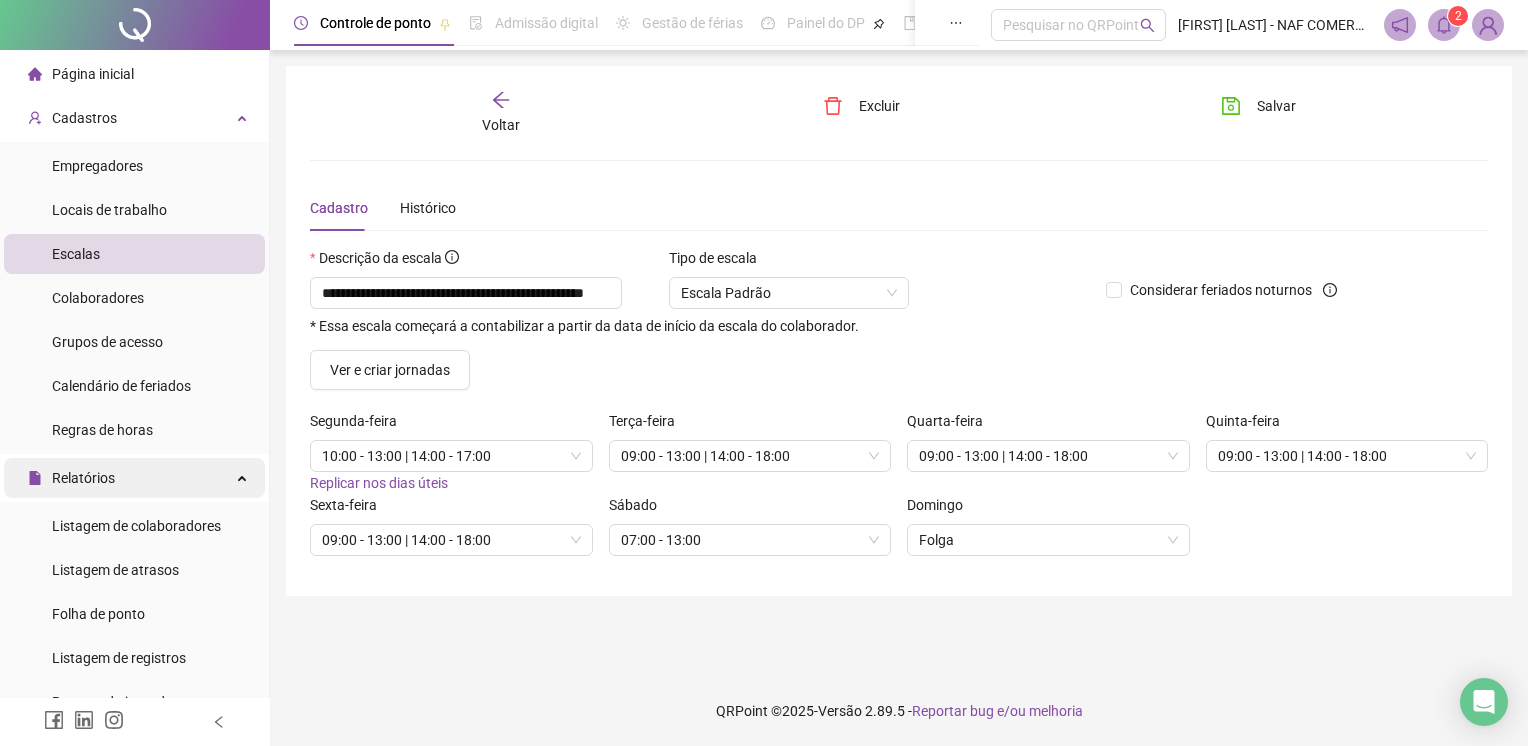 click on "Relatórios" at bounding box center [134, 478] 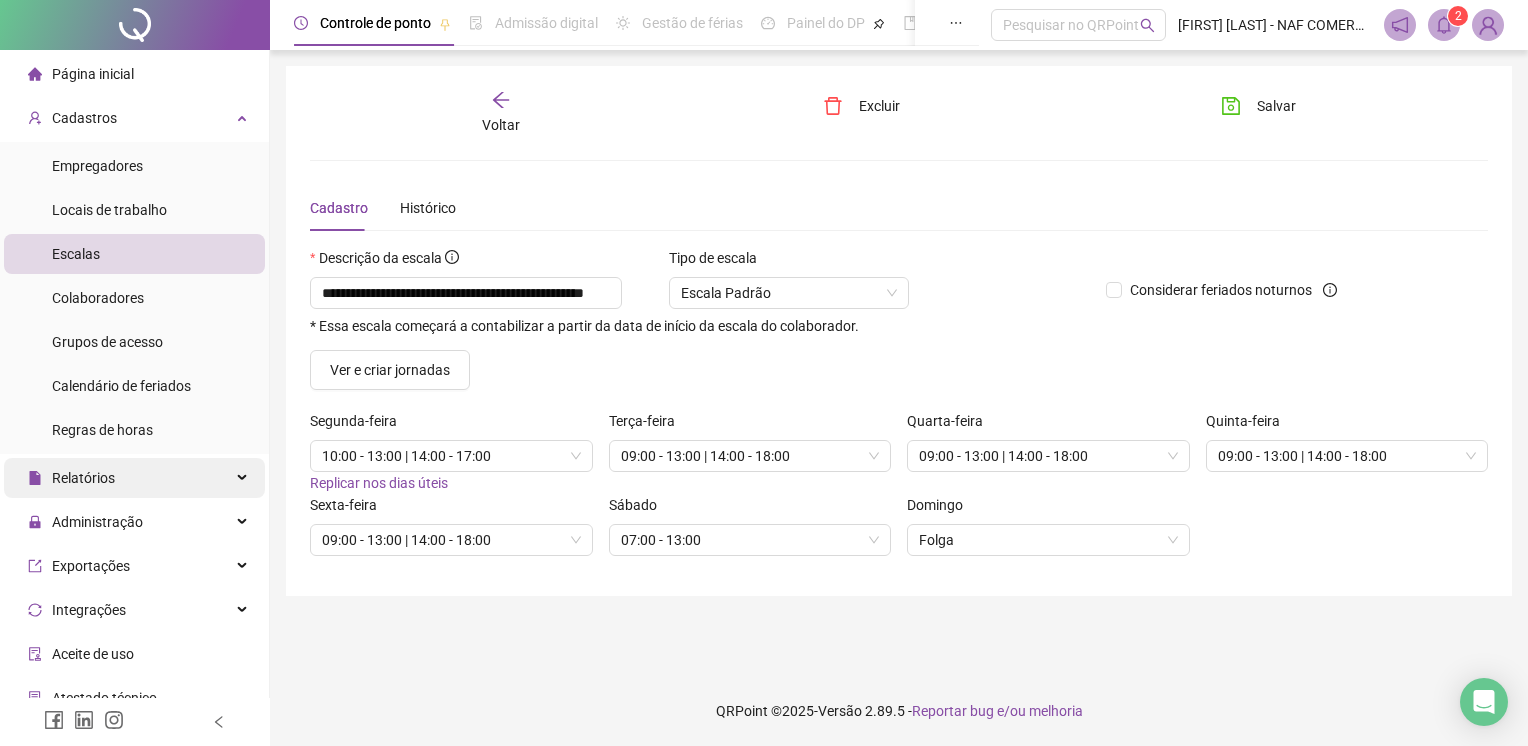 click on "Relatórios" at bounding box center [134, 478] 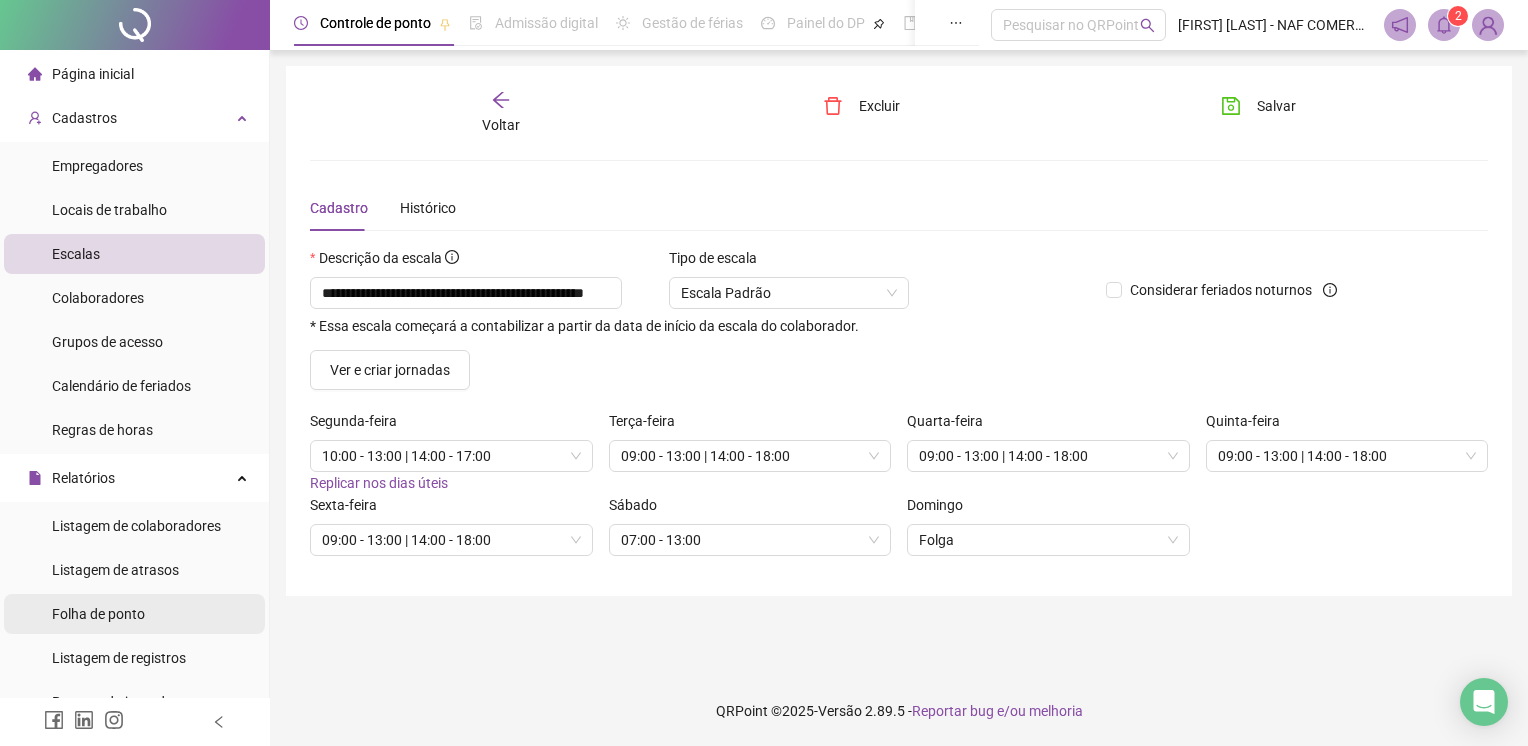 click on "Folha de ponto" at bounding box center (98, 614) 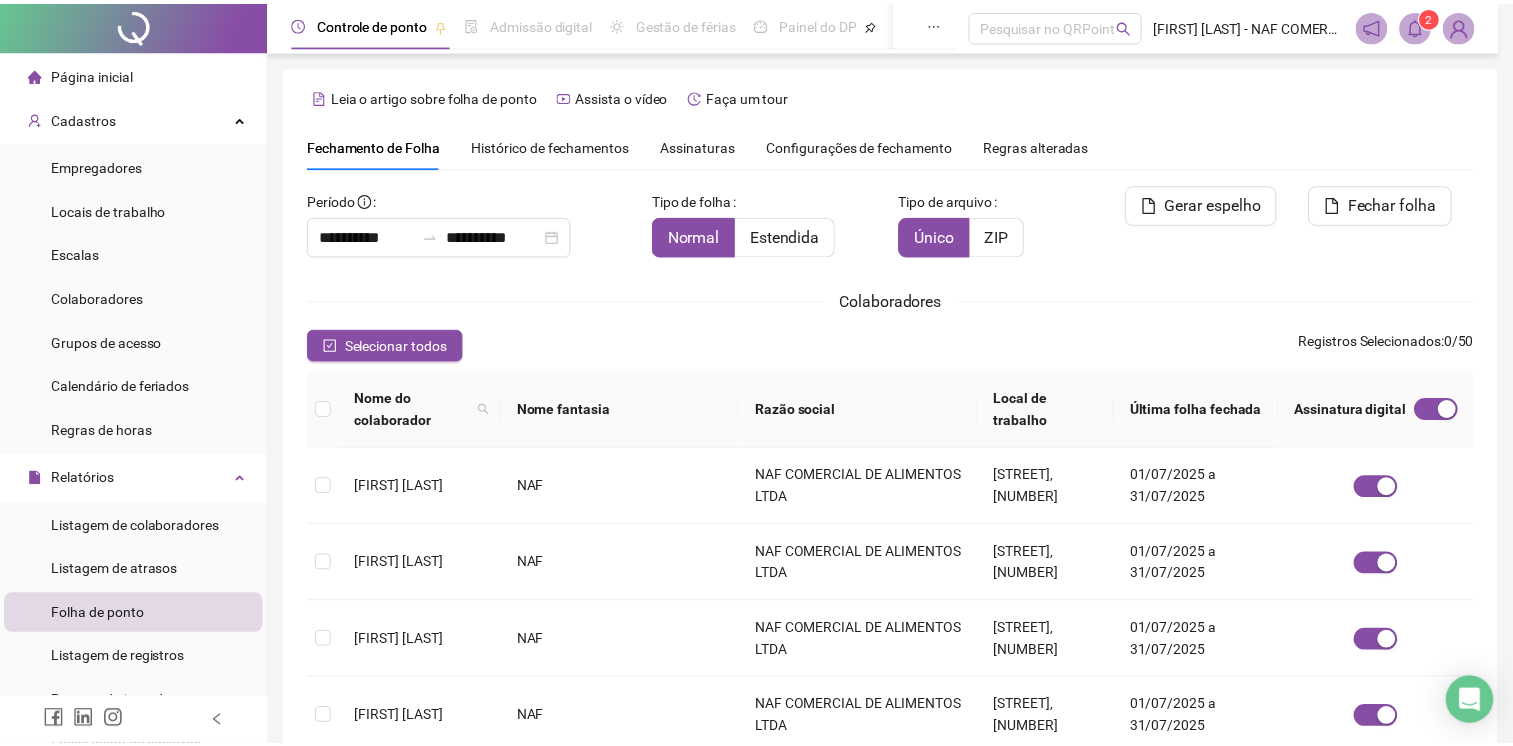 scroll, scrollTop: 36, scrollLeft: 0, axis: vertical 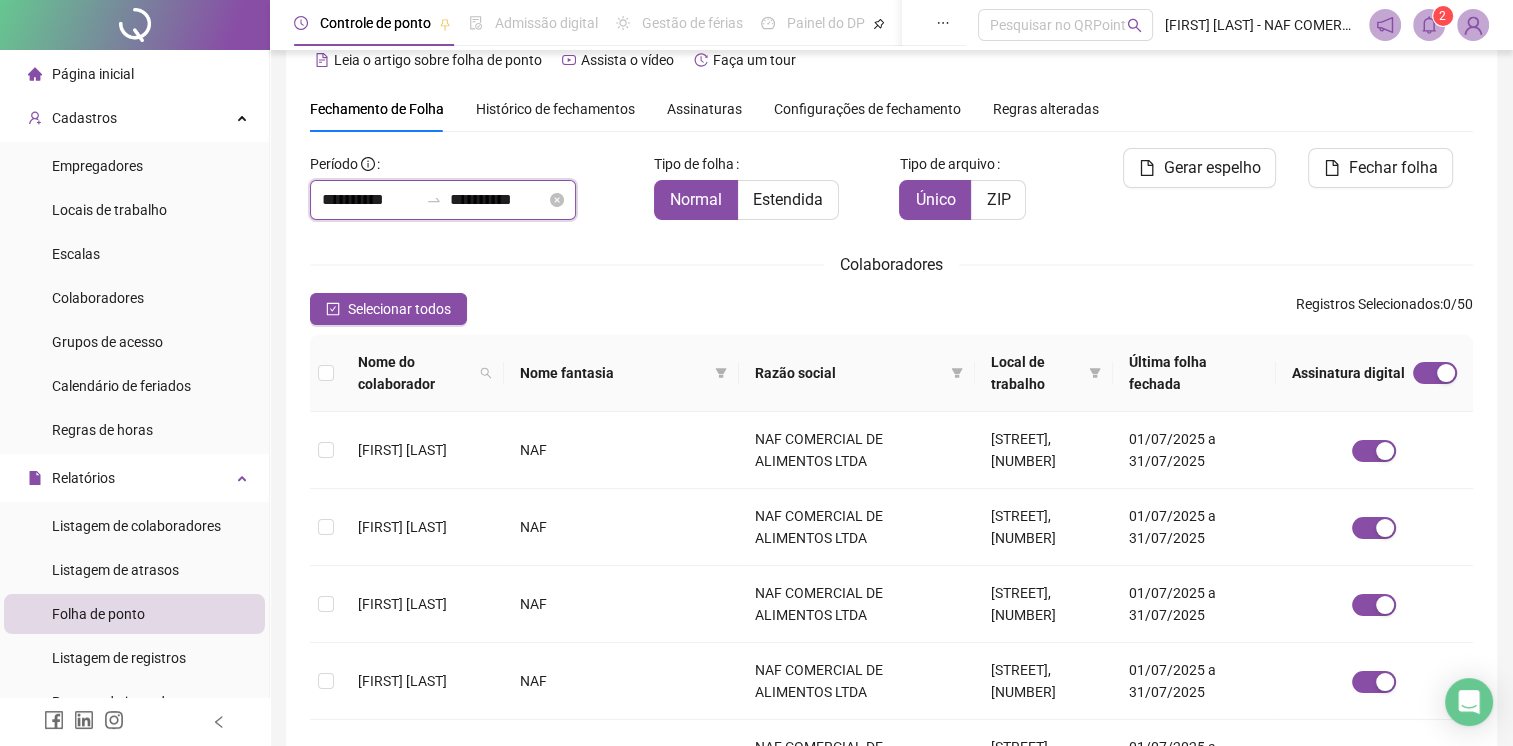 click on "**********" at bounding box center [498, 200] 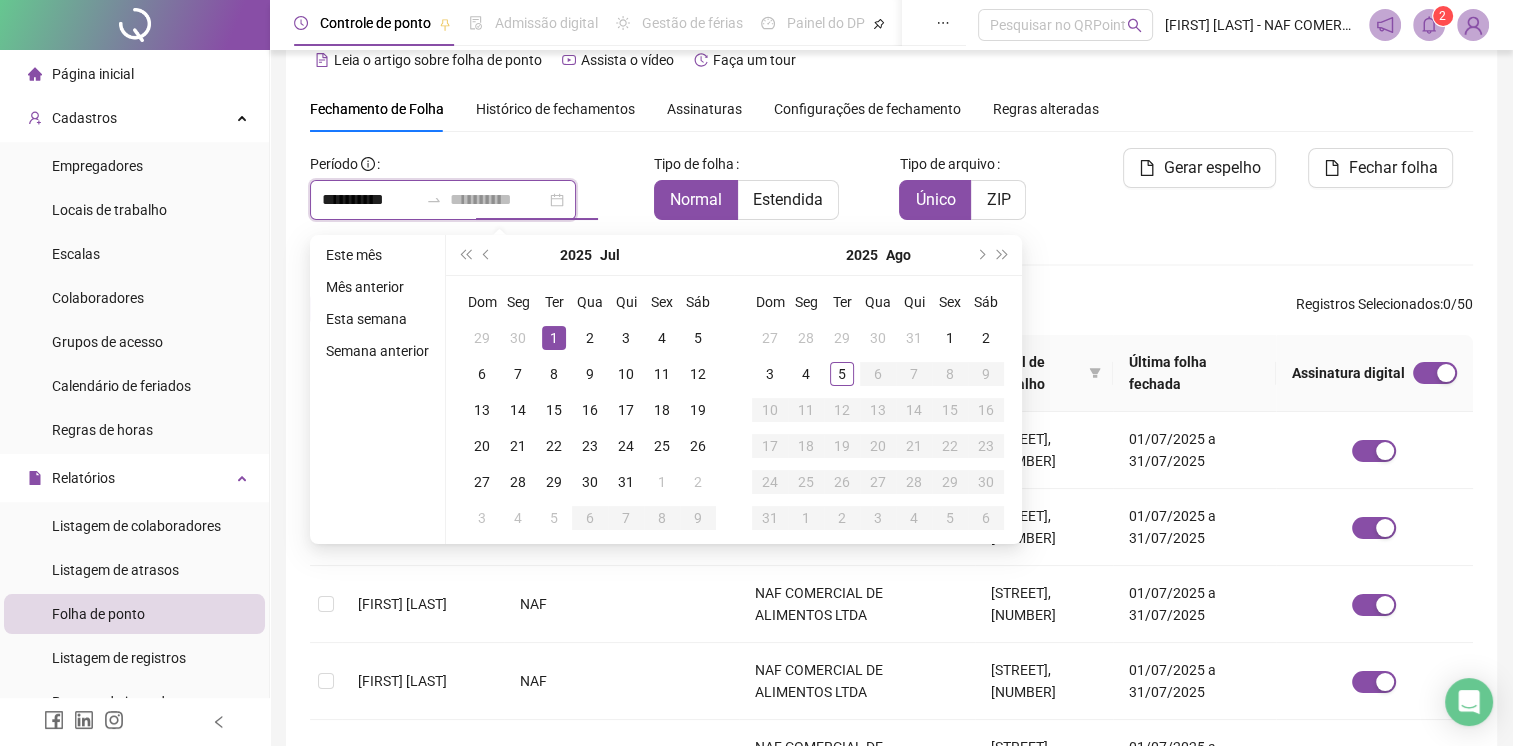 type on "**********" 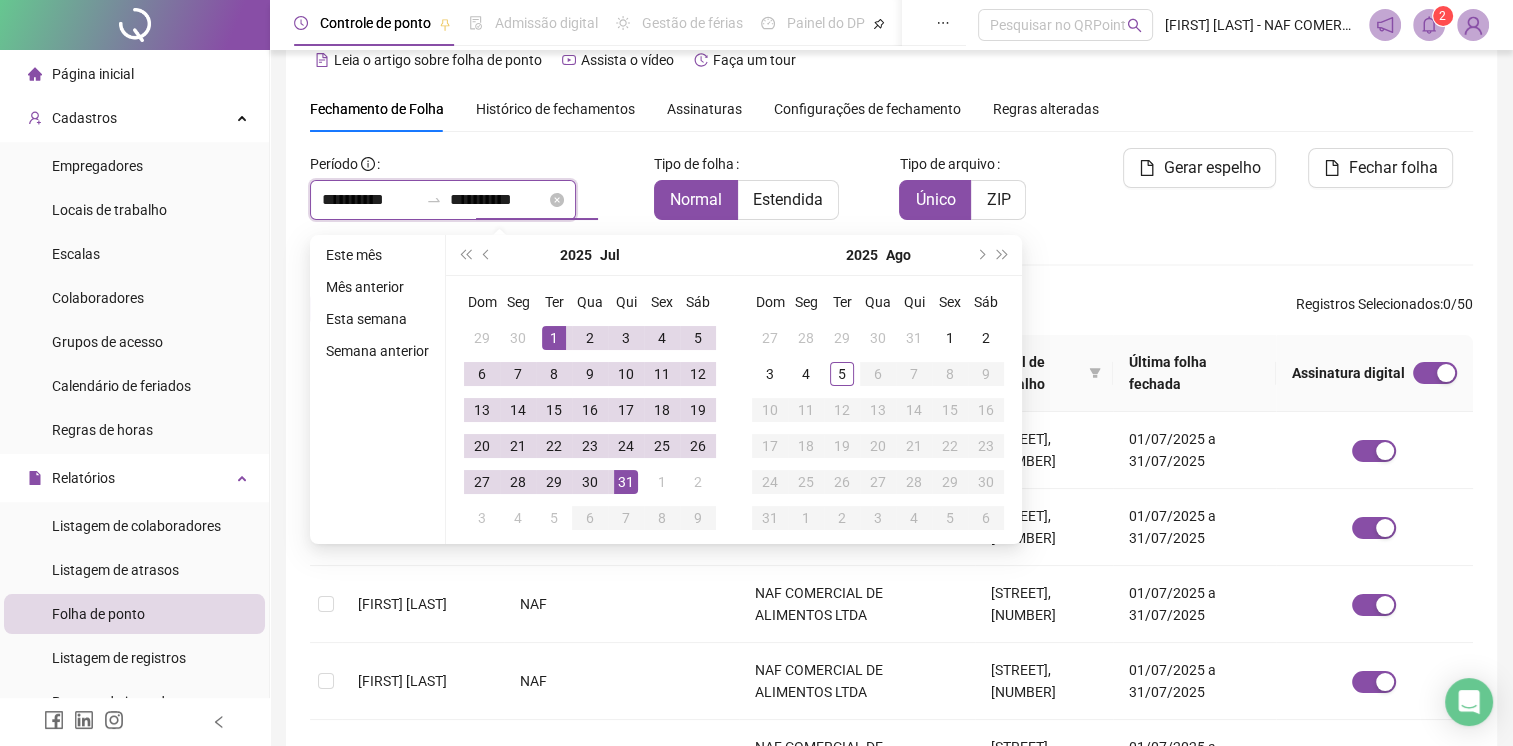 click on "**********" at bounding box center (370, 200) 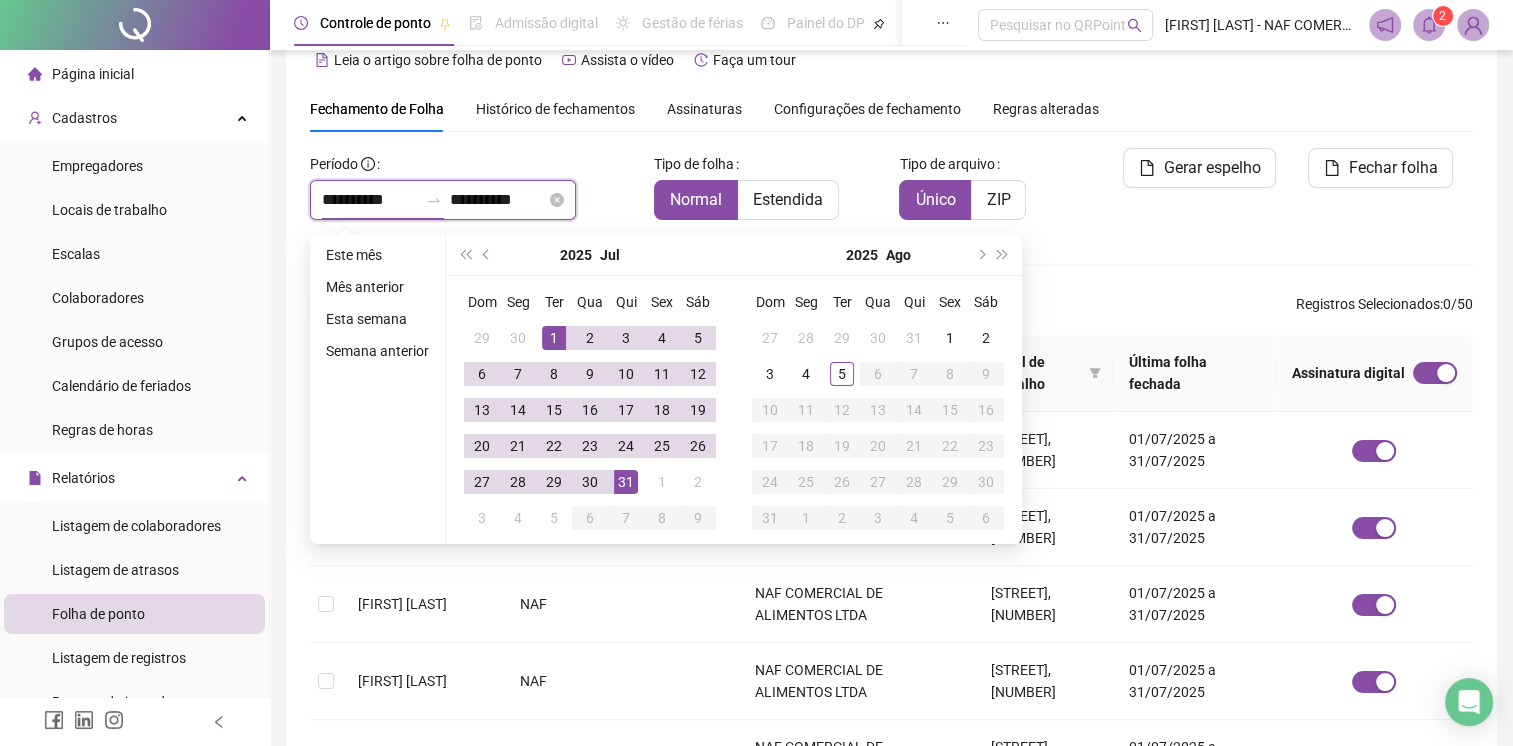 drag, startPoint x: 321, startPoint y: 200, endPoint x: 407, endPoint y: 201, distance: 86.00581 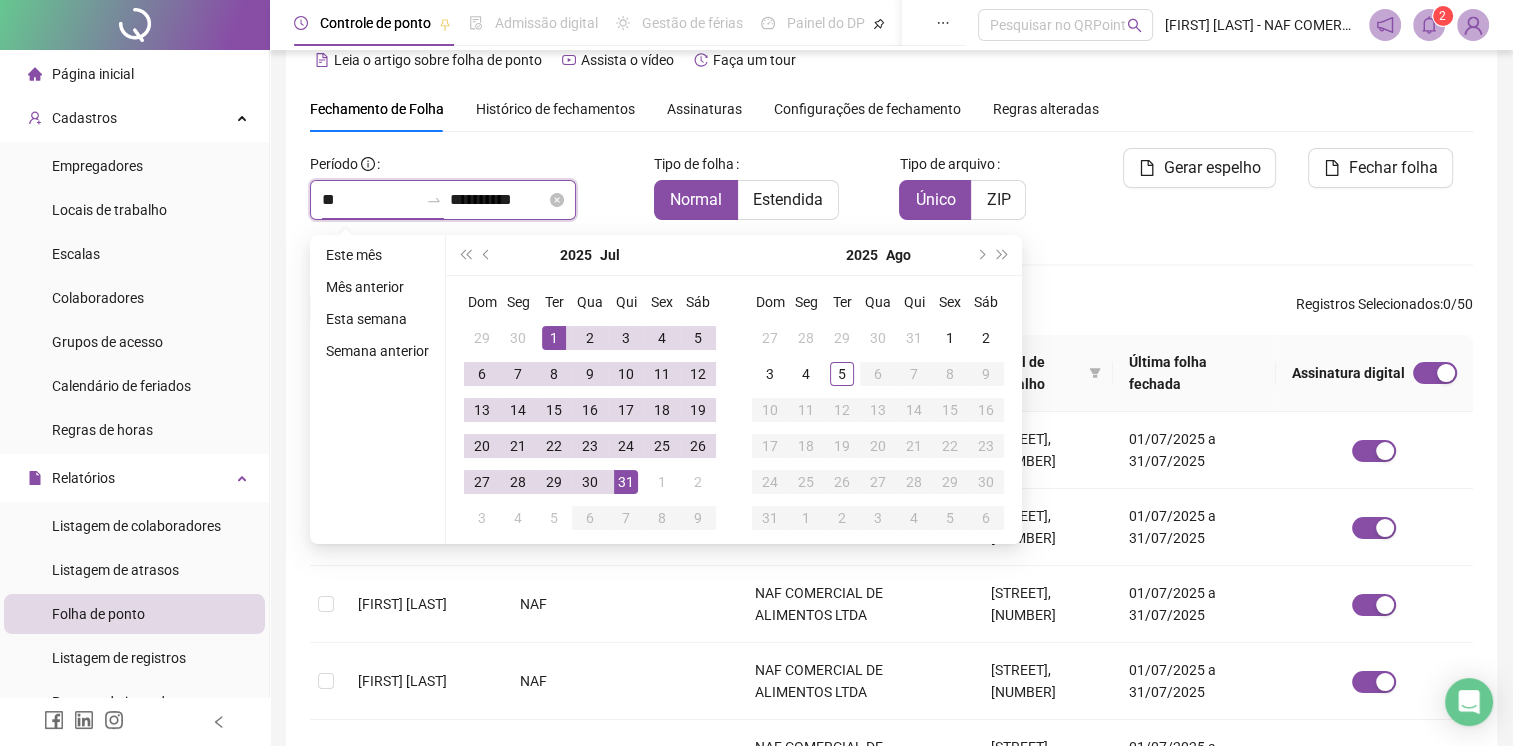 type on "*" 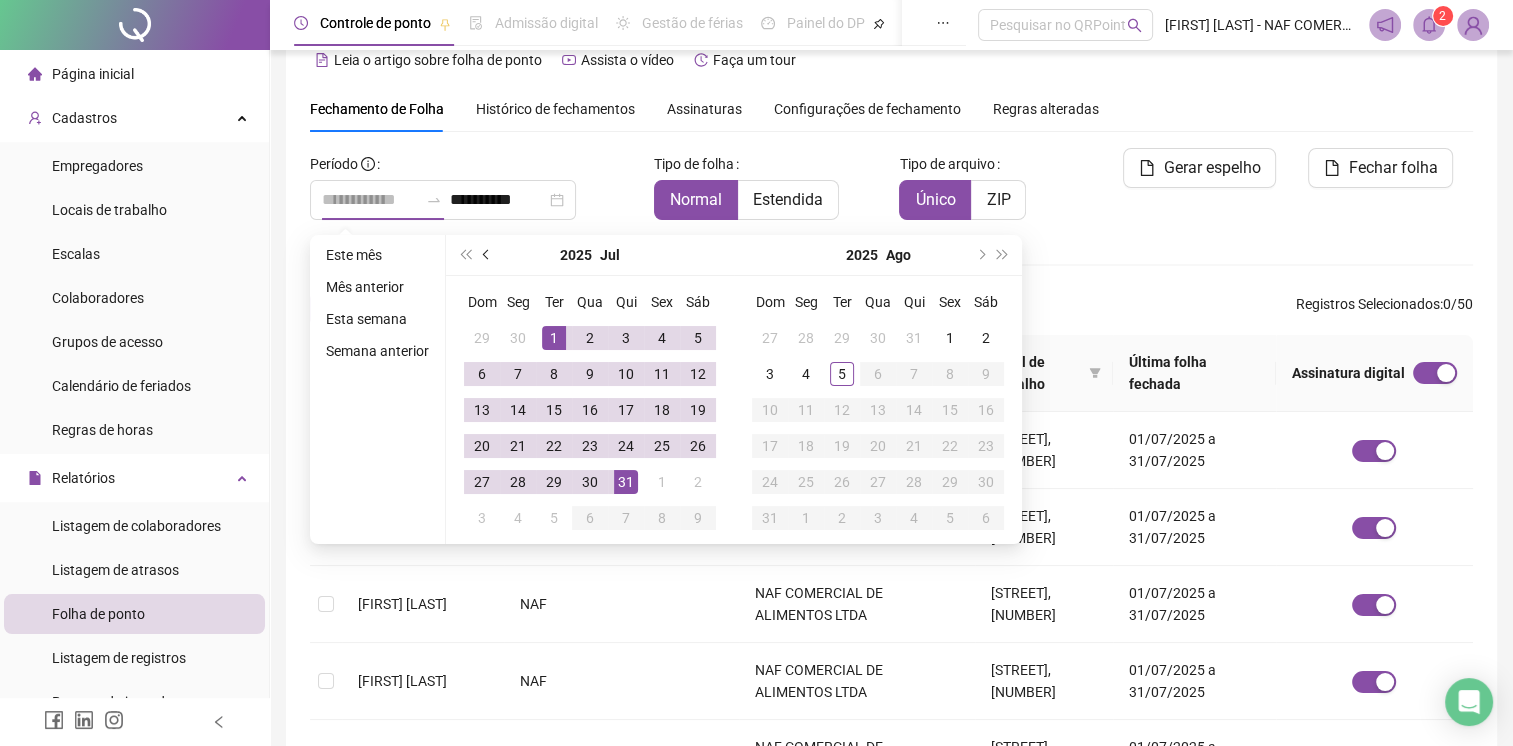 click at bounding box center [487, 255] 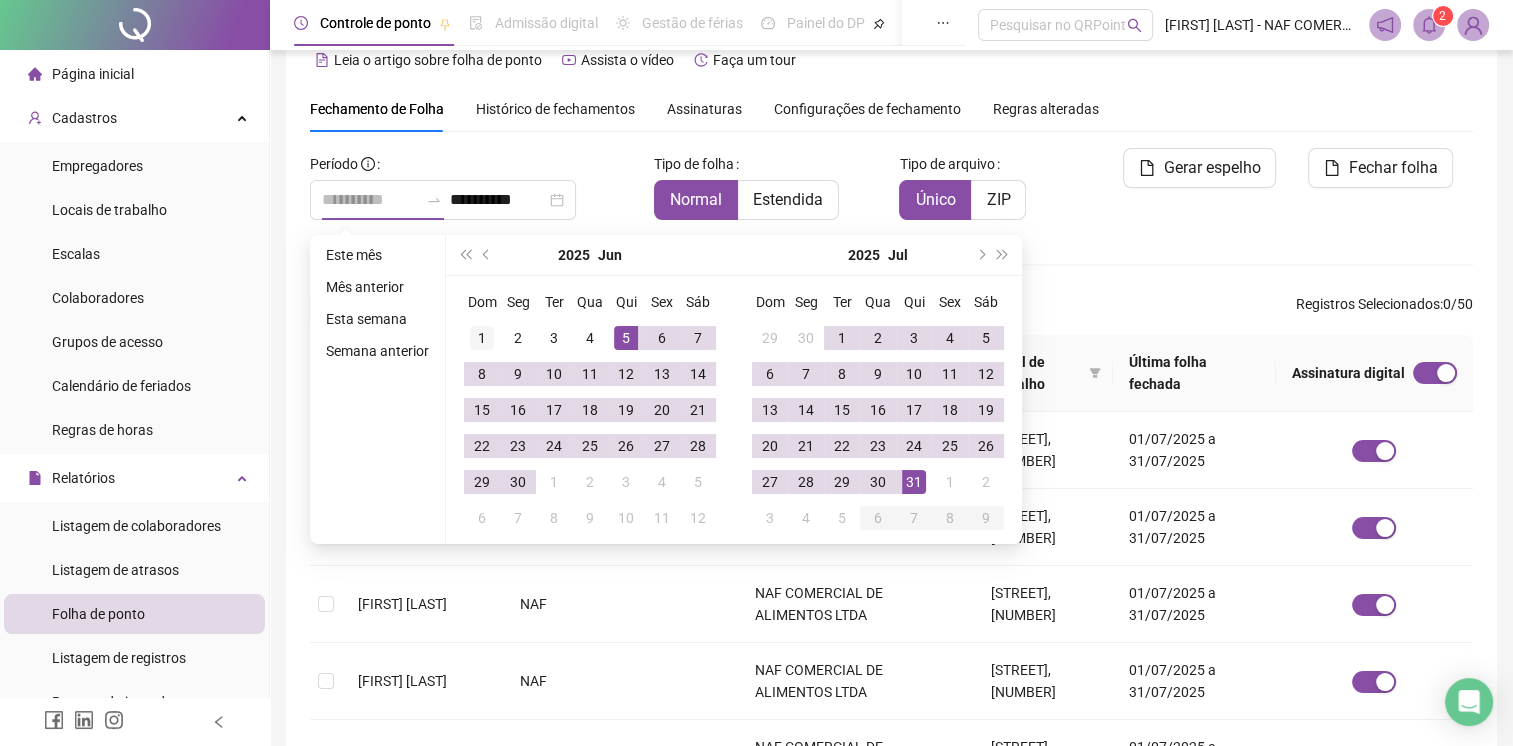 type on "**********" 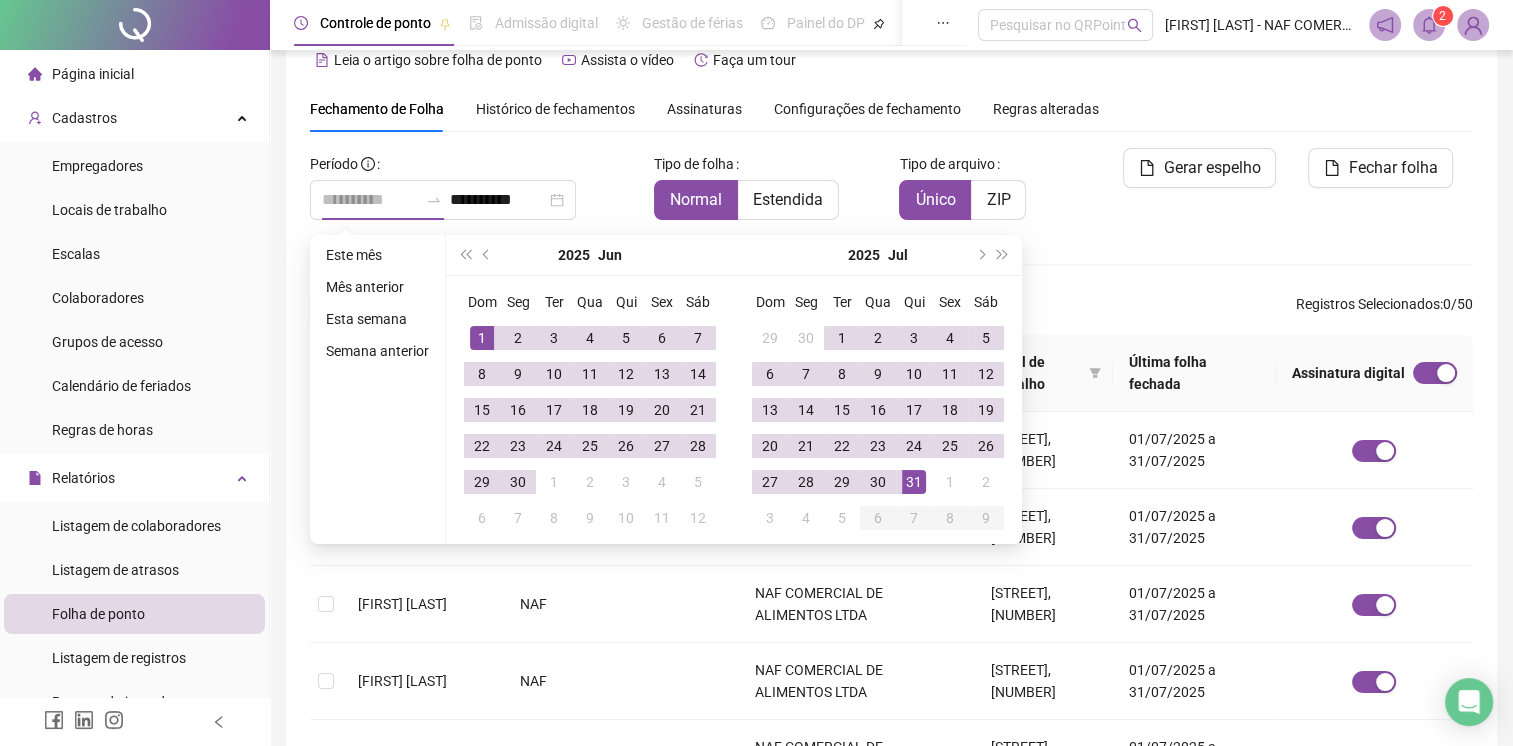 click on "1" at bounding box center (482, 338) 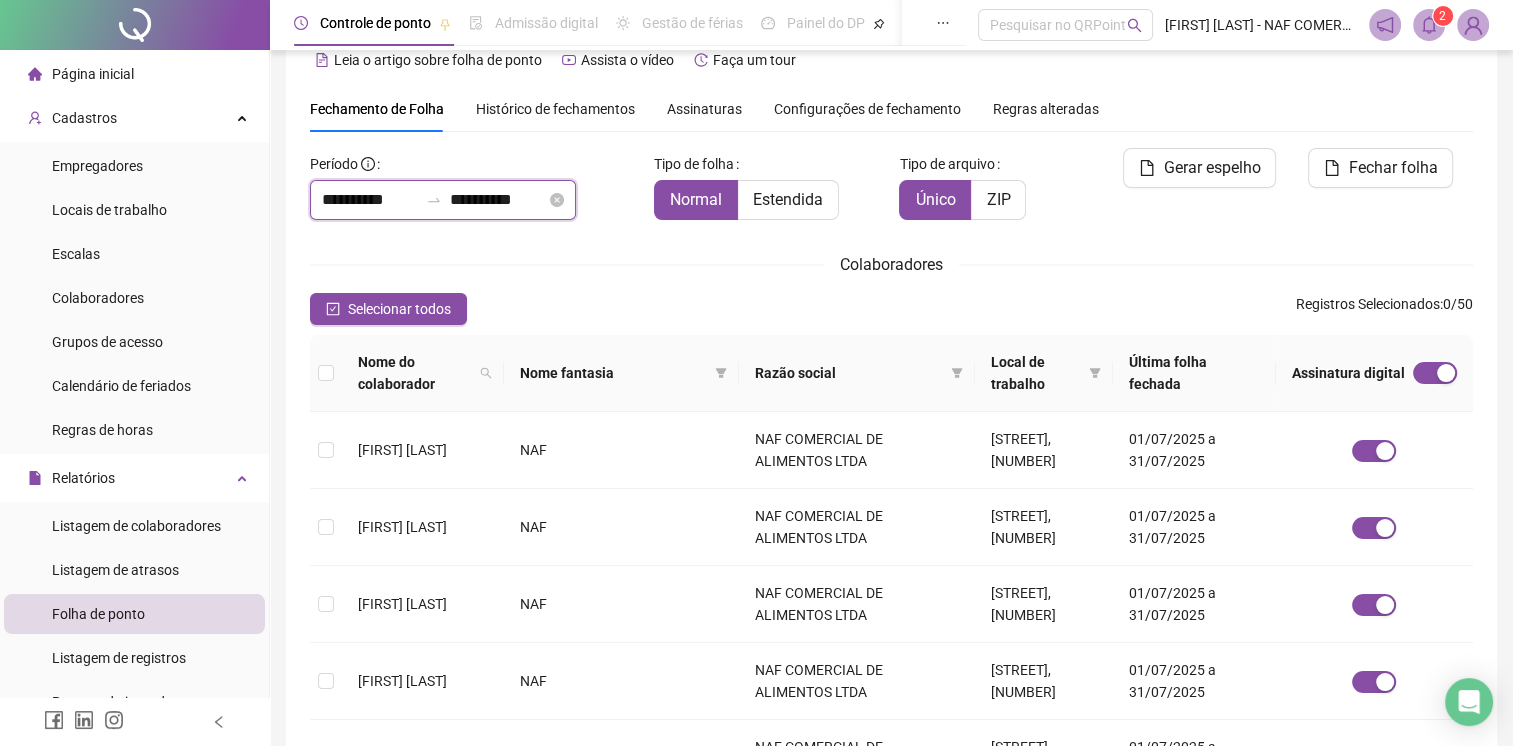 click on "**********" at bounding box center [498, 200] 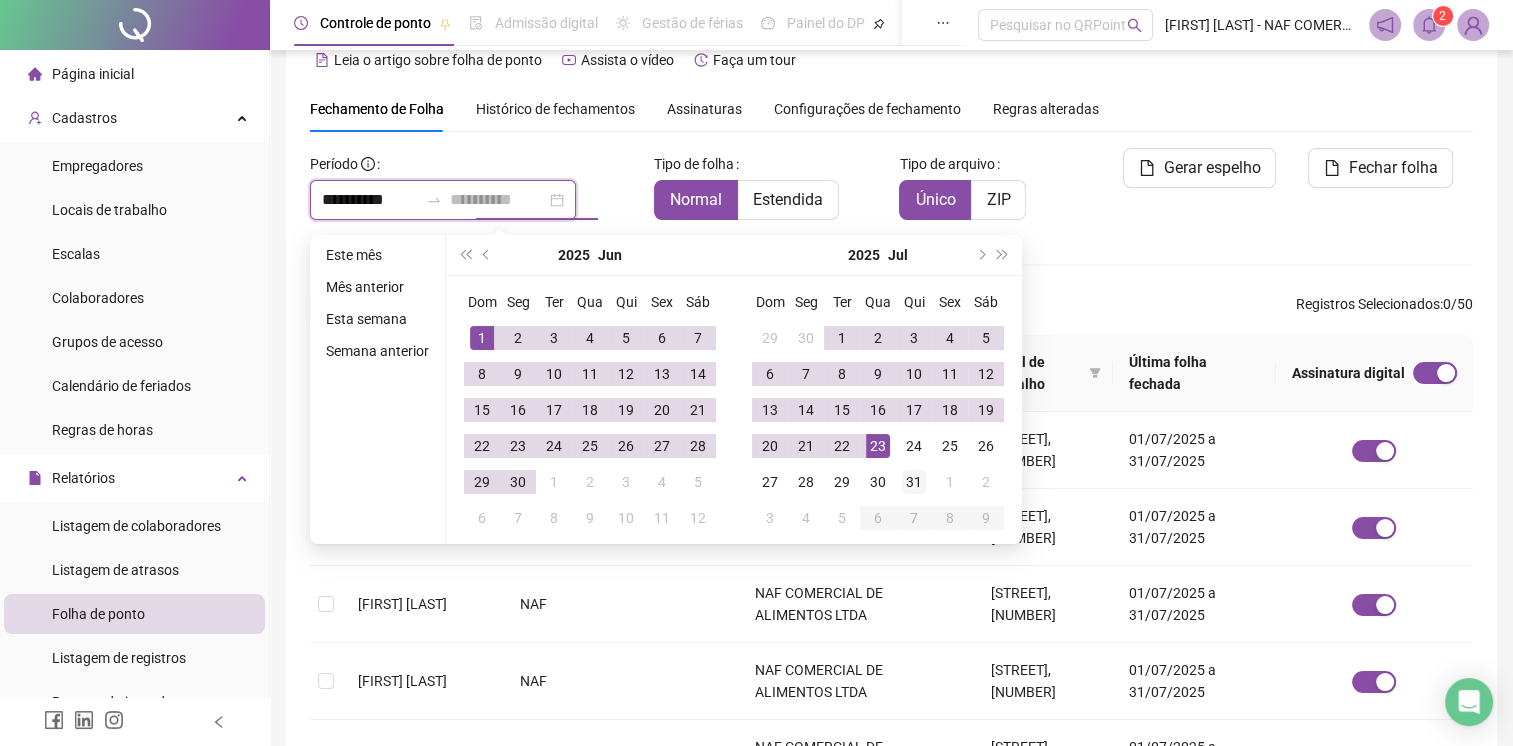 type on "**********" 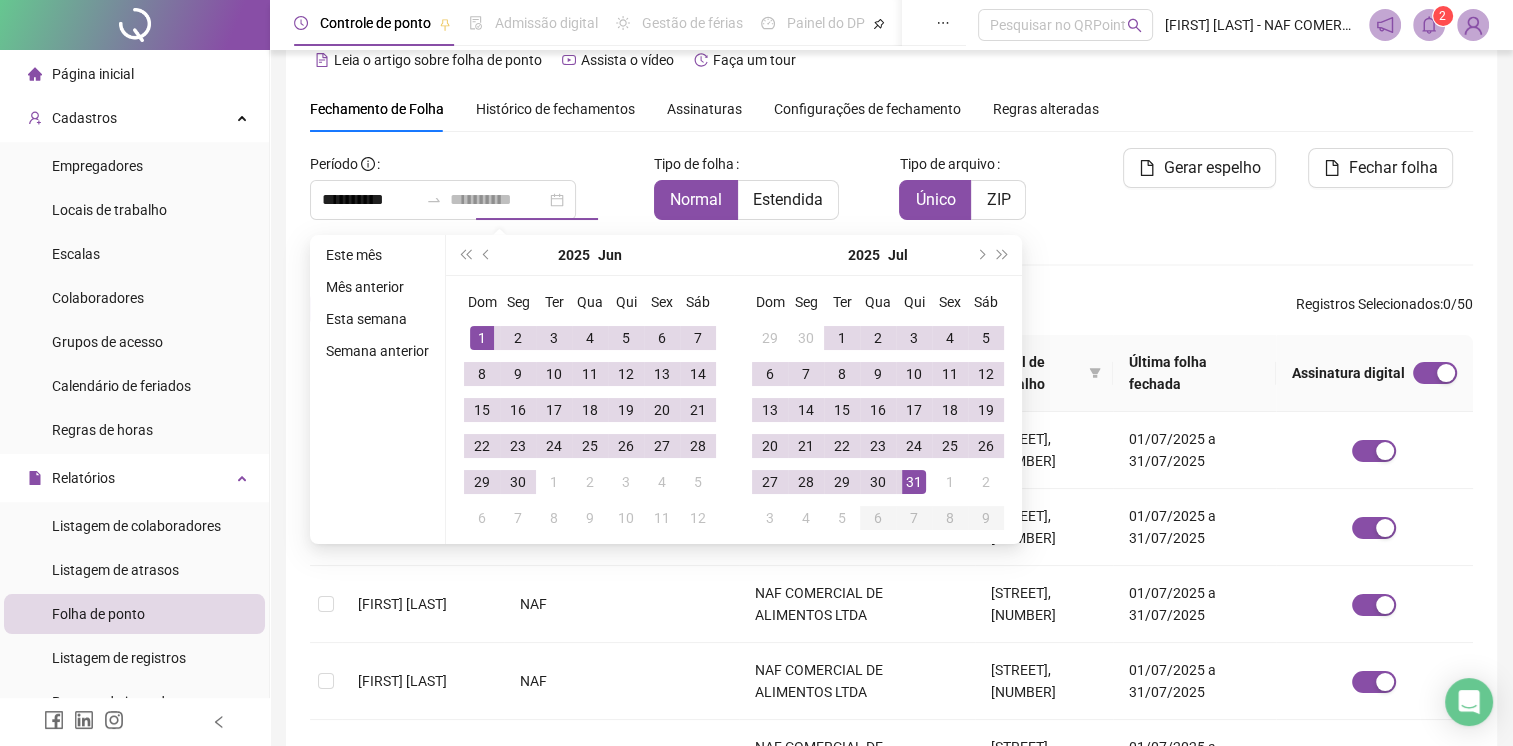 click on "31" at bounding box center (914, 482) 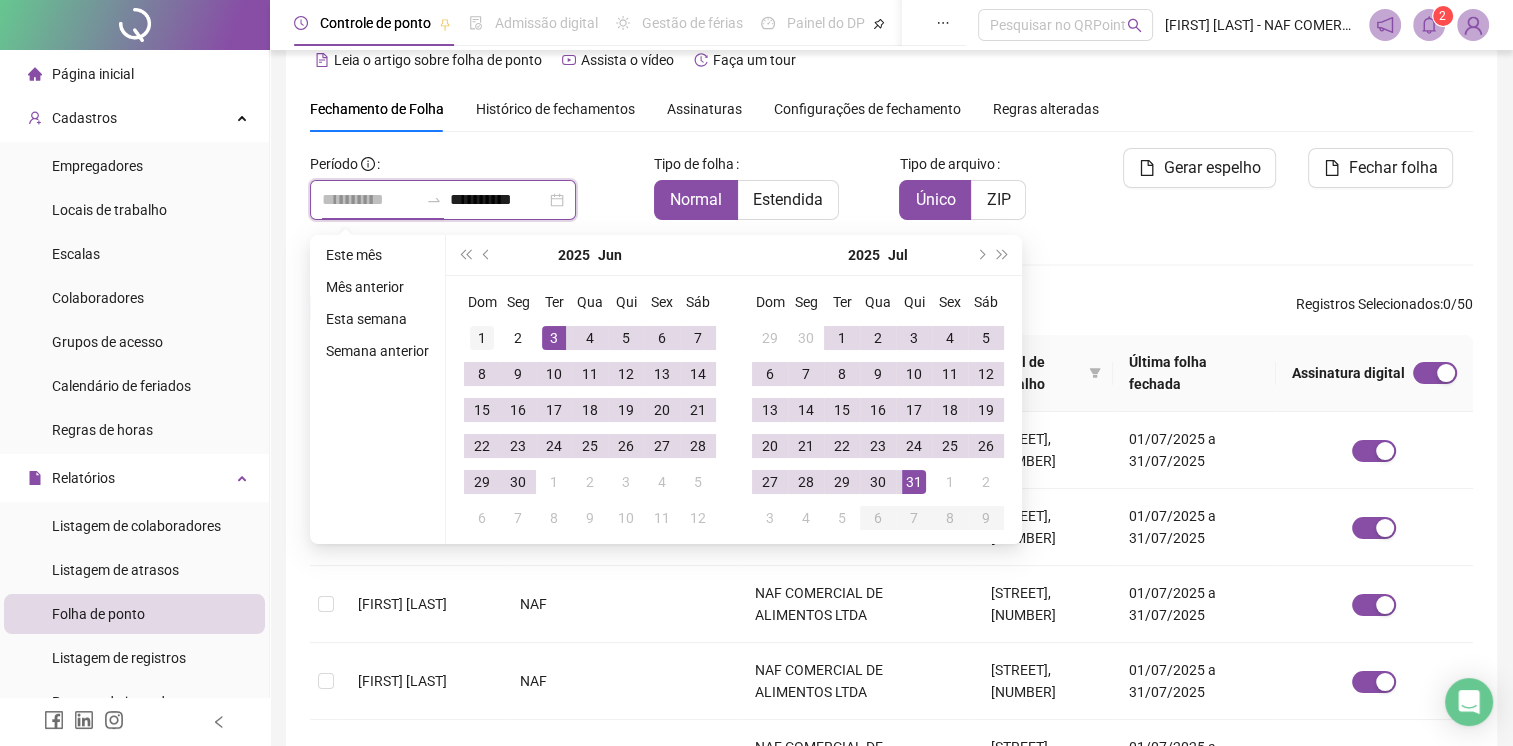 type on "**********" 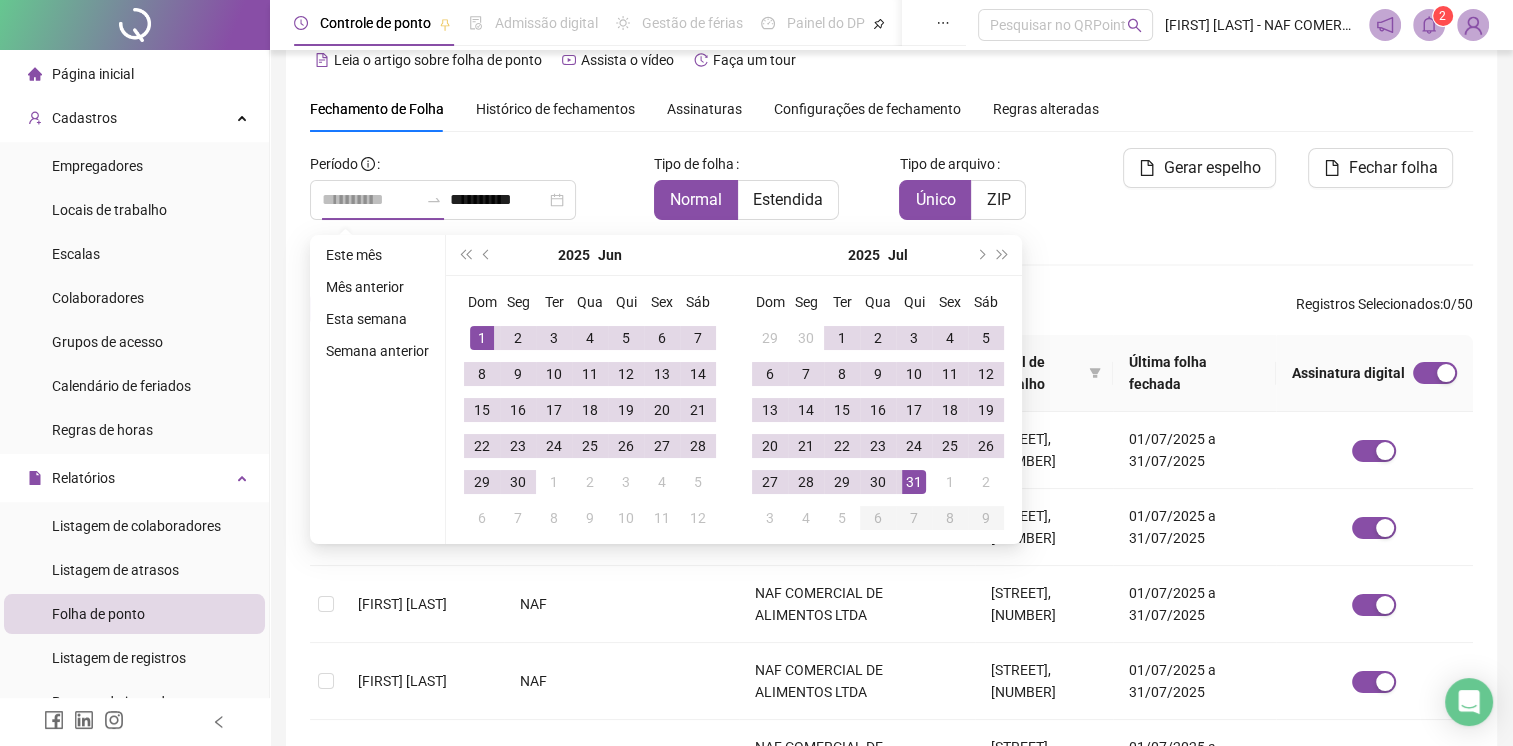 click on "1" at bounding box center (482, 338) 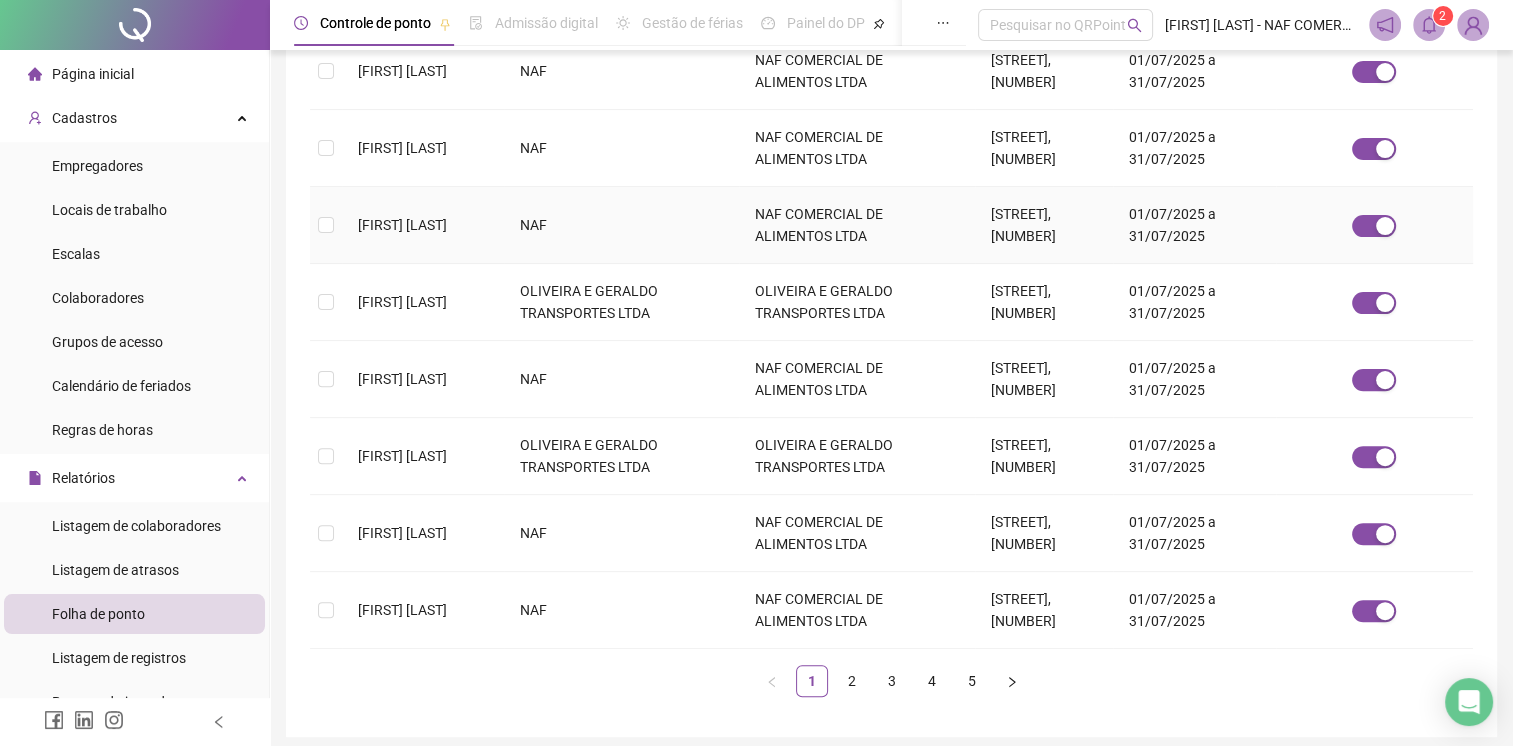 scroll, scrollTop: 636, scrollLeft: 0, axis: vertical 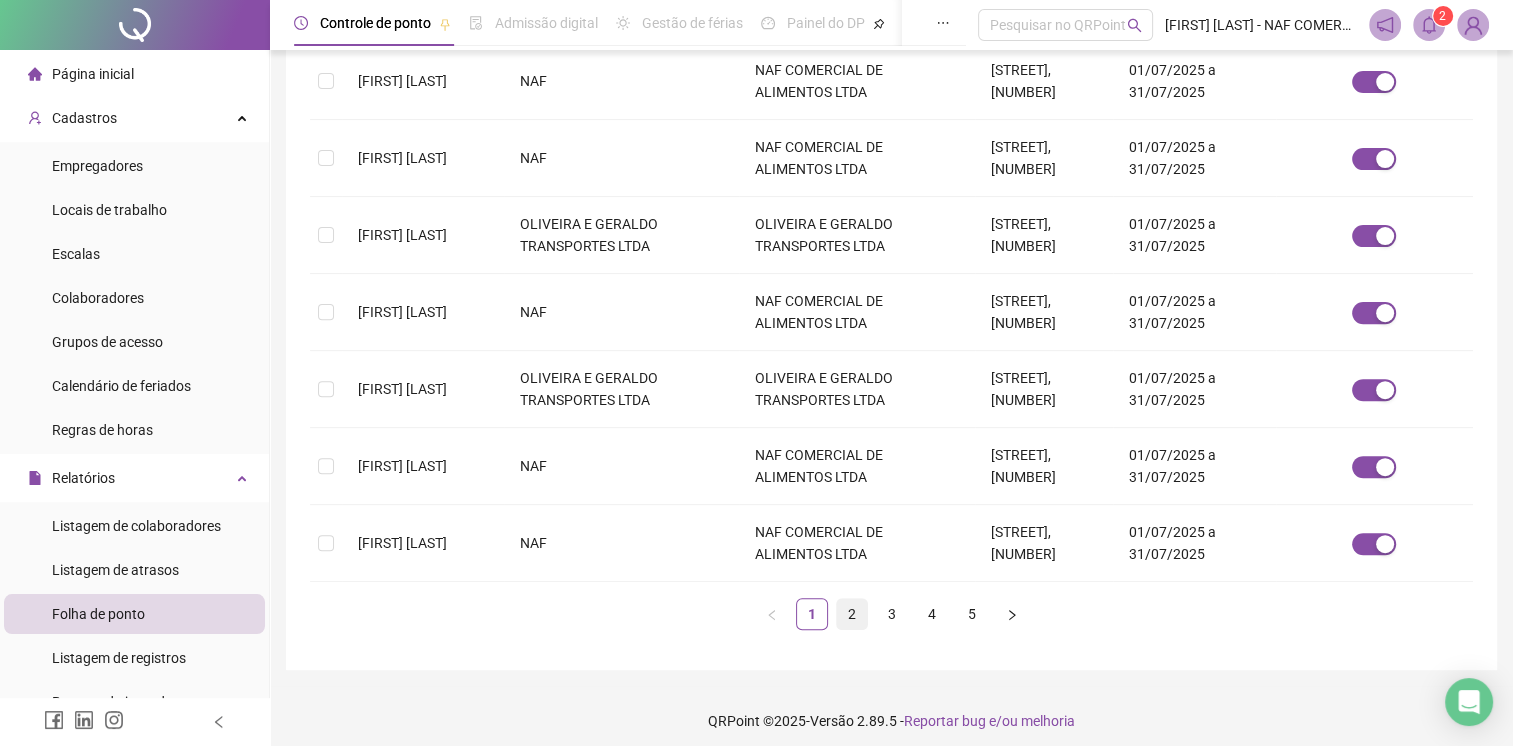 click on "2" at bounding box center (852, 614) 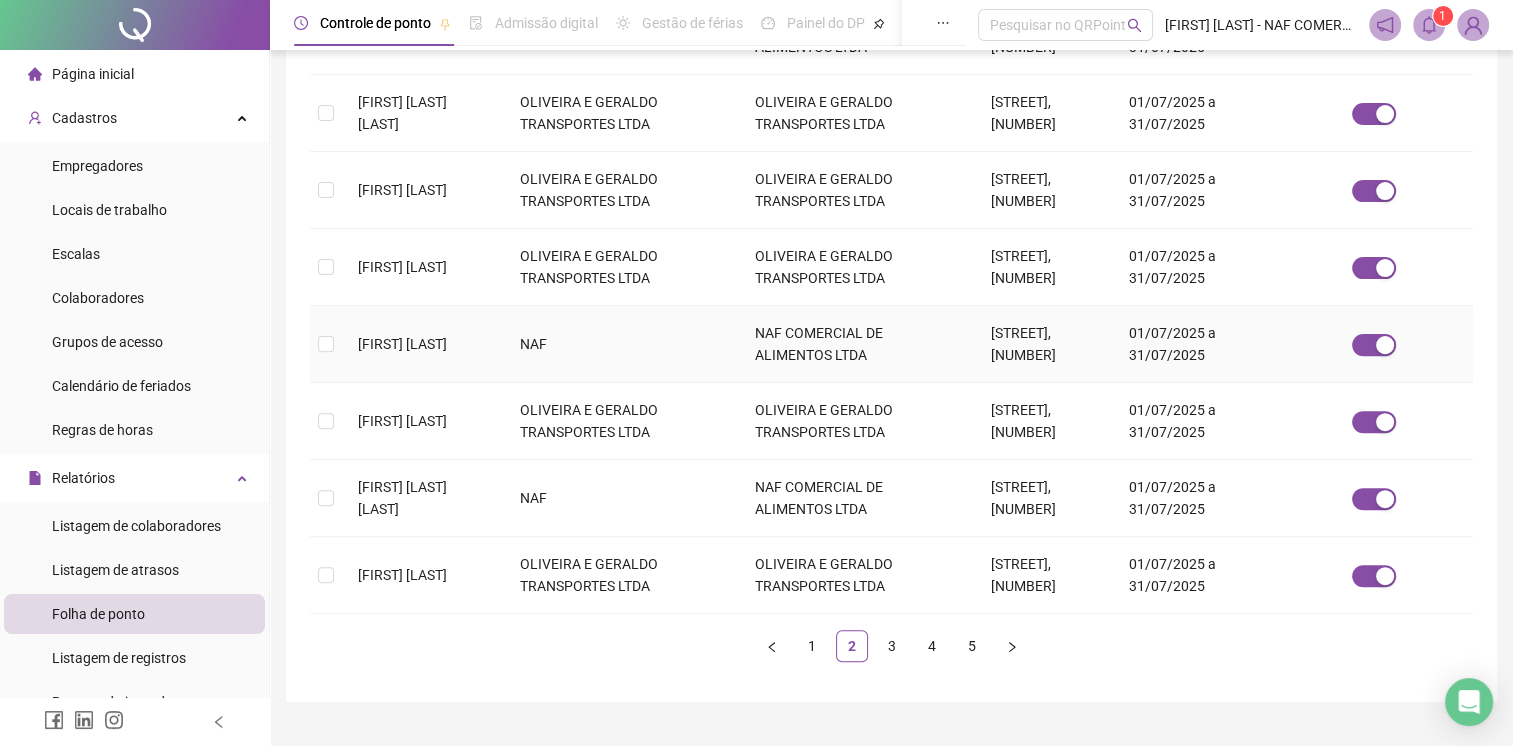 scroll, scrollTop: 636, scrollLeft: 0, axis: vertical 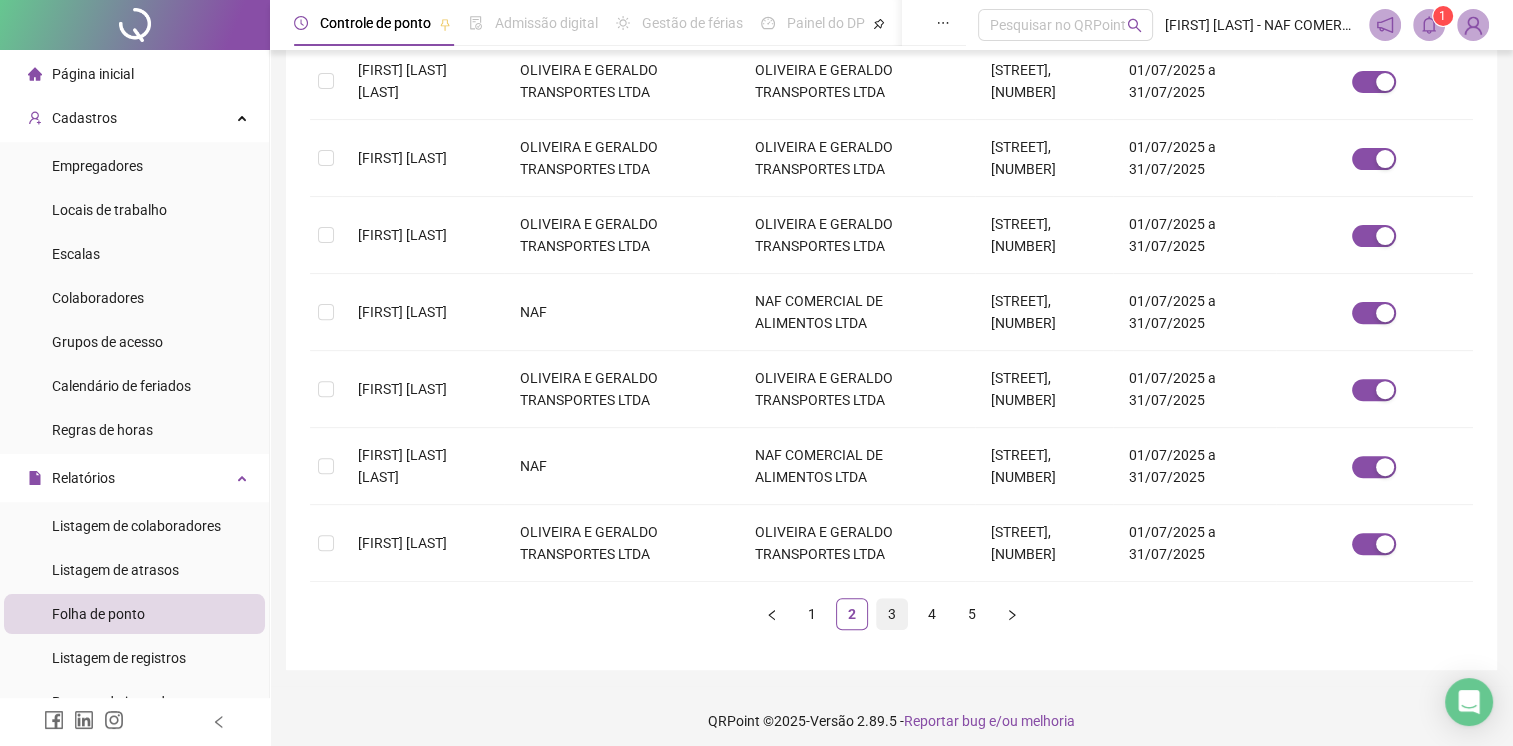 click on "3" at bounding box center [892, 614] 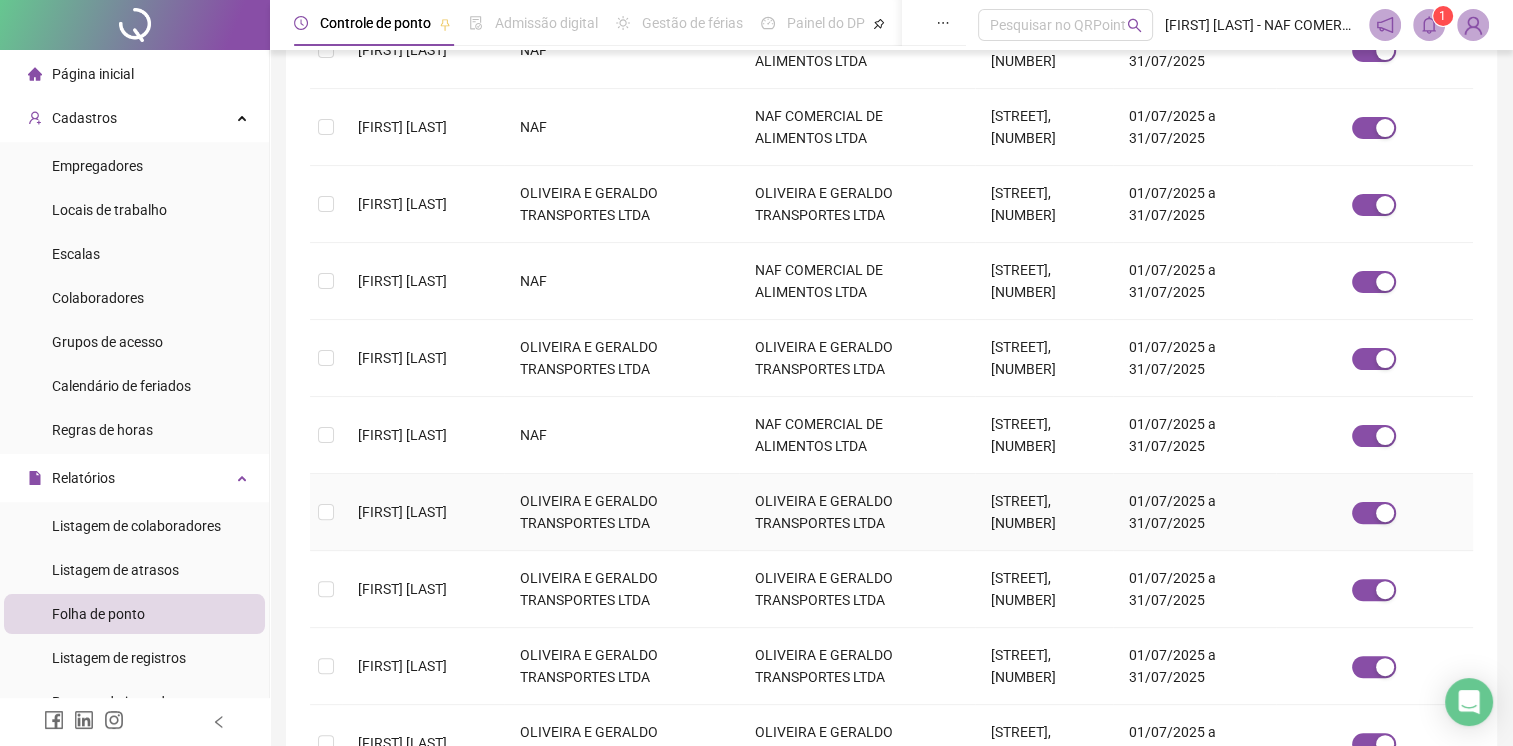scroll, scrollTop: 636, scrollLeft: 0, axis: vertical 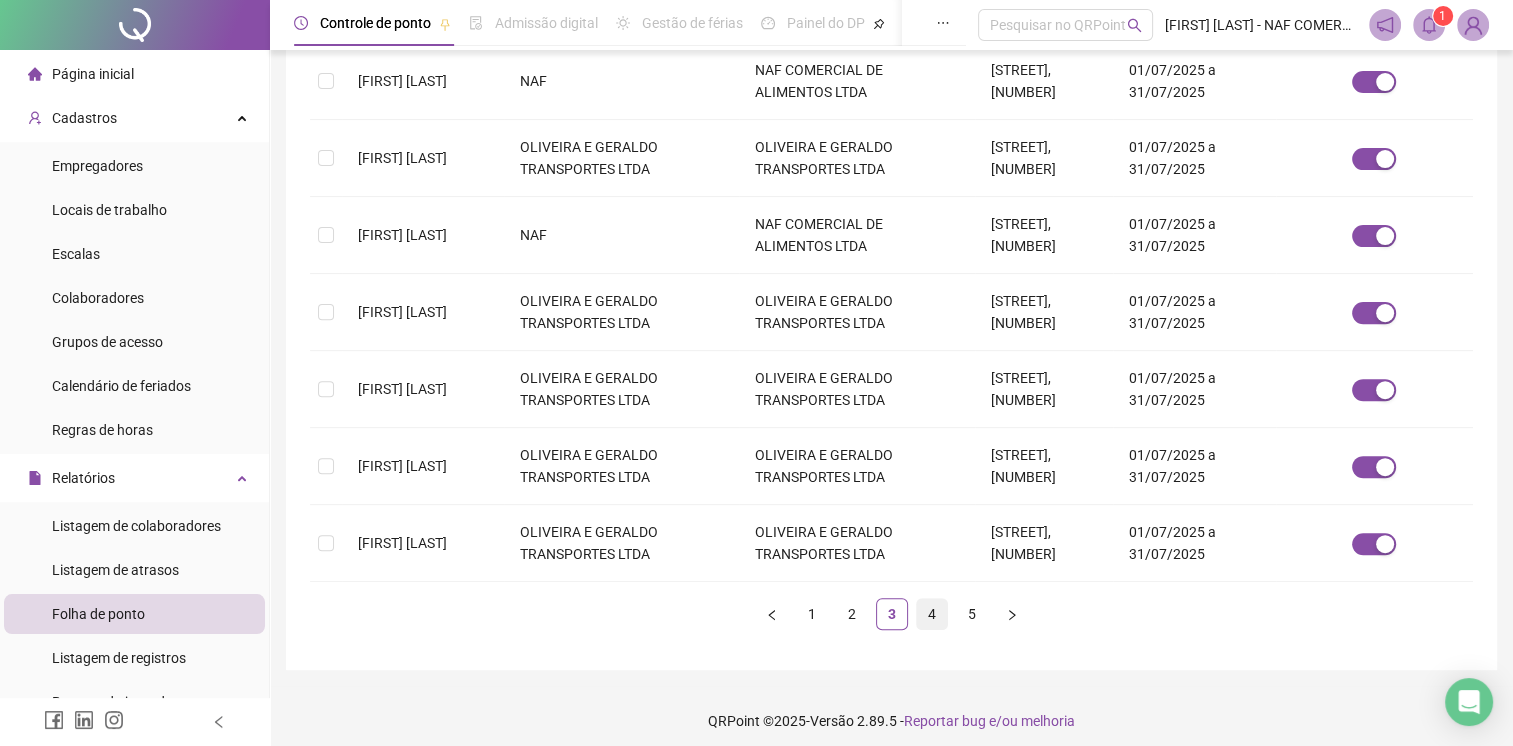 click on "4" at bounding box center [932, 614] 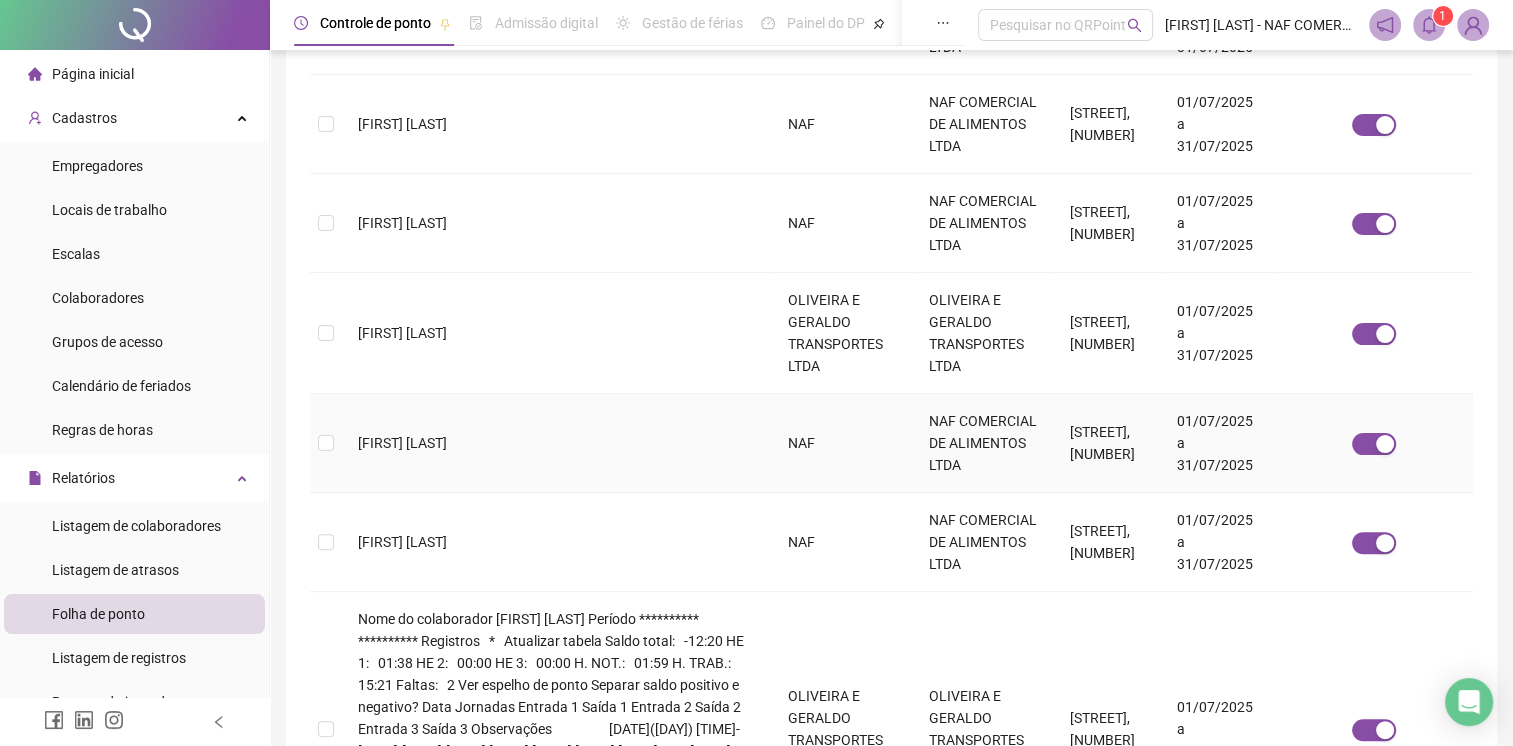scroll, scrollTop: 536, scrollLeft: 0, axis: vertical 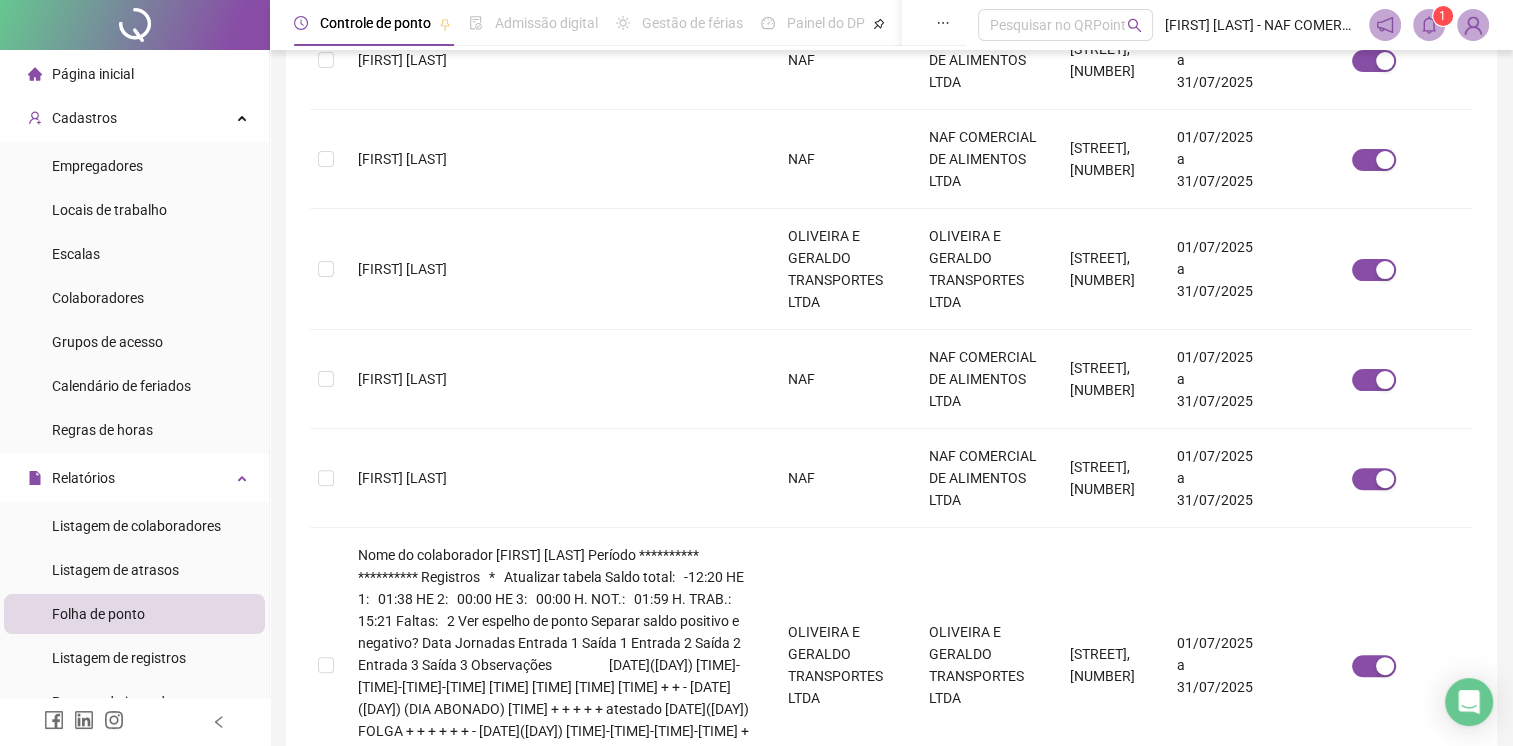click on "5" at bounding box center (972, 1154) 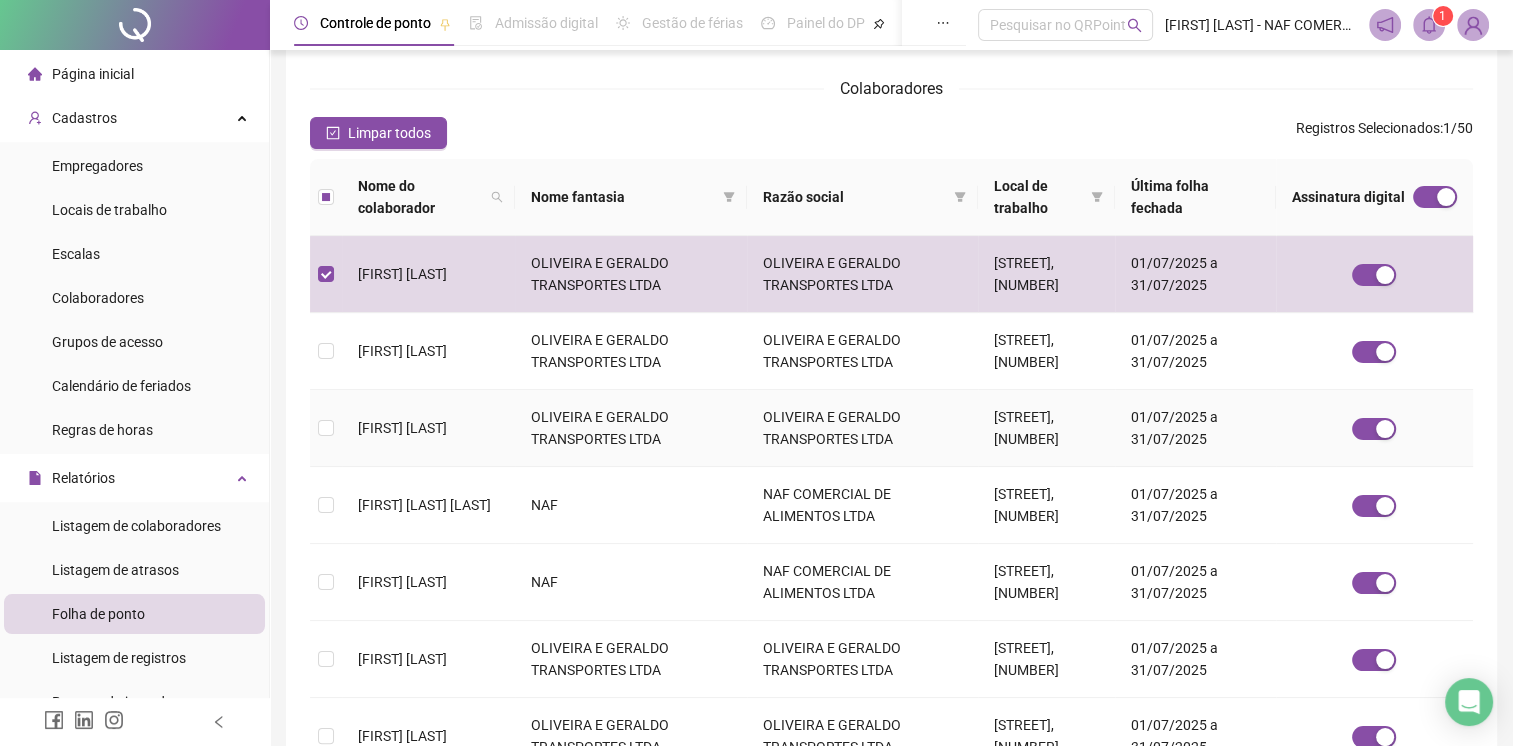 scroll, scrollTop: 236, scrollLeft: 0, axis: vertical 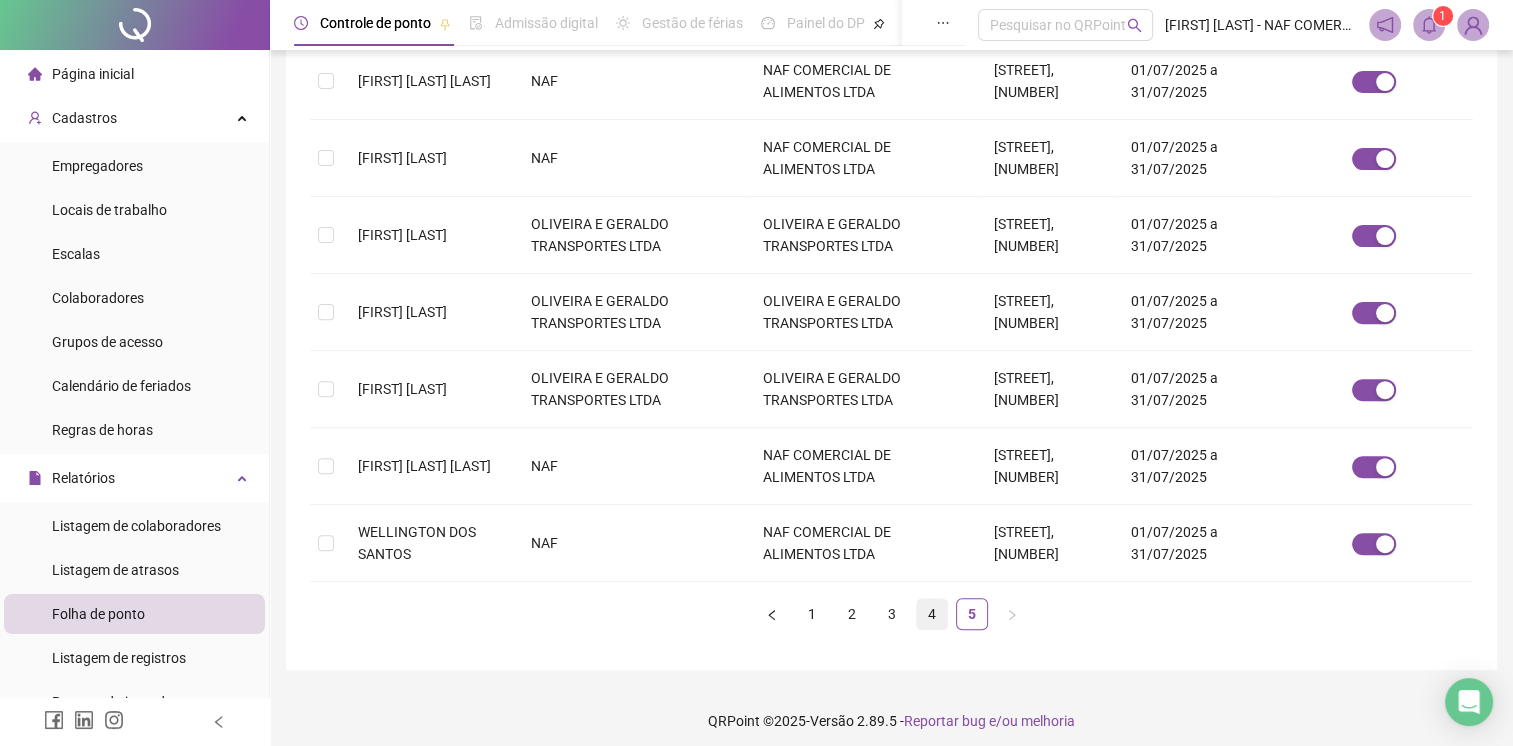 click on "4" at bounding box center [932, 614] 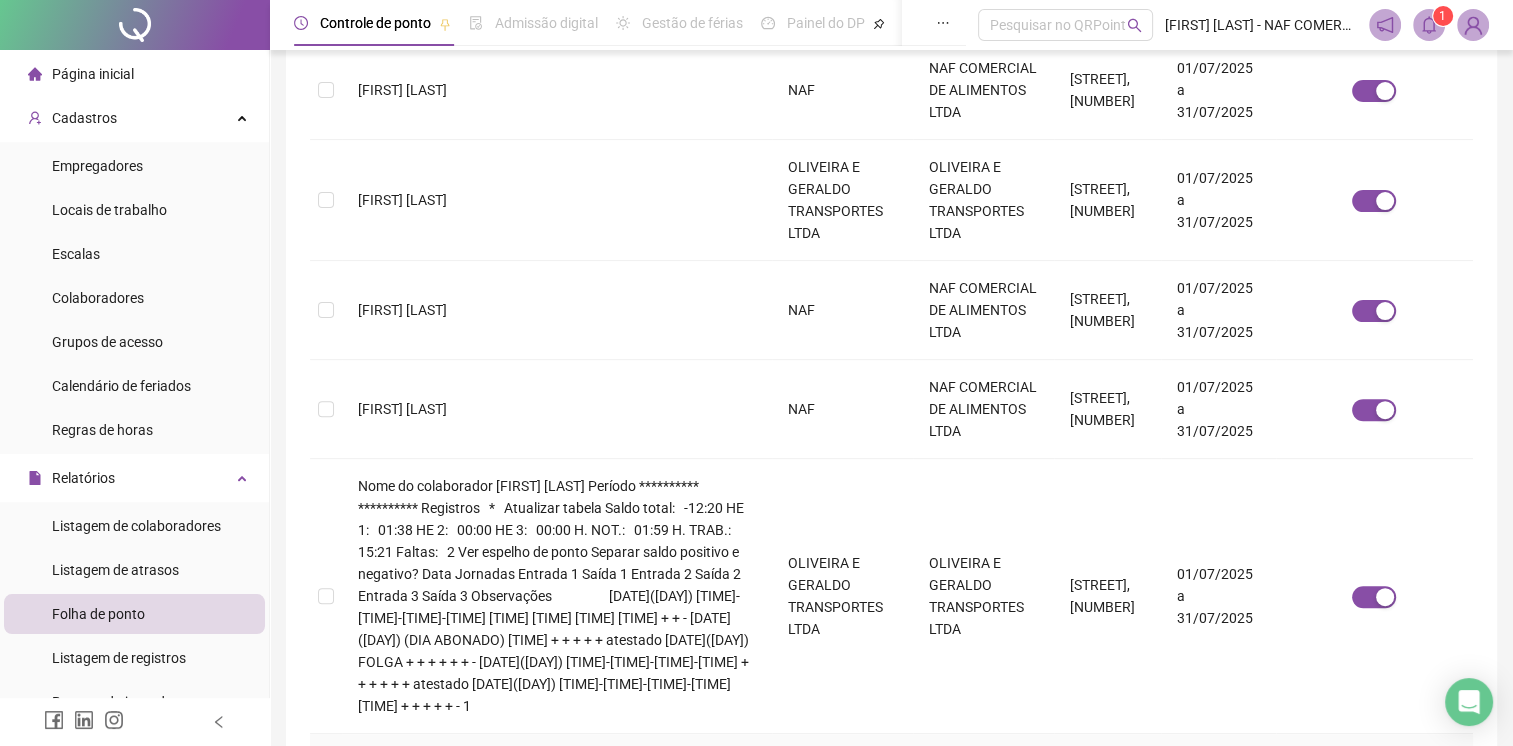 scroll, scrollTop: 643, scrollLeft: 0, axis: vertical 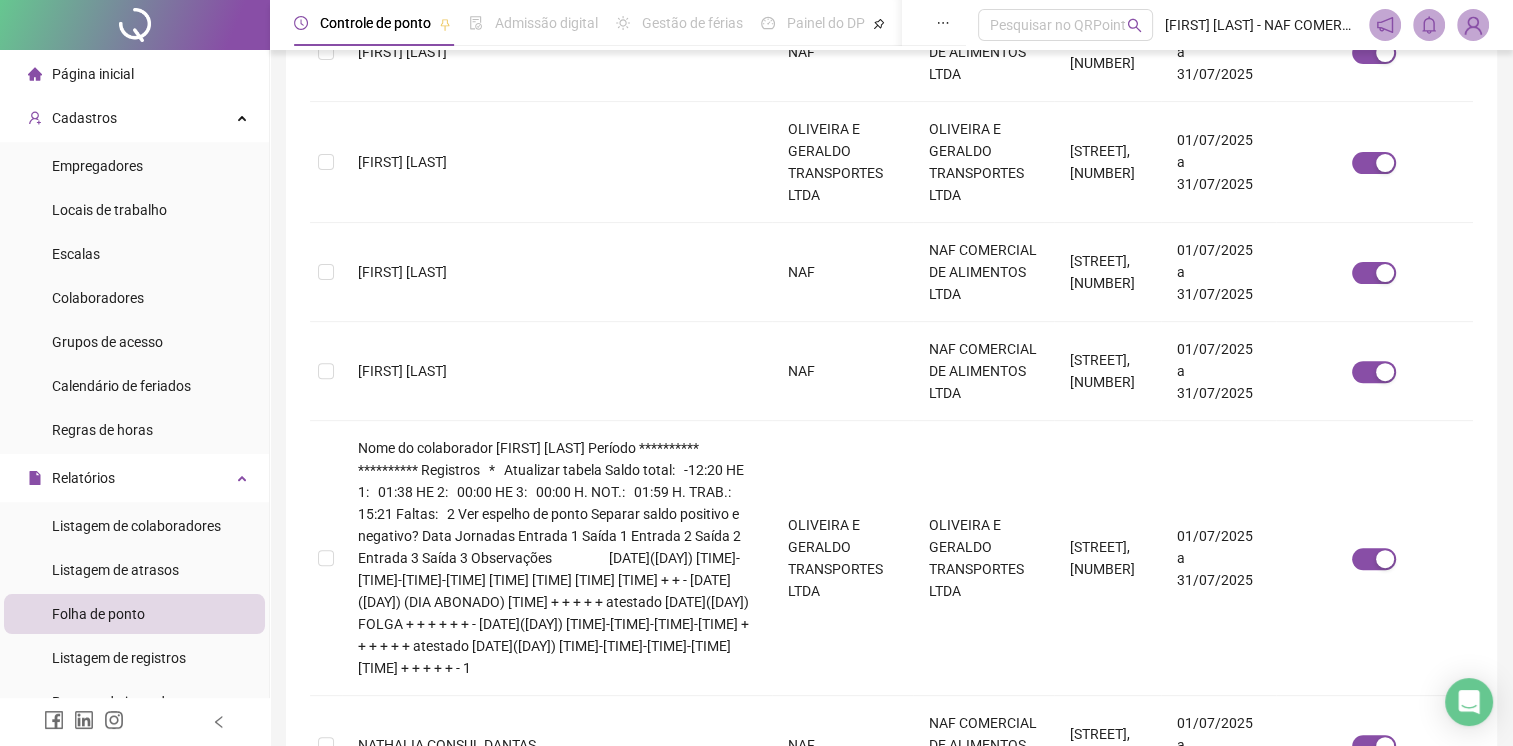 click on "5" at bounding box center [972, 1047] 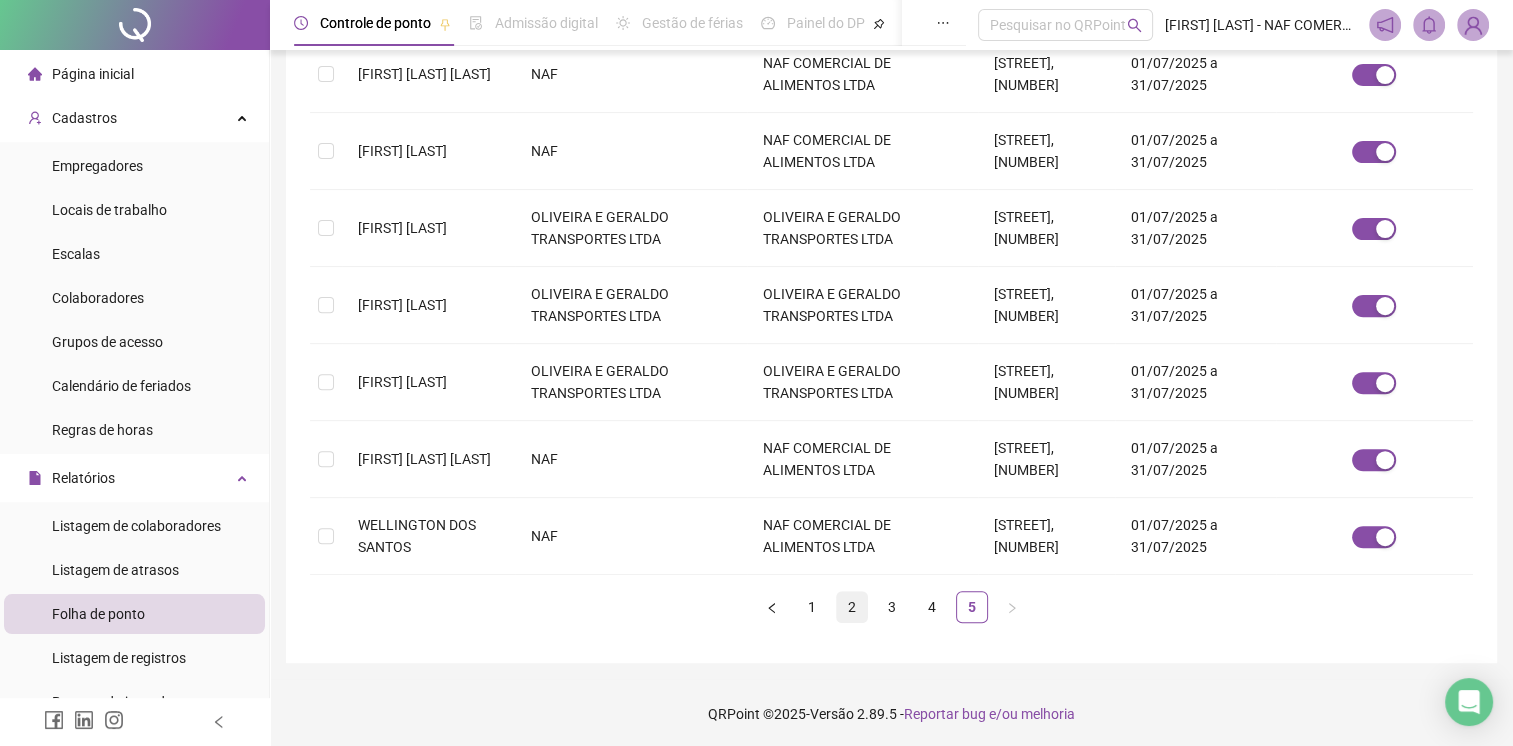 click on "2" at bounding box center (852, 607) 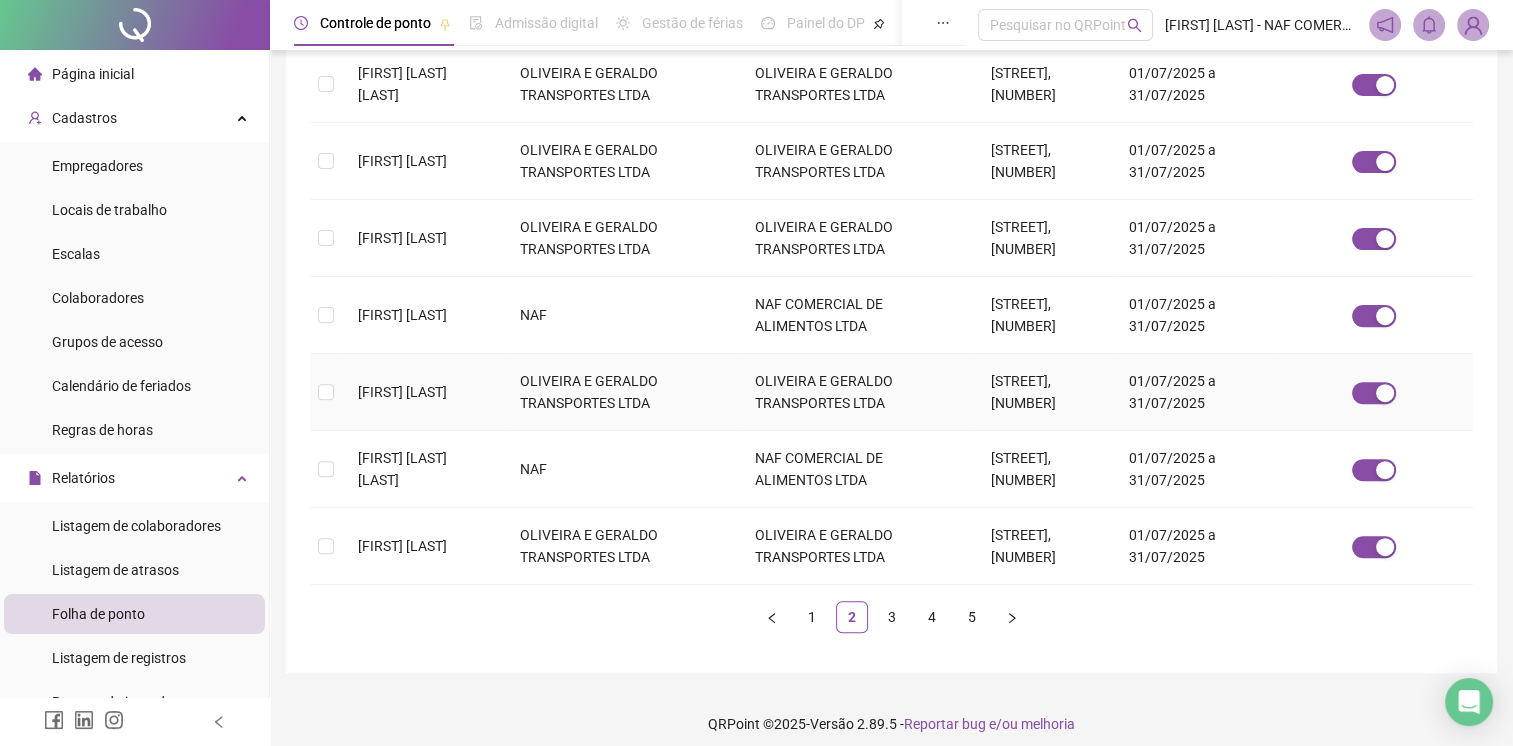 scroll, scrollTop: 636, scrollLeft: 0, axis: vertical 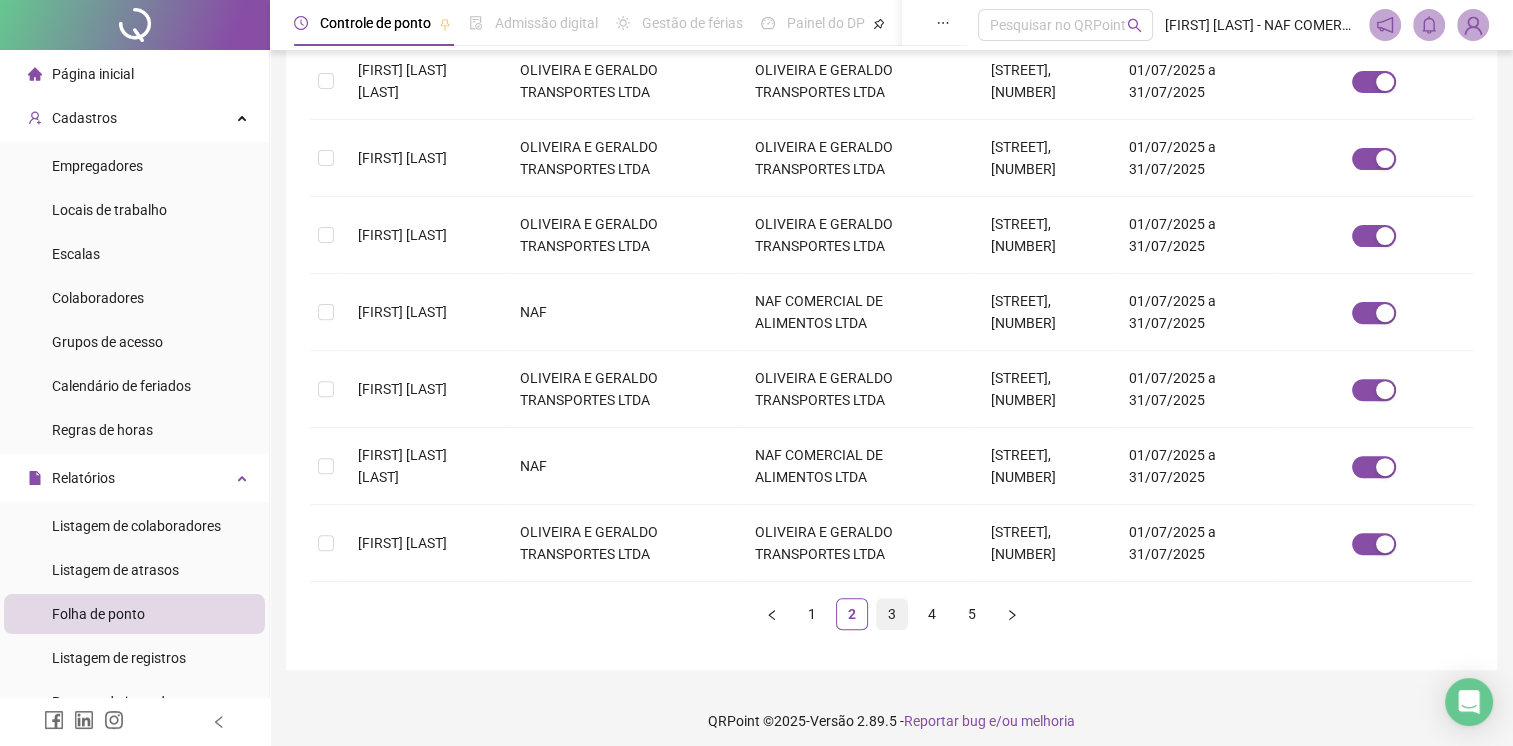 click on "3" at bounding box center (892, 614) 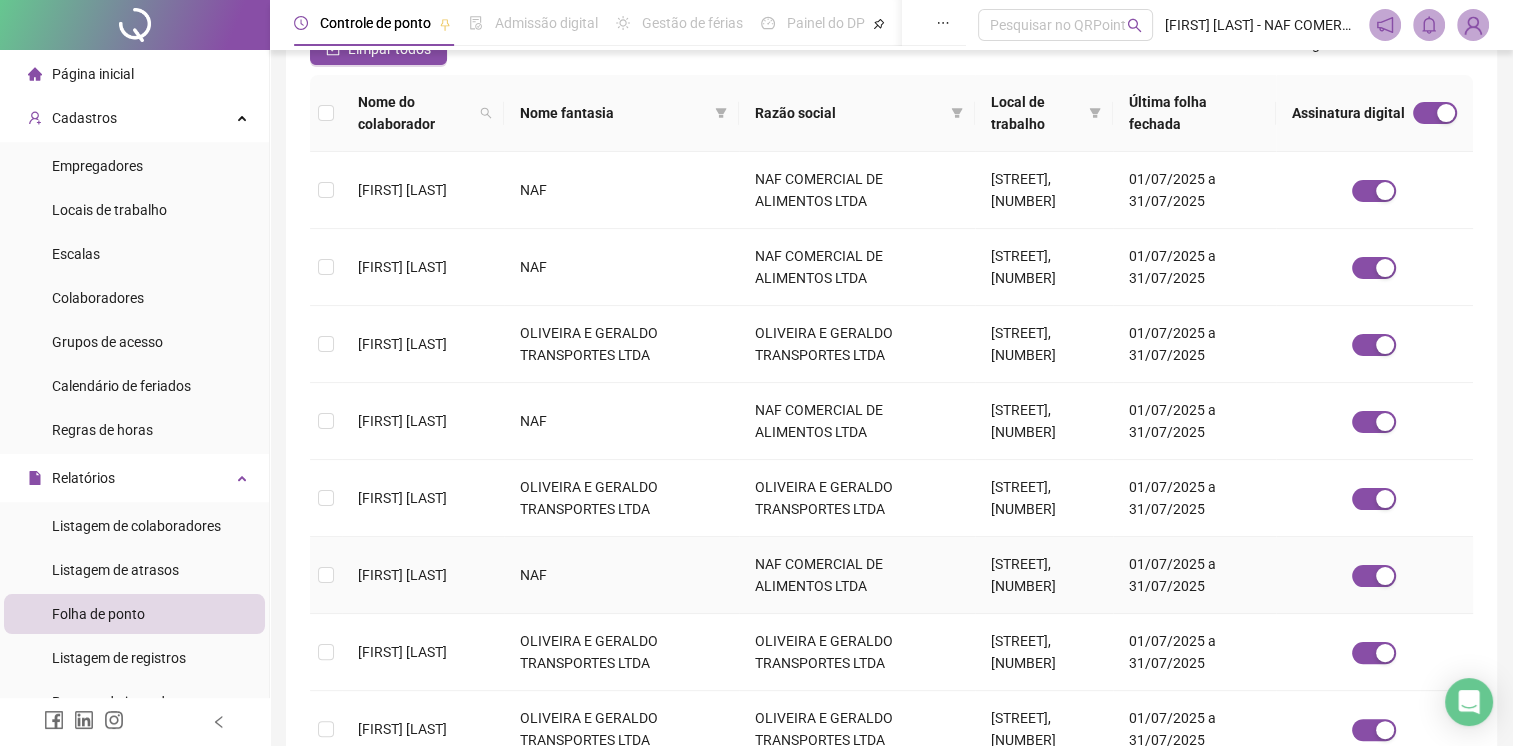 scroll, scrollTop: 436, scrollLeft: 0, axis: vertical 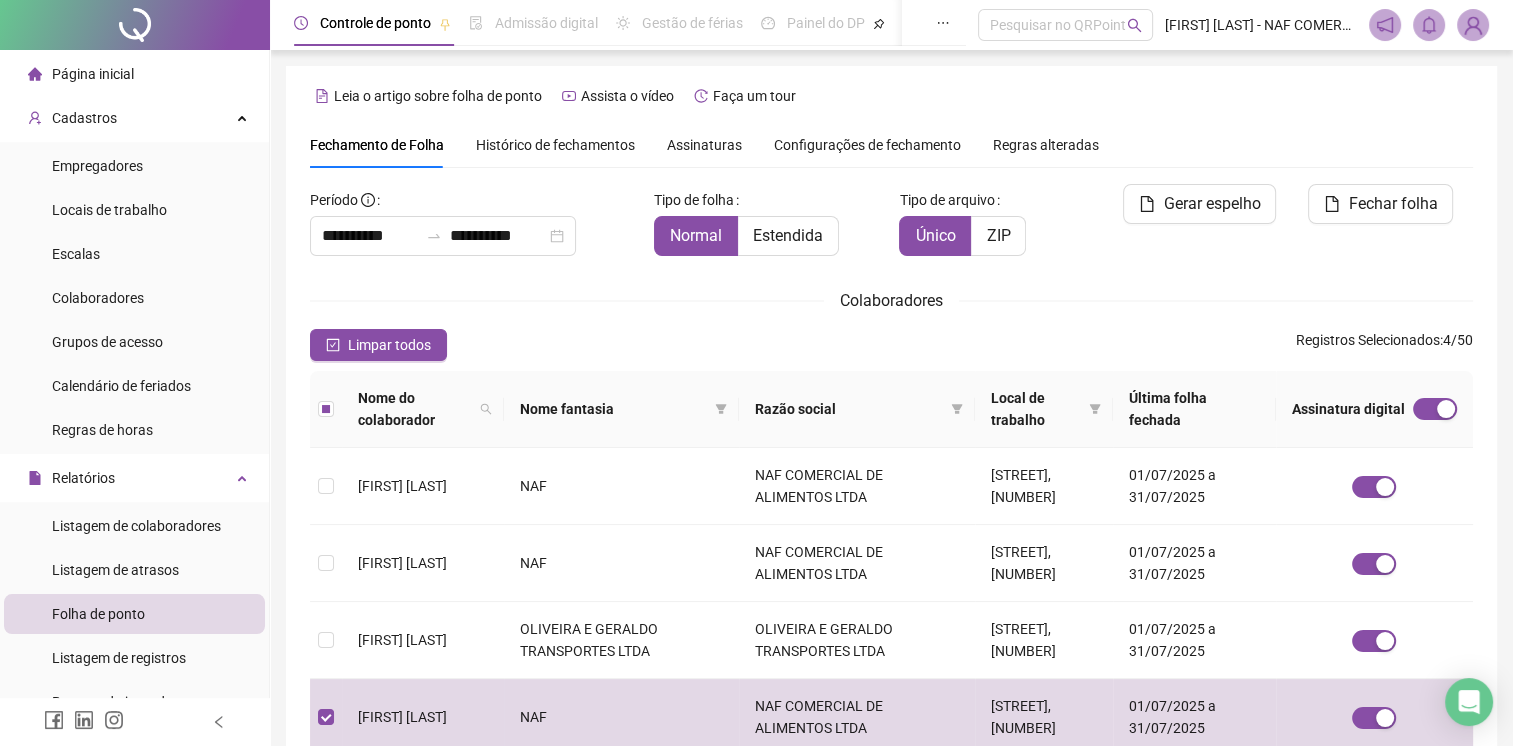 click on "Histórico de fechamentos" at bounding box center [555, 145] 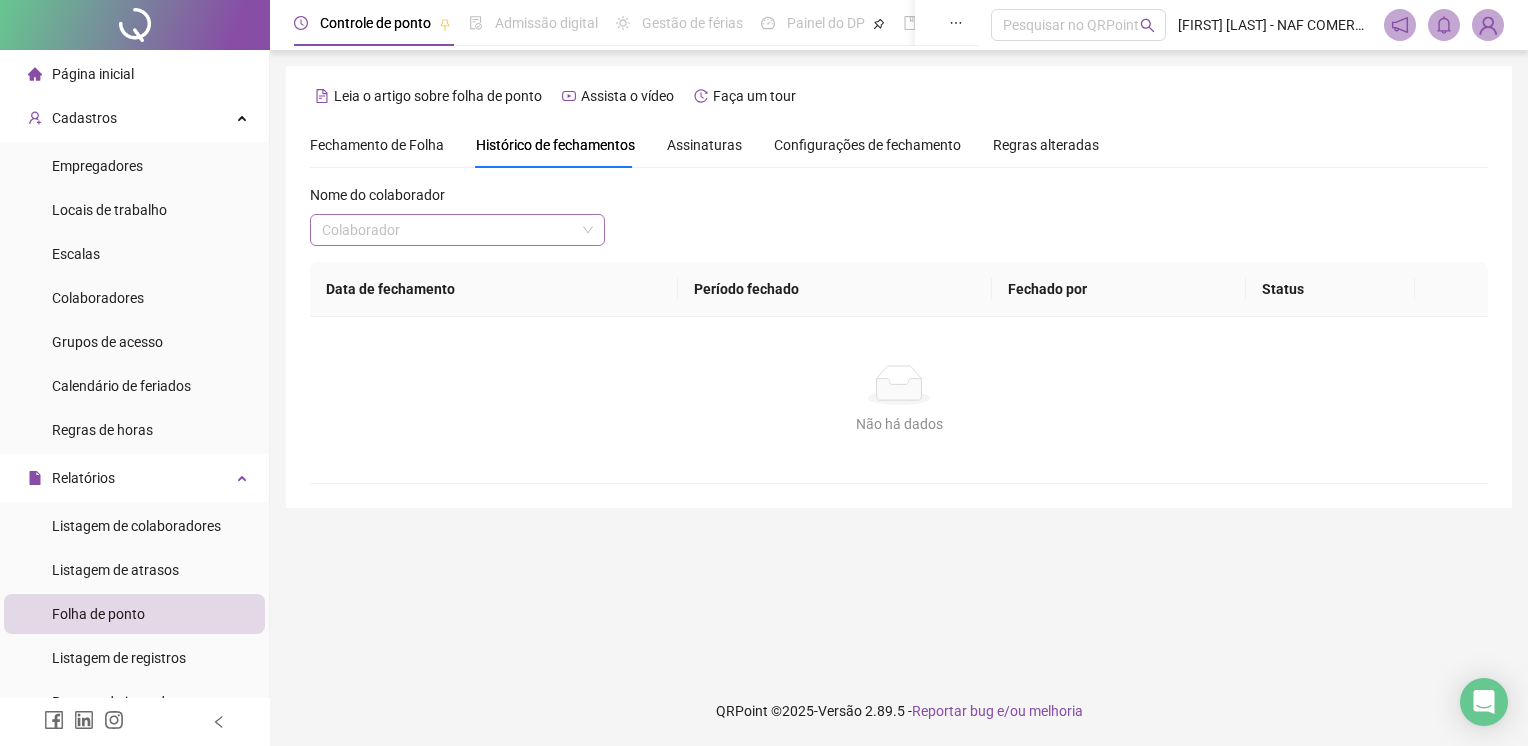 click at bounding box center (448, 230) 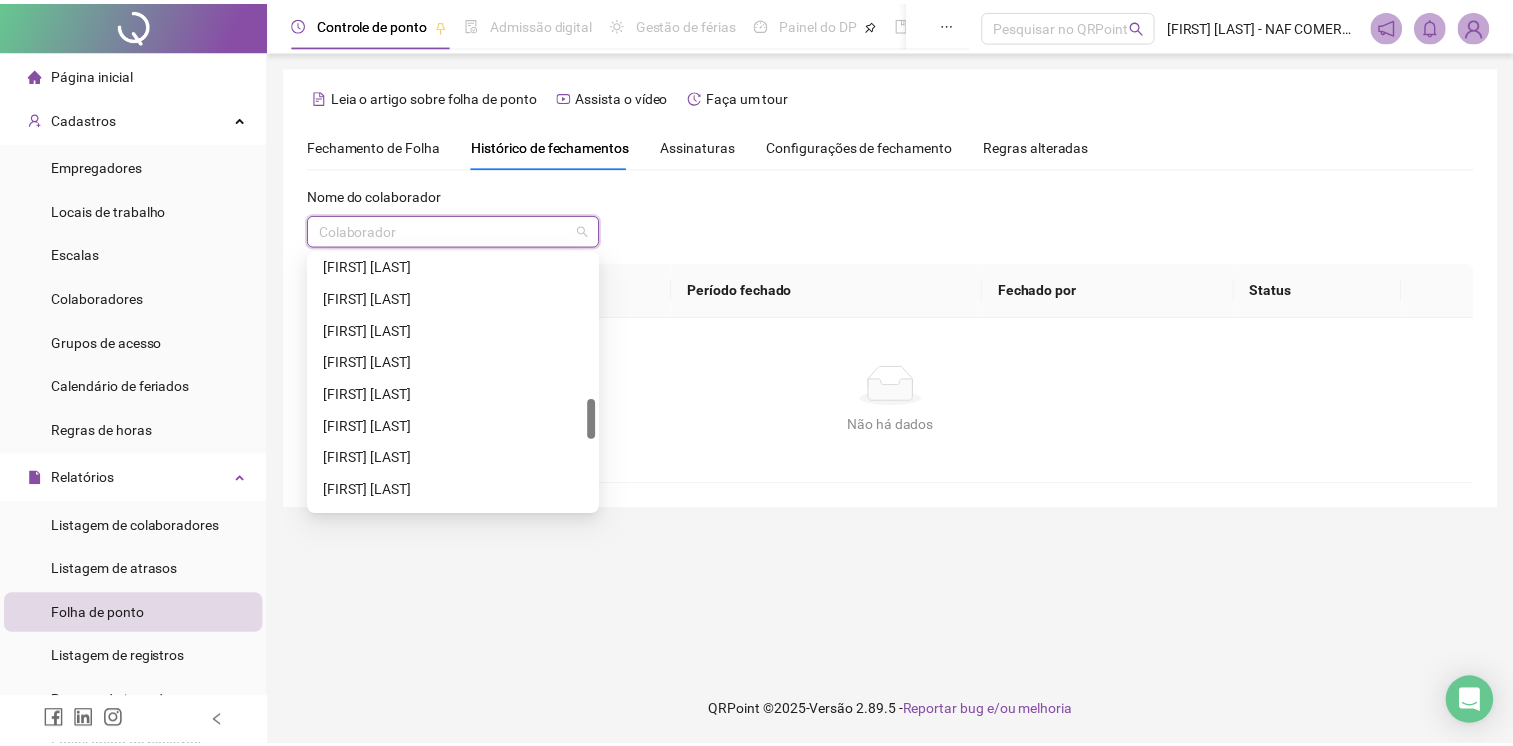 scroll, scrollTop: 1000, scrollLeft: 0, axis: vertical 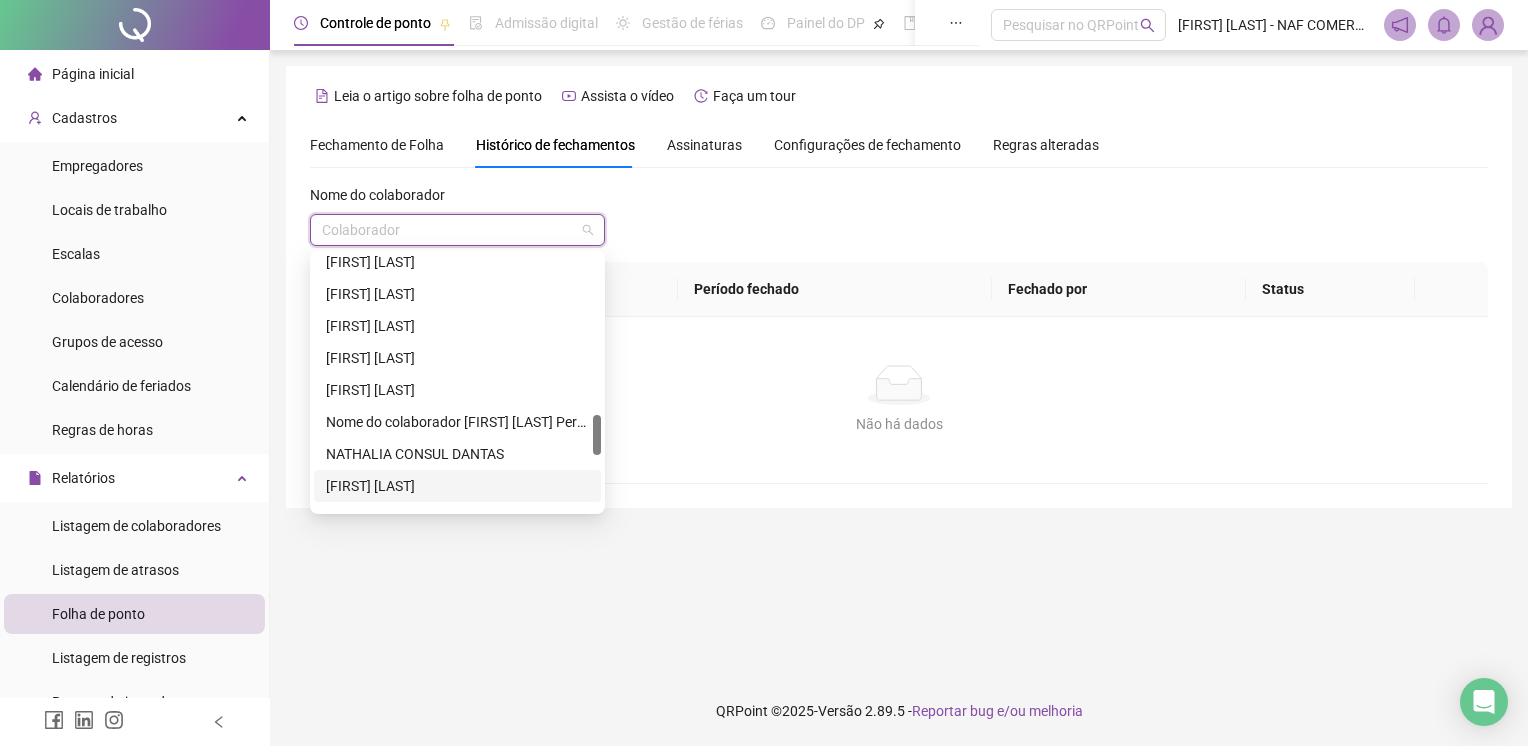 click on "[FIRST] [LAST]" at bounding box center (457, 486) 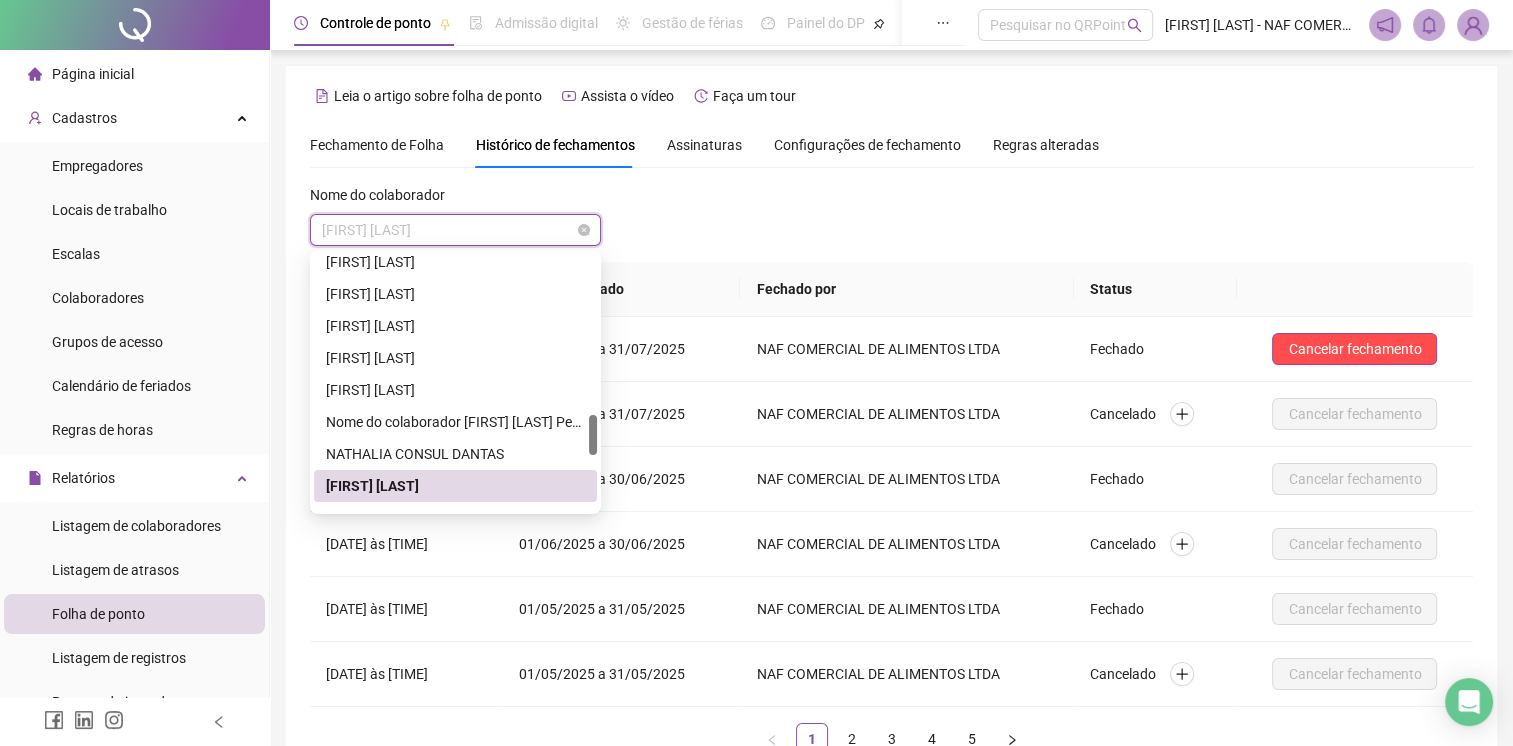 click on "[FIRST] [LAST]" at bounding box center [455, 230] 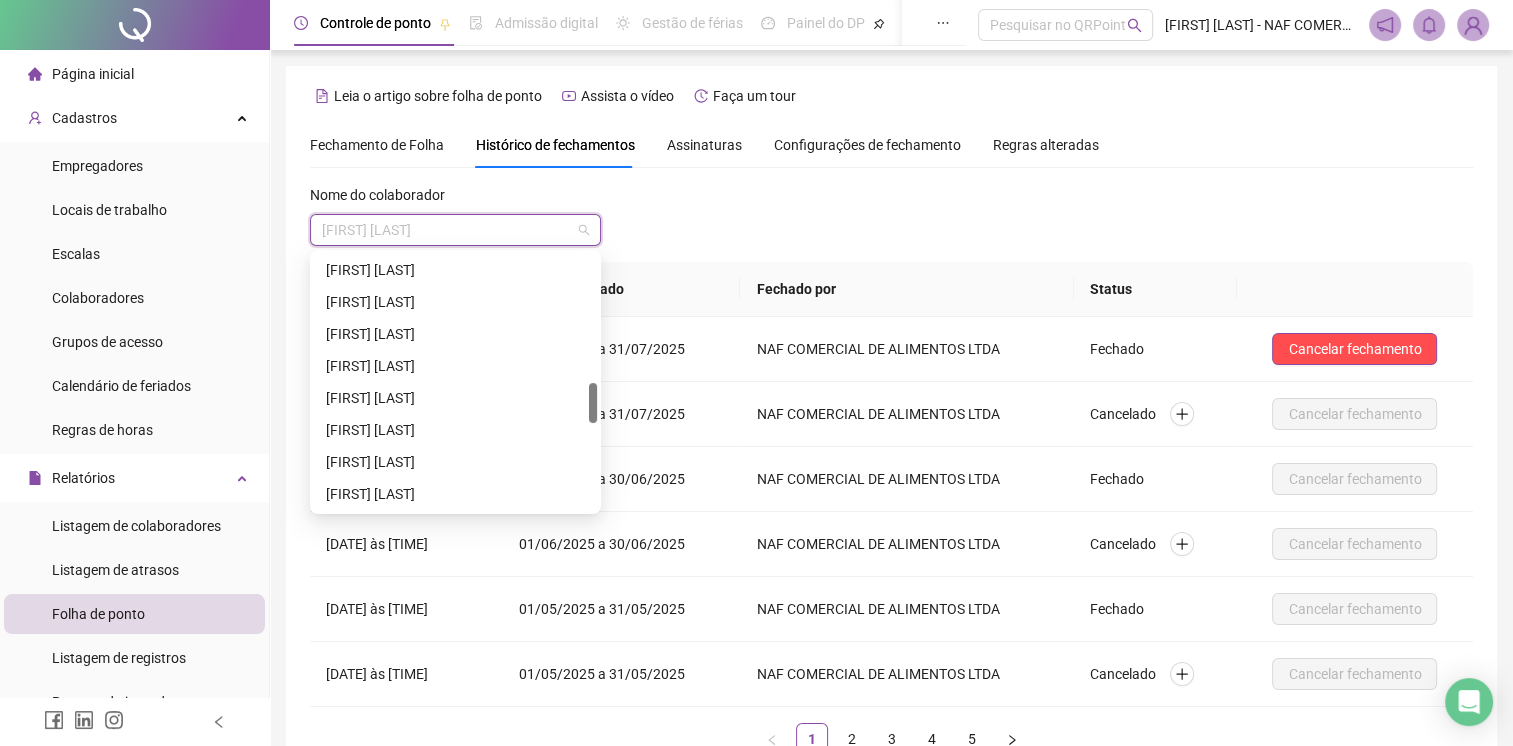 scroll, scrollTop: 700, scrollLeft: 0, axis: vertical 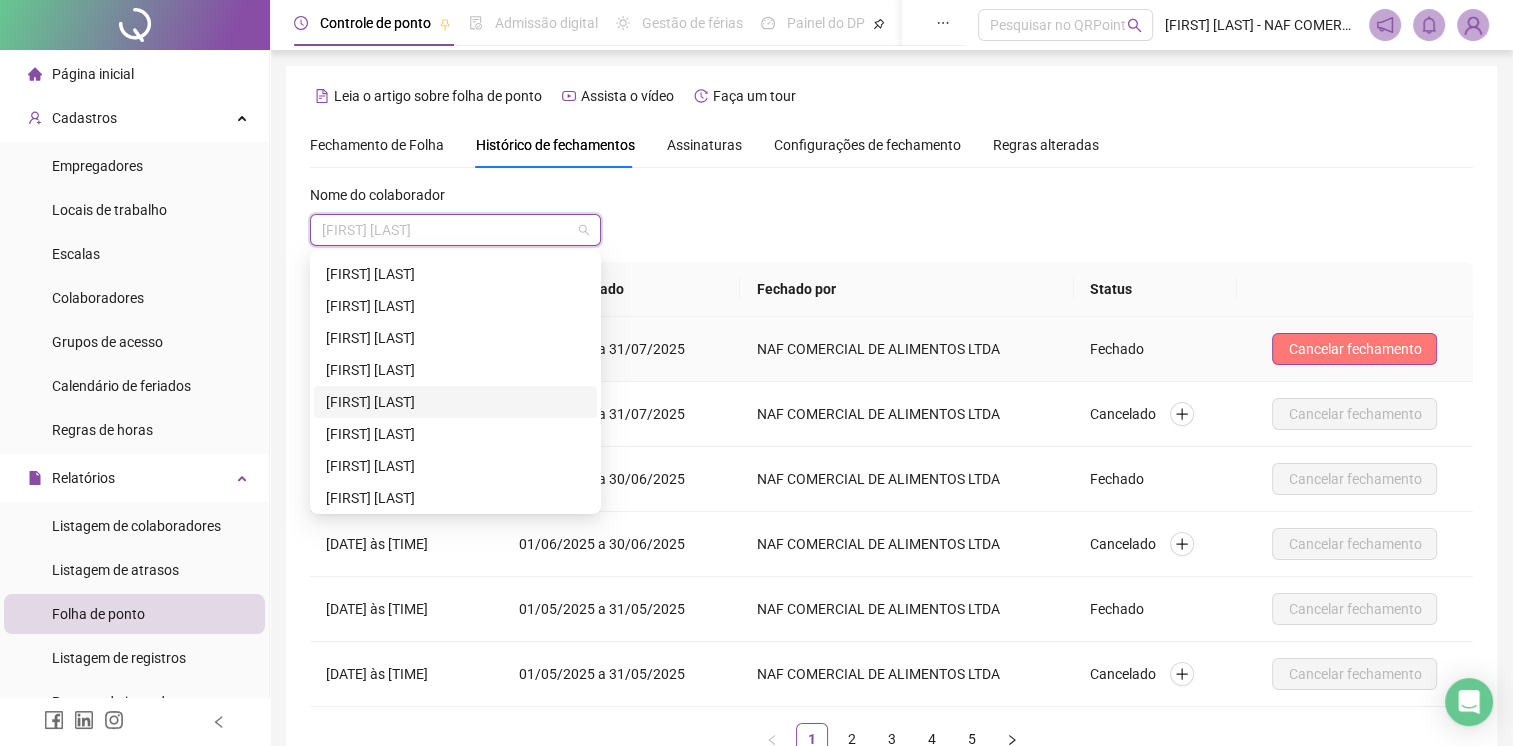 click on "Cancelar fechamento" at bounding box center (1354, 349) 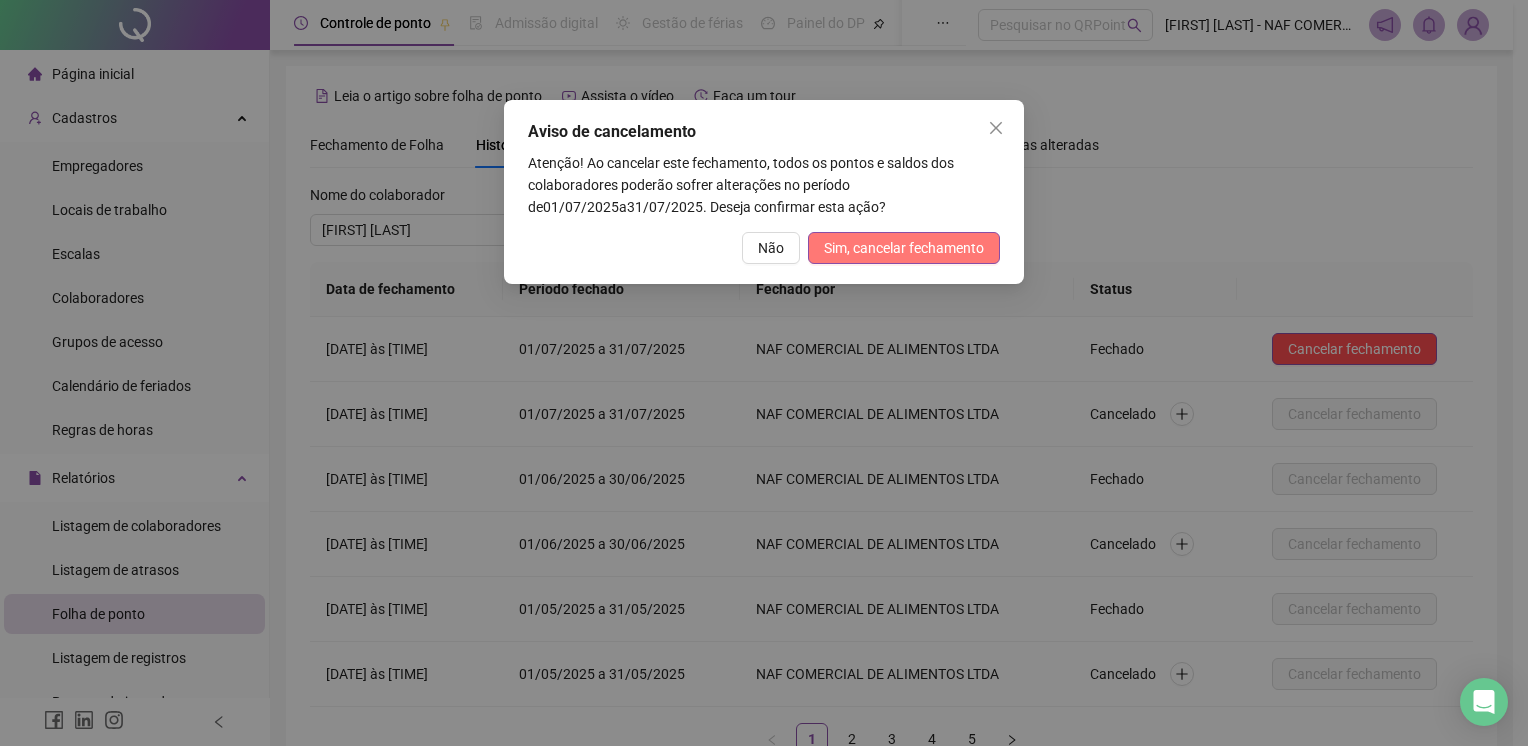 click on "Sim, cancelar fechamento" at bounding box center [904, 248] 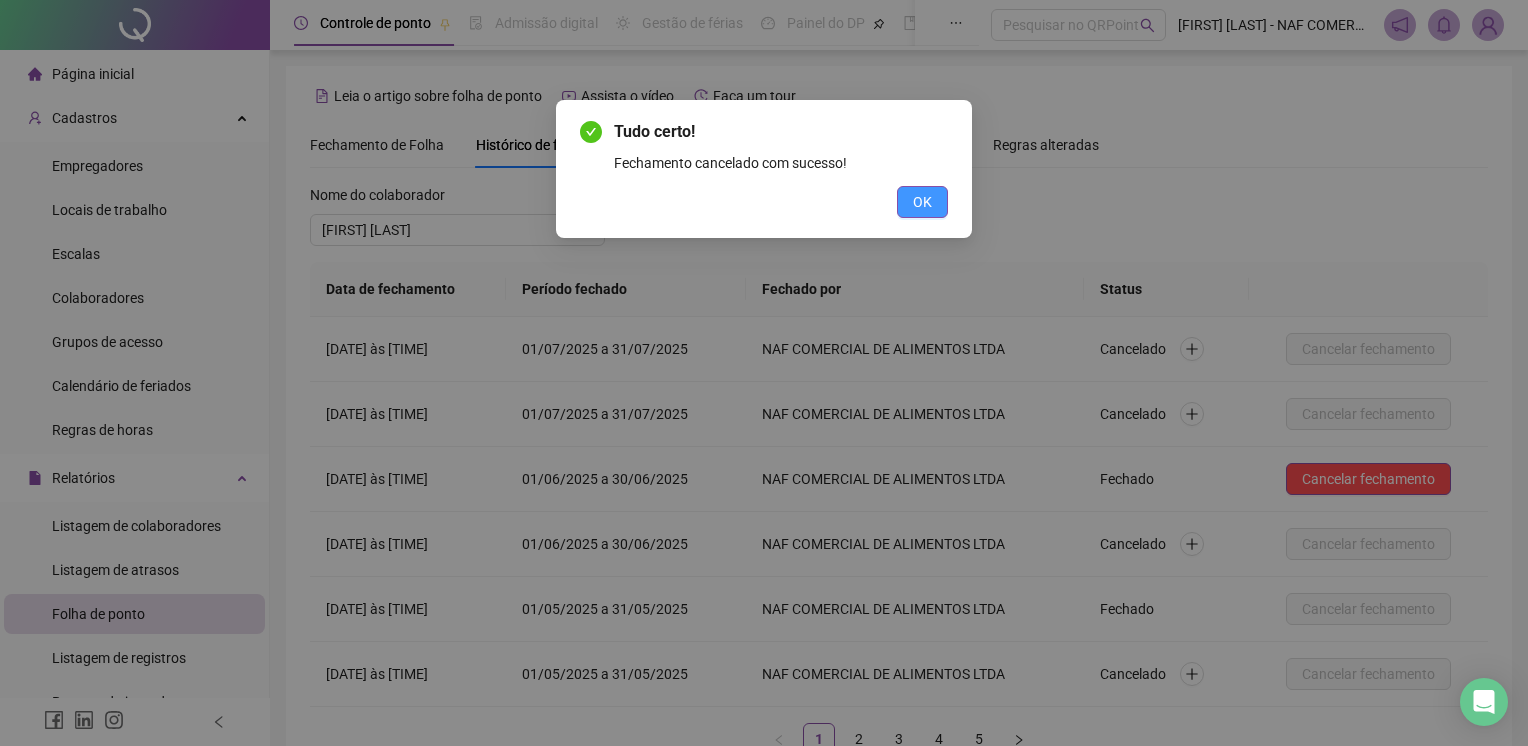 click on "OK" at bounding box center (922, 202) 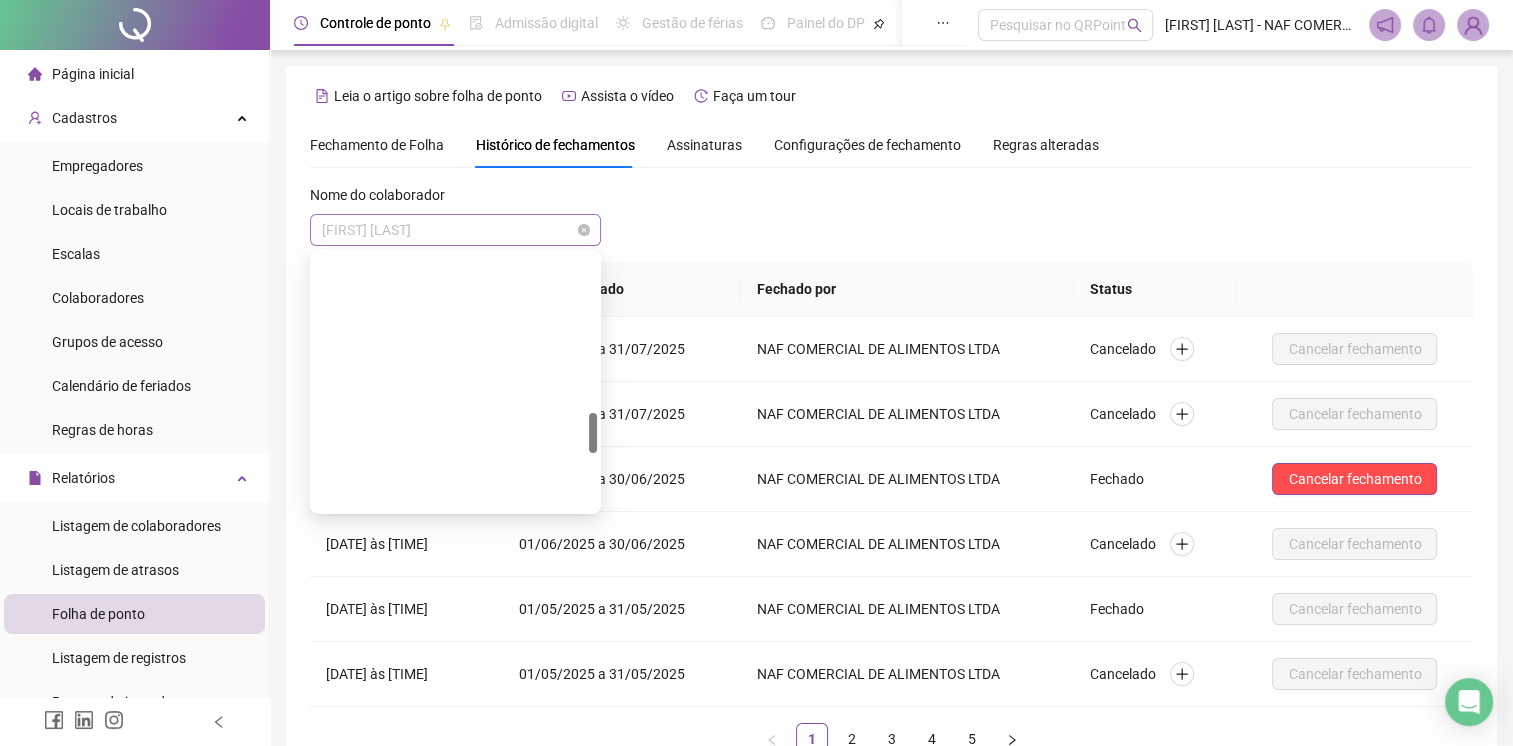 scroll, scrollTop: 992, scrollLeft: 0, axis: vertical 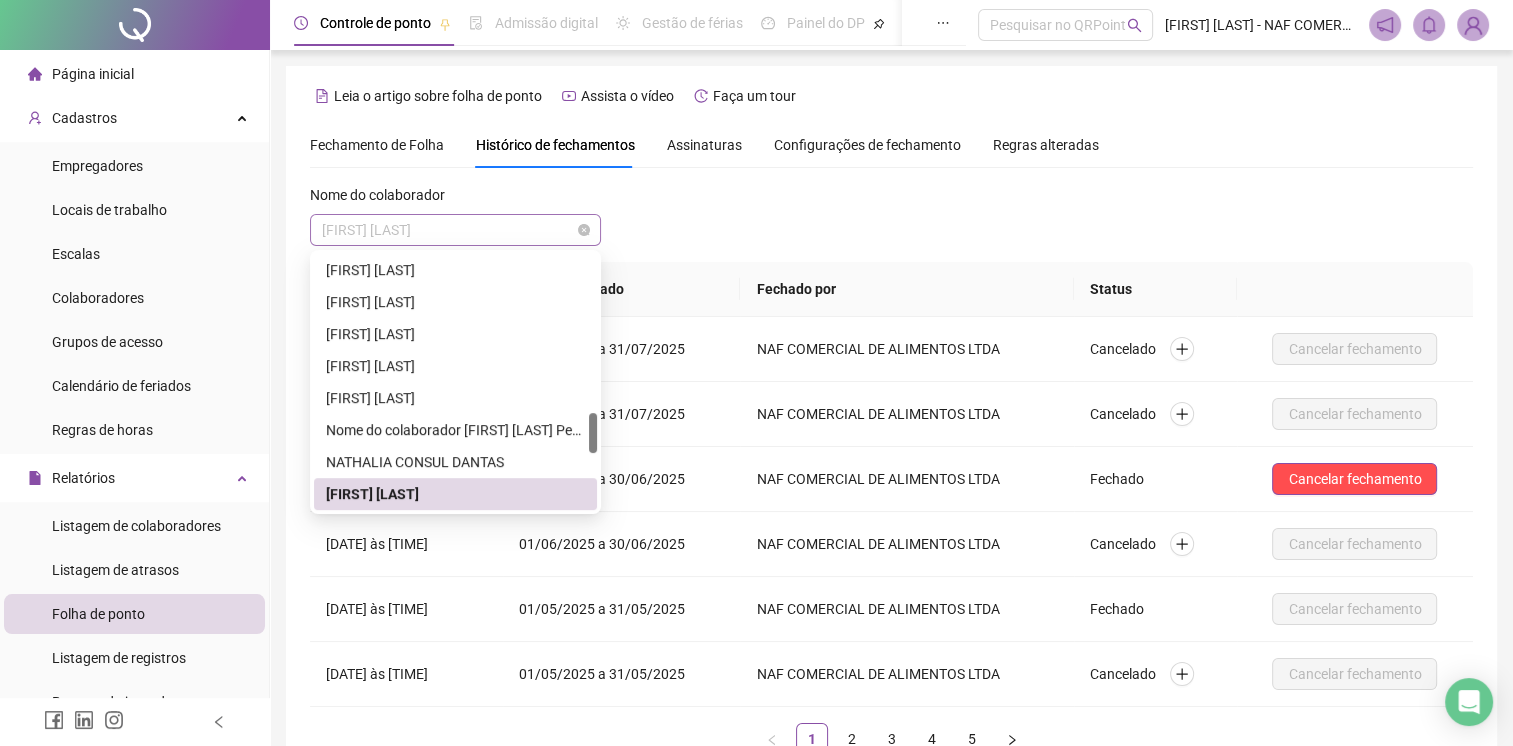 click on "[FIRST] [LAST]" at bounding box center [455, 230] 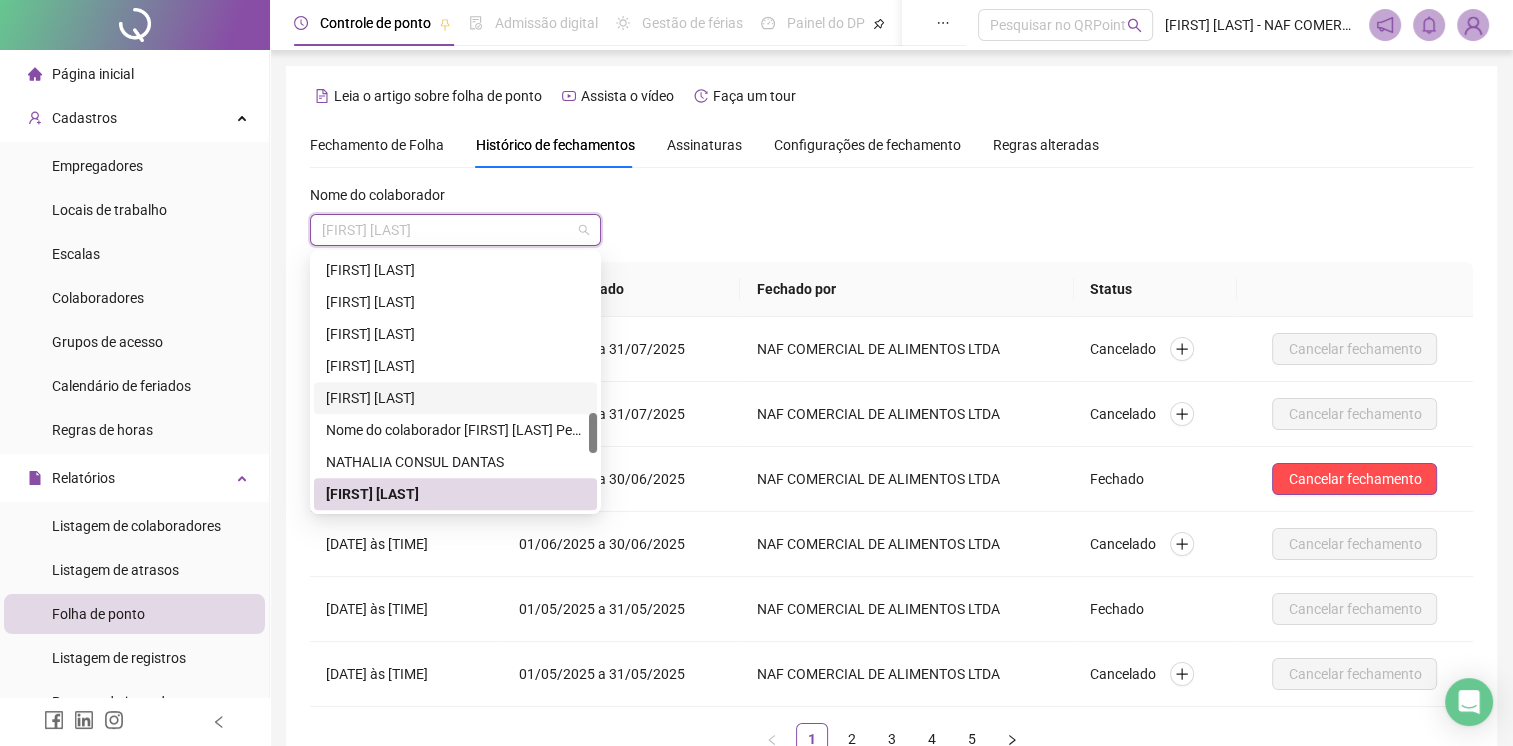 scroll, scrollTop: 1092, scrollLeft: 0, axis: vertical 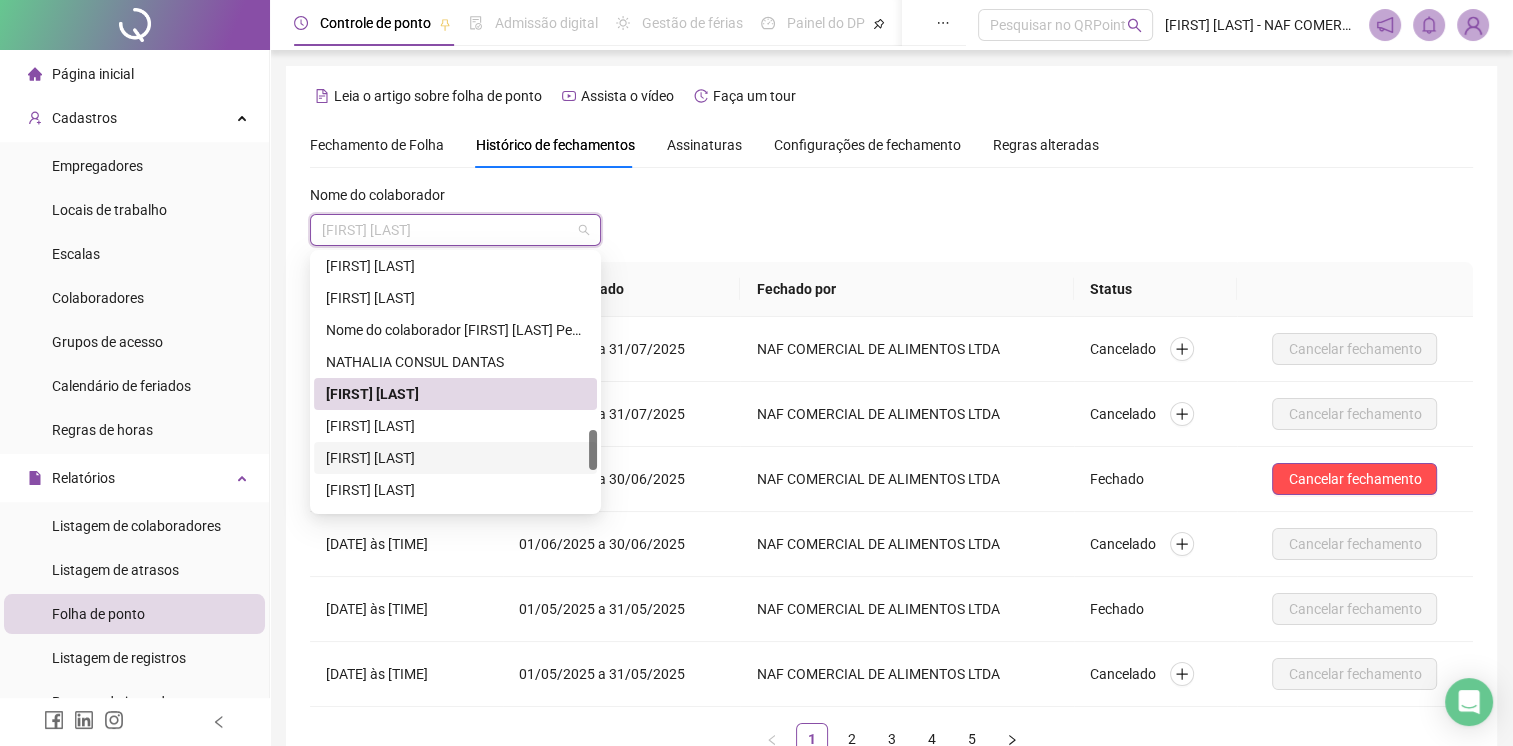 click on "[FIRST] [LAST]" at bounding box center (455, 458) 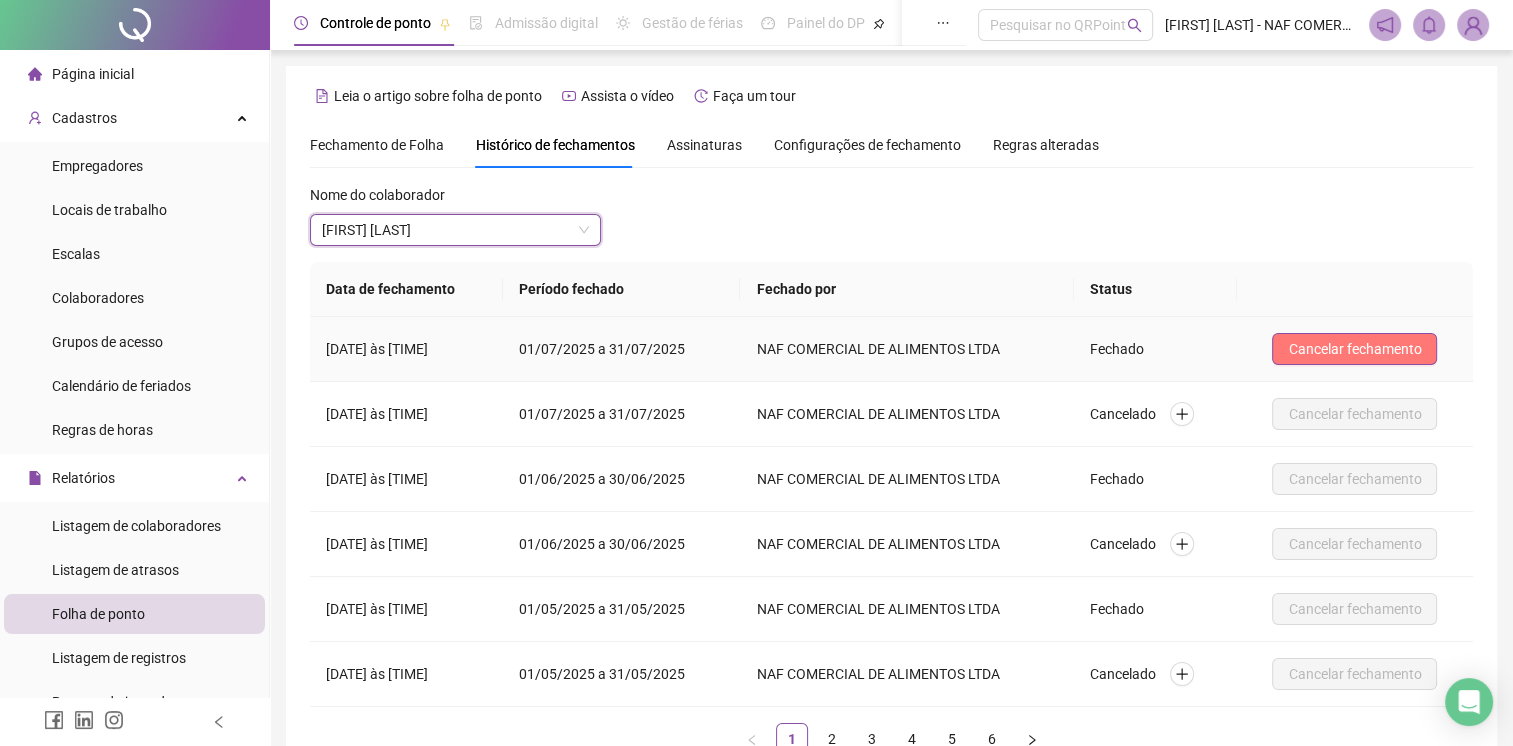 click on "Cancelar fechamento" at bounding box center [1354, 349] 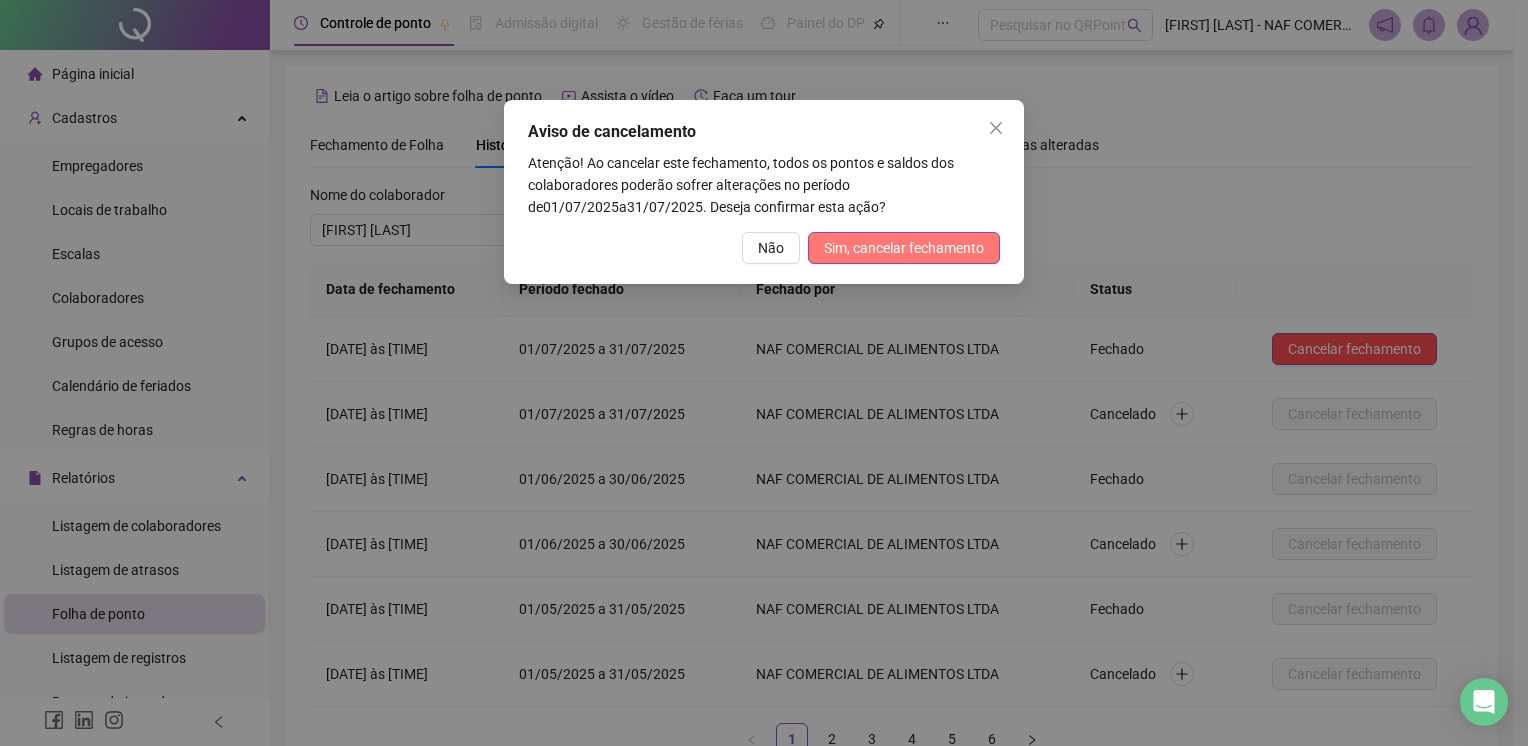 click on "Sim, cancelar fechamento" at bounding box center [904, 248] 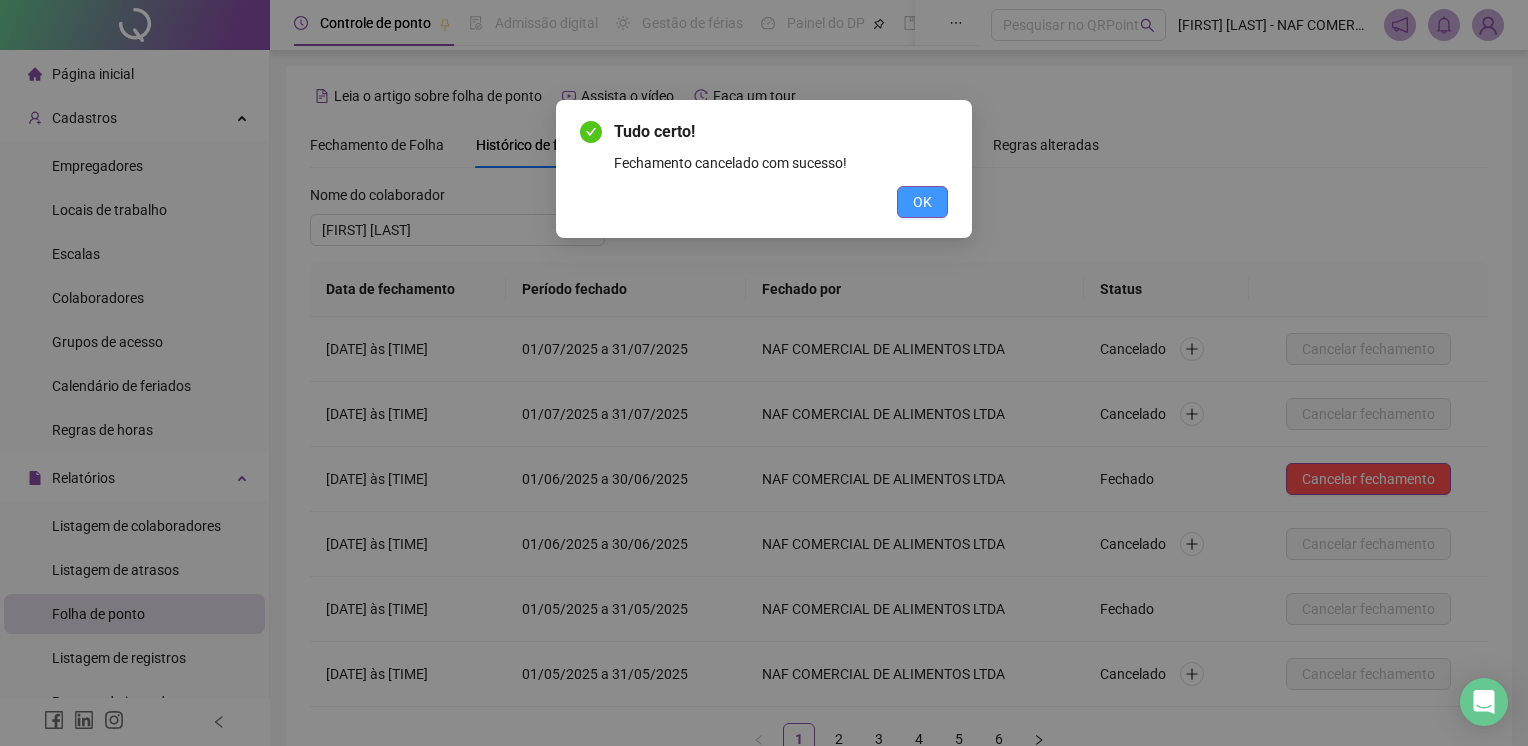 click on "OK" at bounding box center (922, 202) 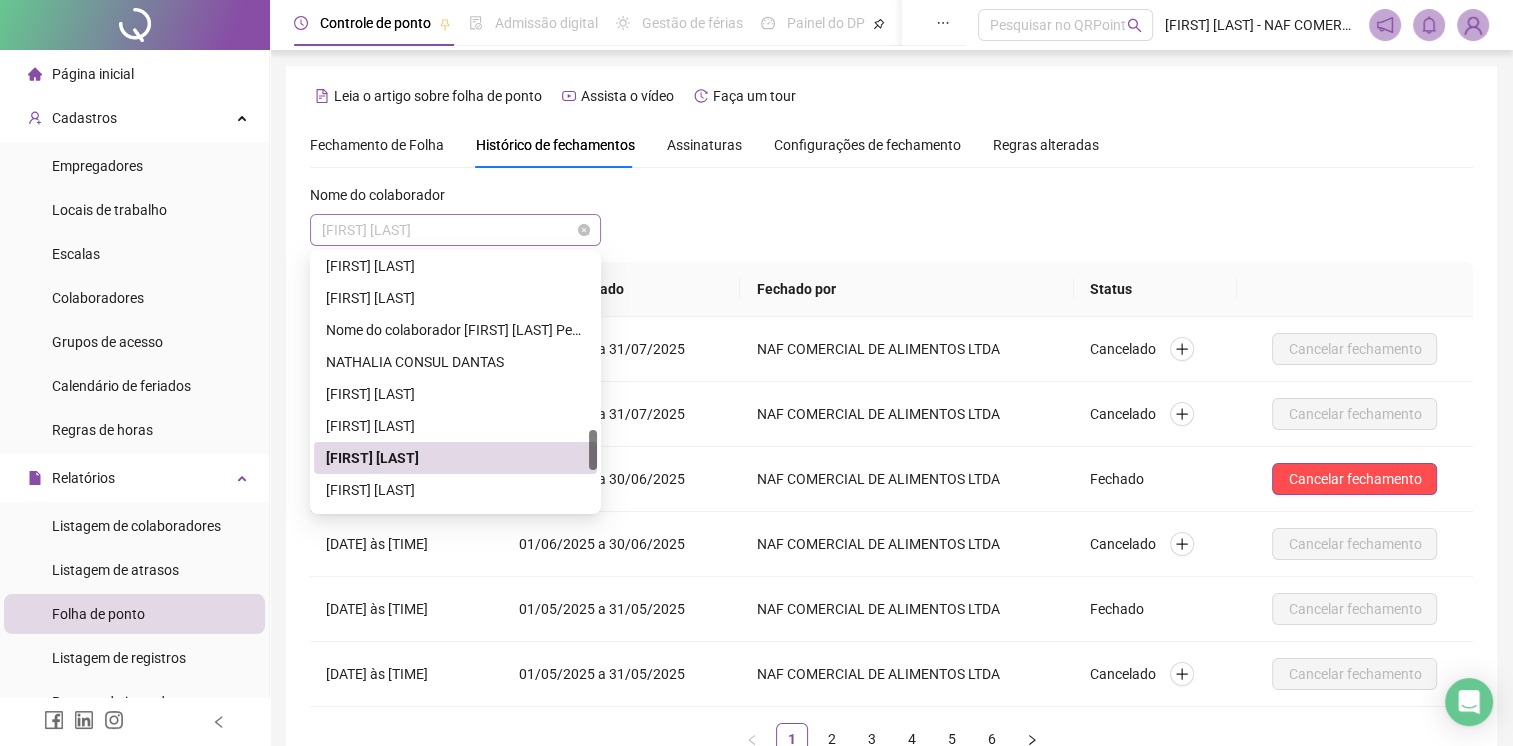 click on "[FIRST] [LAST]" at bounding box center (455, 230) 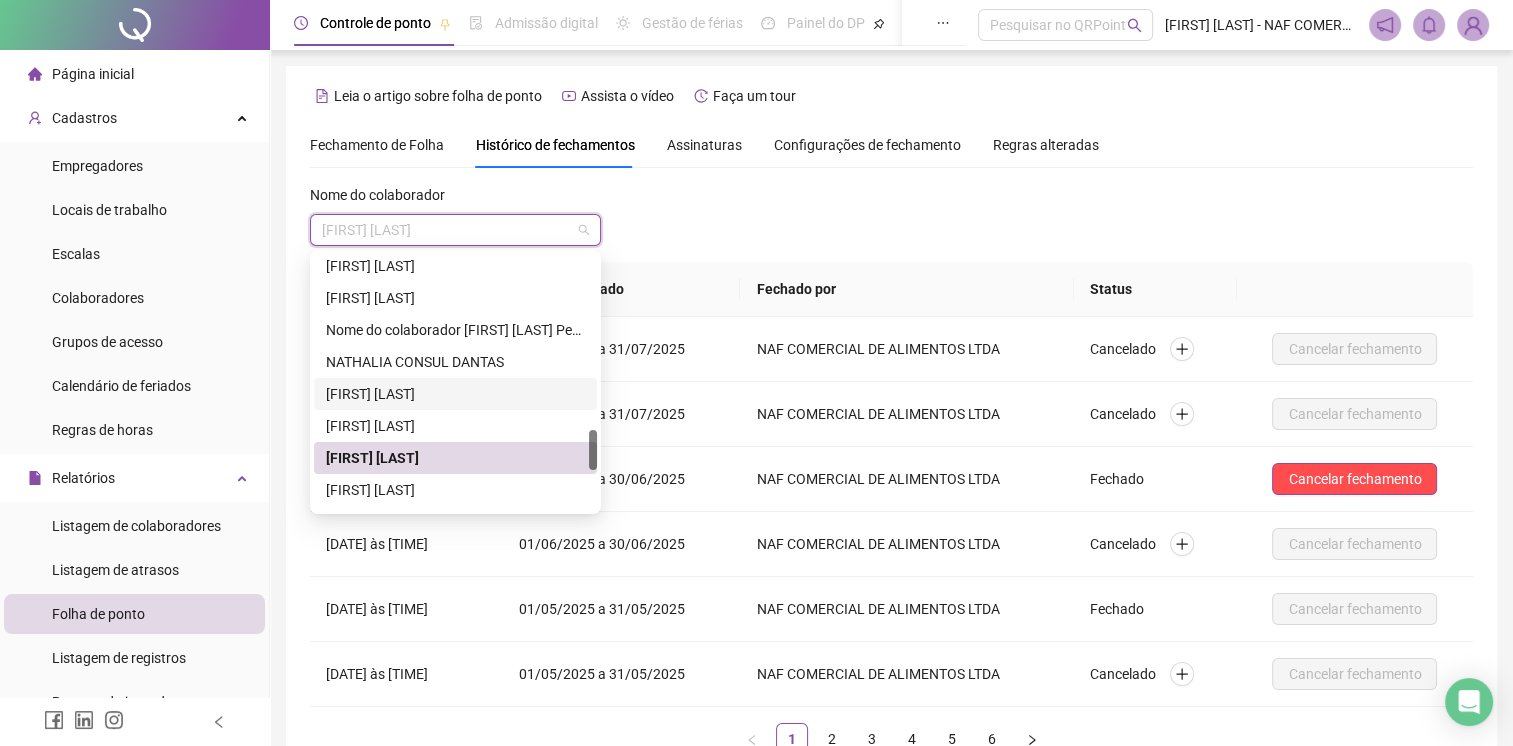 scroll, scrollTop: 1192, scrollLeft: 0, axis: vertical 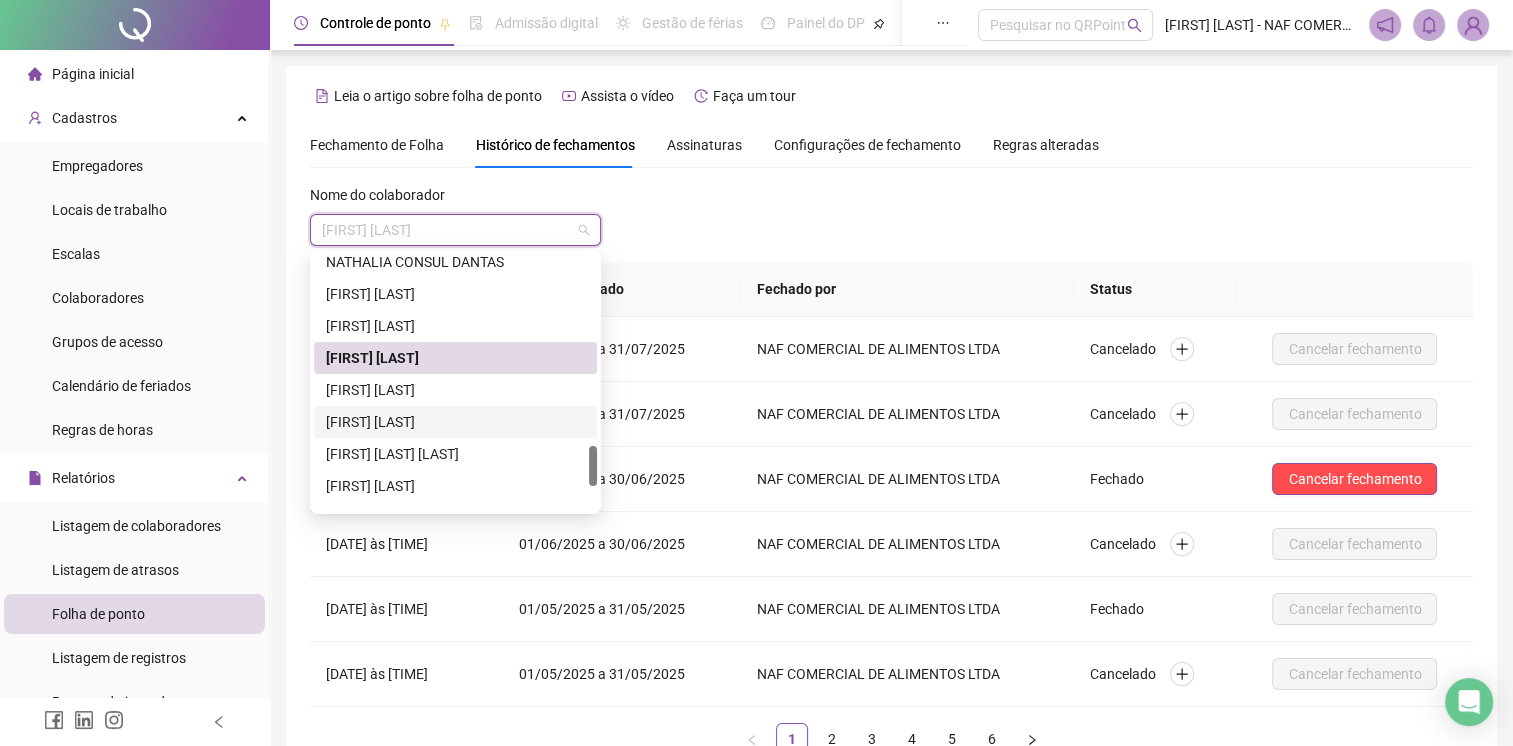 click on "[FIRST] [LAST]" at bounding box center (455, 422) 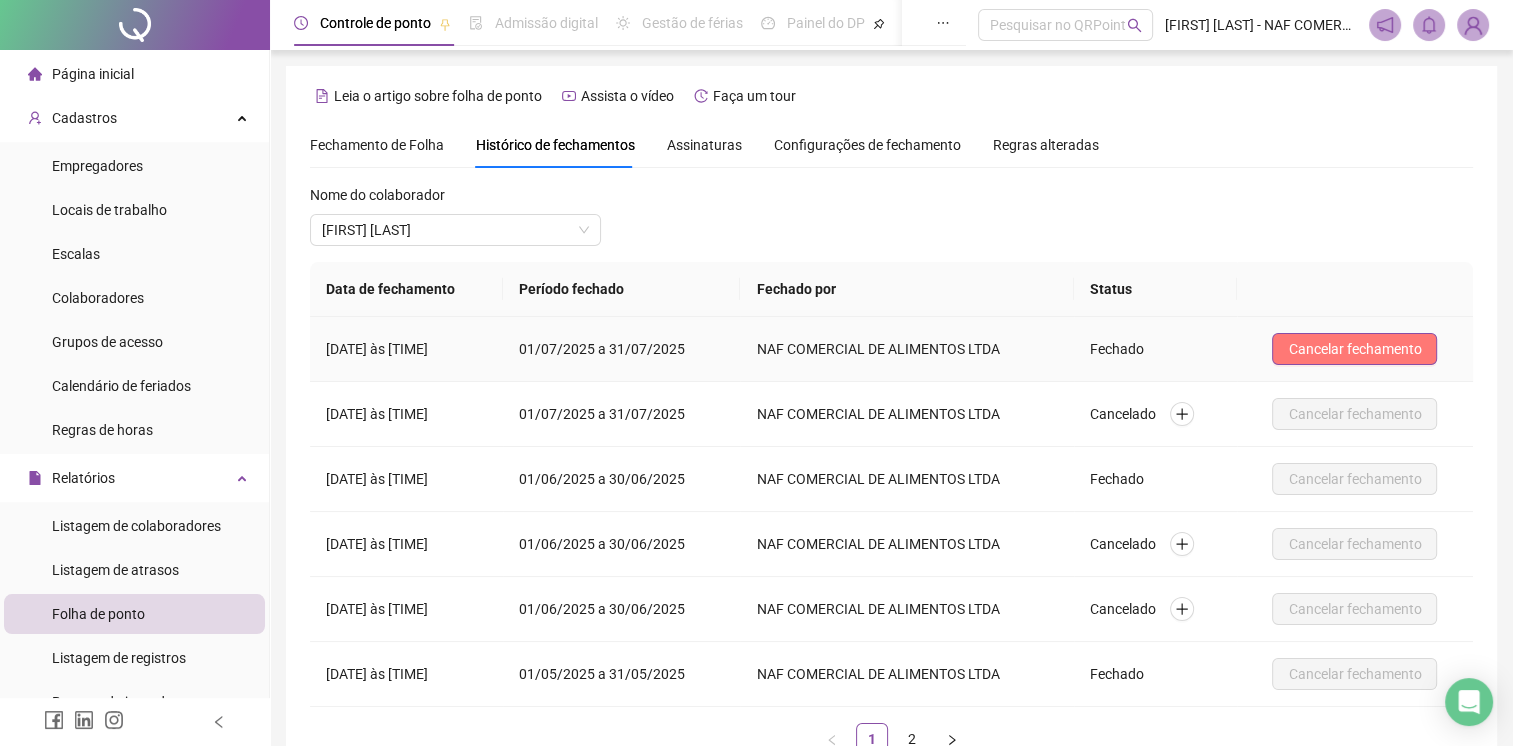click on "Cancelar fechamento" at bounding box center [1354, 349] 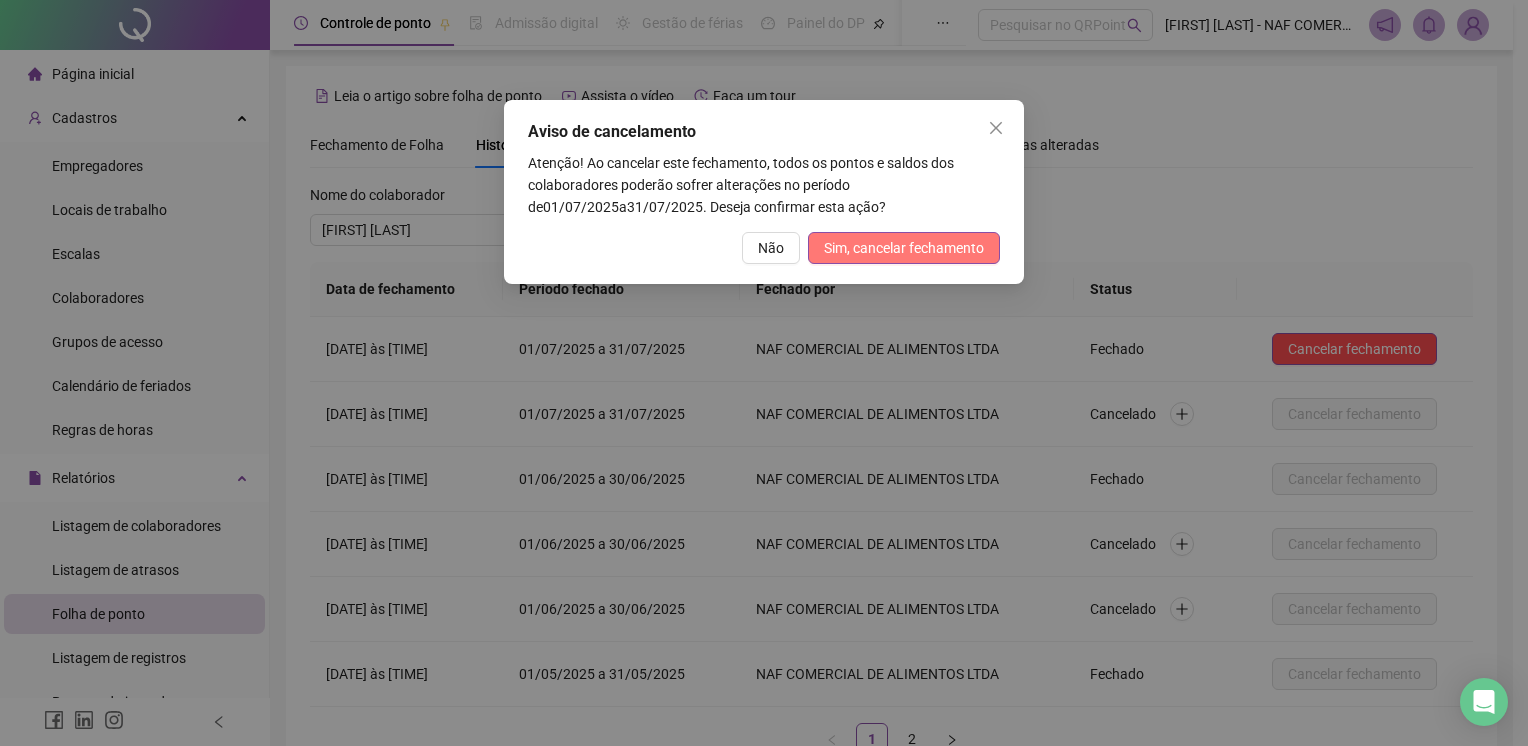 click on "Sim, cancelar fechamento" at bounding box center [904, 248] 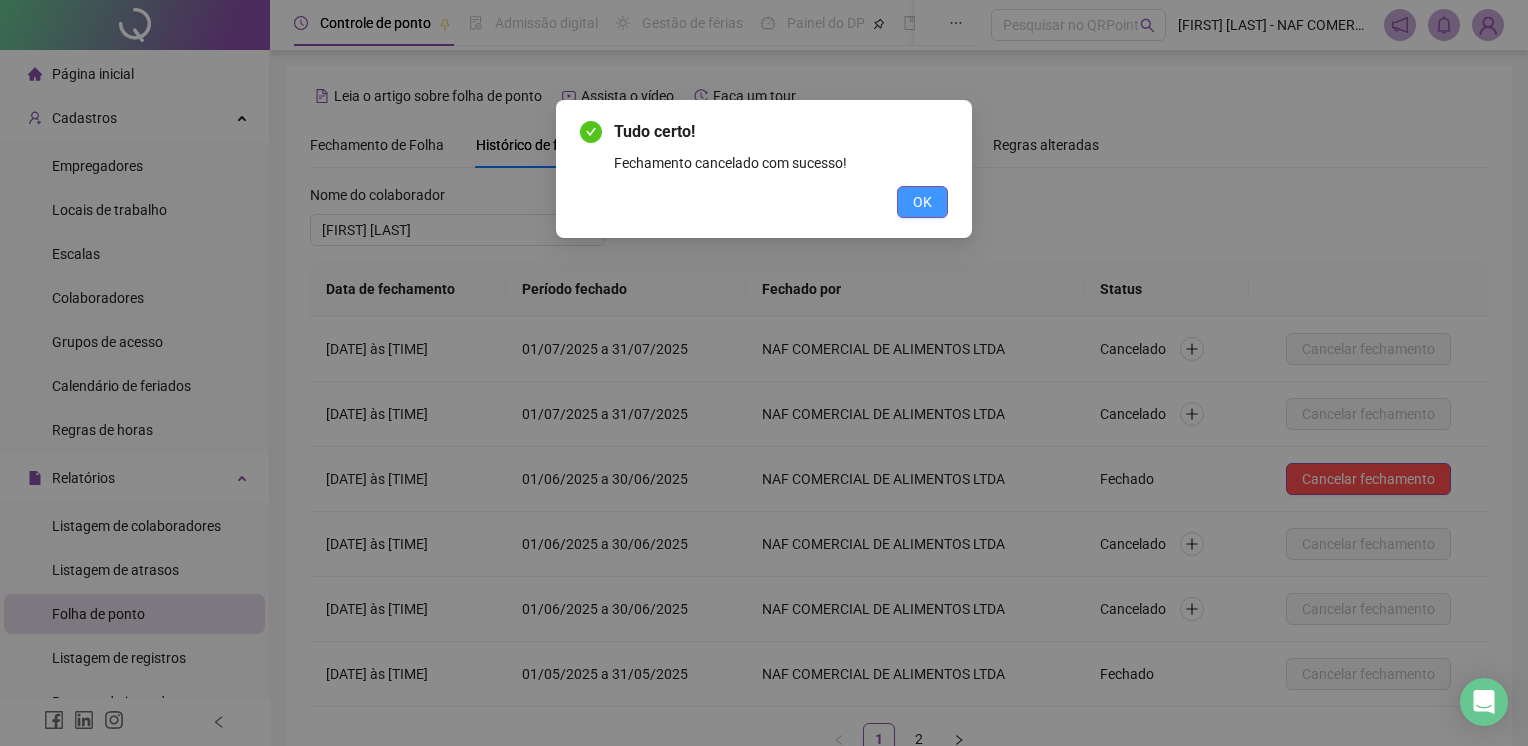 click on "OK" at bounding box center [922, 202] 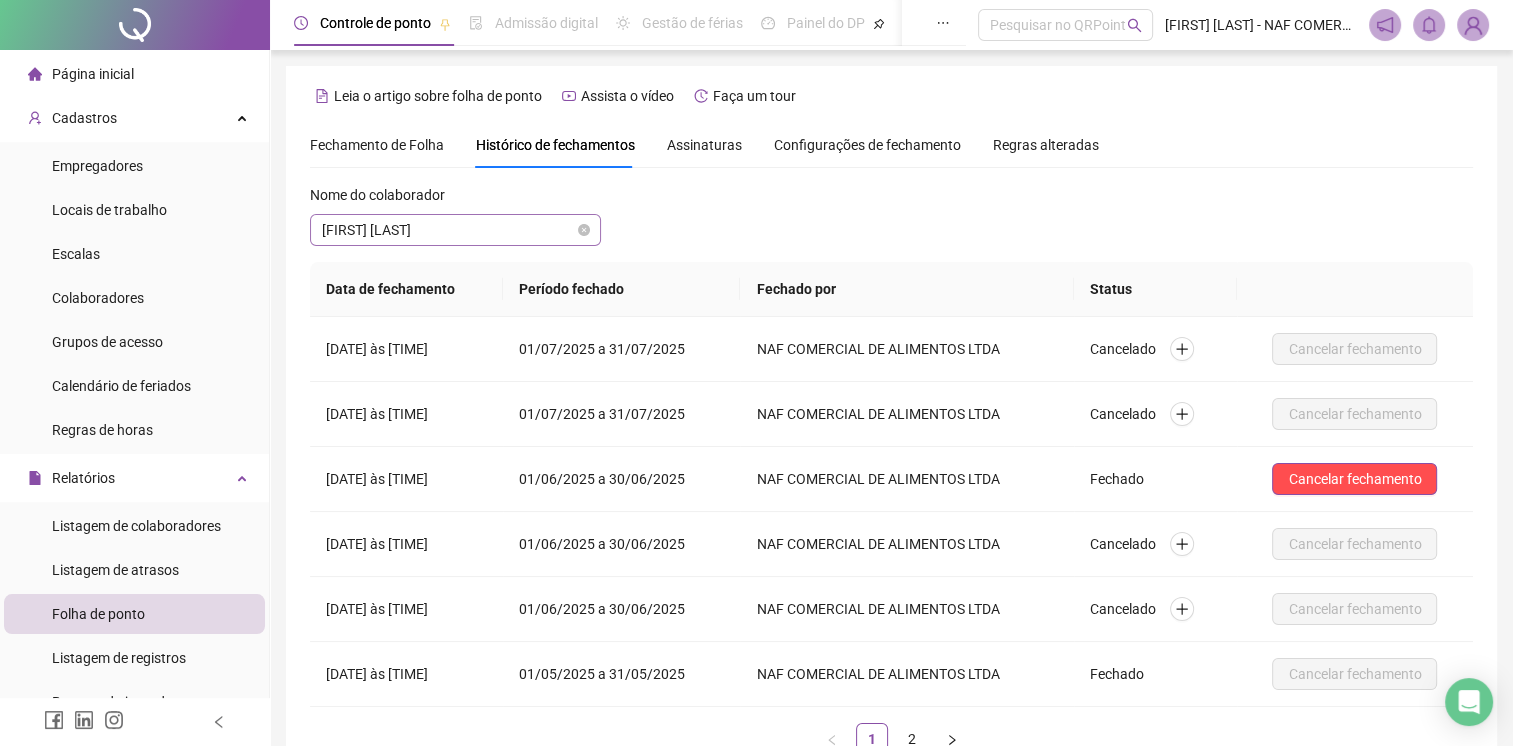 click on "[FIRST] [LAST]" at bounding box center [455, 230] 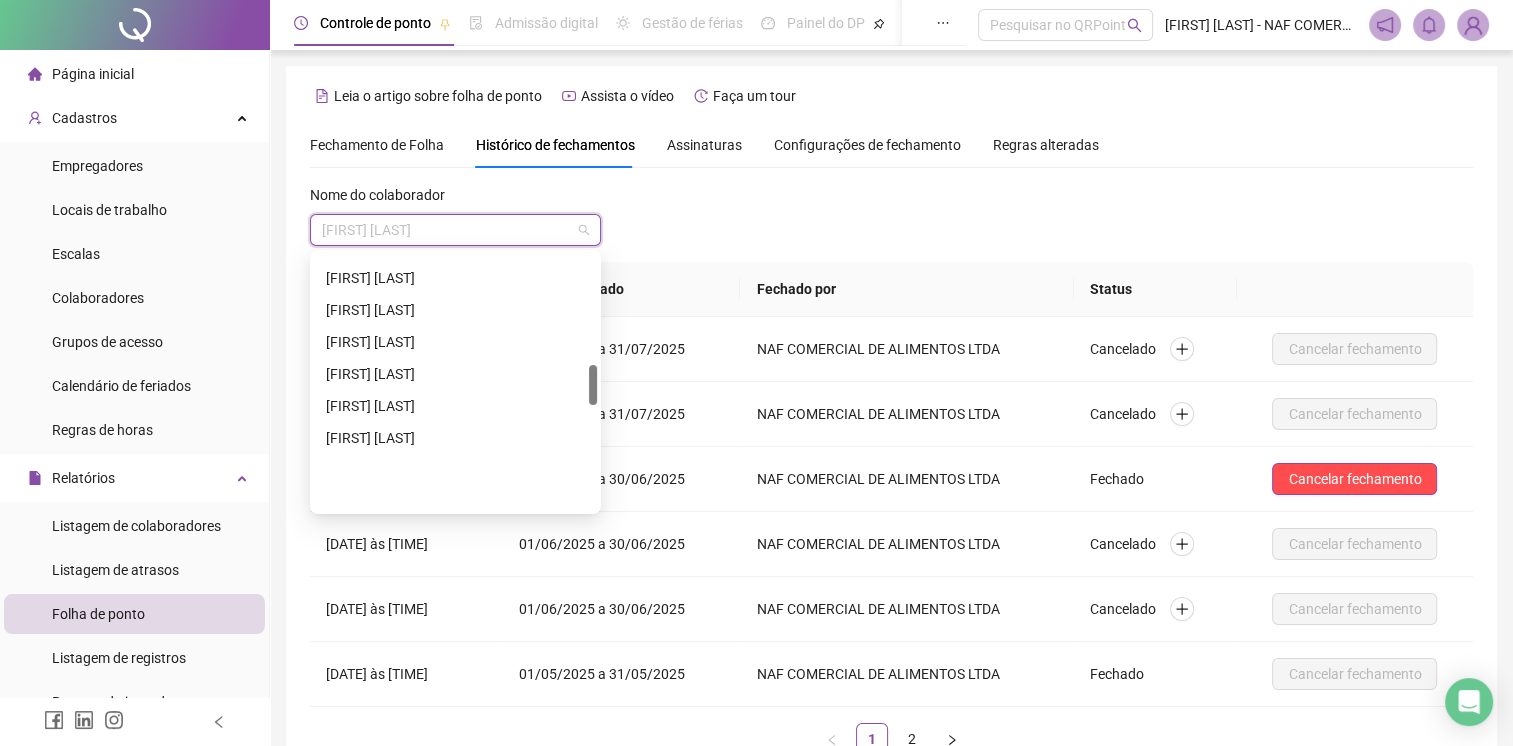 scroll, scrollTop: 692, scrollLeft: 0, axis: vertical 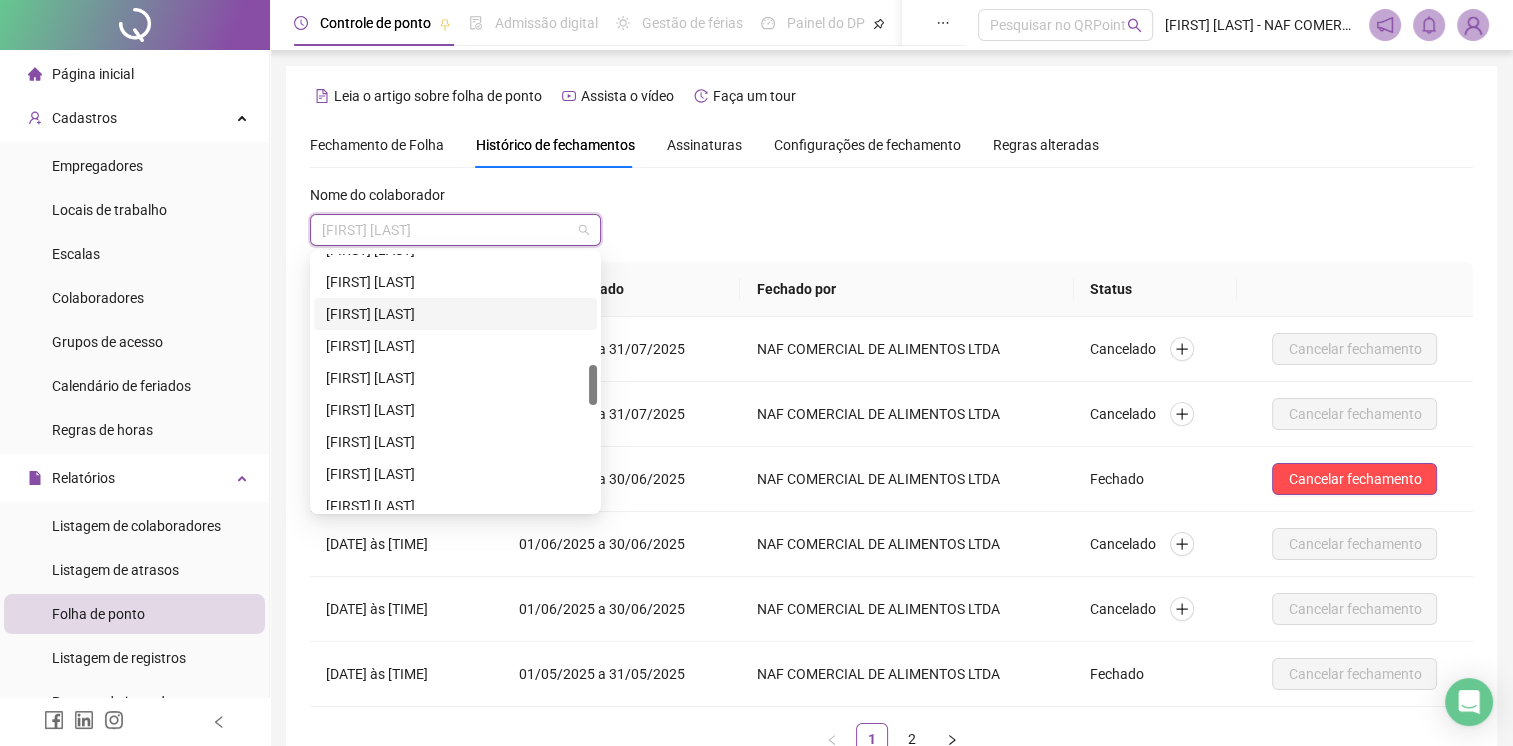 click on "[FIRST] [LAST]" at bounding box center [455, 314] 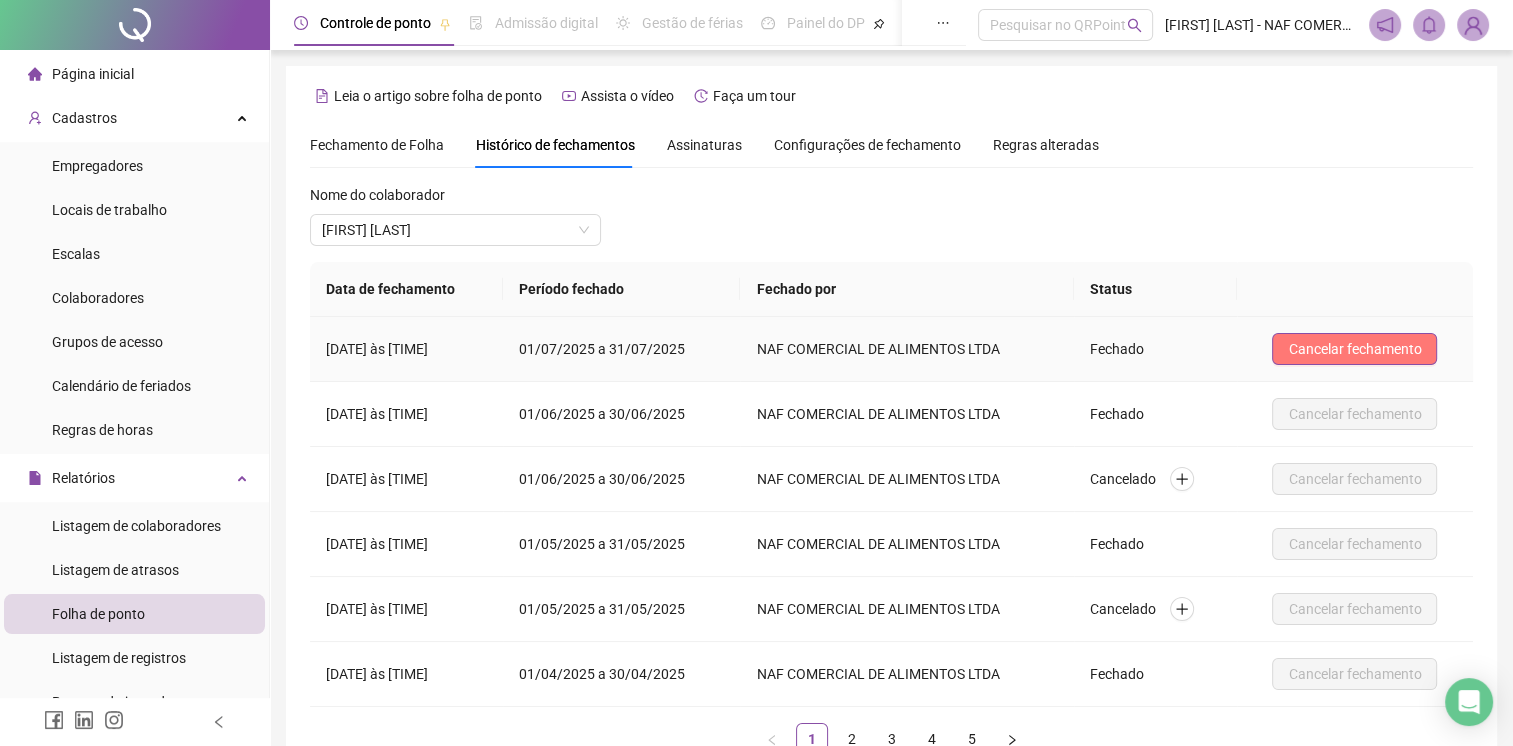 click on "Cancelar fechamento" at bounding box center [1354, 349] 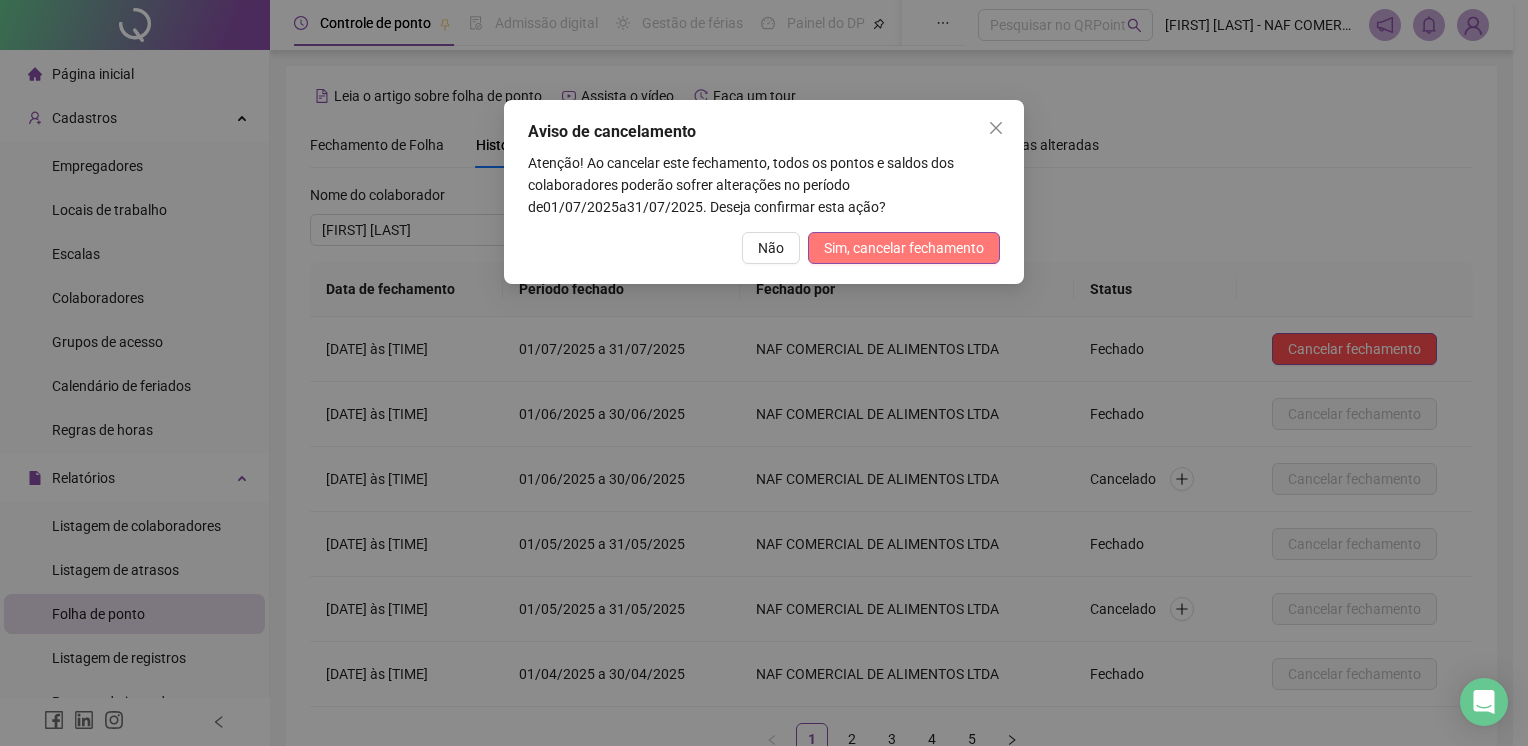 click on "Sim, cancelar fechamento" at bounding box center [904, 248] 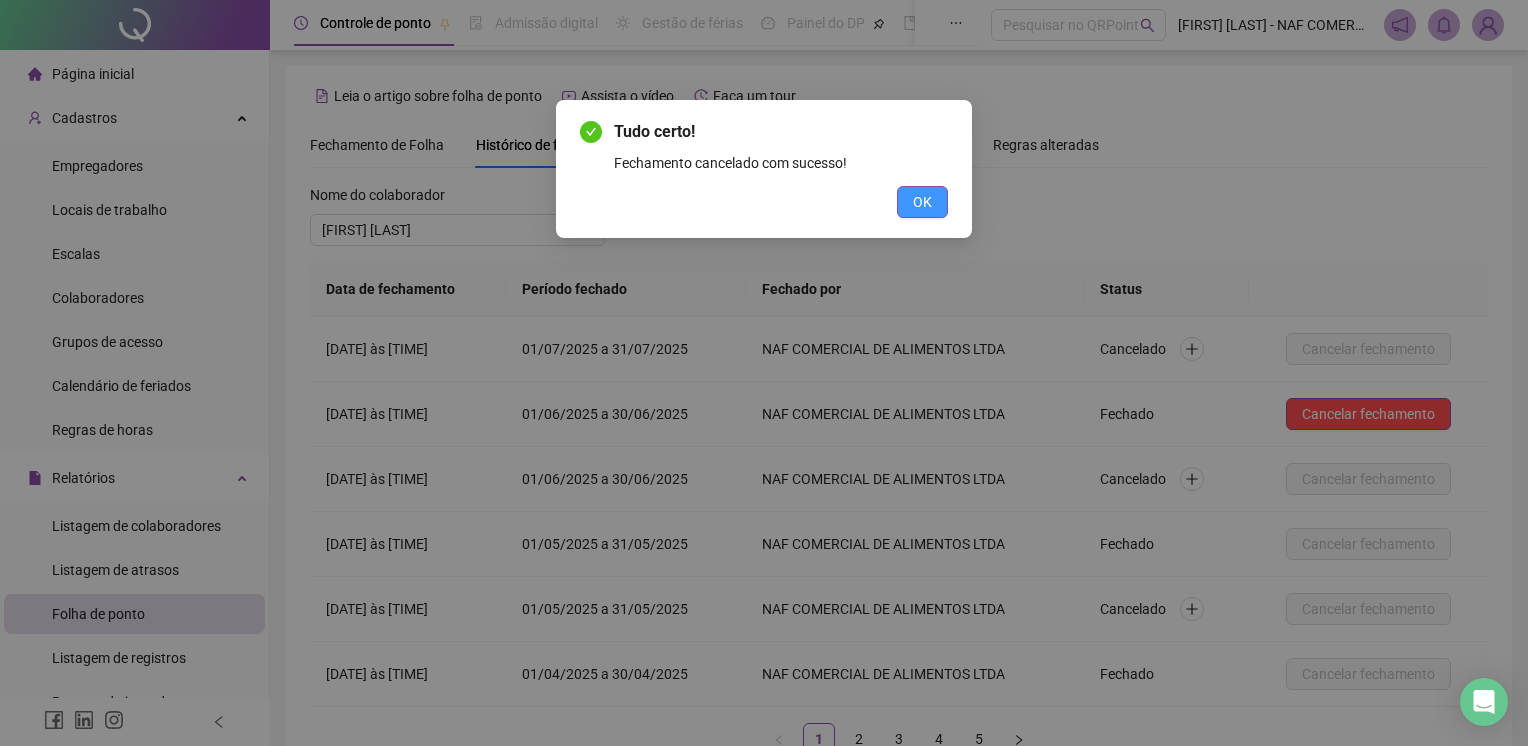 click on "OK" at bounding box center (922, 202) 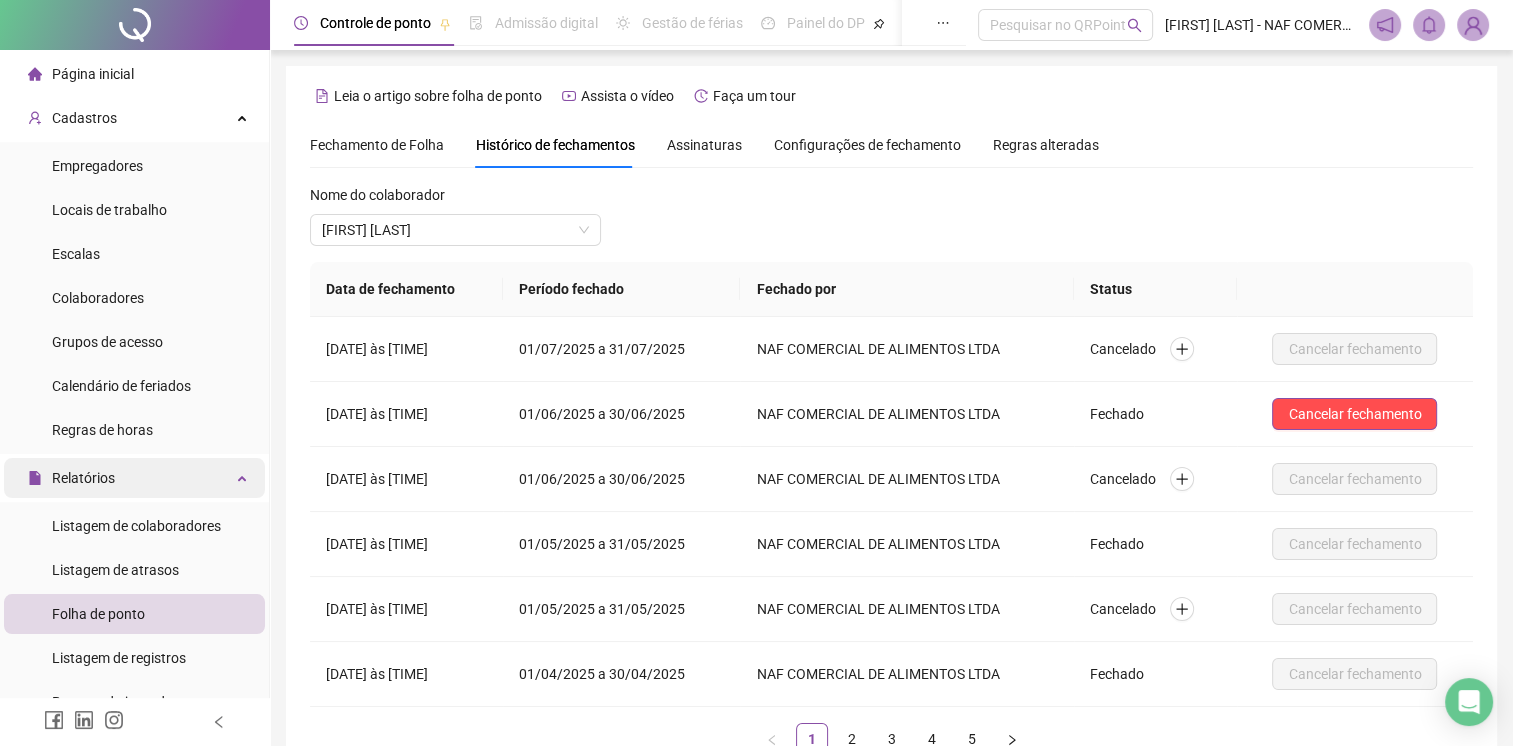 click on "Relatórios" at bounding box center (134, 478) 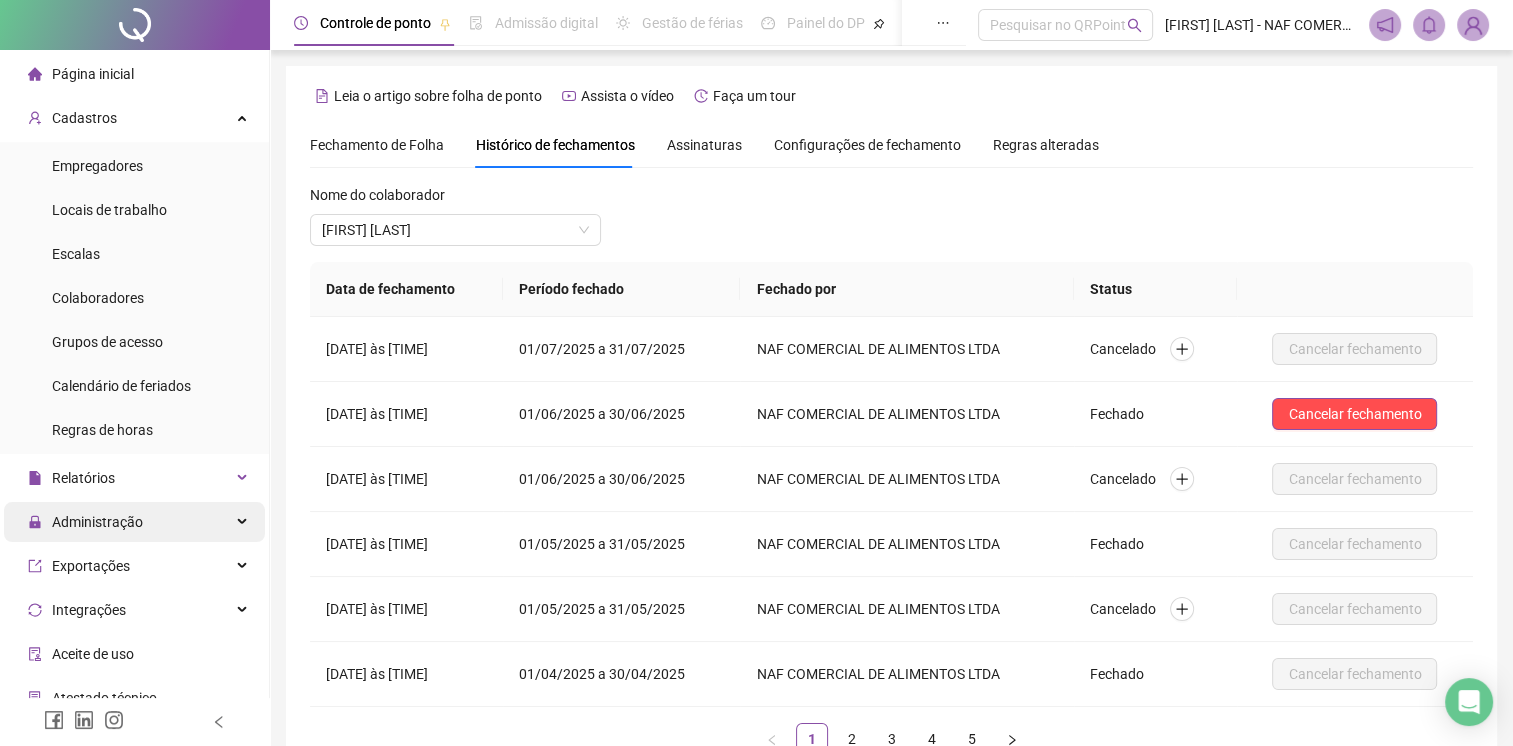 click on "Administração" at bounding box center [97, 522] 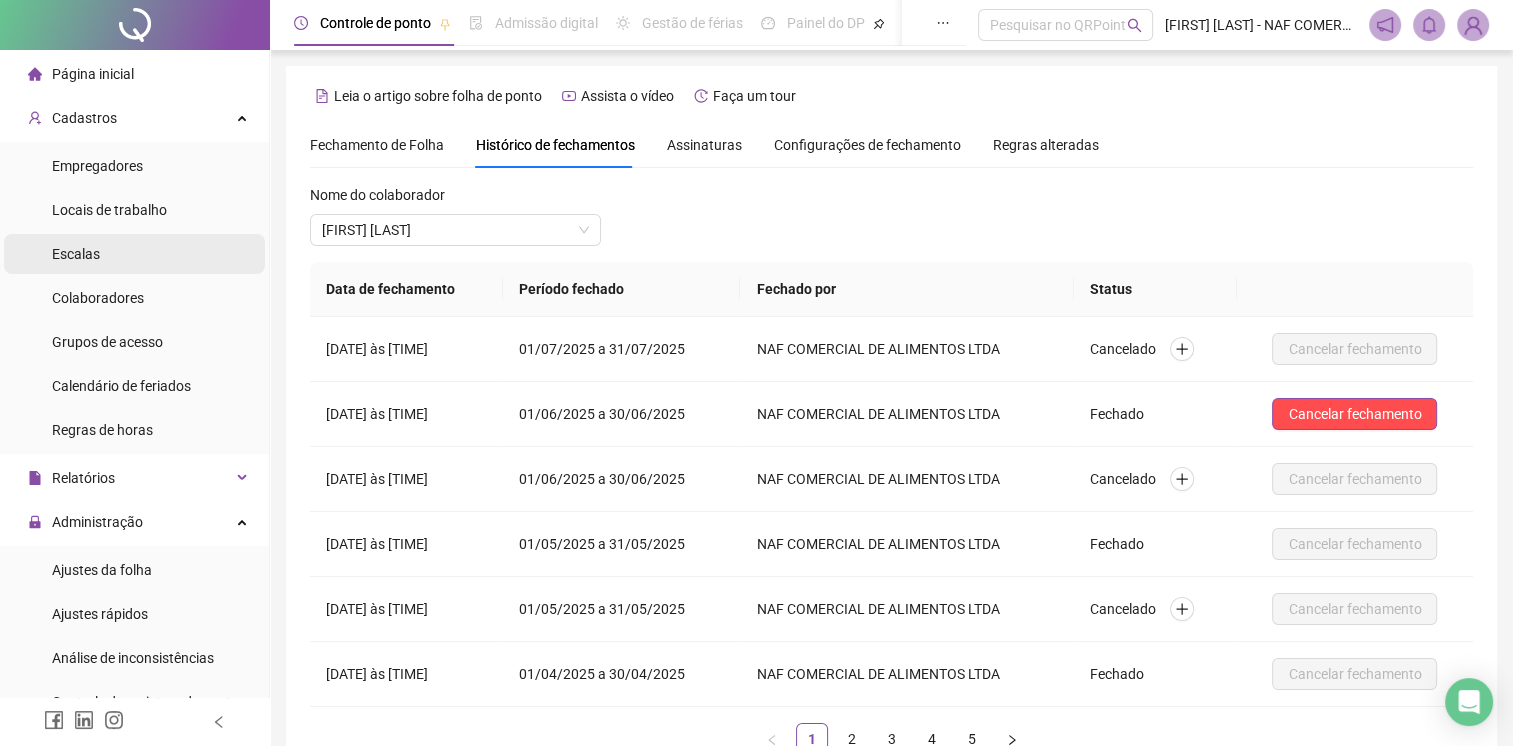 click on "Escalas" at bounding box center [134, 254] 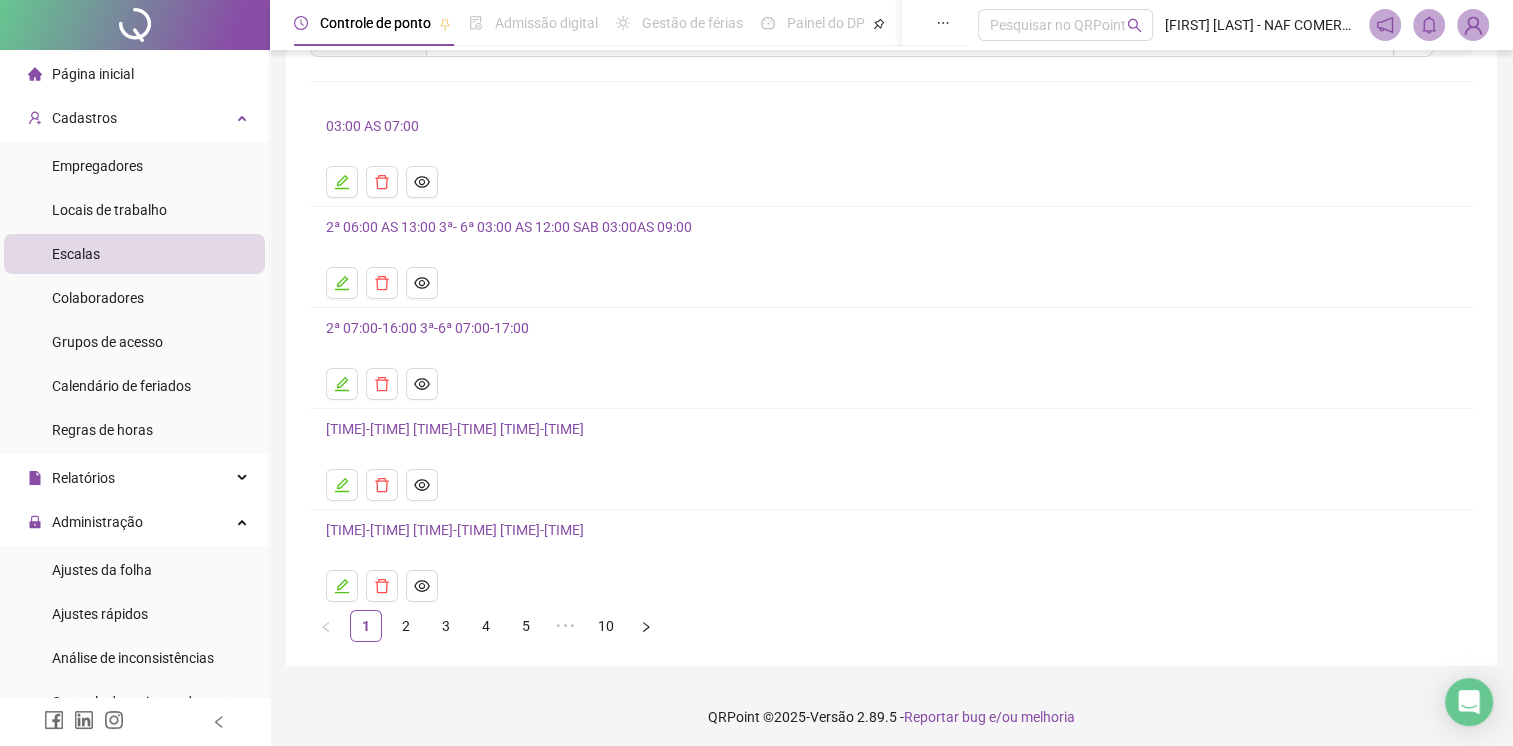 scroll, scrollTop: 109, scrollLeft: 0, axis: vertical 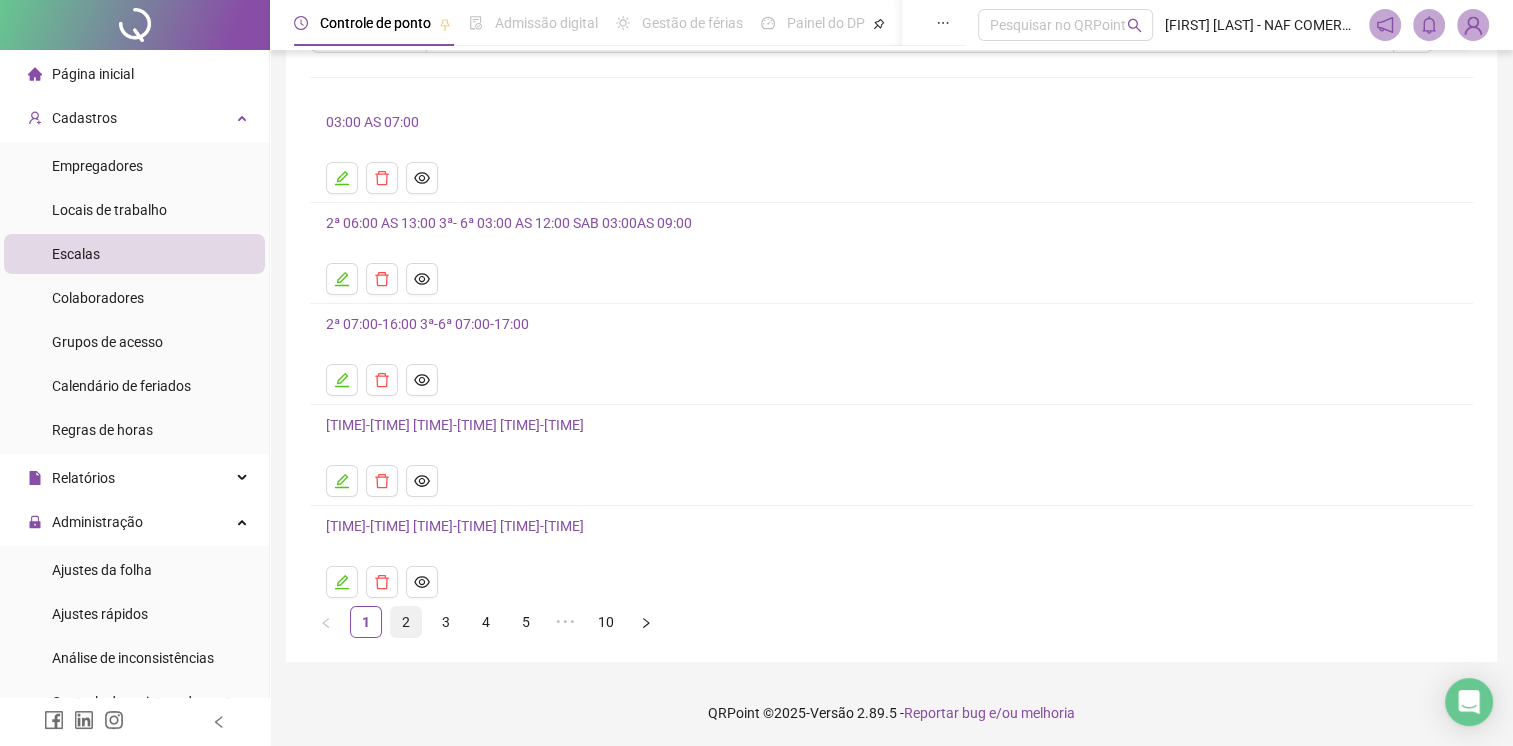 click on "2" at bounding box center [406, 622] 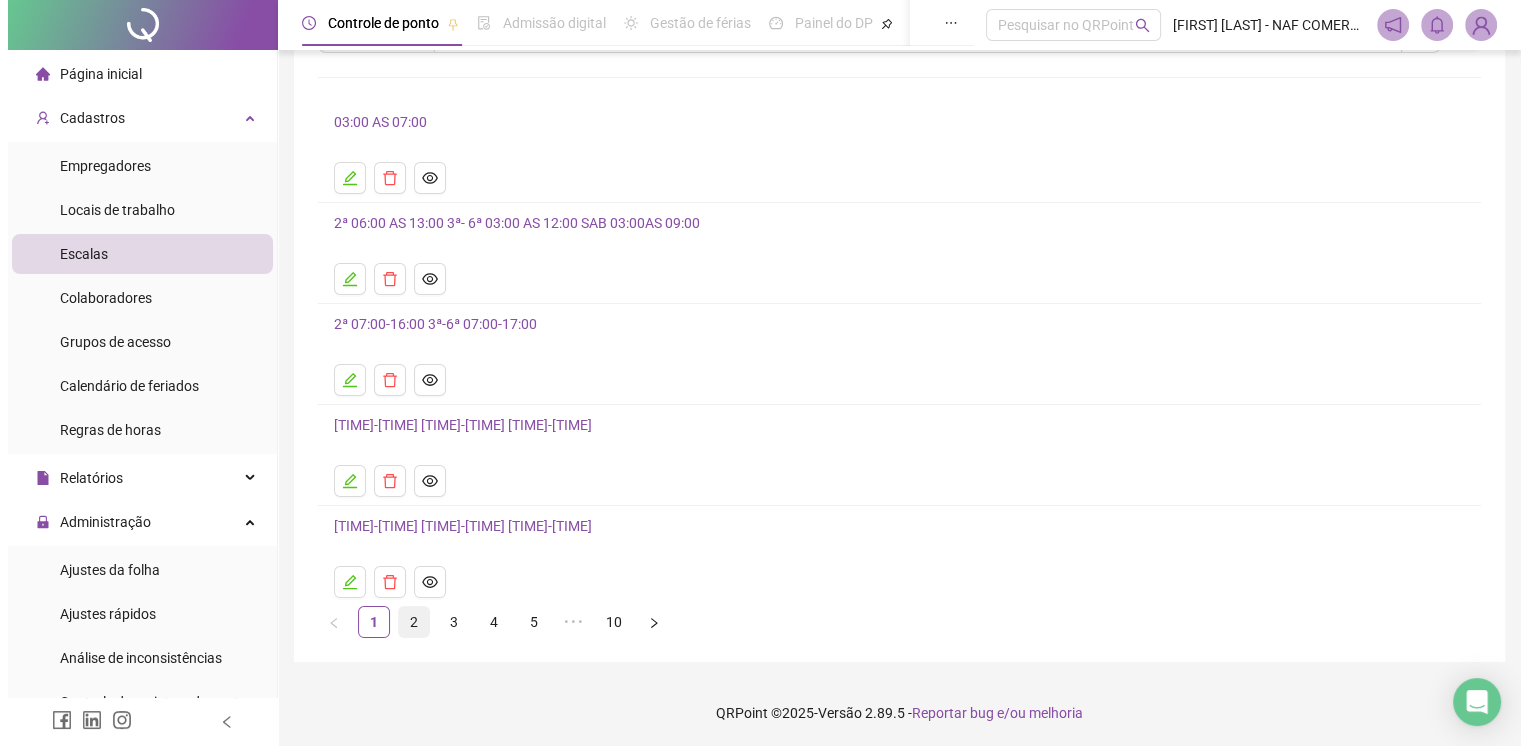 scroll, scrollTop: 0, scrollLeft: 0, axis: both 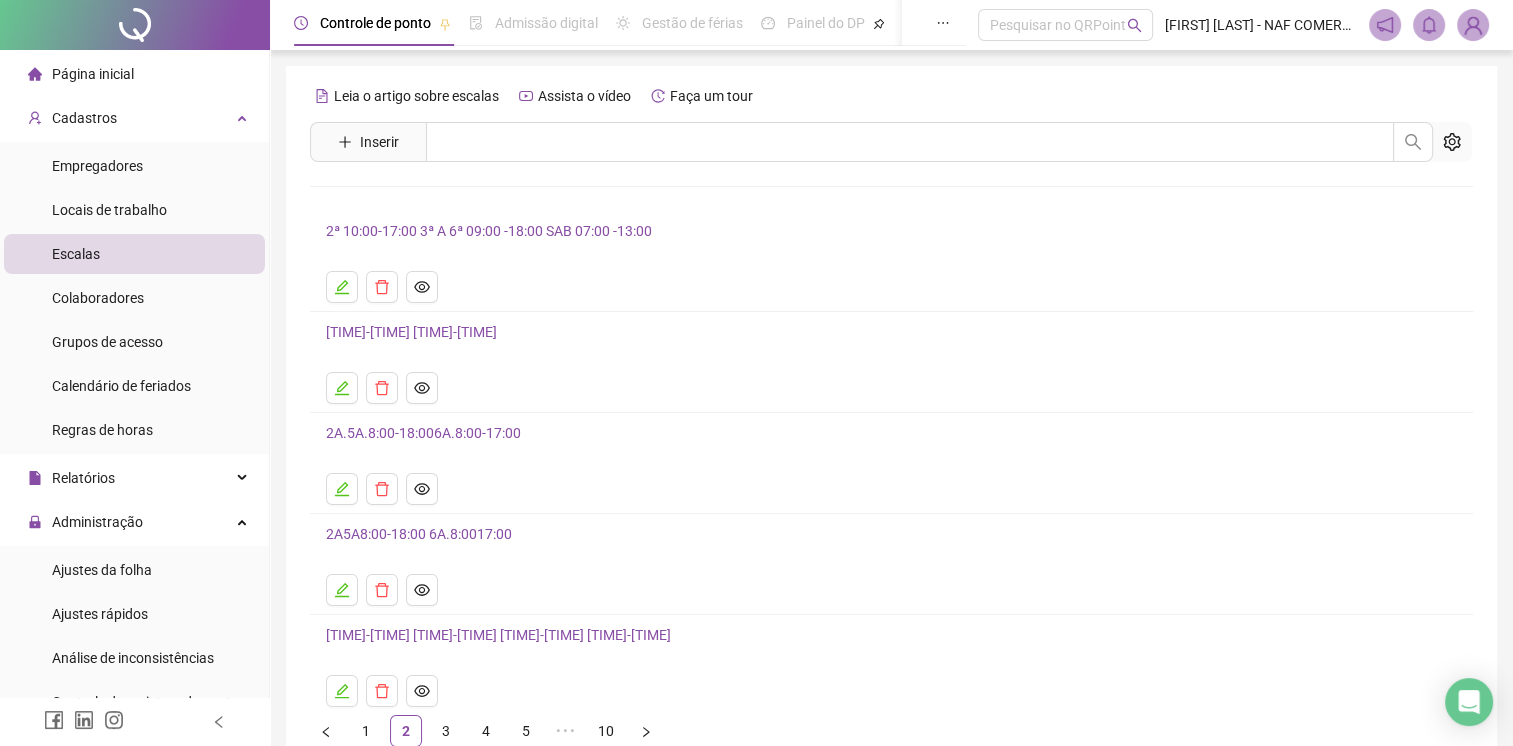 click on "2ª 10:00-17:00 3ª A 6ª 09:00 -18:00 SAB 07:00 -13:00" at bounding box center (489, 231) 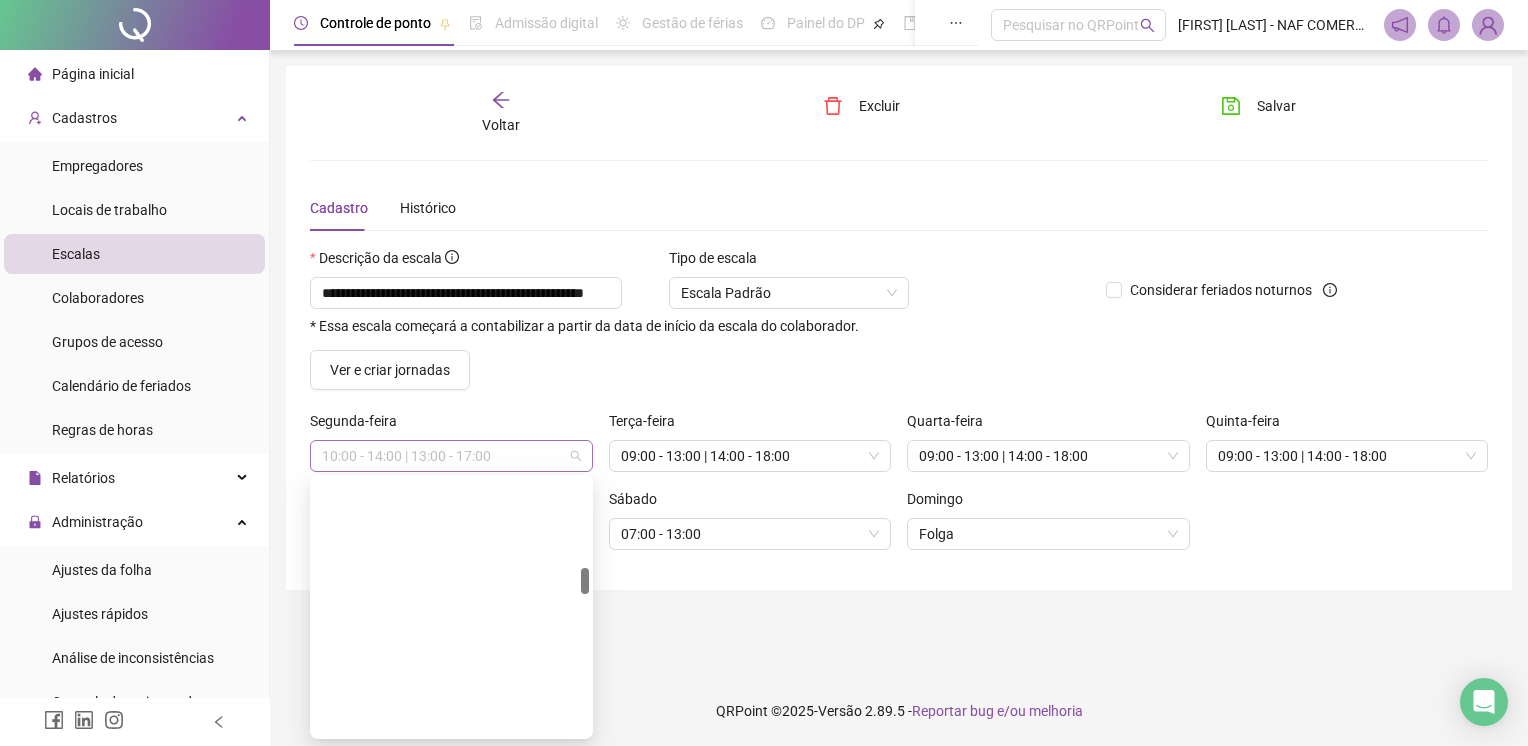 click on "10:00 - 14:00 | 13:00 - 17:00" at bounding box center [451, 456] 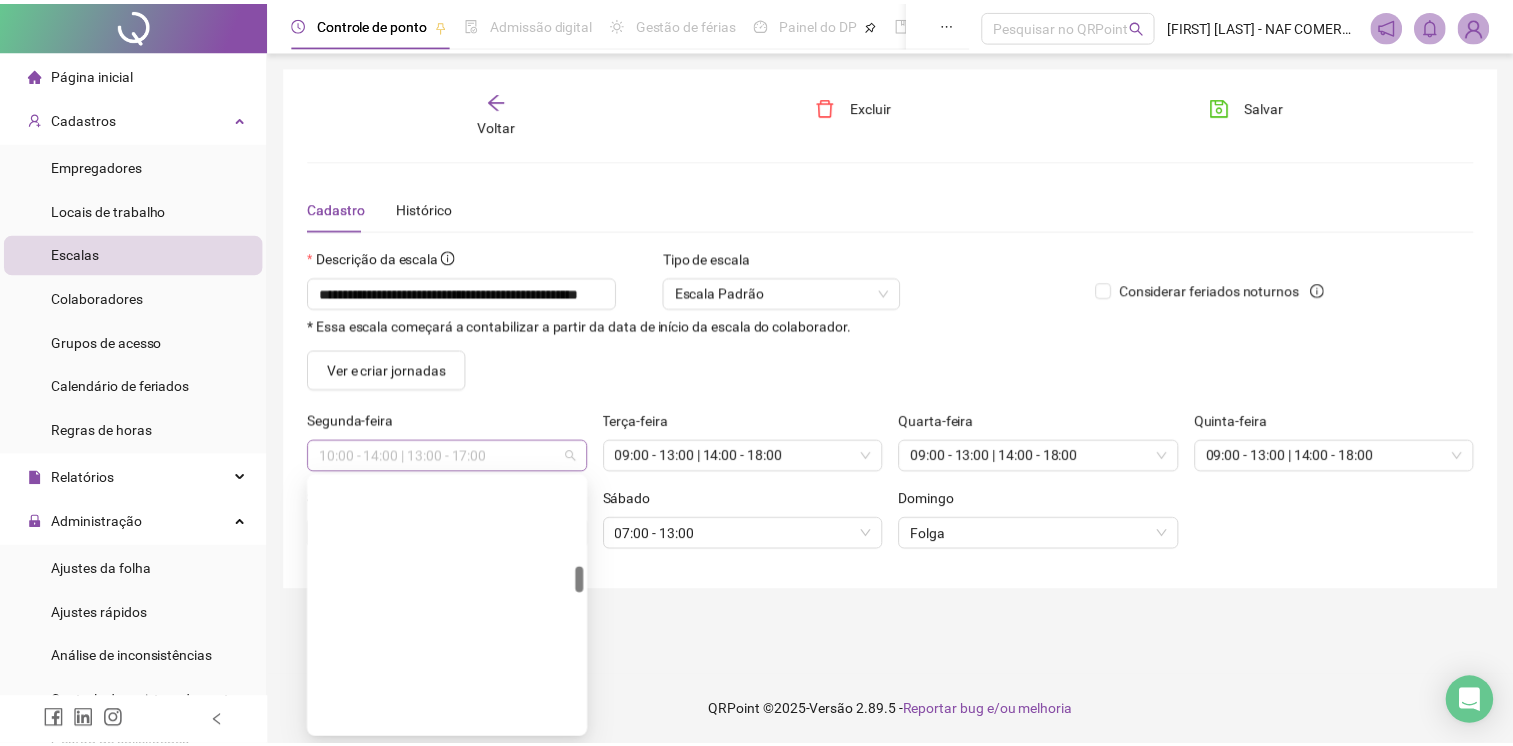 scroll, scrollTop: 874, scrollLeft: 0, axis: vertical 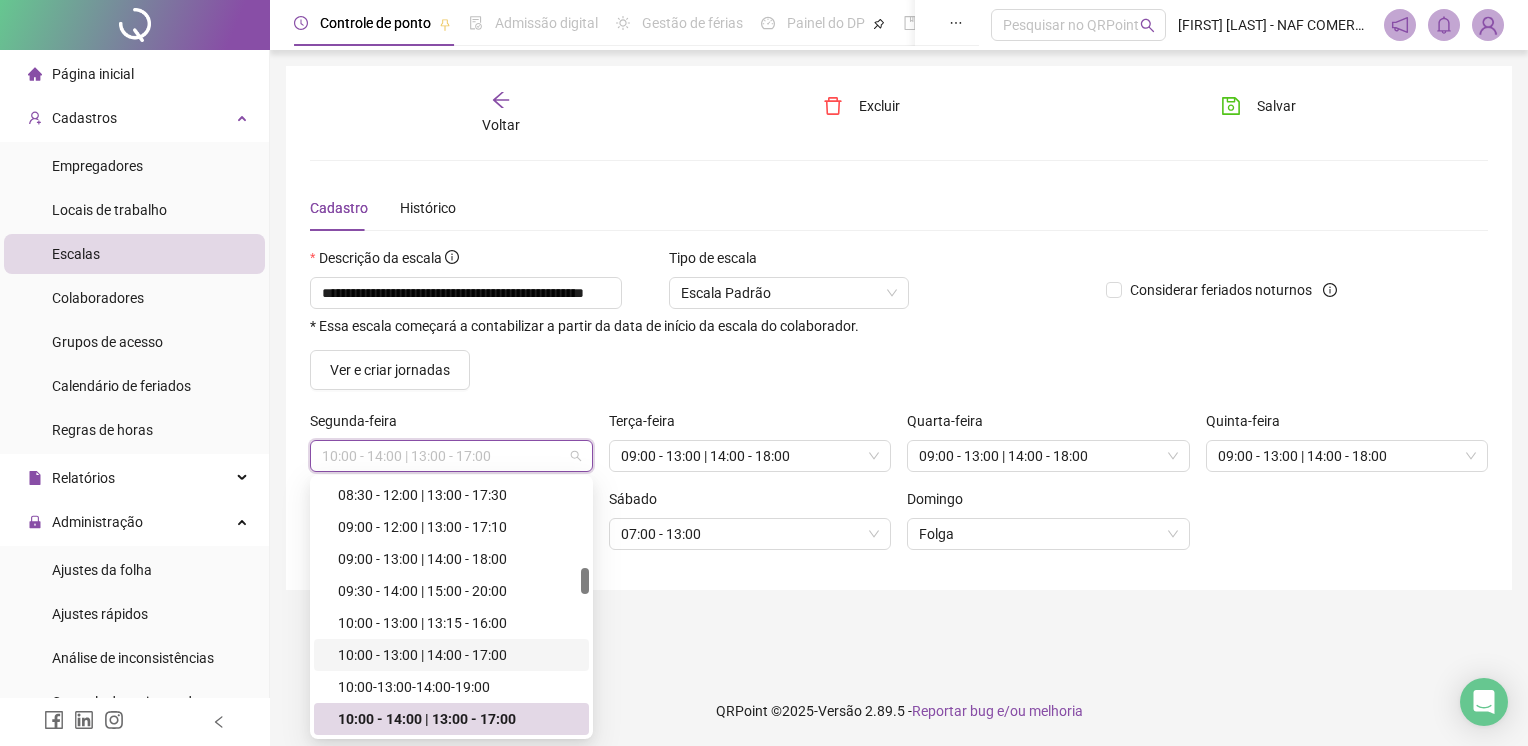 click on "10:00 - 13:00 | 14:00 - 17:00" at bounding box center [457, 655] 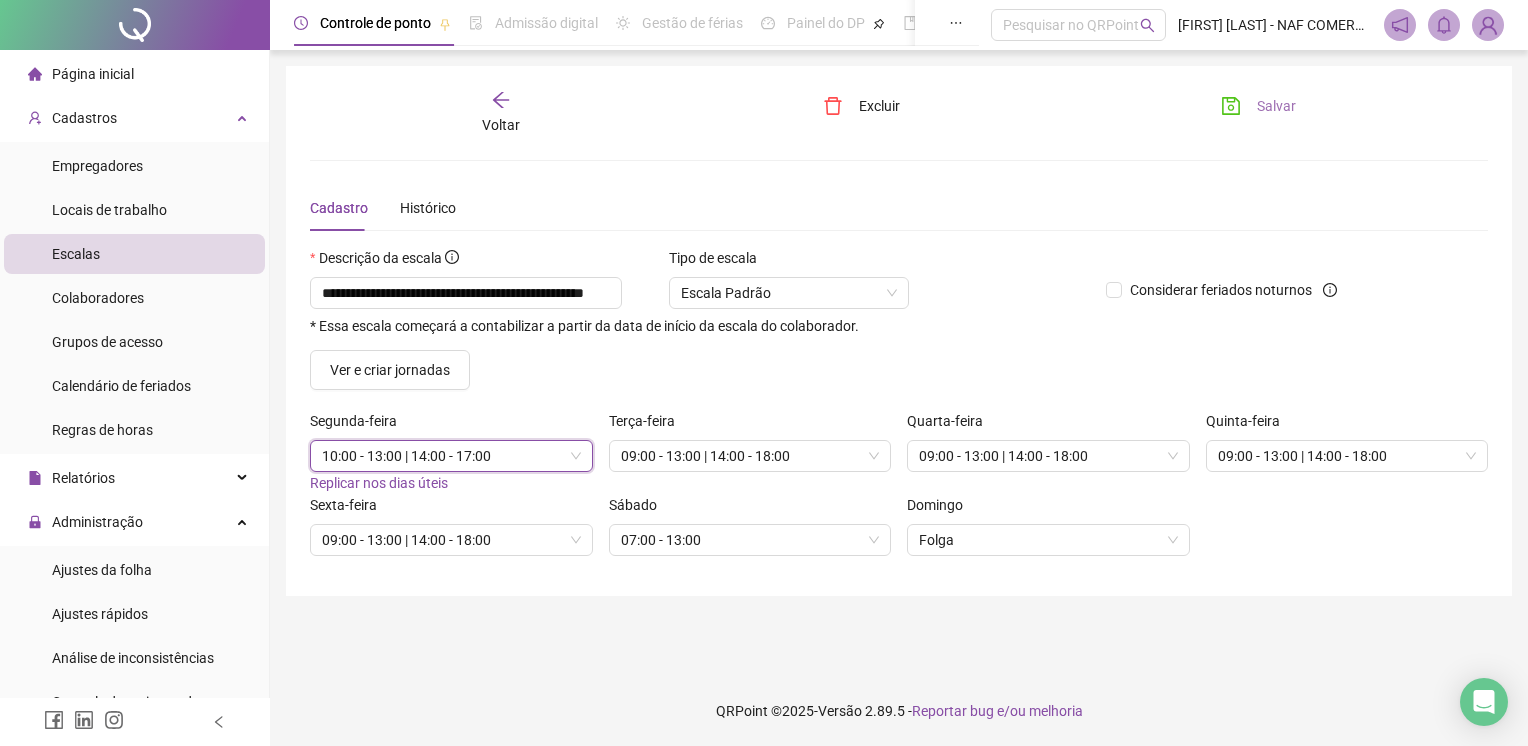 click on "Salvar" at bounding box center (1276, 106) 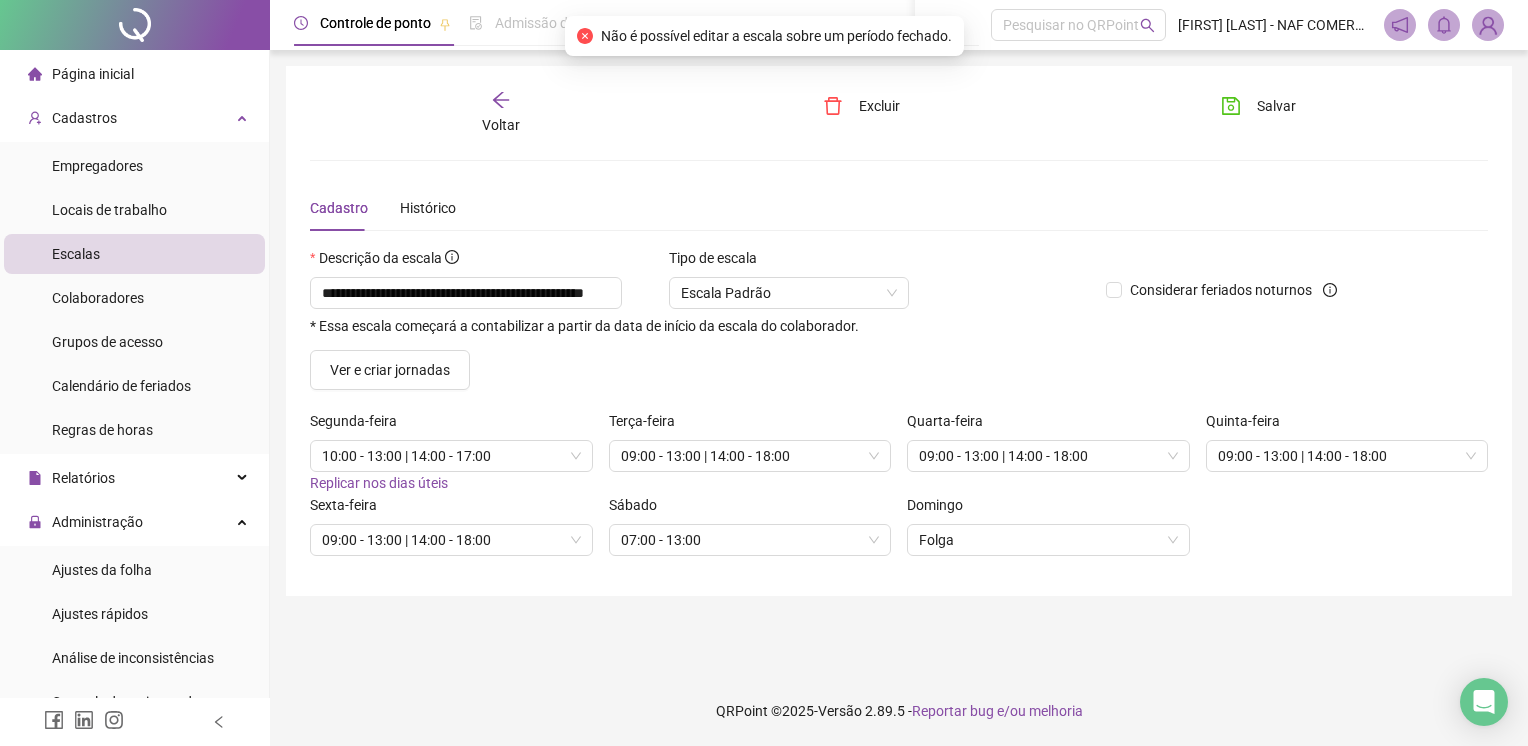 click on "Cadastro Histórico" at bounding box center (899, 208) 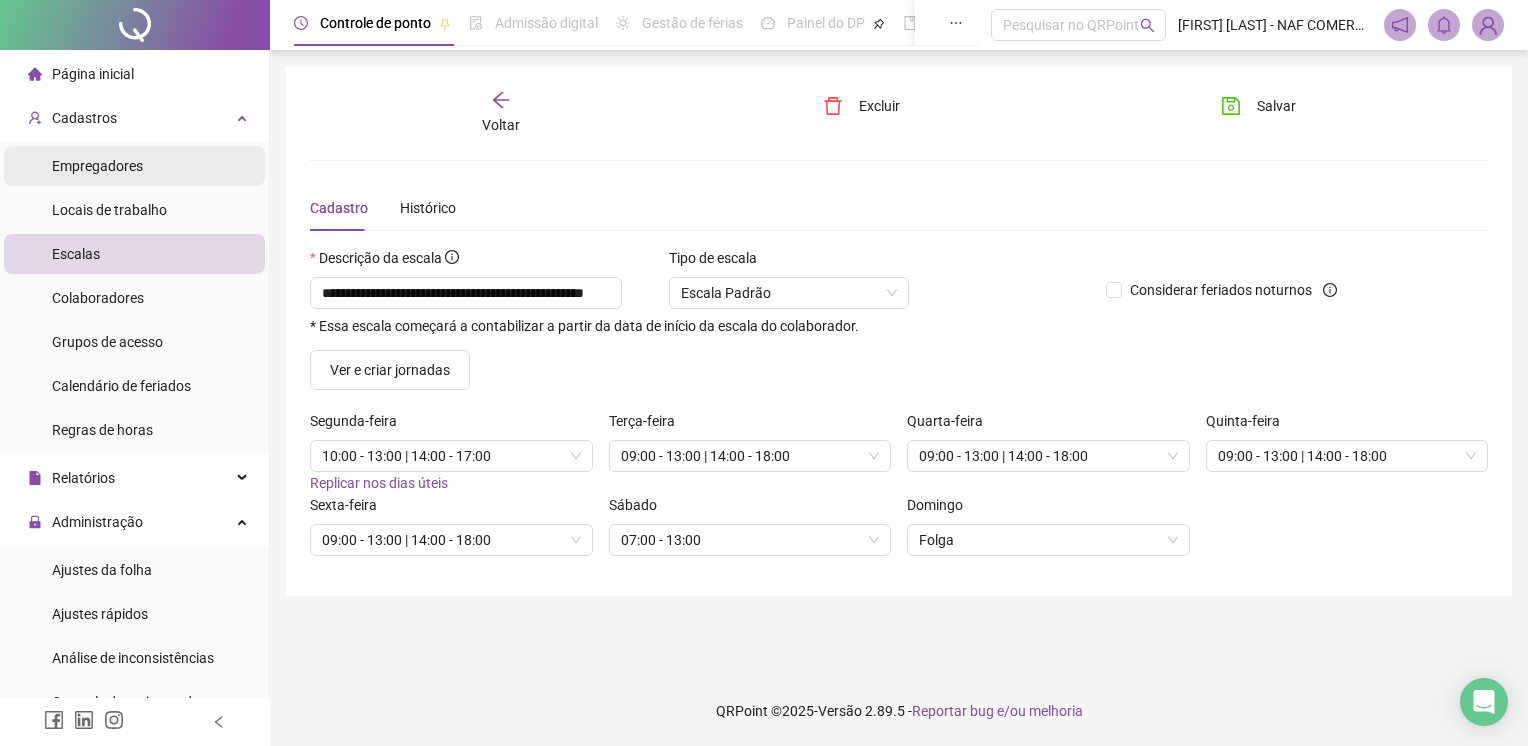 click on "Empregadores" at bounding box center (97, 166) 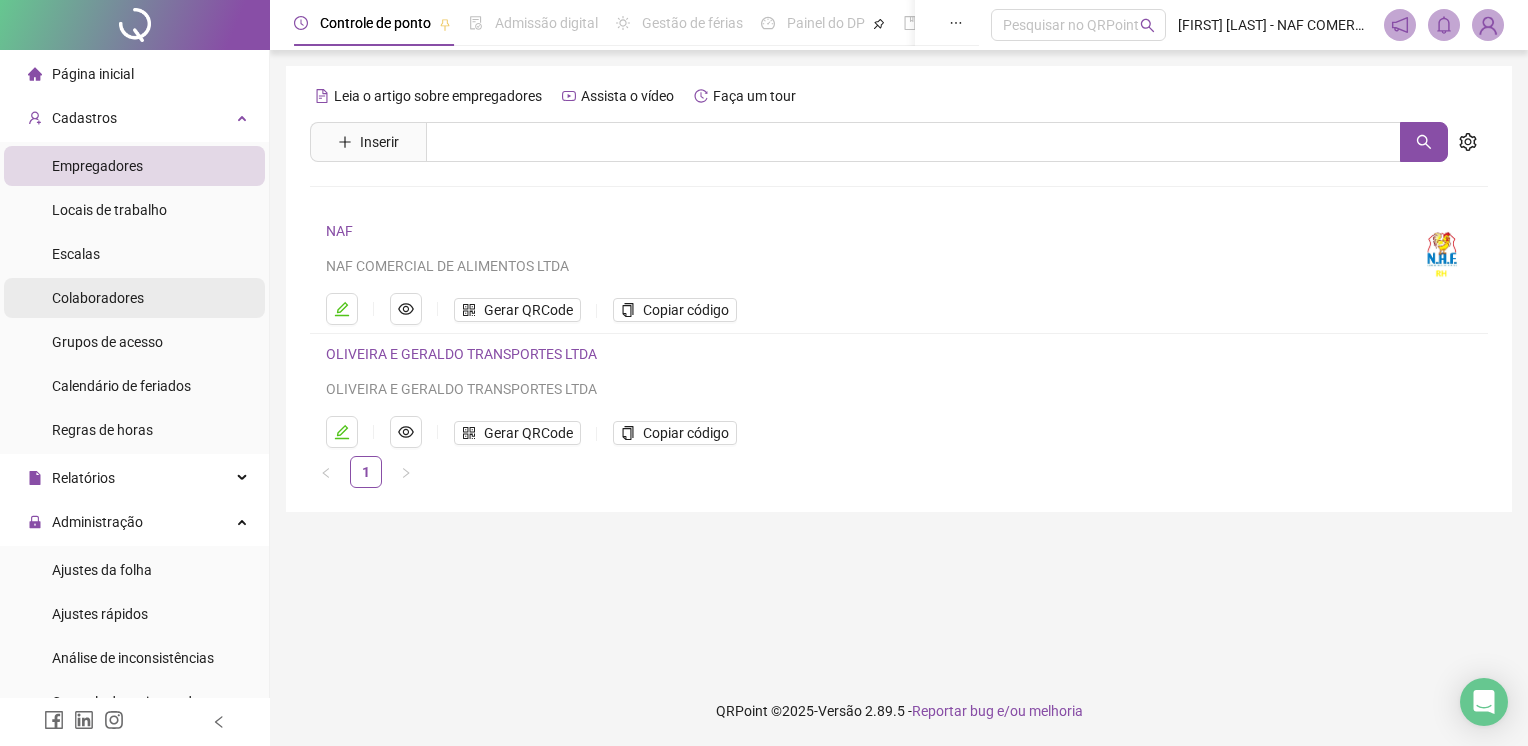 click on "Colaboradores" at bounding box center [134, 298] 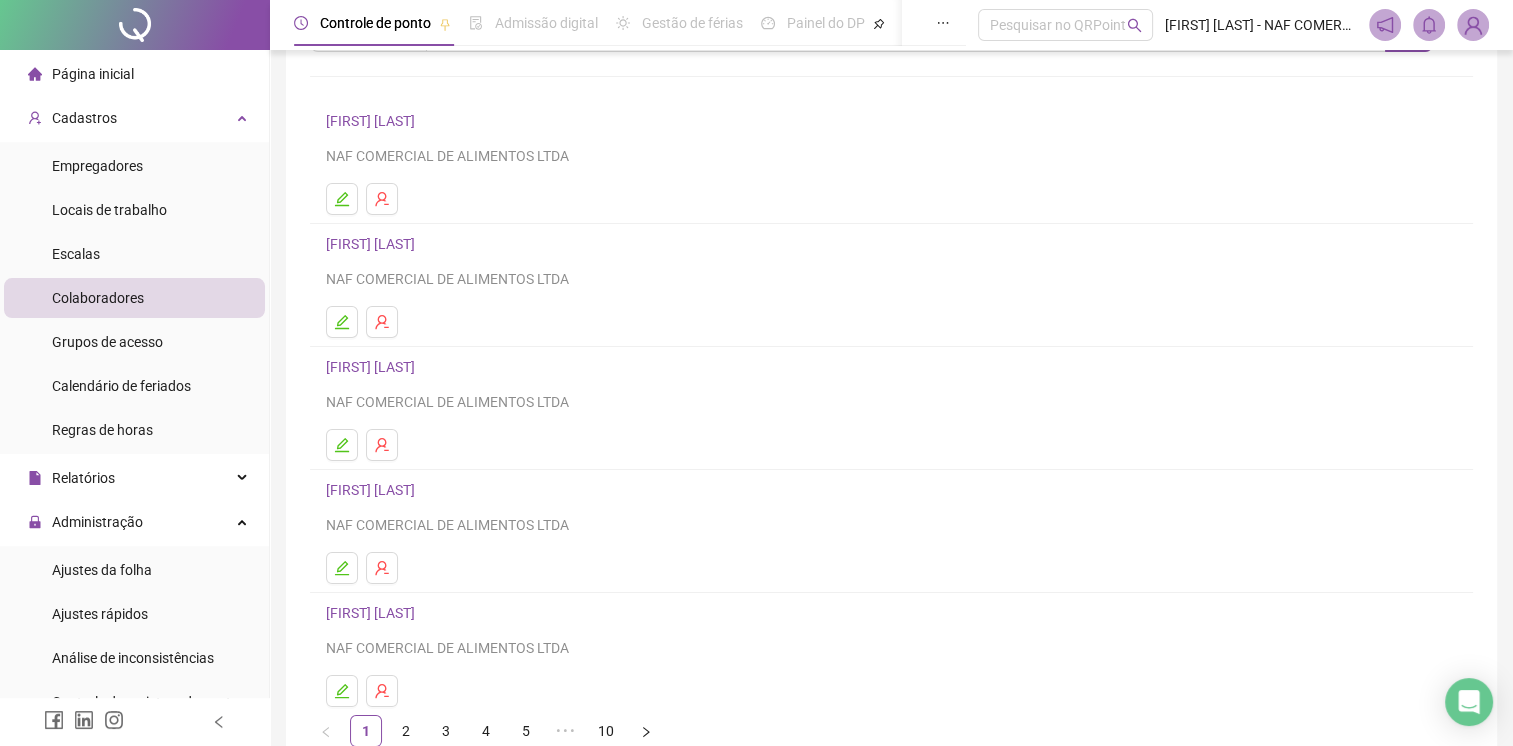 scroll, scrollTop: 220, scrollLeft: 0, axis: vertical 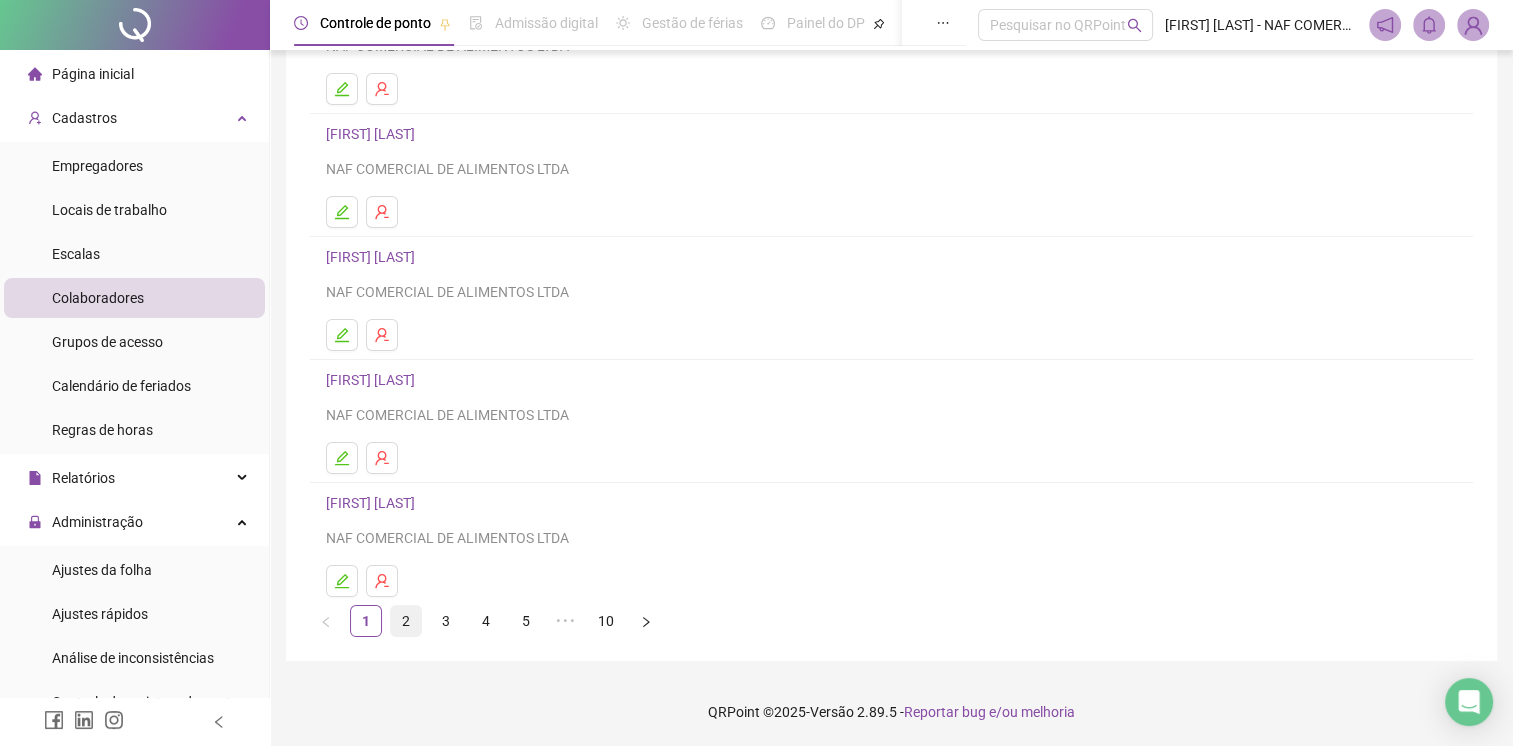 click on "2" at bounding box center (406, 621) 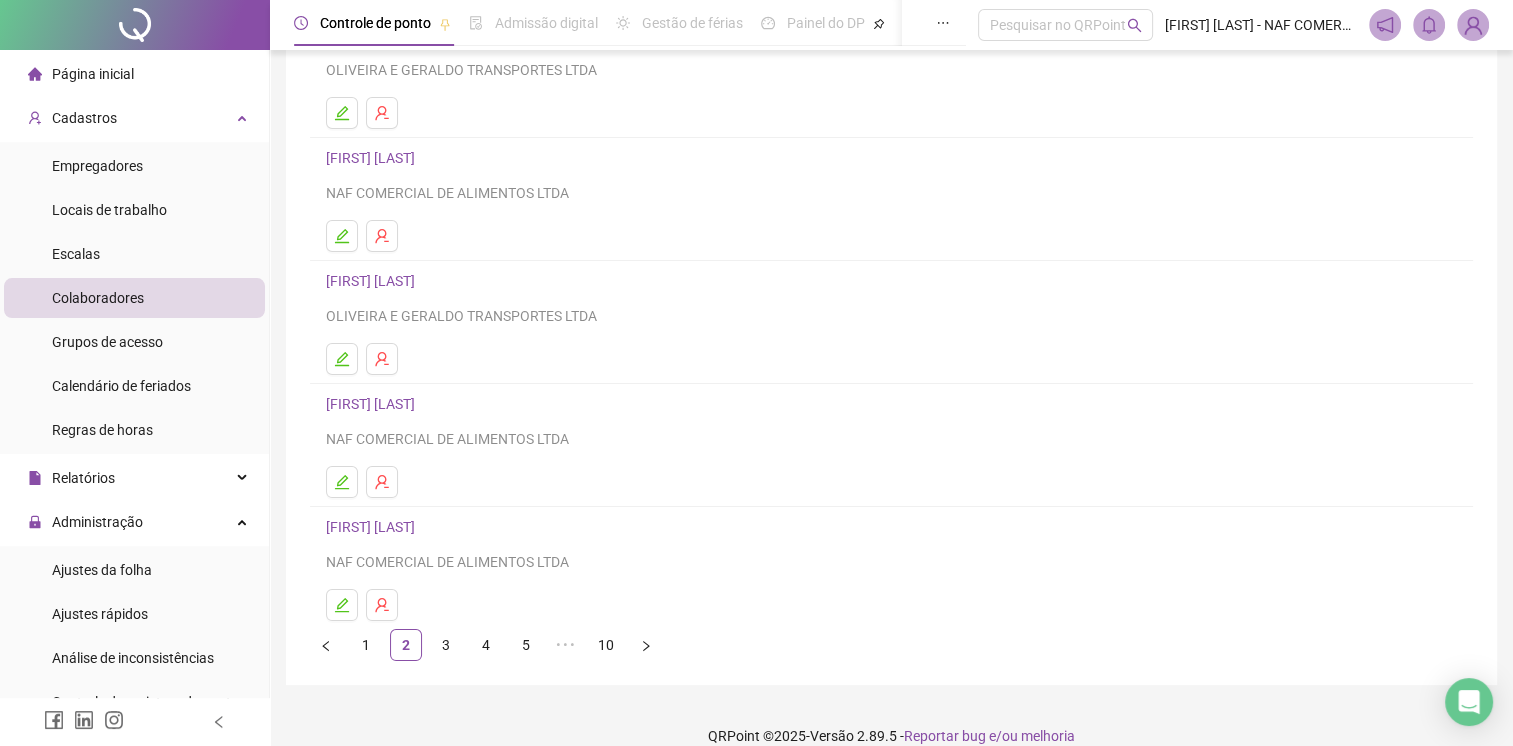 scroll, scrollTop: 220, scrollLeft: 0, axis: vertical 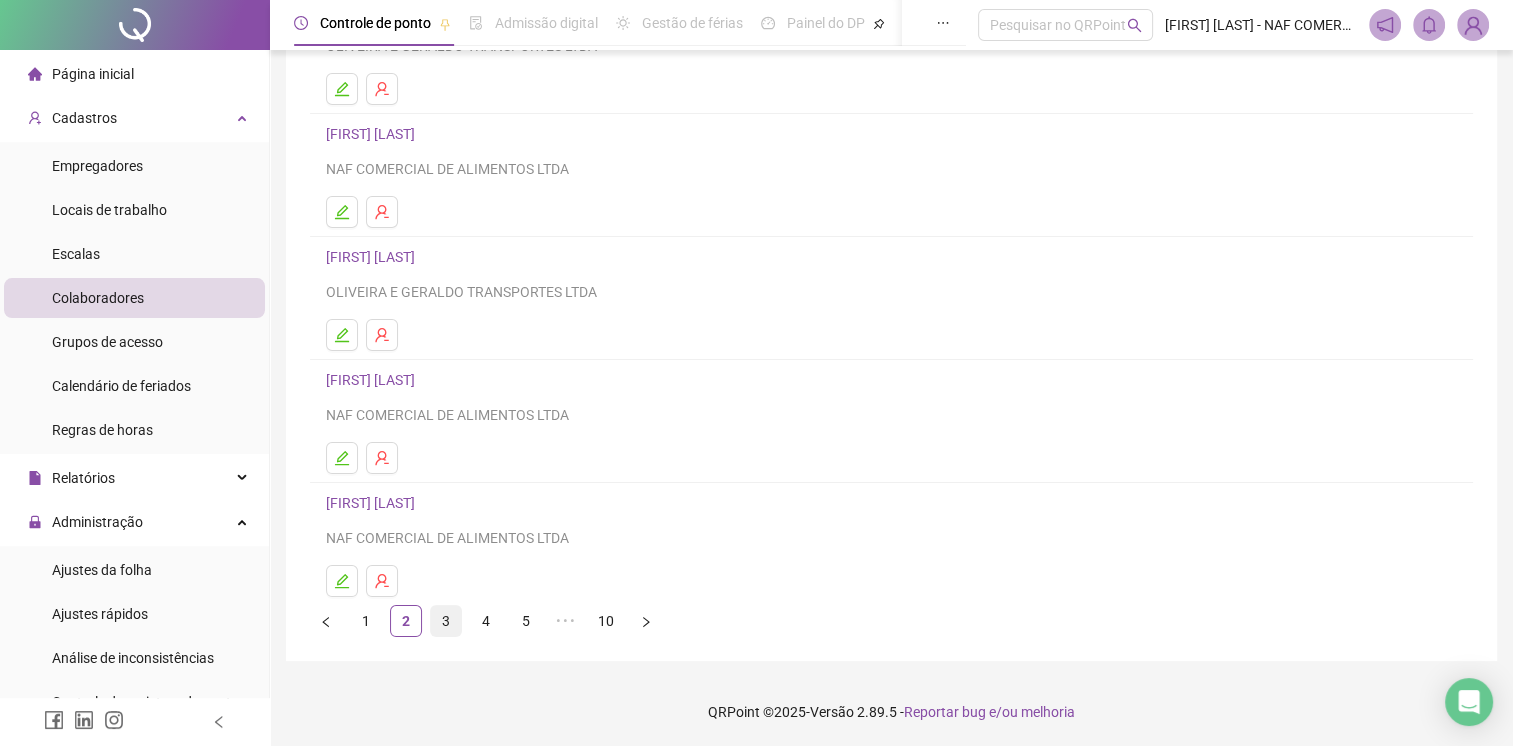 click on "3" at bounding box center [446, 621] 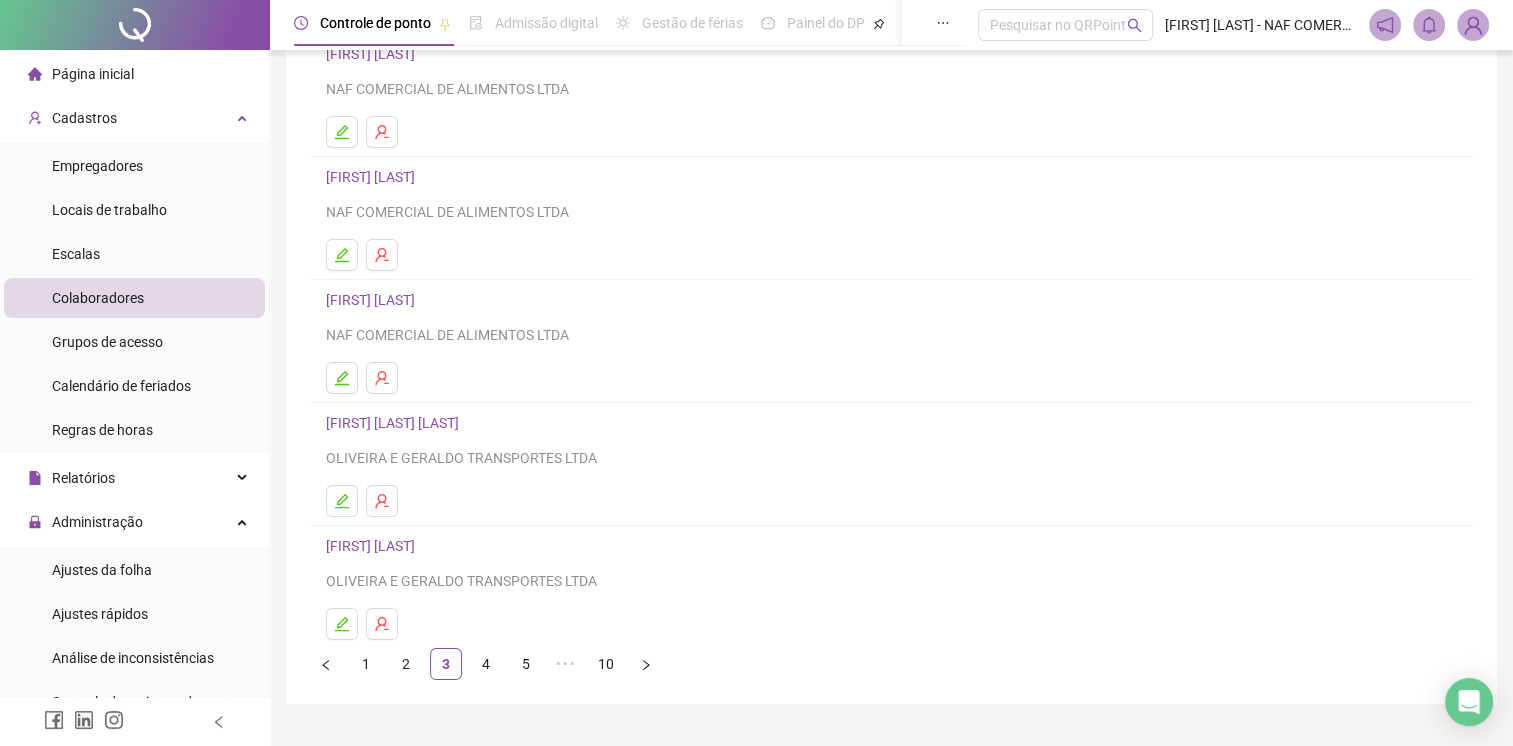scroll, scrollTop: 220, scrollLeft: 0, axis: vertical 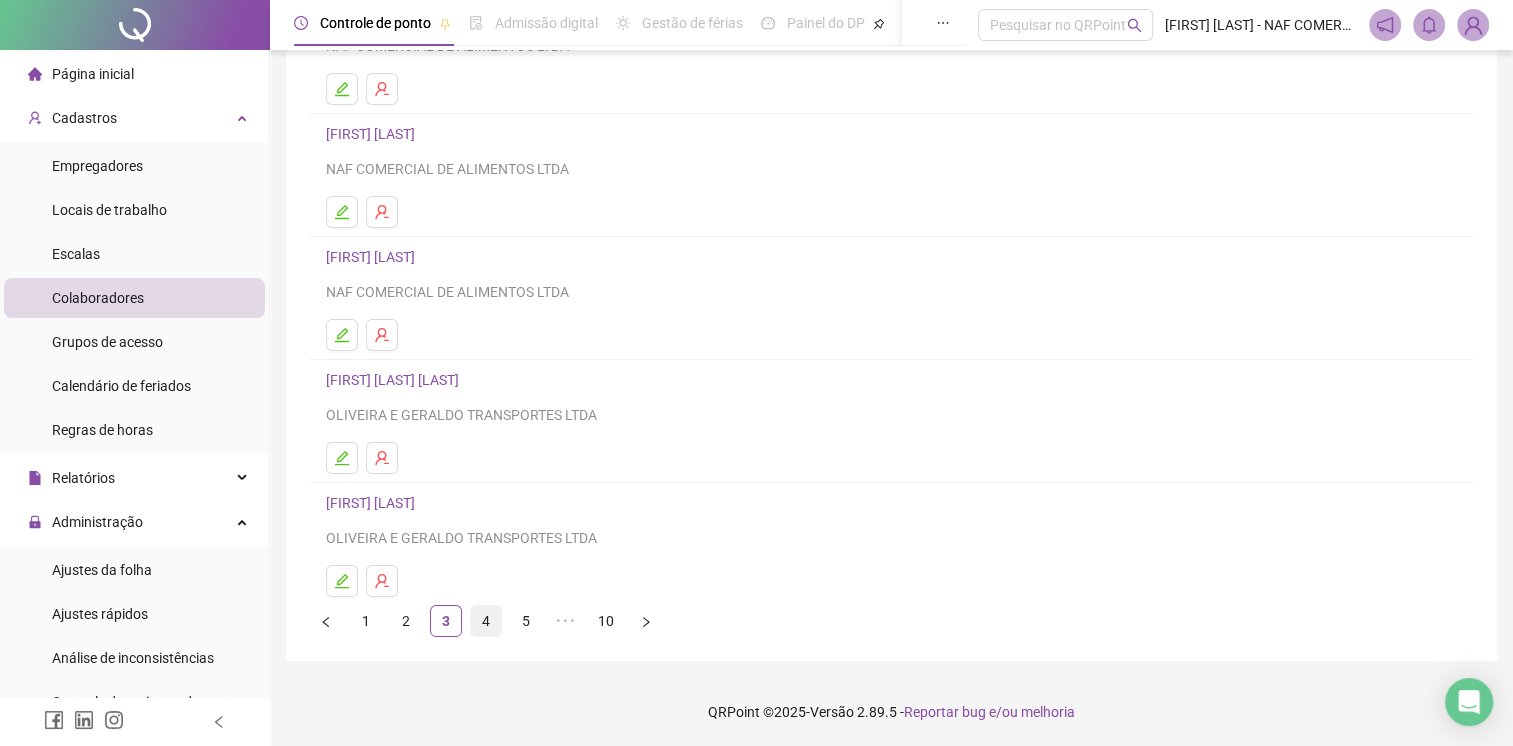 click on "4" at bounding box center [486, 621] 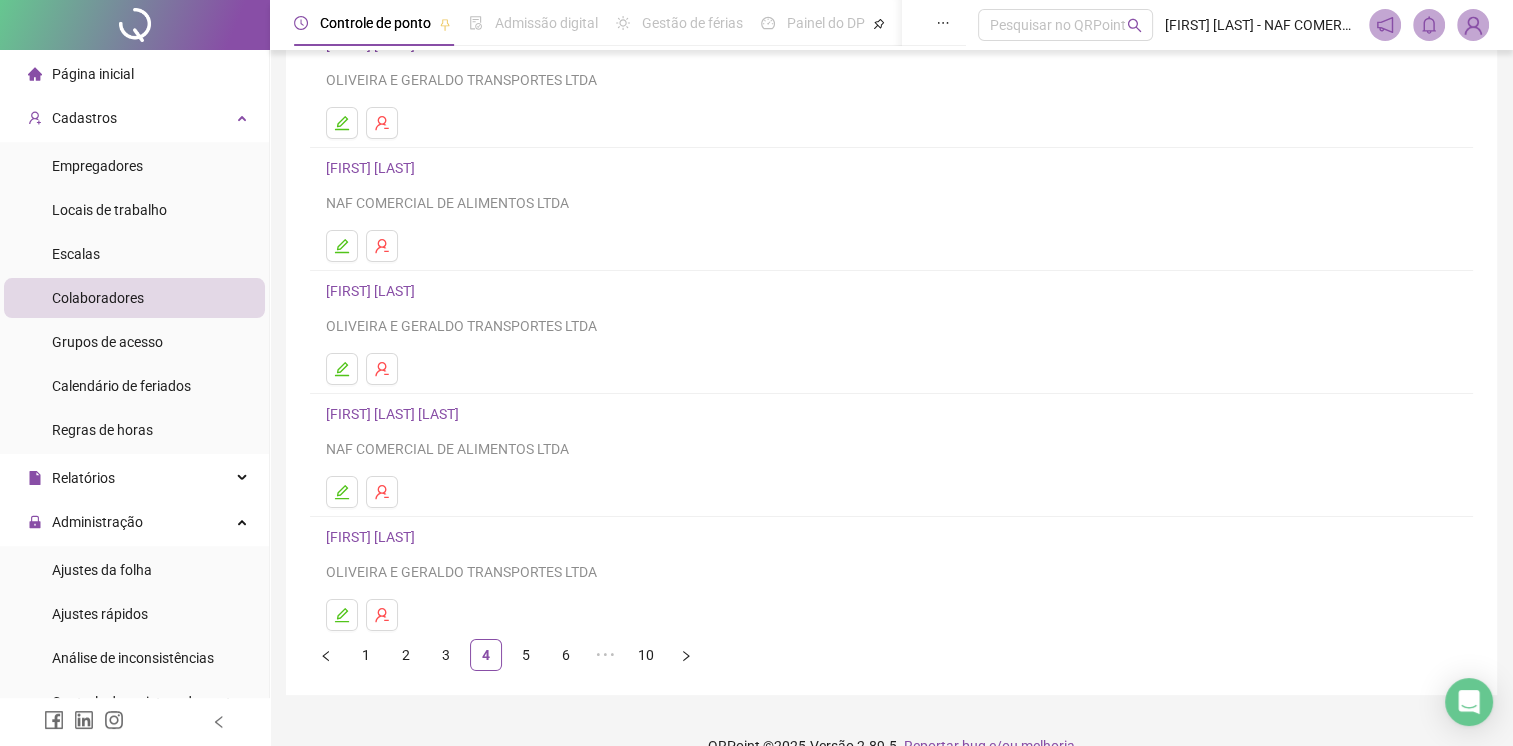 scroll, scrollTop: 200, scrollLeft: 0, axis: vertical 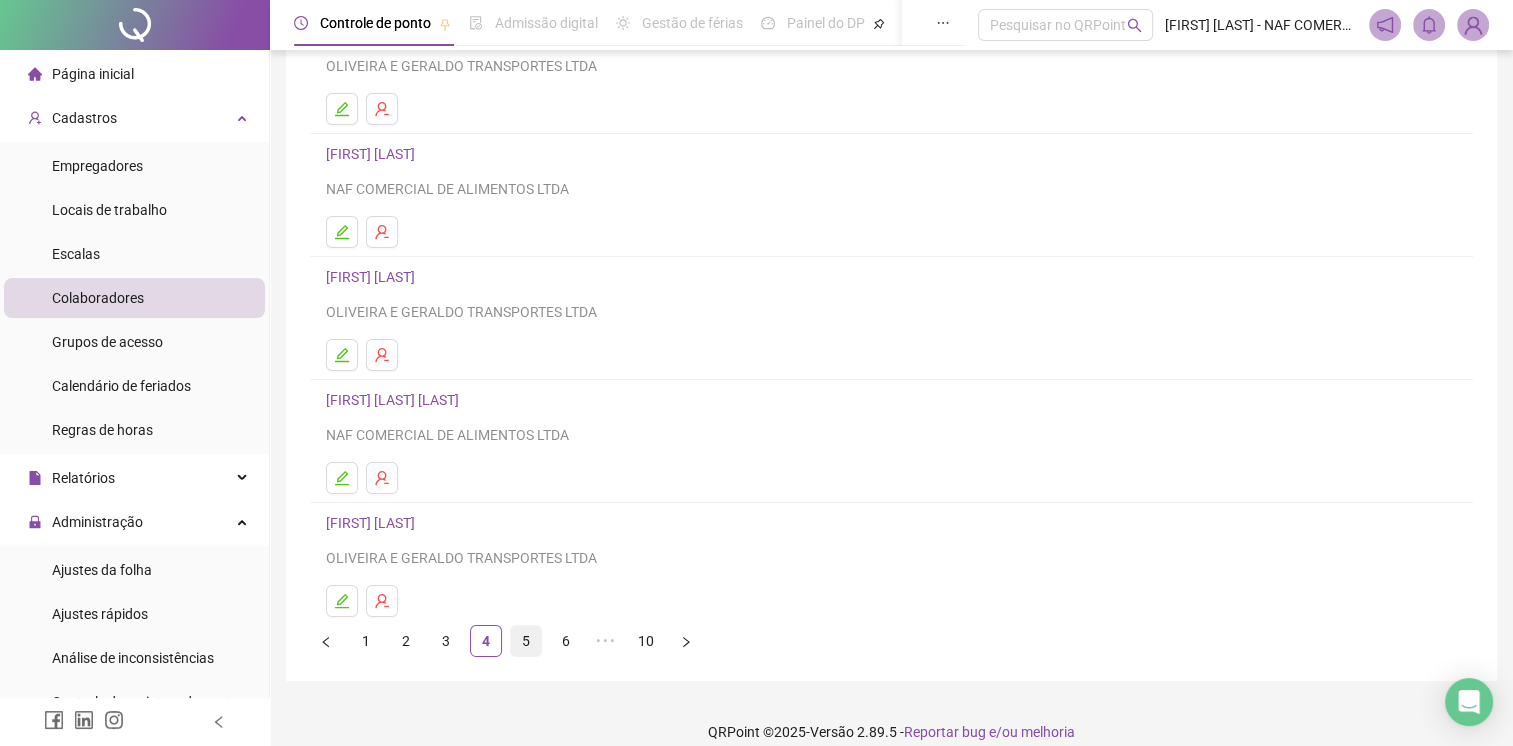 click on "5" at bounding box center (526, 641) 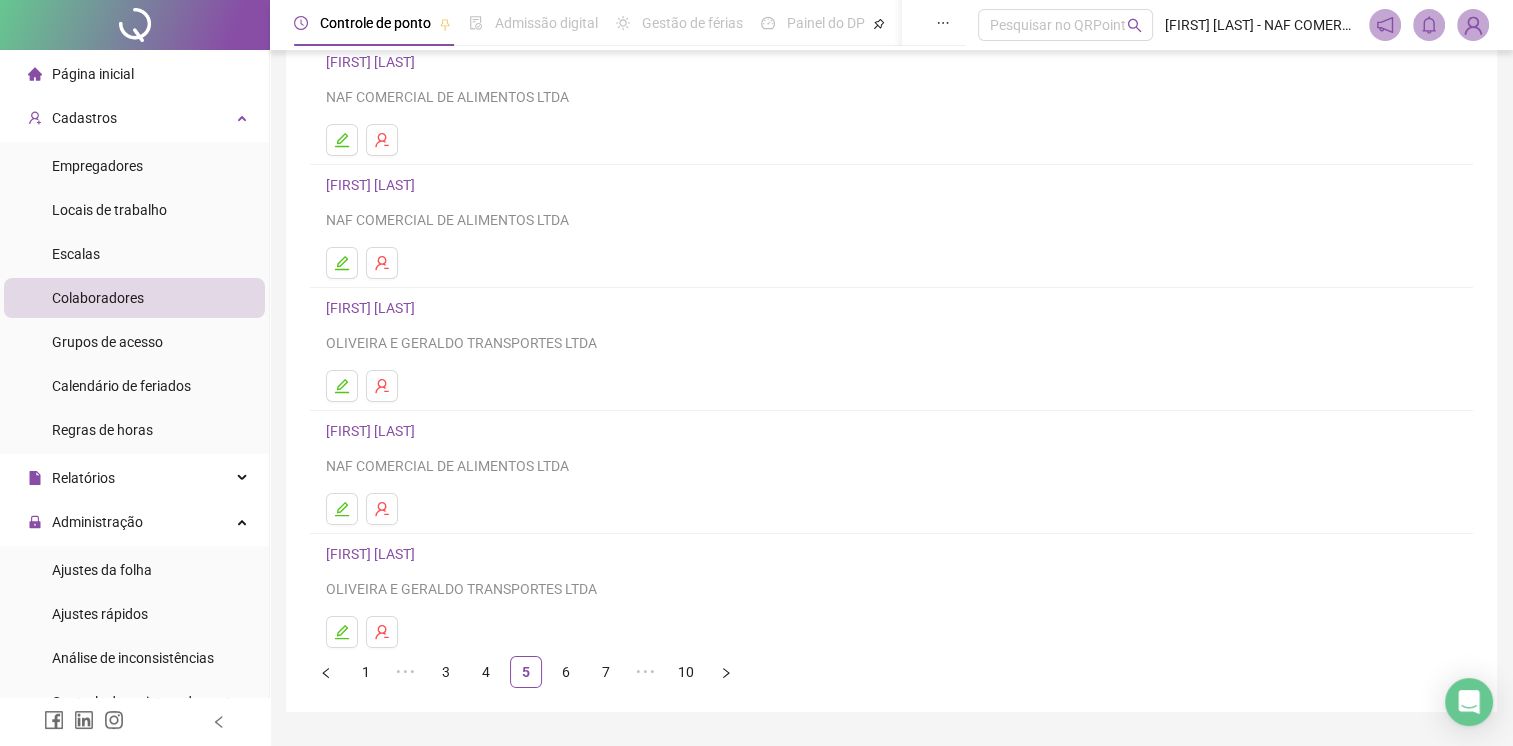scroll, scrollTop: 200, scrollLeft: 0, axis: vertical 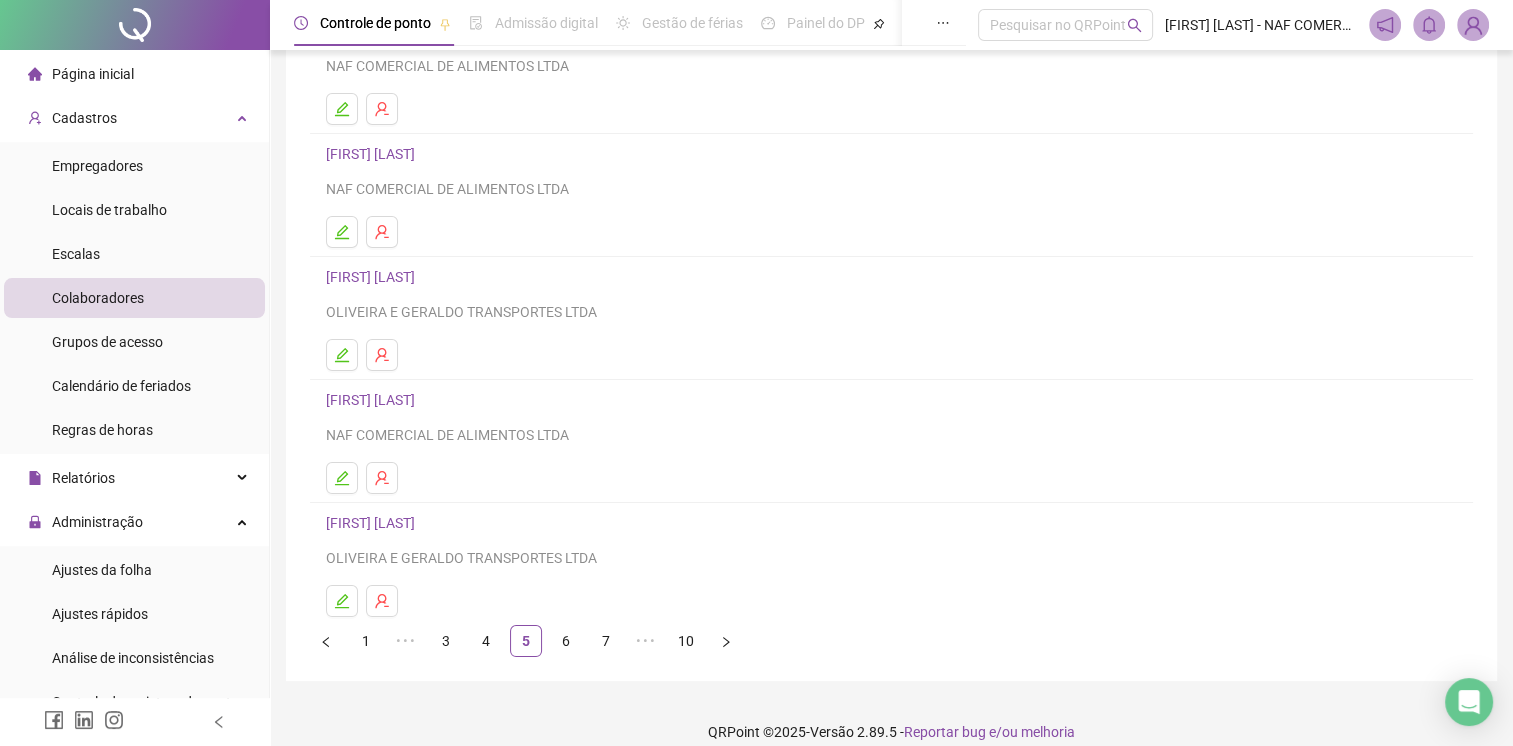 click on "6" at bounding box center [566, 641] 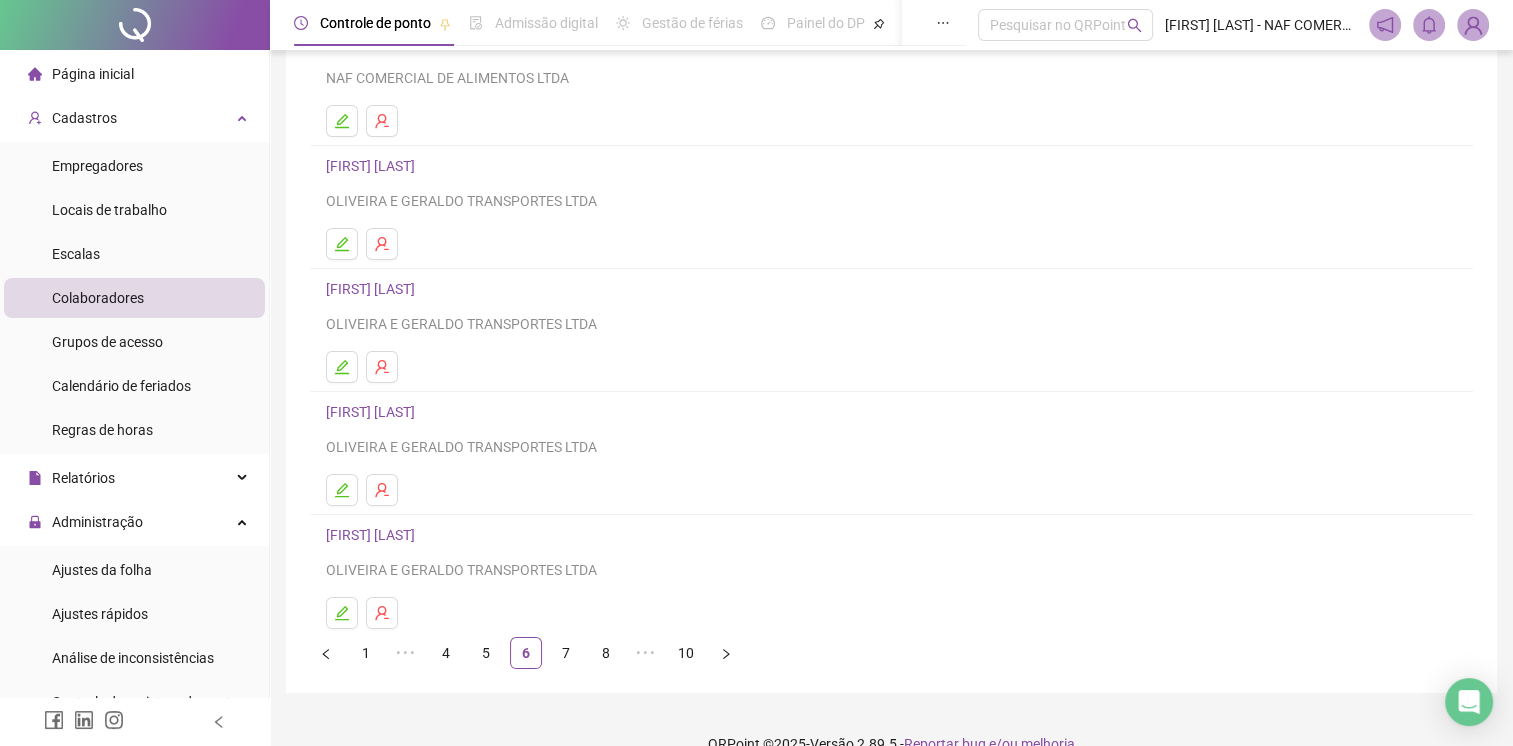 scroll, scrollTop: 220, scrollLeft: 0, axis: vertical 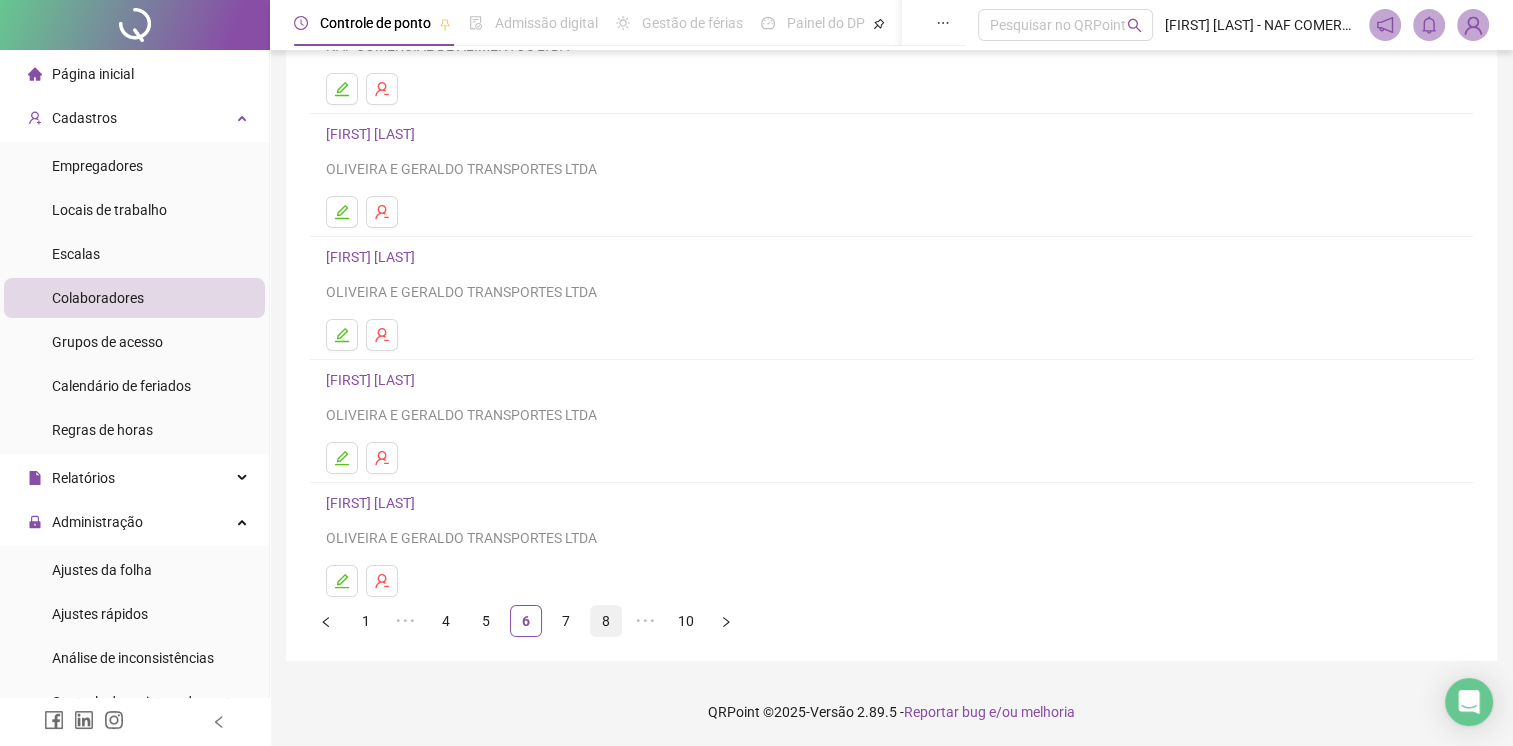 click on "8" at bounding box center [606, 621] 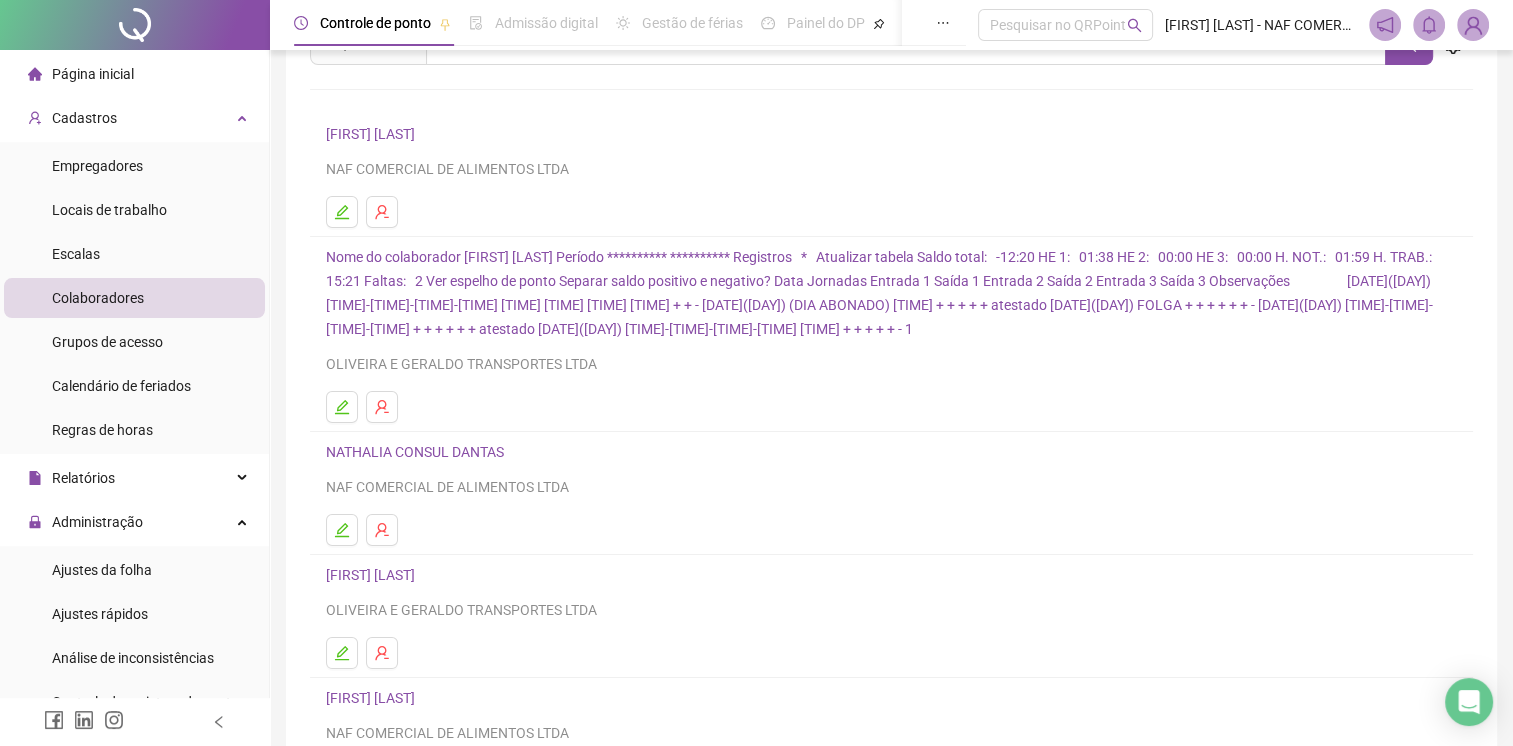 scroll, scrollTop: 100, scrollLeft: 0, axis: vertical 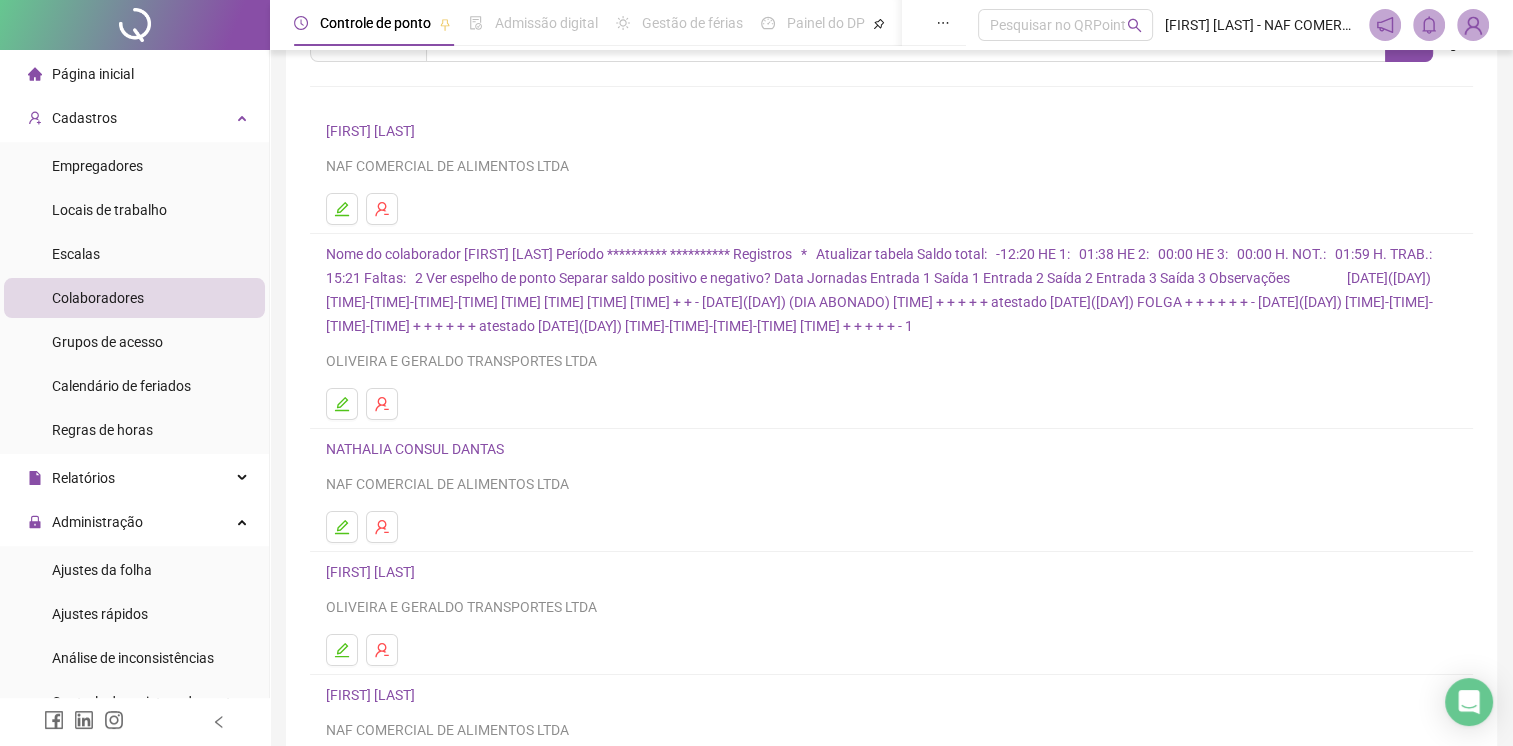 click on "9" at bounding box center (566, 813) 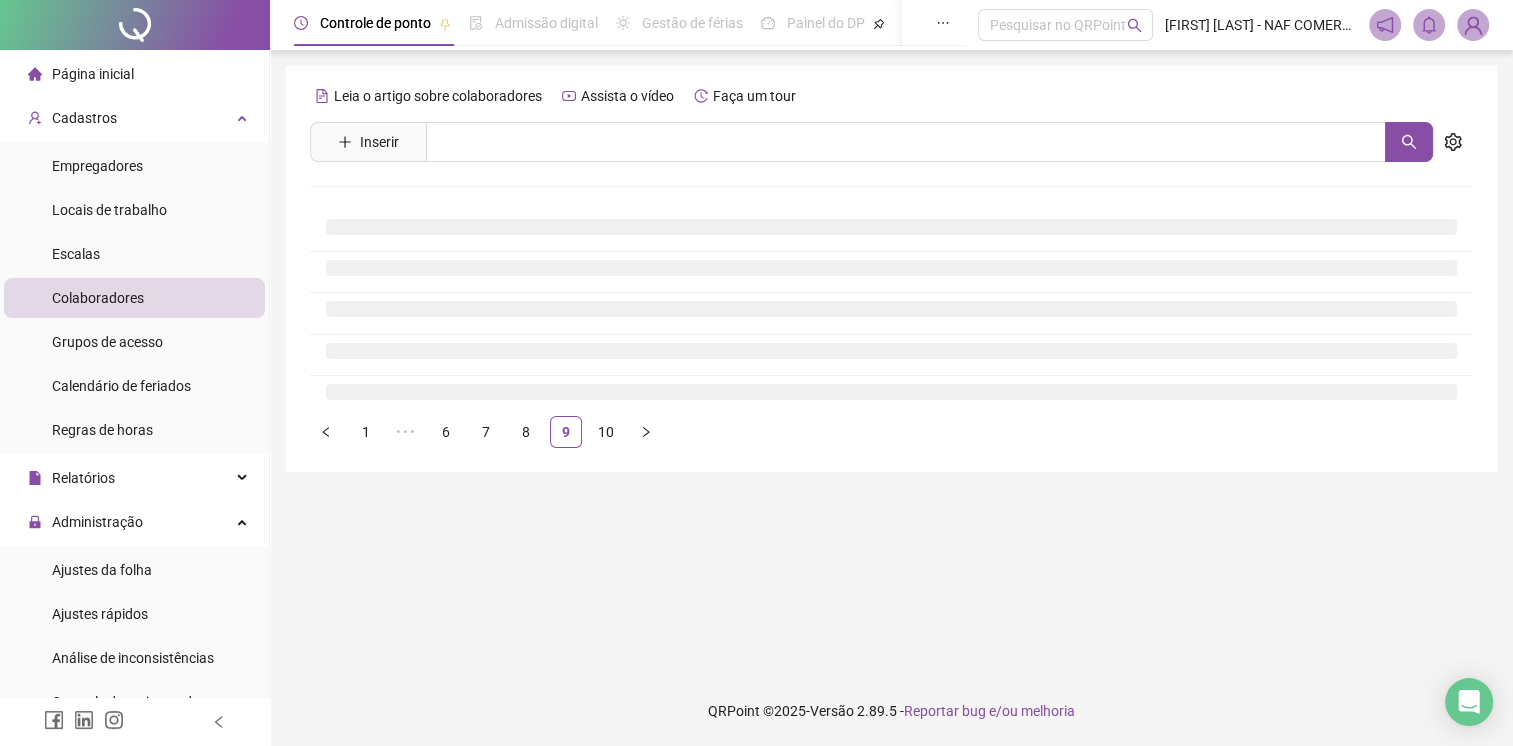 scroll, scrollTop: 0, scrollLeft: 0, axis: both 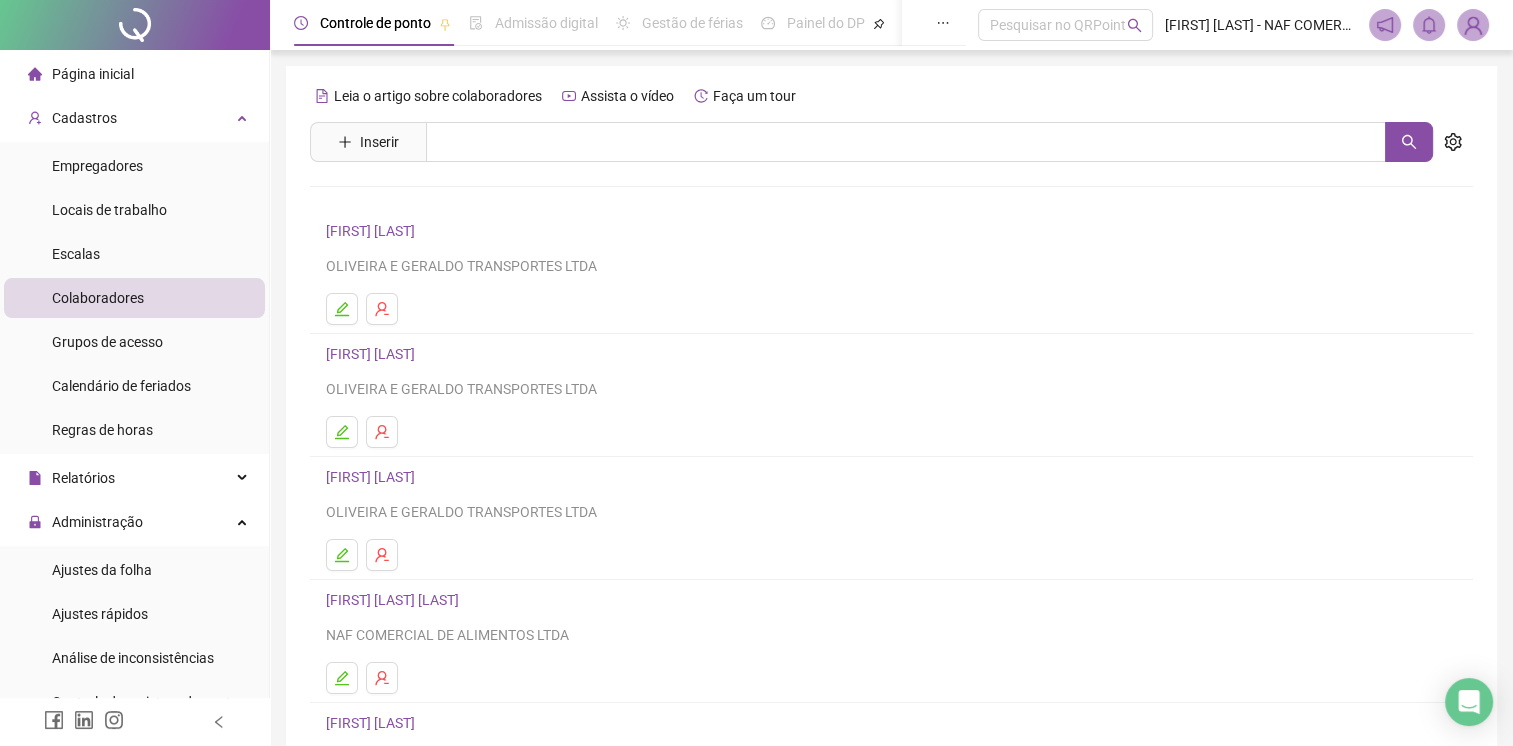 click on "[FIRST] [LAST]" at bounding box center (373, 231) 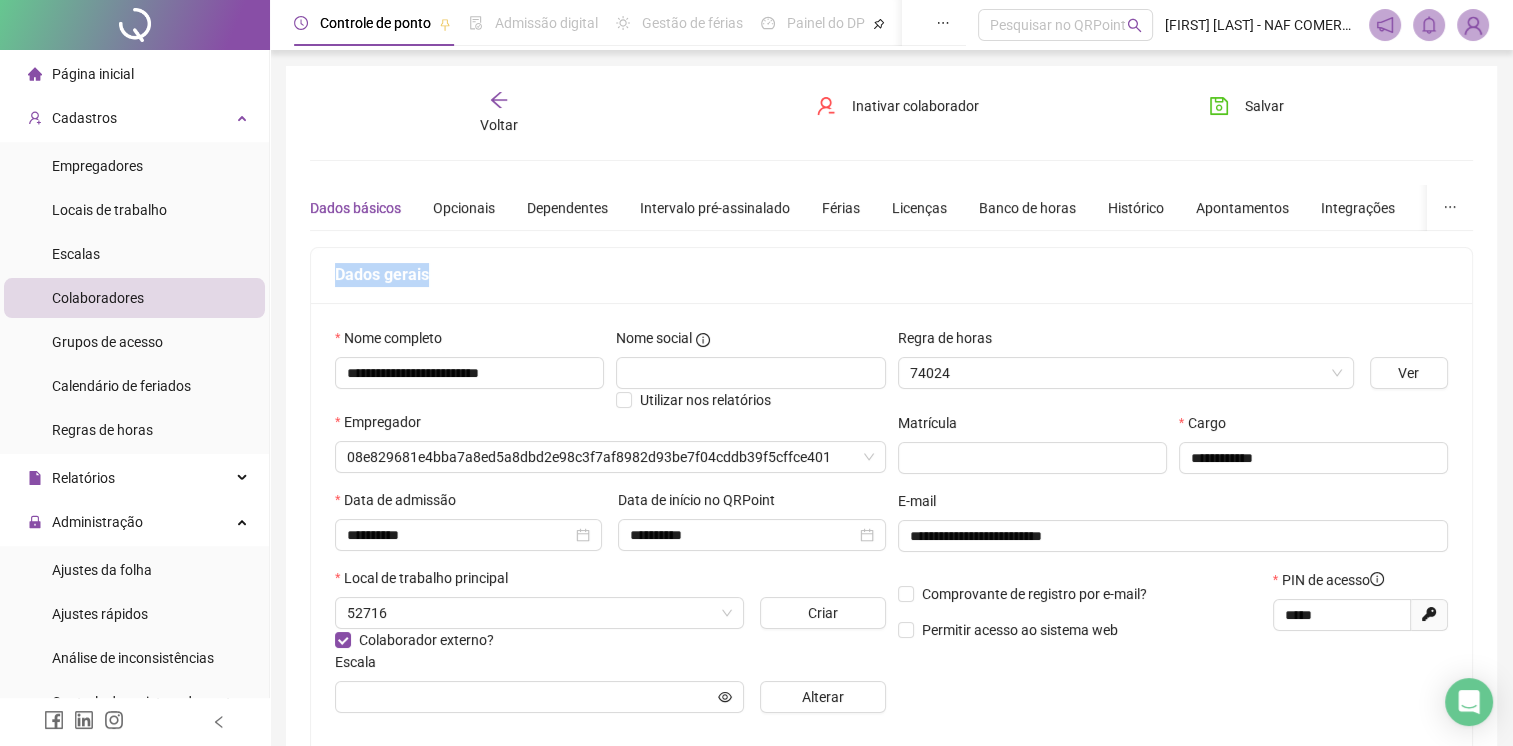 type on "**********" 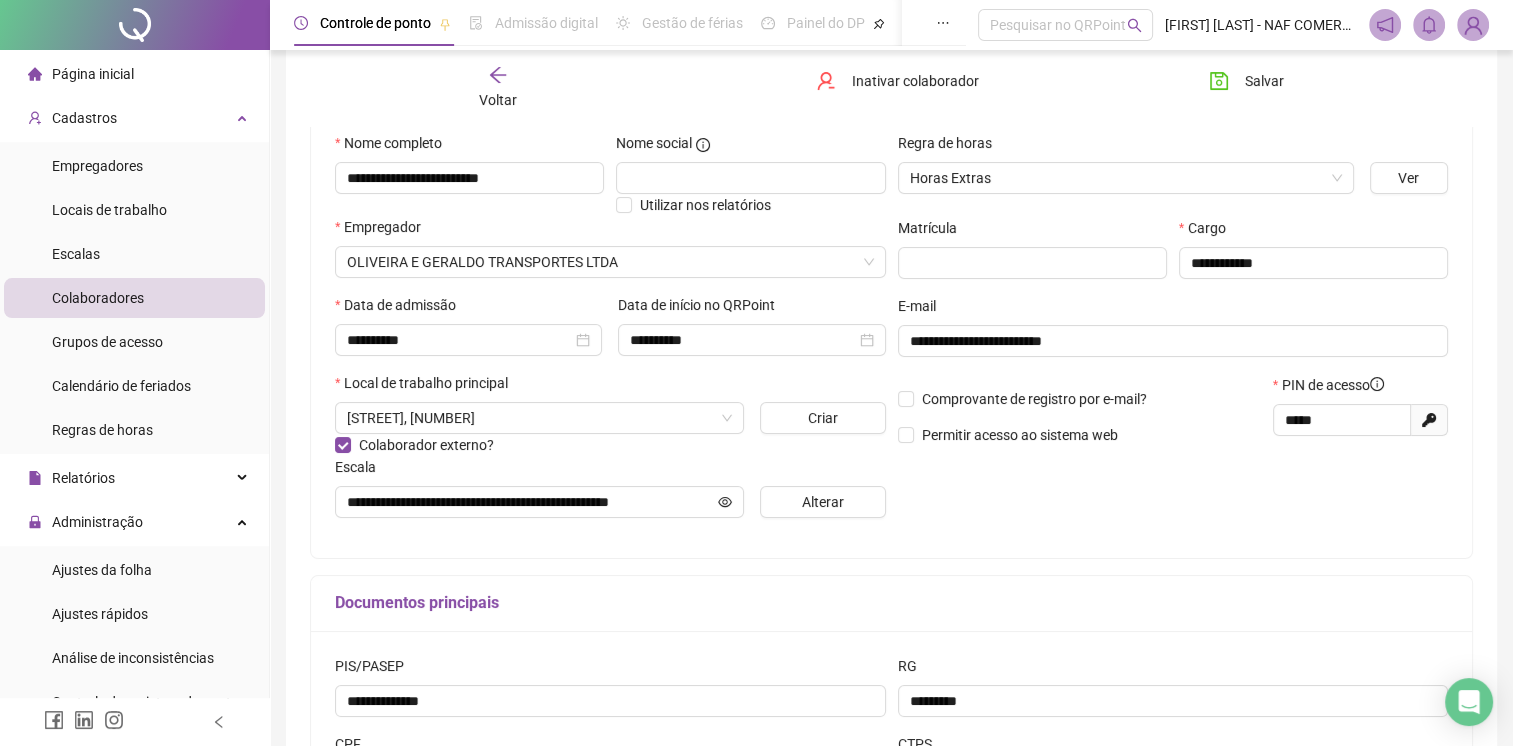 scroll, scrollTop: 200, scrollLeft: 0, axis: vertical 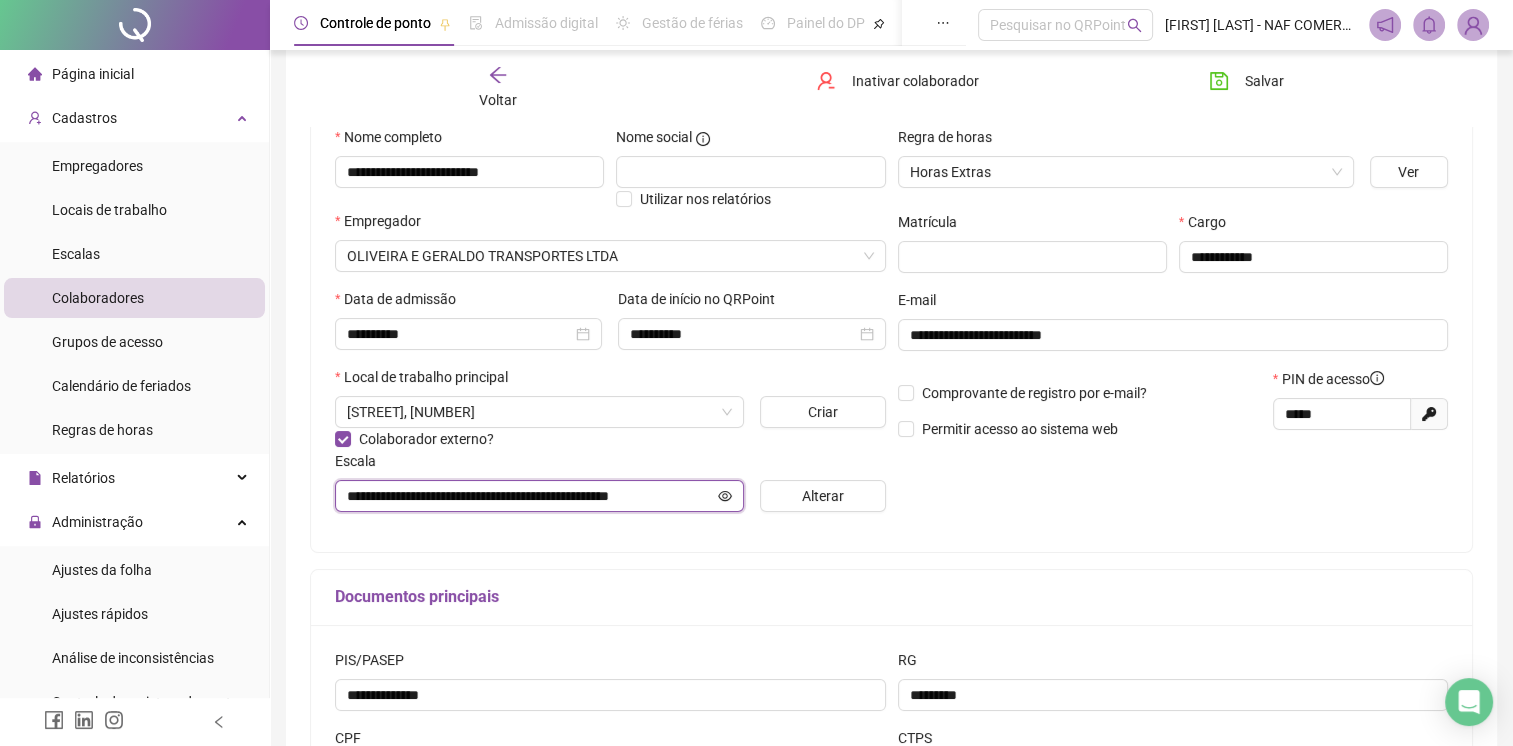 click 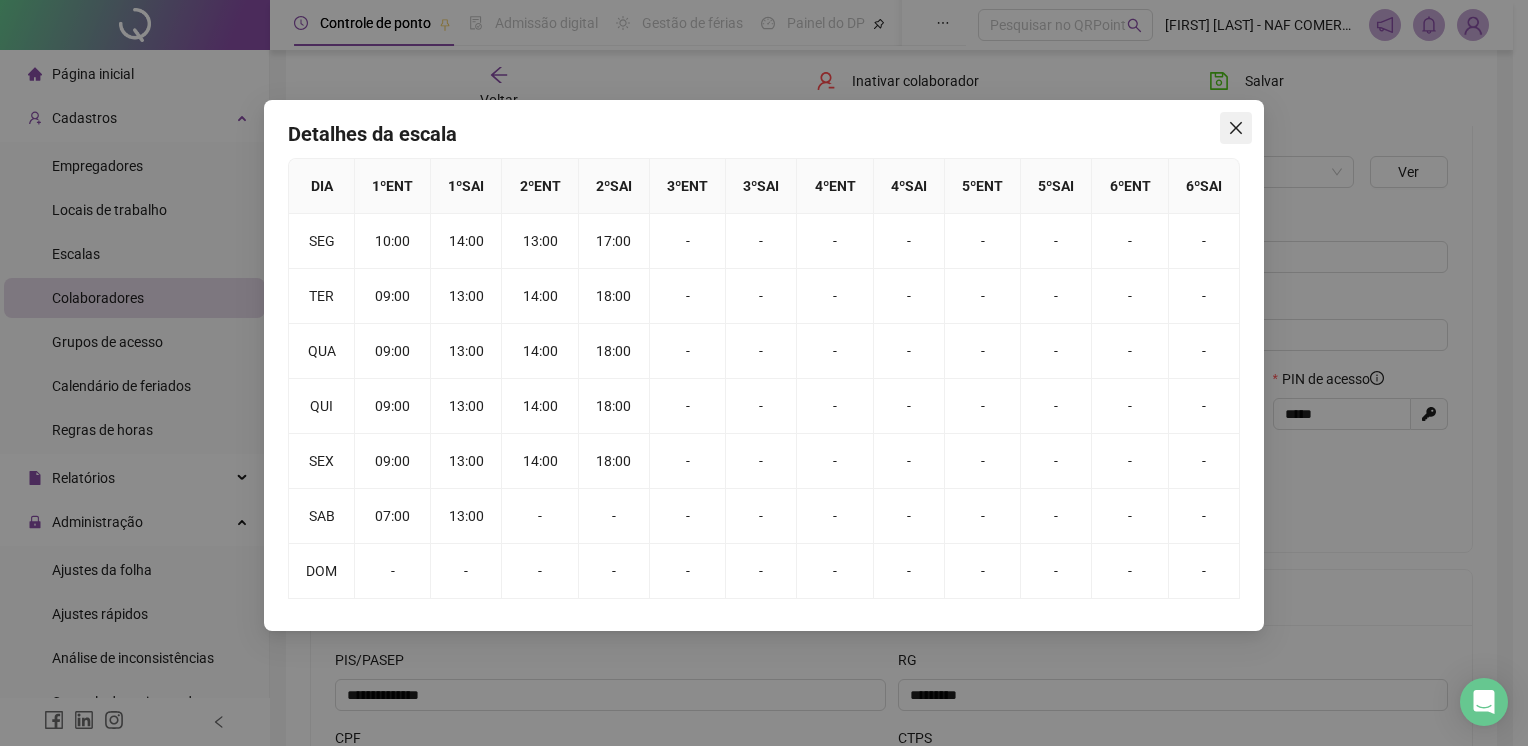click 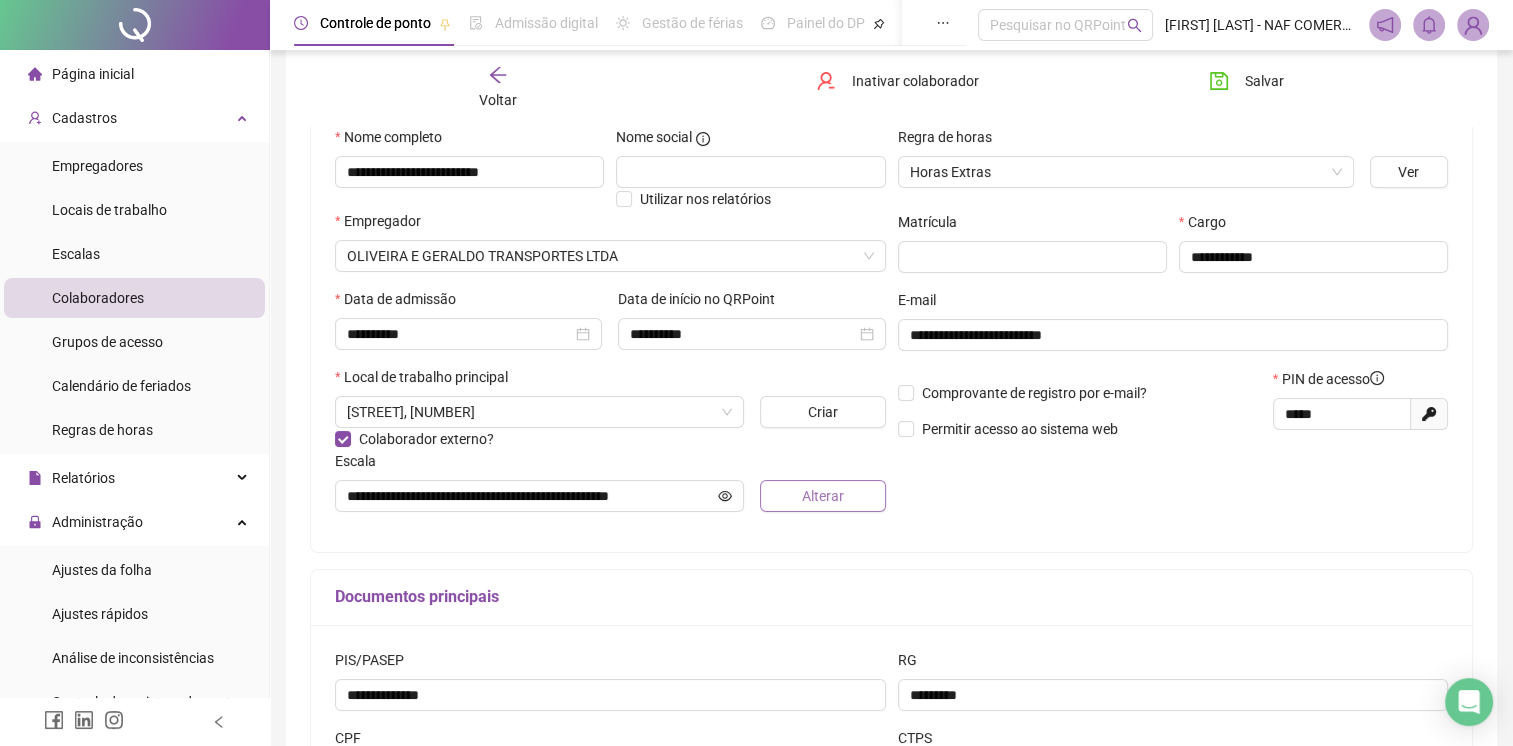 click on "Alterar" at bounding box center (823, 496) 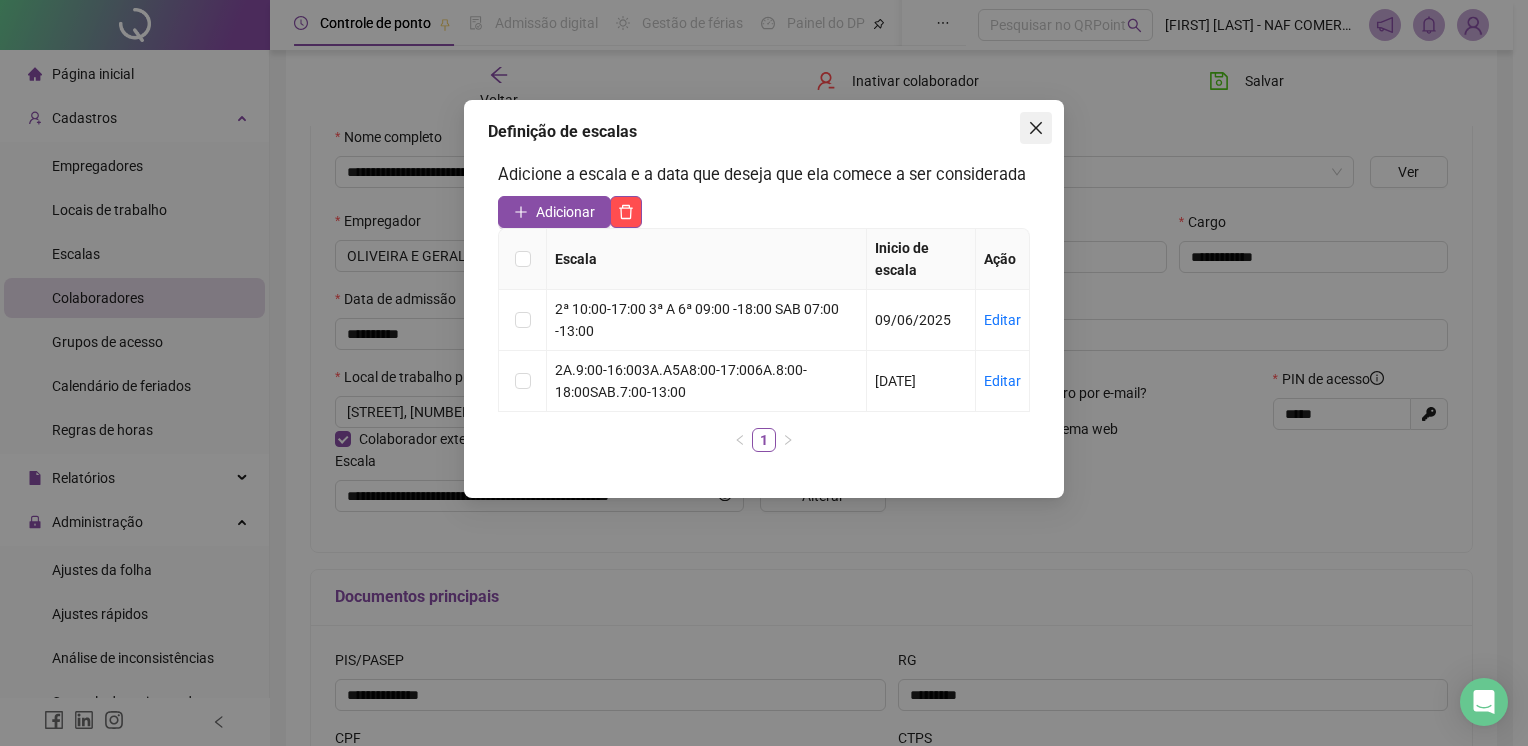 click 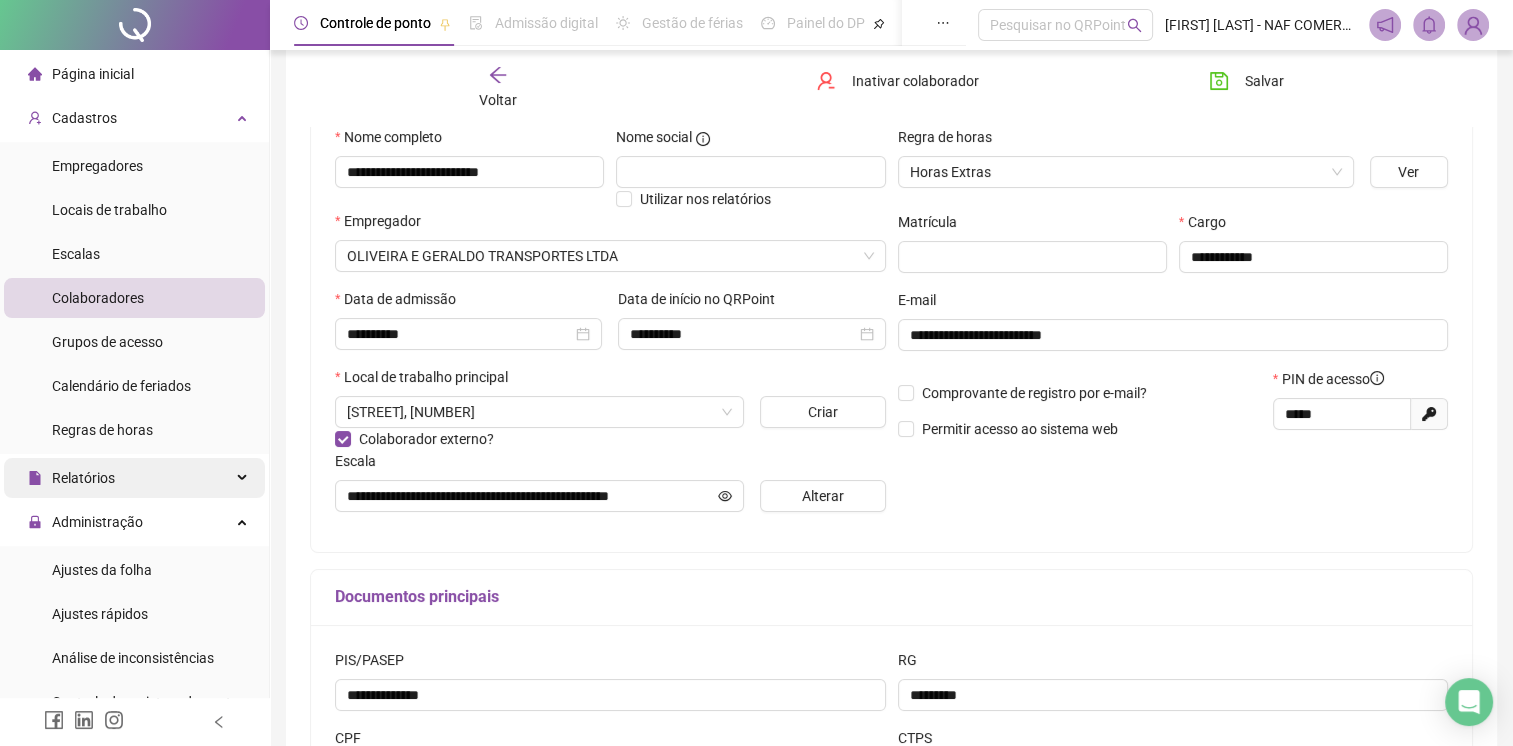 click on "Relatórios" at bounding box center (134, 478) 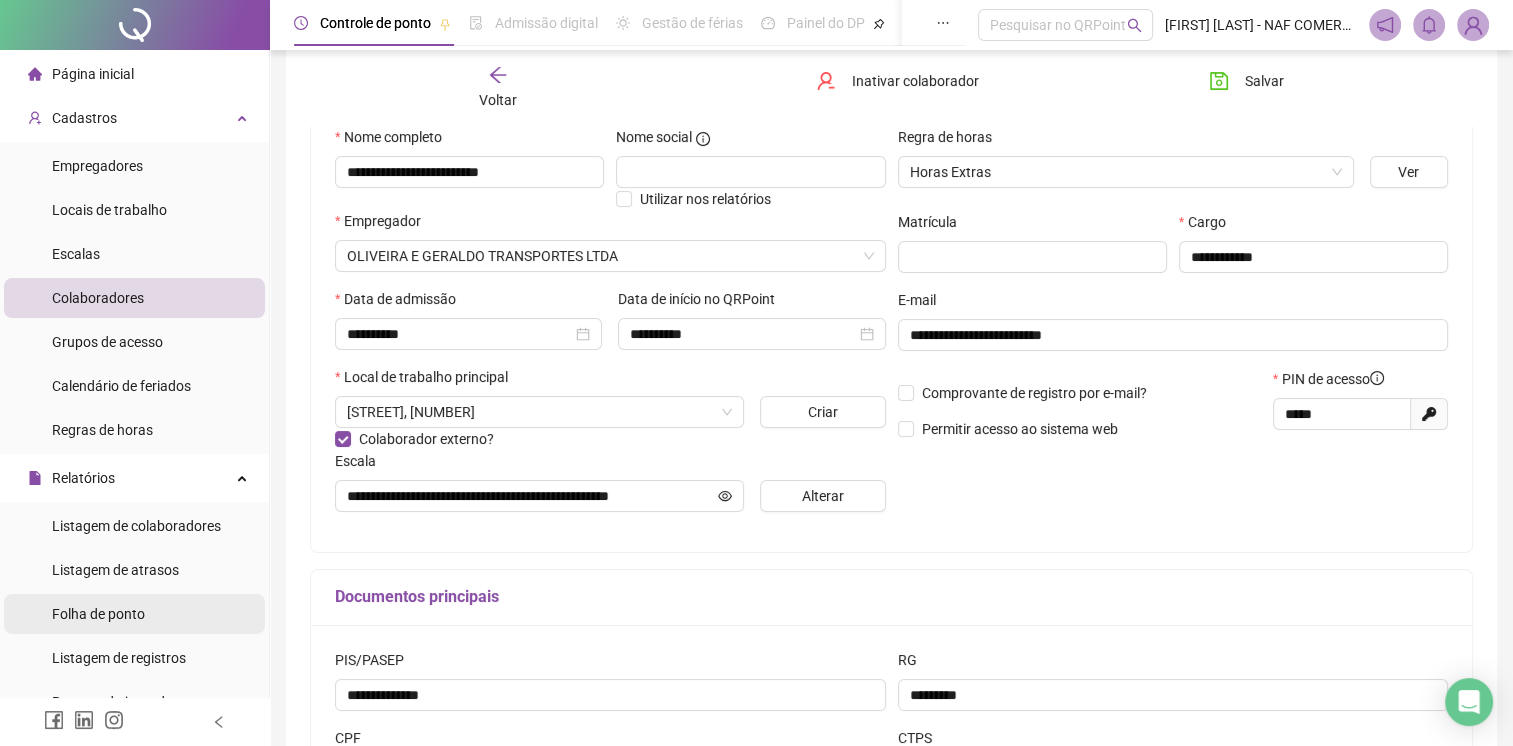 click on "Folha de ponto" at bounding box center [98, 614] 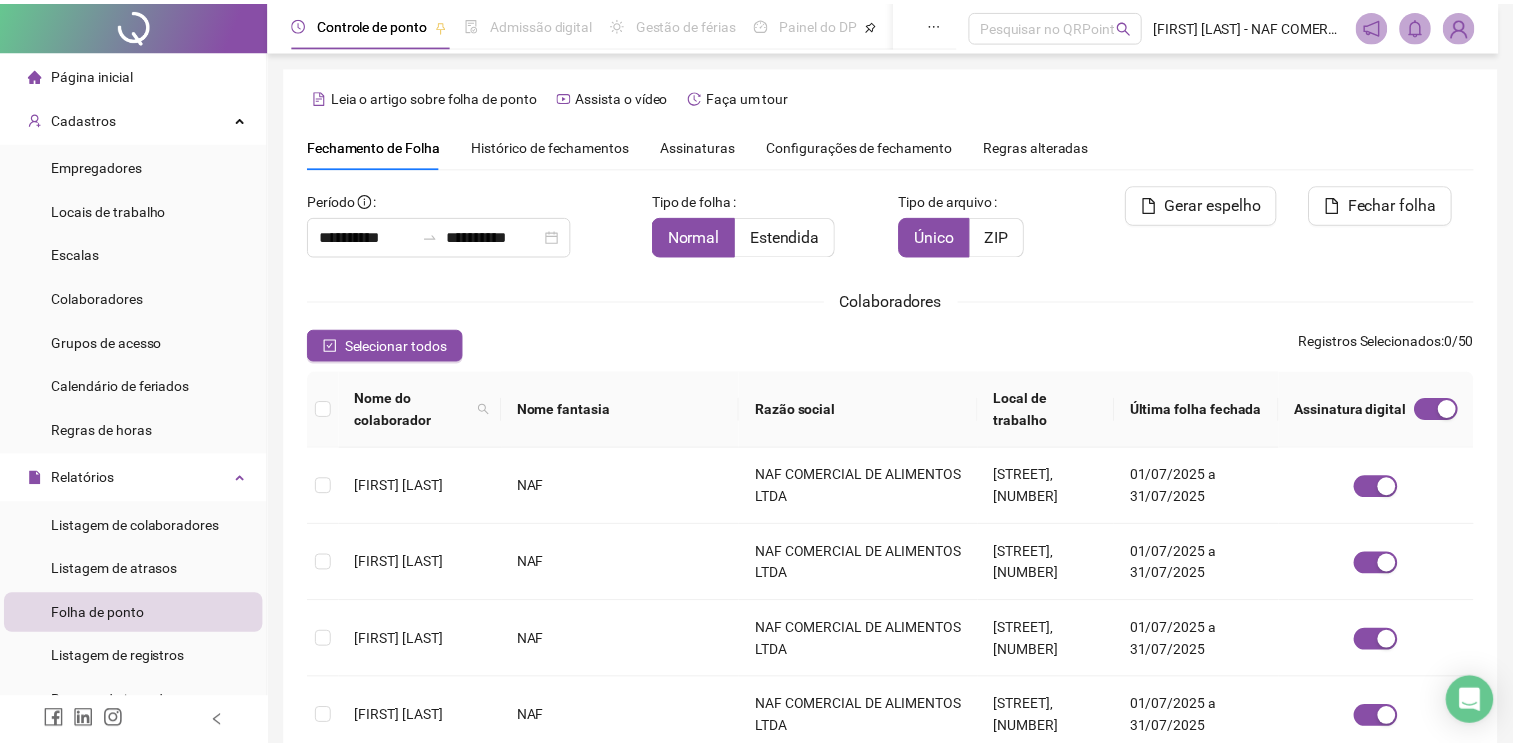 scroll, scrollTop: 36, scrollLeft: 0, axis: vertical 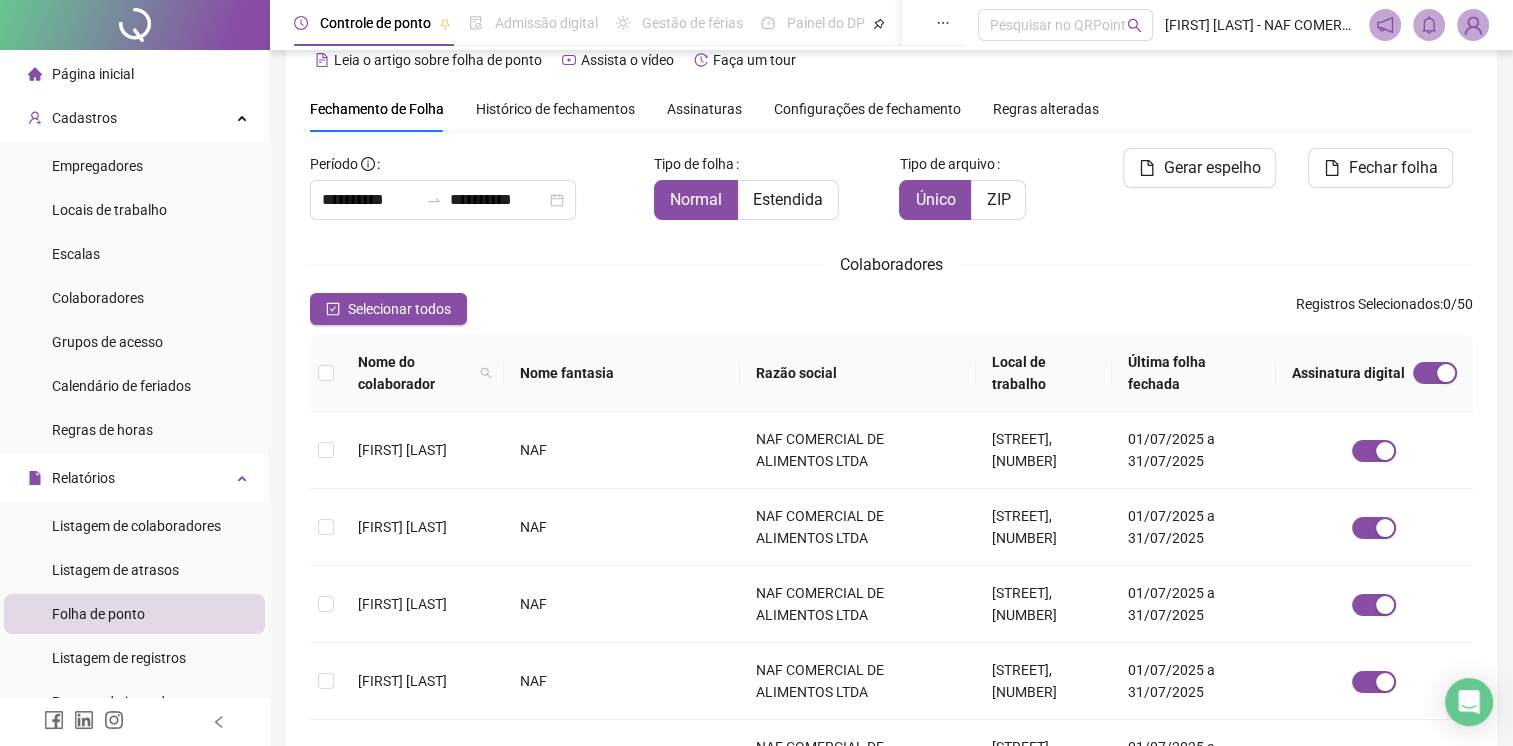 click on "Histórico de fechamentos" at bounding box center [555, 109] 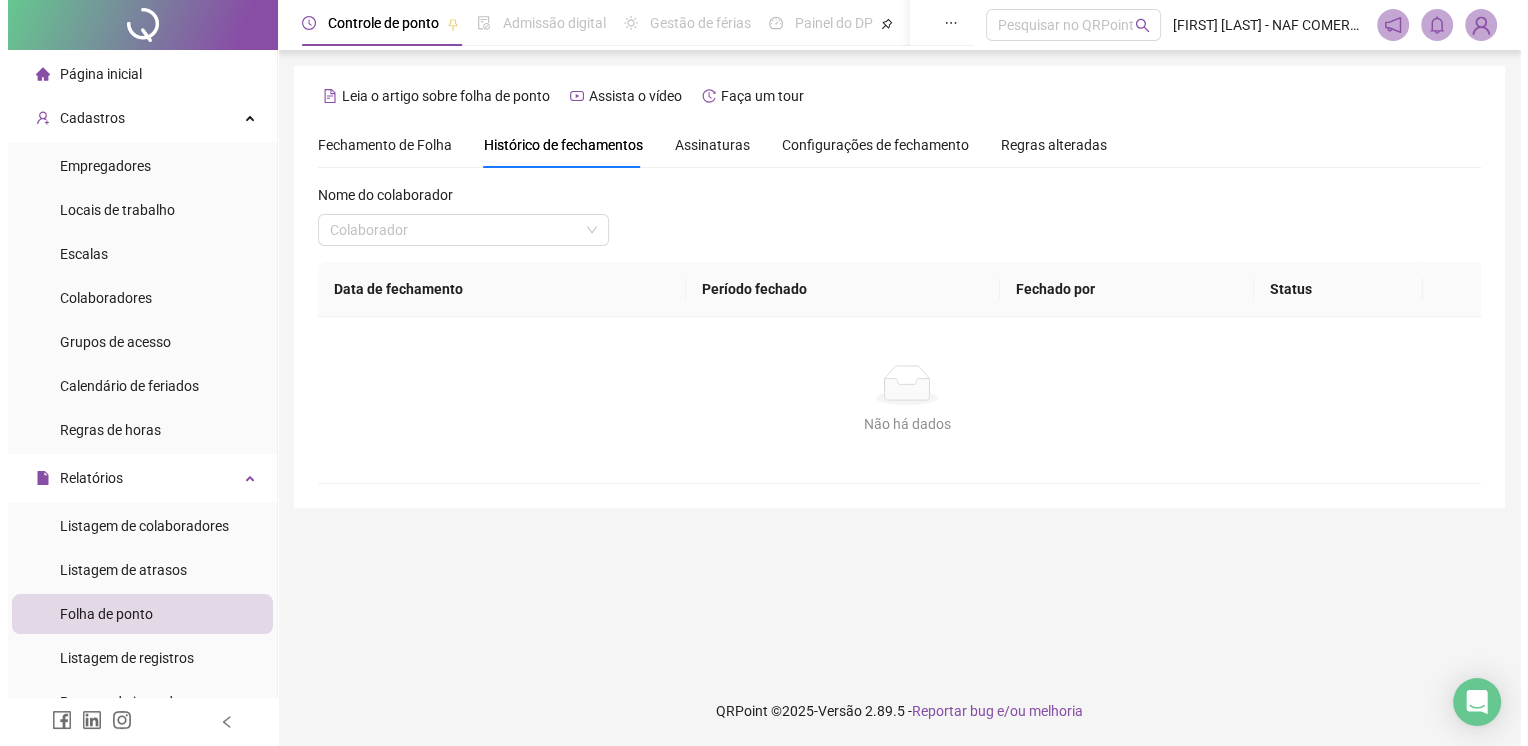 scroll, scrollTop: 0, scrollLeft: 0, axis: both 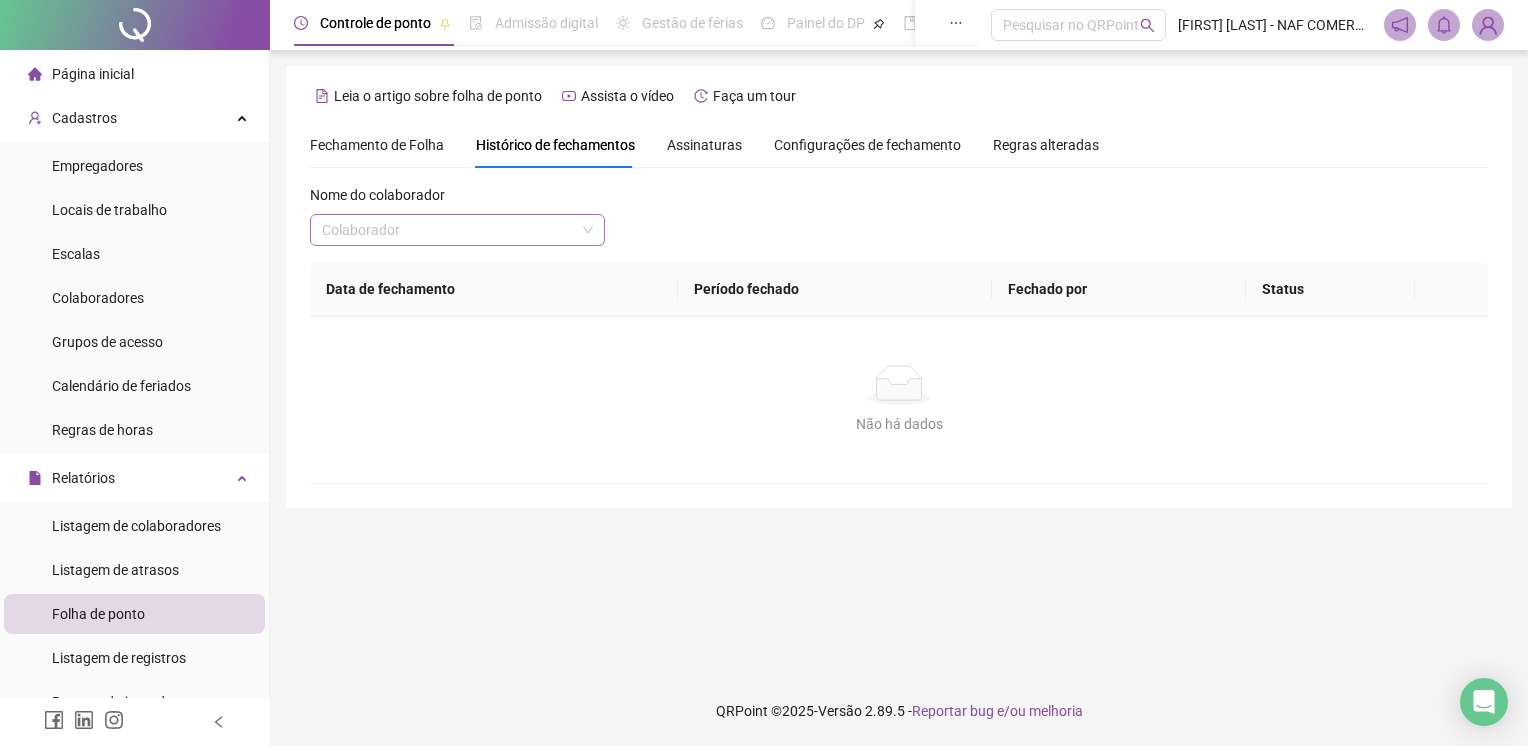 click at bounding box center (448, 230) 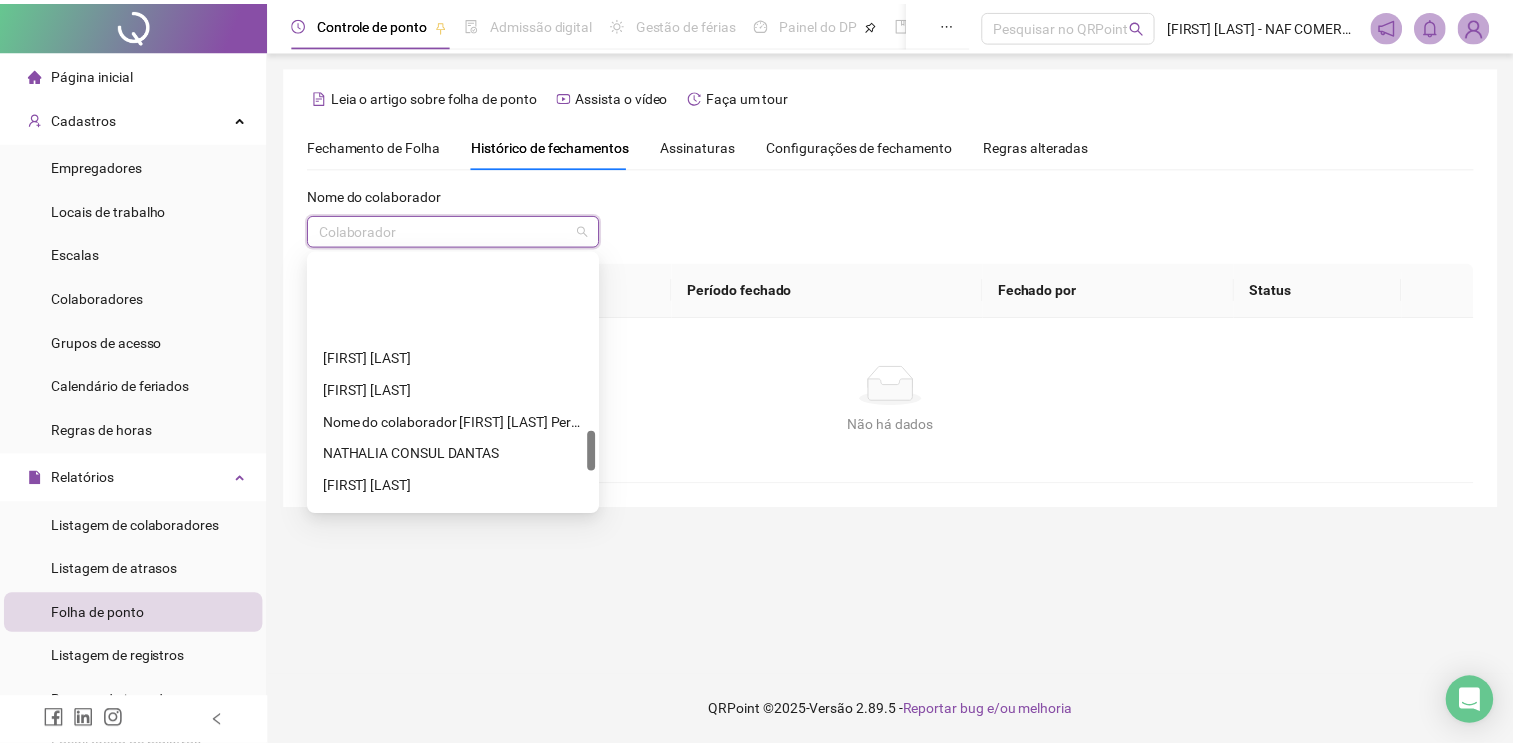 scroll, scrollTop: 1200, scrollLeft: 0, axis: vertical 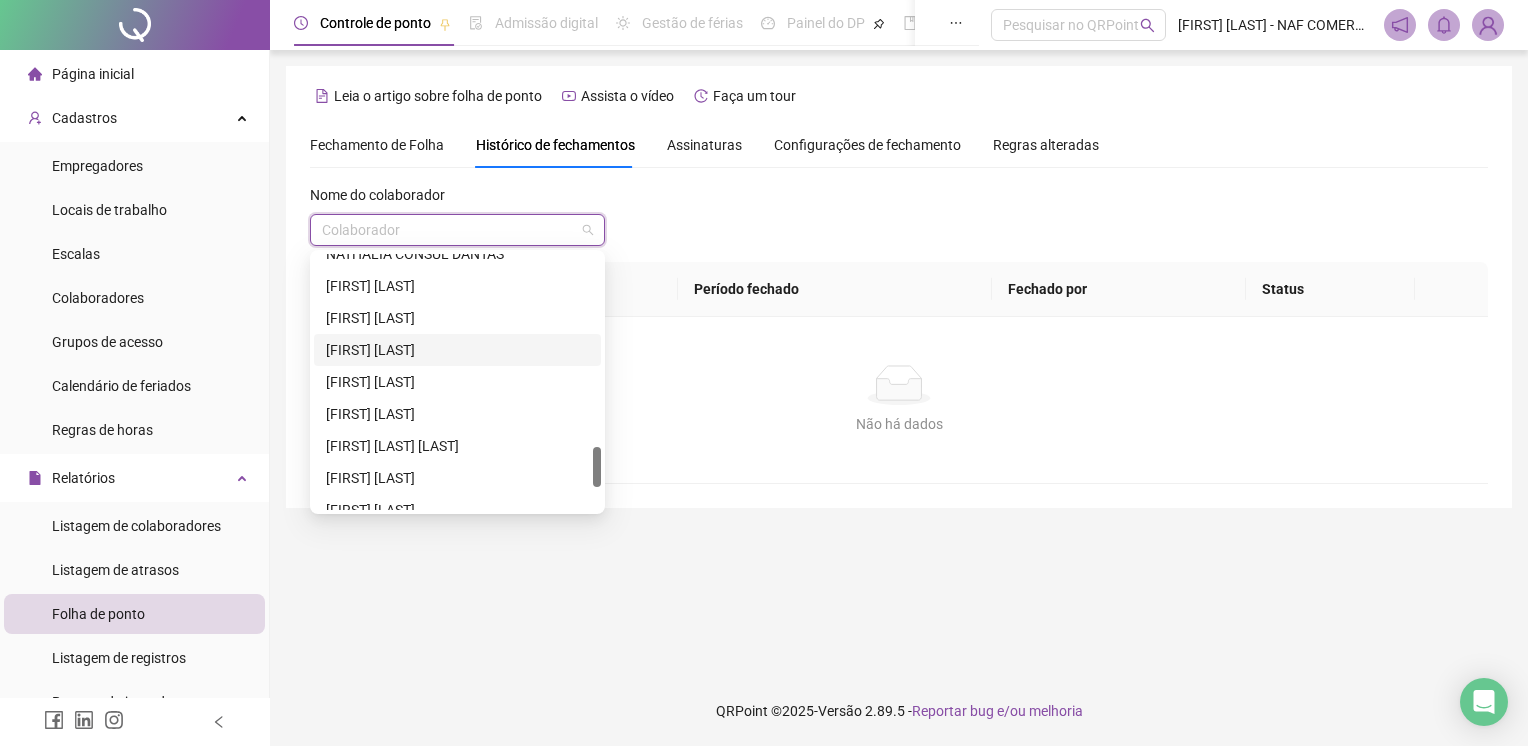 click on "[FIRST] [LAST]" at bounding box center (457, 350) 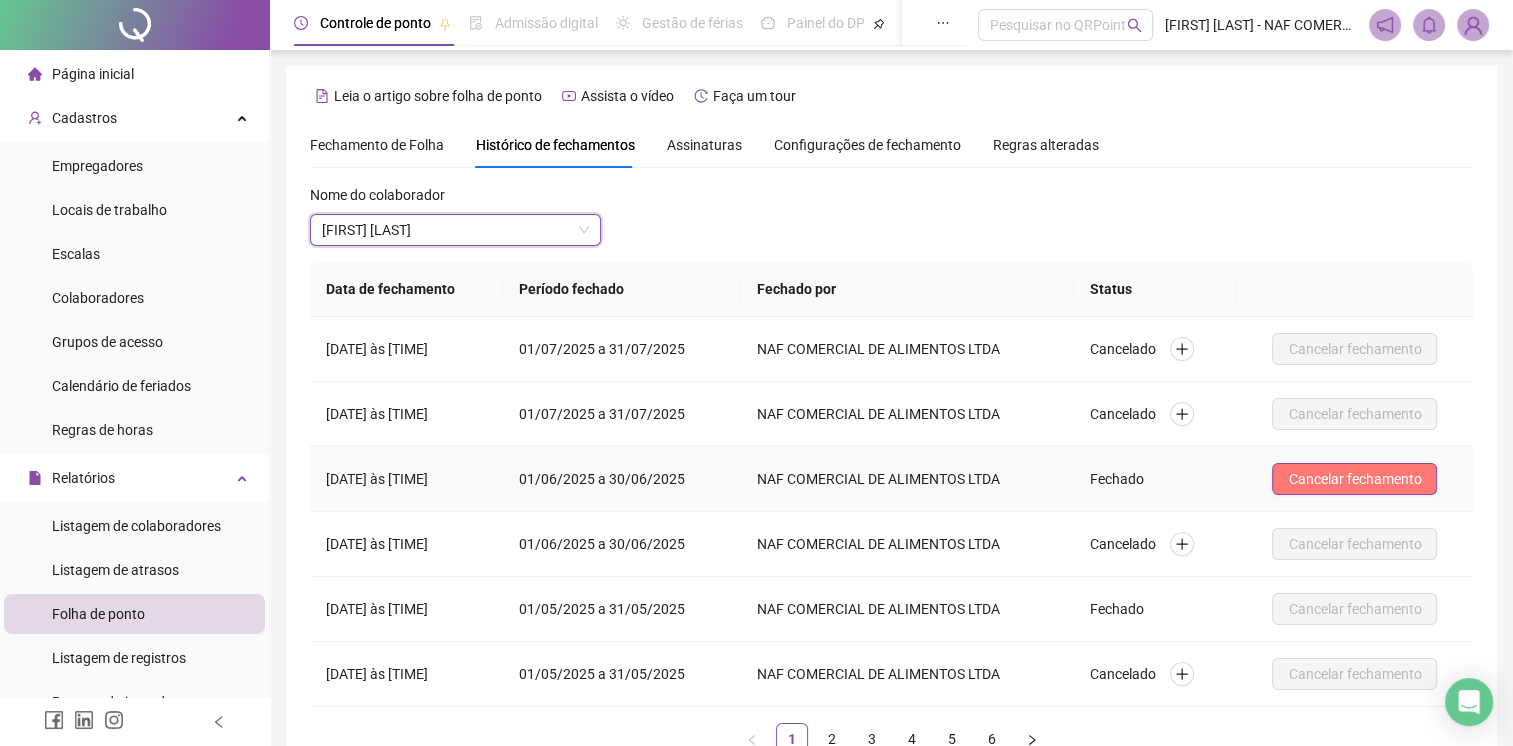 click on "Cancelar fechamento" at bounding box center [1354, 479] 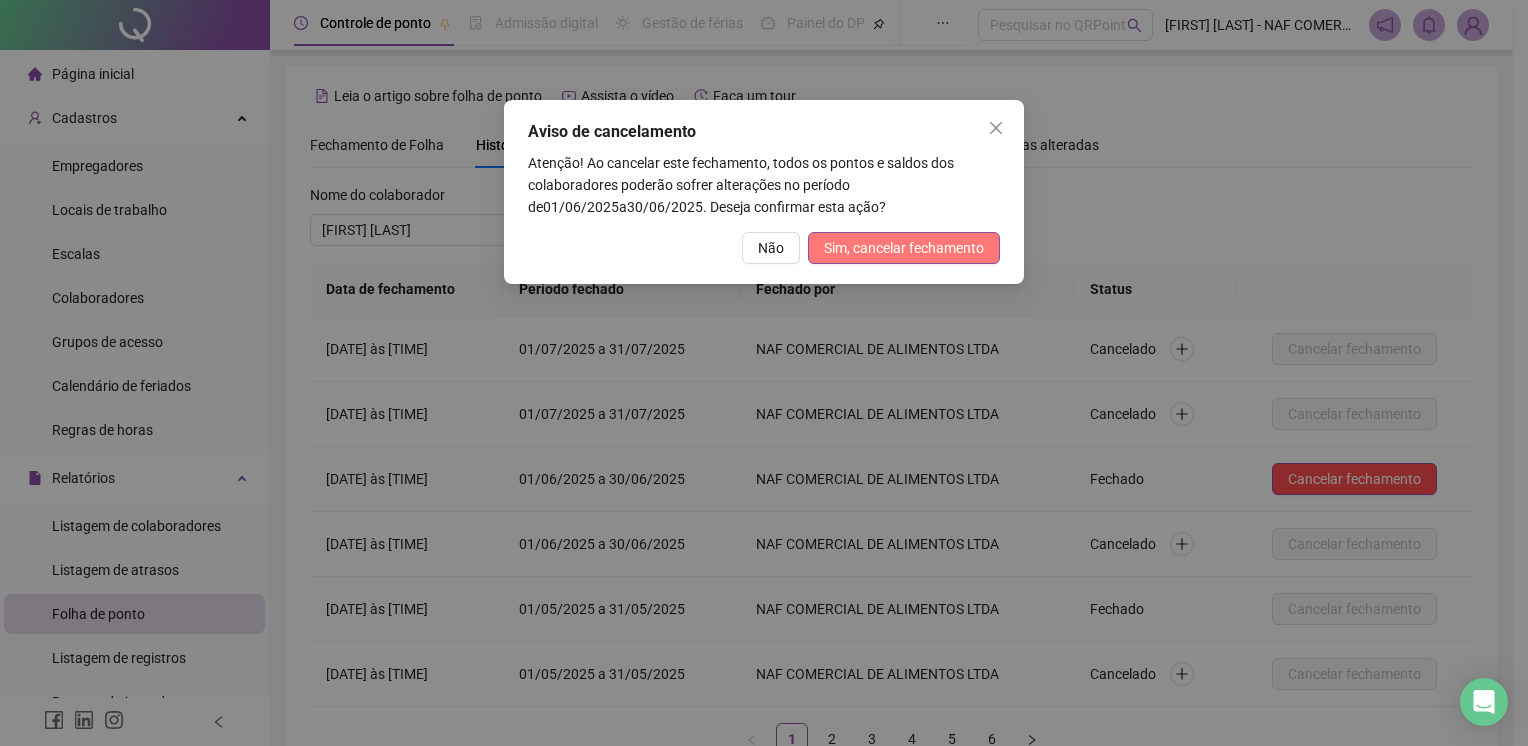 click on "Sim, cancelar fechamento" at bounding box center (904, 248) 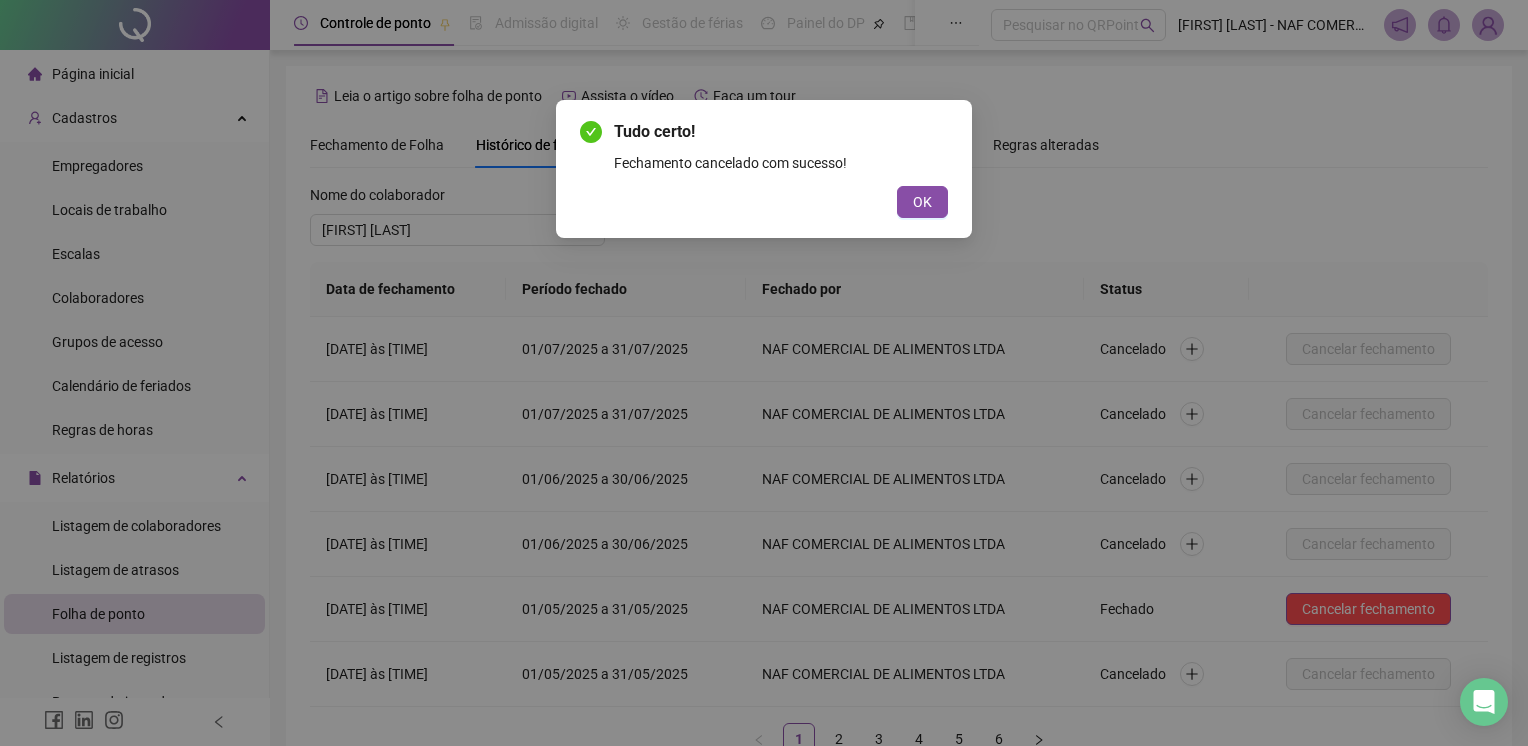 click on "OK" at bounding box center (922, 202) 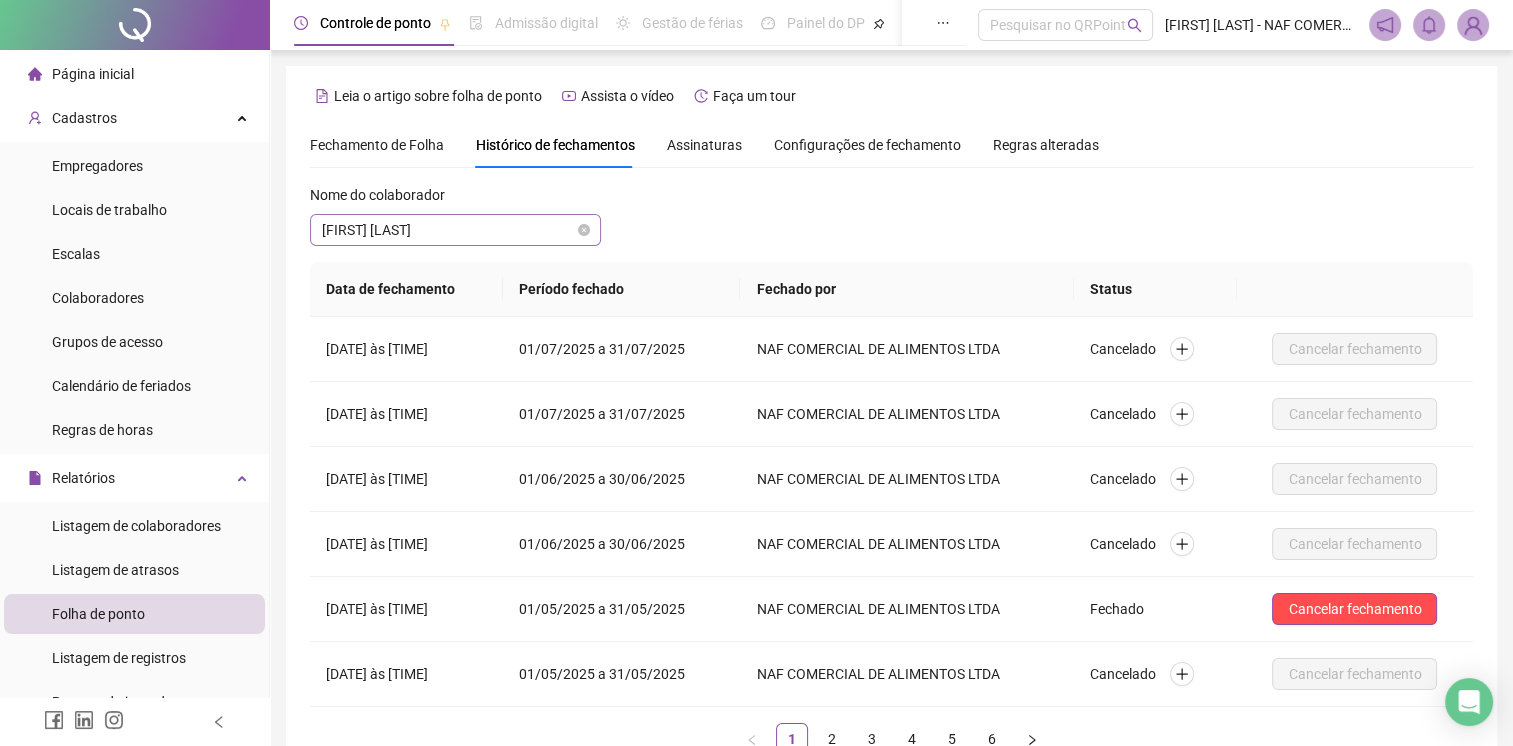 click on "[FIRST] [LAST]" at bounding box center (455, 230) 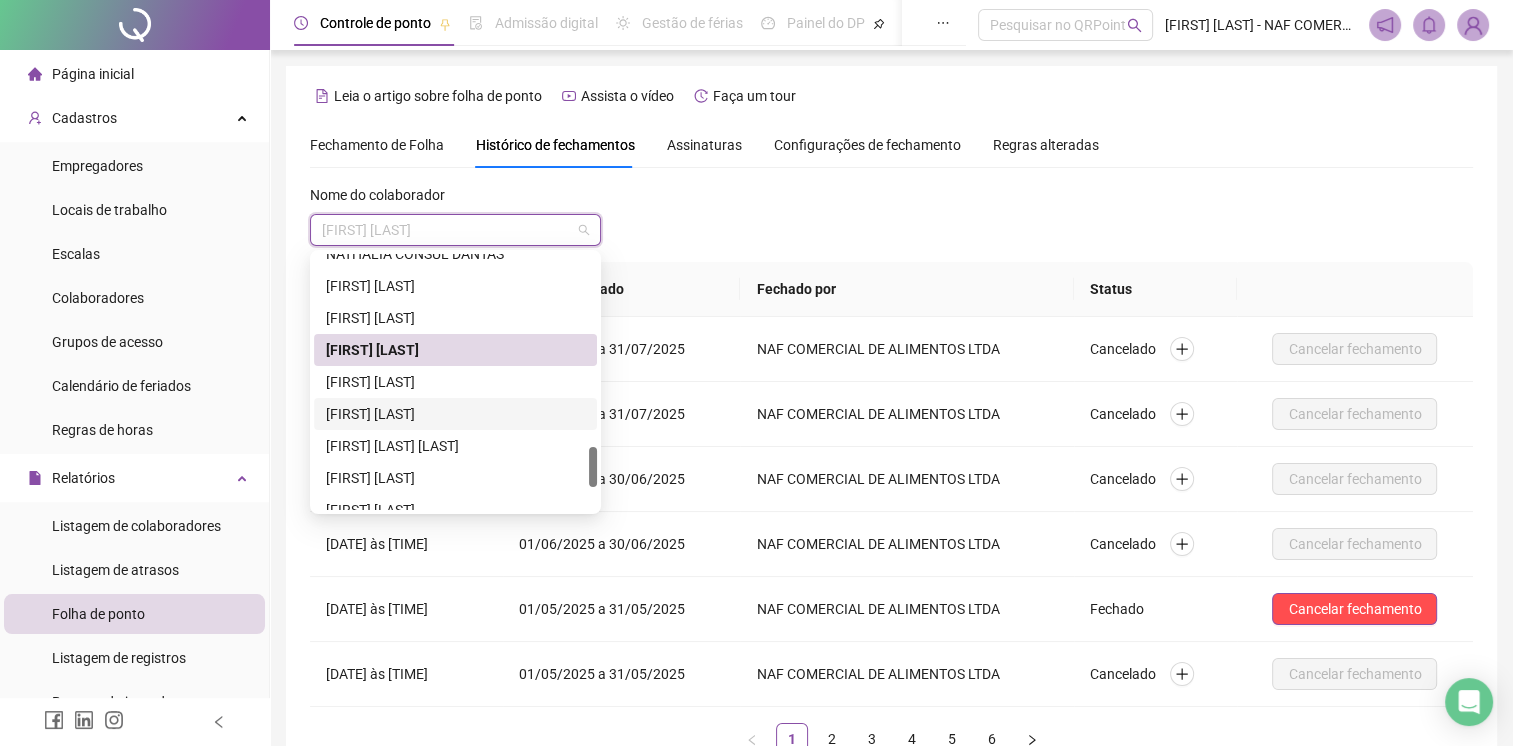 click on "[FIRST] [LAST]" at bounding box center (455, 414) 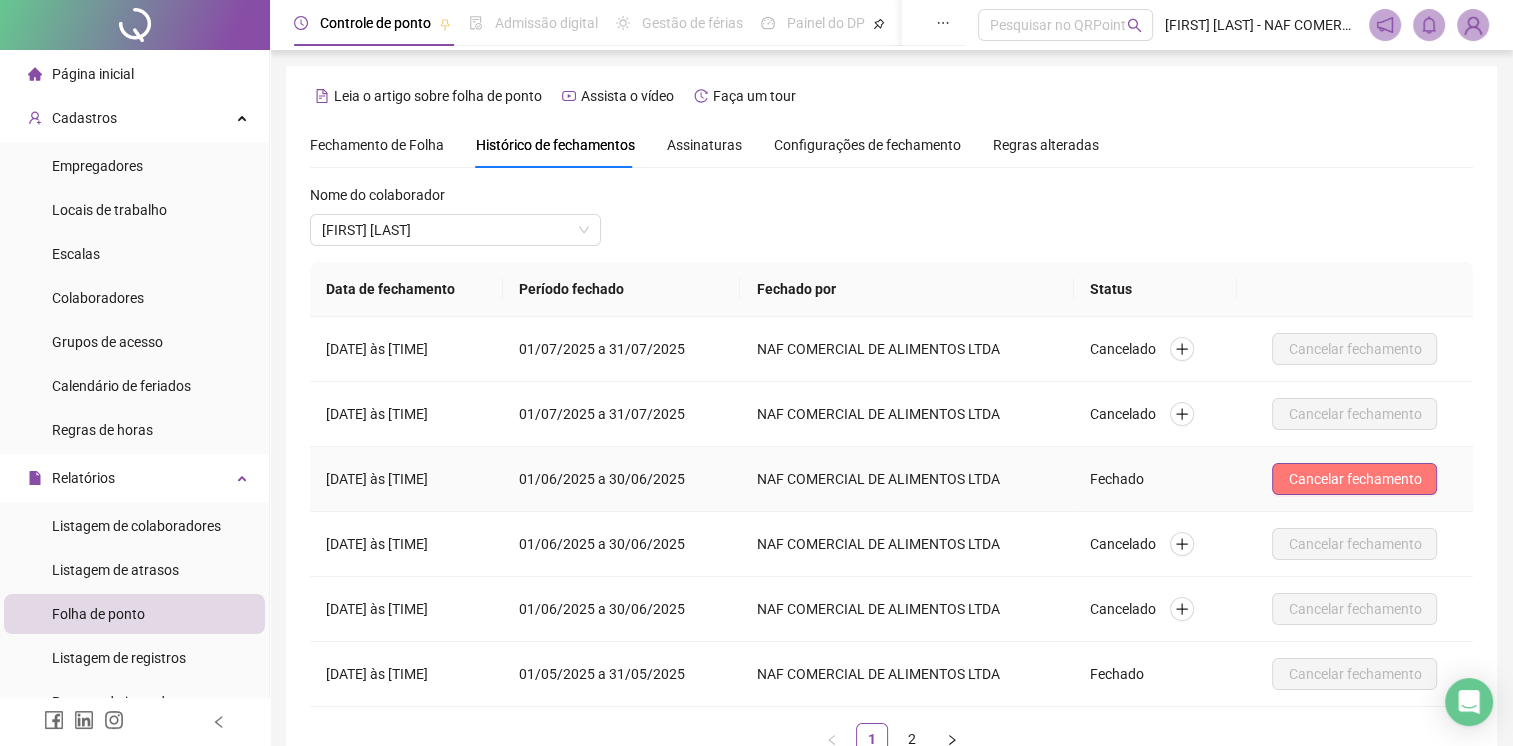 click on "Cancelar fechamento" at bounding box center [1354, 479] 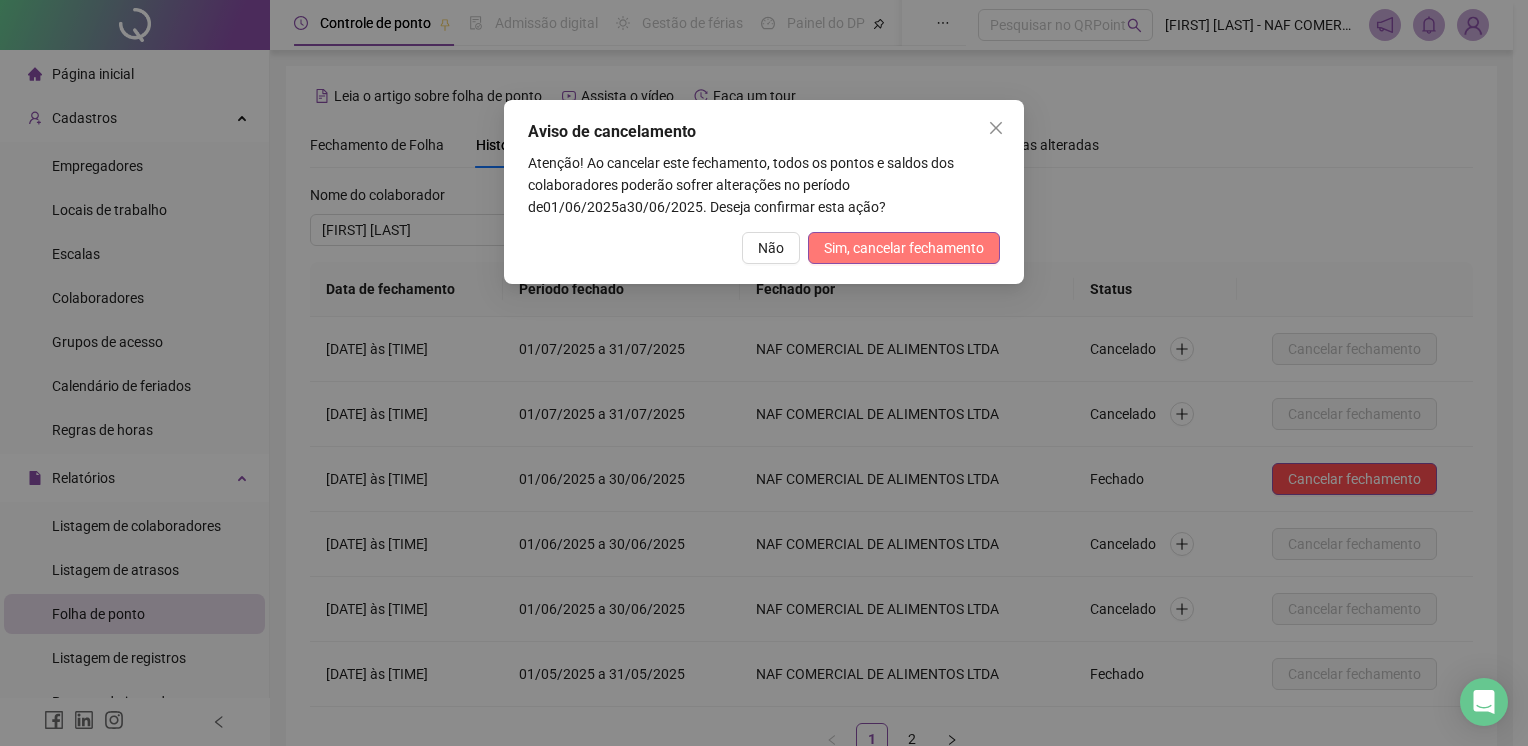 click on "Sim, cancelar fechamento" at bounding box center [904, 248] 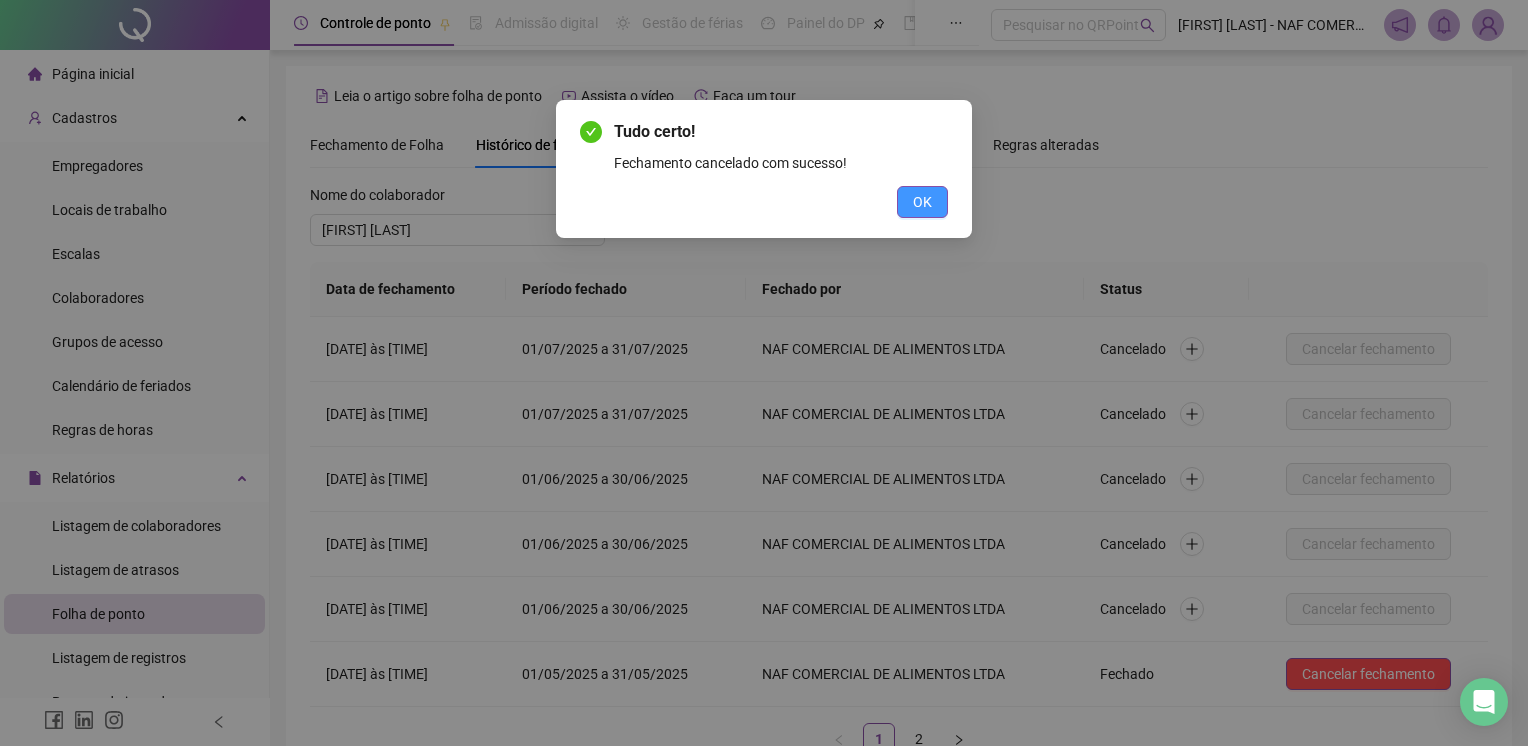 click on "OK" at bounding box center [922, 202] 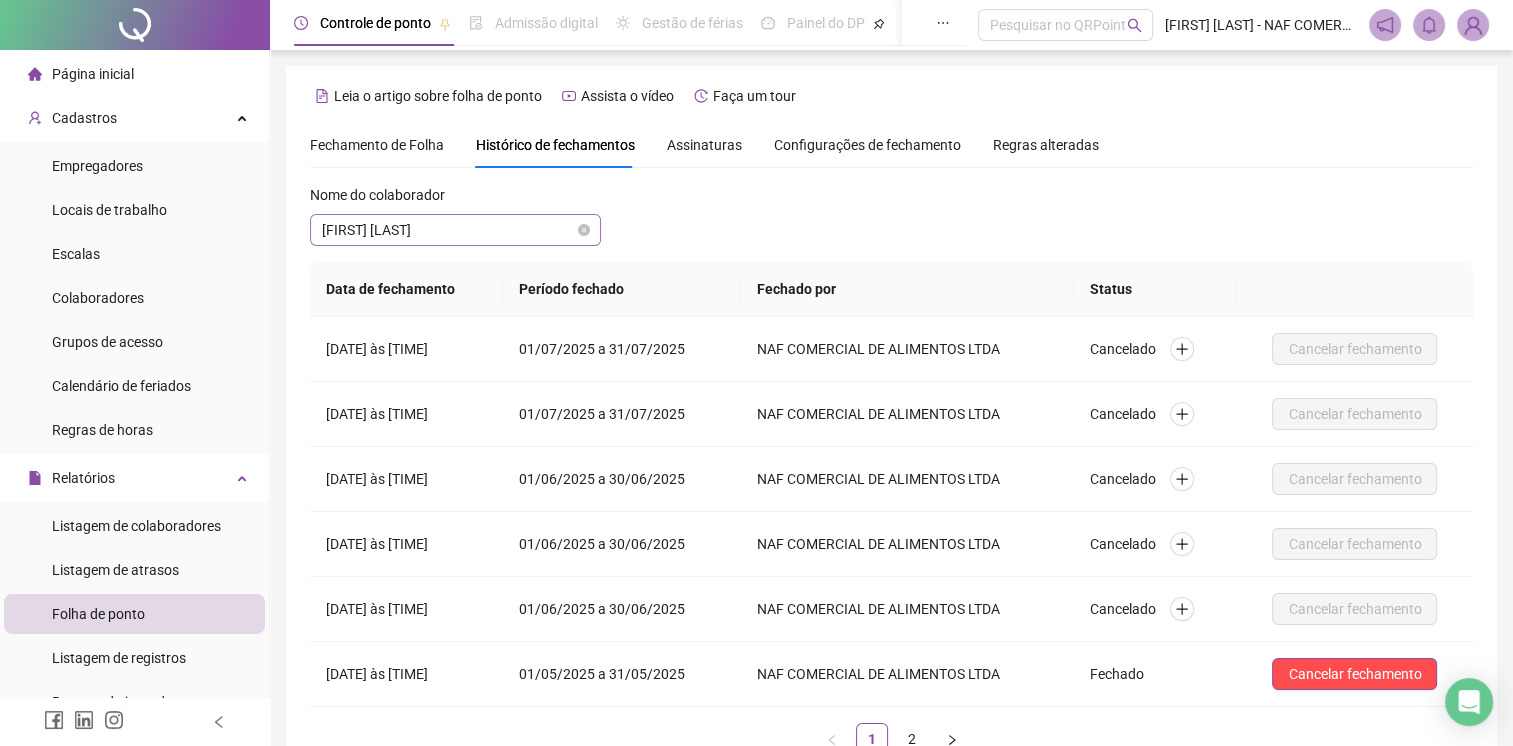 click on "[FIRST] [LAST]" at bounding box center (455, 230) 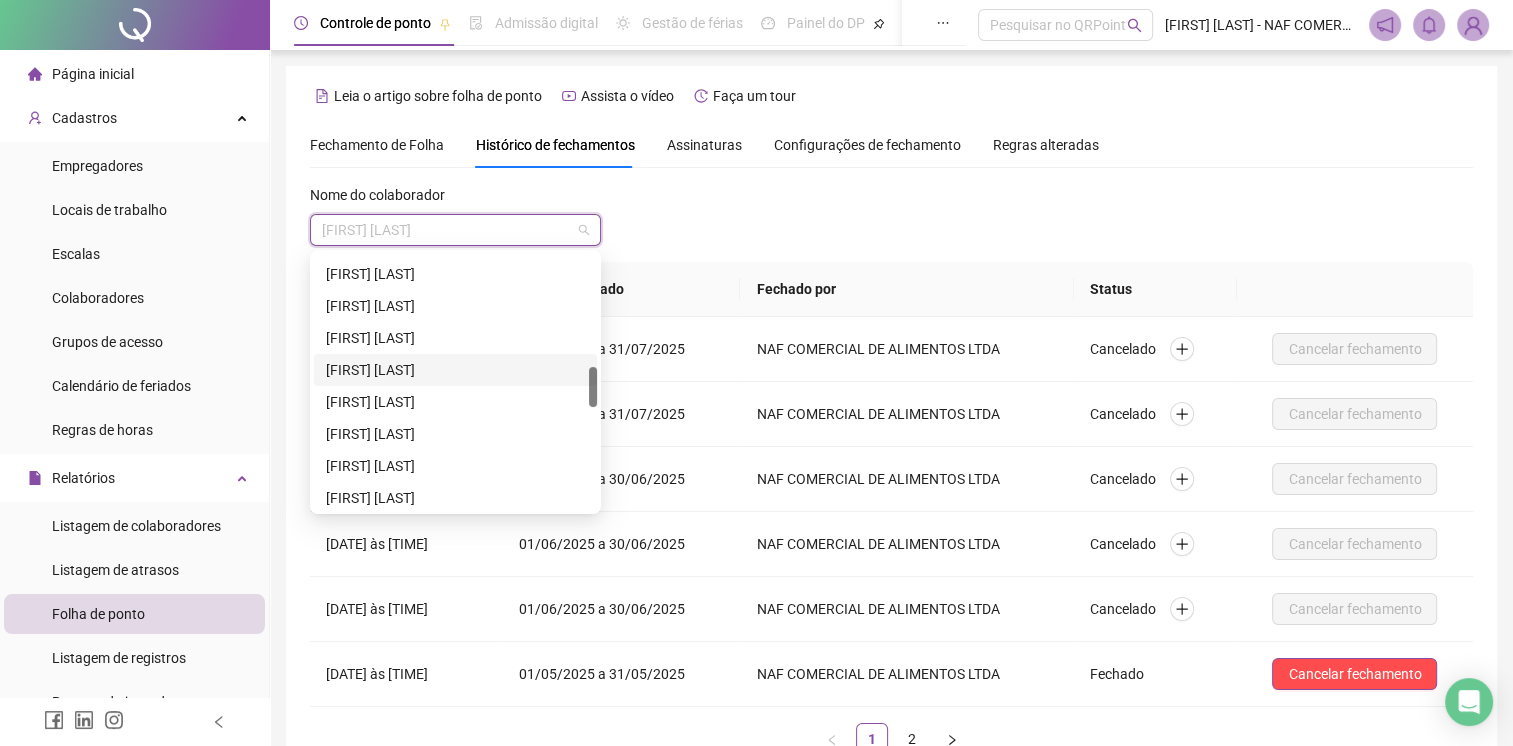 scroll, scrollTop: 600, scrollLeft: 0, axis: vertical 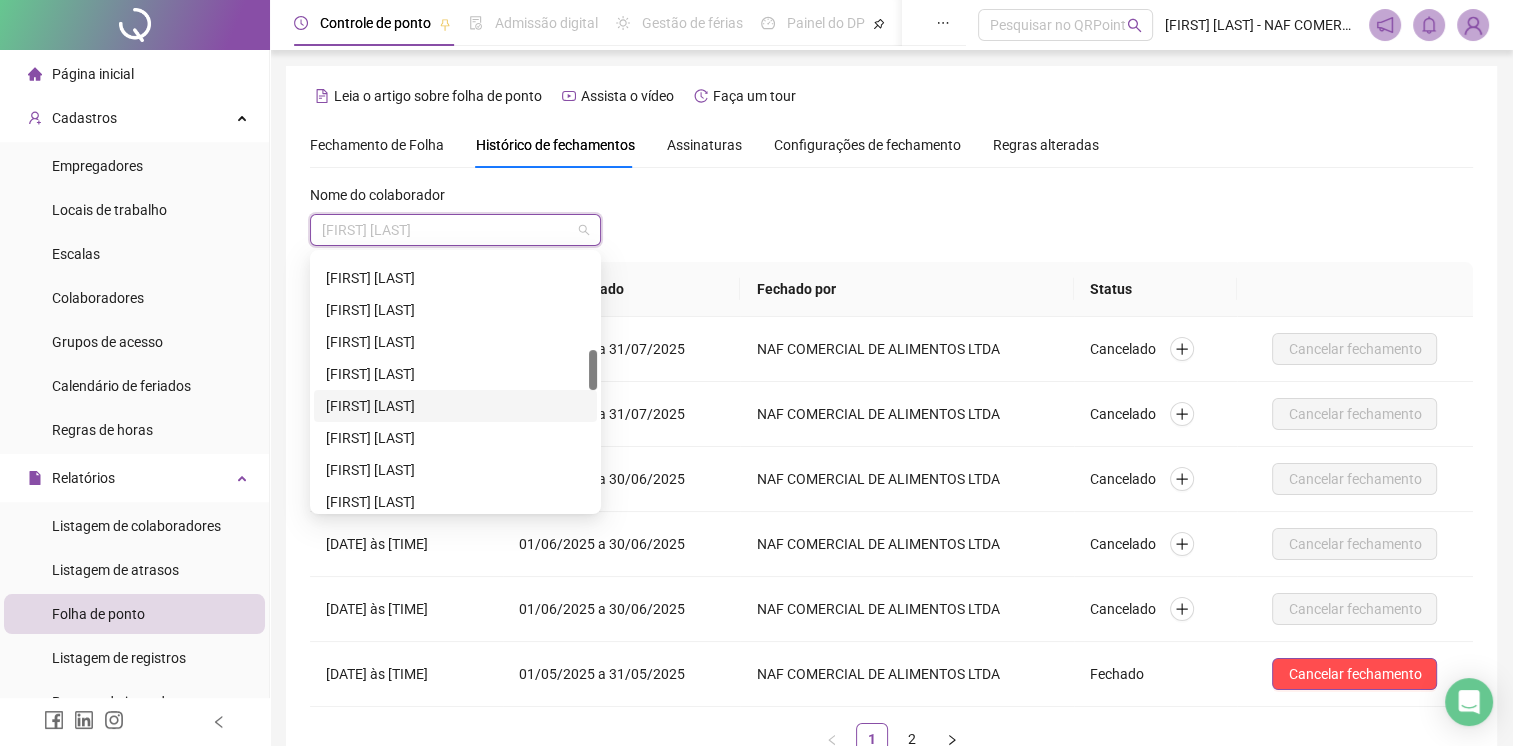 click on "[FIRST] [LAST]" at bounding box center [455, 406] 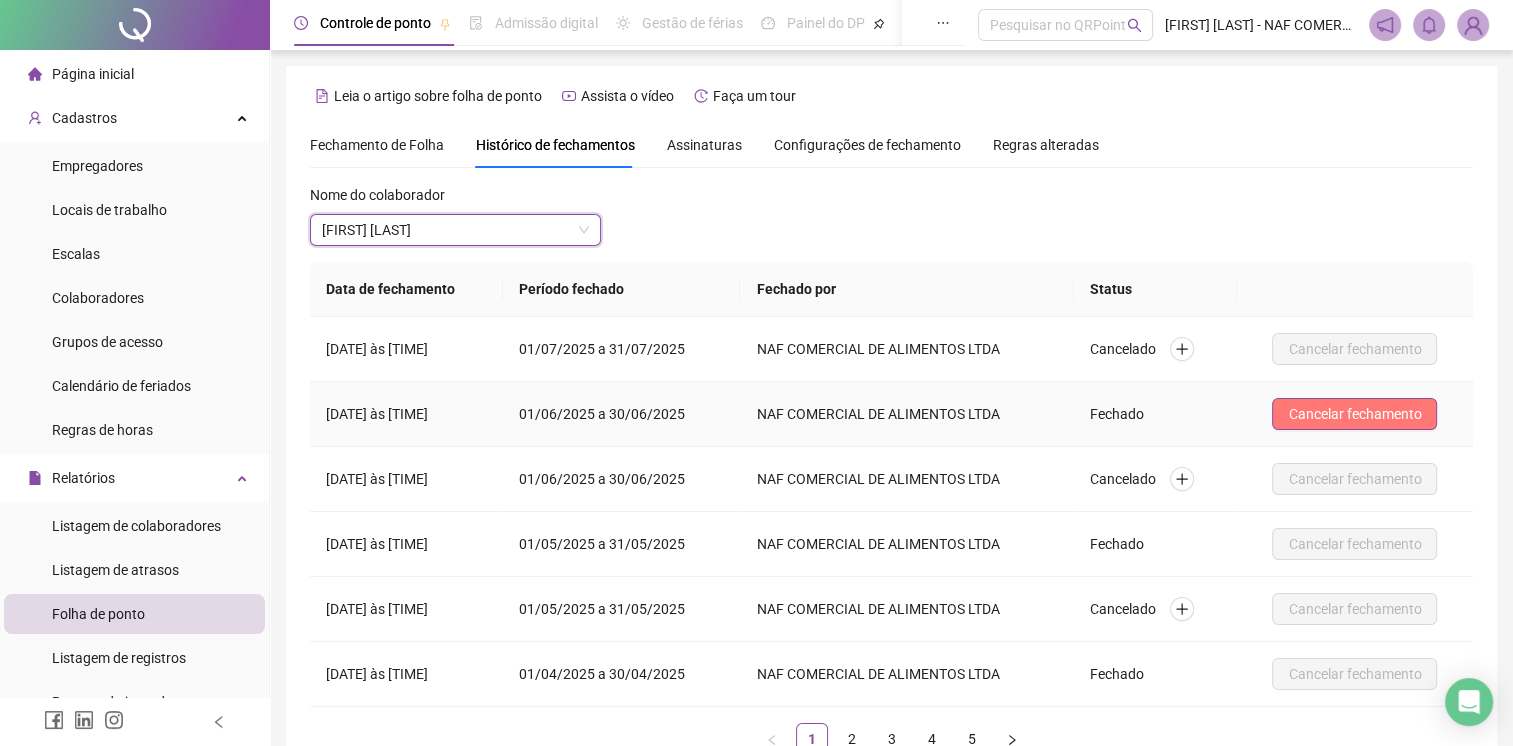 click on "Cancelar fechamento" at bounding box center [1354, 414] 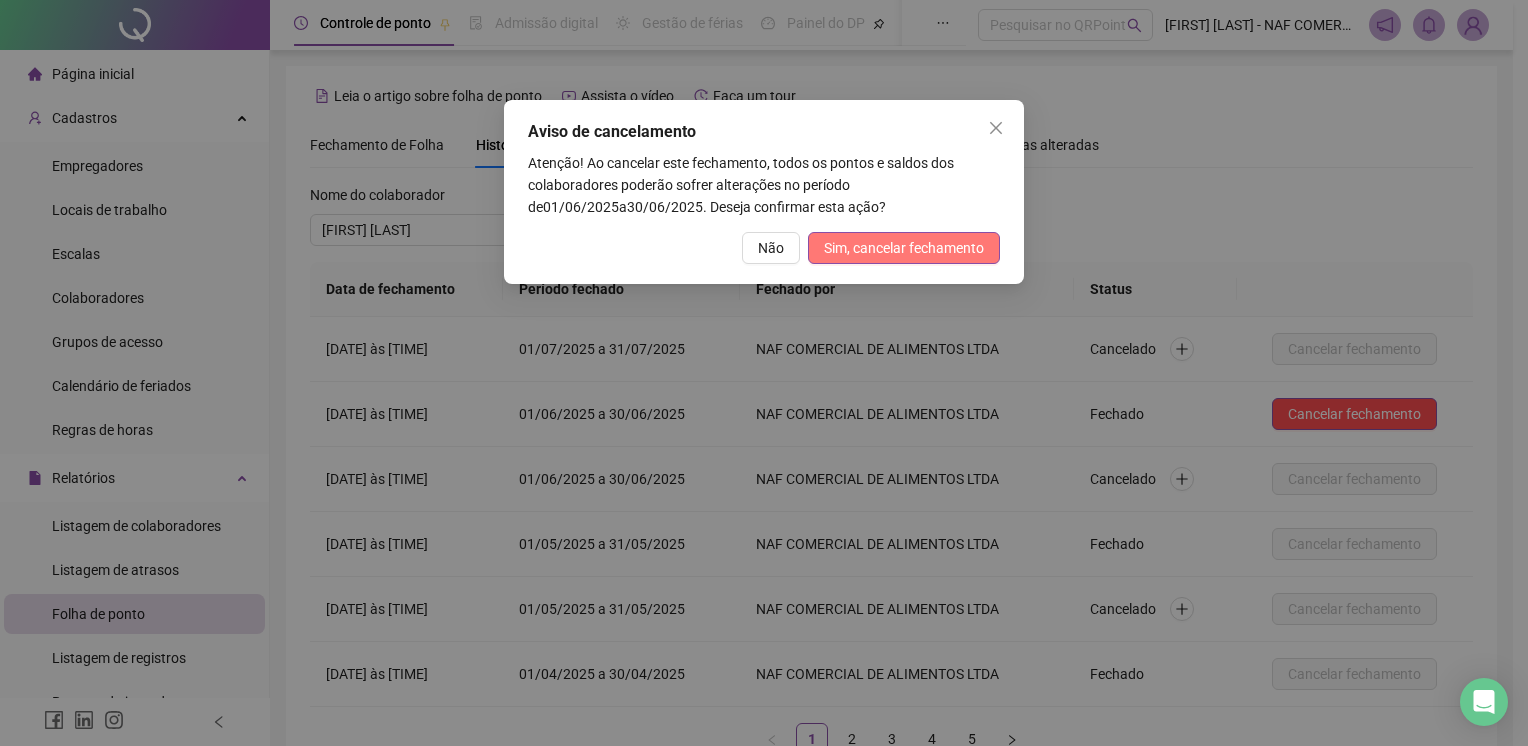 click on "Sim, cancelar fechamento" at bounding box center [904, 248] 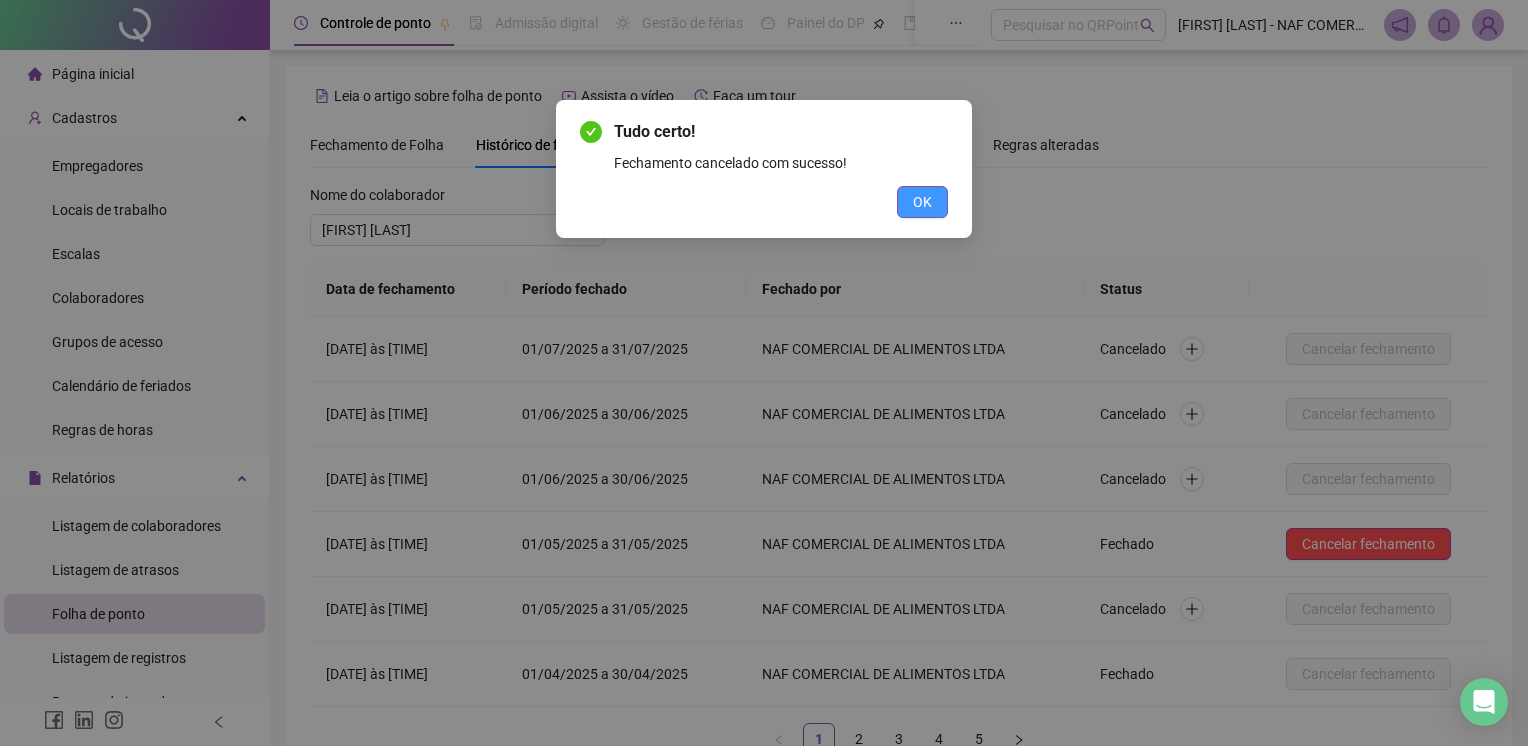 click on "OK" at bounding box center (922, 202) 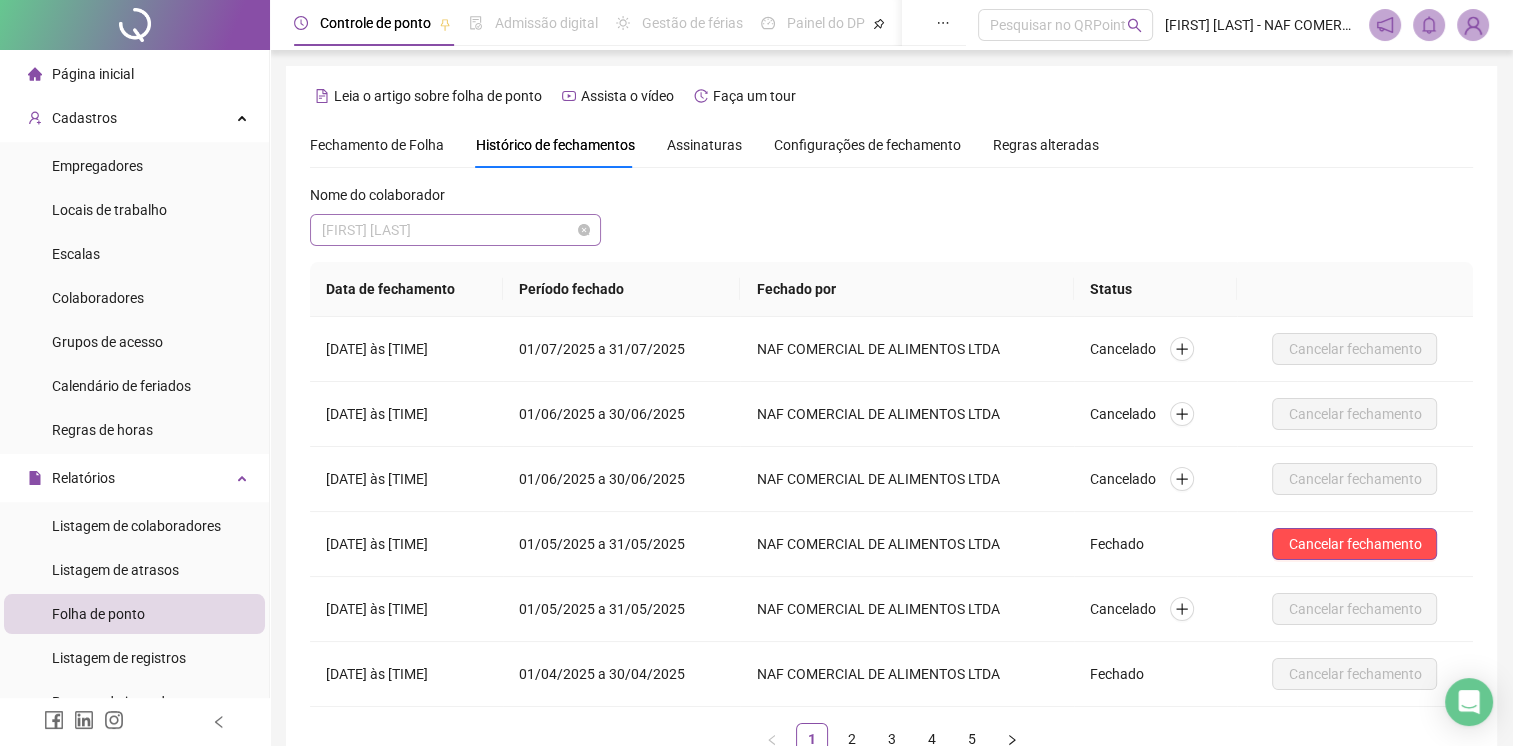 click on "[FIRST] [LAST]" at bounding box center (455, 230) 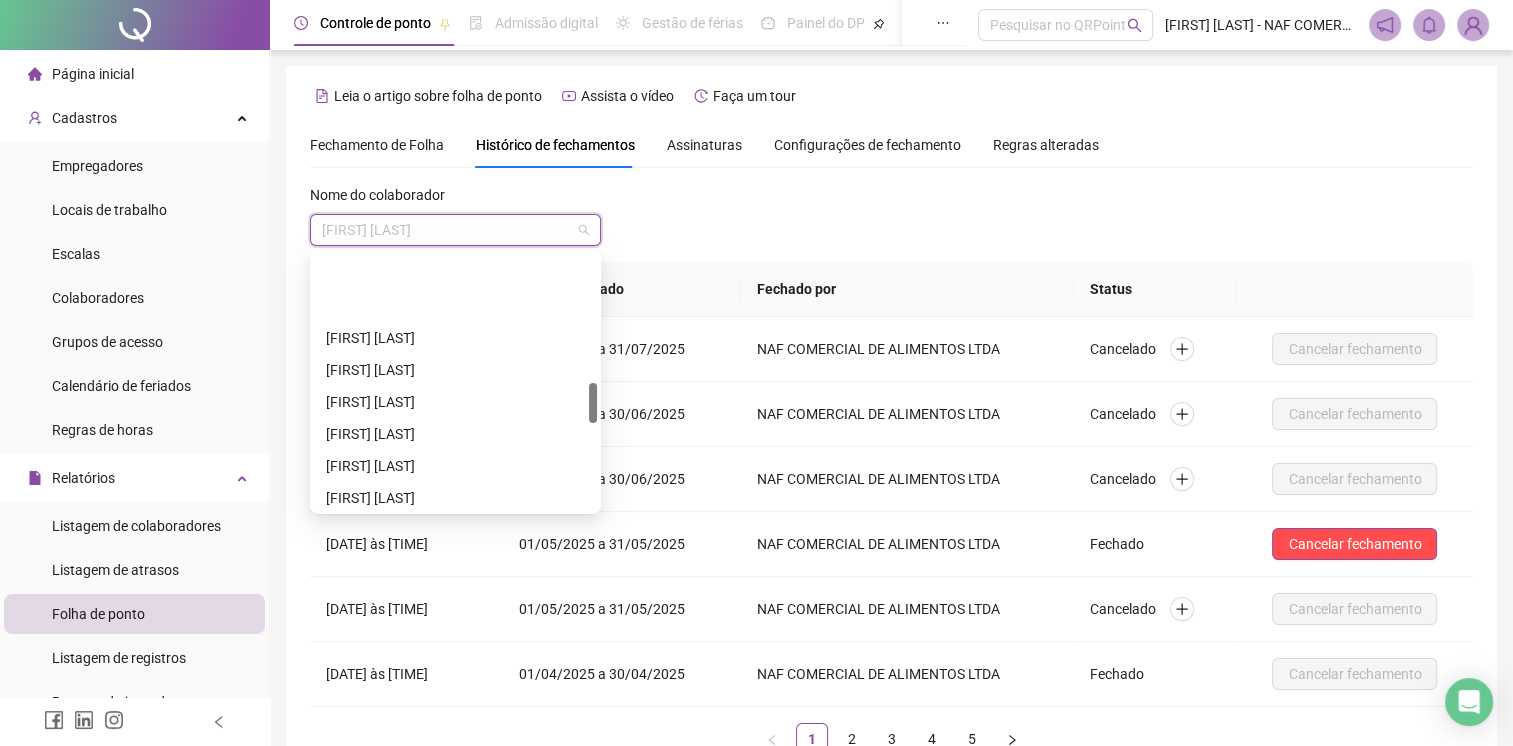 scroll, scrollTop: 1000, scrollLeft: 0, axis: vertical 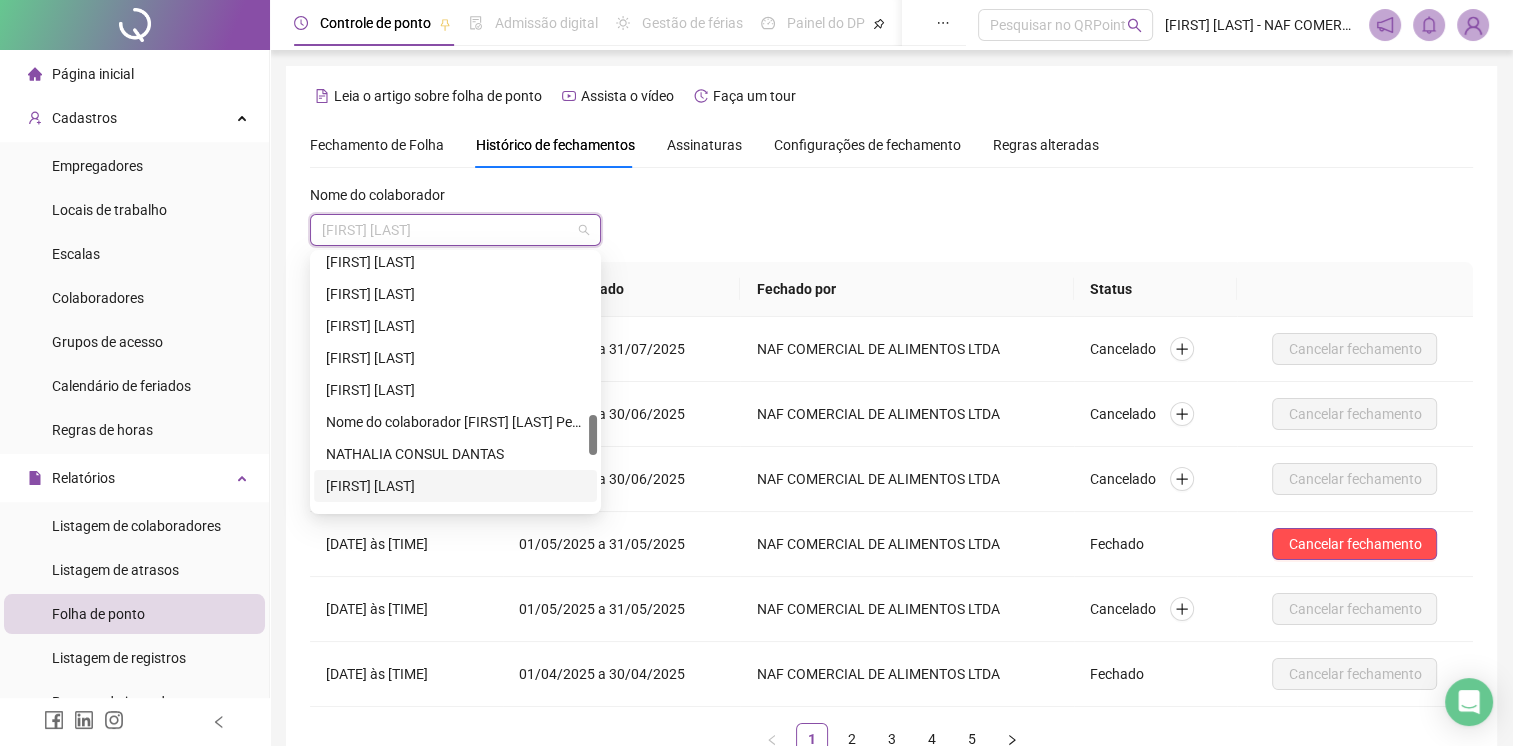 click on "[FIRST] [LAST]" at bounding box center [455, 486] 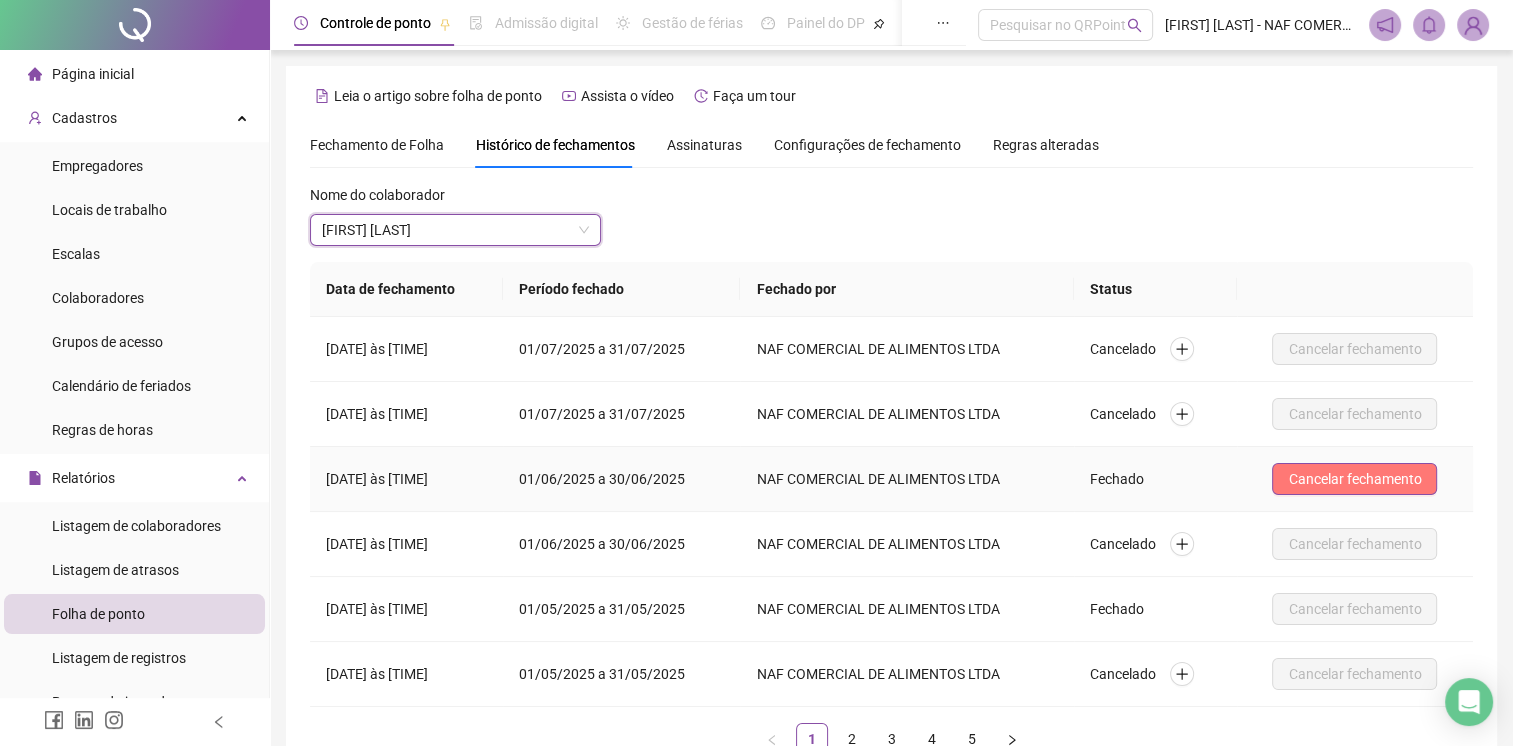 click on "Cancelar fechamento" at bounding box center [1354, 479] 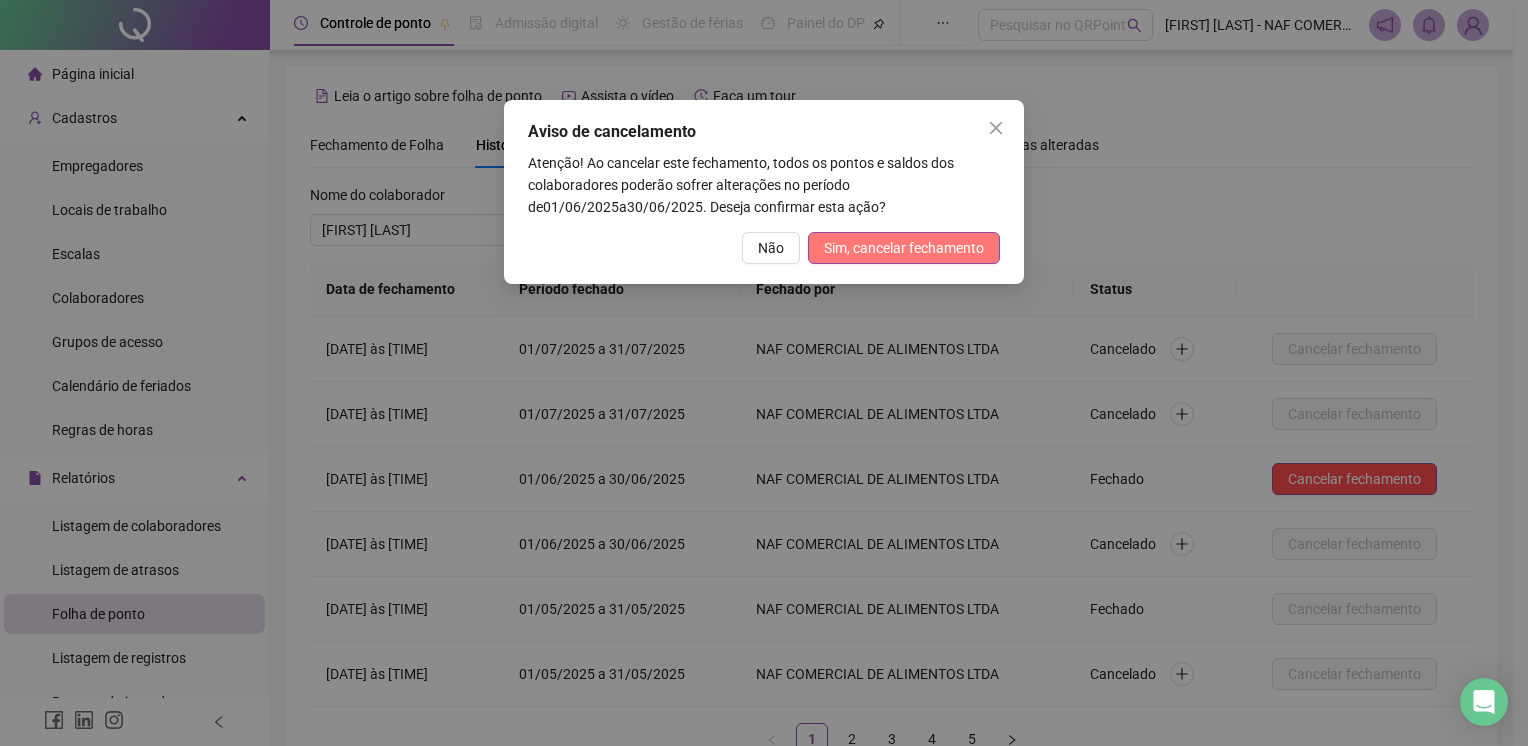 click on "Sim, cancelar fechamento" at bounding box center [904, 248] 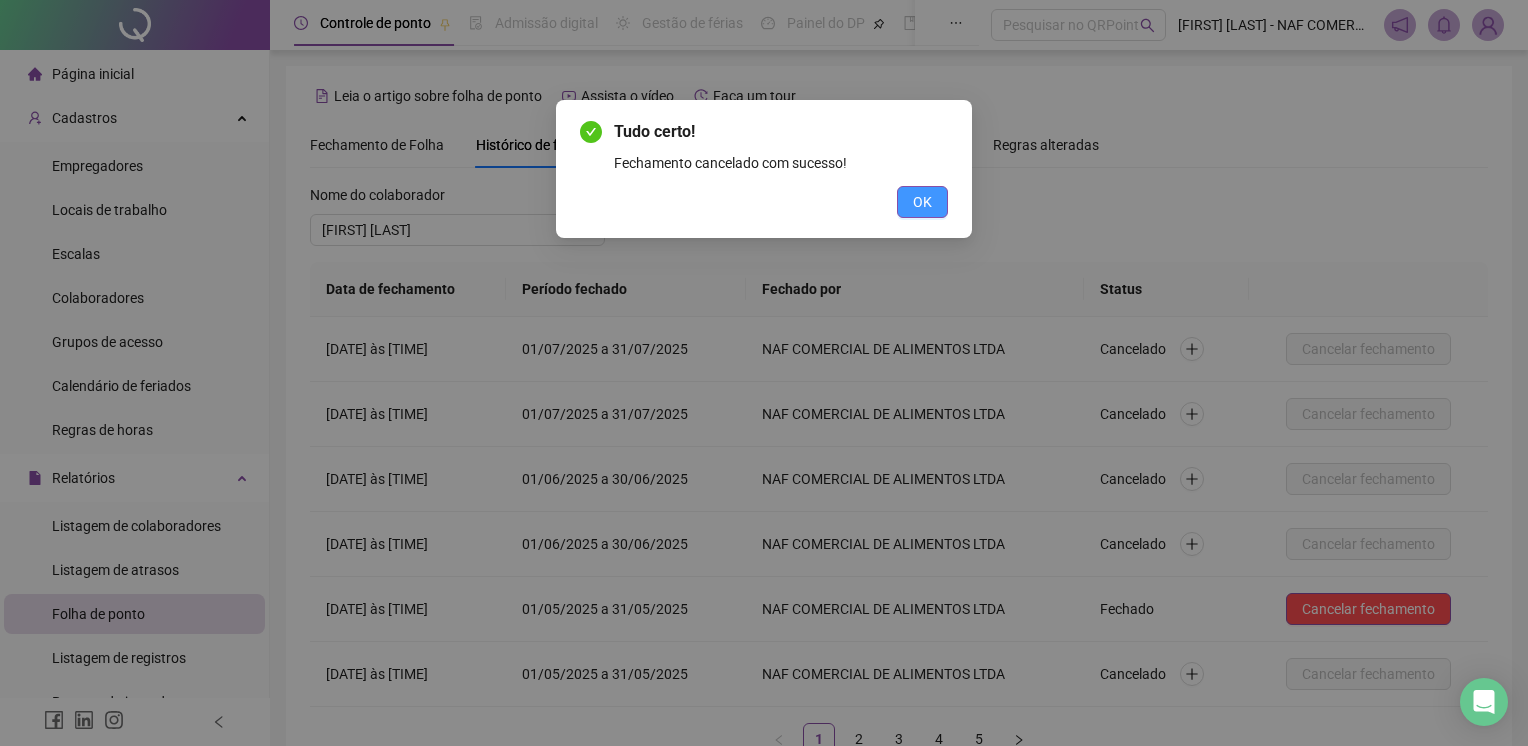 click on "OK" at bounding box center (922, 202) 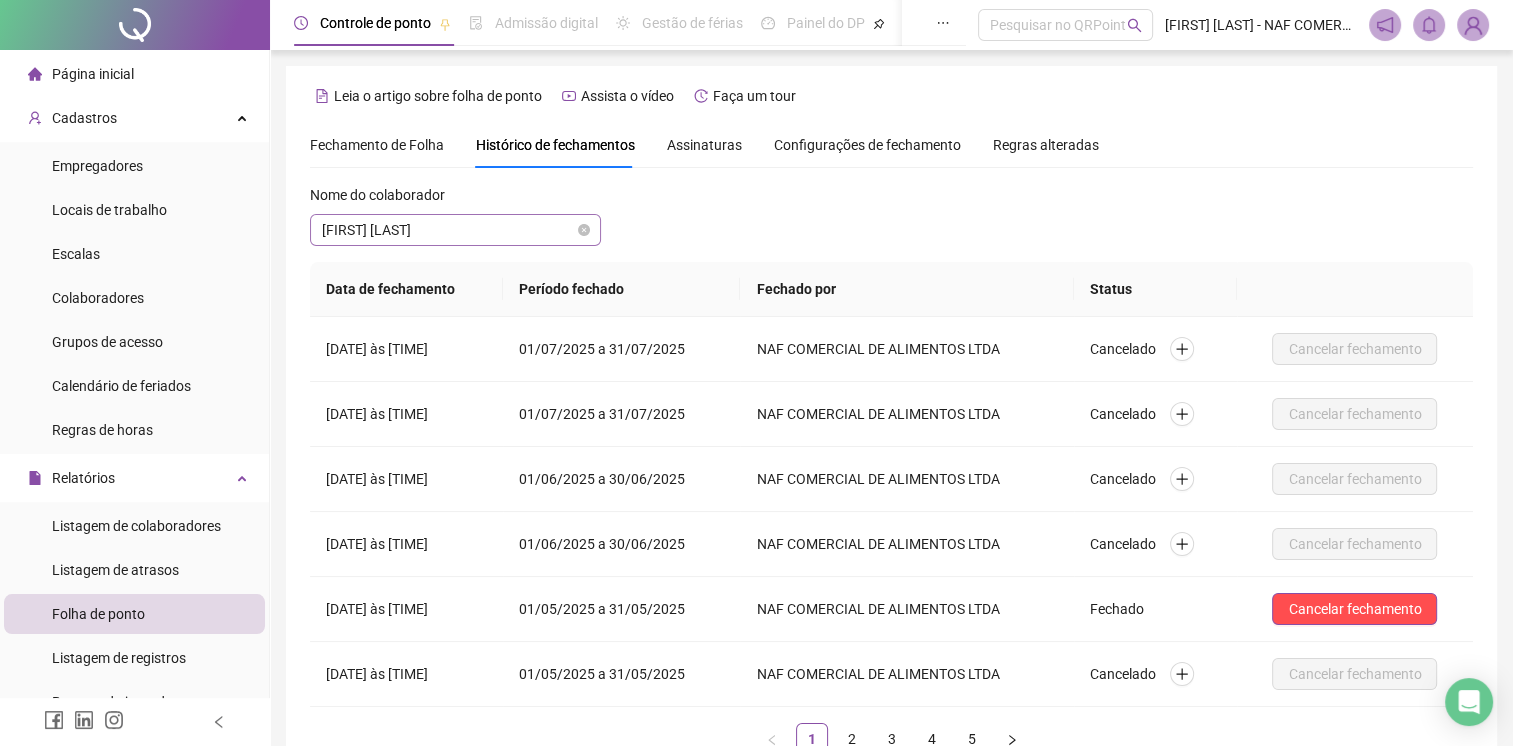 click on "[FIRST] [LAST]" at bounding box center (455, 230) 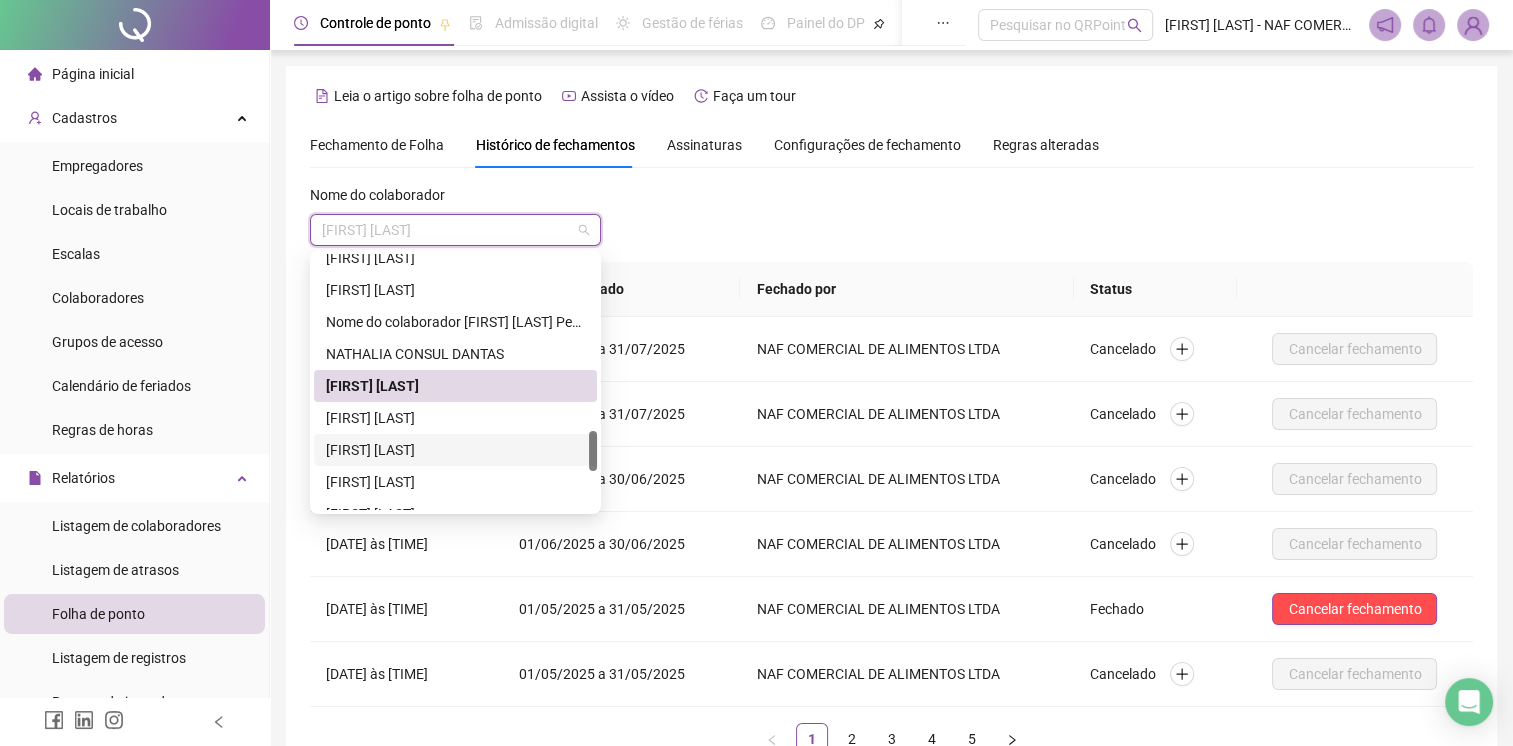 scroll, scrollTop: 1300, scrollLeft: 0, axis: vertical 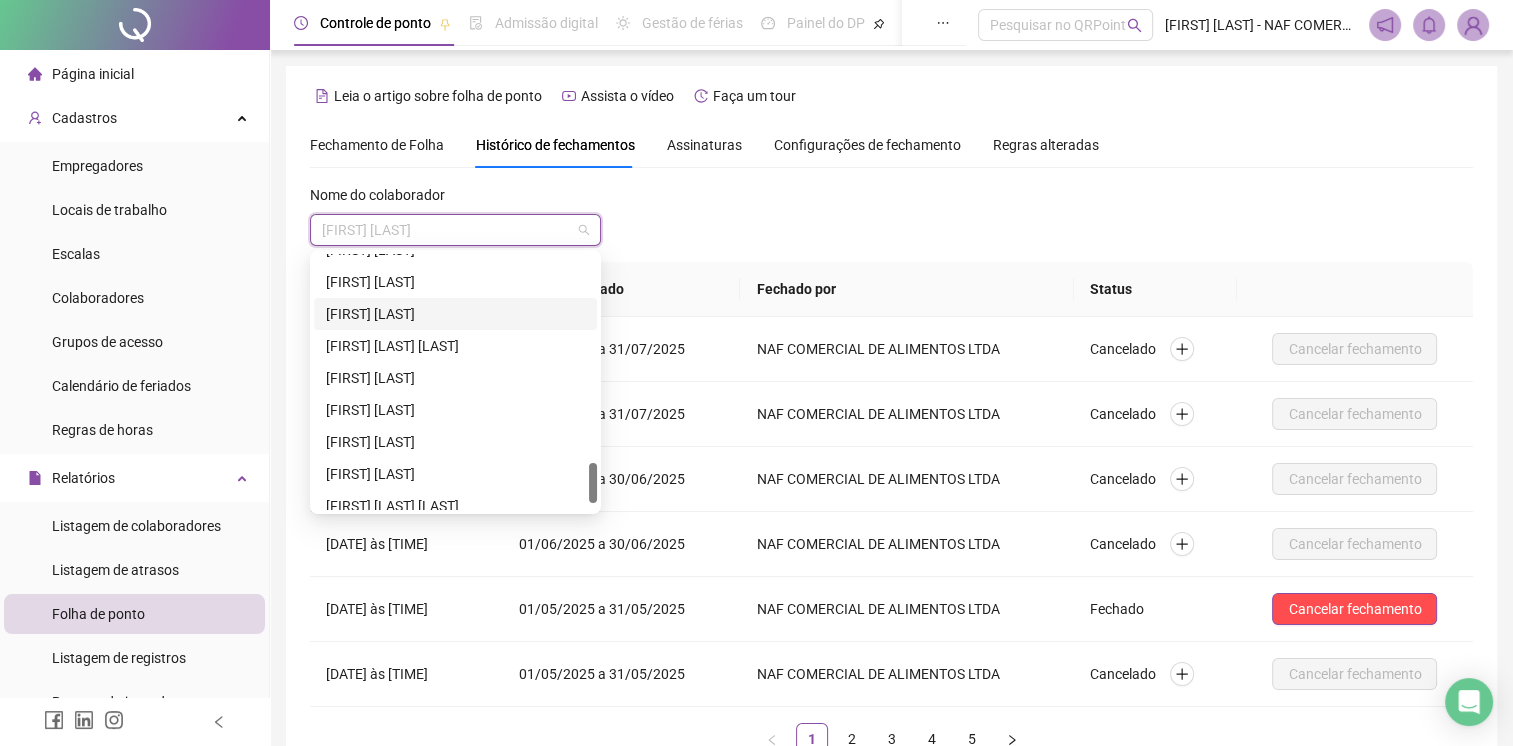 click on "[FIRST] [LAST]" at bounding box center [455, 314] 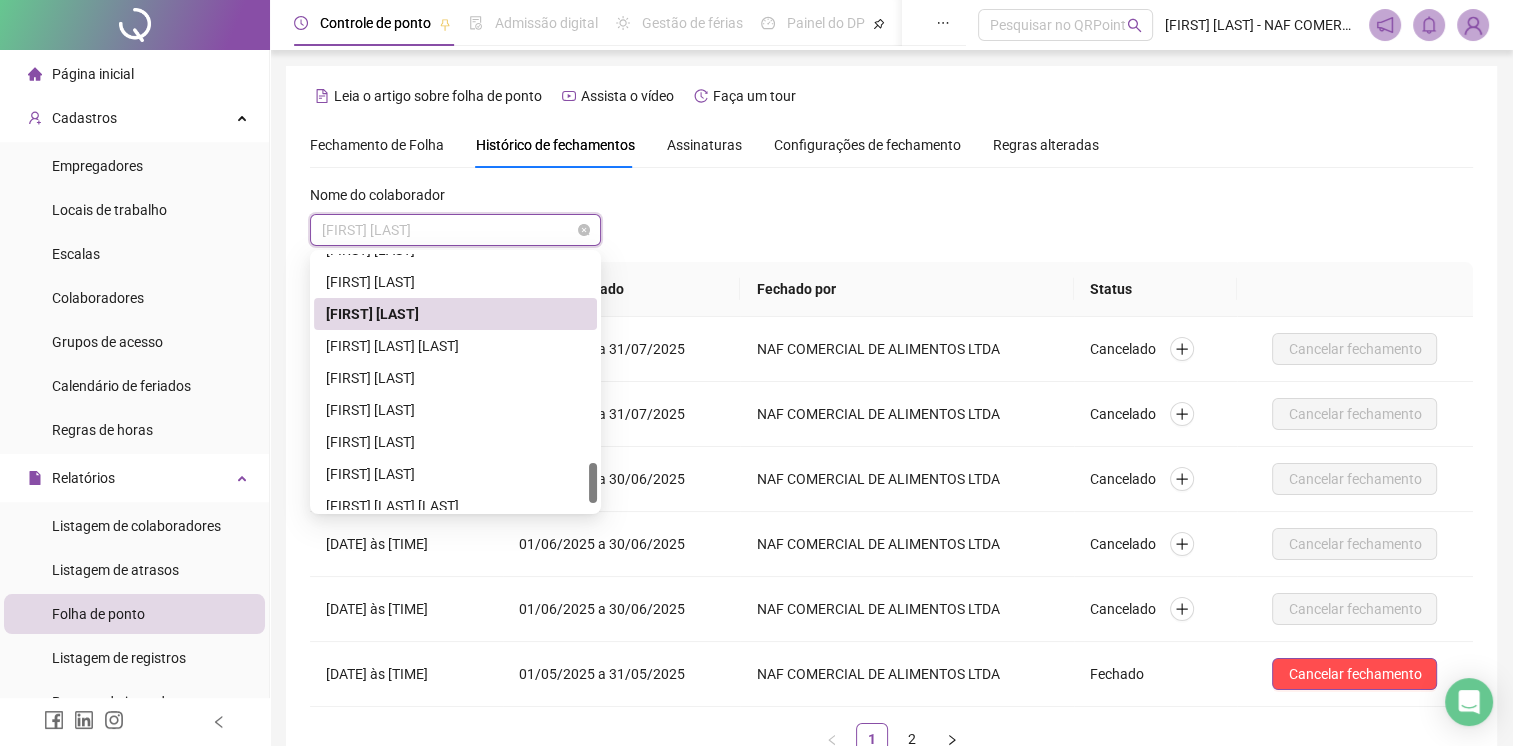 click on "[FIRST] [LAST]" at bounding box center [455, 230] 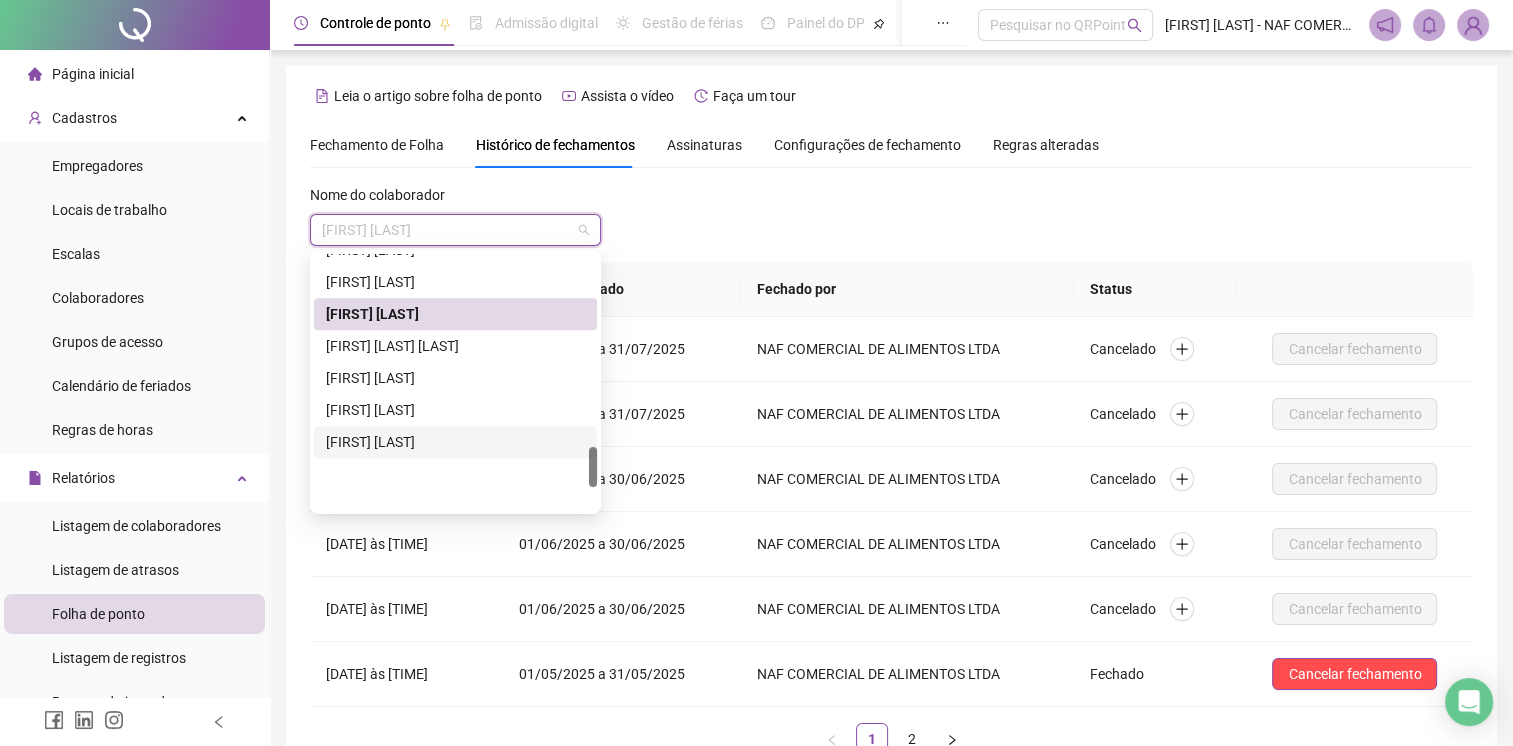scroll, scrollTop: 1200, scrollLeft: 0, axis: vertical 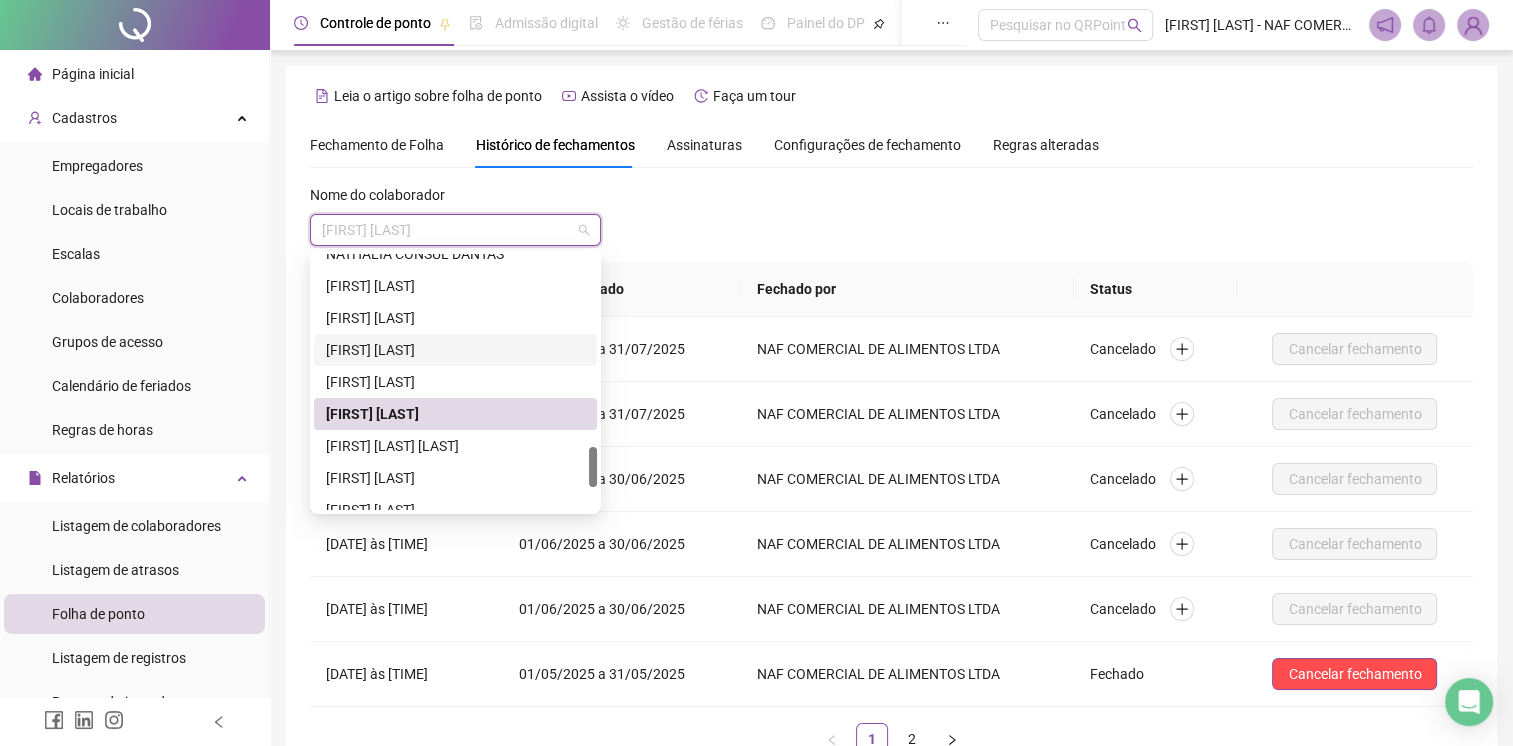 click on "[FIRST] [LAST]" at bounding box center [455, 350] 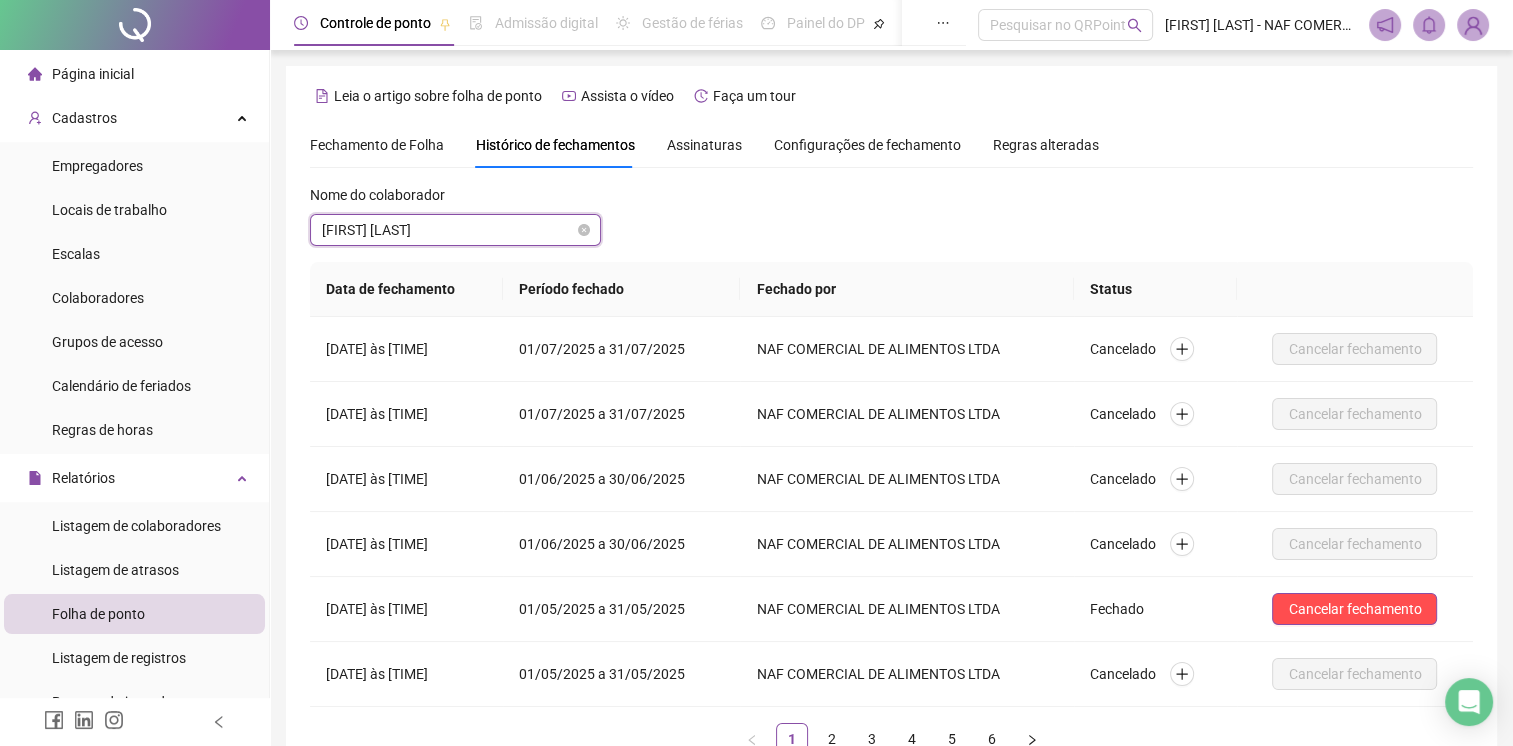 click on "[FIRST] [LAST]" at bounding box center [455, 230] 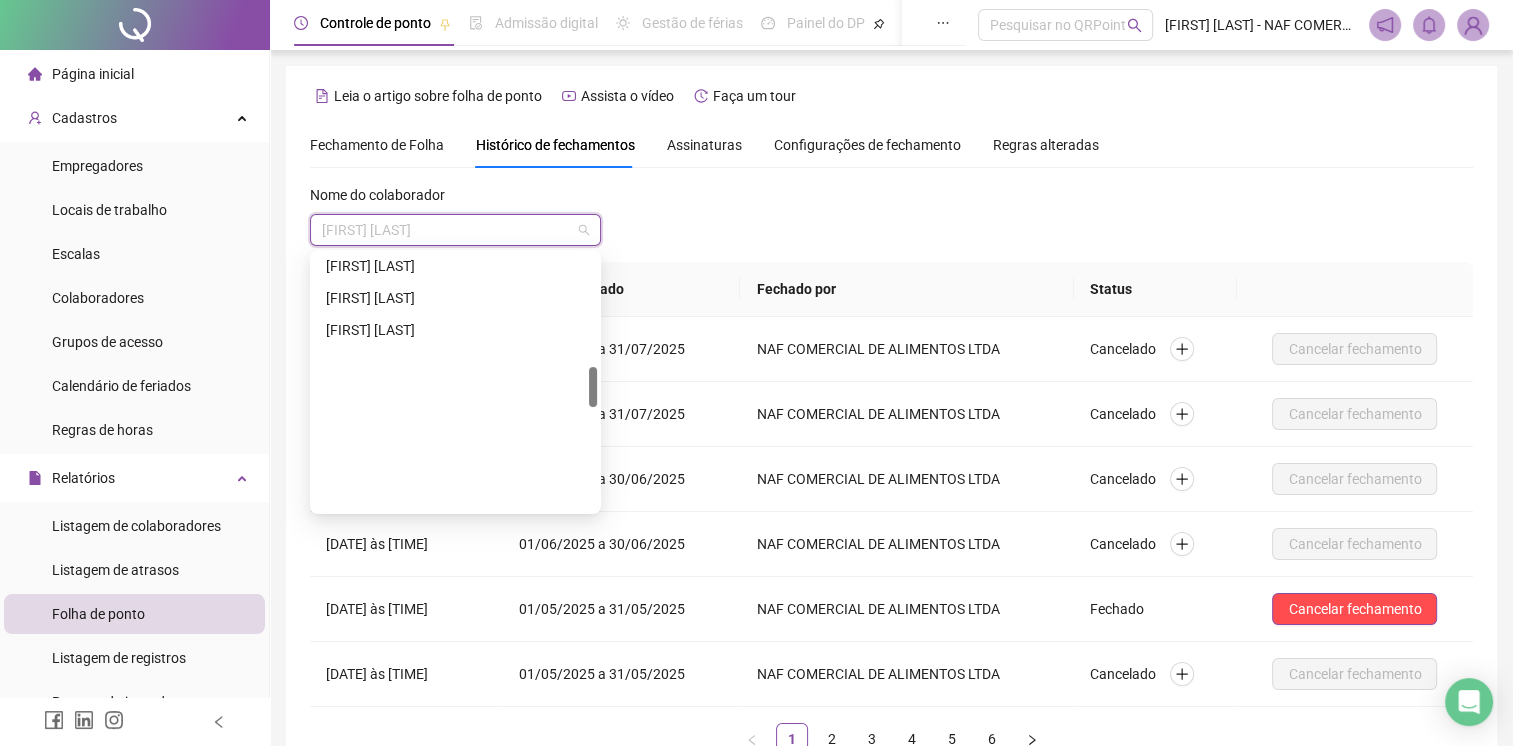 scroll, scrollTop: 700, scrollLeft: 0, axis: vertical 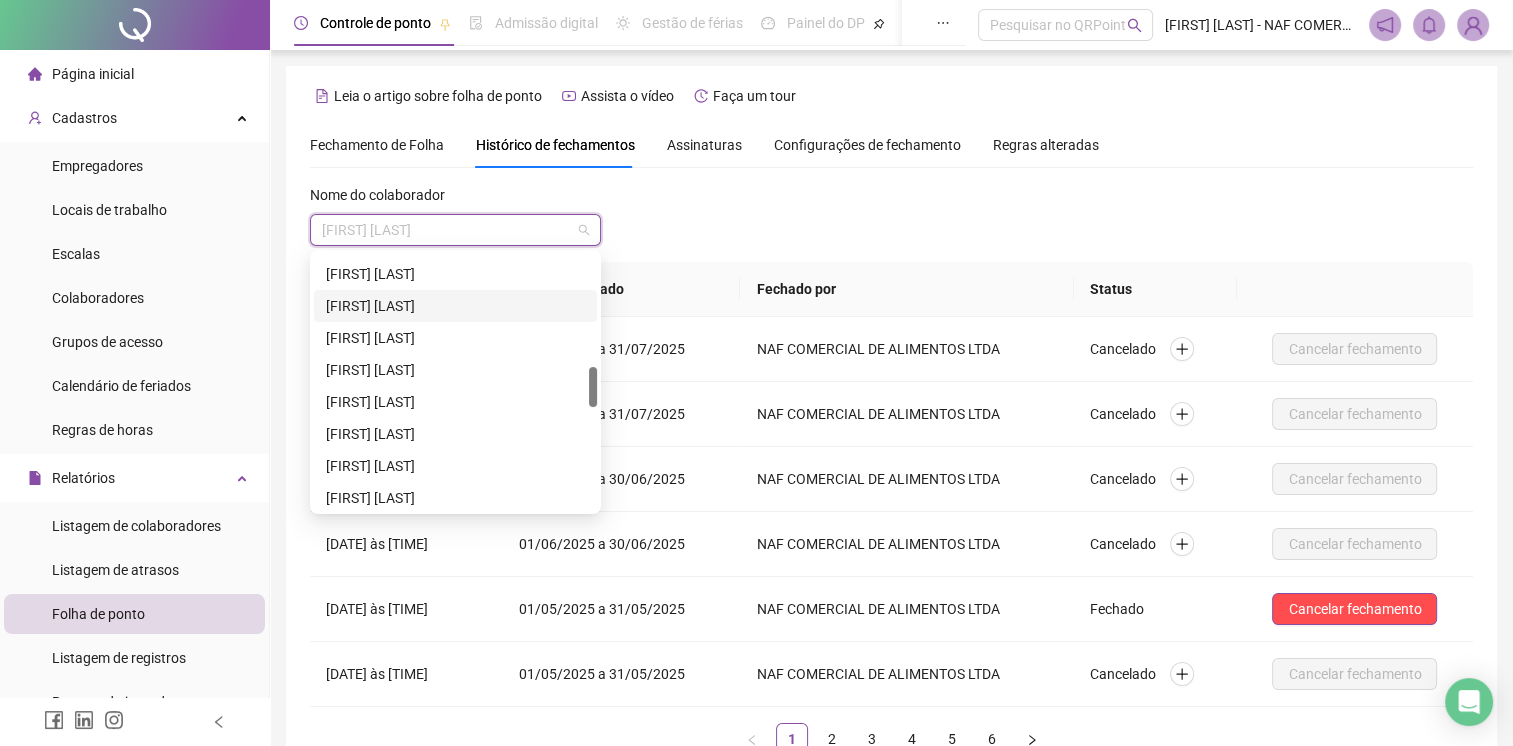 click on "[FIRST] [LAST]" at bounding box center [455, 306] 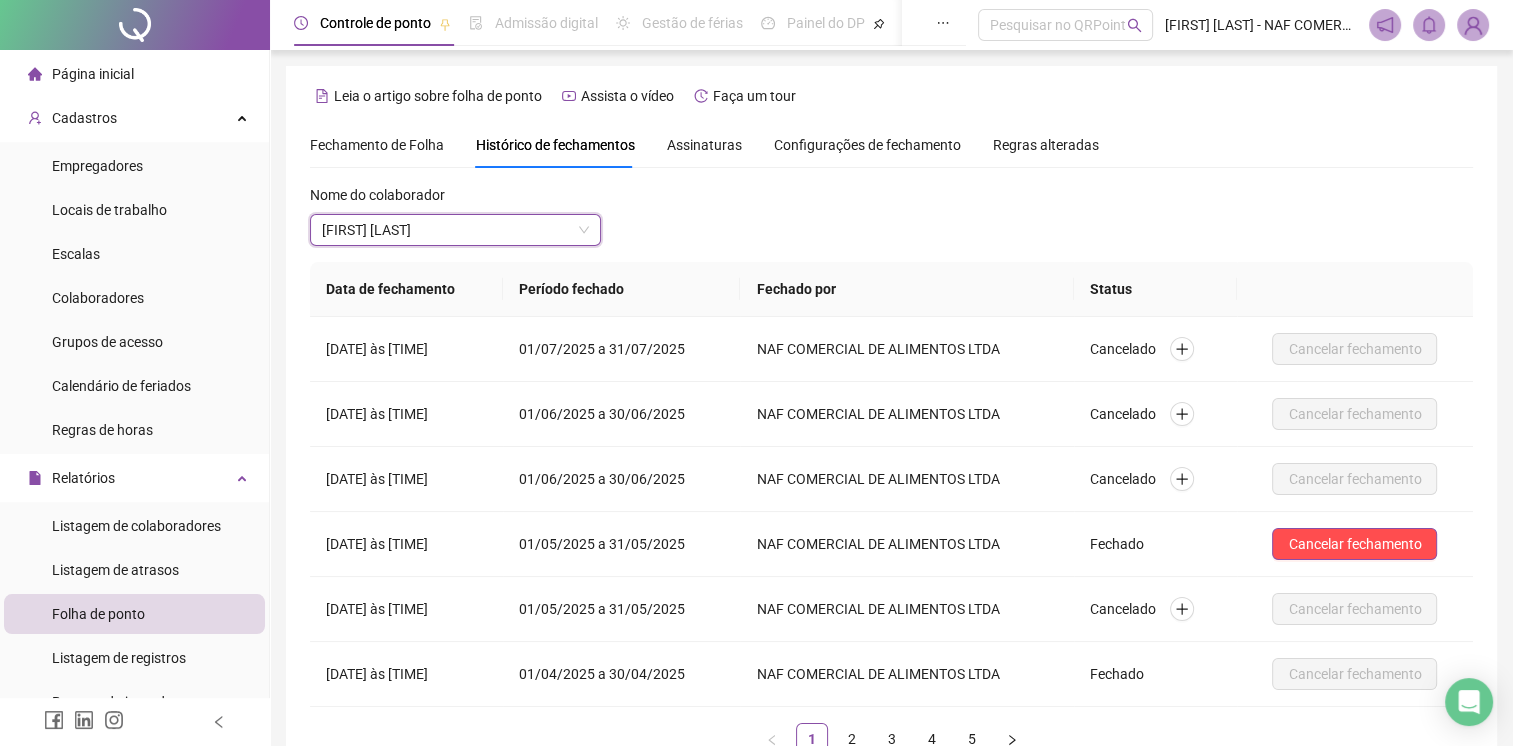 click on "Nome do colaborador [FIRST] [LAST]  [FIRST] [LAST]" at bounding box center (891, 223) 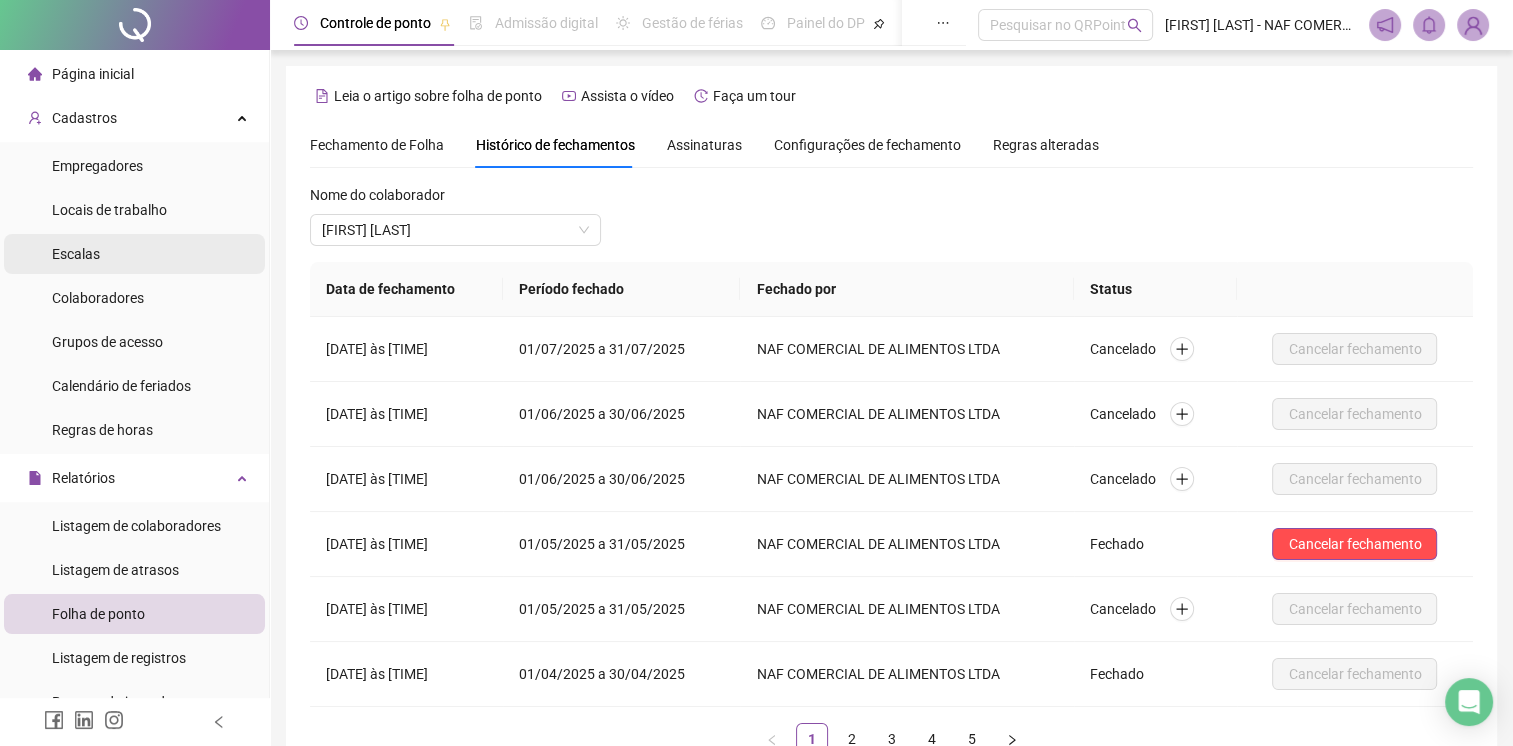 click on "Escalas" at bounding box center [134, 254] 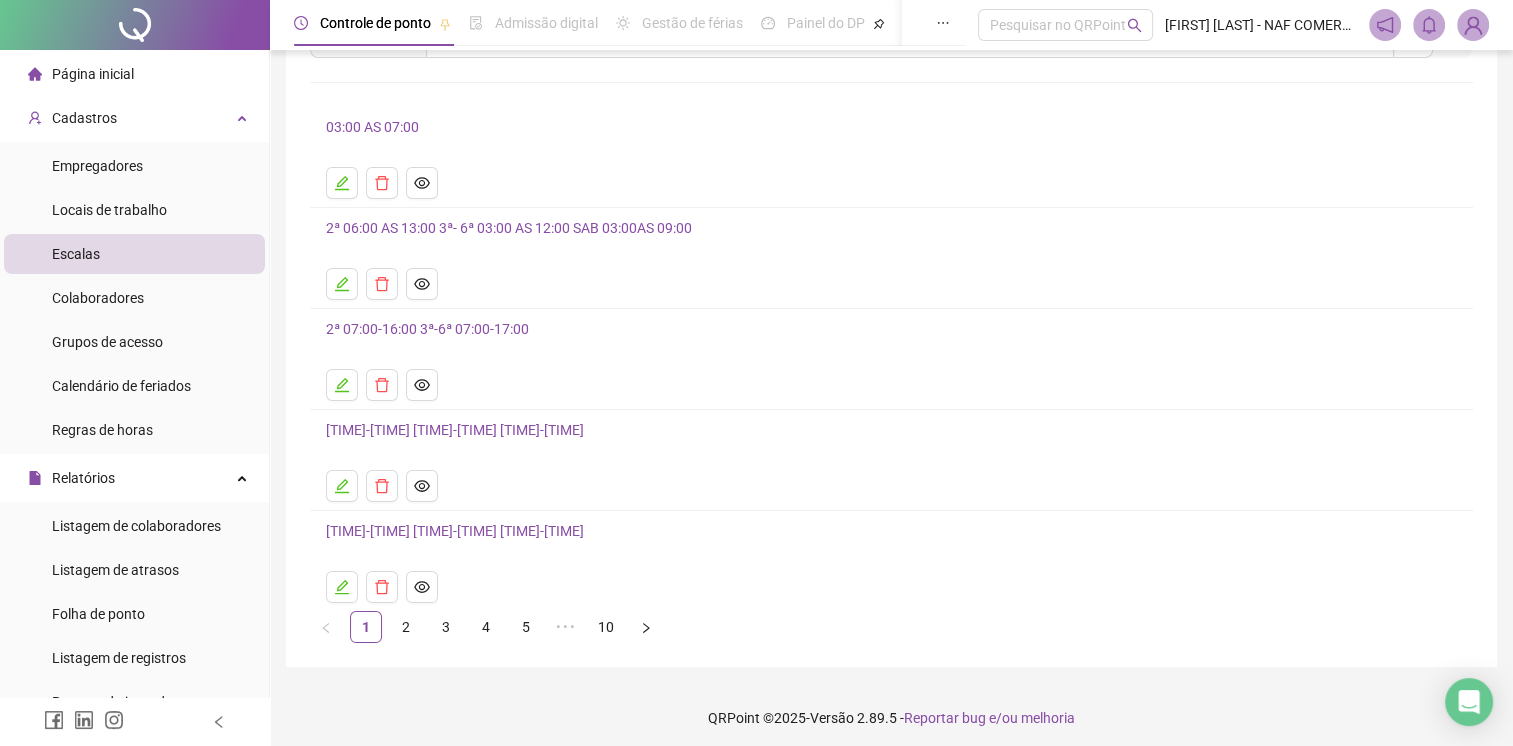 scroll, scrollTop: 109, scrollLeft: 0, axis: vertical 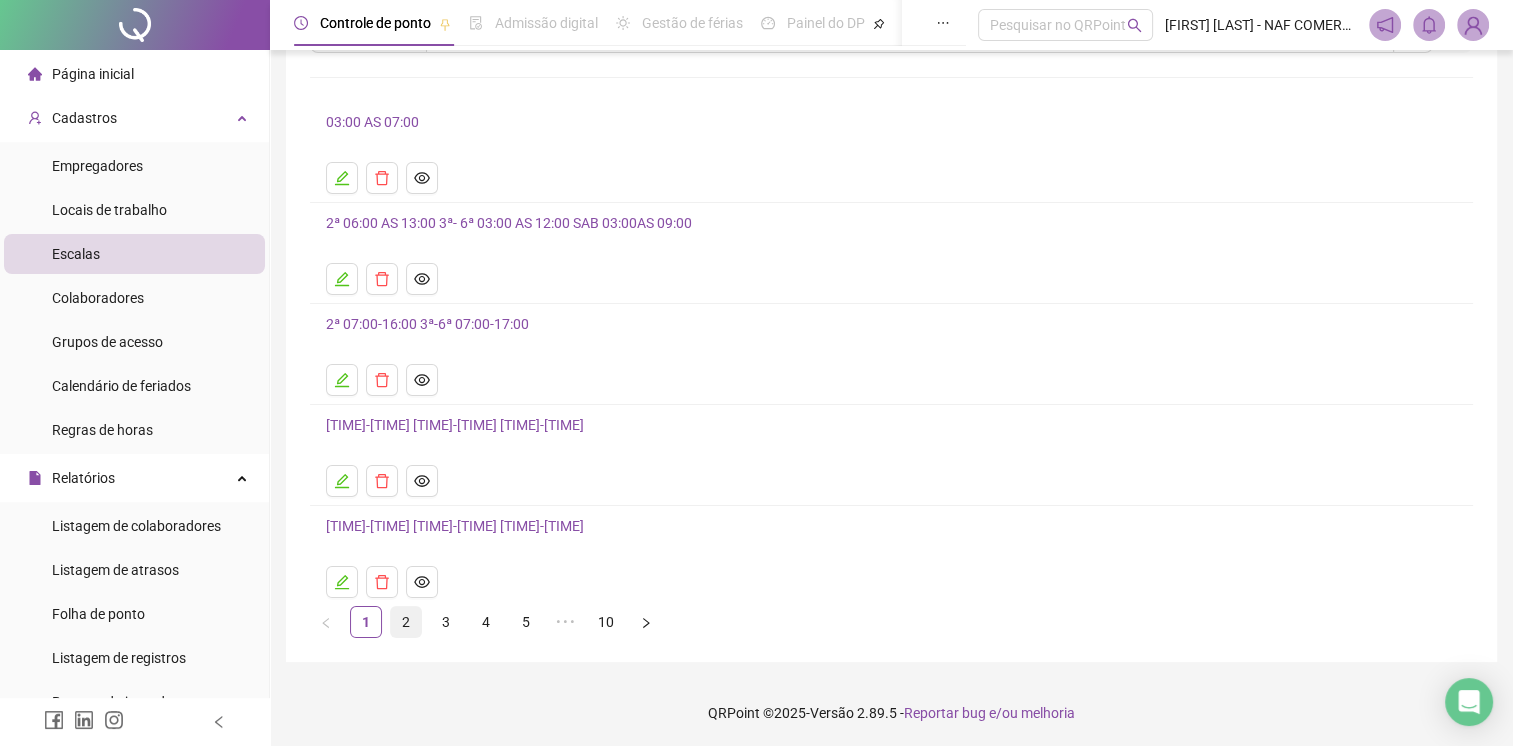 click on "2" at bounding box center (406, 622) 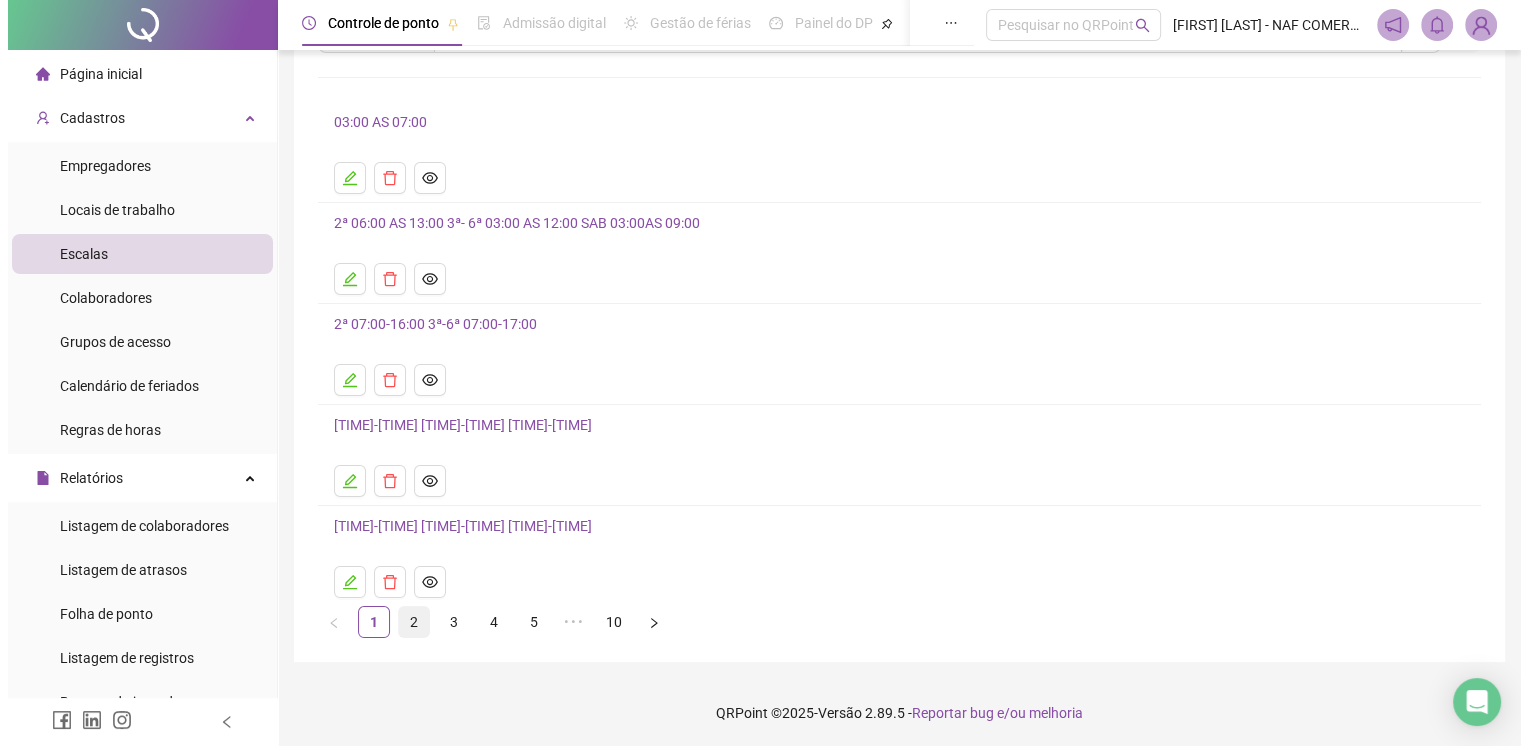 scroll, scrollTop: 0, scrollLeft: 0, axis: both 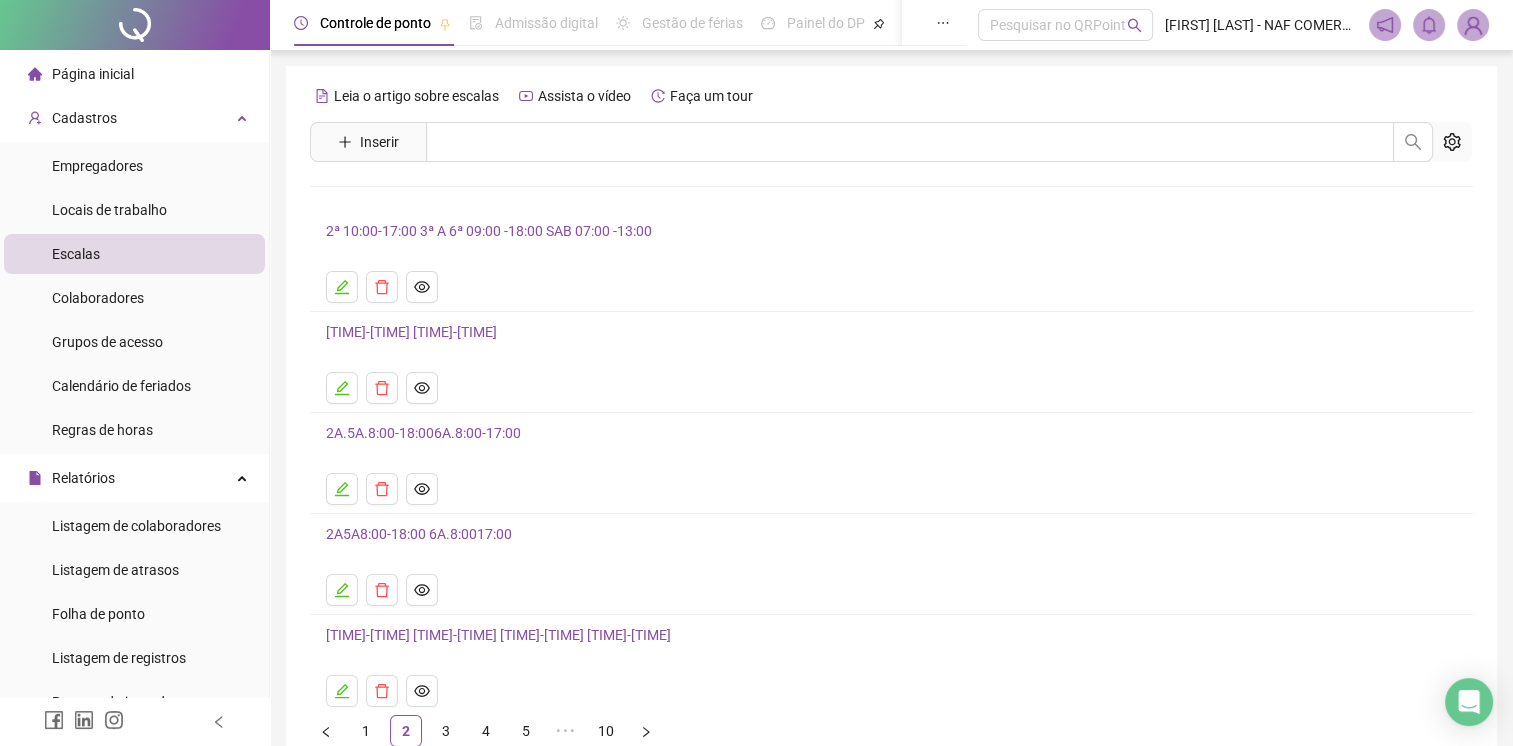click on "2ª 10:00-17:00 3ª A 6ª 09:00 -18:00 SAB 07:00 -13:00" at bounding box center [489, 231] 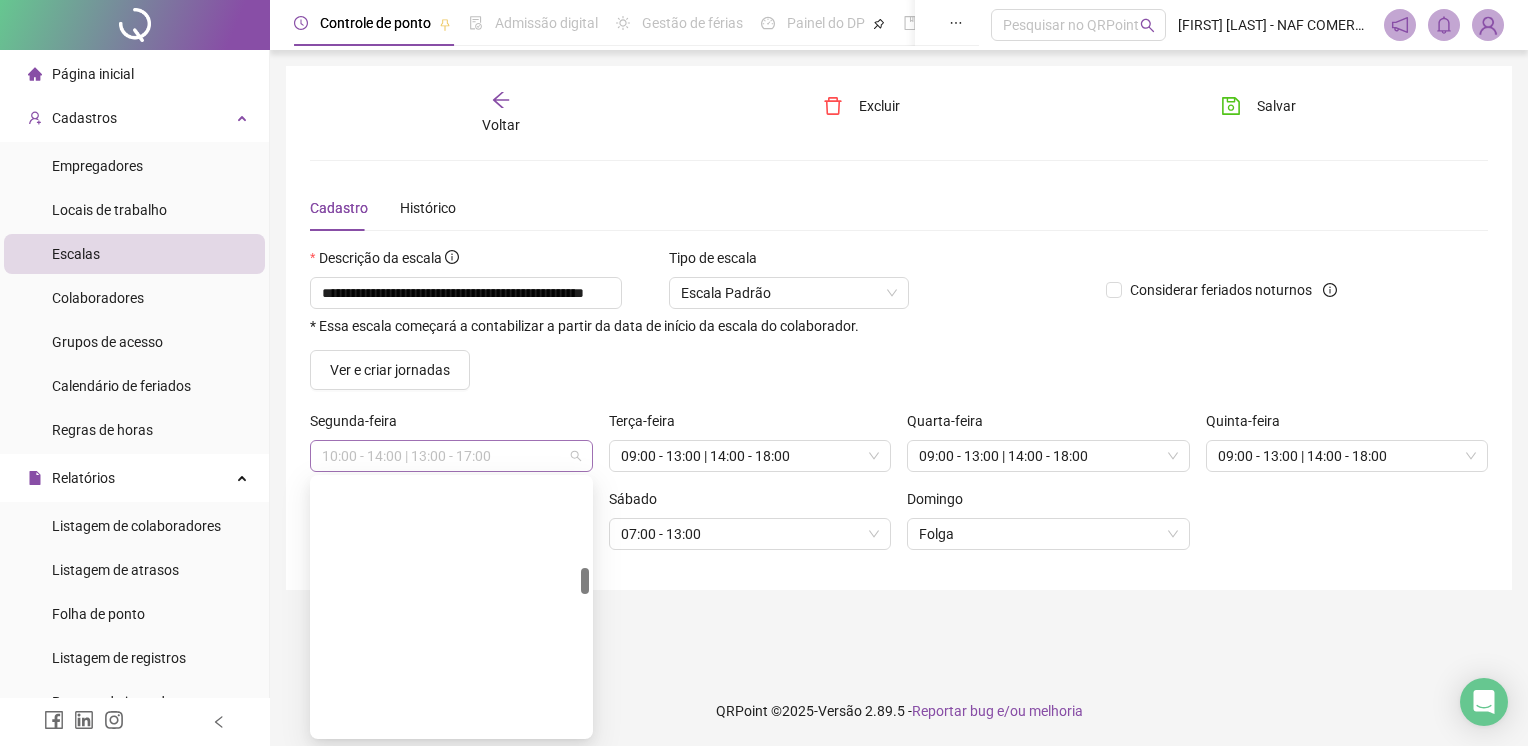 click on "10:00 - 14:00 | 13:00 - 17:00" at bounding box center (451, 456) 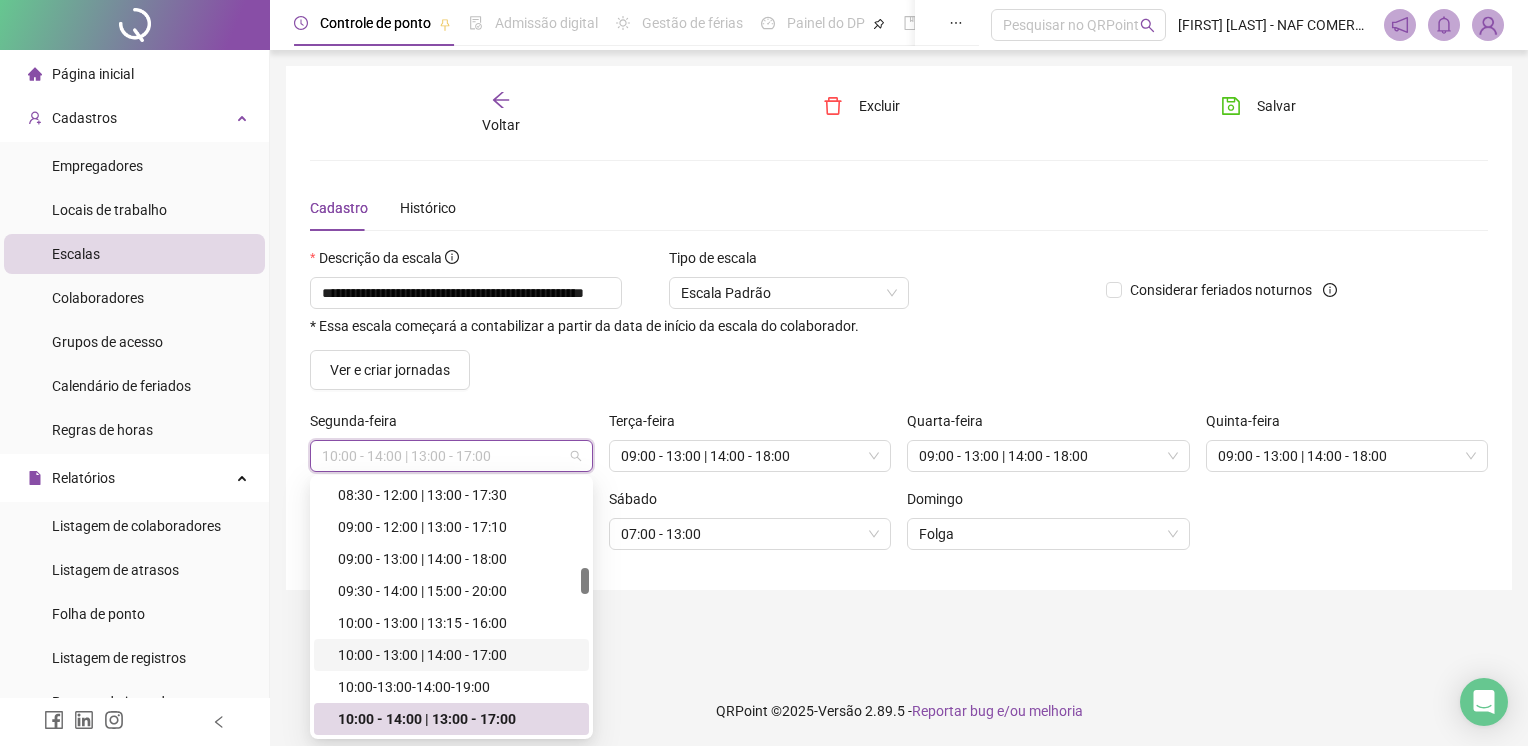 click on "10:00 - 13:00 | 14:00 - 17:00" at bounding box center [457, 655] 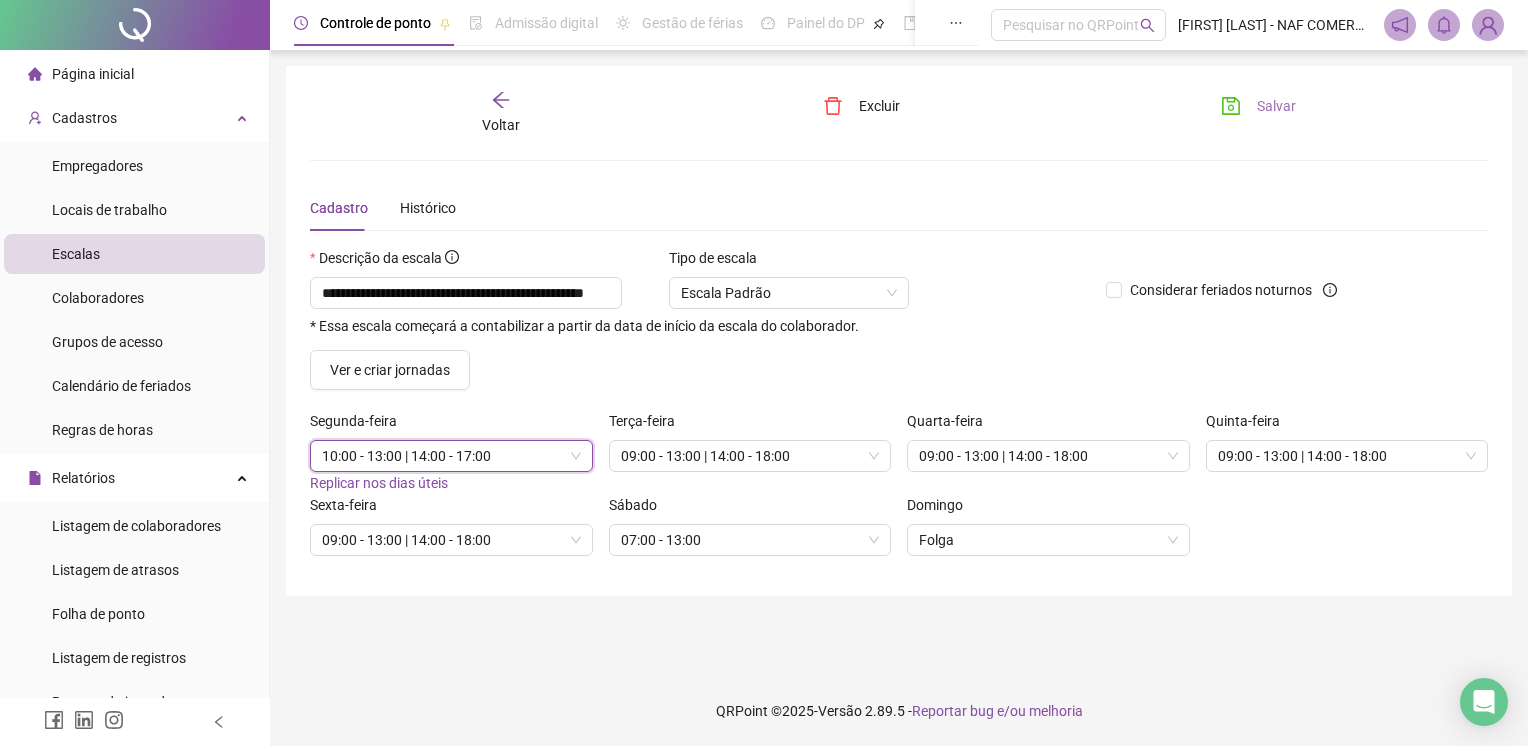 click on "Salvar" at bounding box center (1276, 106) 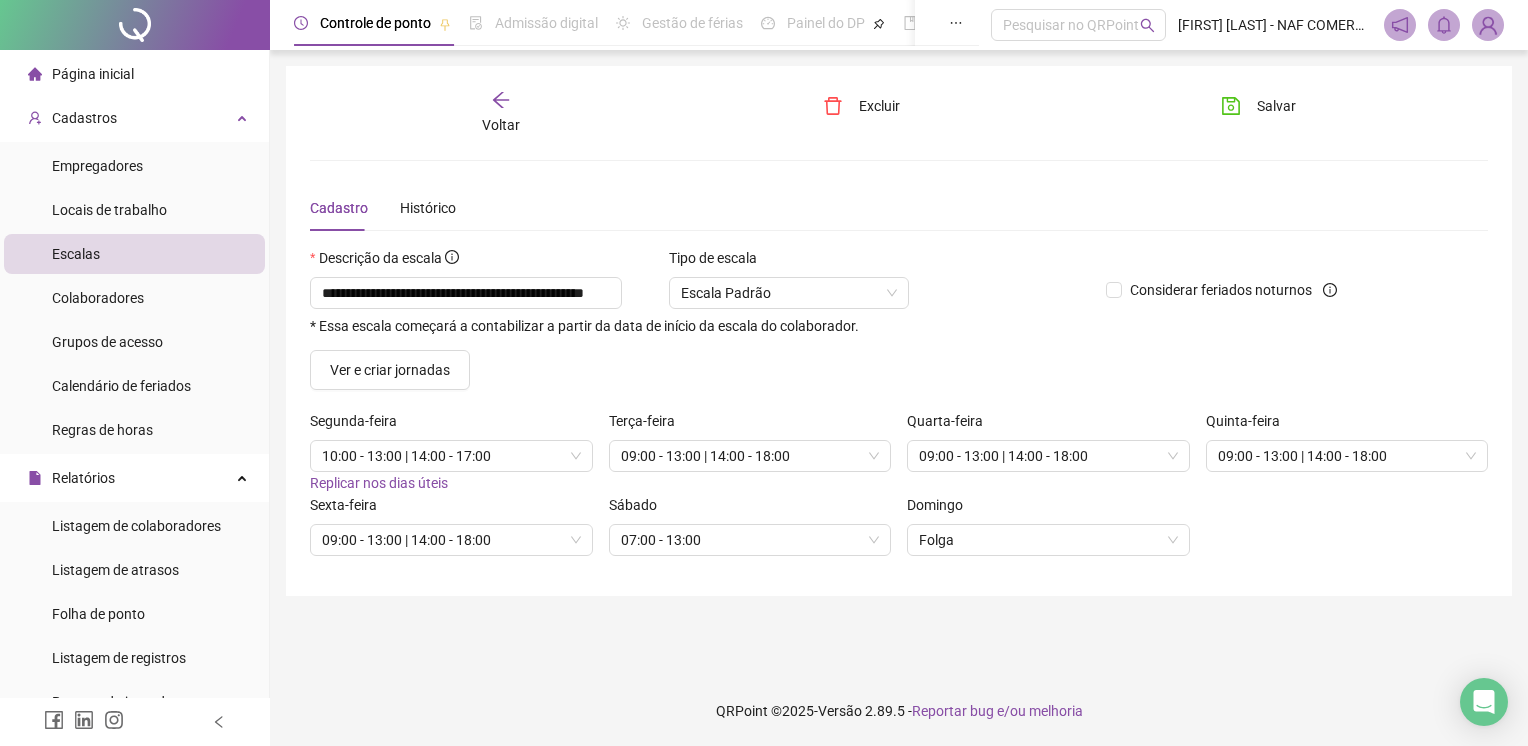 click on "Ver e criar jornadas" at bounding box center (899, 370) 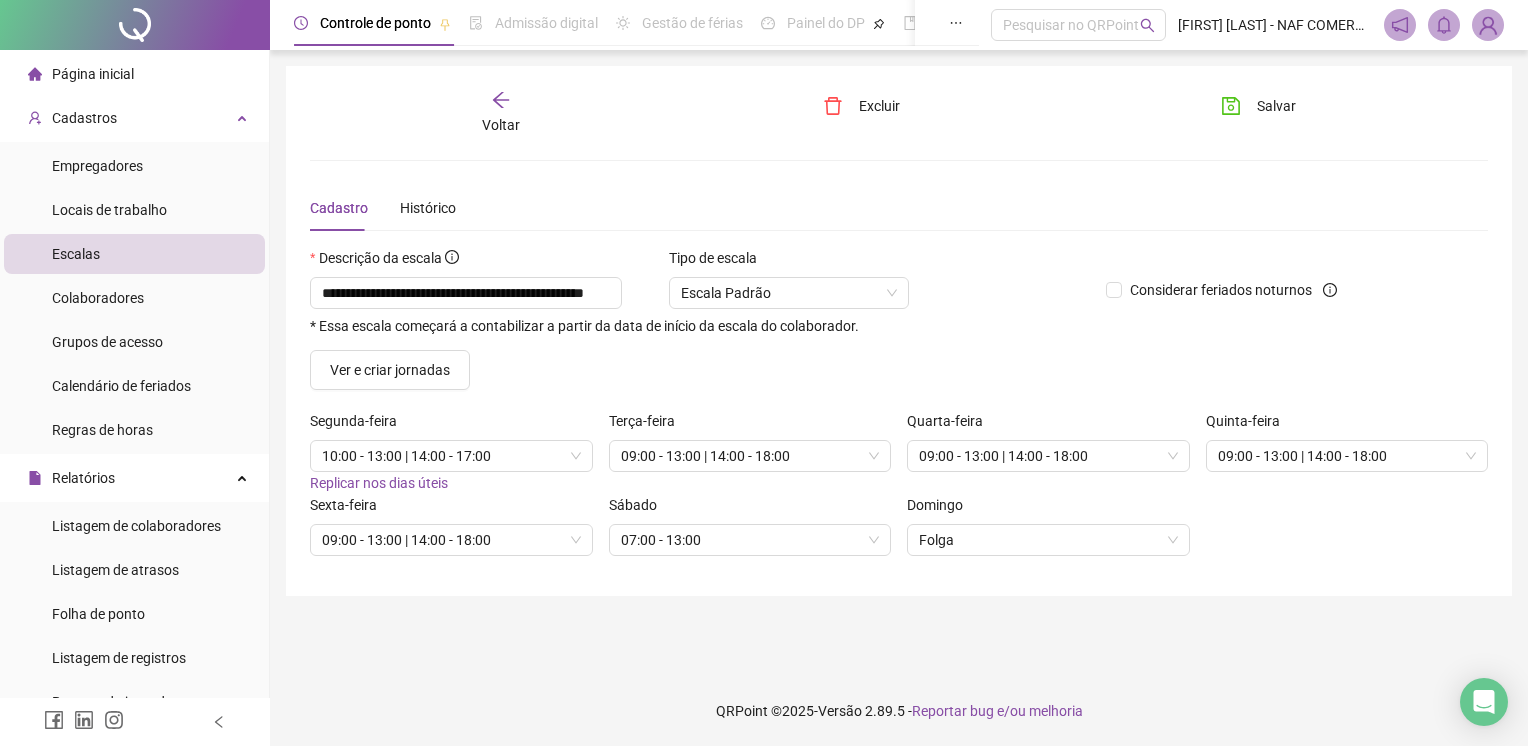 click on "[TIME] - [TIME] | [TIME] - [TIME]   [TIME] - [TIME]   Folga" at bounding box center (899, 533) 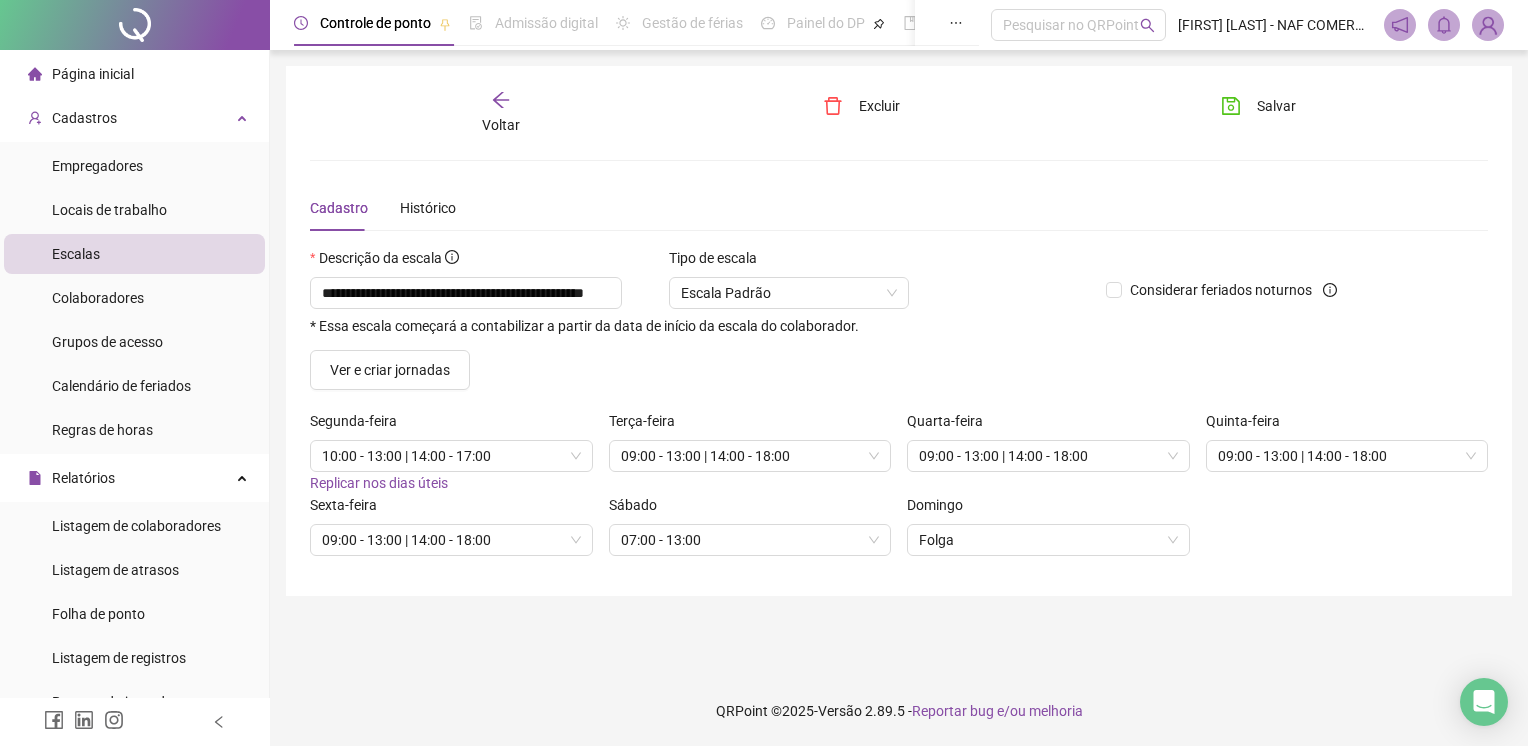 click on "**********" at bounding box center [899, 363] 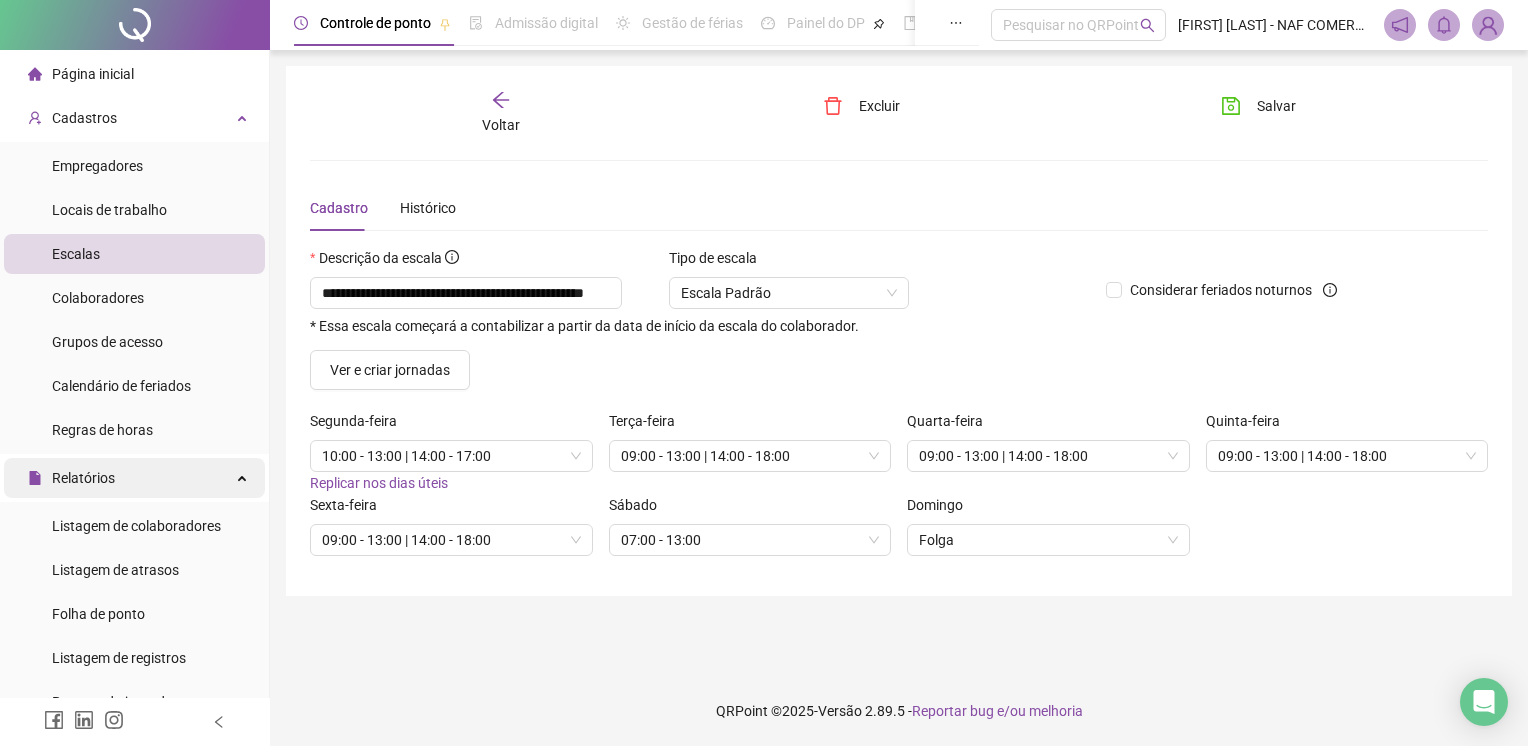 click on "Relatórios" at bounding box center (134, 478) 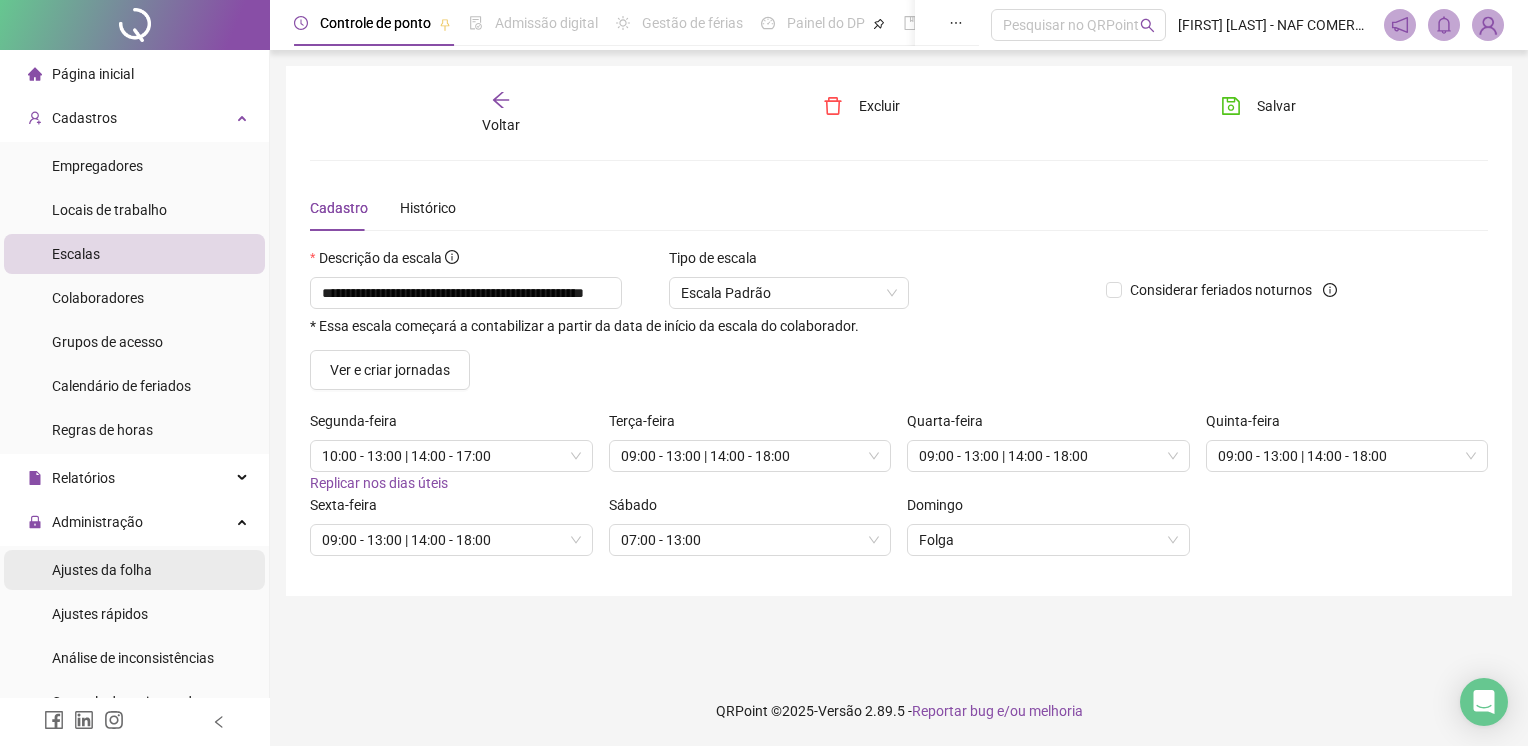 click on "Ajustes da folha" at bounding box center [102, 570] 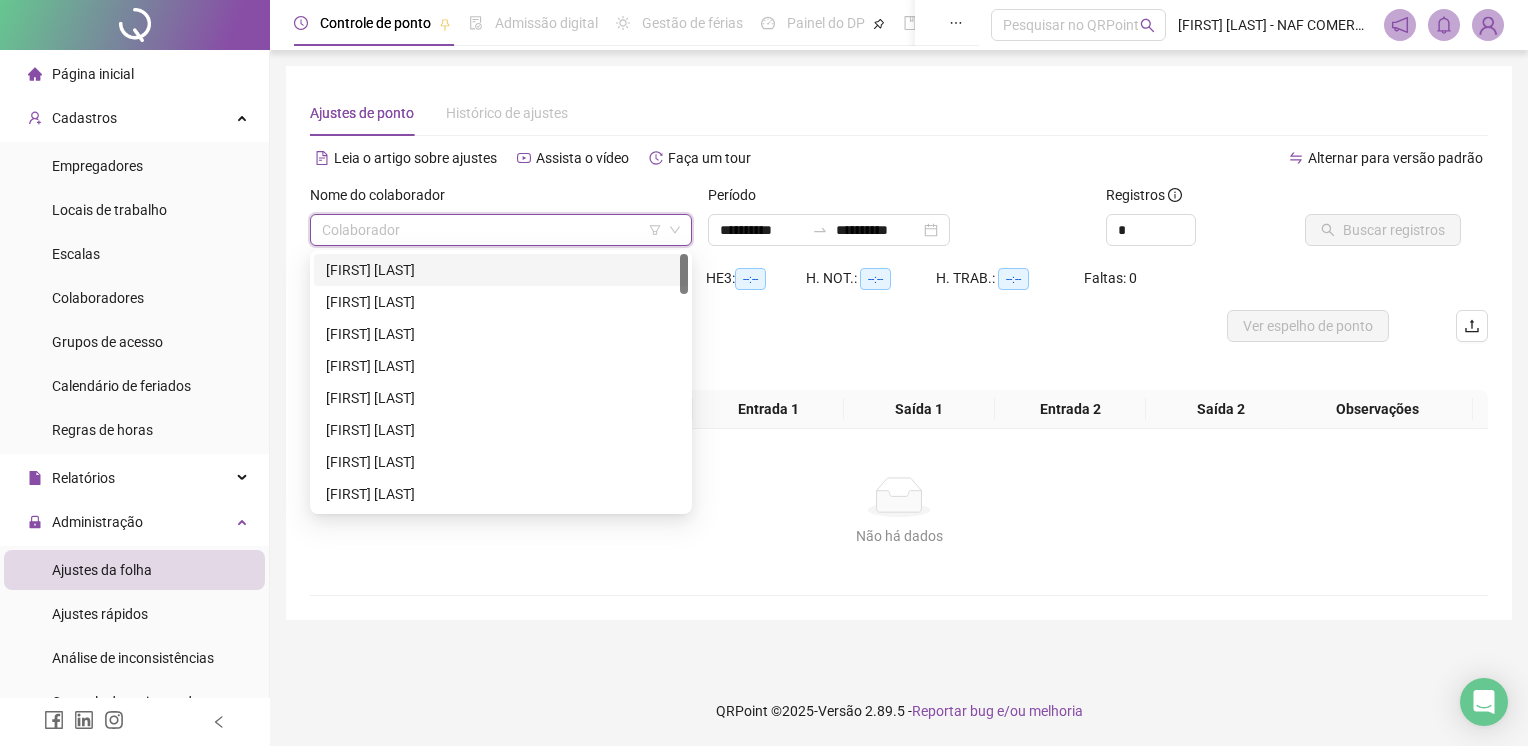 click at bounding box center (492, 230) 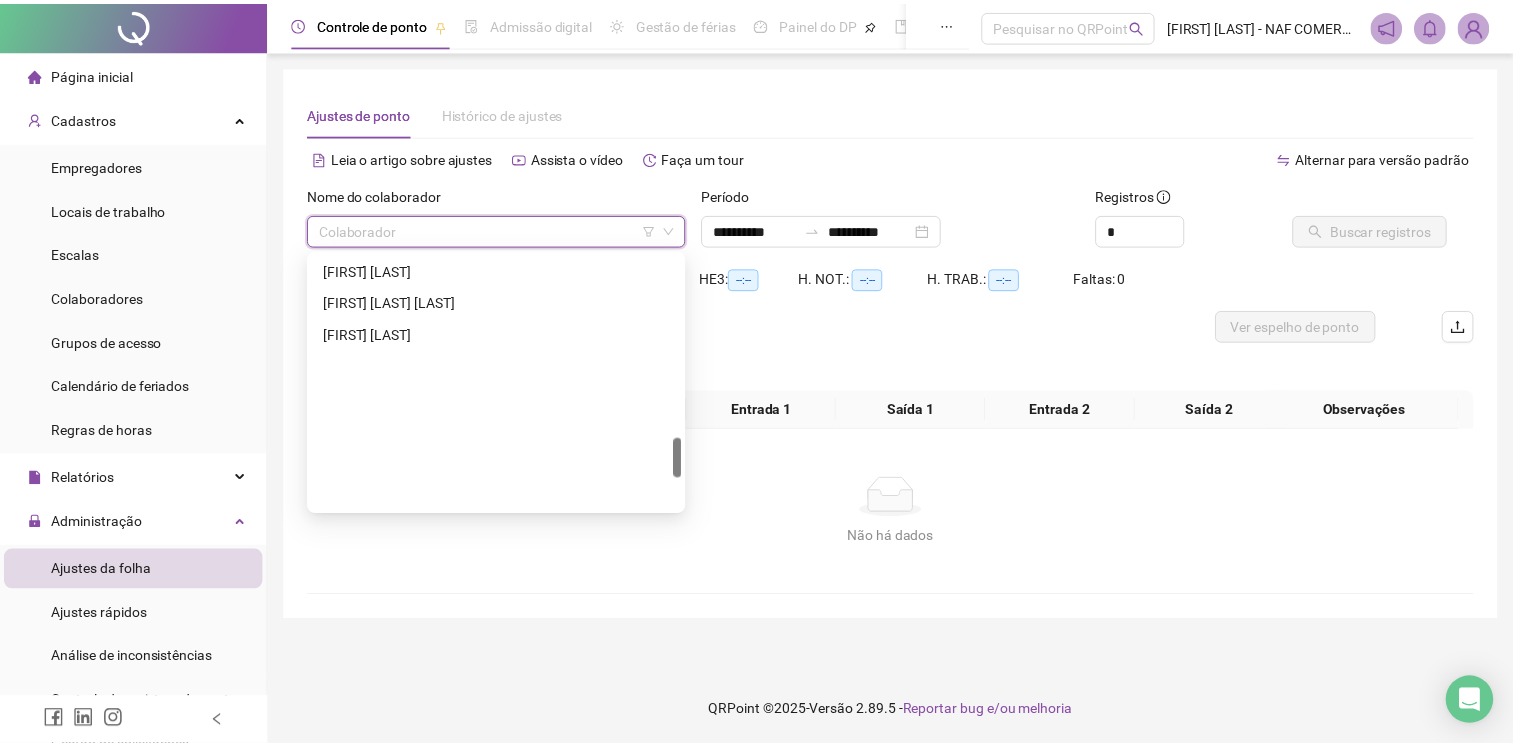 scroll, scrollTop: 1144, scrollLeft: 0, axis: vertical 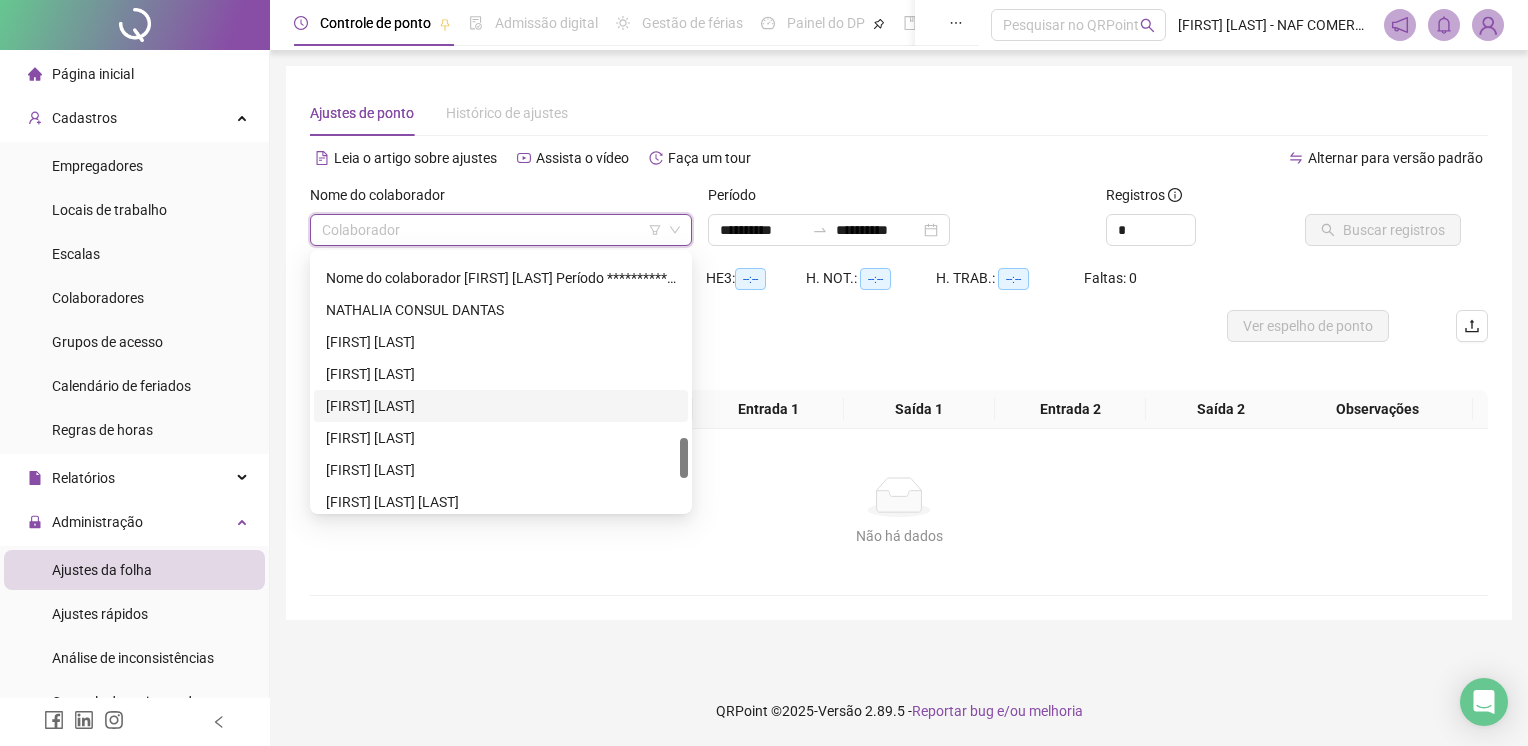 click on "[FIRST] [LAST]" at bounding box center [501, 406] 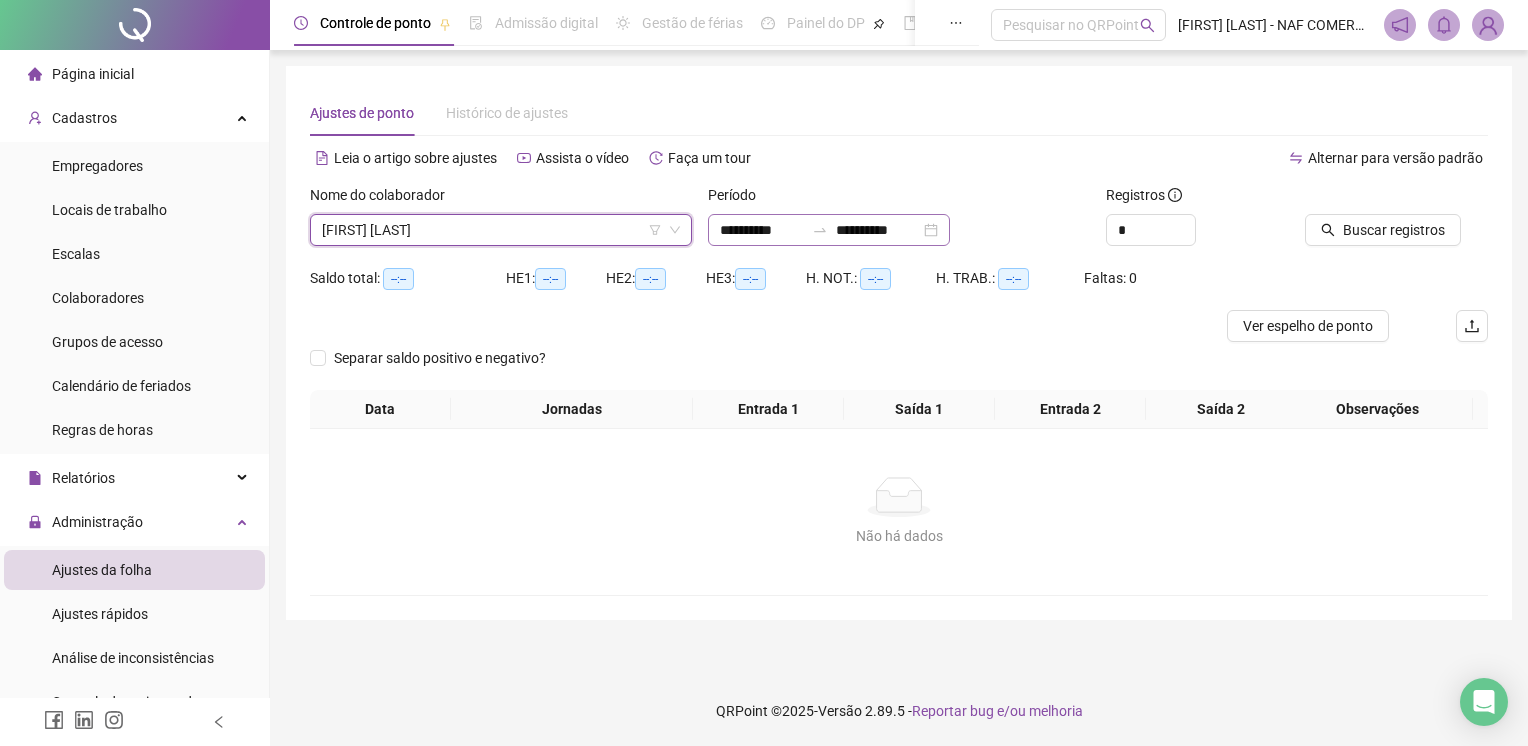 click on "**********" at bounding box center (829, 230) 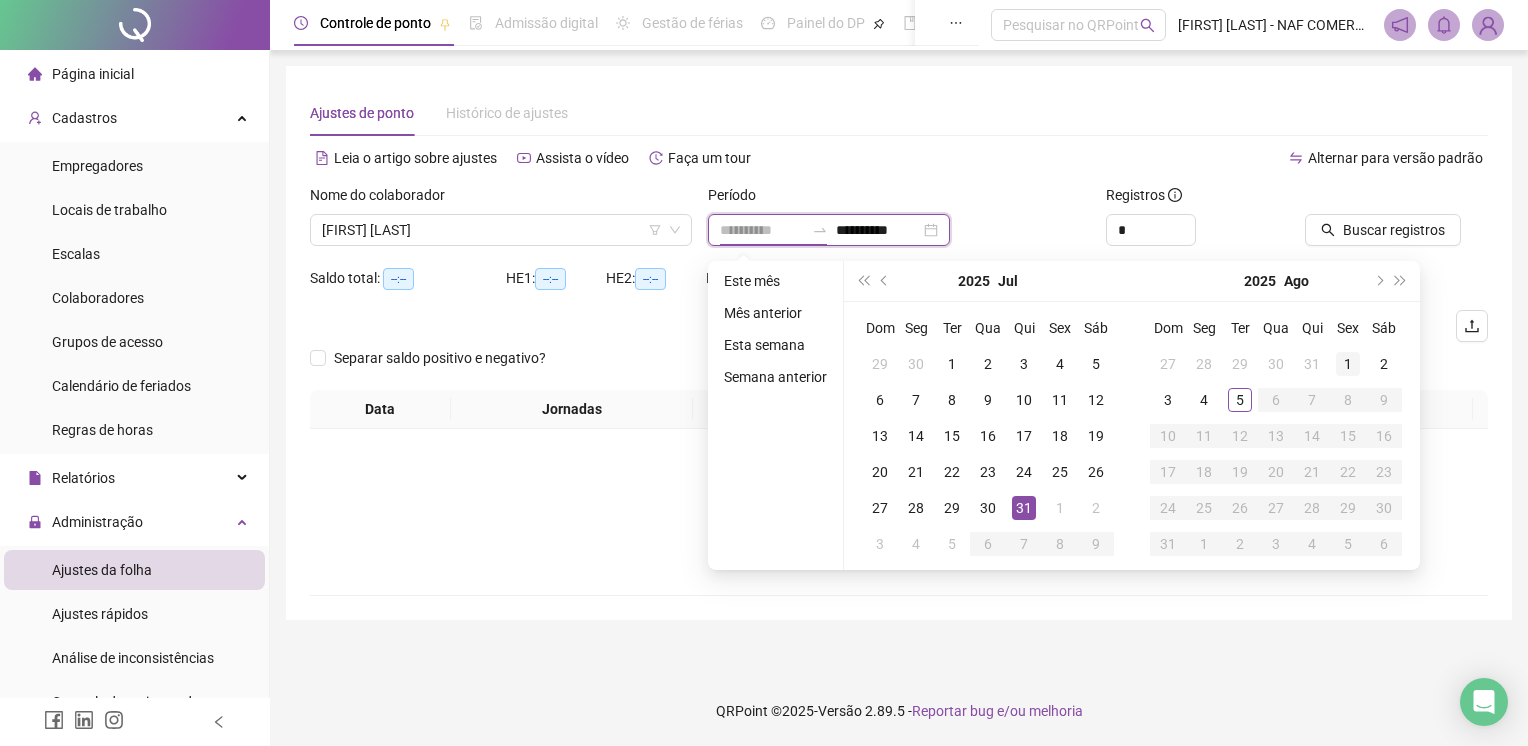 type on "**********" 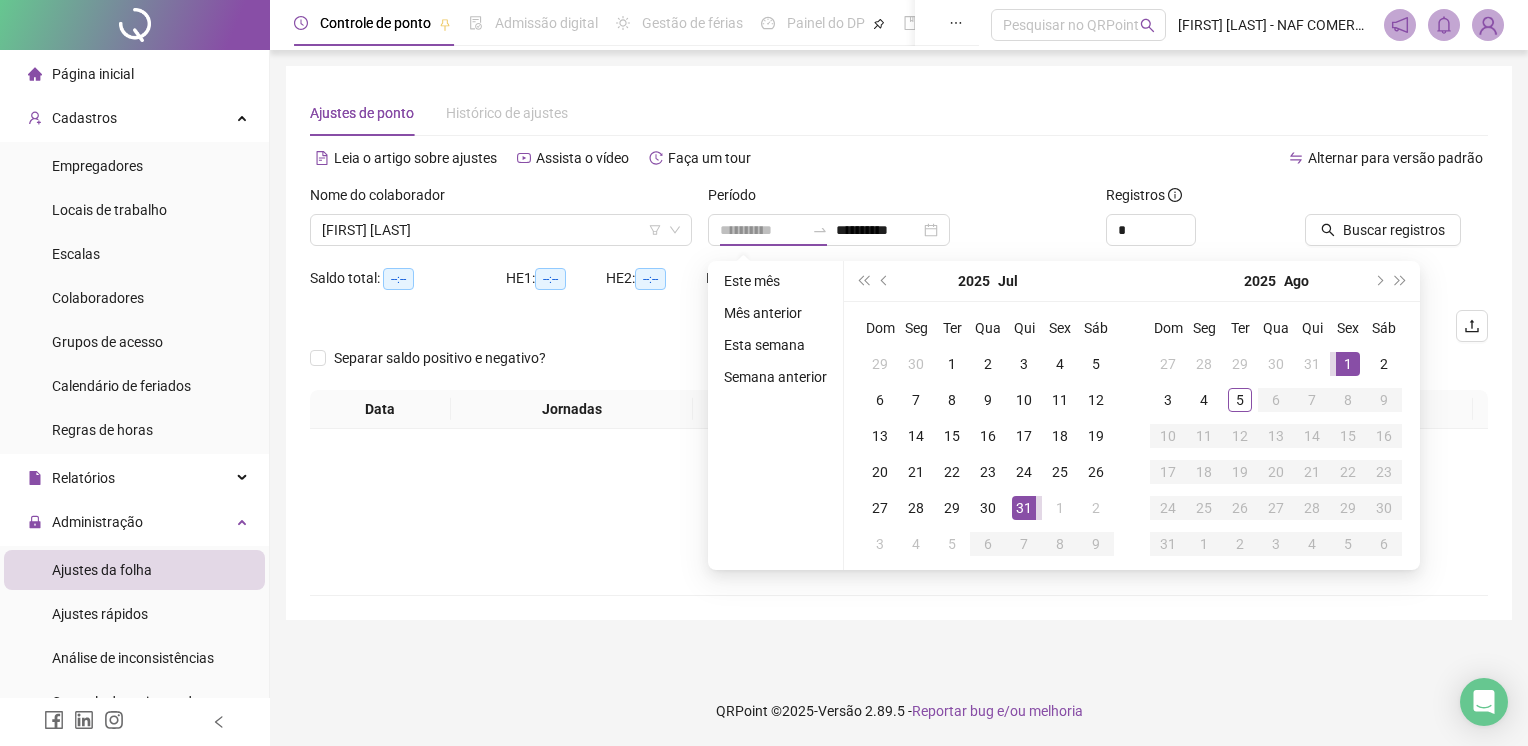 click on "1" at bounding box center [1348, 364] 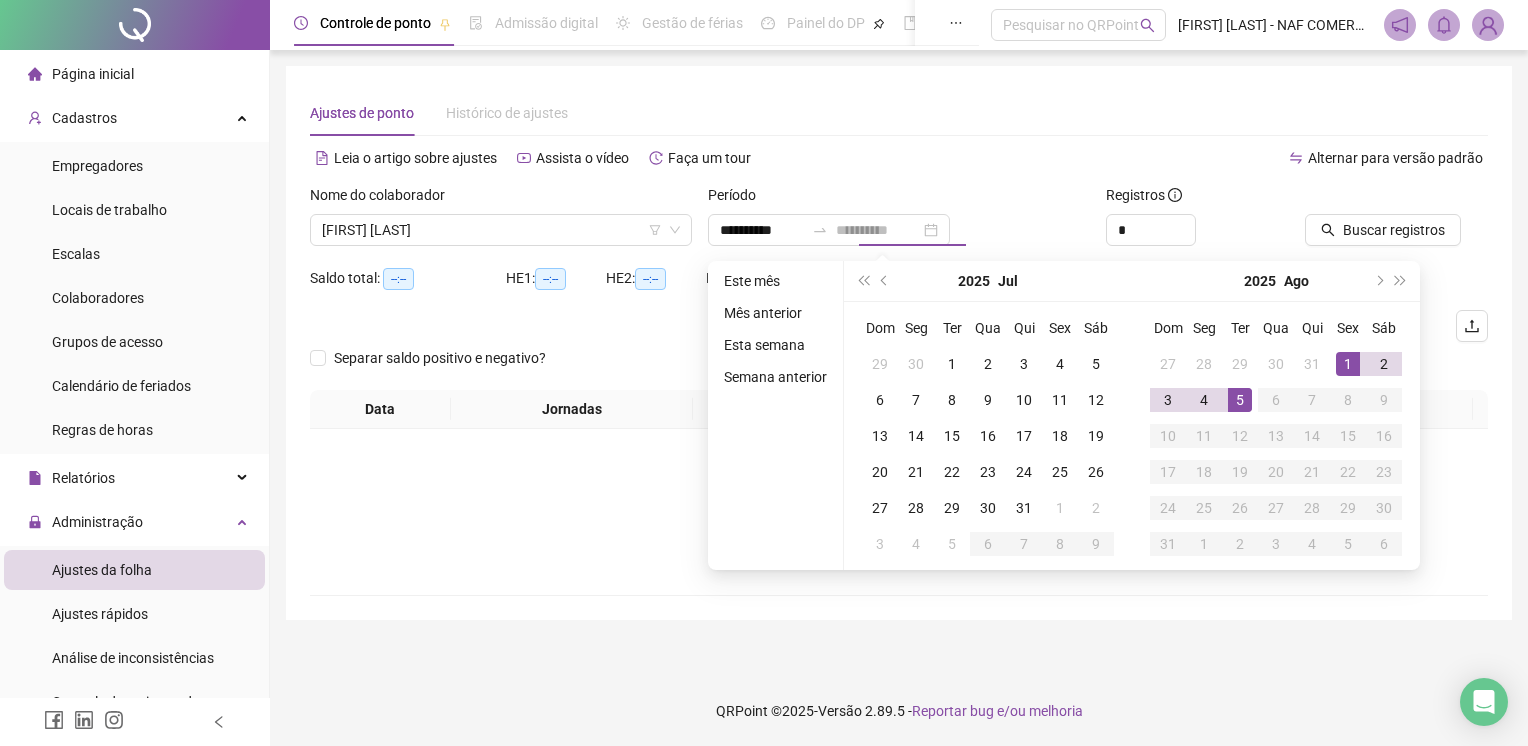 click on "5" at bounding box center (1240, 400) 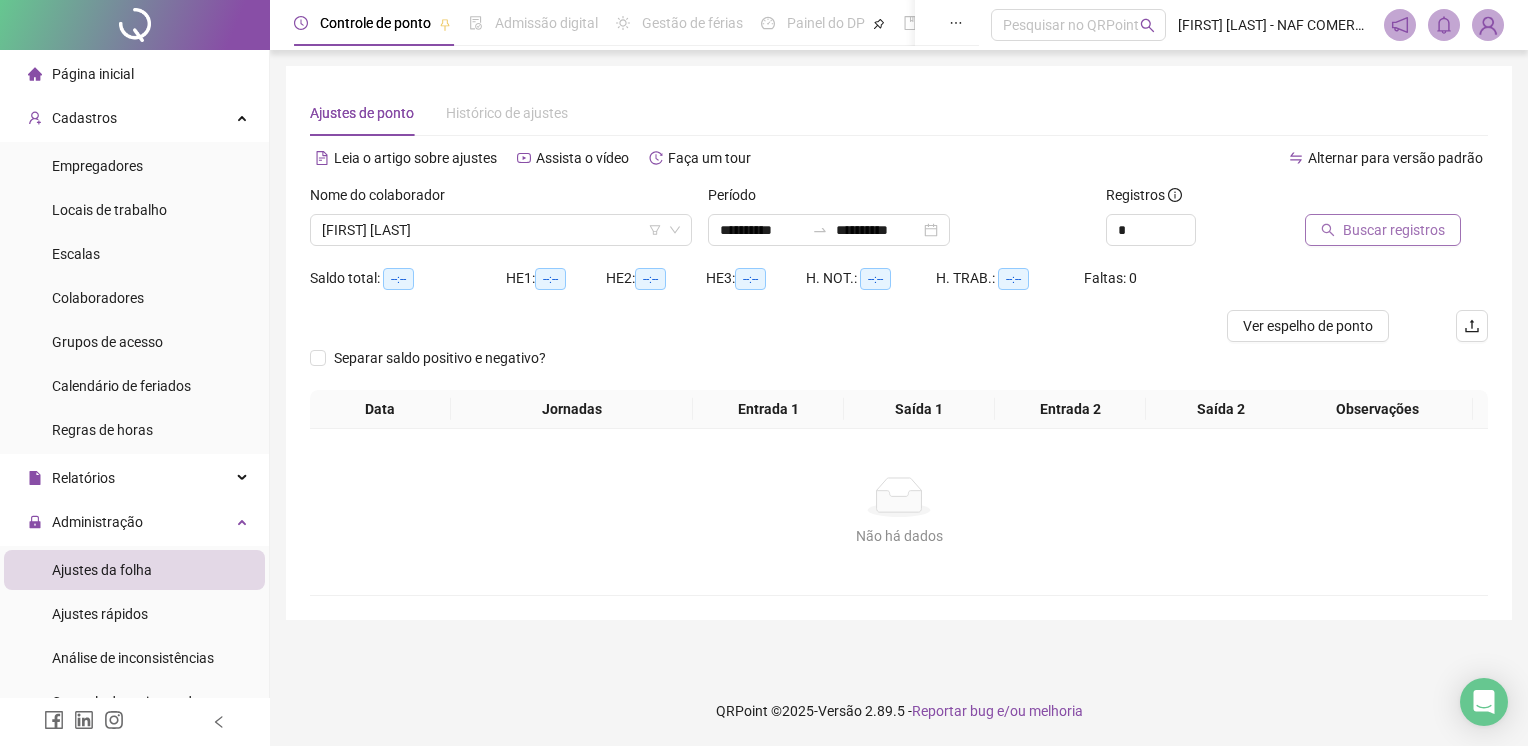 click on "Buscar registros" at bounding box center (1394, 230) 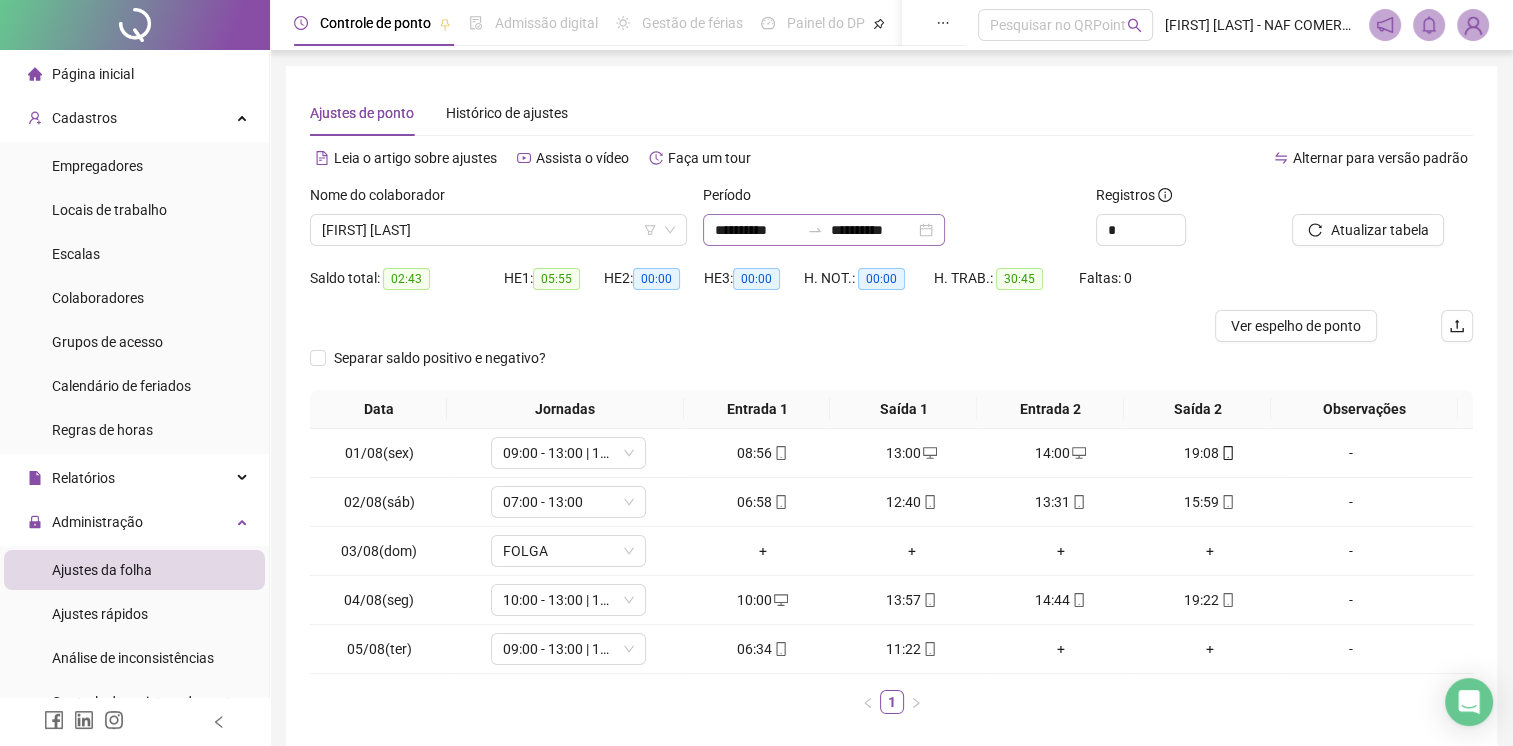 click on "**********" at bounding box center (824, 230) 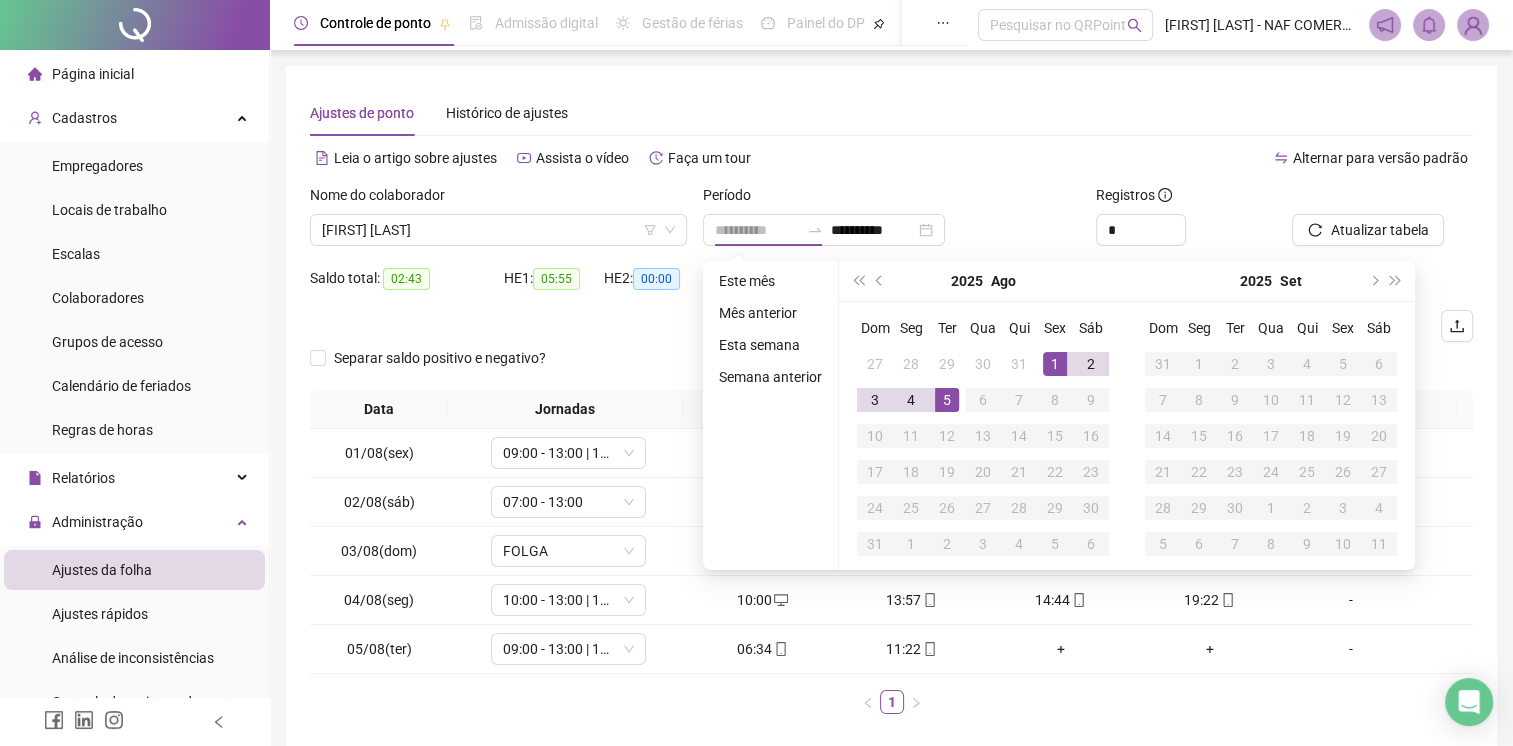 click on "1" at bounding box center [1055, 364] 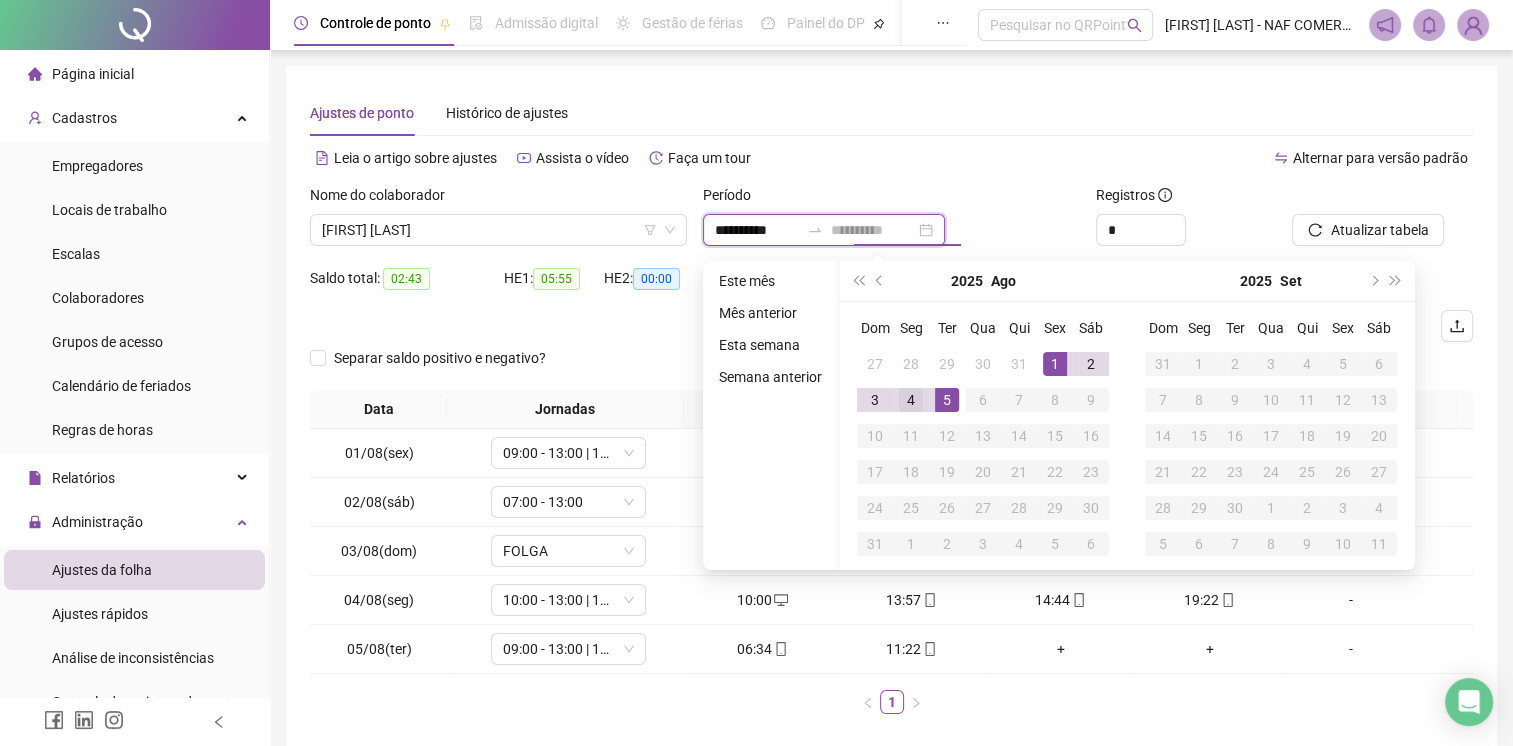 type on "**********" 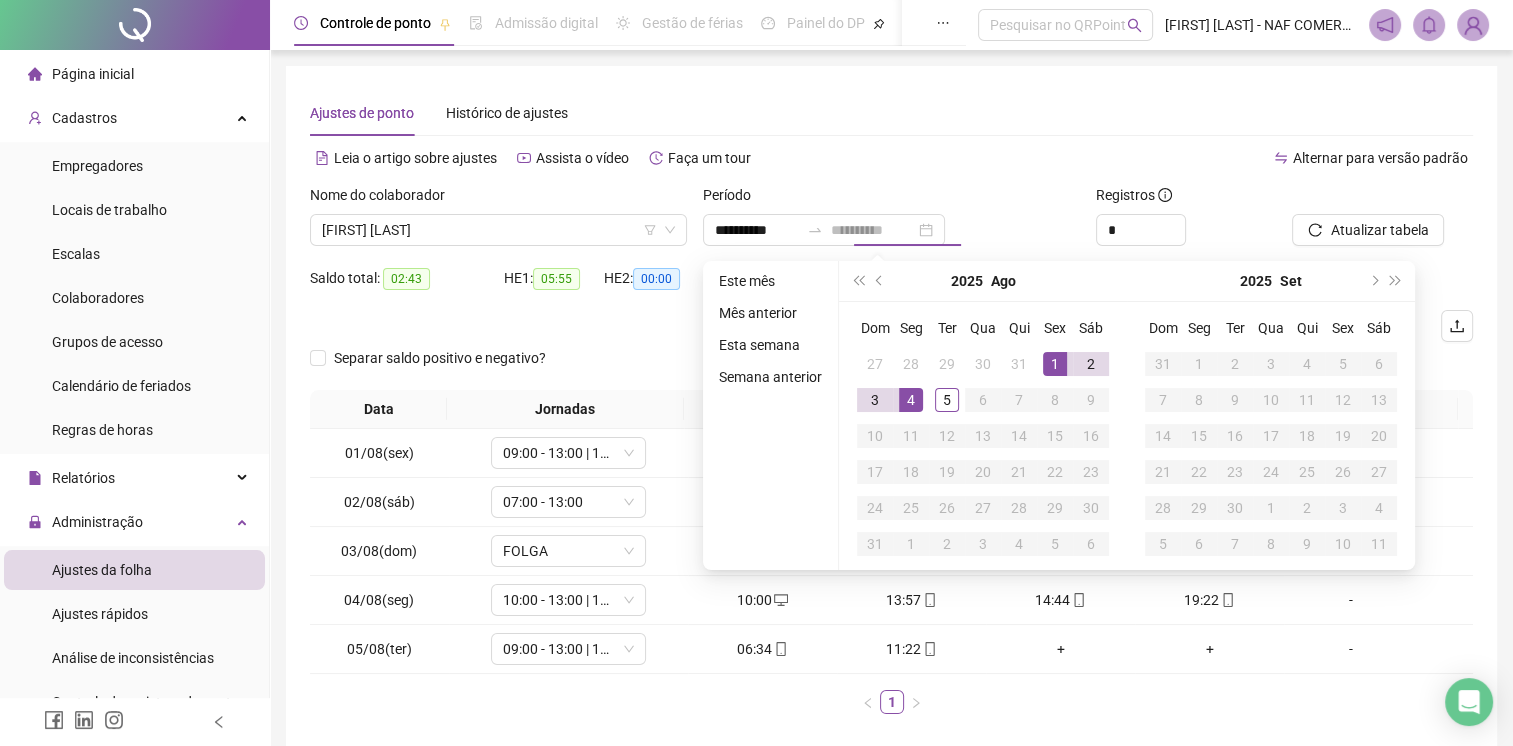 click on "4" at bounding box center [911, 400] 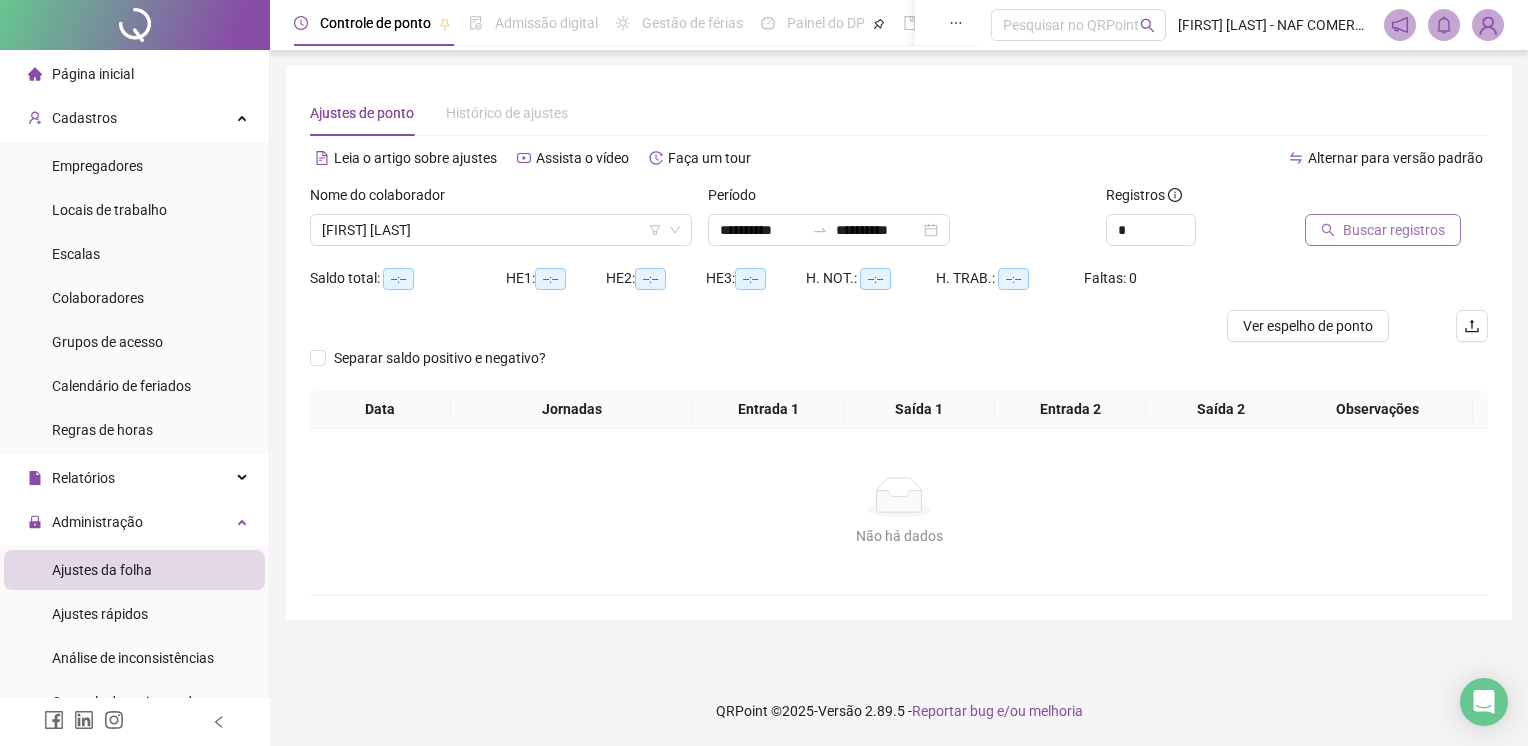 click on "Buscar registros" at bounding box center (1394, 230) 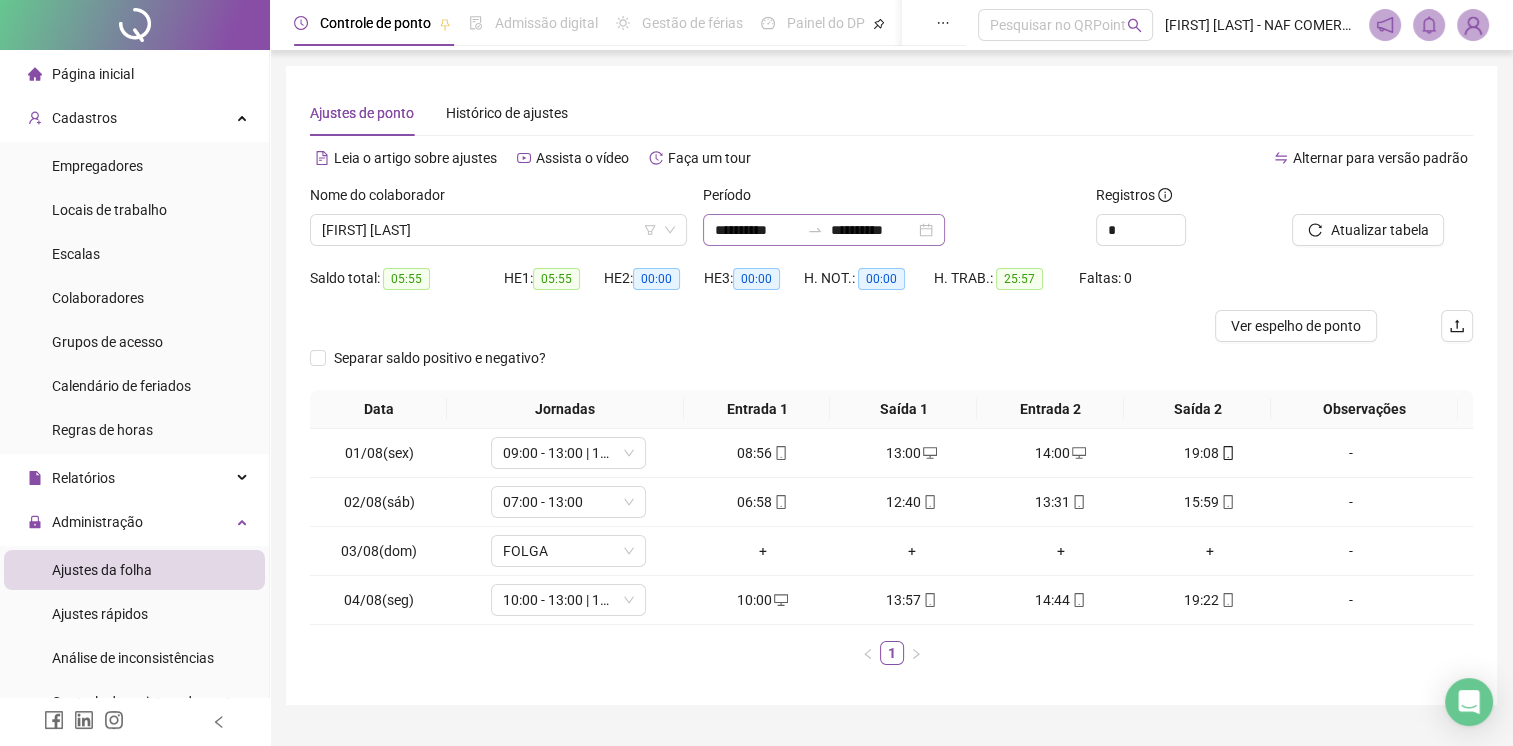 click on "**********" at bounding box center [824, 230] 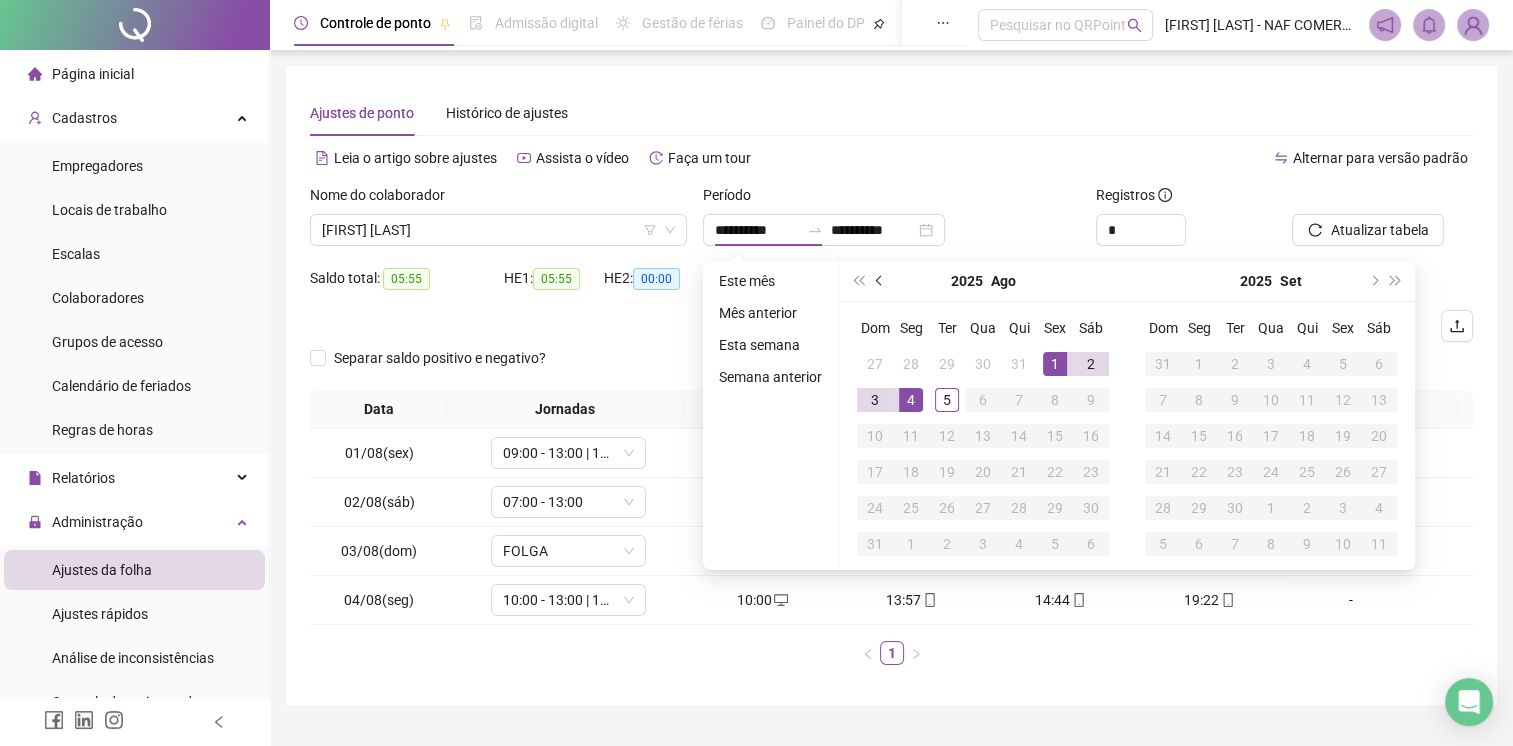 click at bounding box center (881, 281) 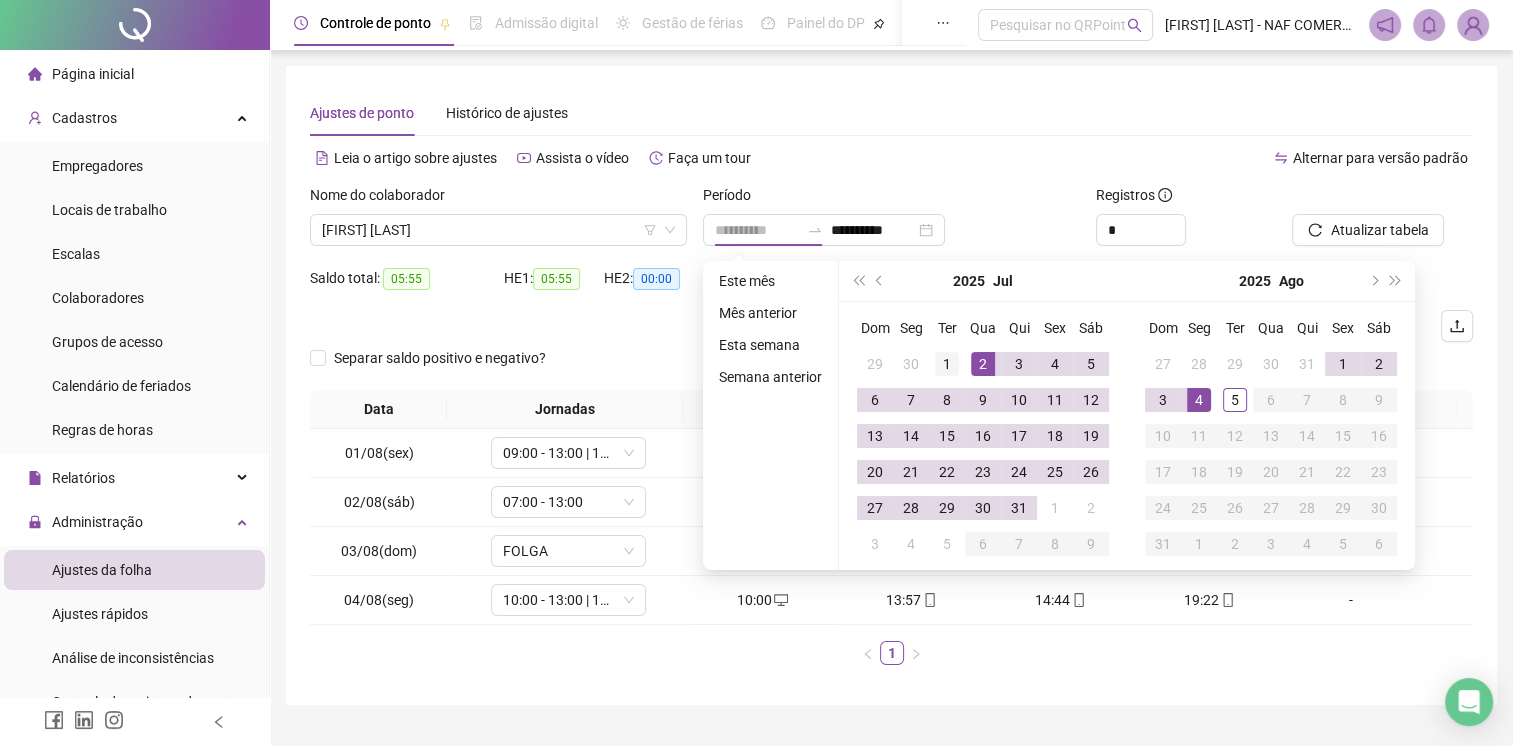 type on "**********" 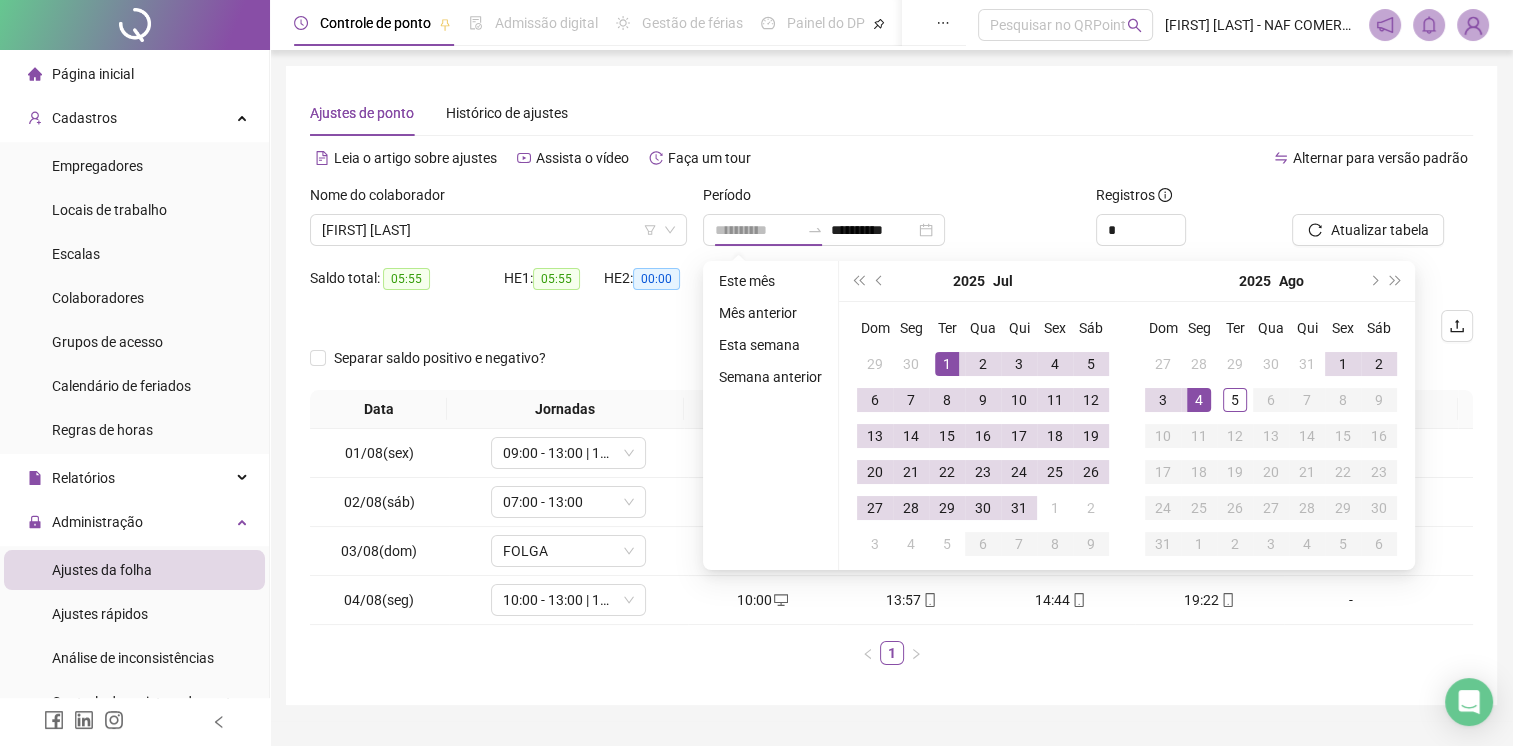 click on "1" at bounding box center [947, 364] 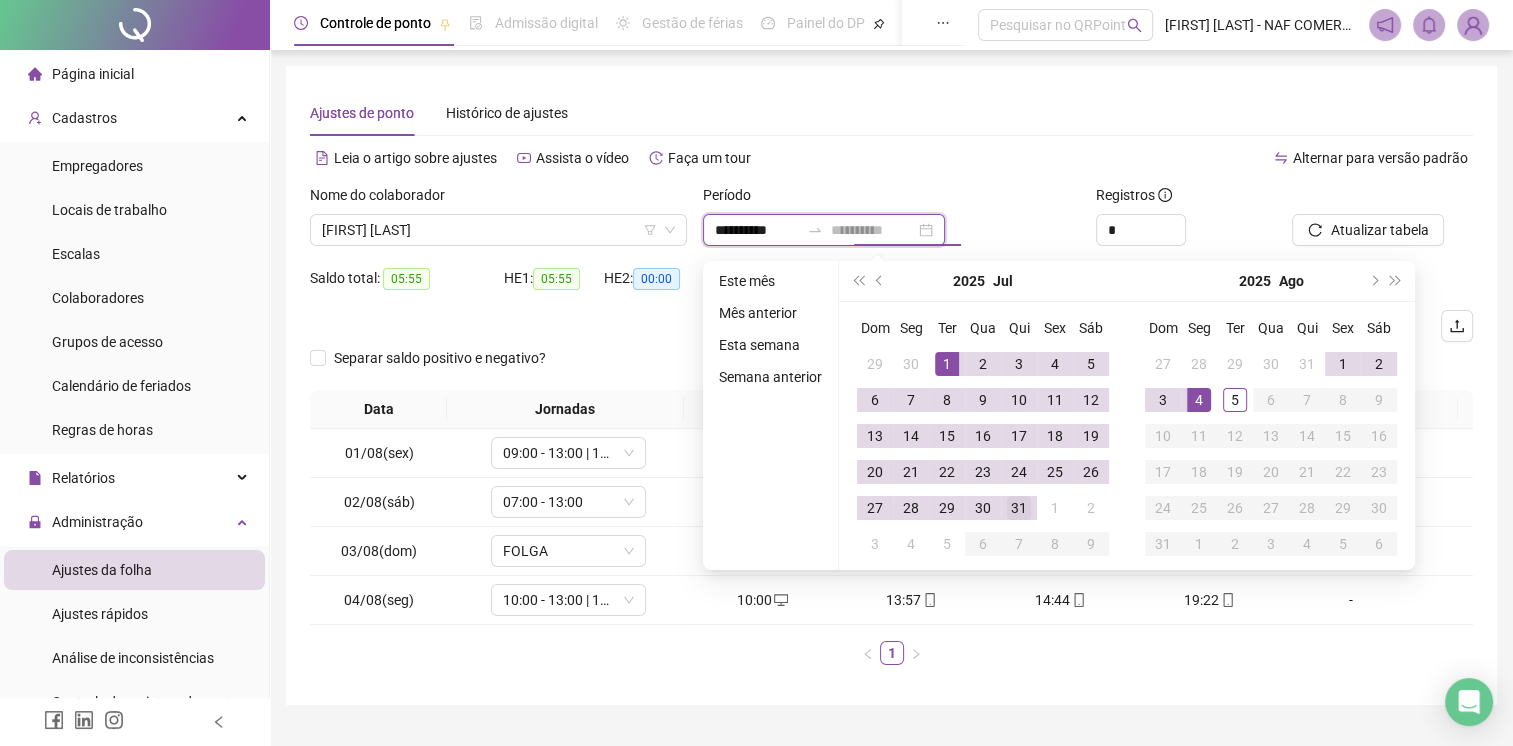 type on "**********" 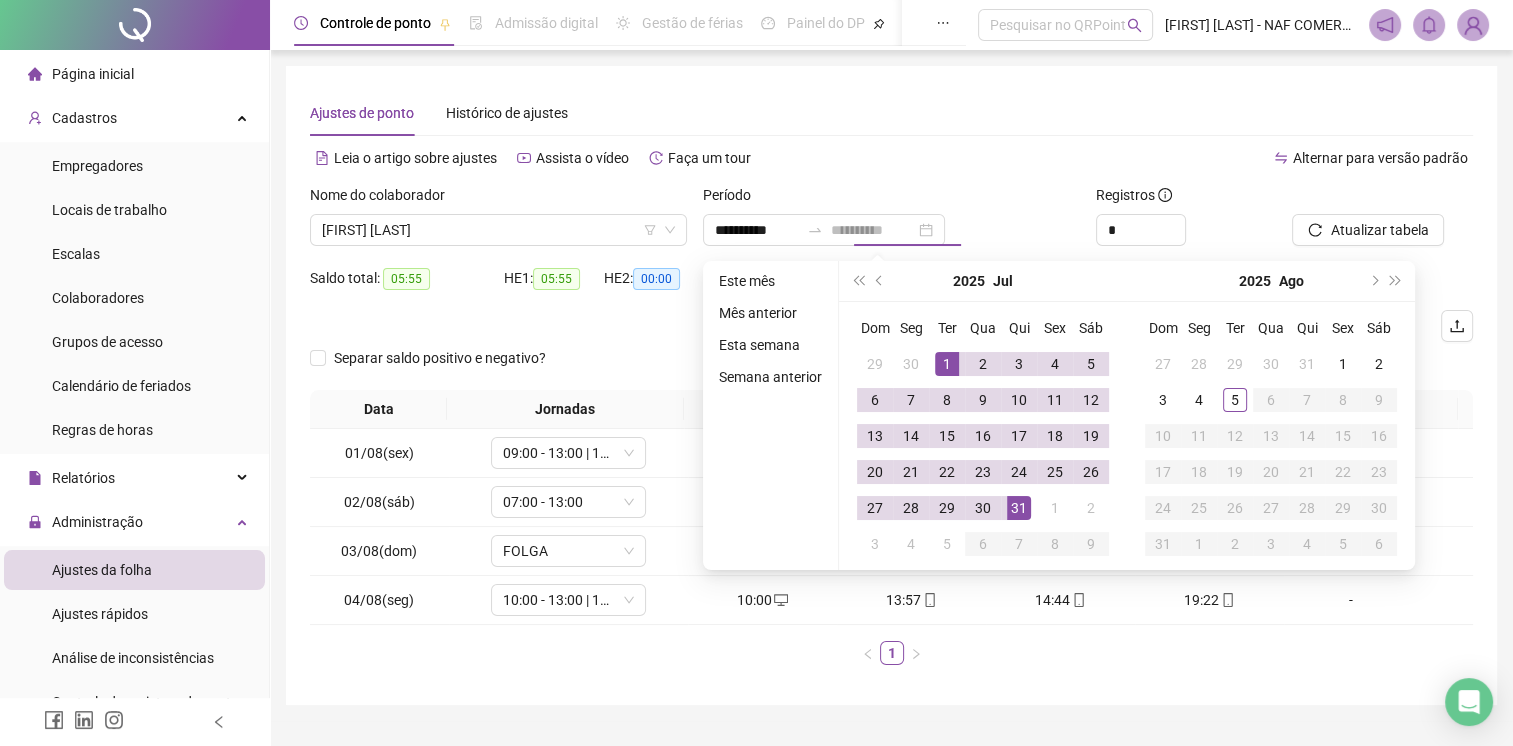 click on "31" at bounding box center (1019, 508) 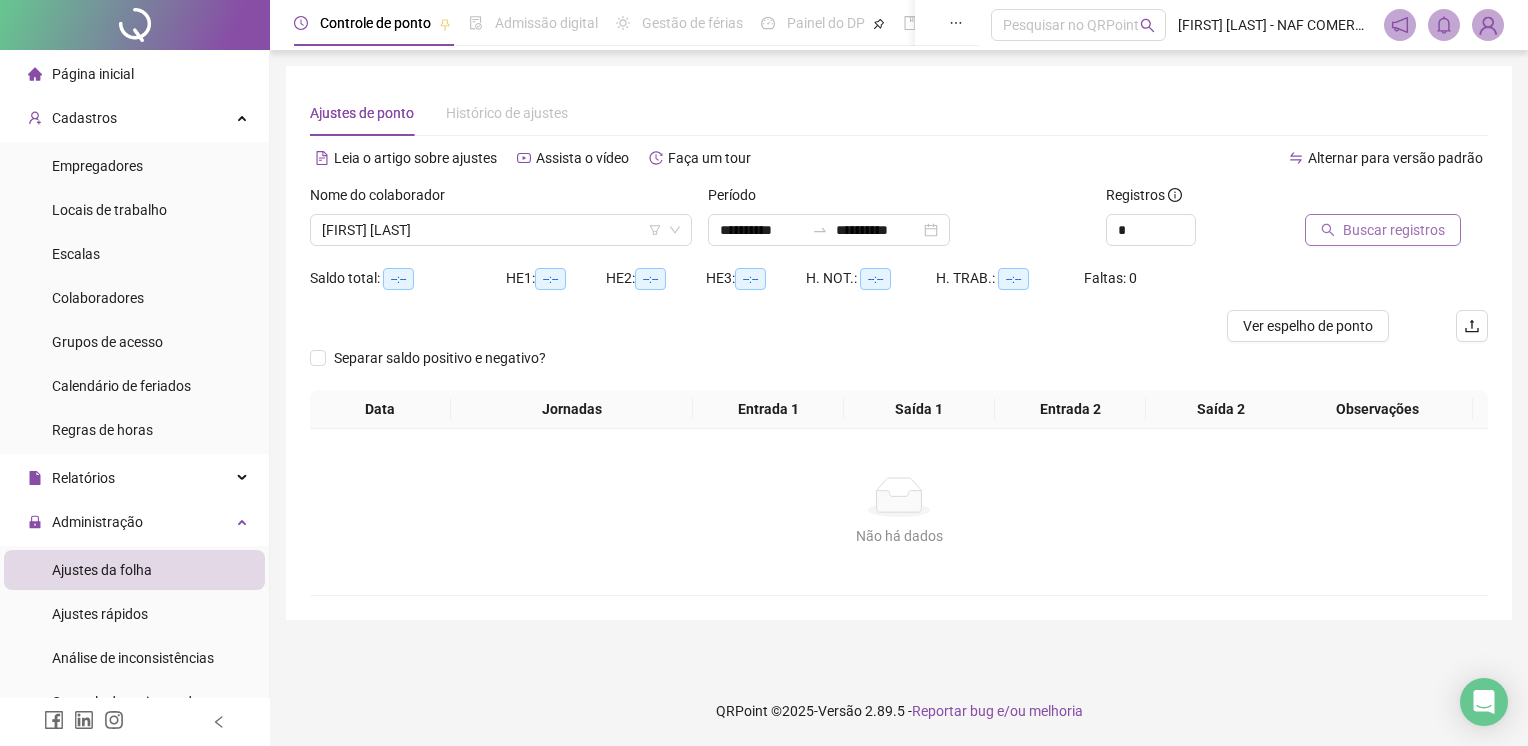 click on "Buscar registros" at bounding box center [1394, 230] 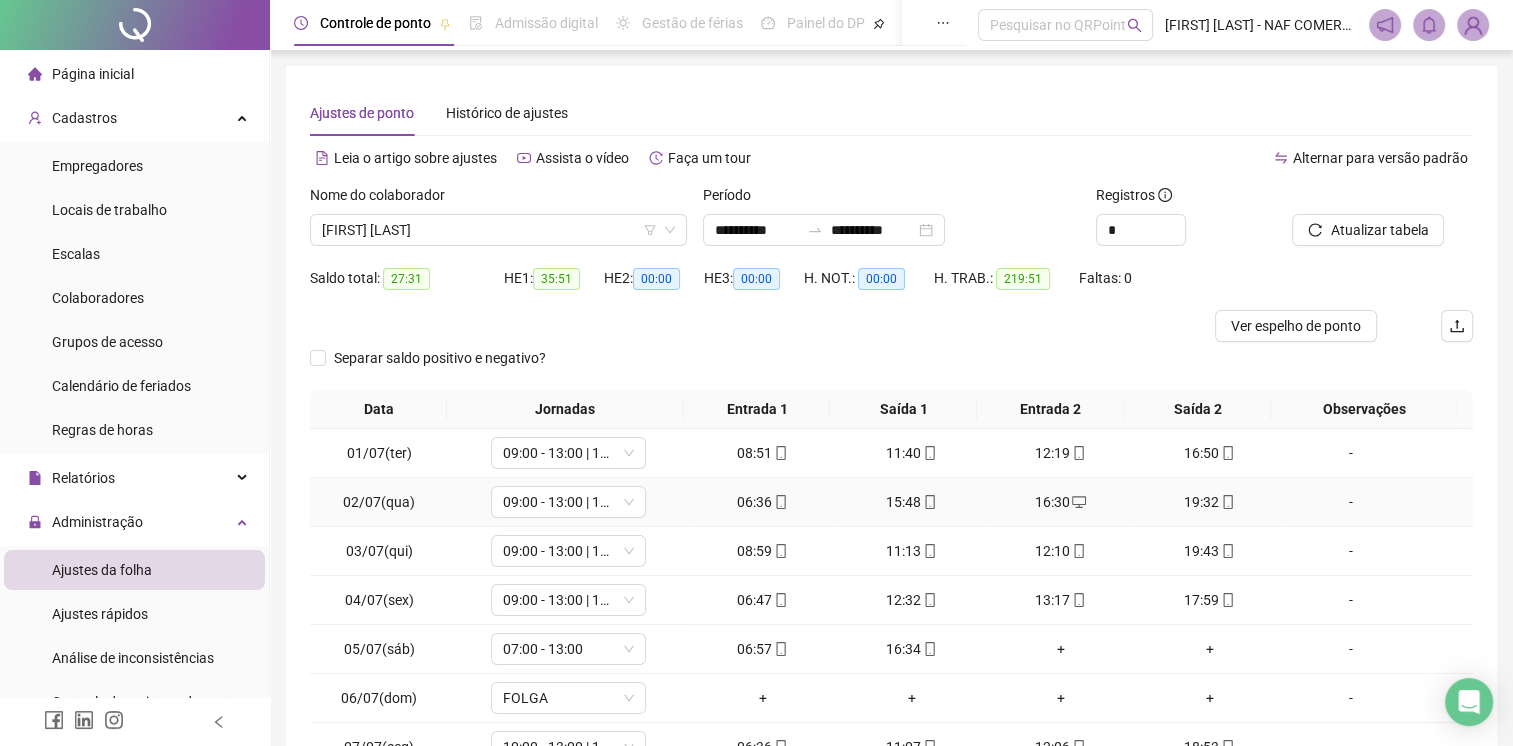 scroll, scrollTop: 190, scrollLeft: 0, axis: vertical 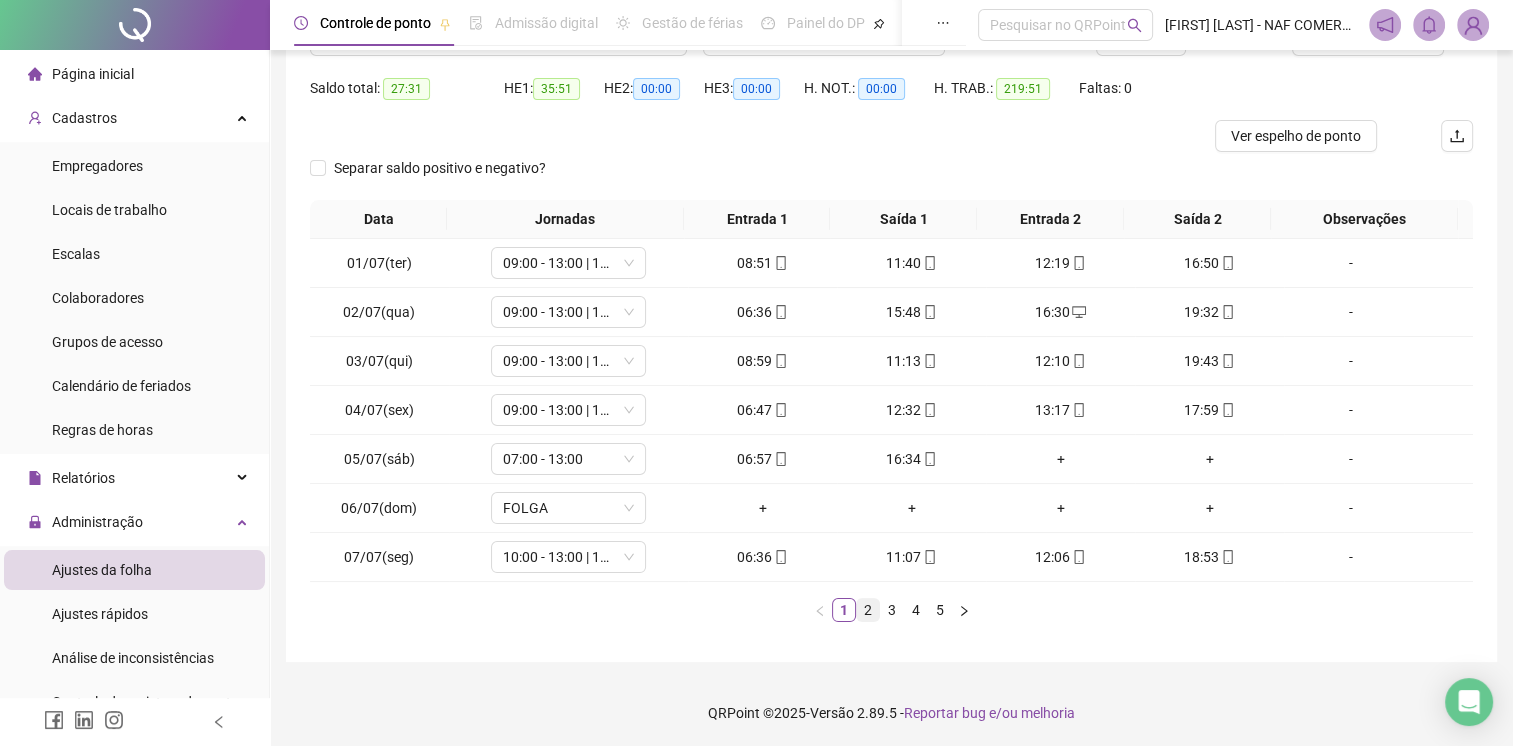 click on "2" at bounding box center [868, 610] 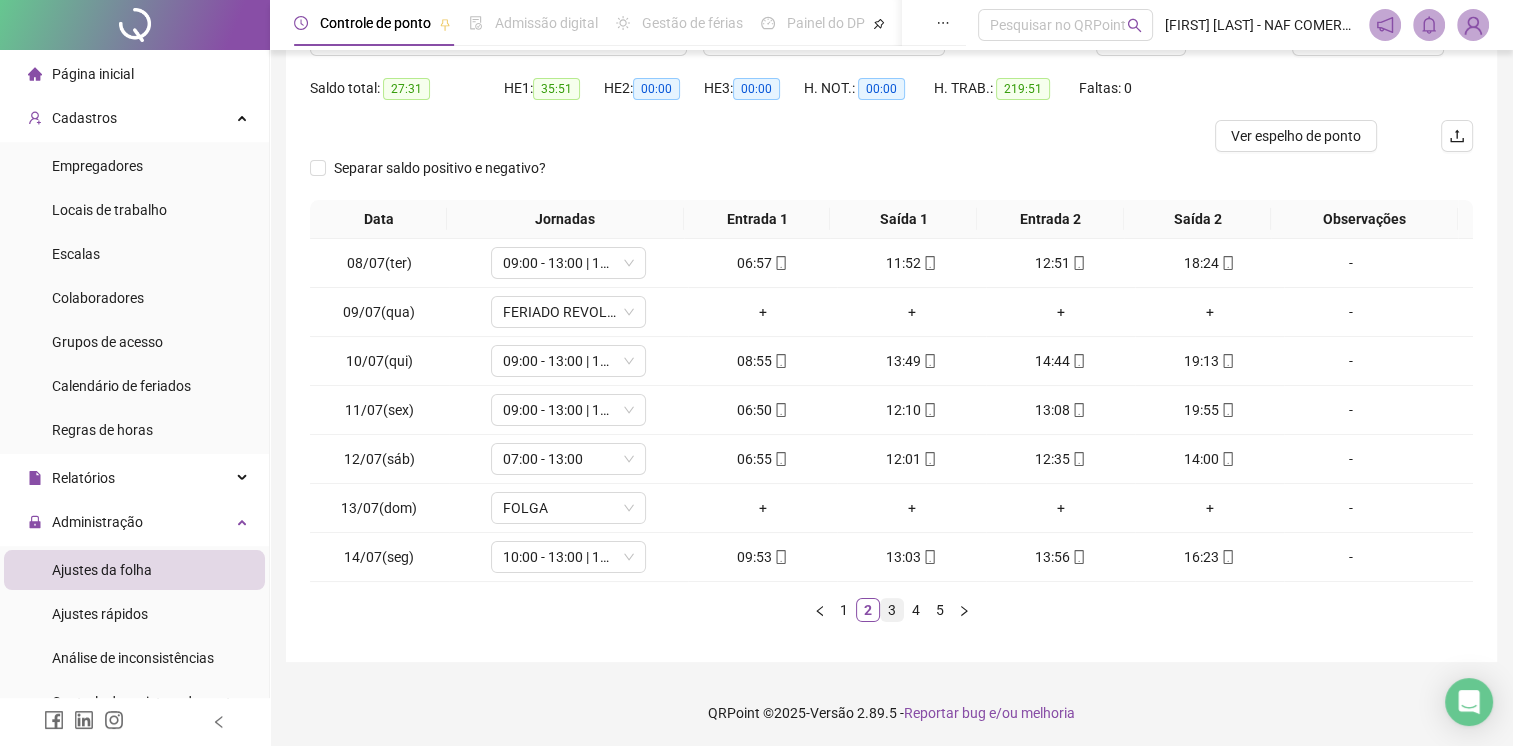 click on "3" at bounding box center (892, 610) 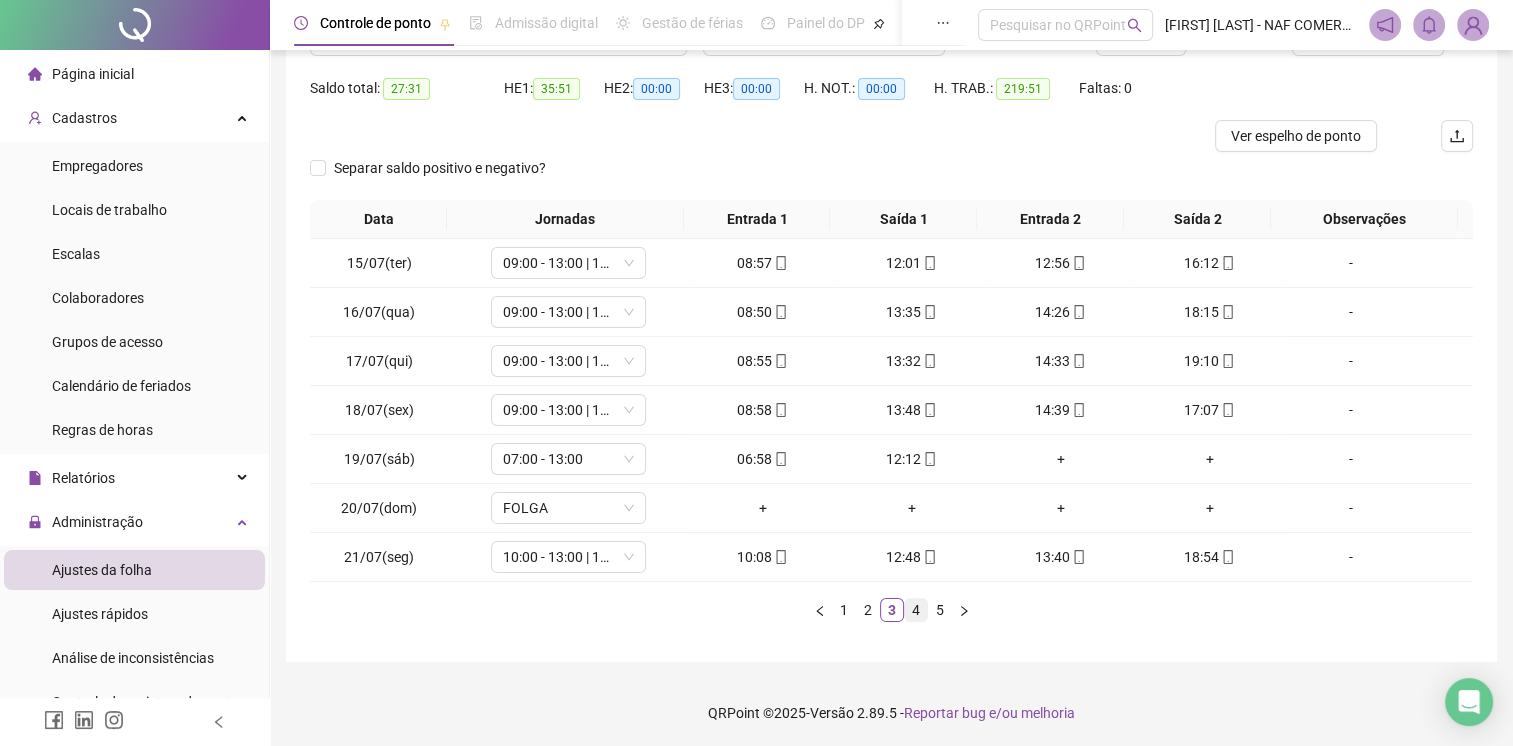 click on "4" at bounding box center (916, 610) 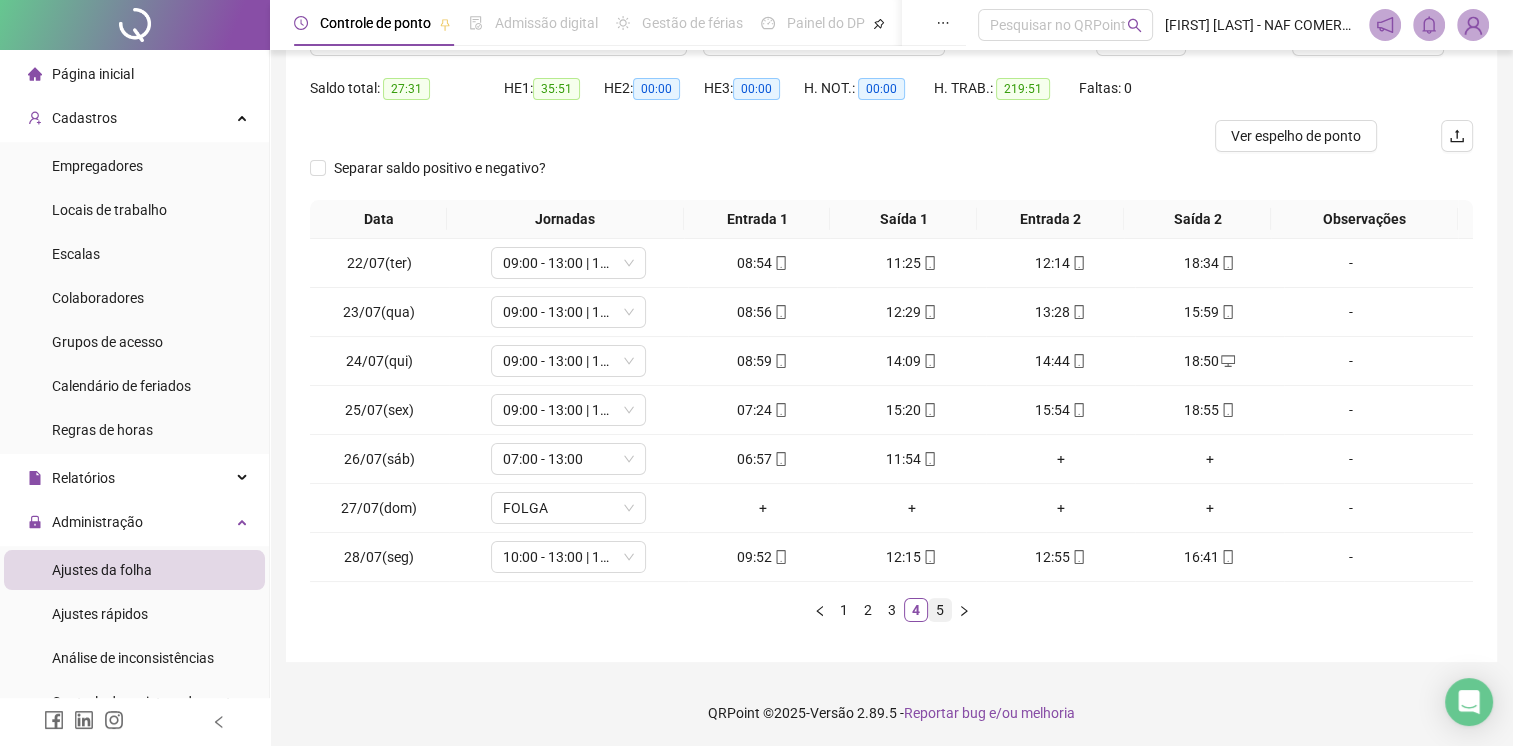 click on "5" at bounding box center (940, 610) 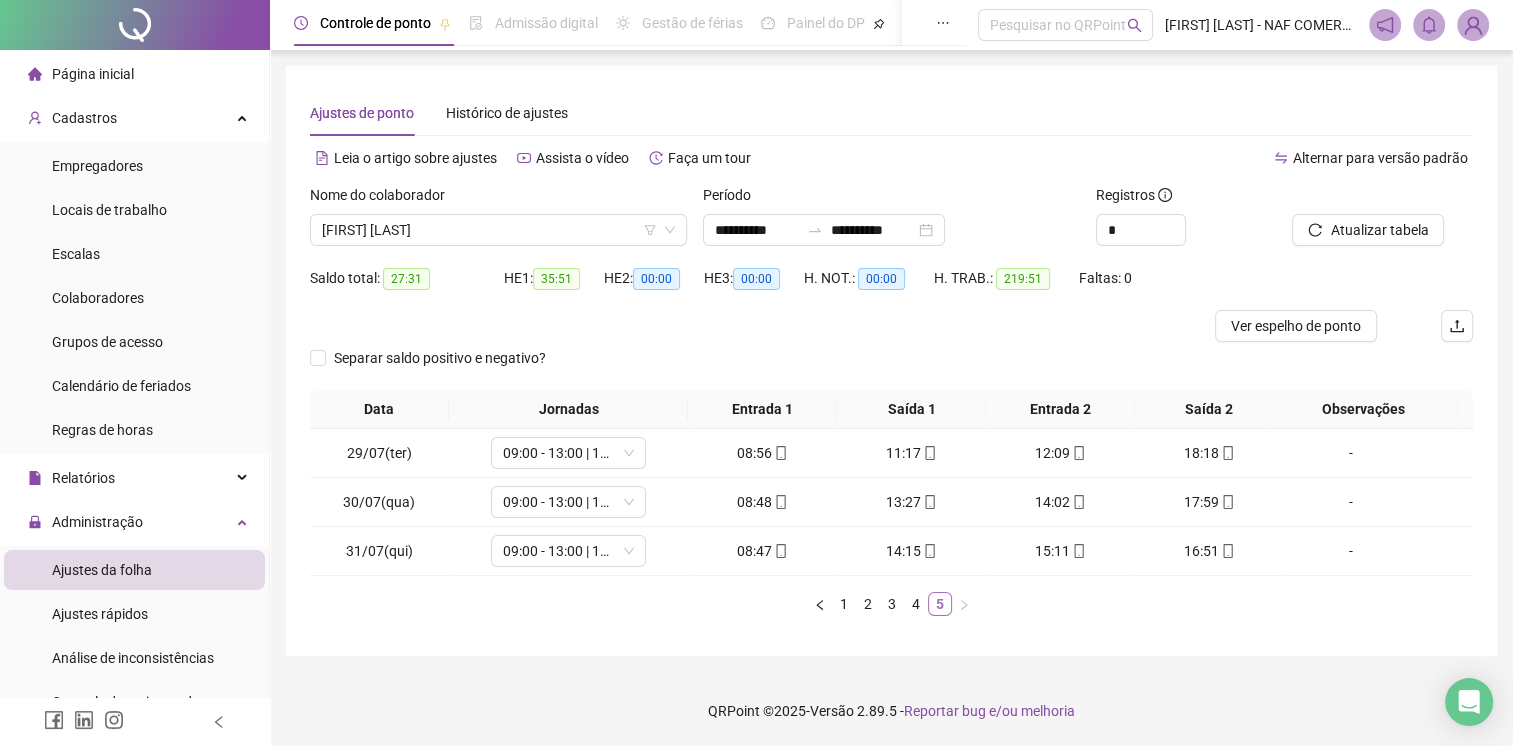 scroll, scrollTop: 0, scrollLeft: 0, axis: both 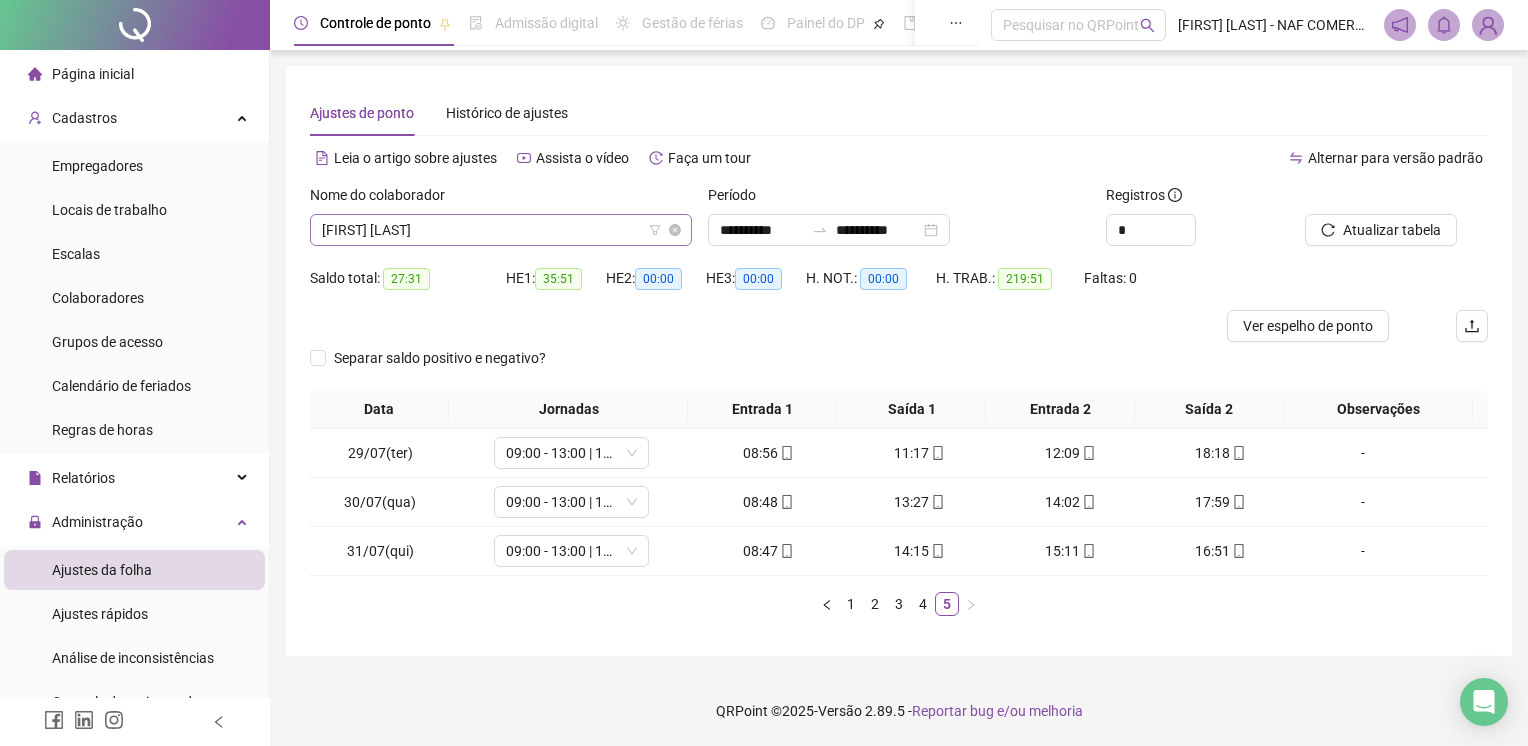 click on "[FIRST] [LAST]" at bounding box center (501, 230) 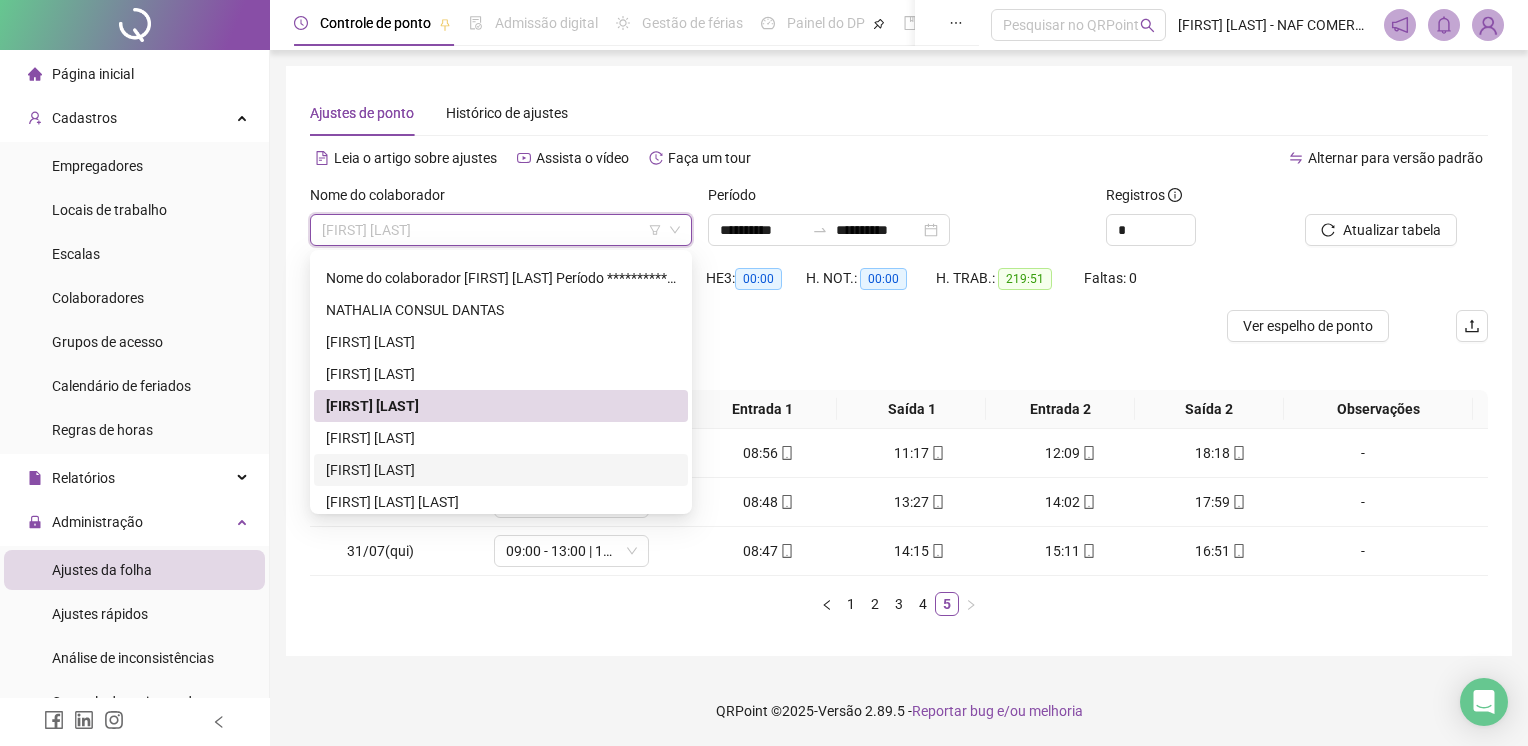 click on "[FIRST] [LAST]" at bounding box center [501, 470] 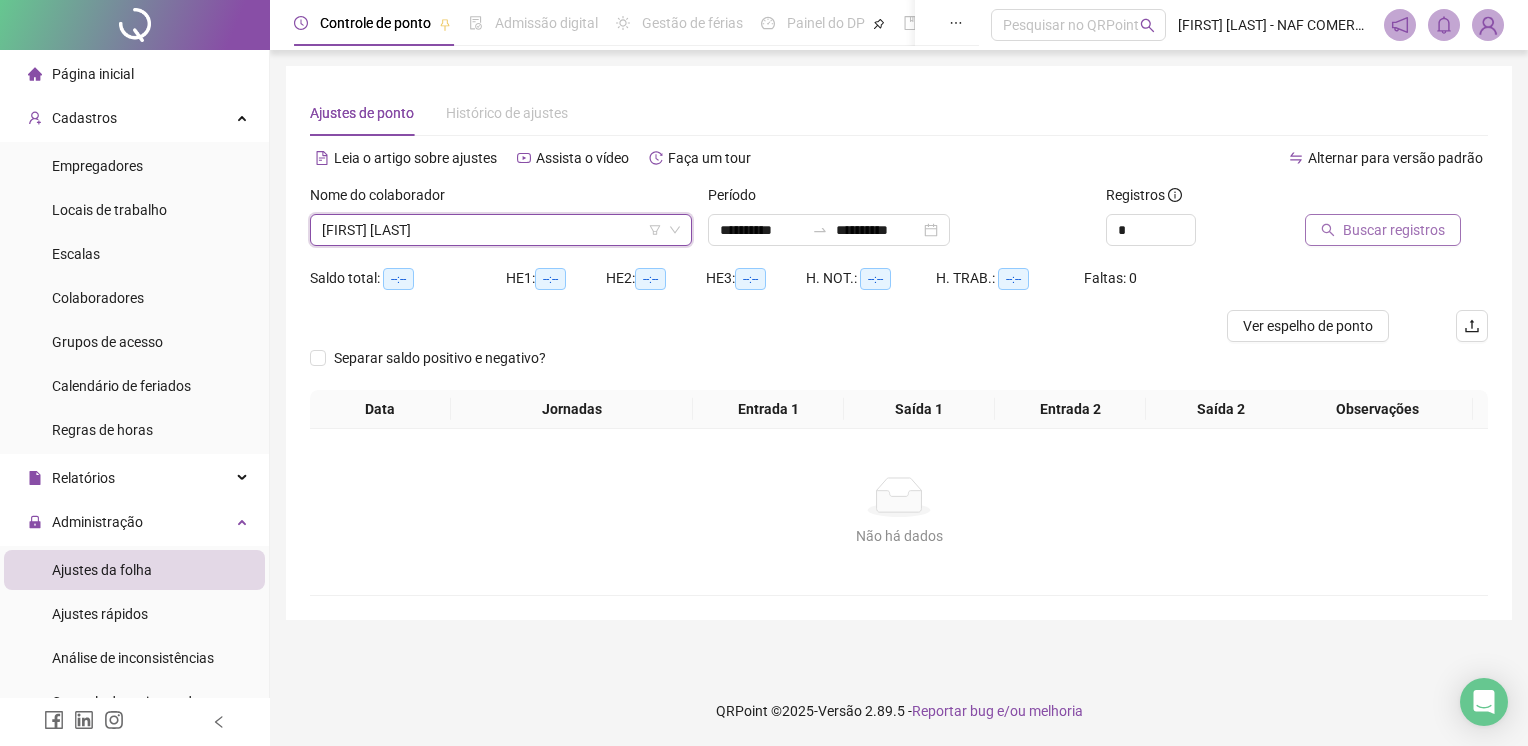 click on "Buscar registros" at bounding box center [1394, 230] 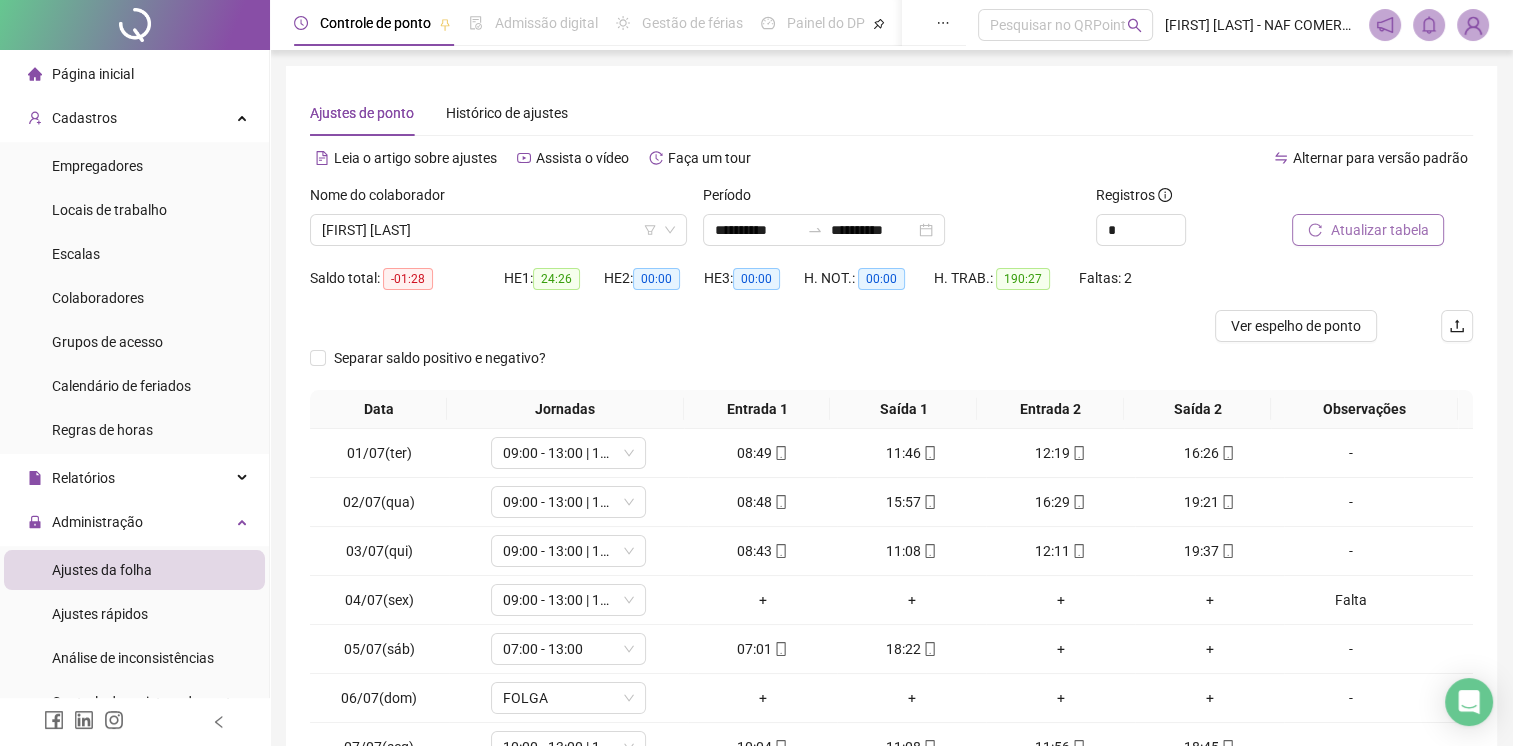 click on "Atualizar tabela" at bounding box center [1379, 230] 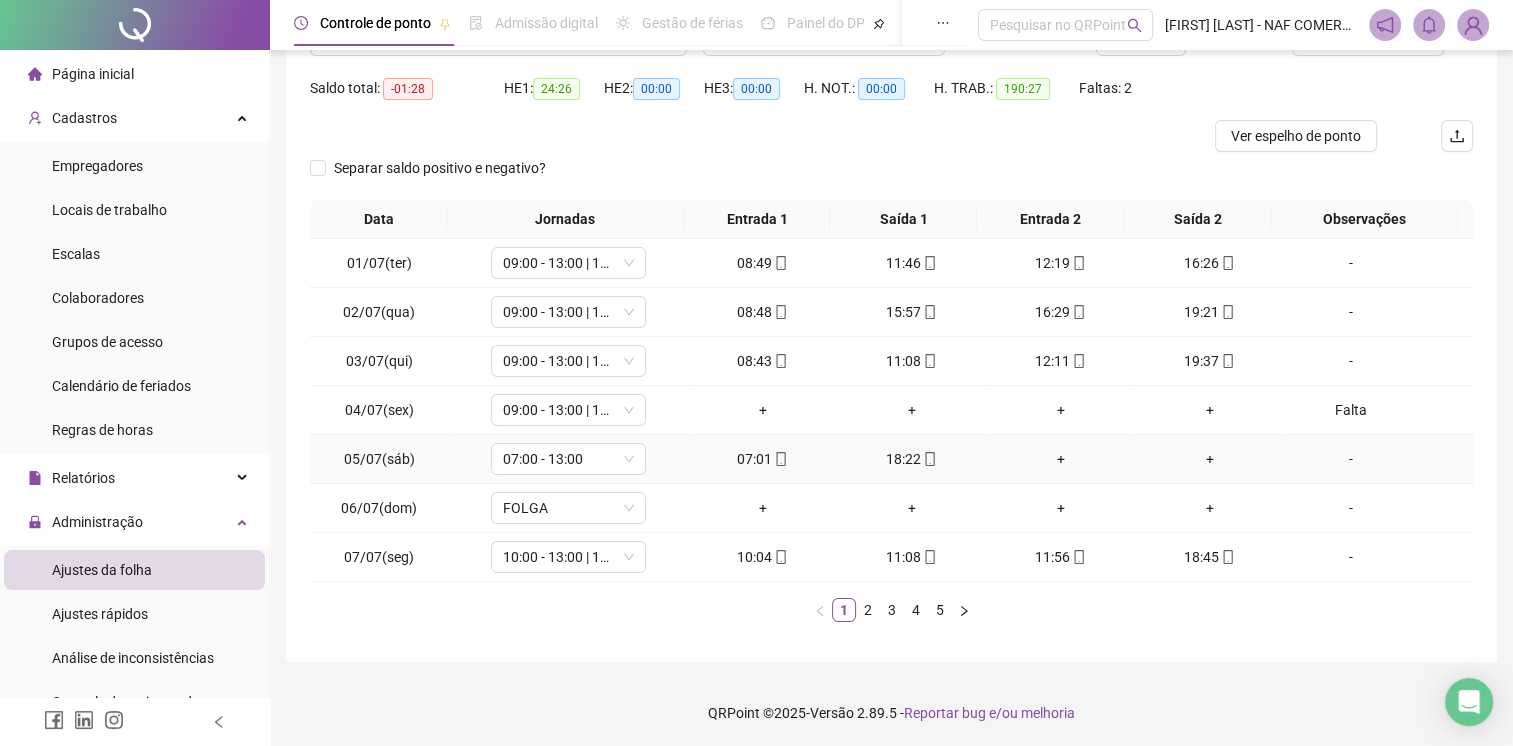 scroll, scrollTop: 0, scrollLeft: 0, axis: both 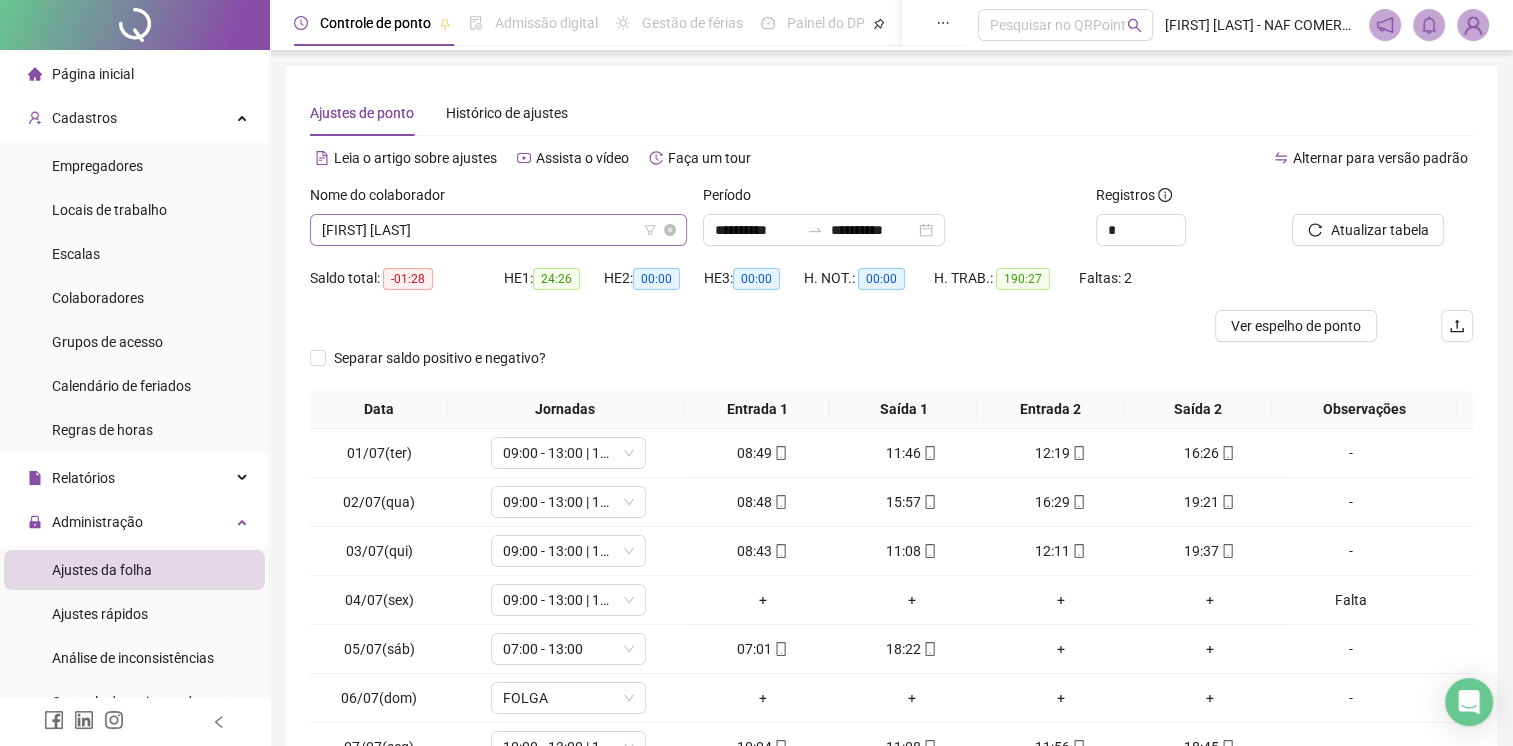 click on "[FIRST] [LAST]" at bounding box center [498, 230] 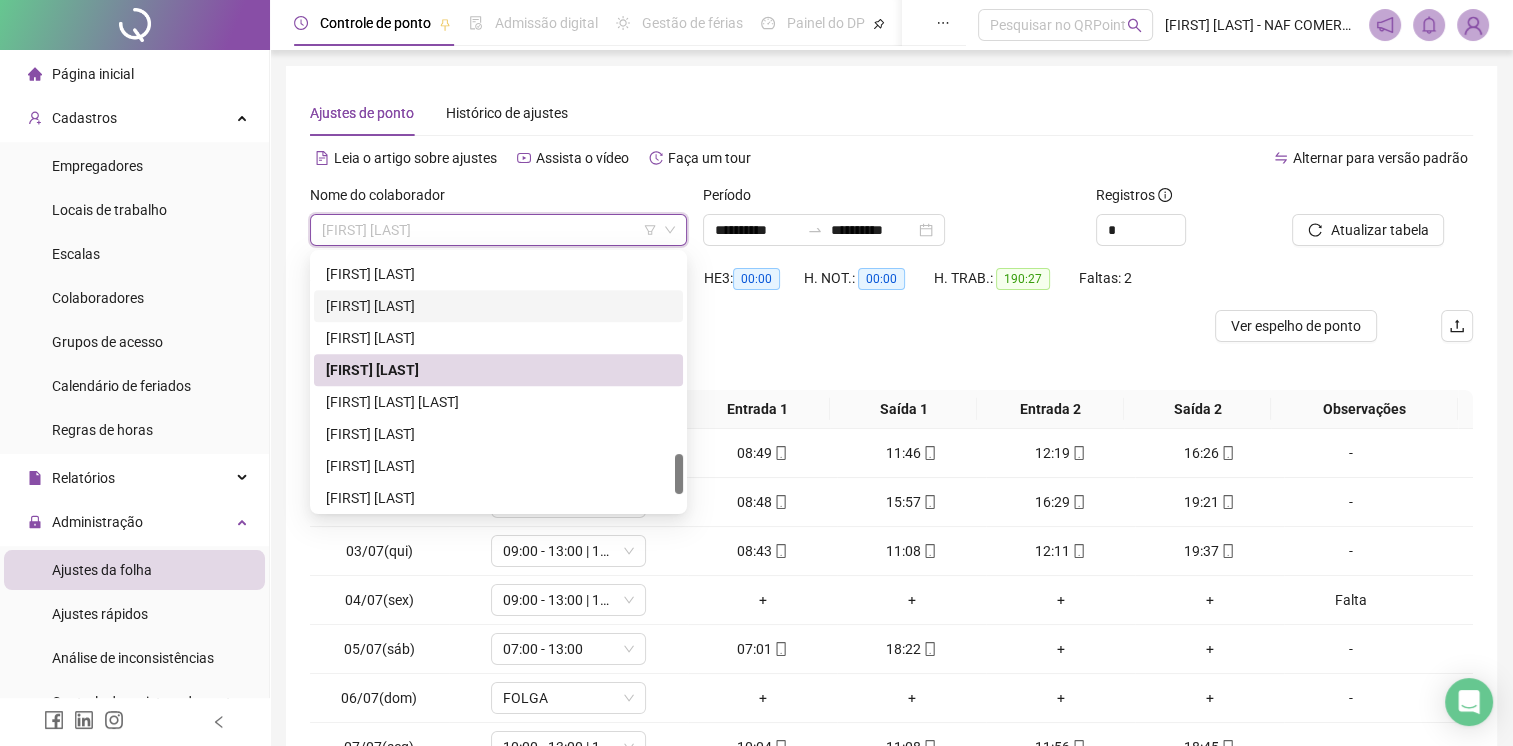 scroll, scrollTop: 1344, scrollLeft: 0, axis: vertical 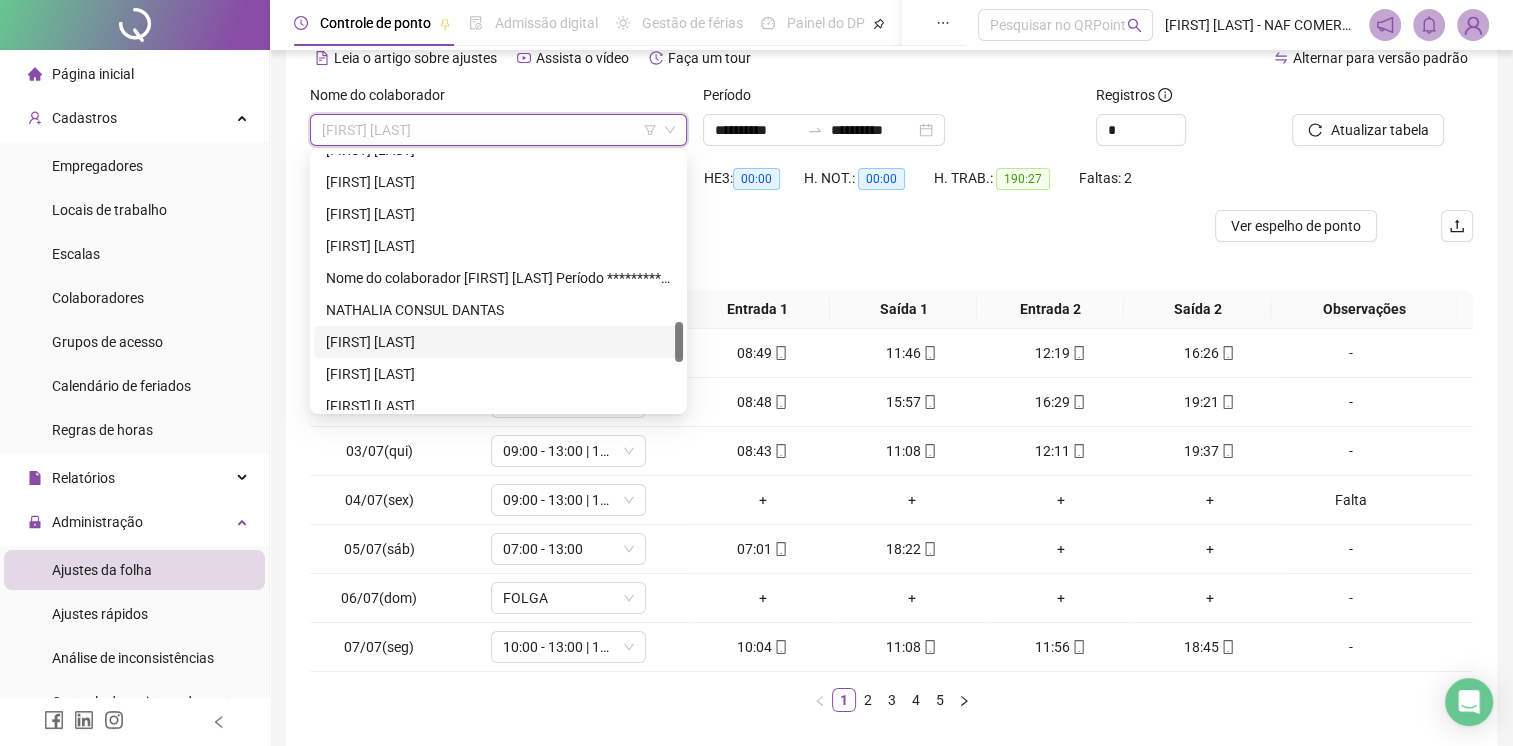 click on "[FIRST] [LAST]" at bounding box center [498, 342] 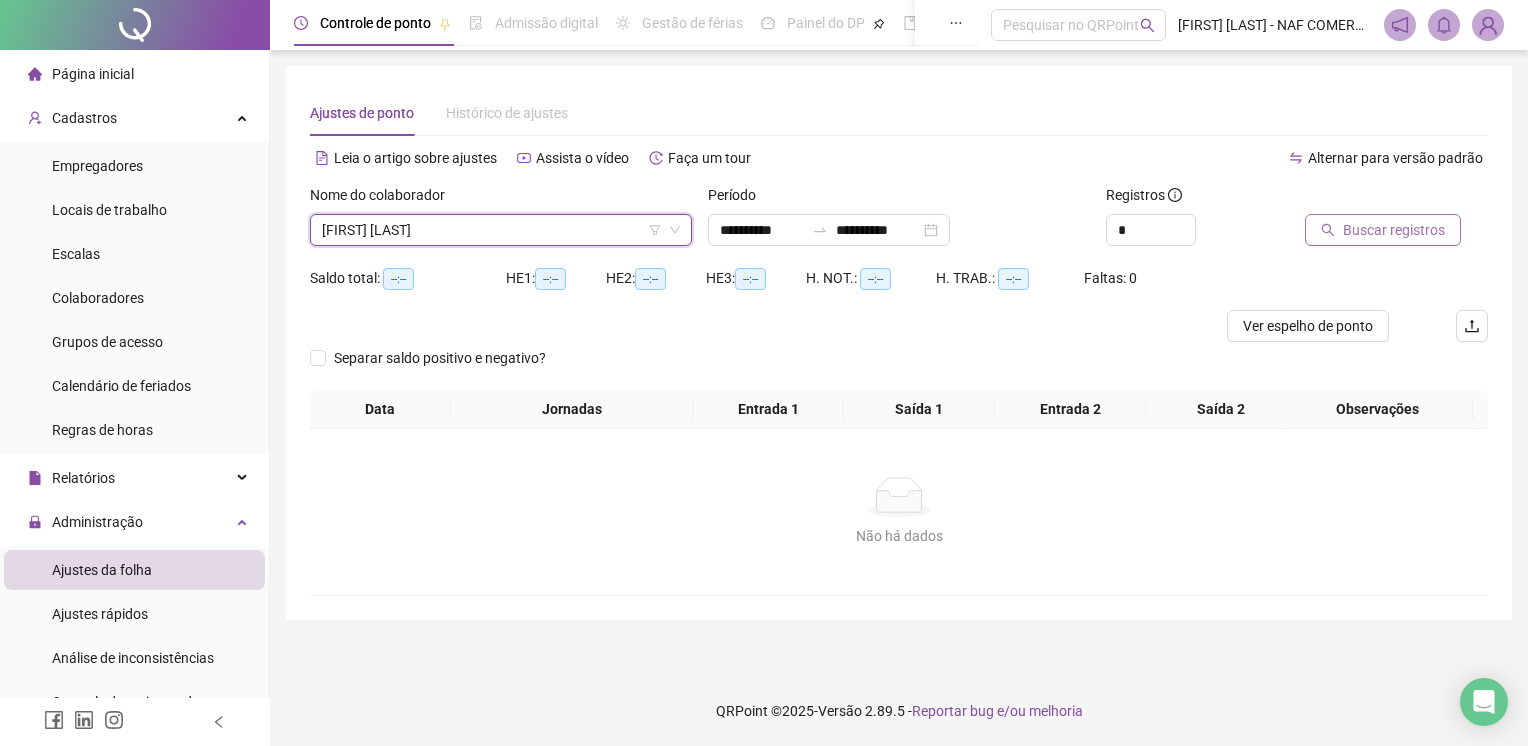 click on "Buscar registros" at bounding box center (1394, 230) 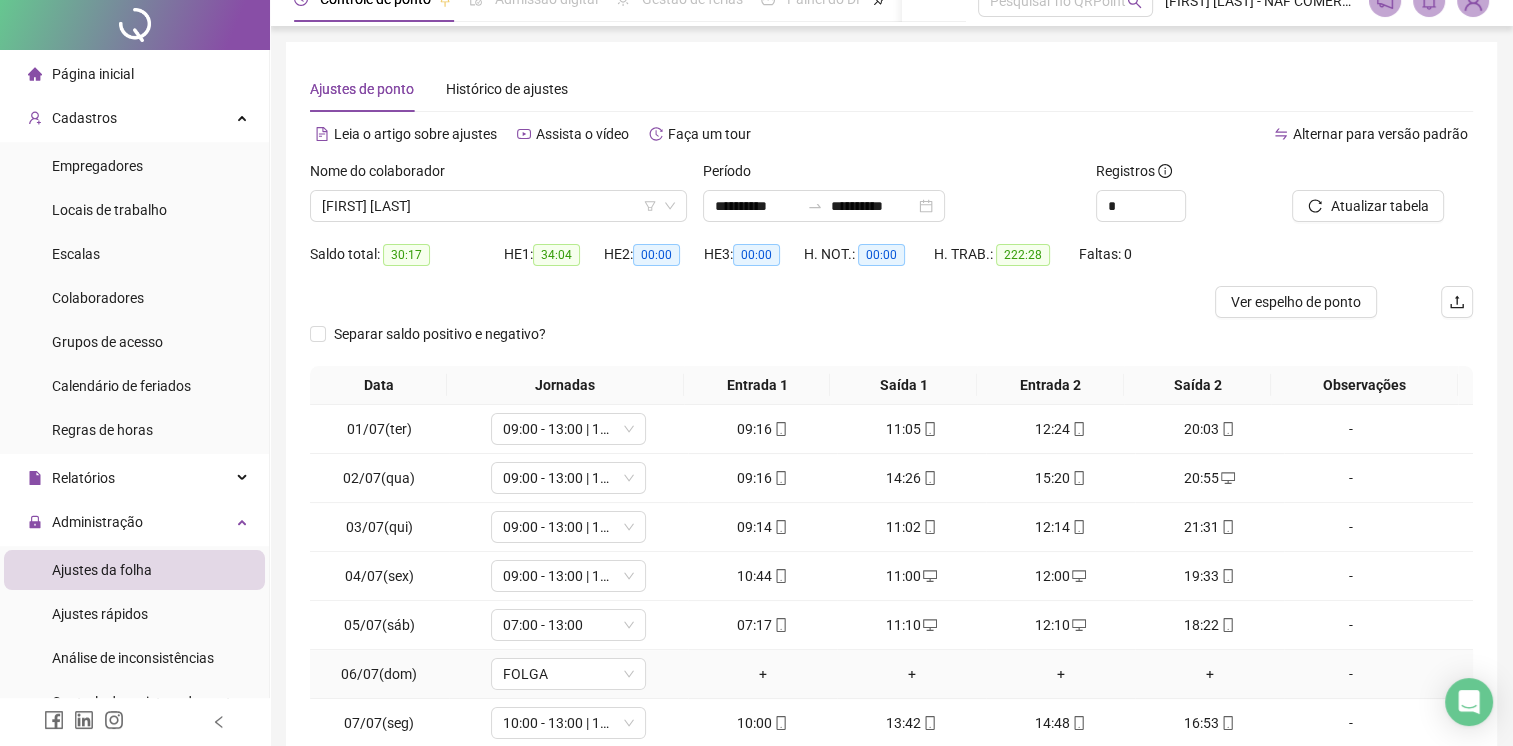 scroll, scrollTop: 0, scrollLeft: 0, axis: both 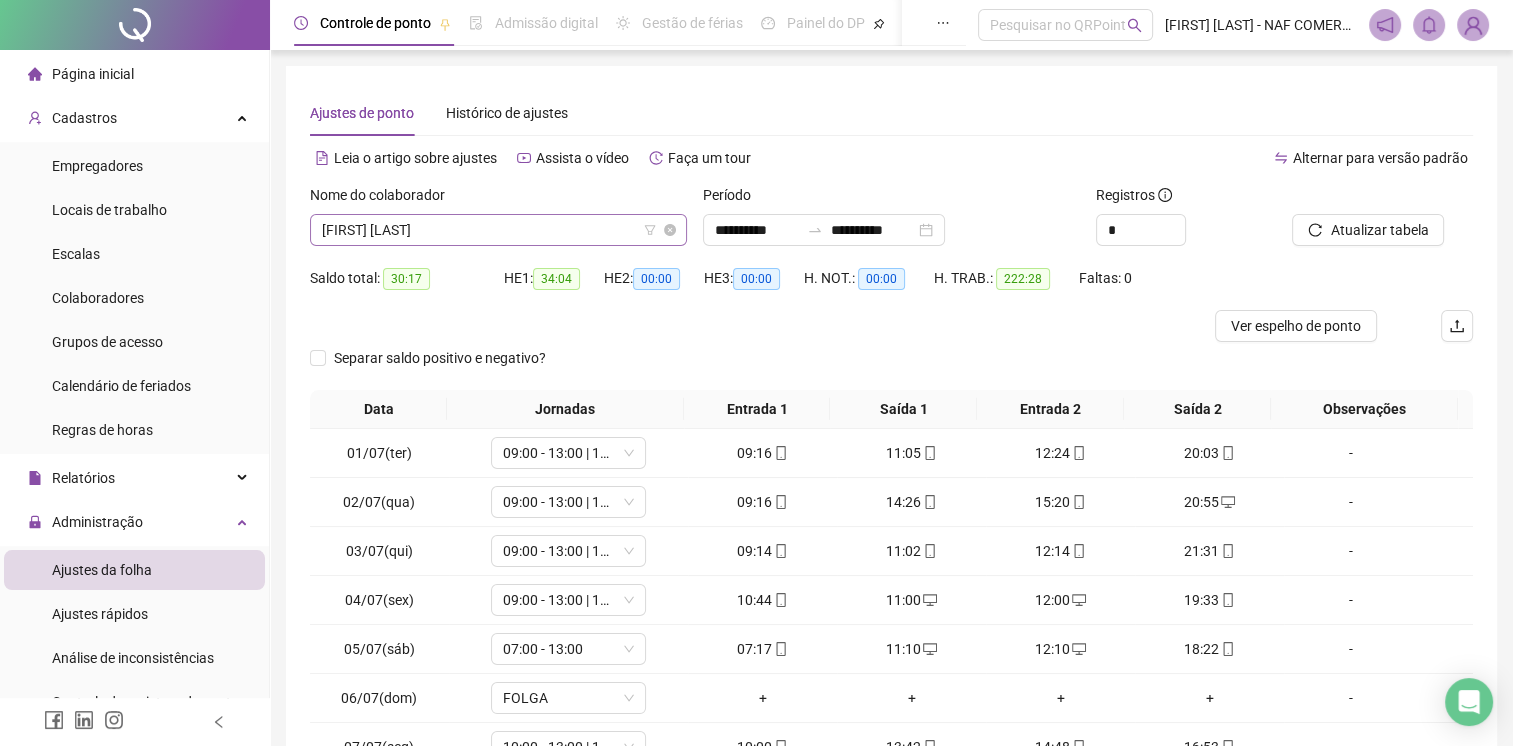 click on "[FIRST] [LAST]" at bounding box center (498, 230) 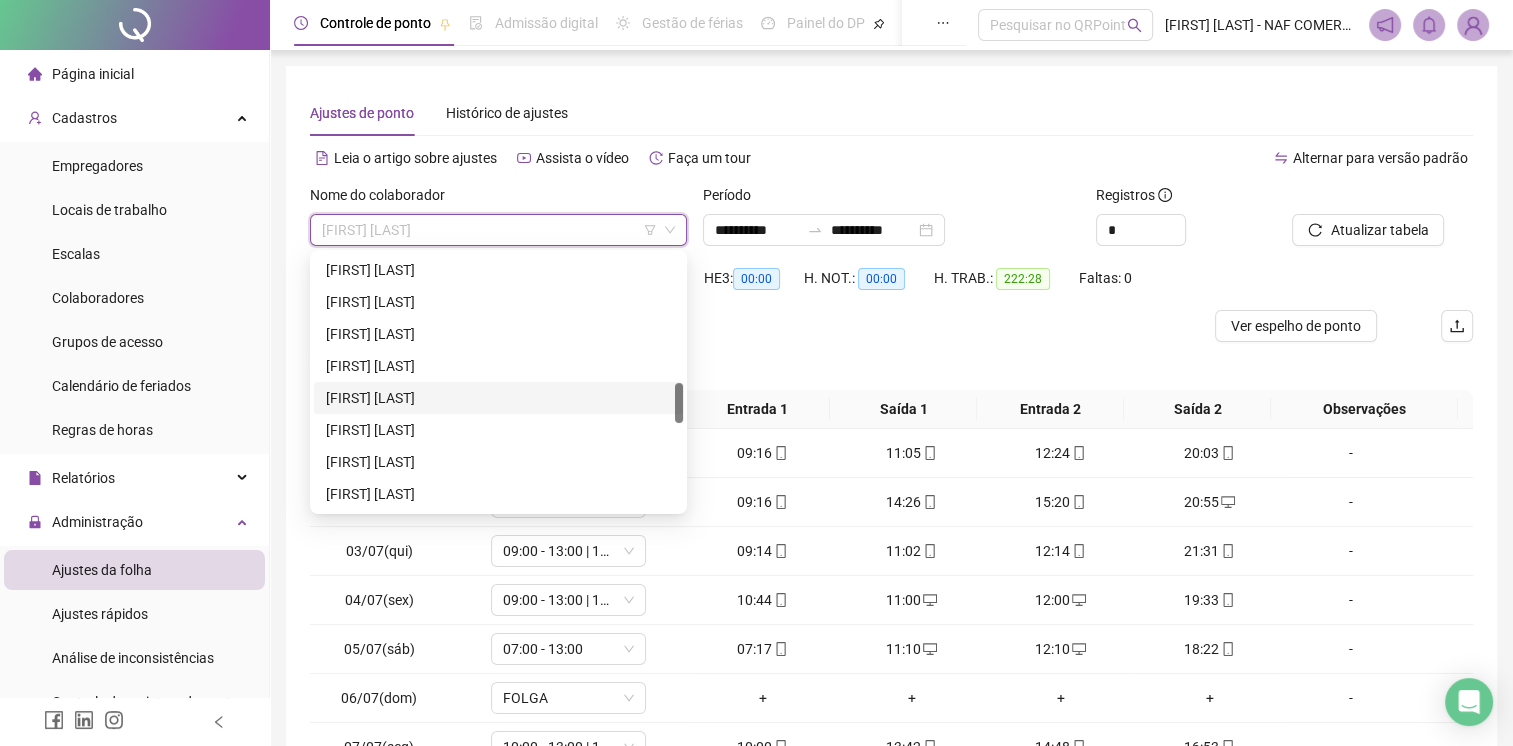 scroll, scrollTop: 700, scrollLeft: 0, axis: vertical 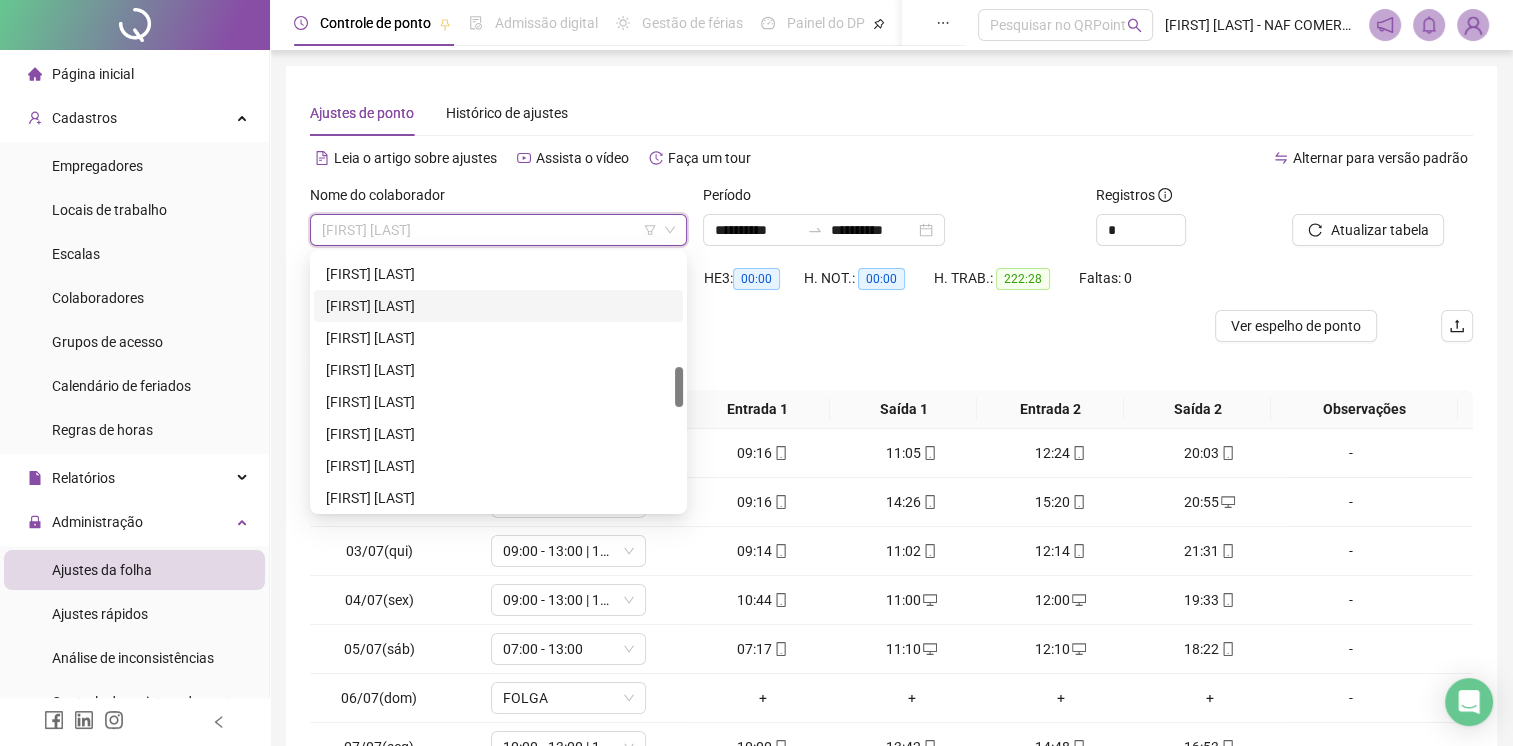click on "[FIRST] [LAST]" at bounding box center (498, 306) 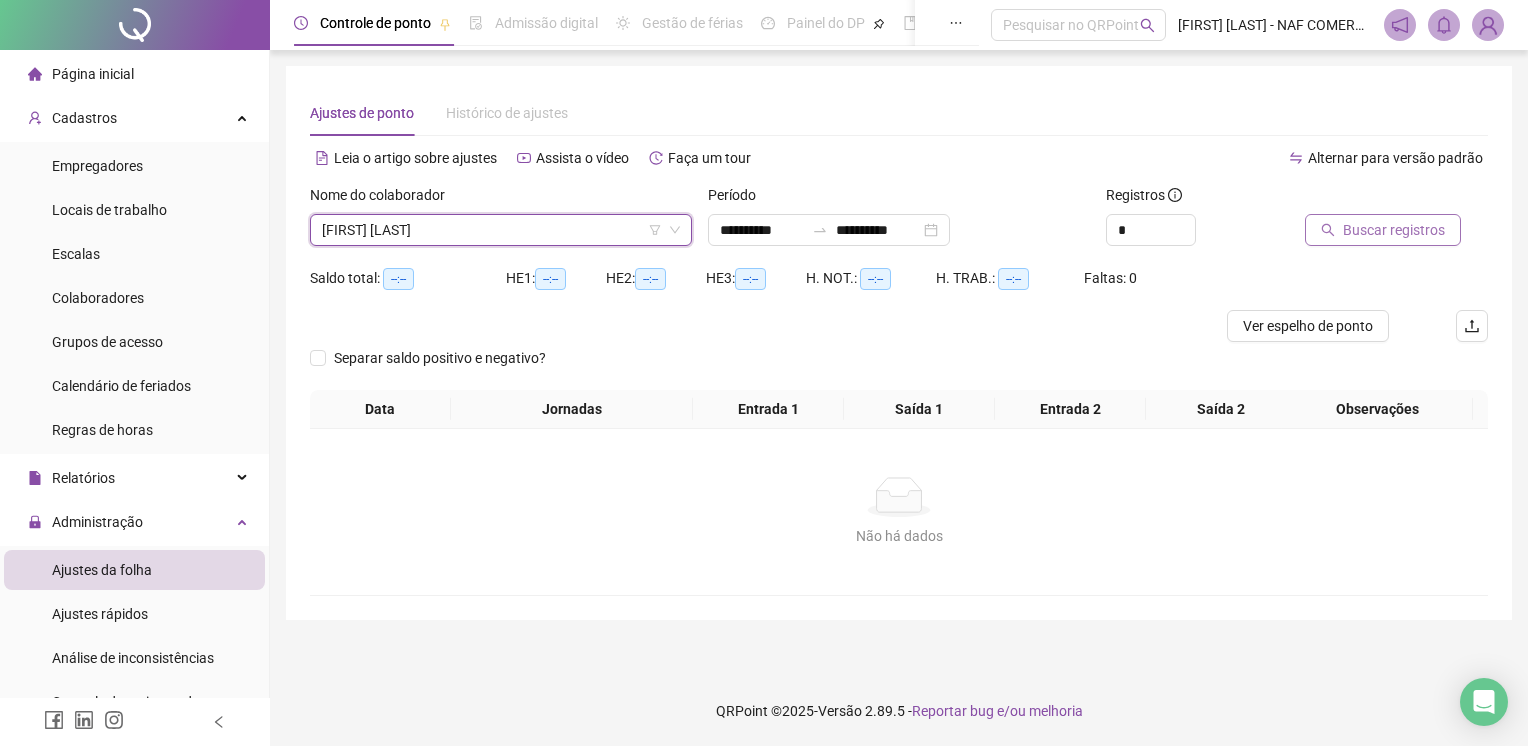 click on "Buscar registros" at bounding box center [1394, 230] 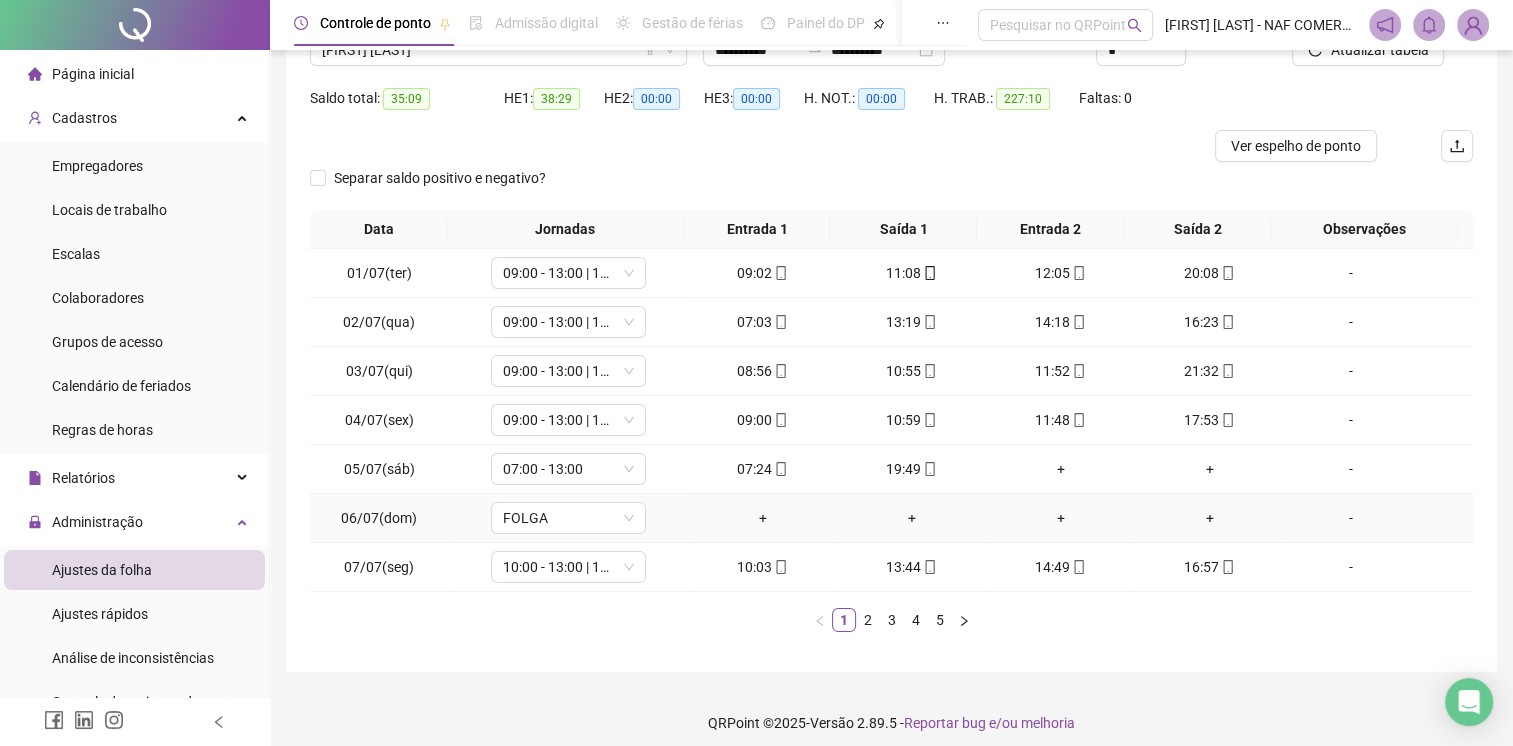 scroll, scrollTop: 0, scrollLeft: 0, axis: both 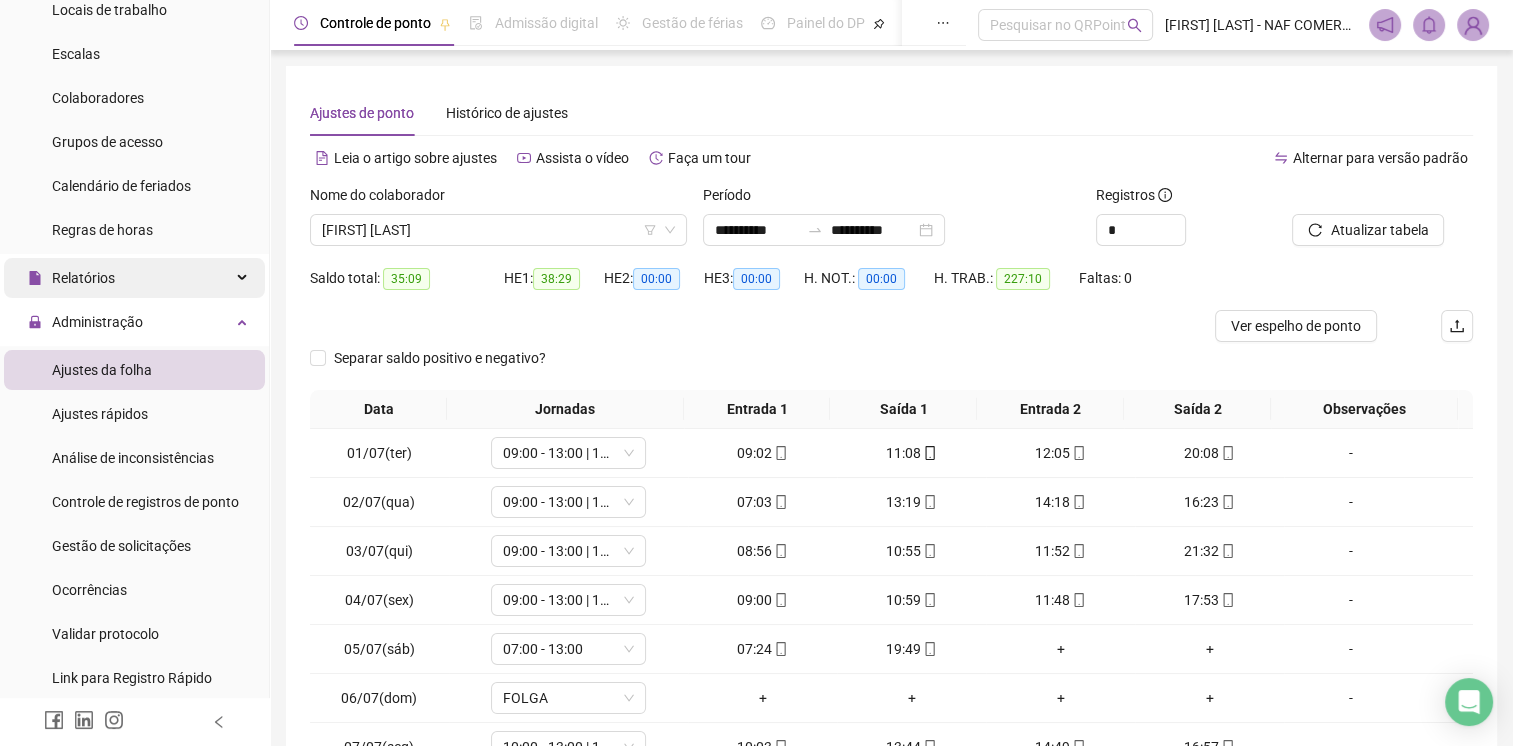click on "Relatórios" at bounding box center (134, 278) 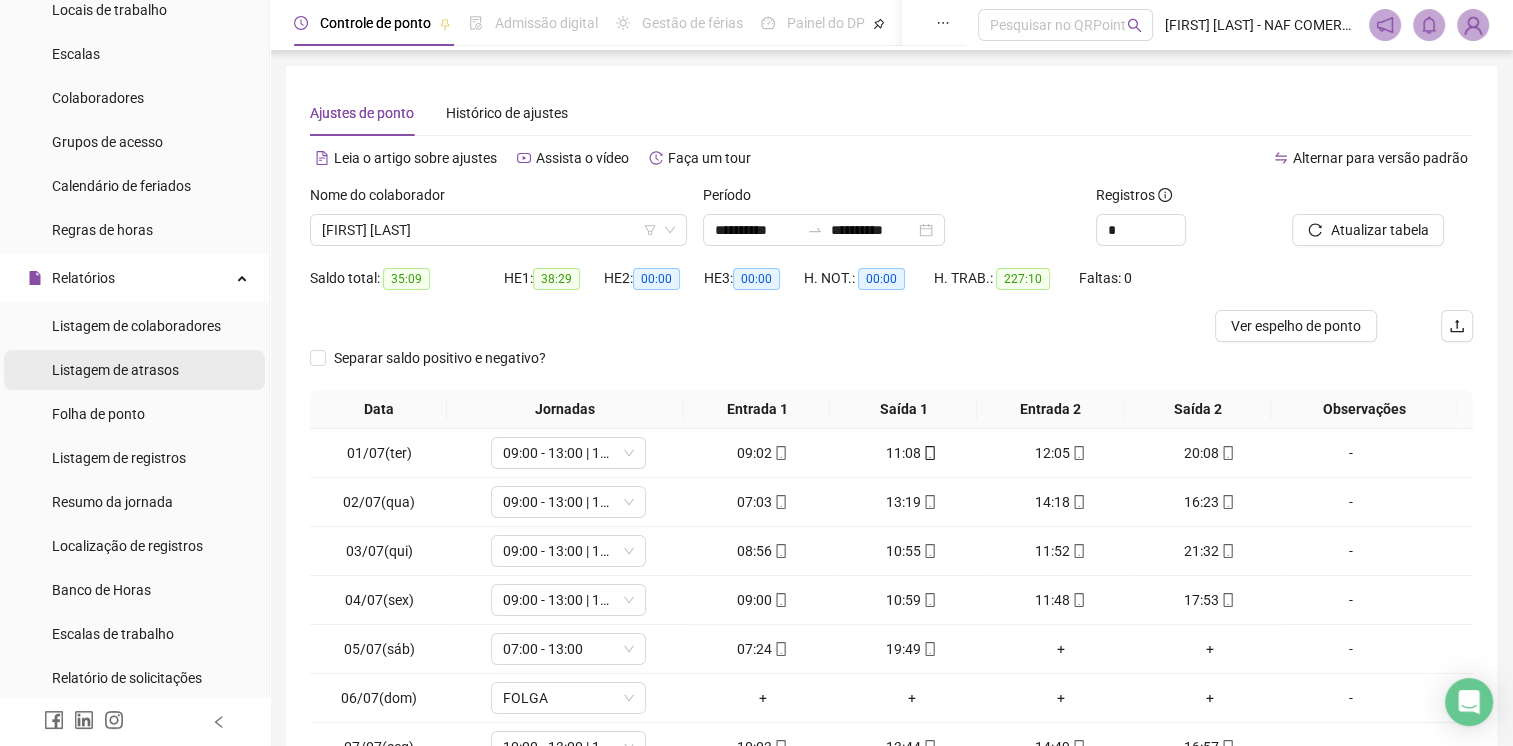 click on "Listagem de atrasos" at bounding box center (134, 370) 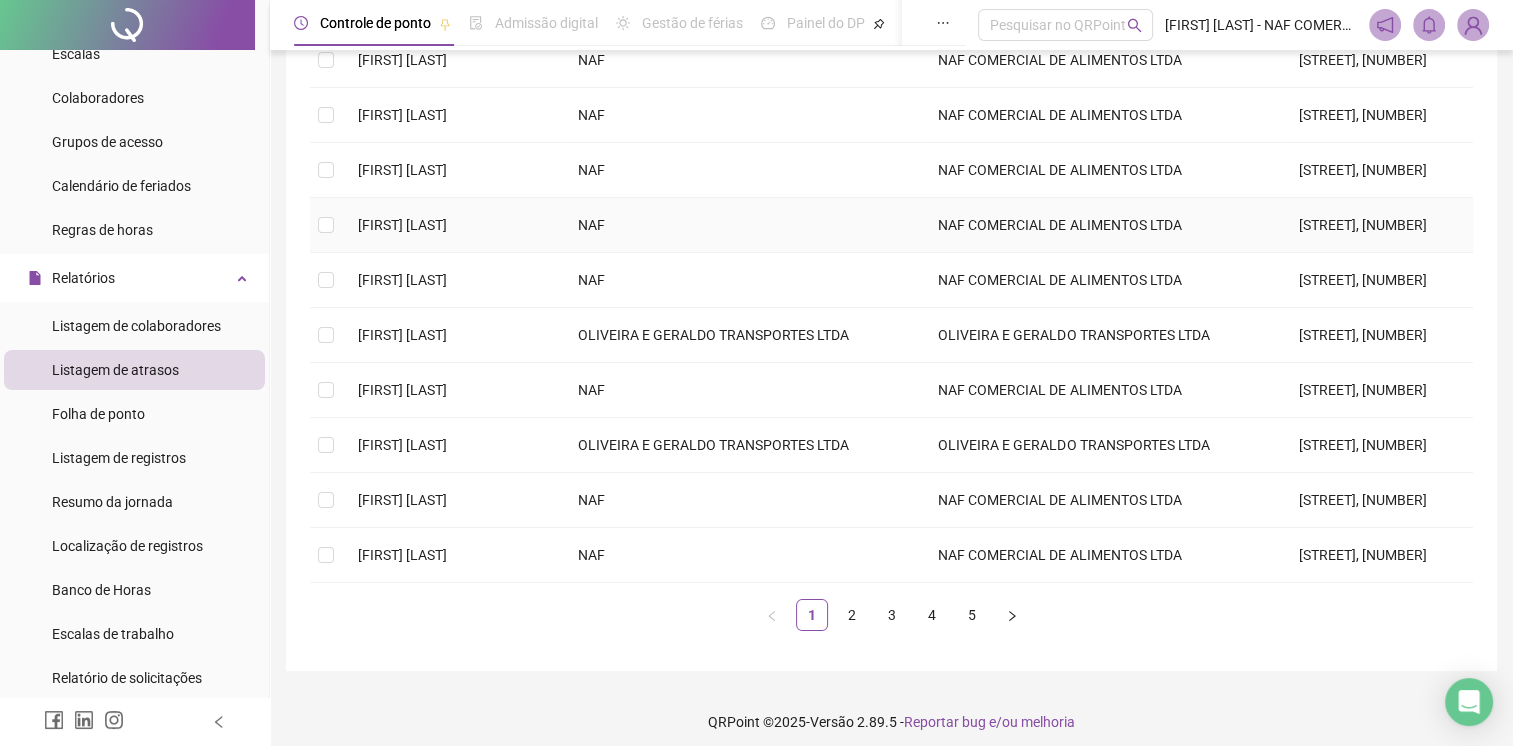 scroll, scrollTop: 300, scrollLeft: 0, axis: vertical 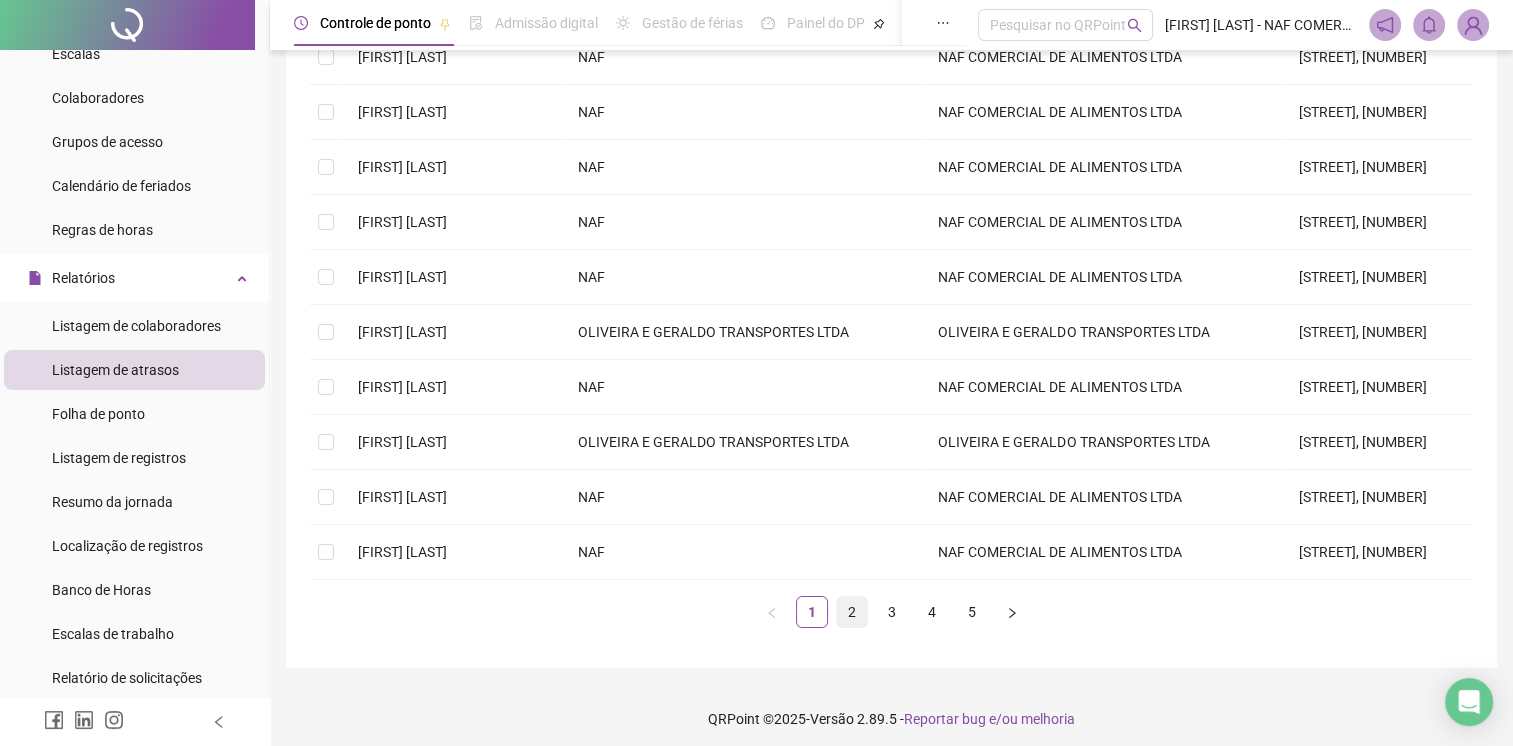 click on "2" at bounding box center [852, 612] 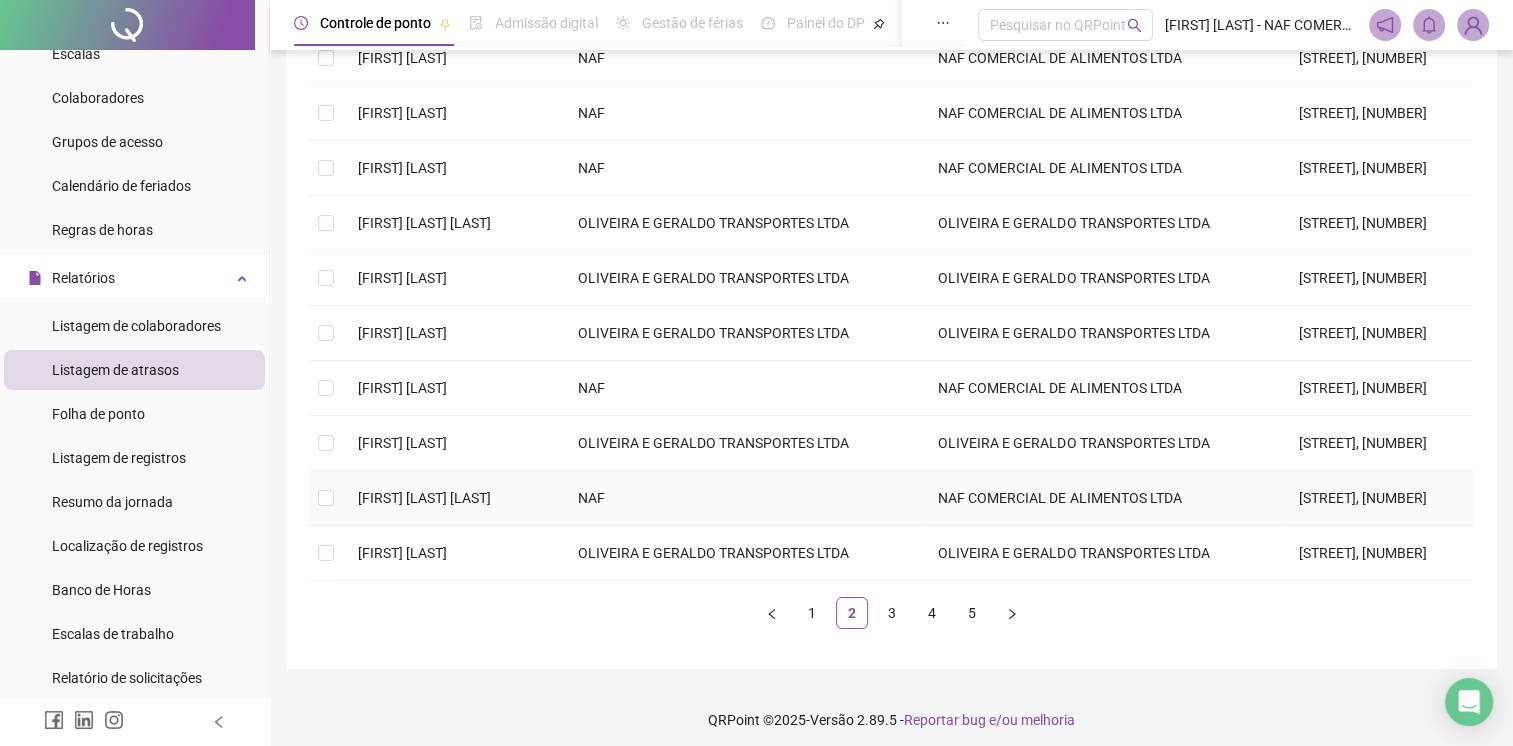 scroll, scrollTop: 300, scrollLeft: 0, axis: vertical 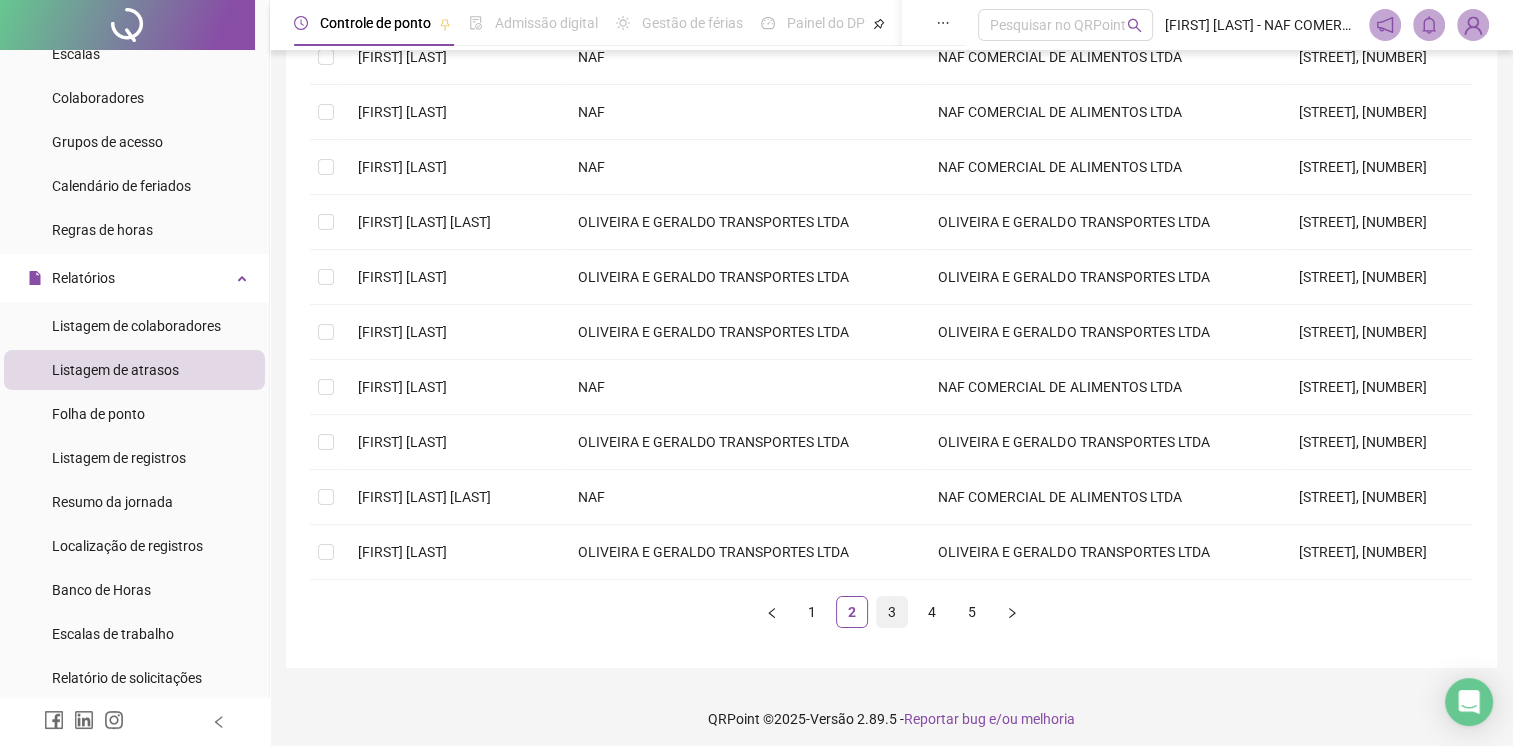 click on "3" at bounding box center [892, 612] 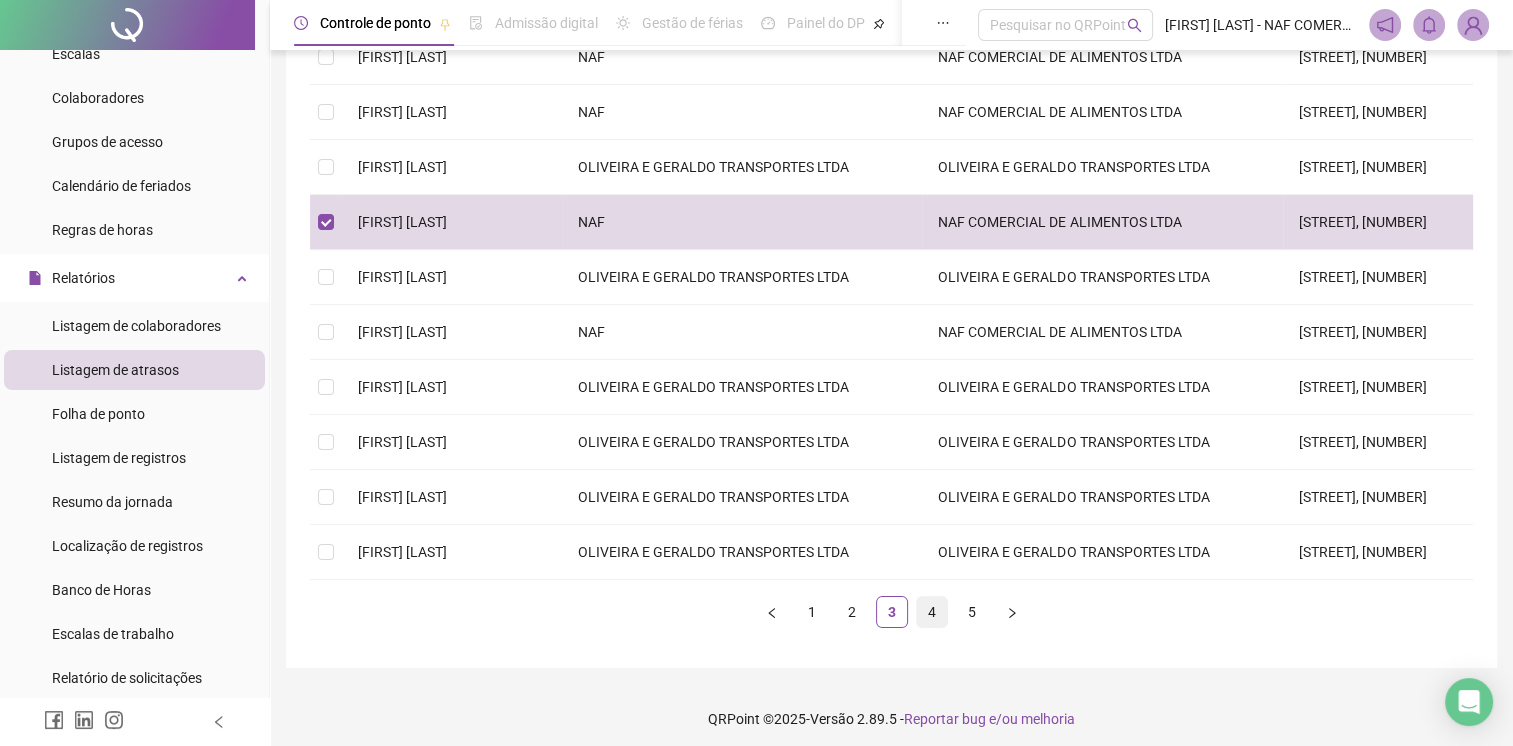 click on "4" at bounding box center [932, 612] 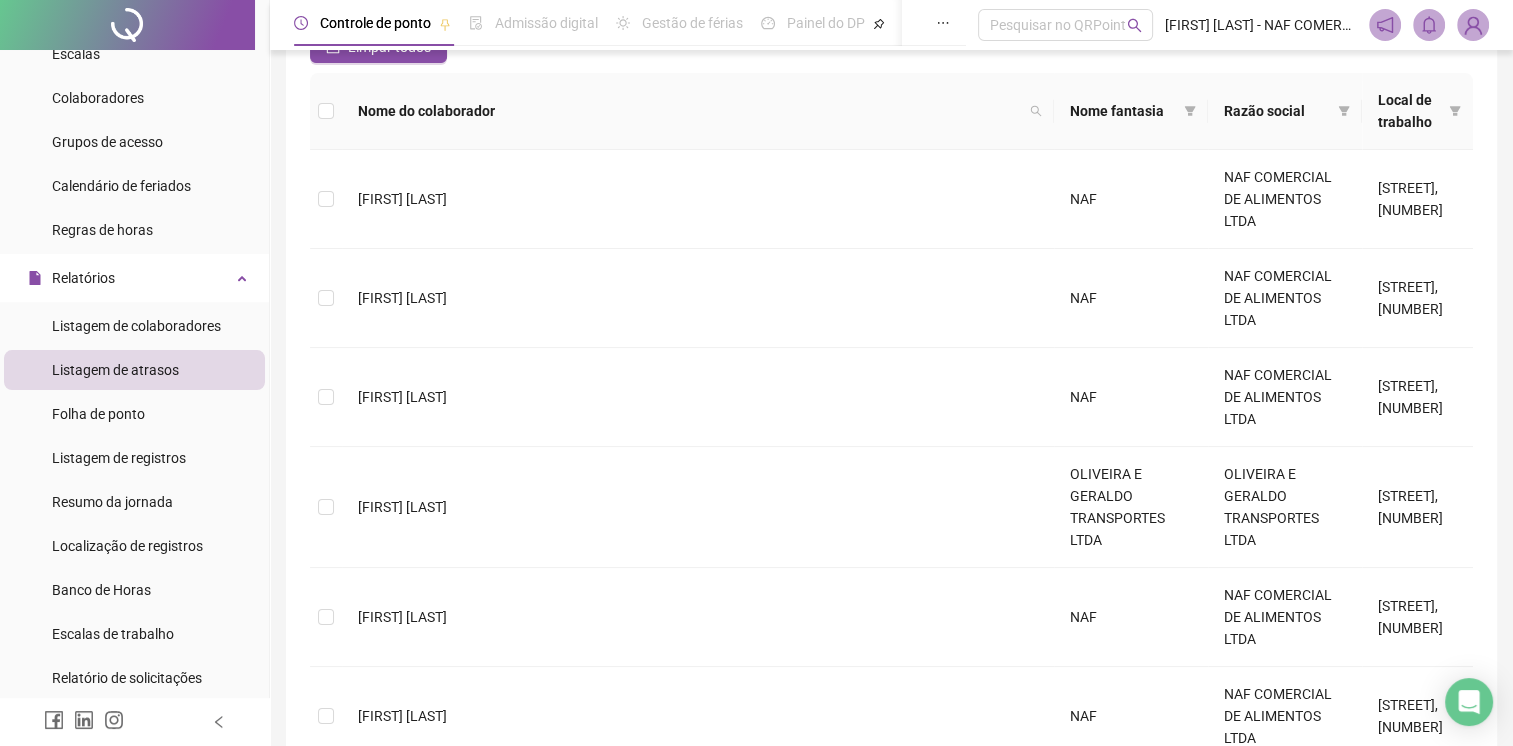scroll, scrollTop: 200, scrollLeft: 0, axis: vertical 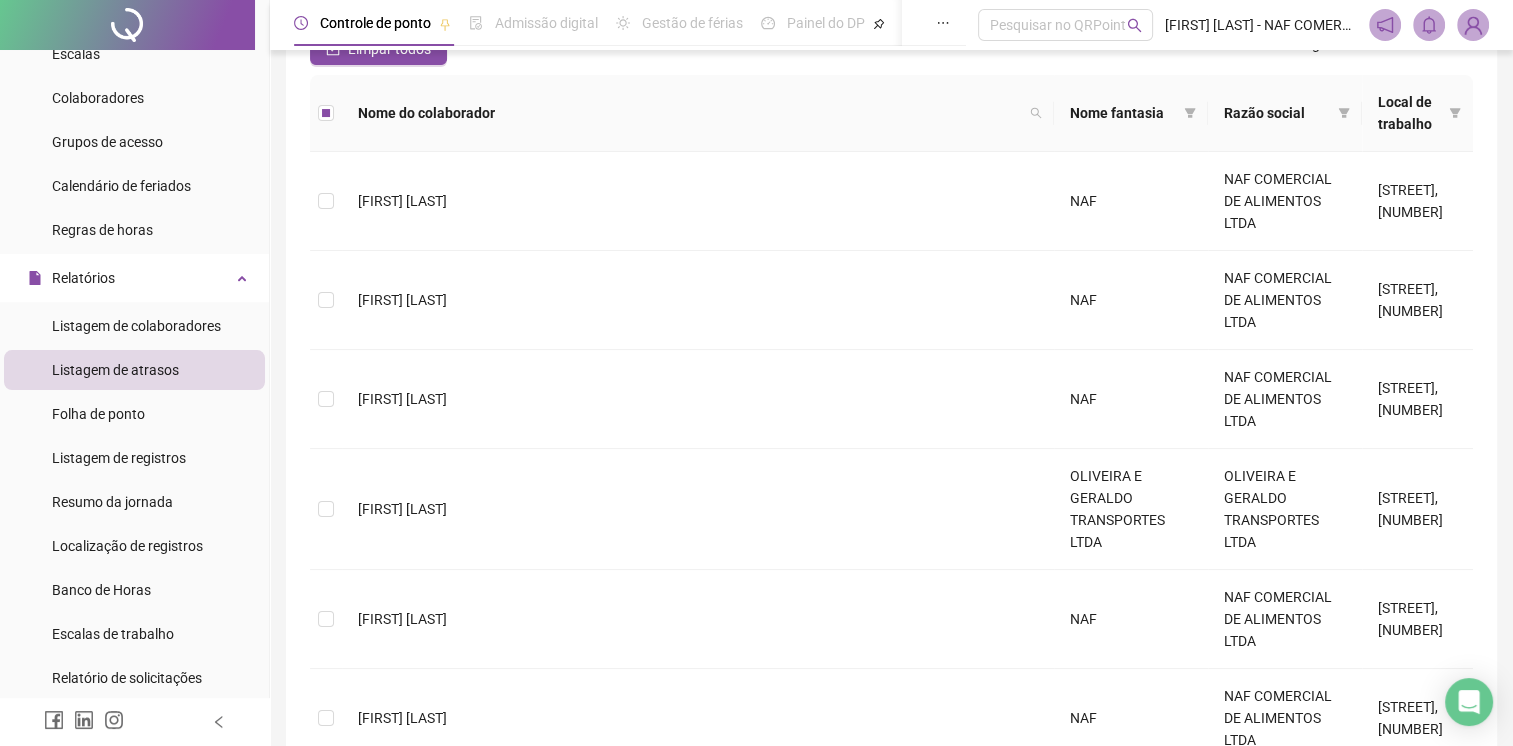click on "5" at bounding box center (972, 1284) 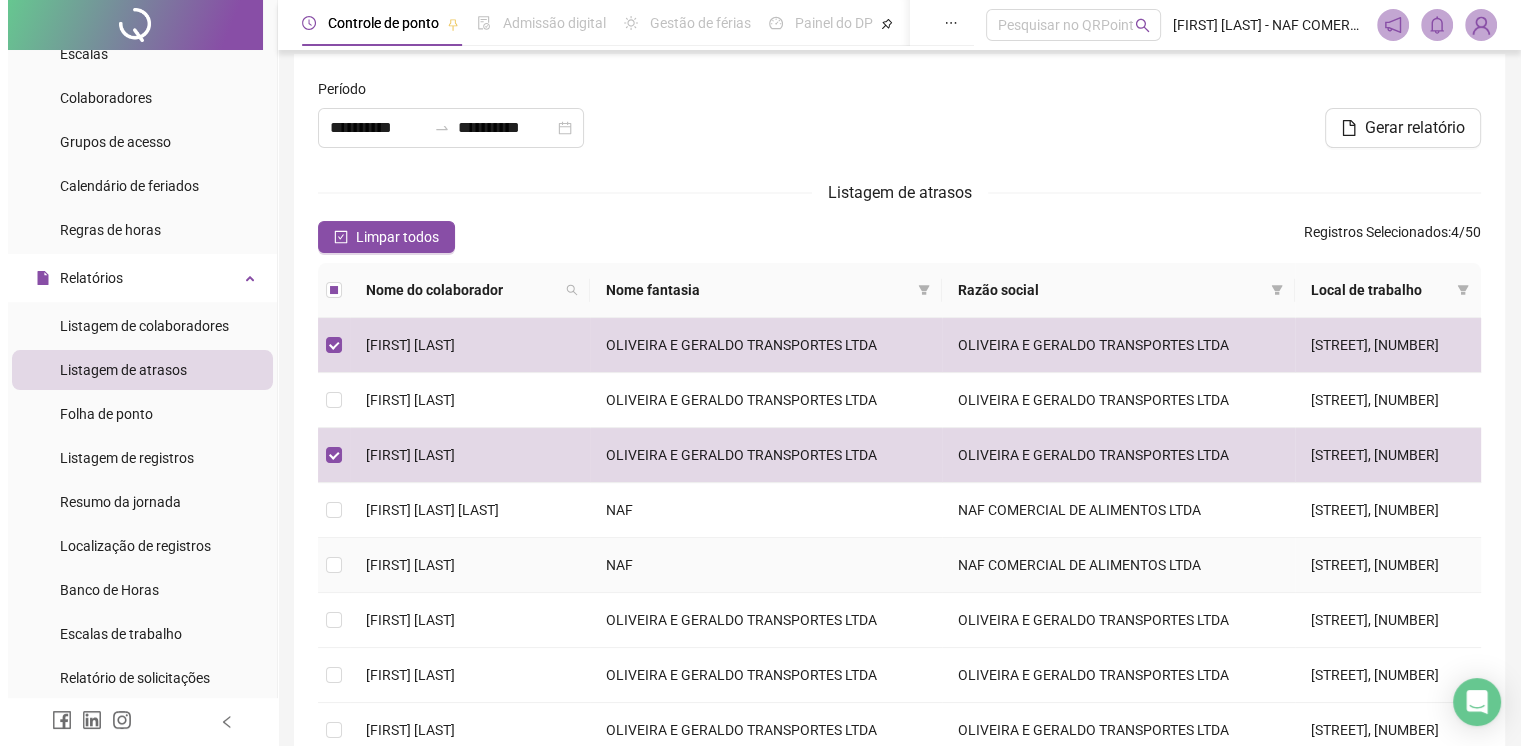 scroll, scrollTop: 0, scrollLeft: 0, axis: both 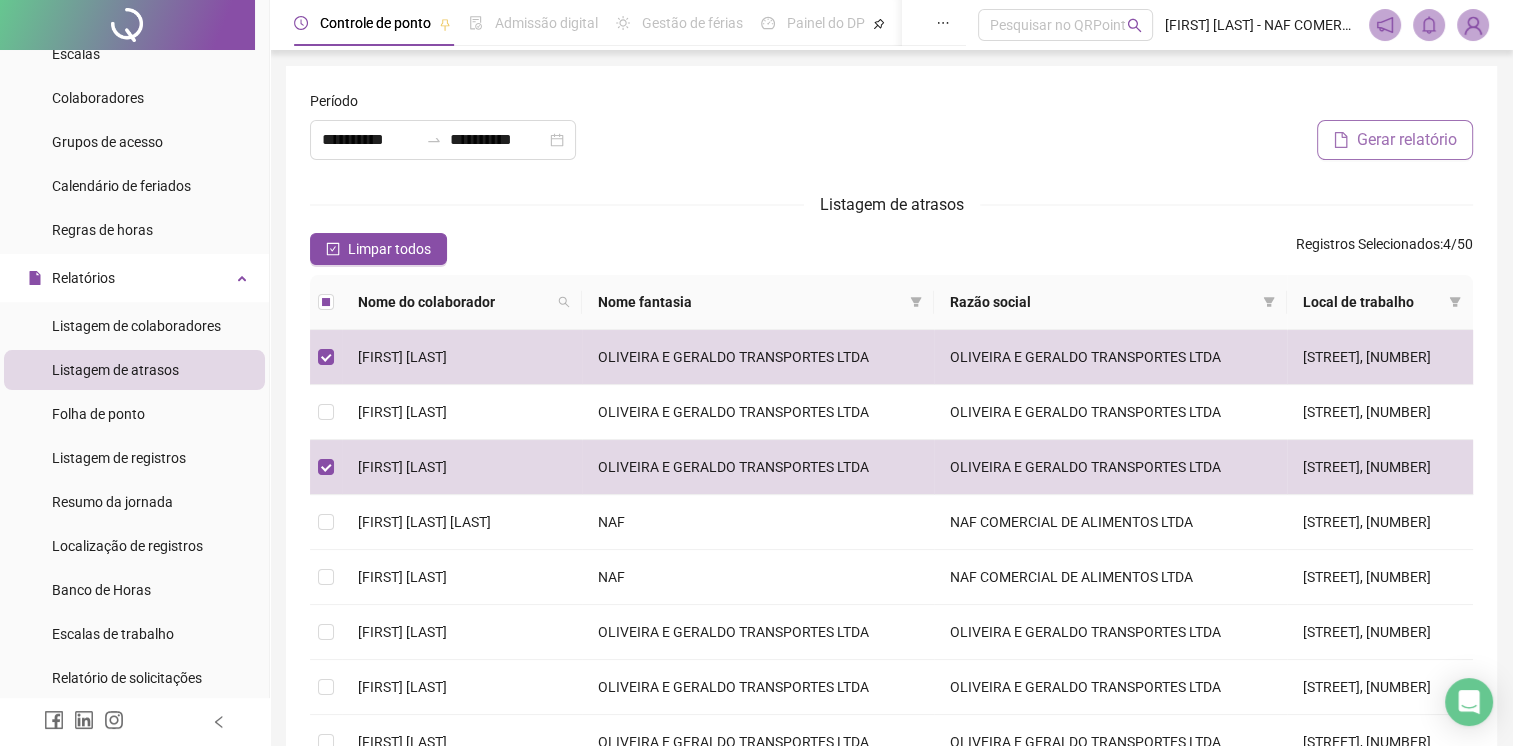 click on "Gerar relatório" at bounding box center [1407, 140] 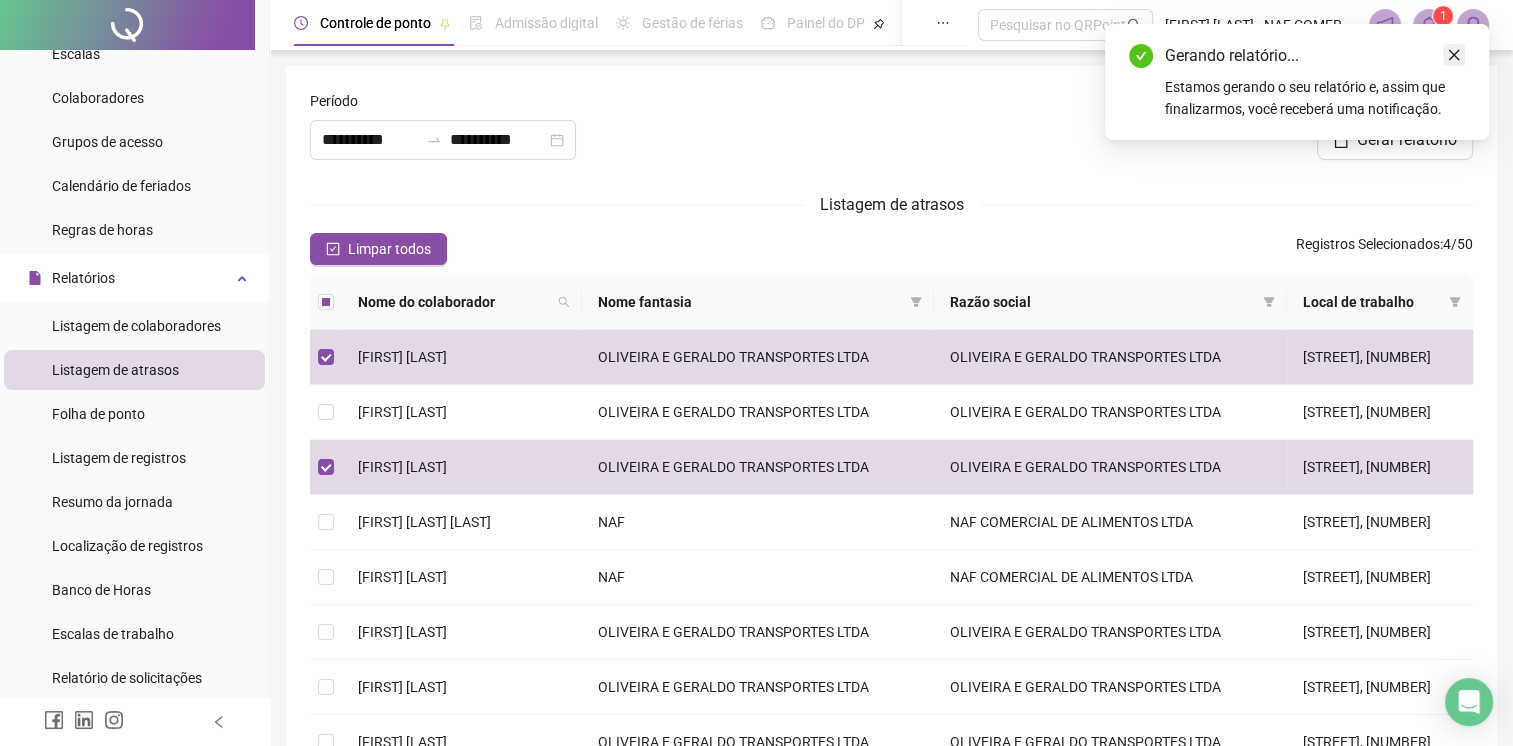 click at bounding box center (1454, 55) 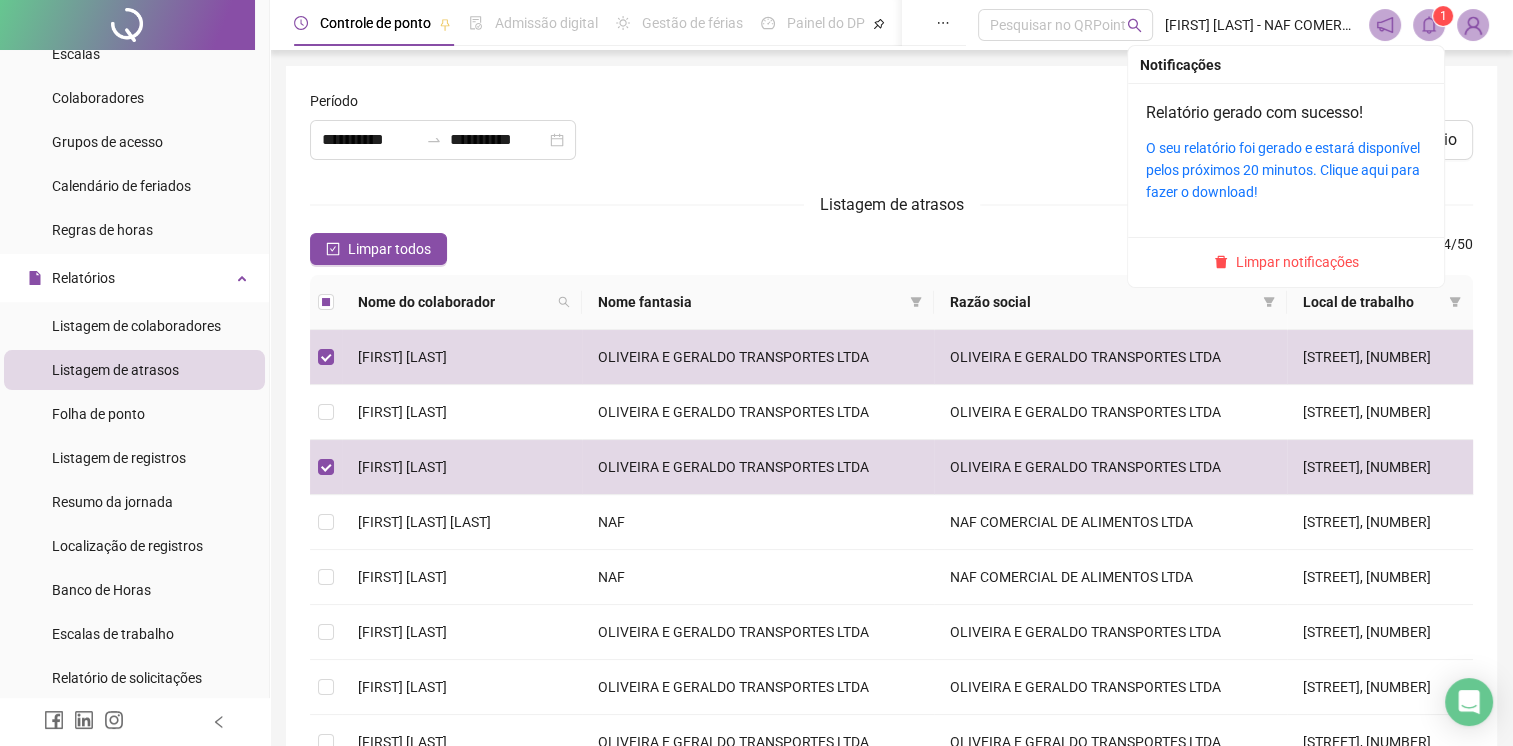 click 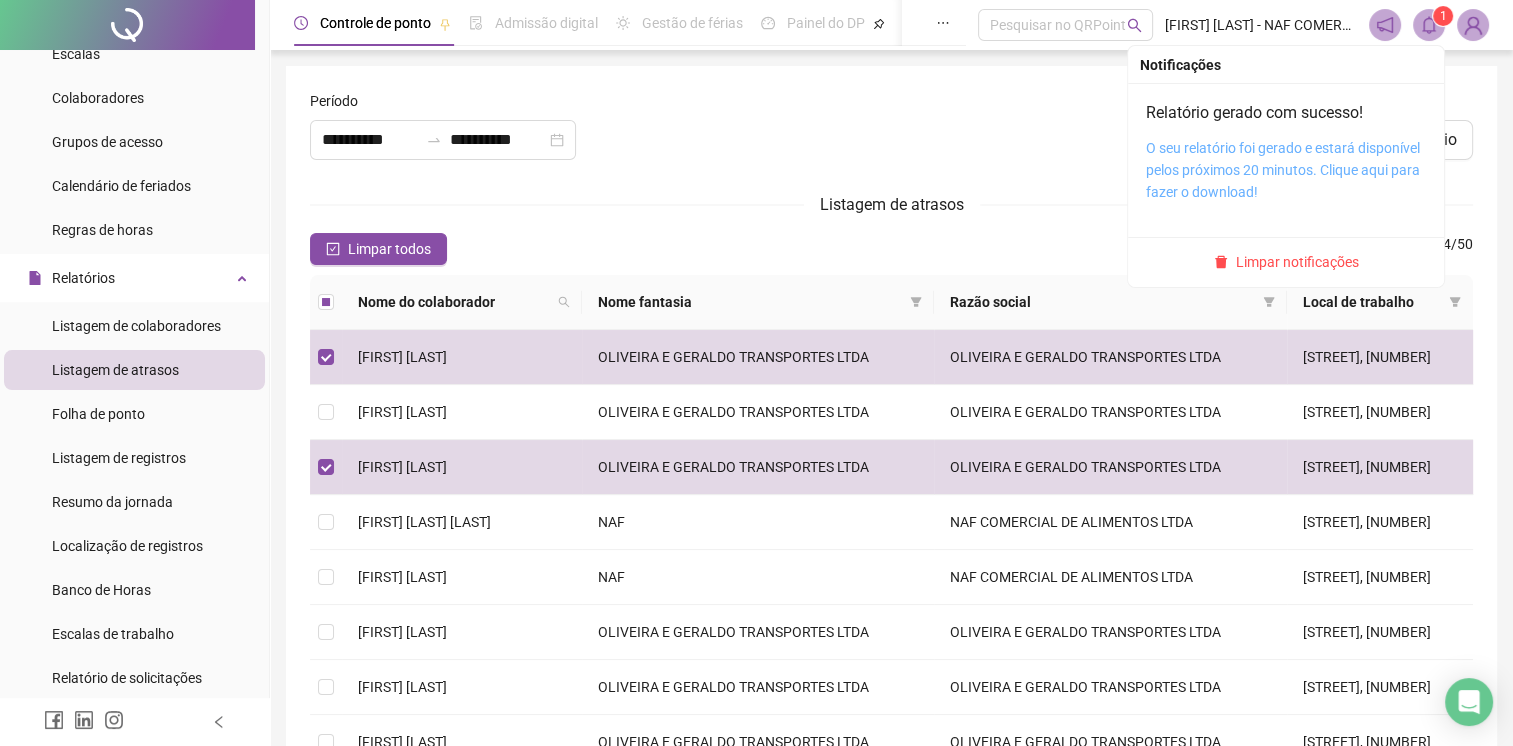 click on "O seu relatório foi gerado e estará disponível pelos próximos 20 minutos.
Clique aqui para fazer o download!" at bounding box center (1283, 170) 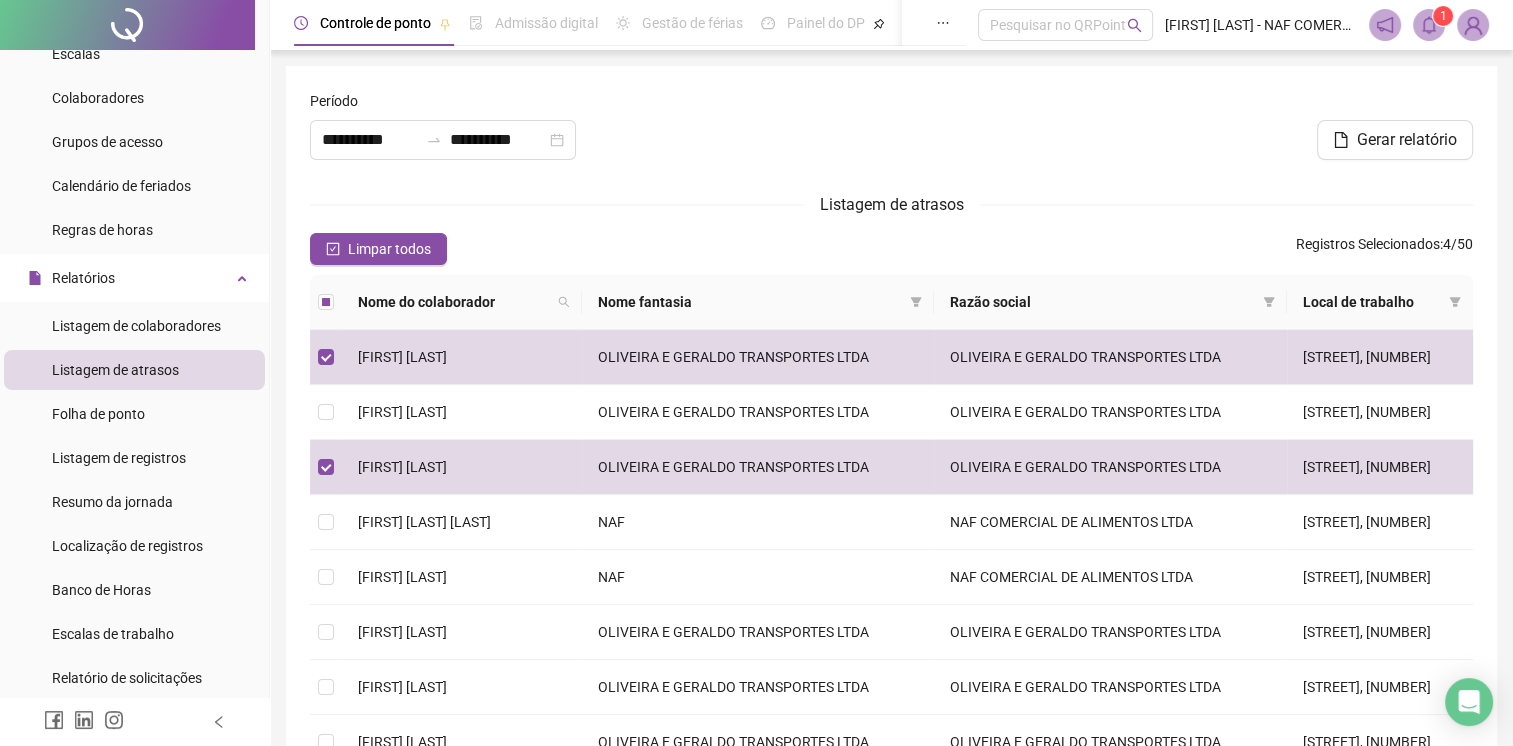 click on "Limpar todos Registros Selecionados :  4 / 50" at bounding box center [891, 249] 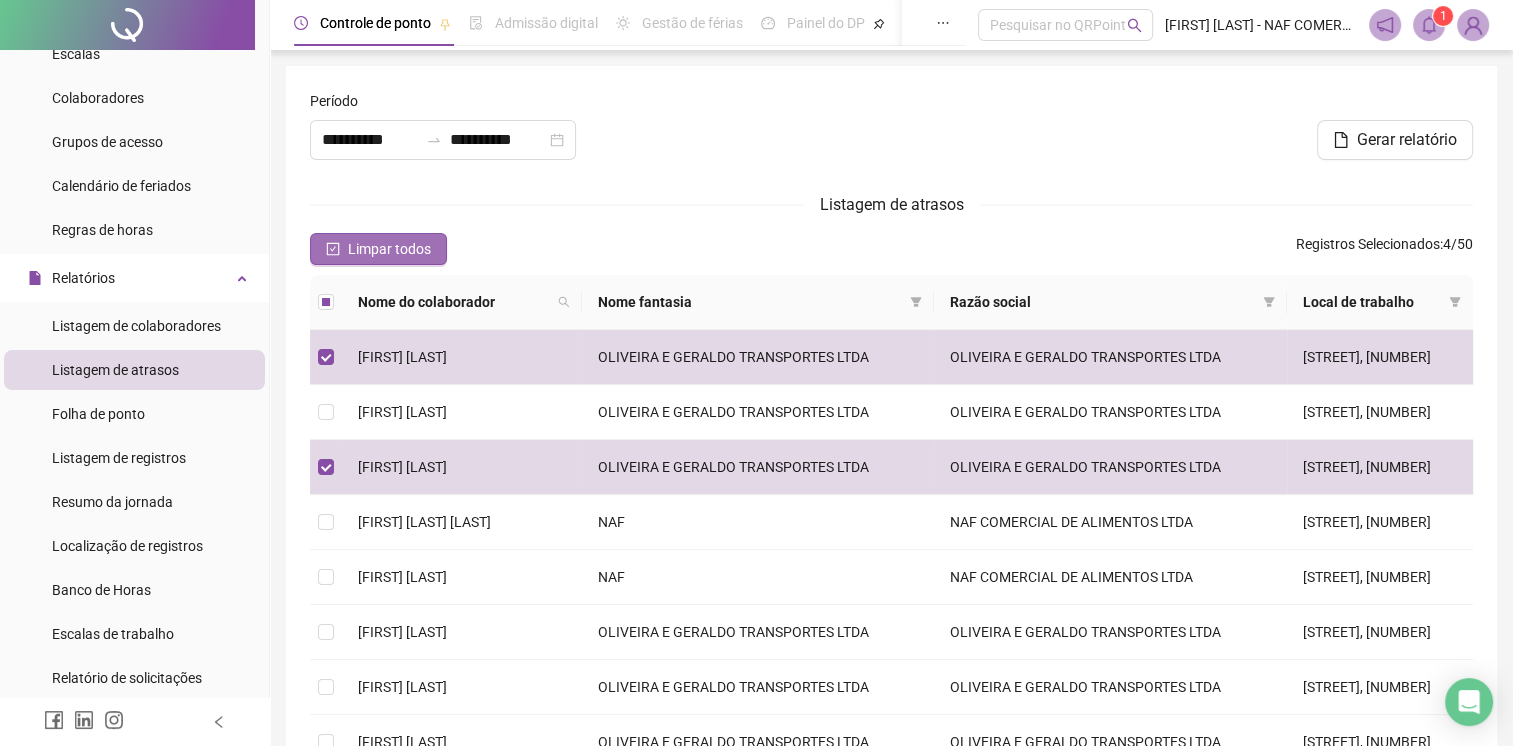 click on "Limpar todos" at bounding box center [389, 249] 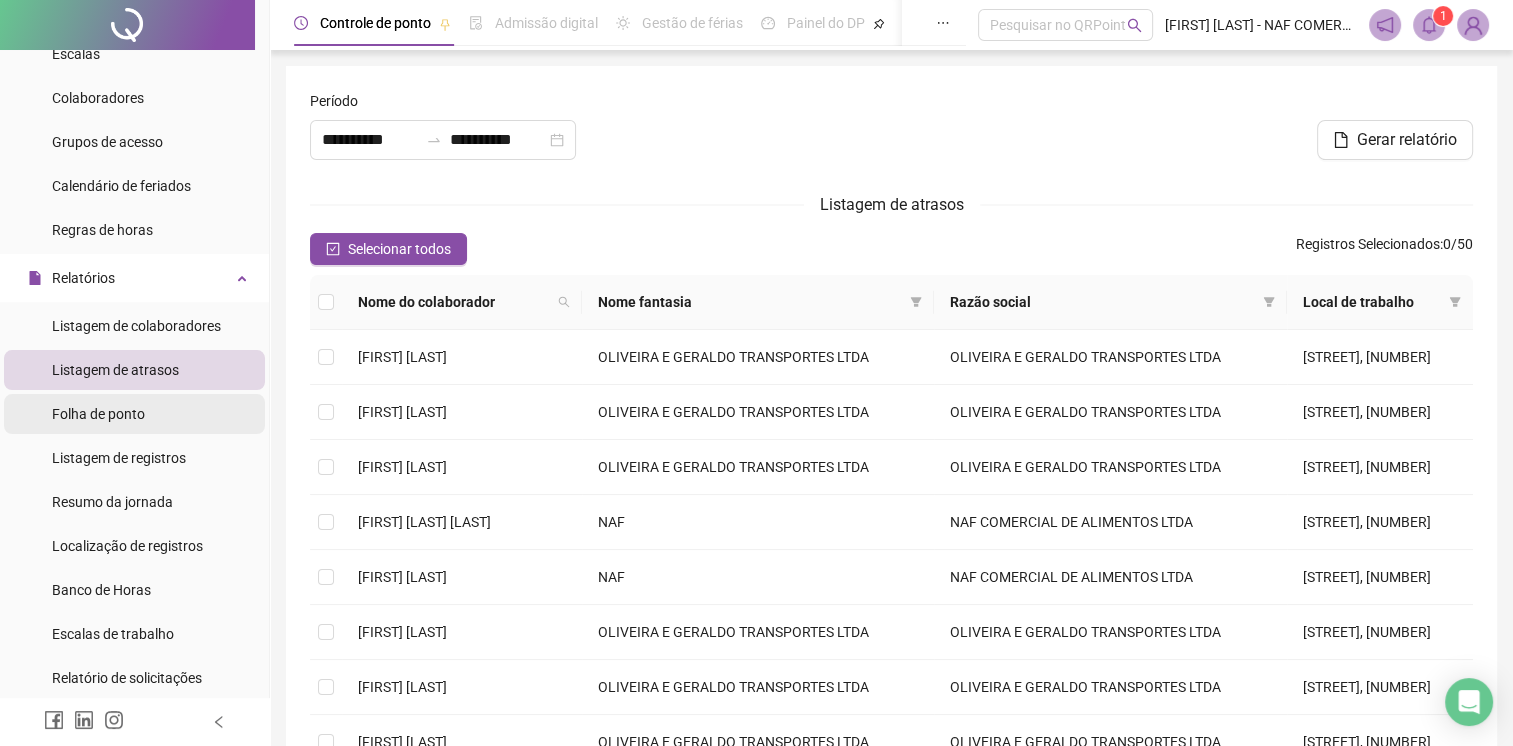 click on "Folha de ponto" at bounding box center [134, 414] 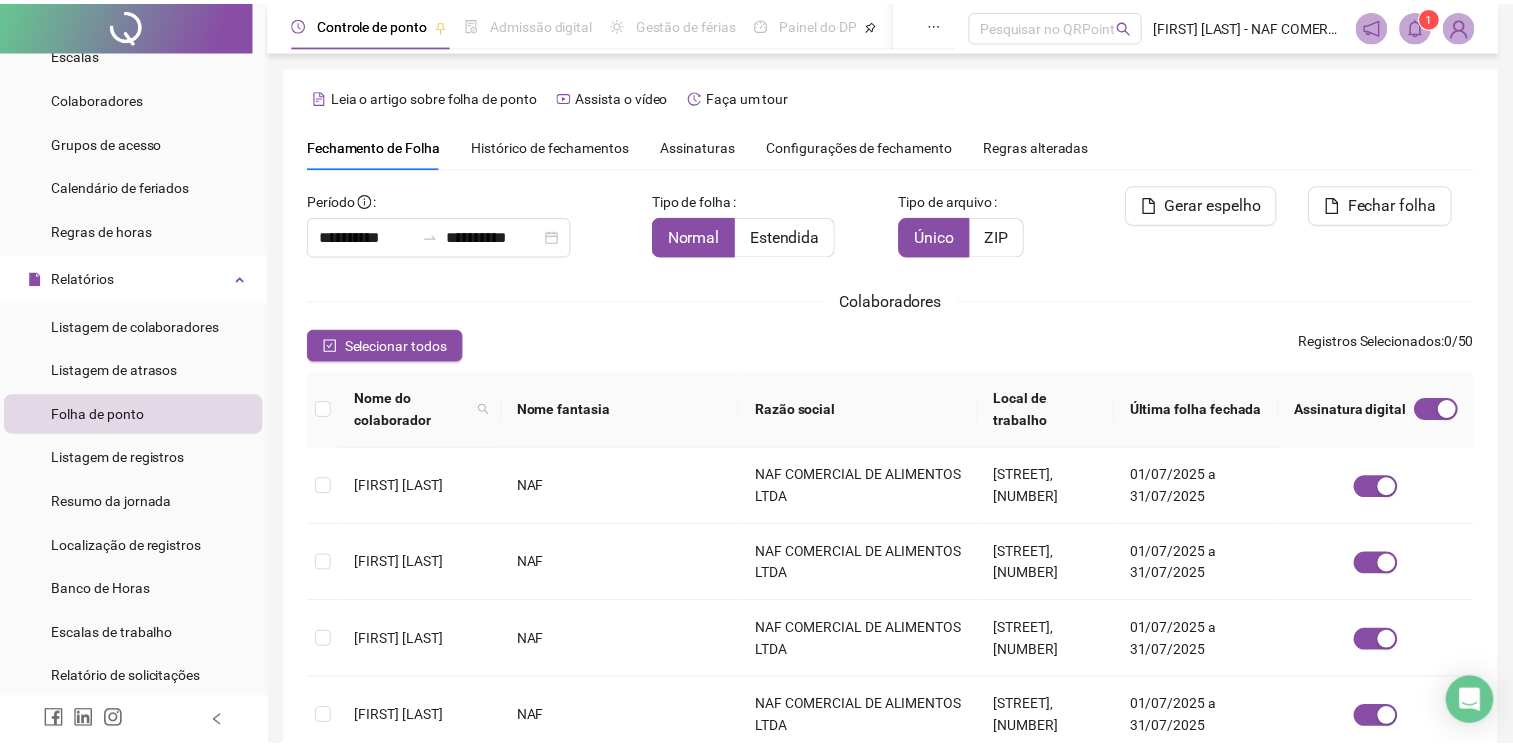 scroll, scrollTop: 36, scrollLeft: 0, axis: vertical 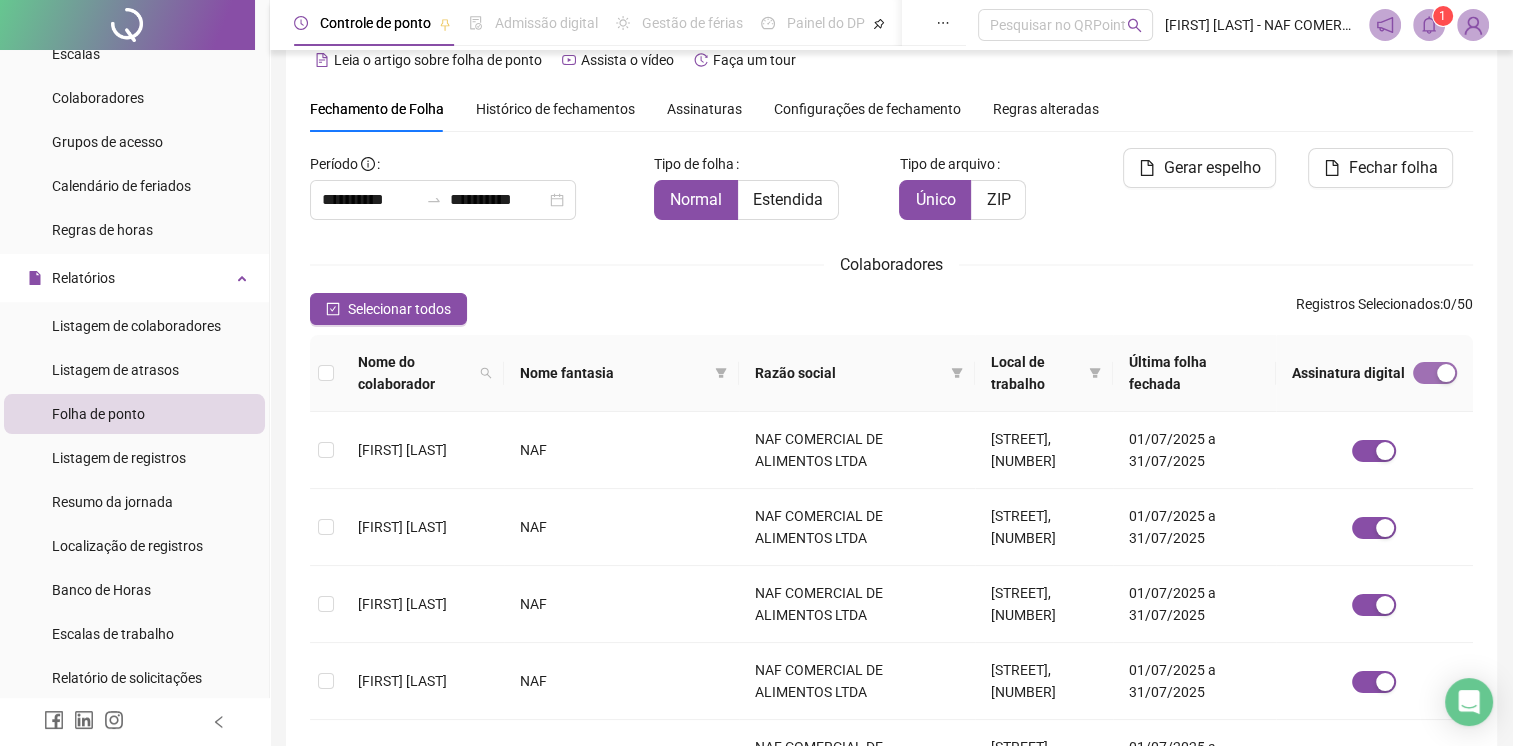 click at bounding box center (1446, 373) 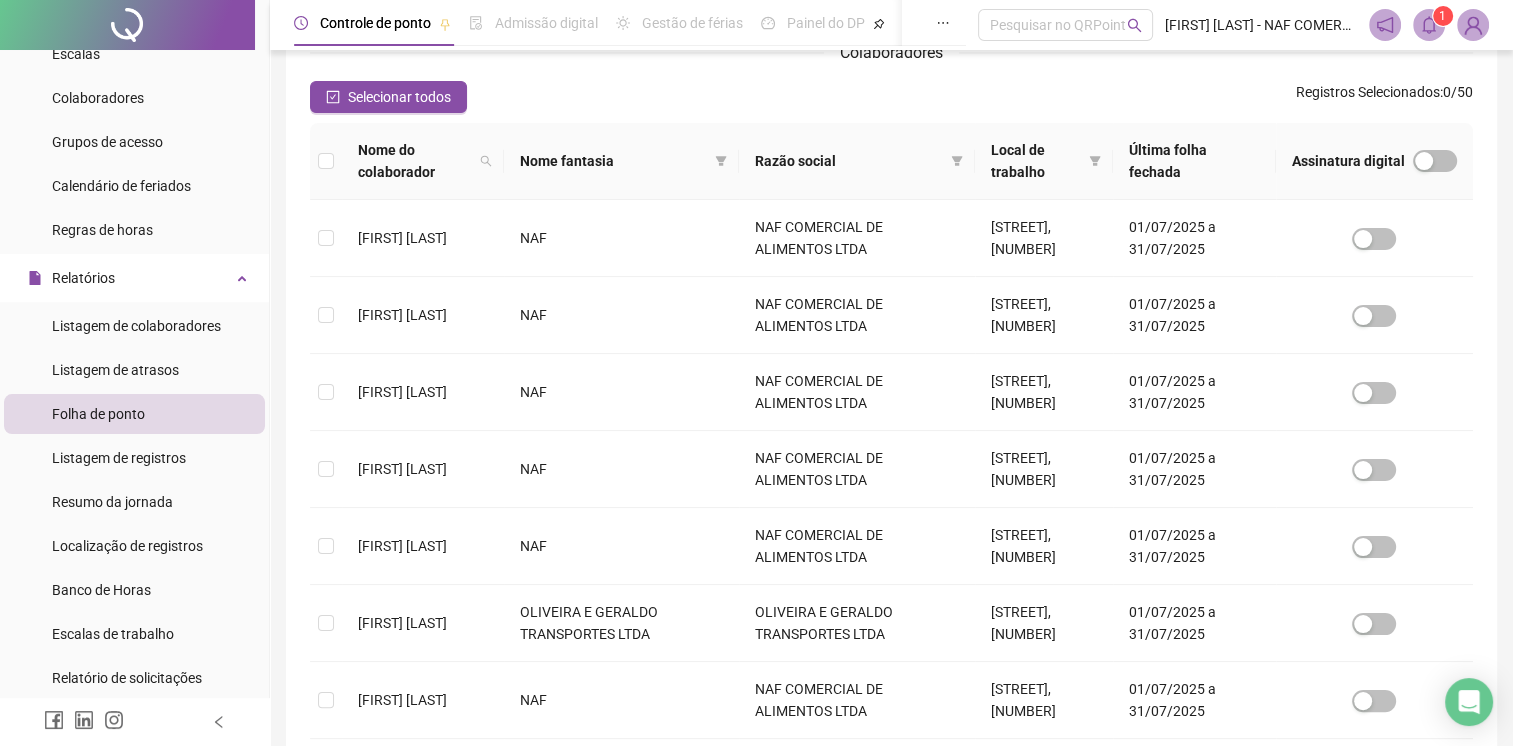 scroll, scrollTop: 243, scrollLeft: 0, axis: vertical 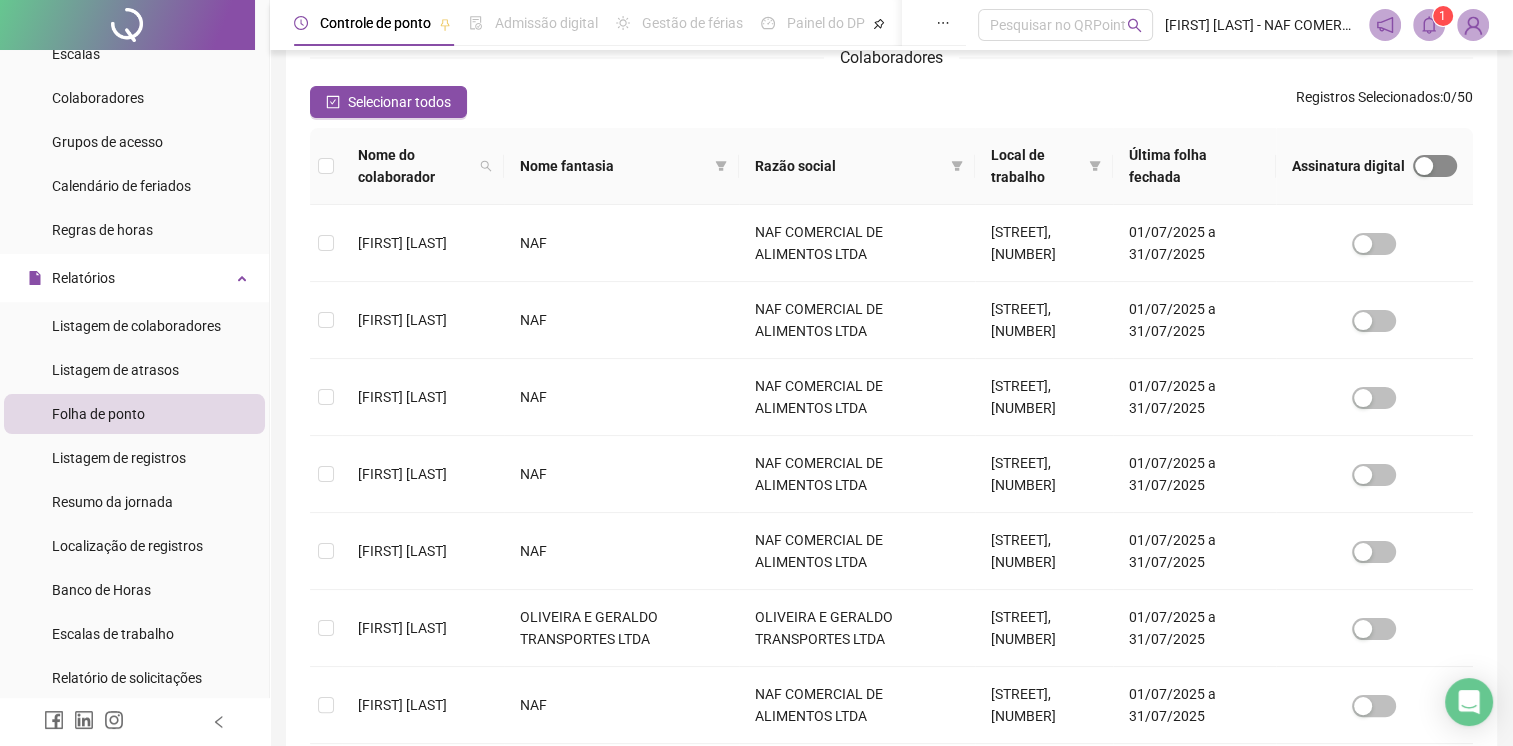 click at bounding box center (1435, 166) 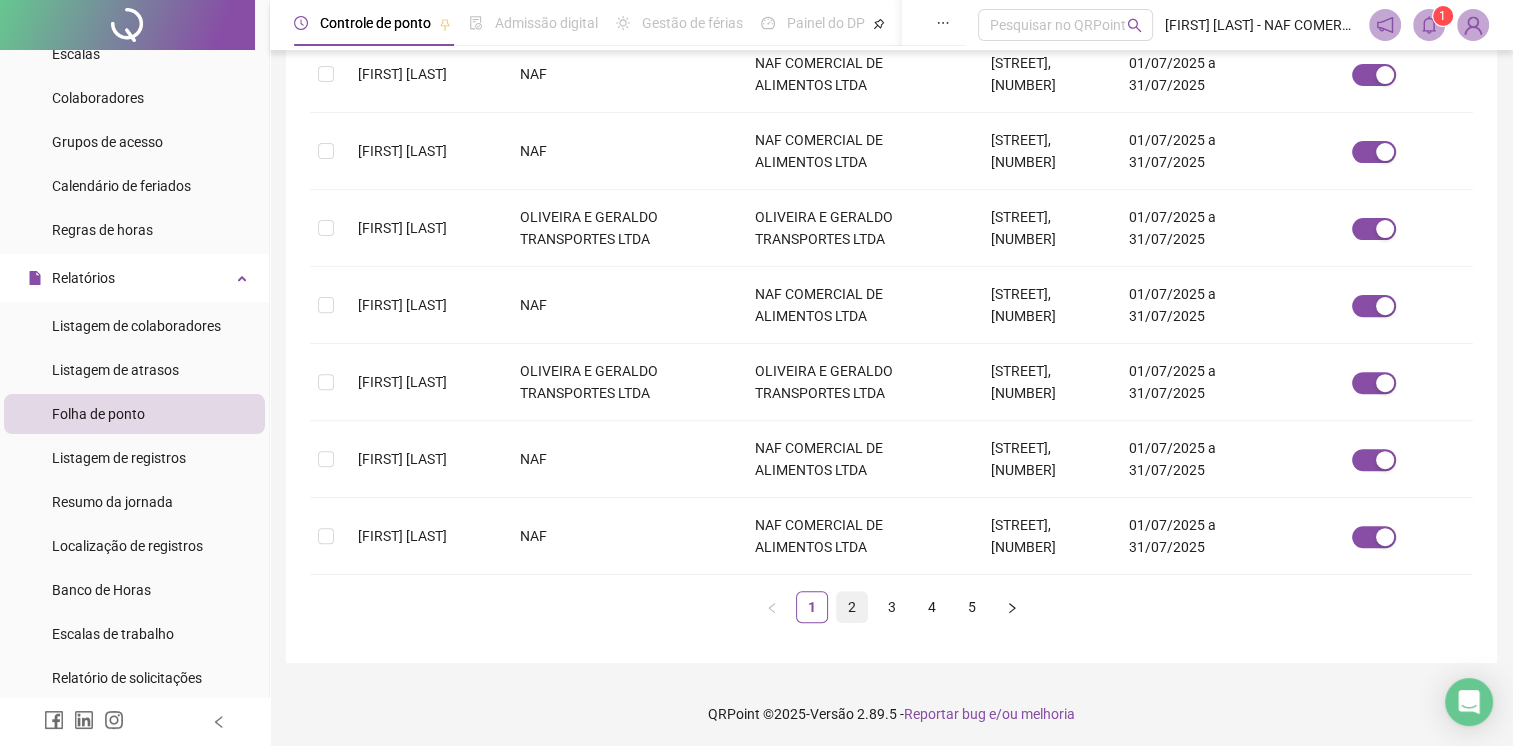 click on "2" at bounding box center [852, 607] 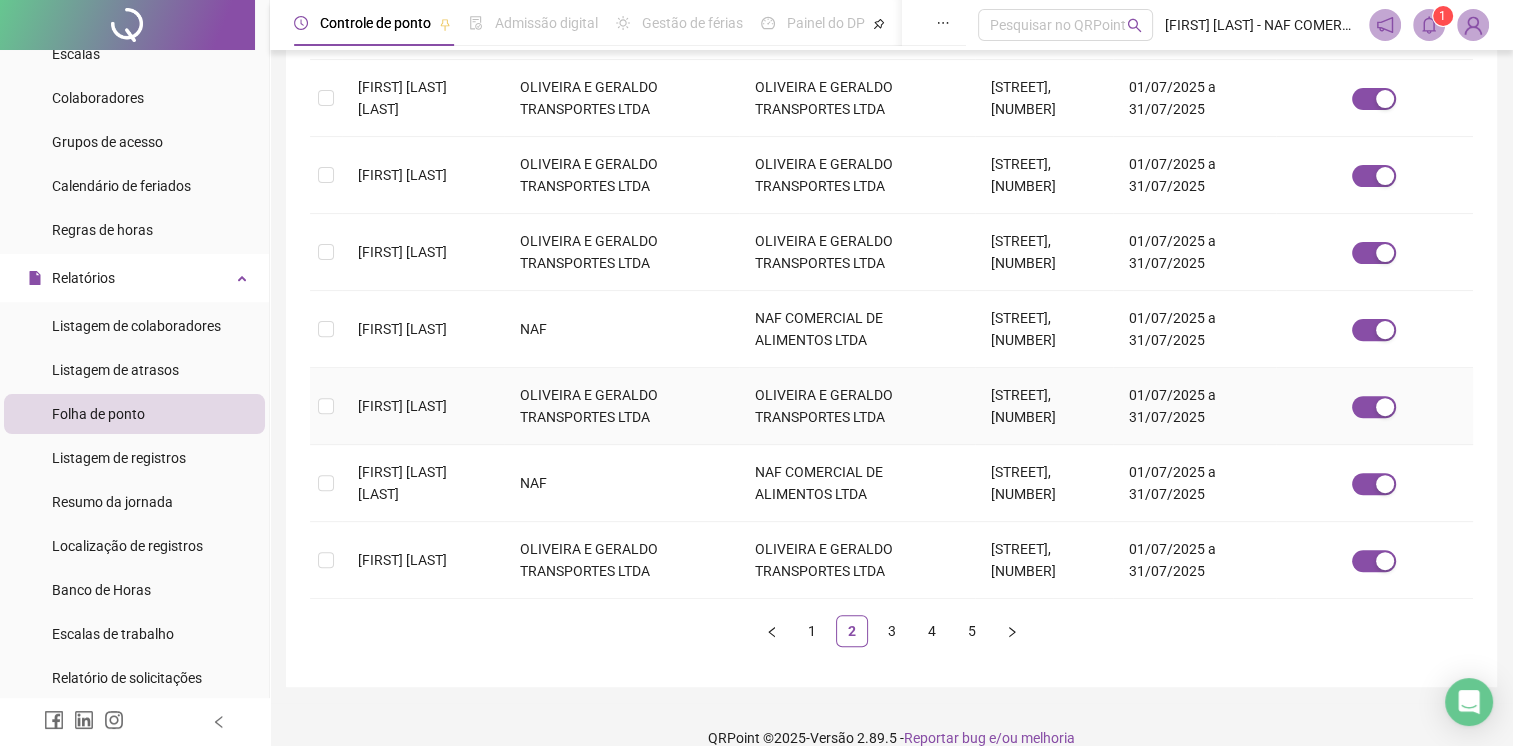 scroll, scrollTop: 643, scrollLeft: 0, axis: vertical 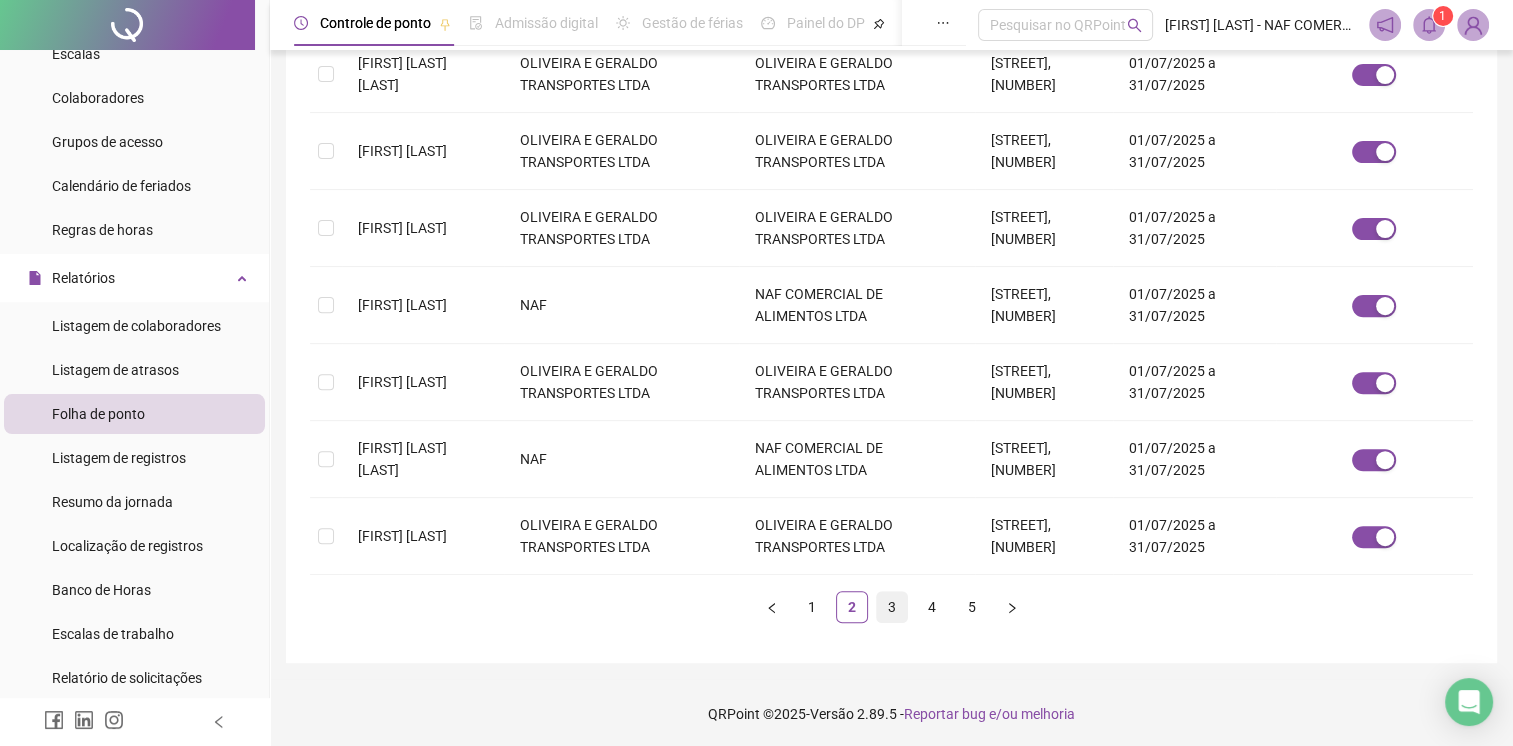 click on "3" at bounding box center (892, 607) 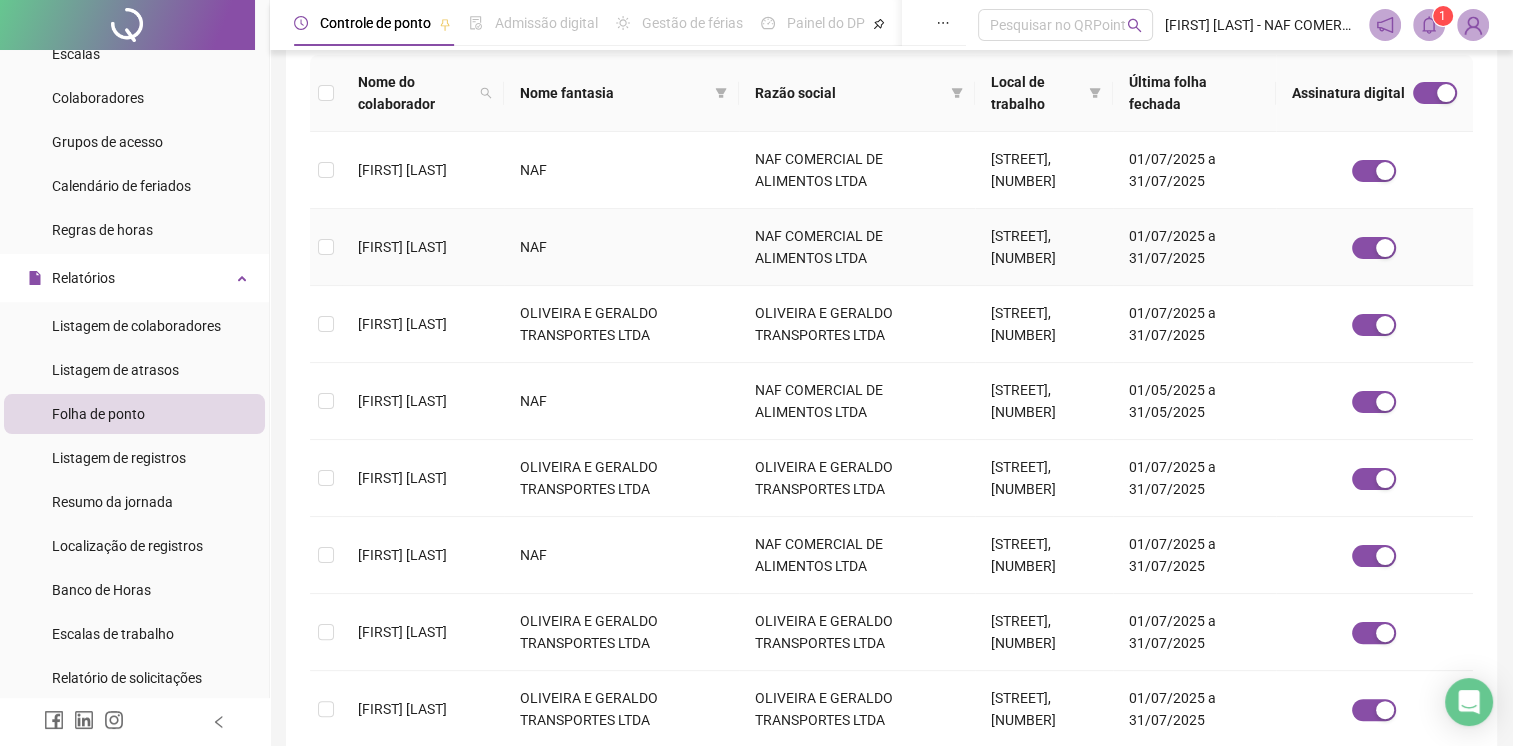 scroll, scrollTop: 336, scrollLeft: 0, axis: vertical 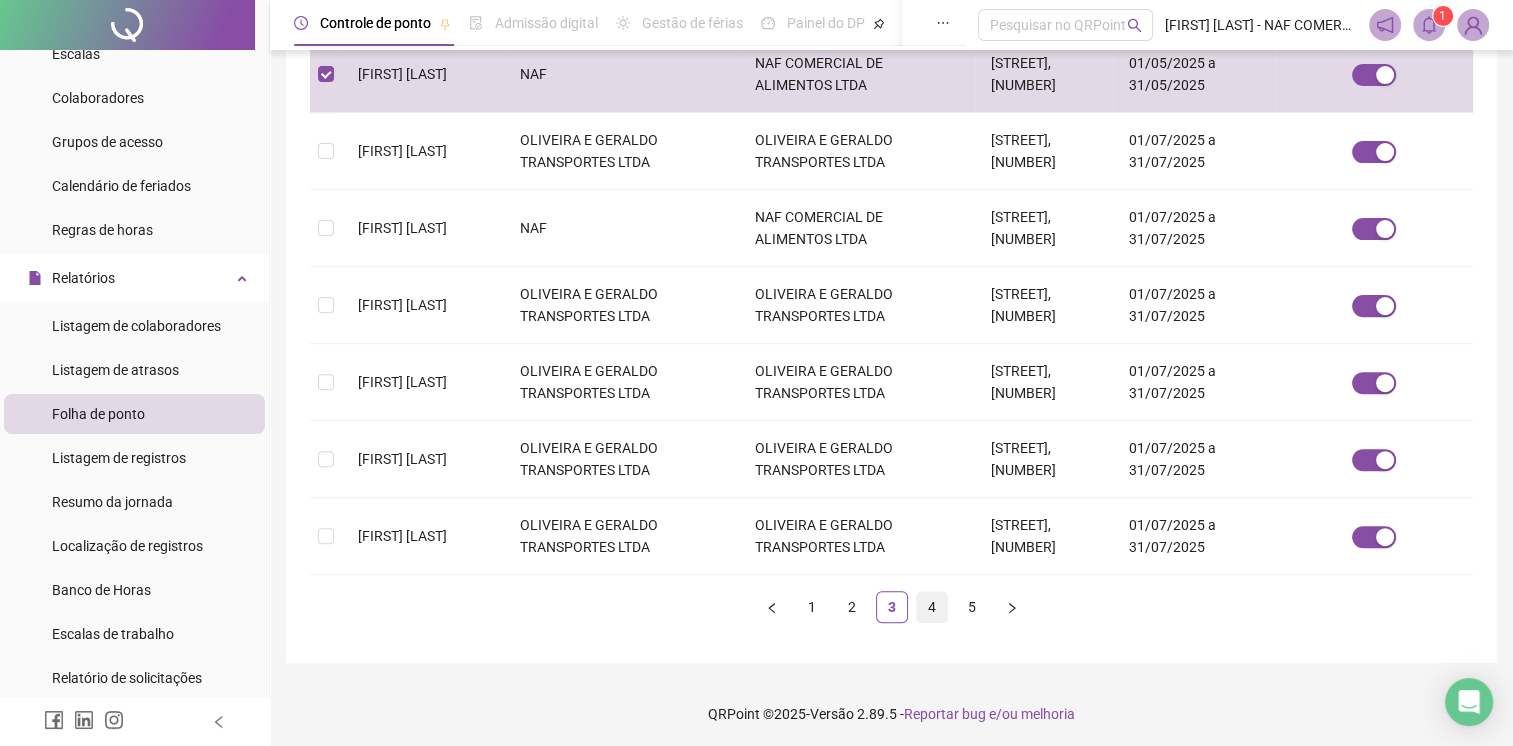click on "4" at bounding box center (932, 607) 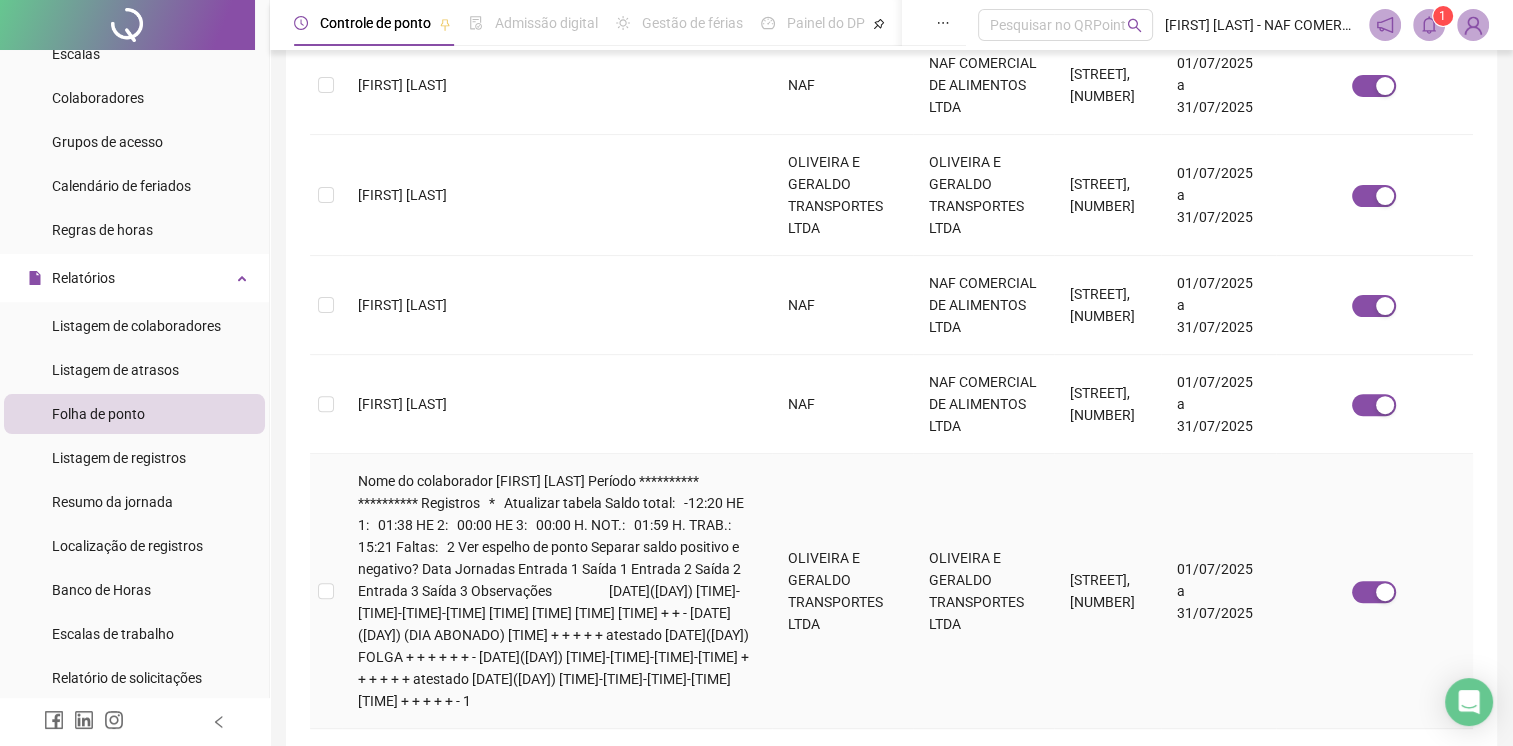 scroll, scrollTop: 636, scrollLeft: 0, axis: vertical 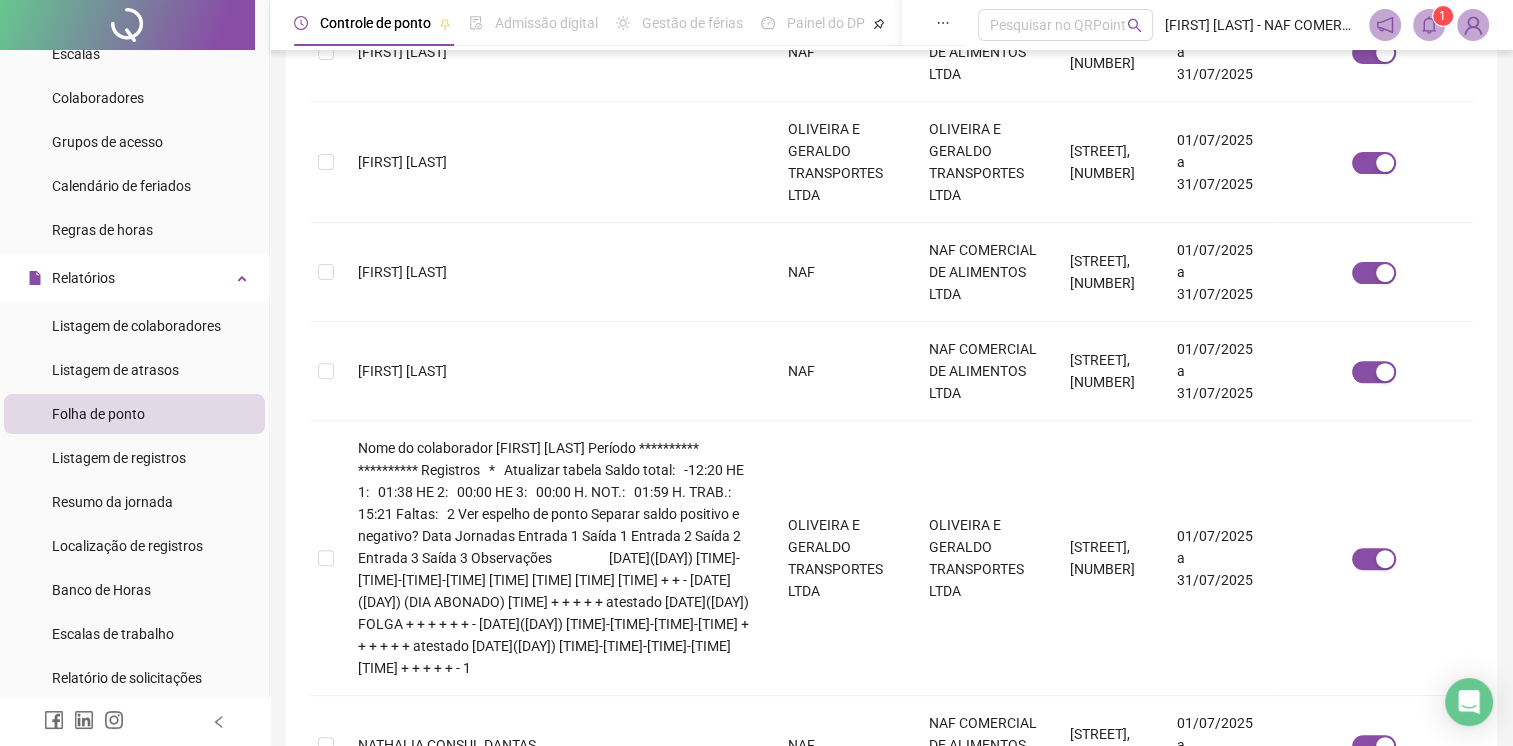 click on "5" at bounding box center (972, 1047) 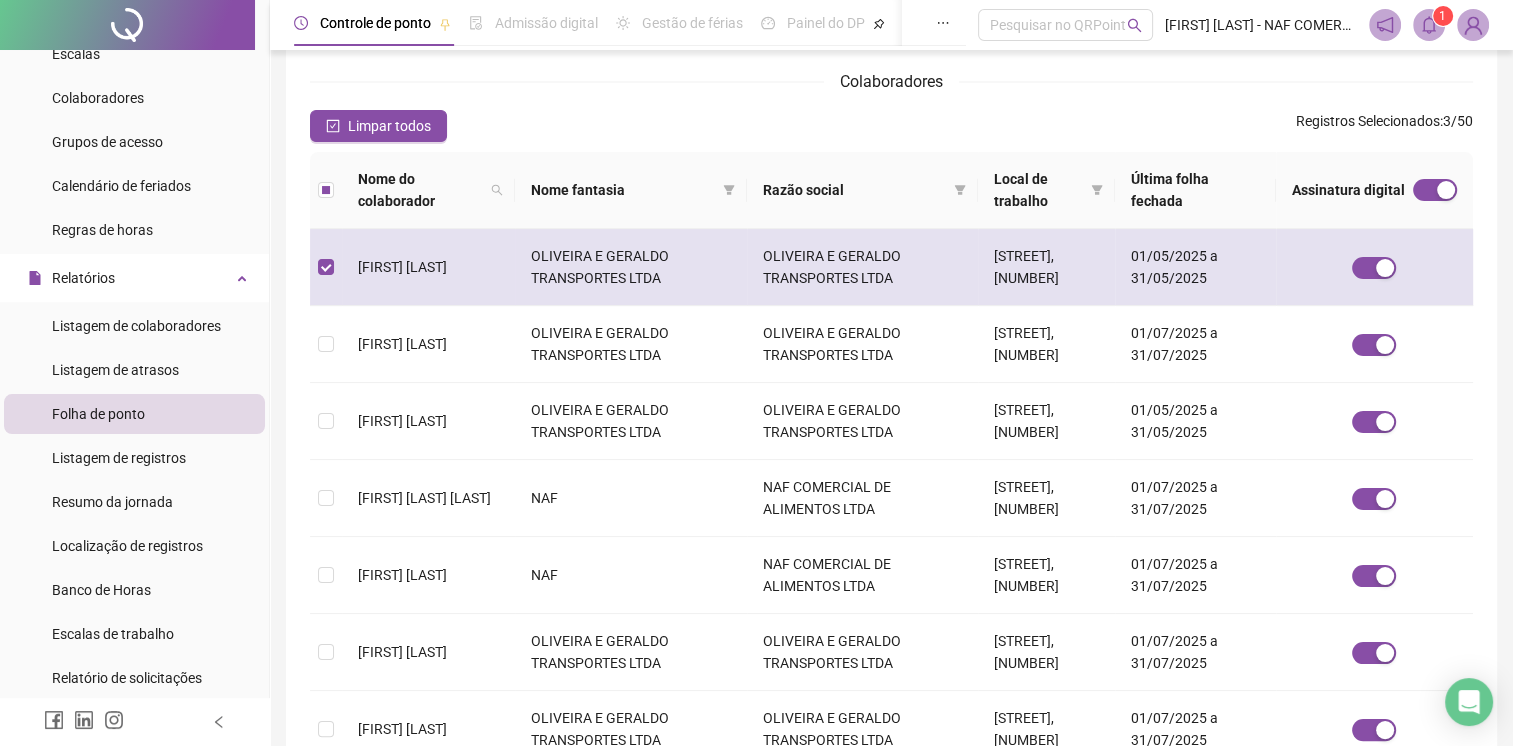 scroll, scrollTop: 236, scrollLeft: 0, axis: vertical 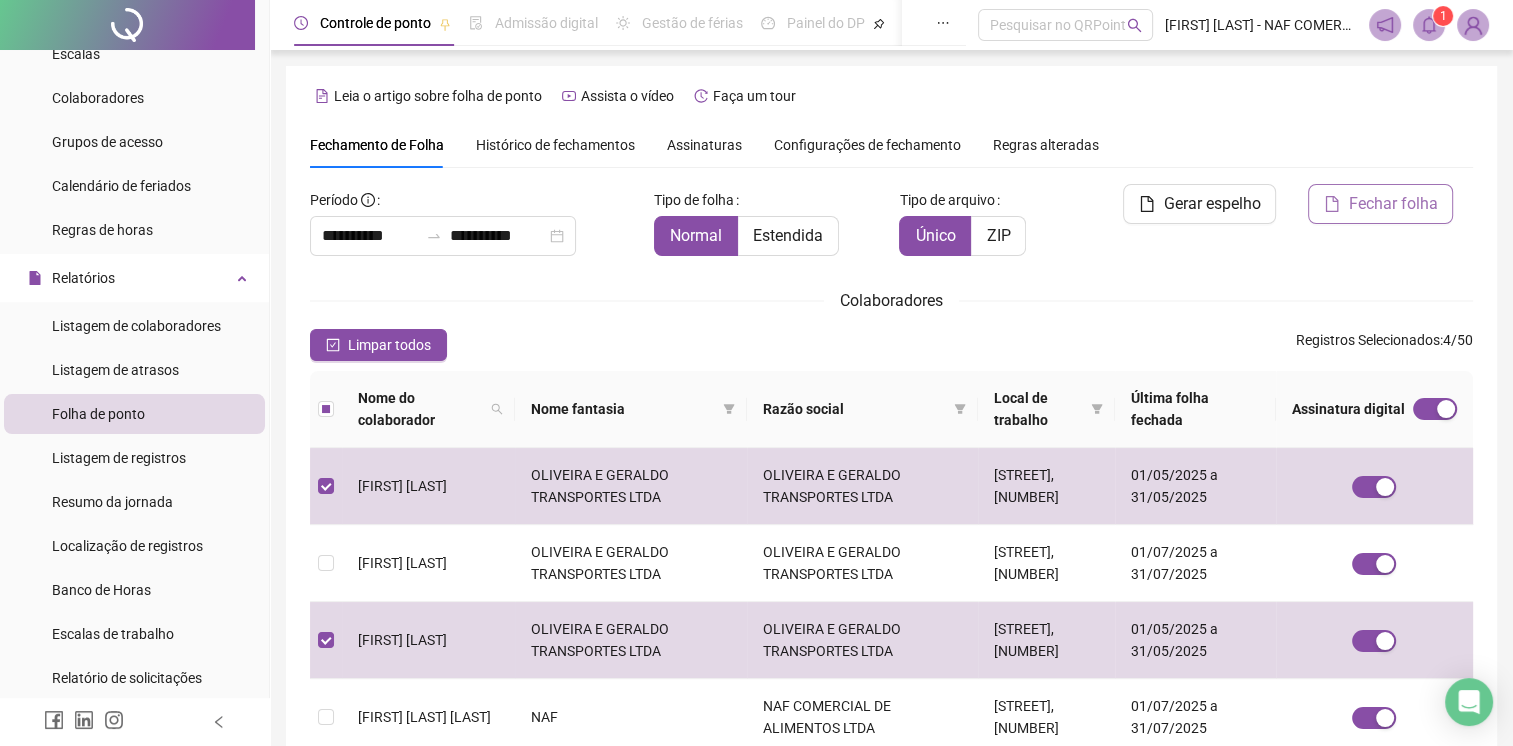 click on "Fechar folha" at bounding box center (1392, 204) 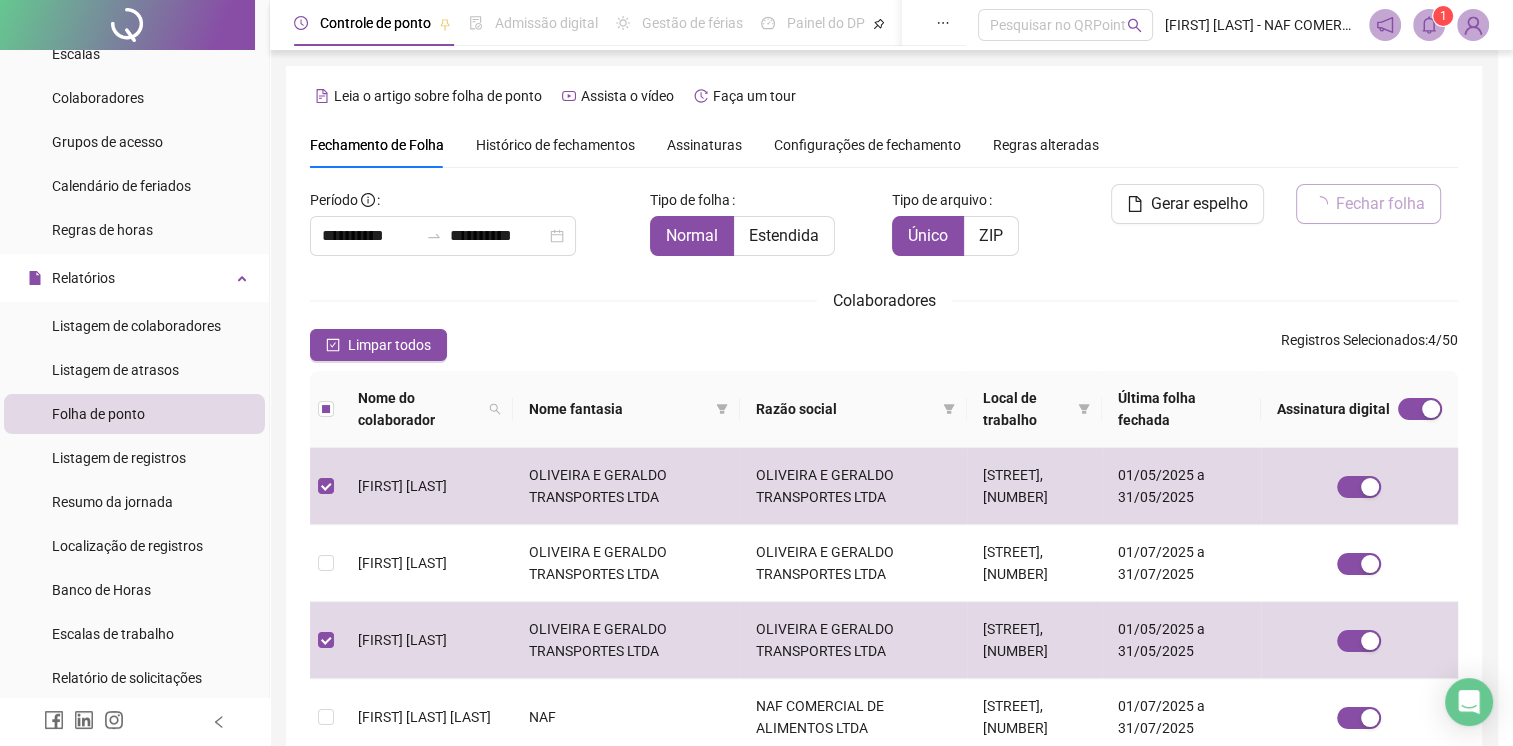 scroll, scrollTop: 36, scrollLeft: 0, axis: vertical 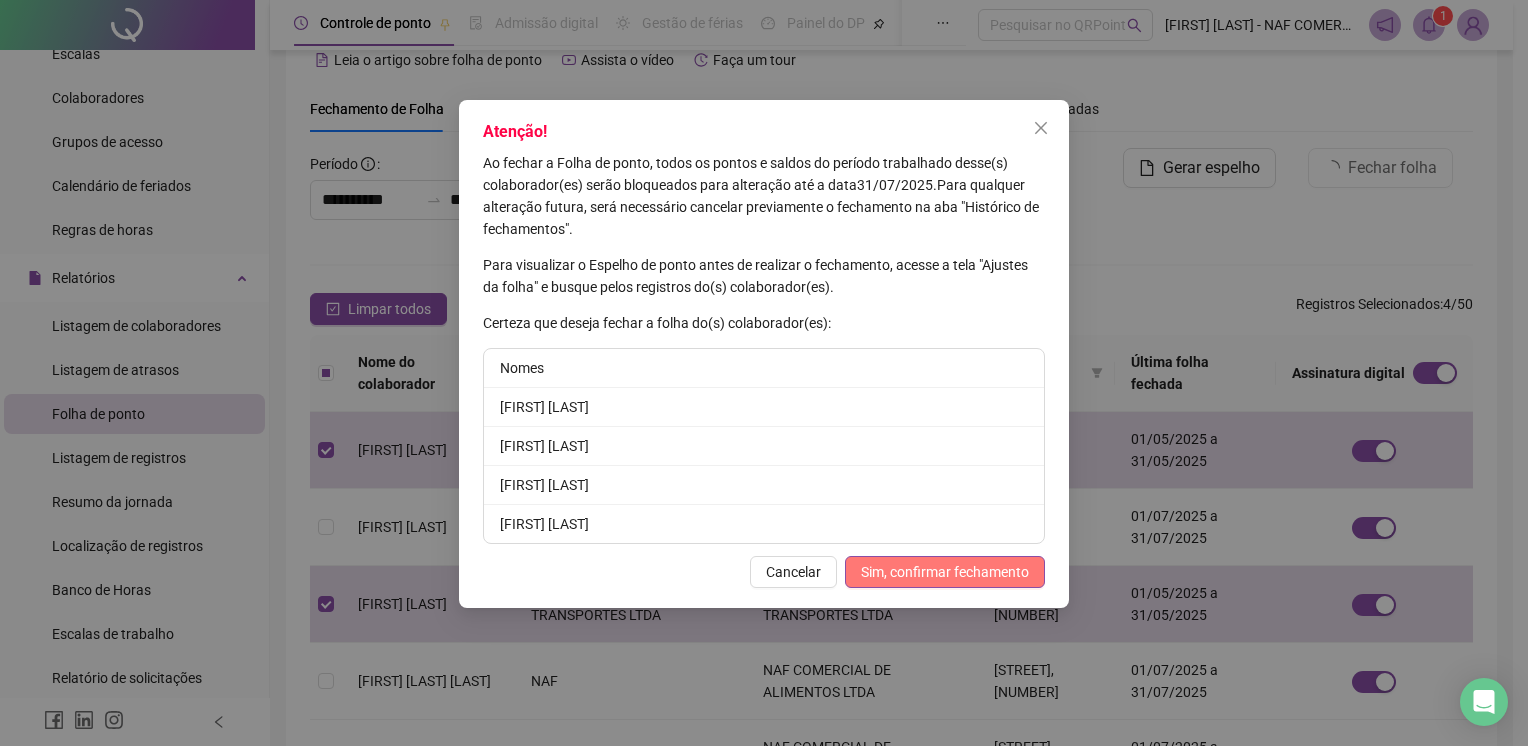 click on "Sim, confirmar fechamento" at bounding box center [945, 572] 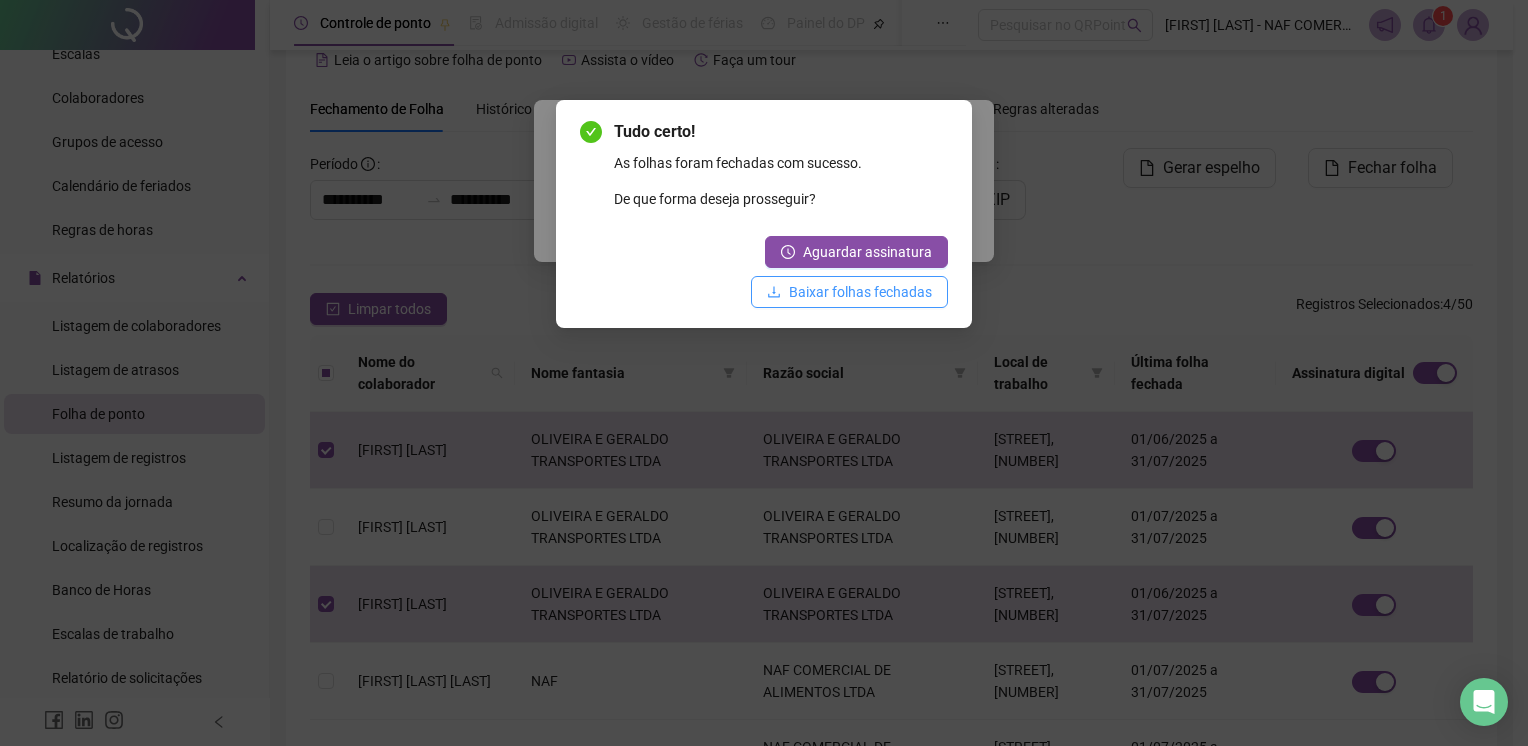 click on "Baixar folhas fechadas" at bounding box center (860, 292) 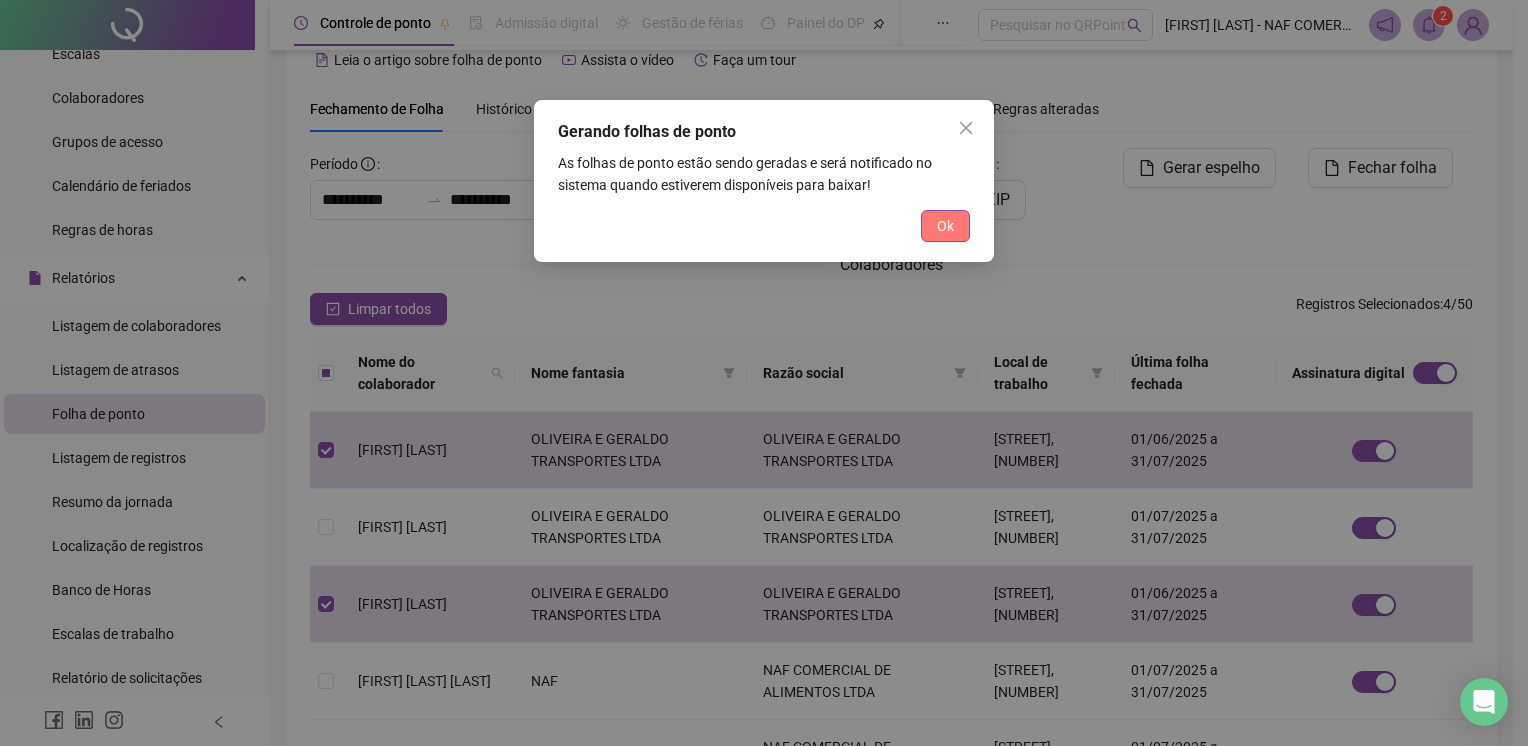 click on "Ok" at bounding box center [945, 226] 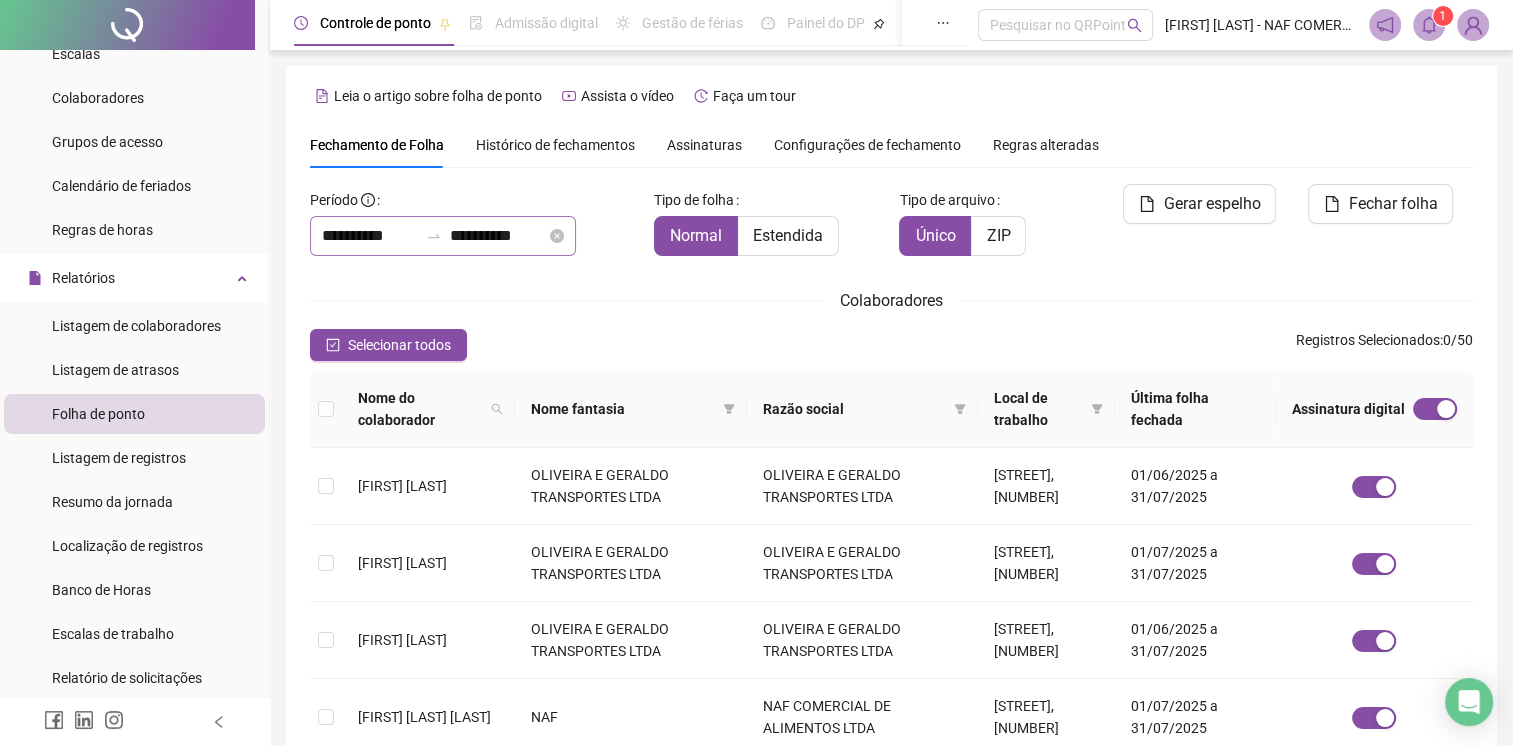 scroll, scrollTop: 36, scrollLeft: 0, axis: vertical 